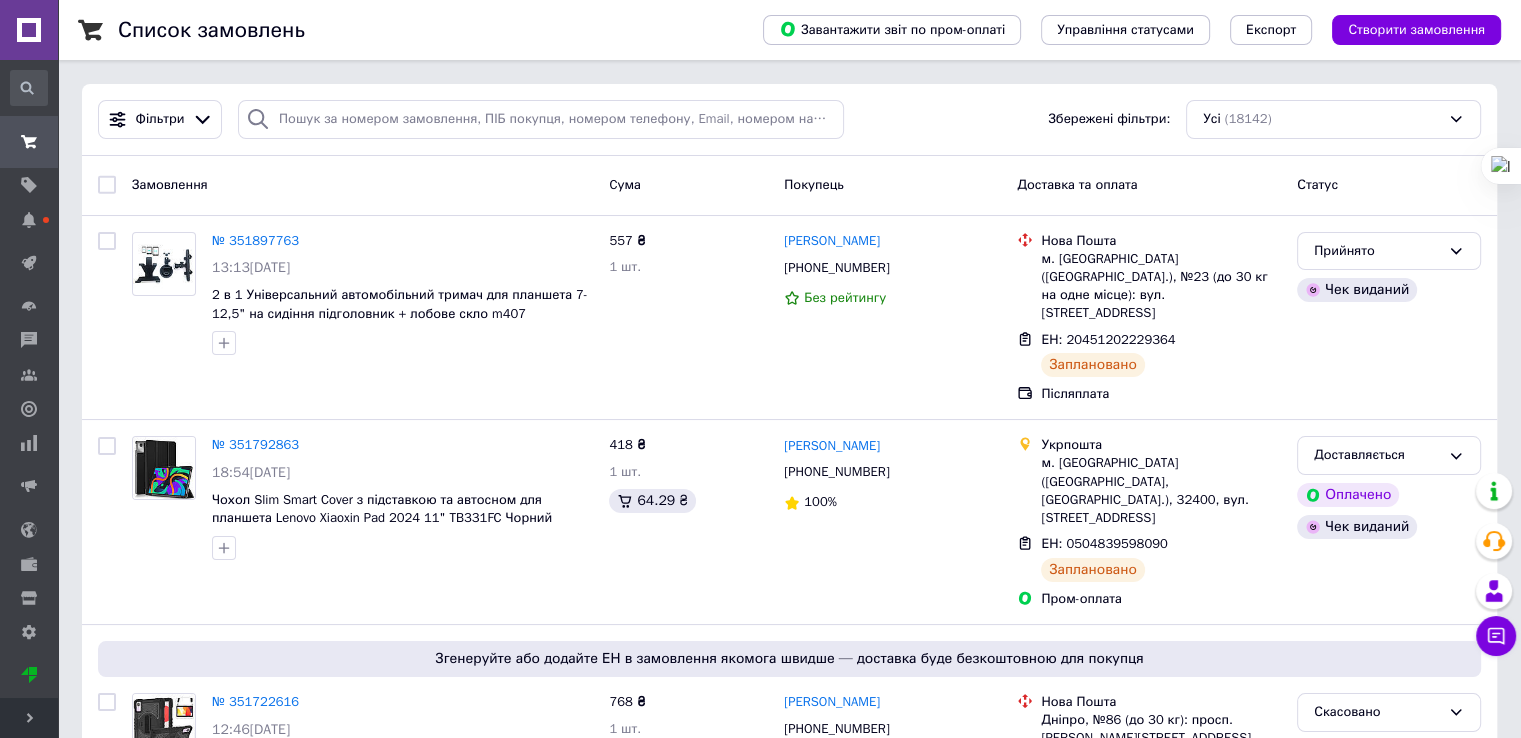 scroll, scrollTop: 0, scrollLeft: 0, axis: both 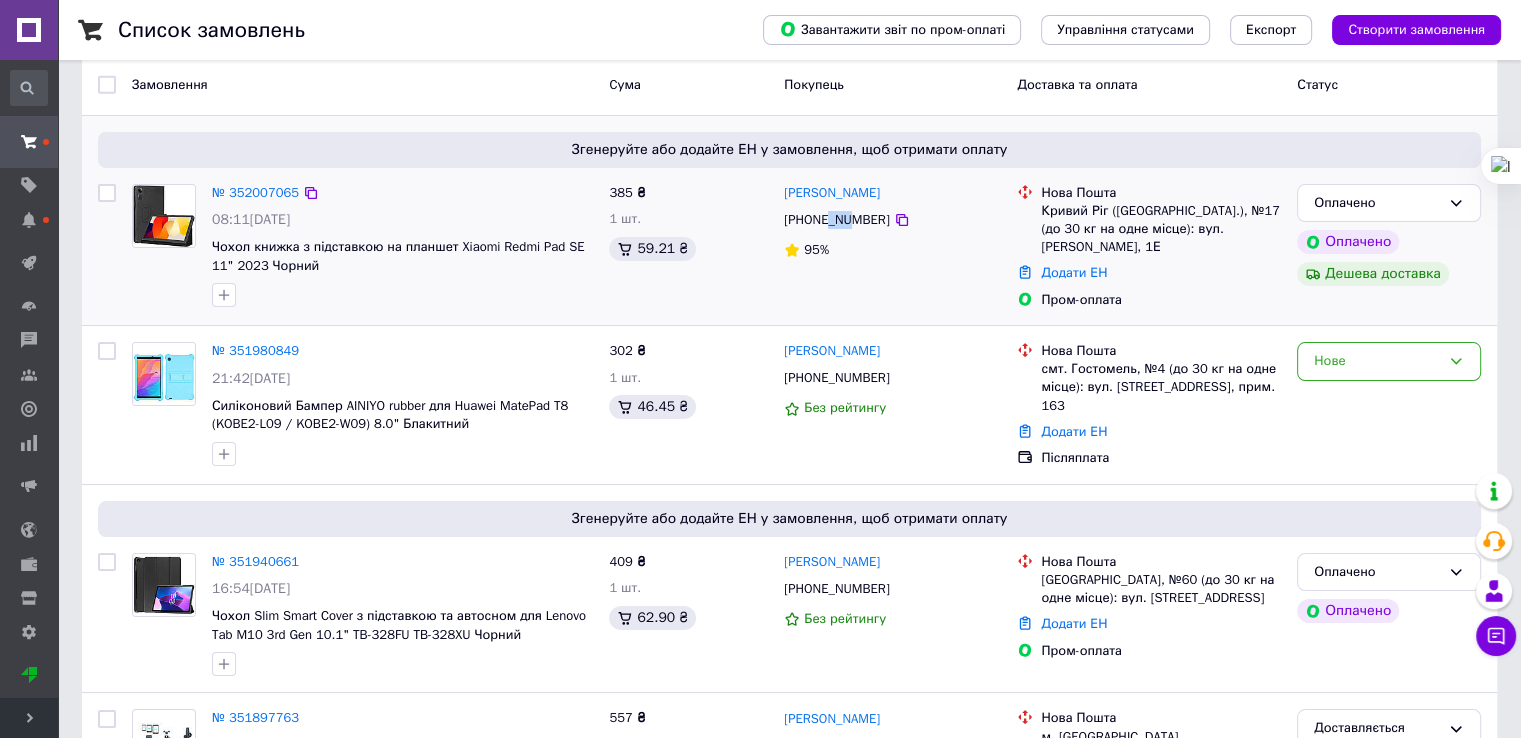 drag, startPoint x: 825, startPoint y: 221, endPoint x: 852, endPoint y: 219, distance: 27.073973 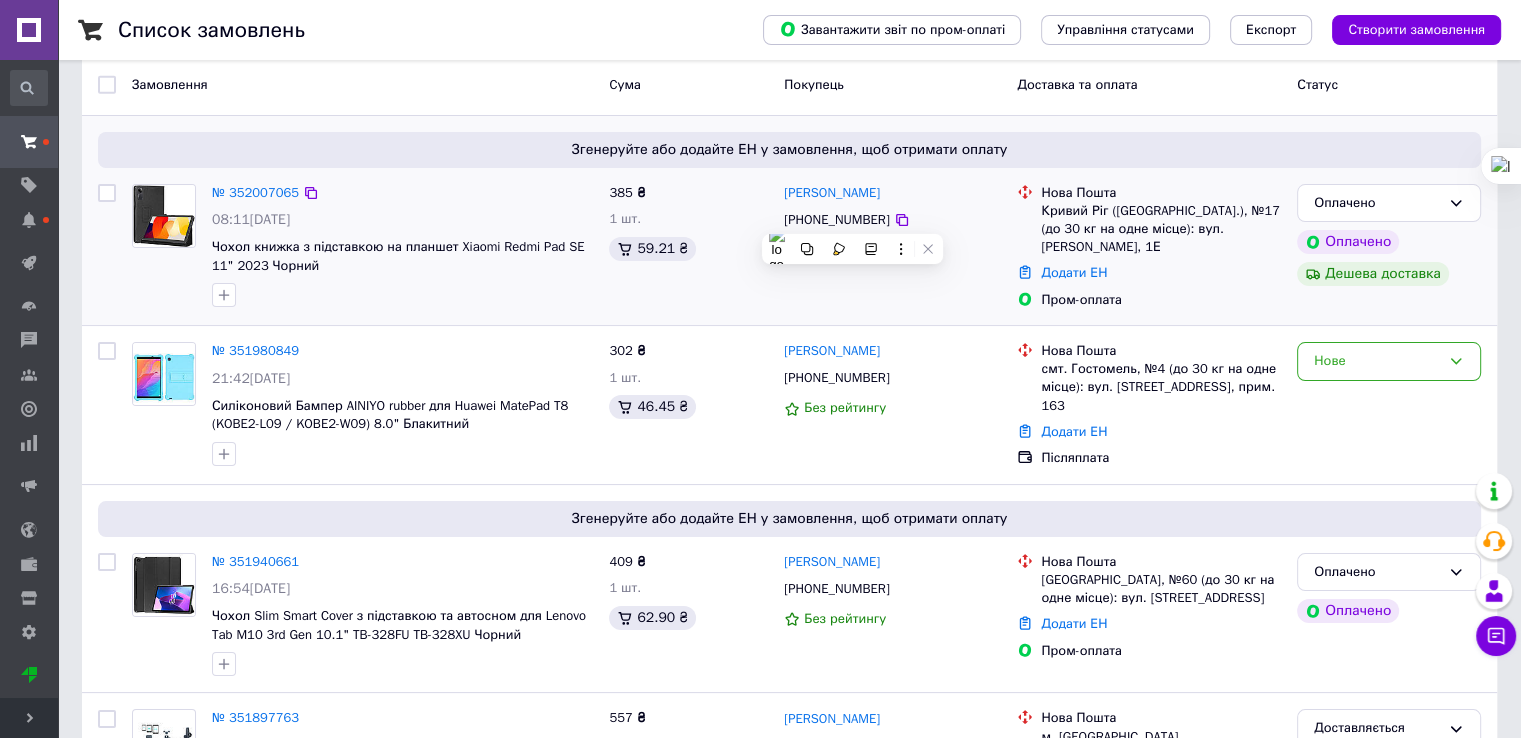 click on "385 ₴ 1 шт. 59.21 ₴" at bounding box center [688, 247] 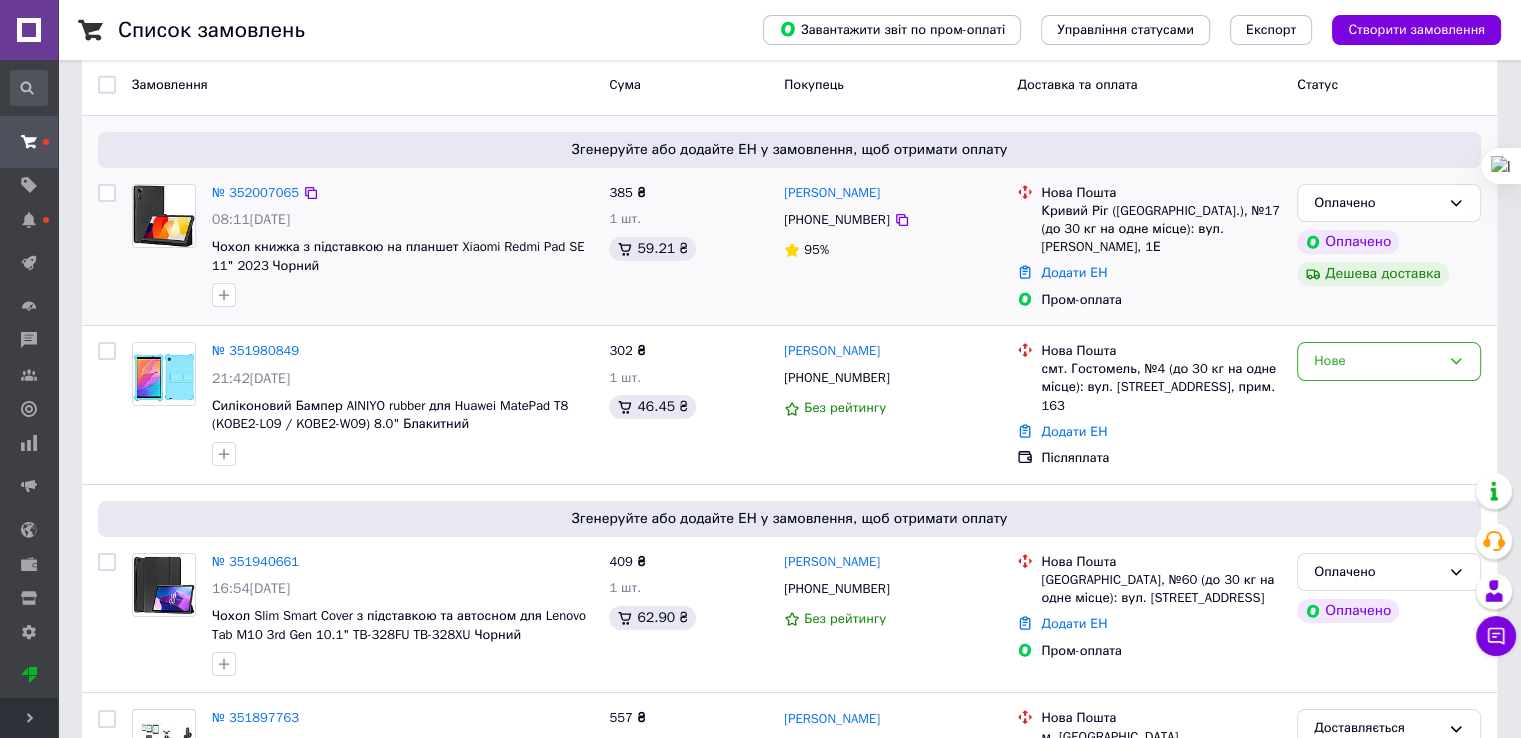 click on "Людмила Нозадзе +380979378091 95%" at bounding box center [892, 247] 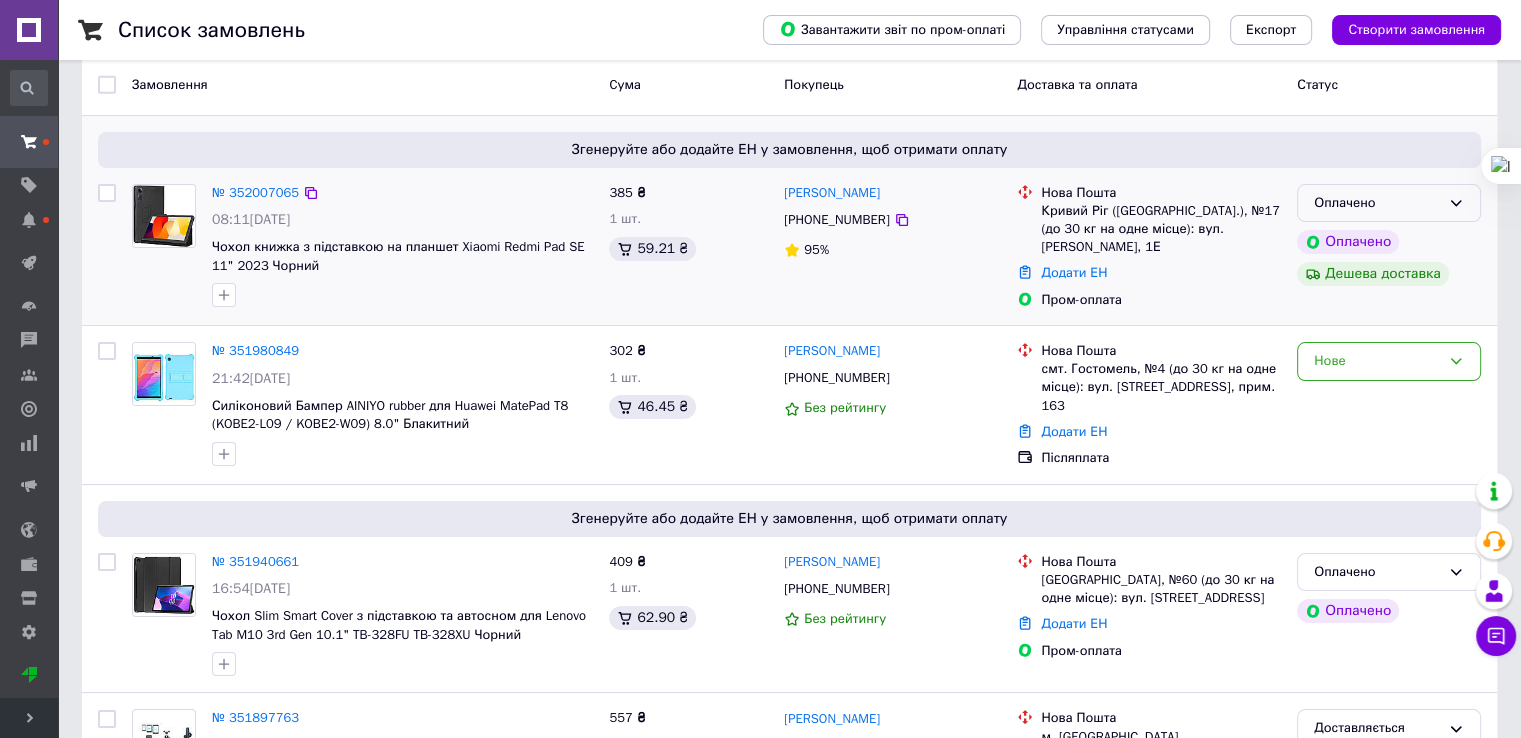 click 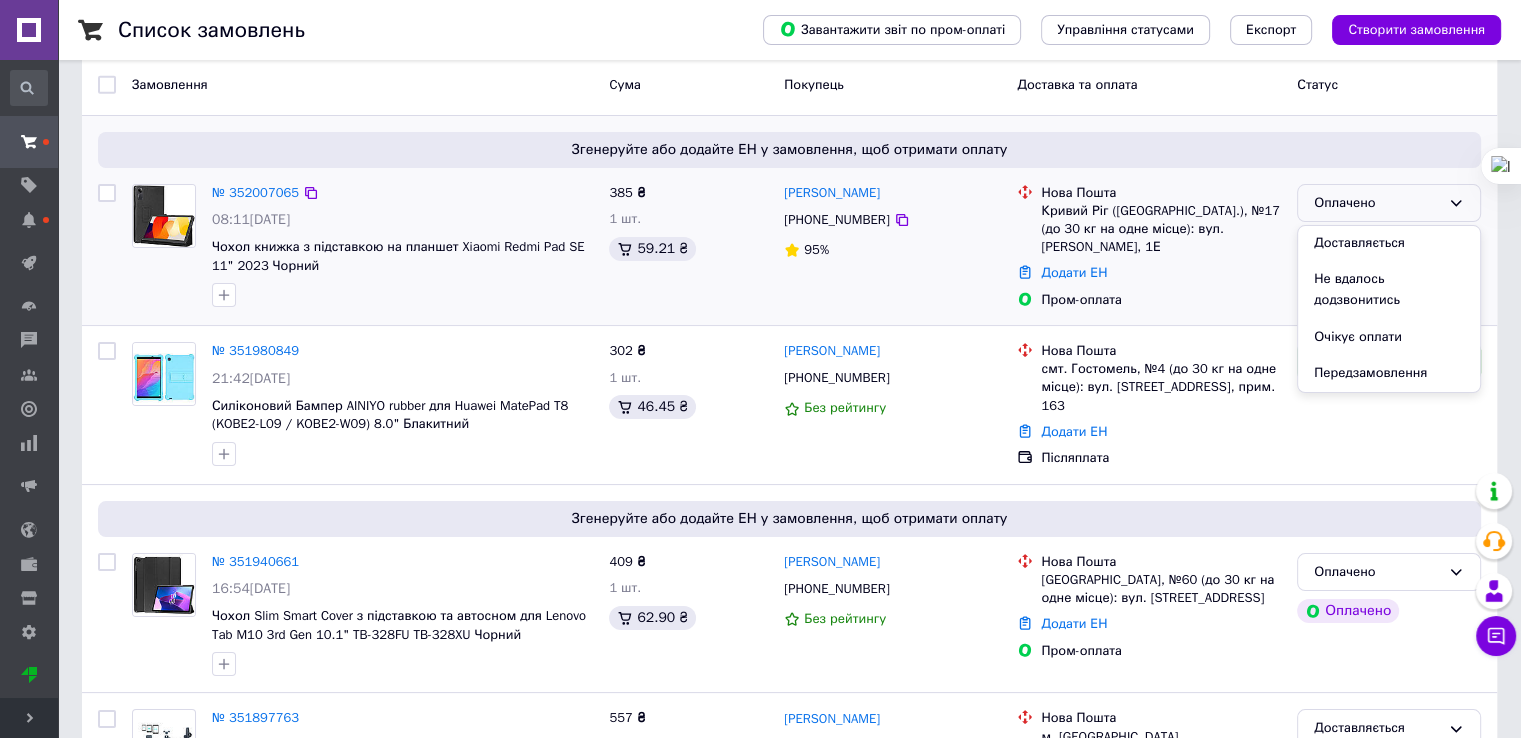 scroll, scrollTop: 100, scrollLeft: 0, axis: vertical 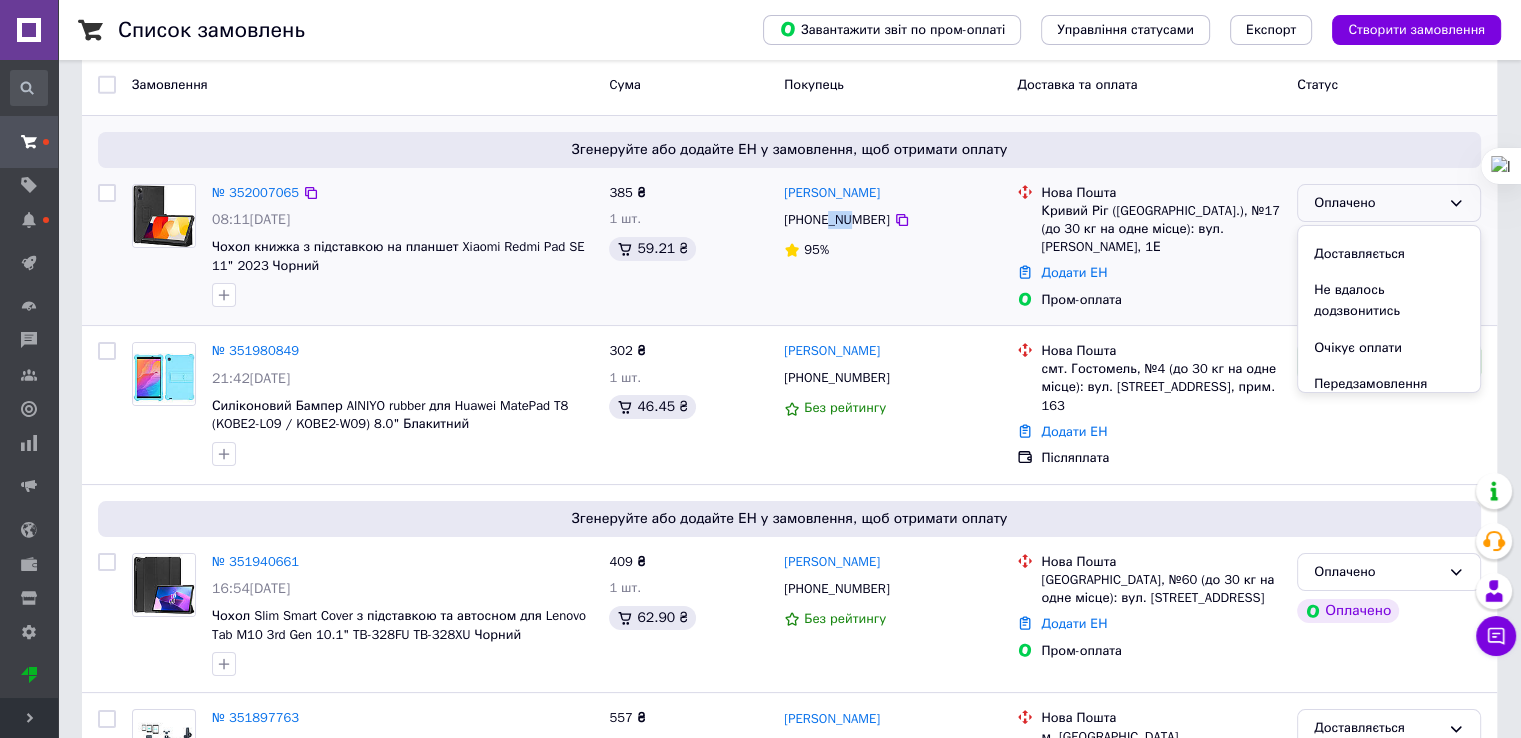 drag, startPoint x: 827, startPoint y: 220, endPoint x: 848, endPoint y: 221, distance: 21.023796 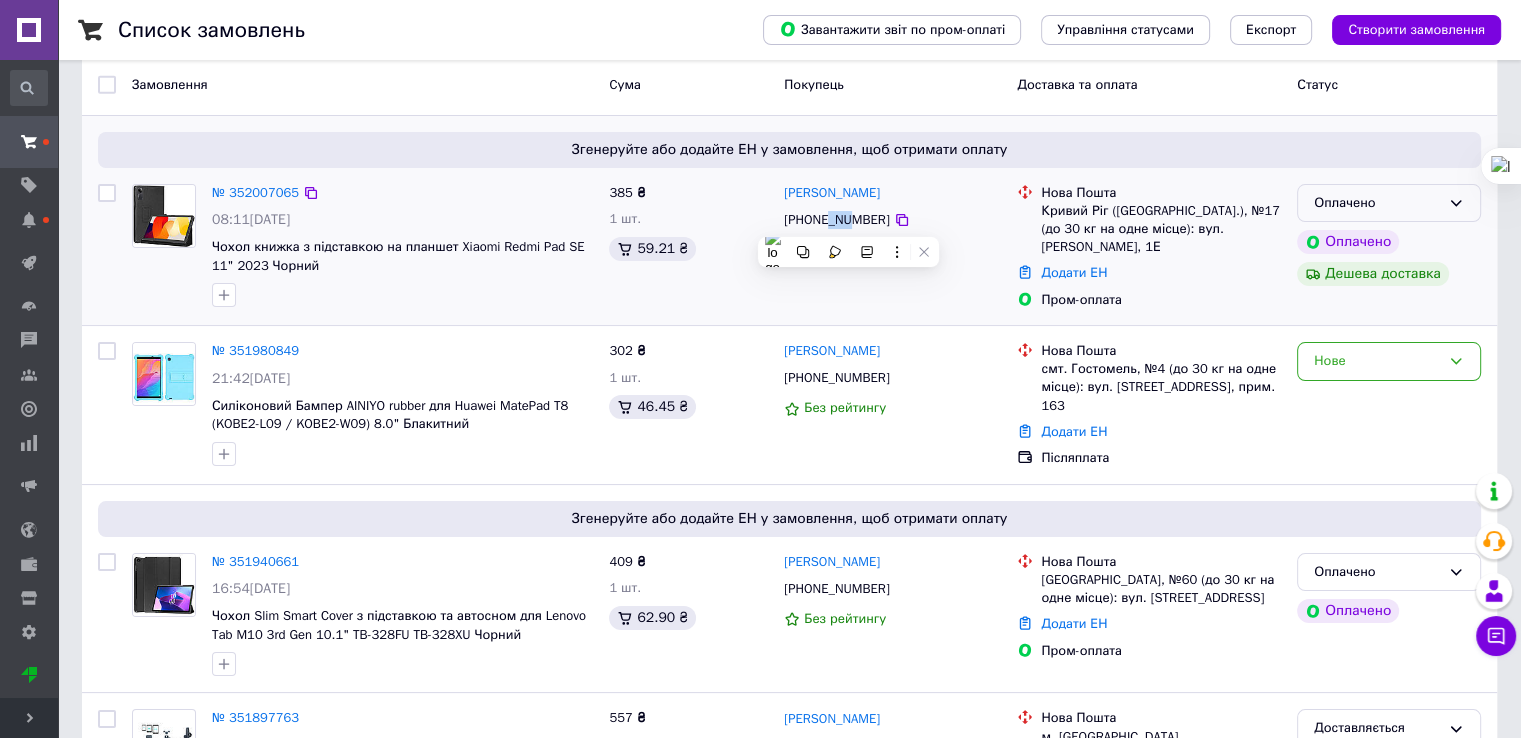 click on "Оплачено" at bounding box center (1377, 203) 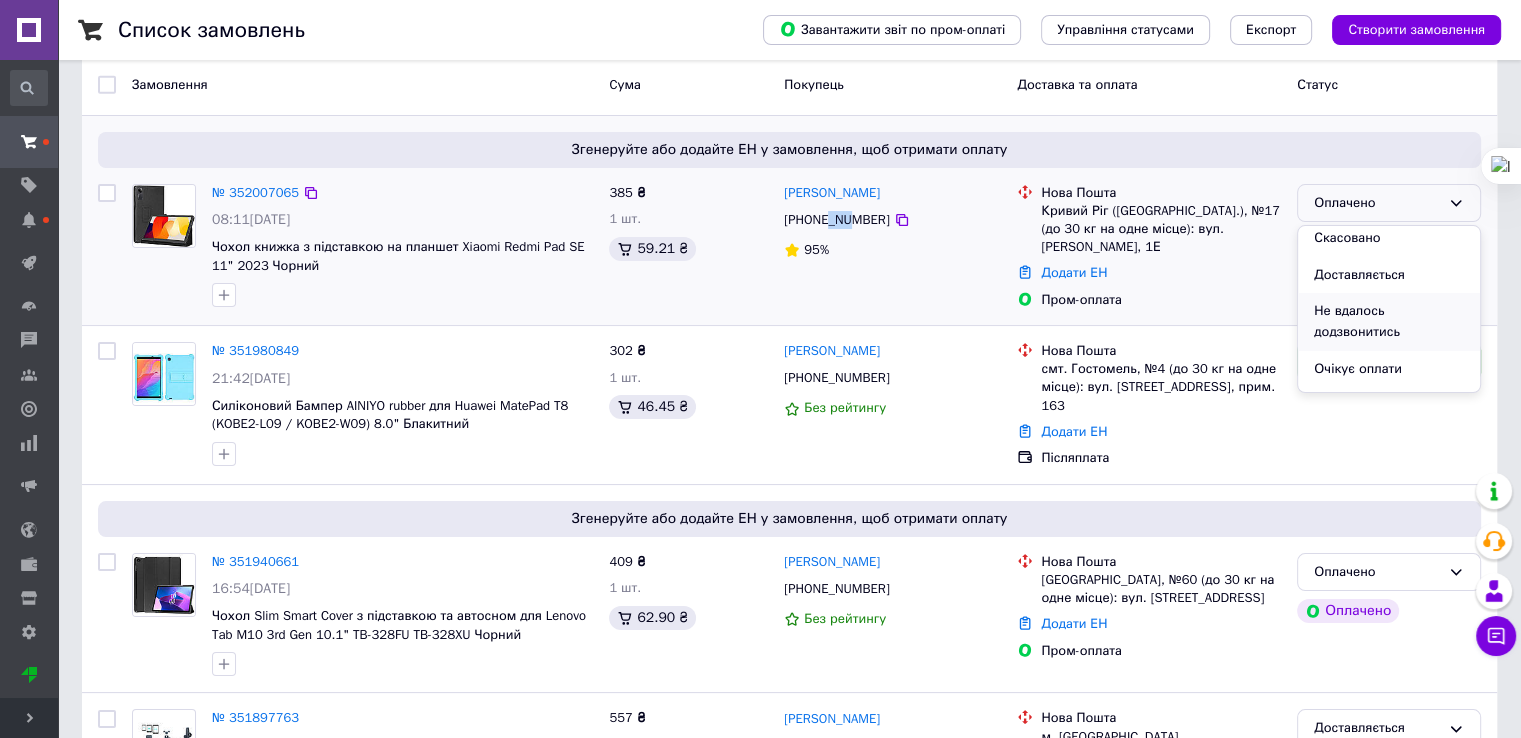 scroll, scrollTop: 100, scrollLeft: 0, axis: vertical 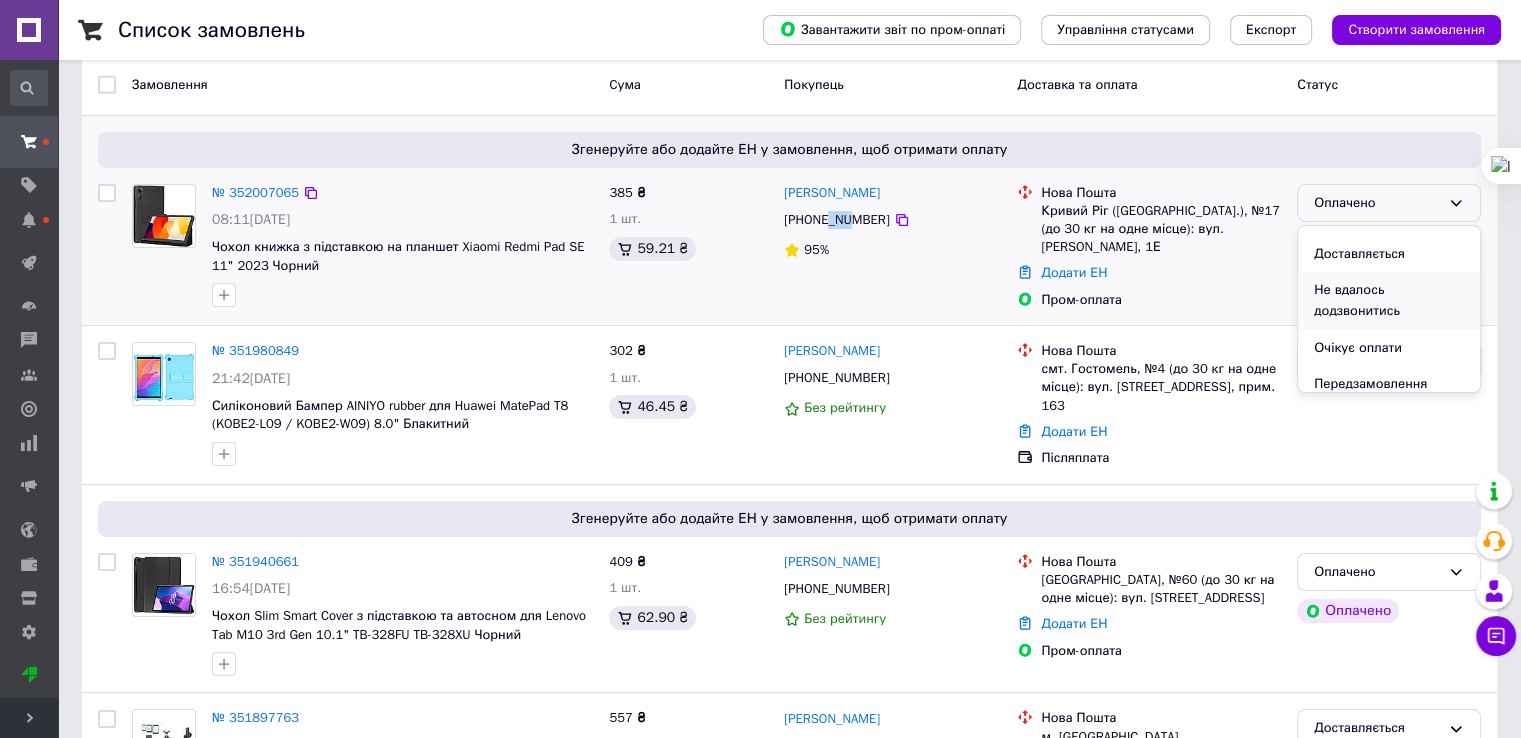 click on "Не вдалось додзвонитись" at bounding box center (1389, 300) 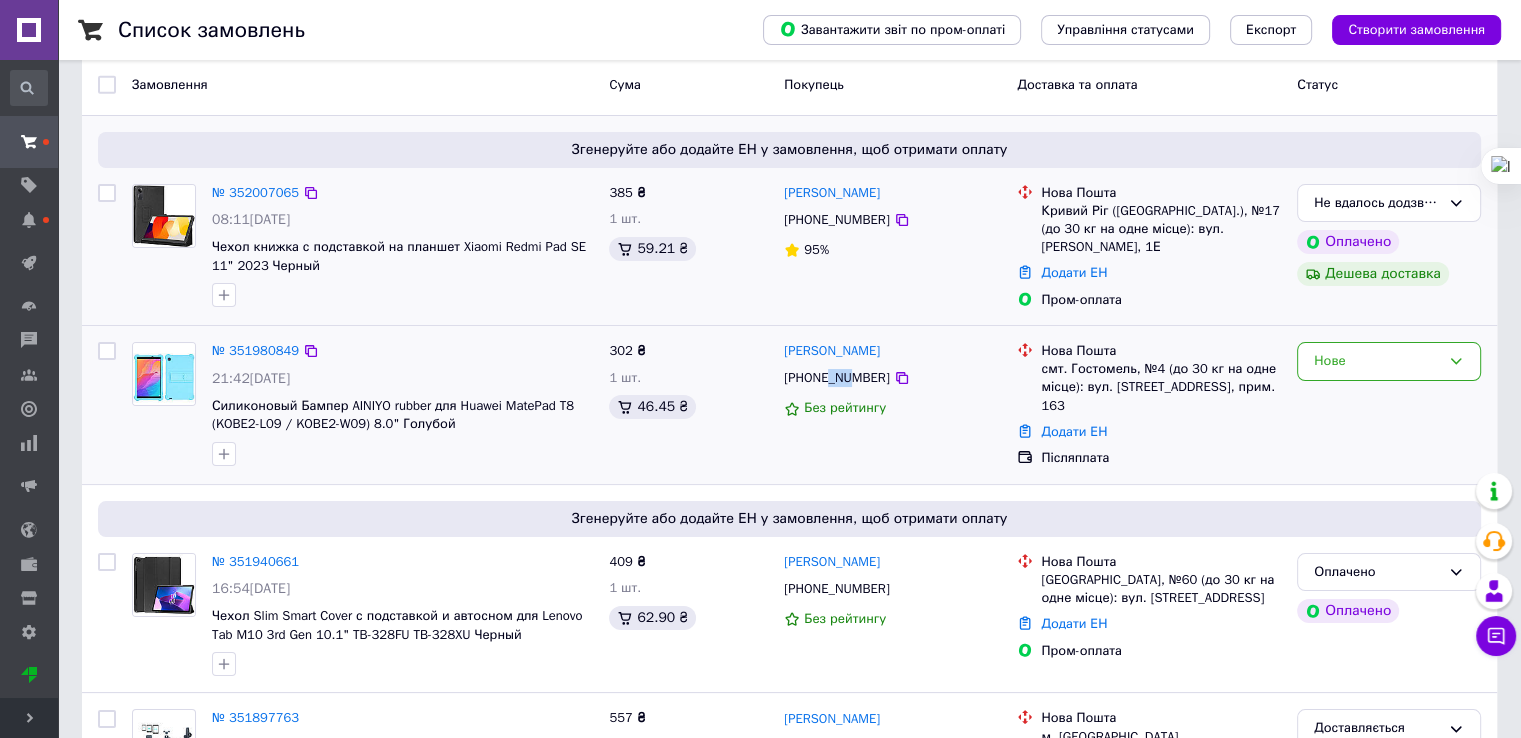 drag, startPoint x: 828, startPoint y: 380, endPoint x: 847, endPoint y: 377, distance: 19.235384 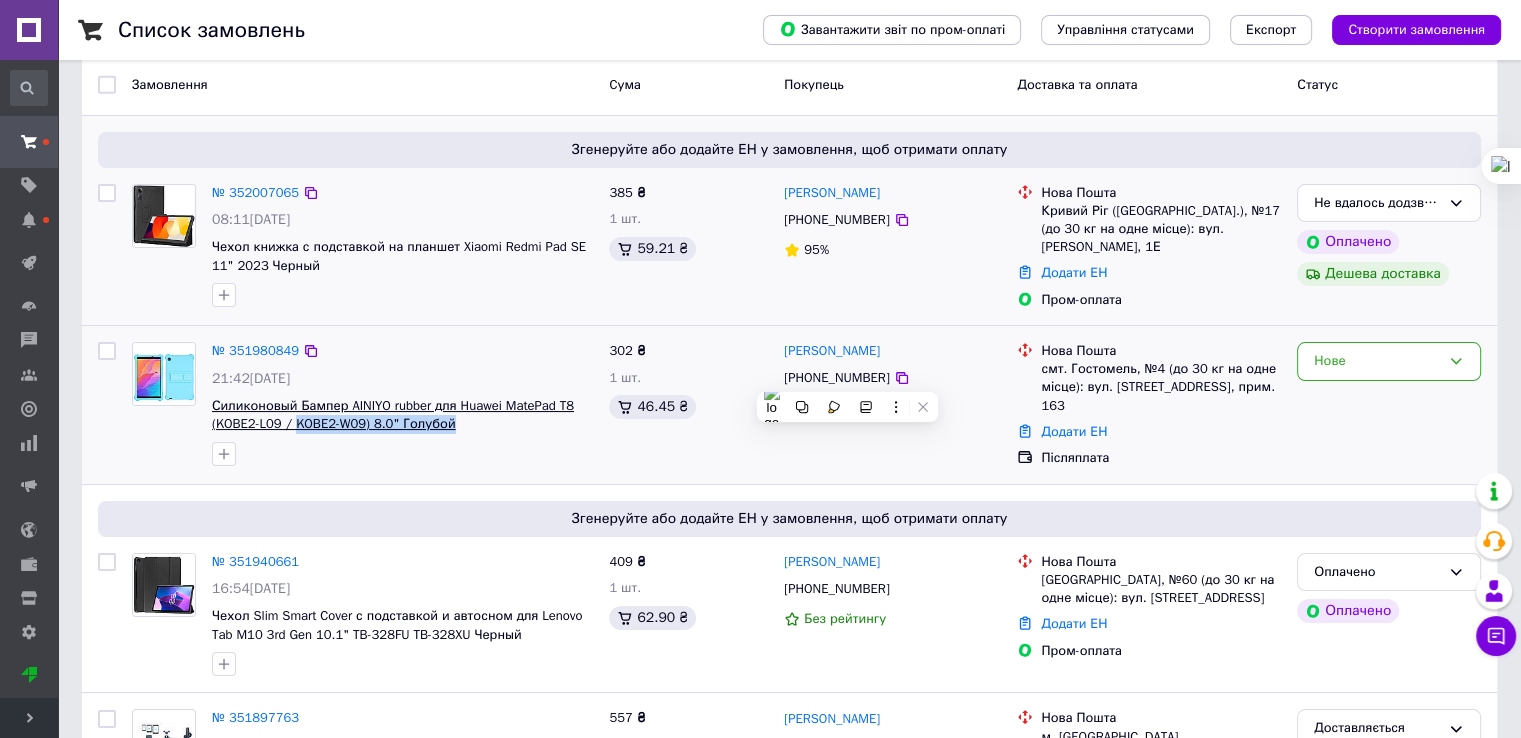 drag, startPoint x: 460, startPoint y: 427, endPoint x: 292, endPoint y: 417, distance: 168.29736 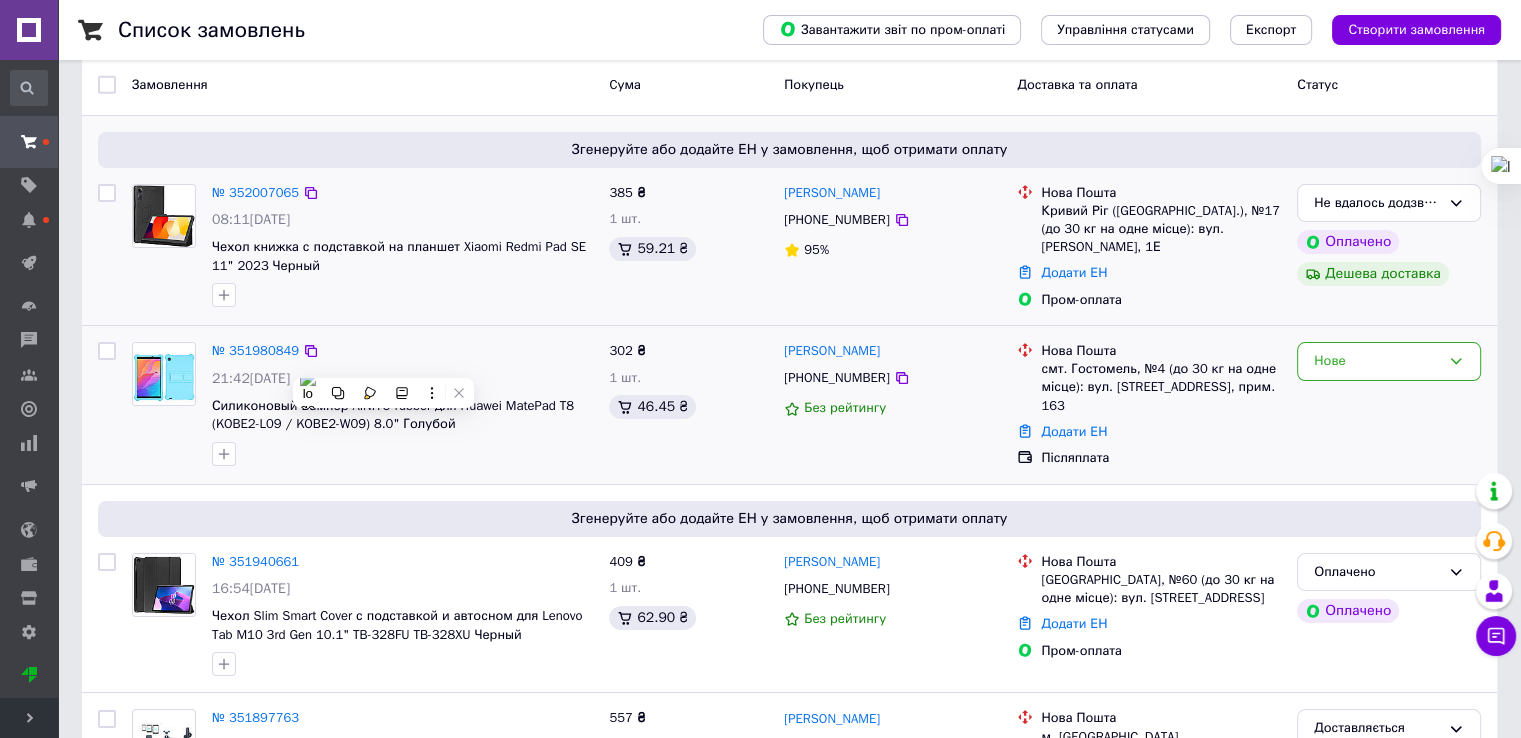 click at bounding box center (402, 454) 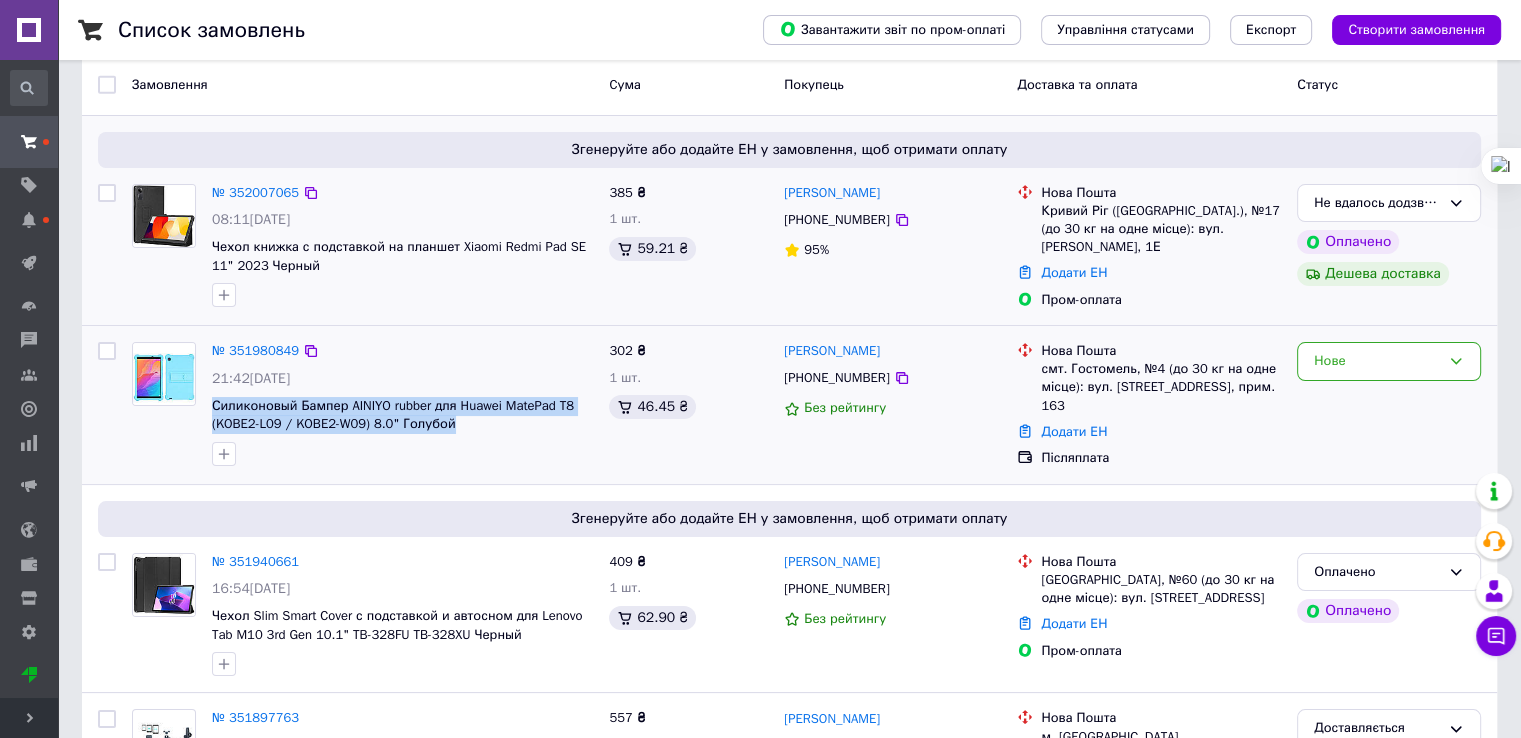 drag, startPoint x: 576, startPoint y: 438, endPoint x: 210, endPoint y: 396, distance: 368.40195 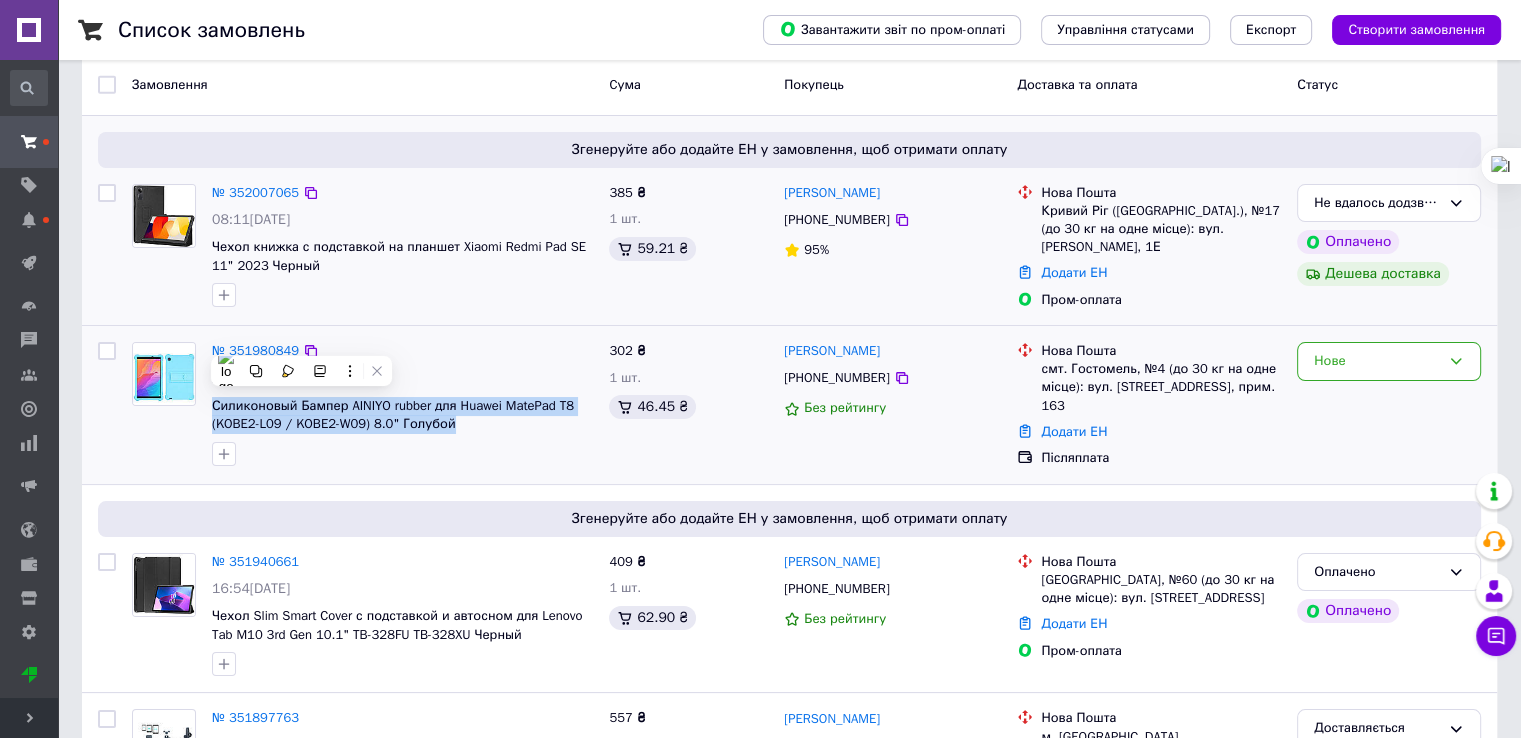 click on "№ 351980849 21:42, 09.07.2025 Силиконовый Бампер AINIYO rubber для Huawei MatePad T8 (KOBE2-L09 / KOBE2-W09) 8.0" Голубой" at bounding box center (402, 404) 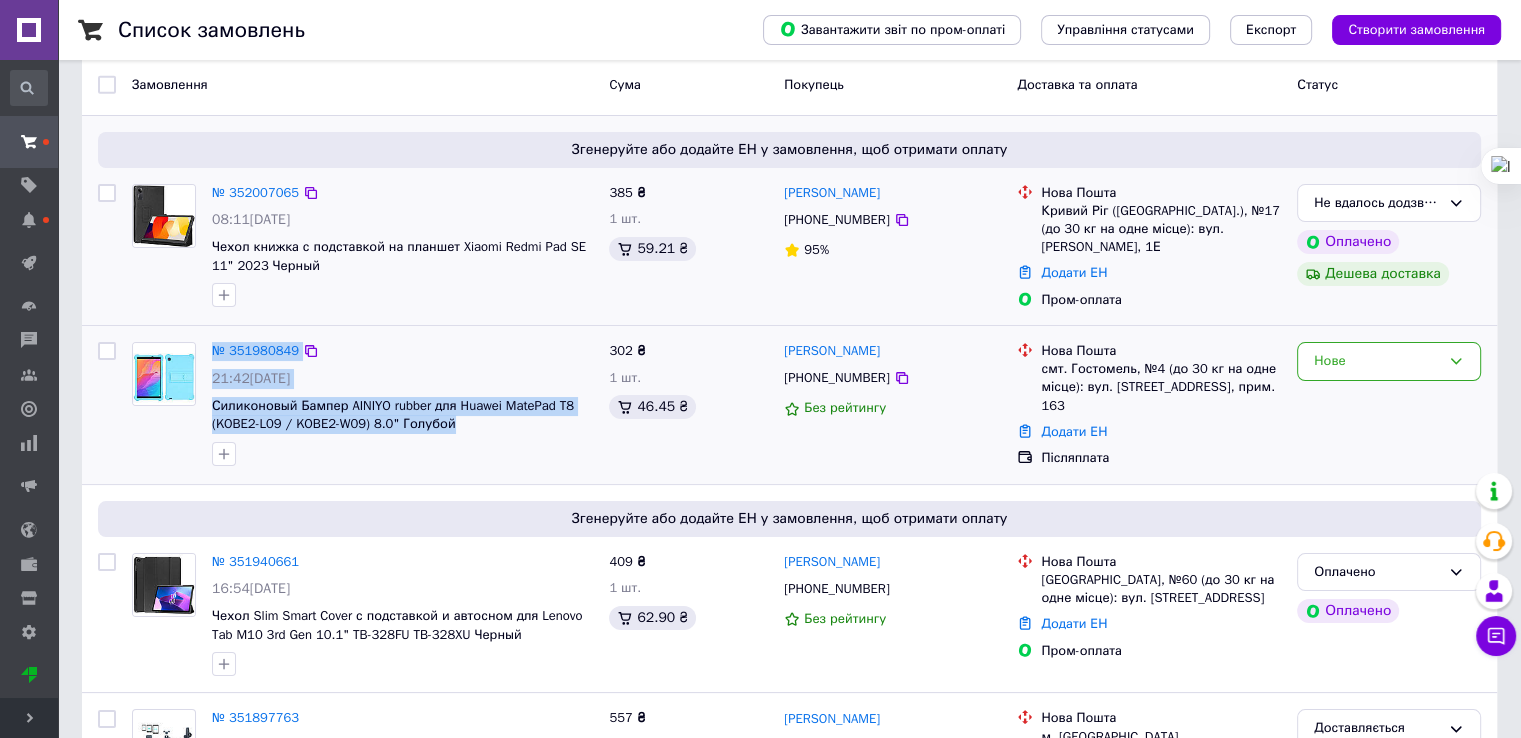 drag, startPoint x: 563, startPoint y: 433, endPoint x: 200, endPoint y: 336, distance: 375.7366 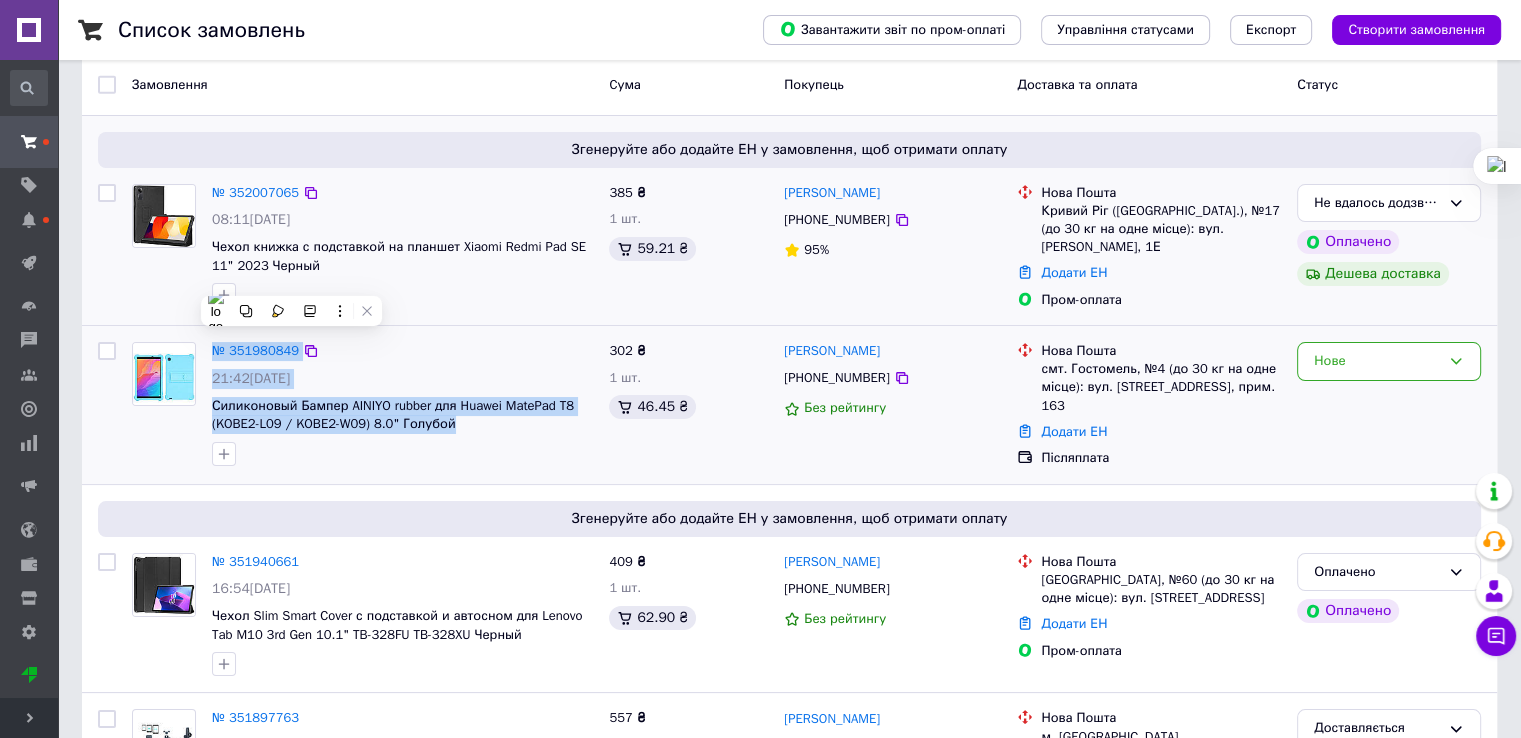 click at bounding box center (402, 454) 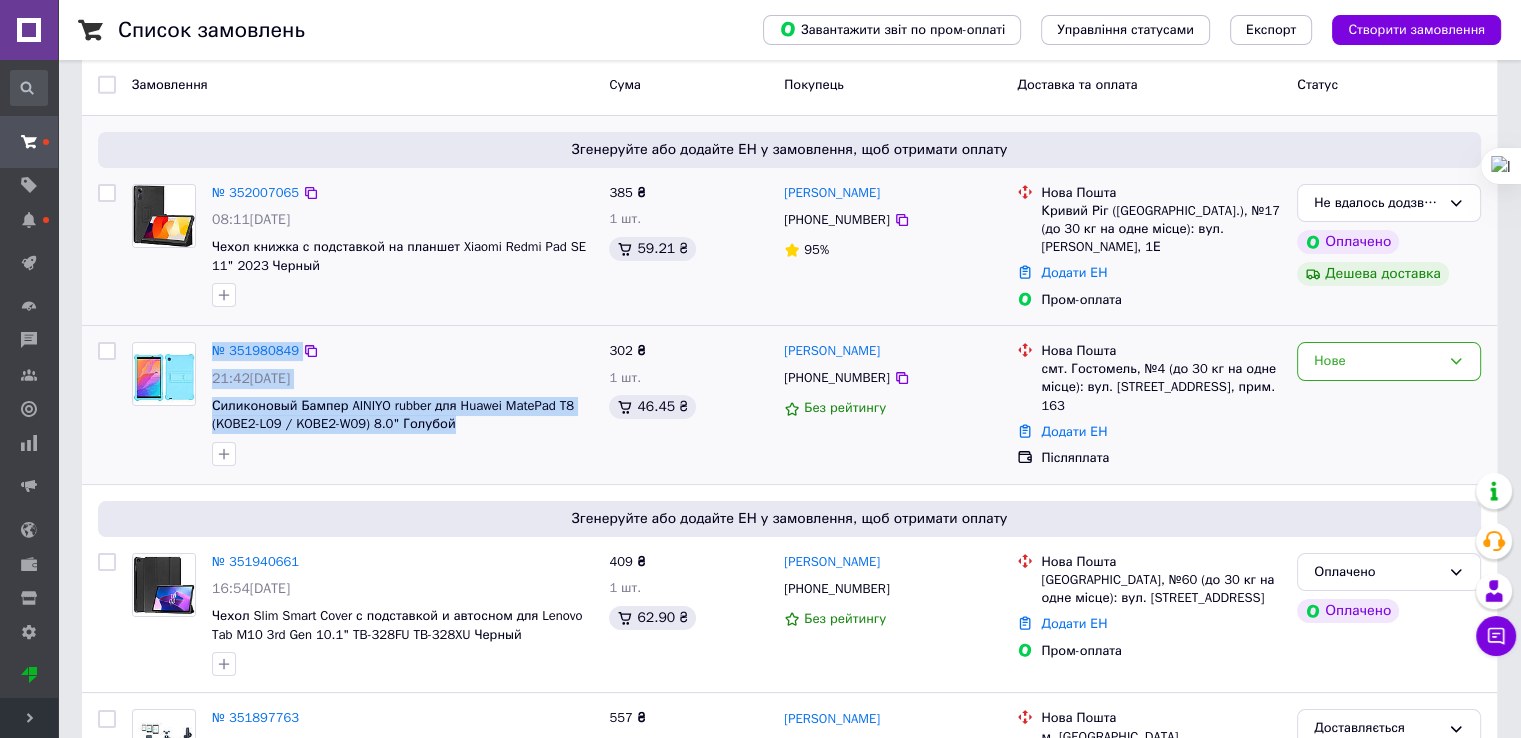 drag, startPoint x: 584, startPoint y: 435, endPoint x: 209, endPoint y: 336, distance: 387.8479 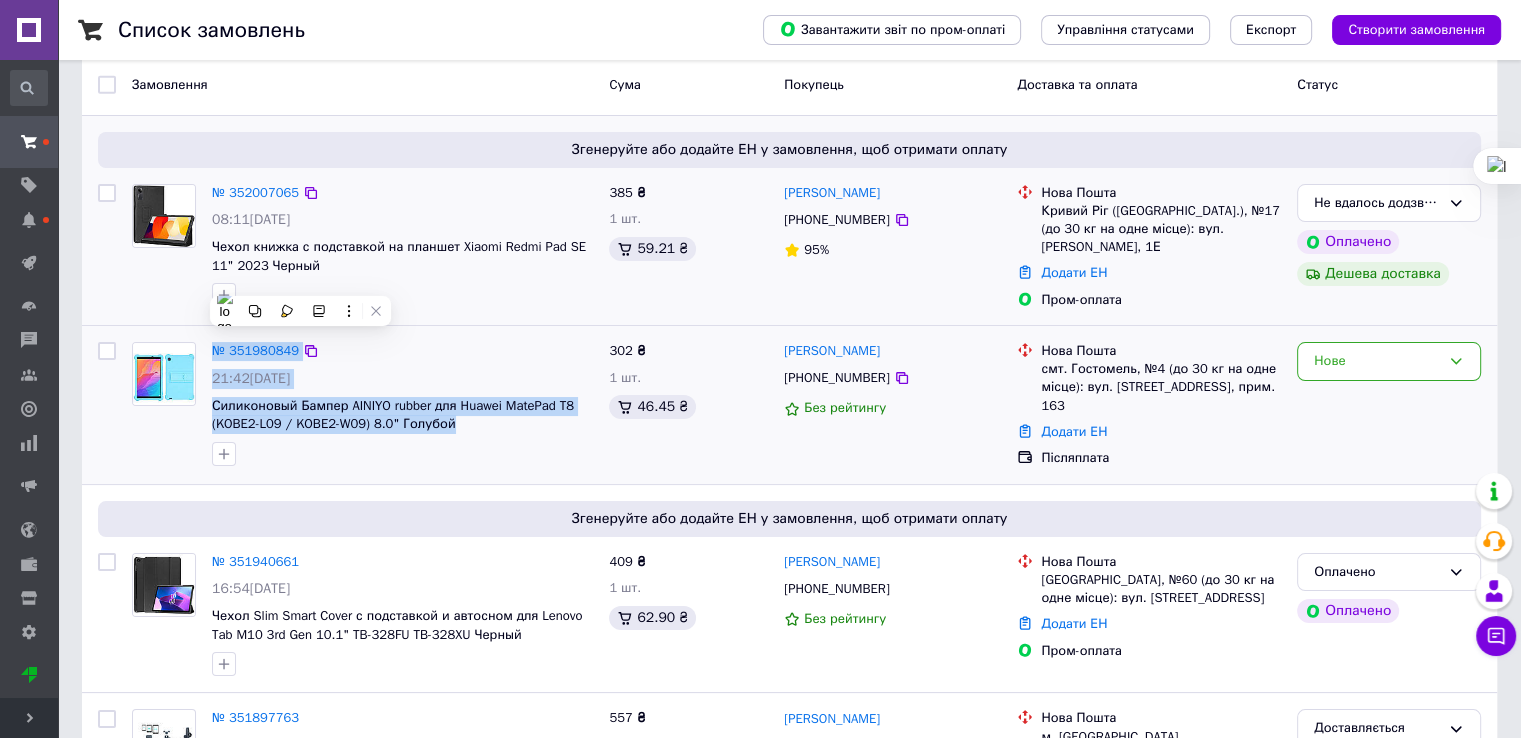 click at bounding box center (402, 454) 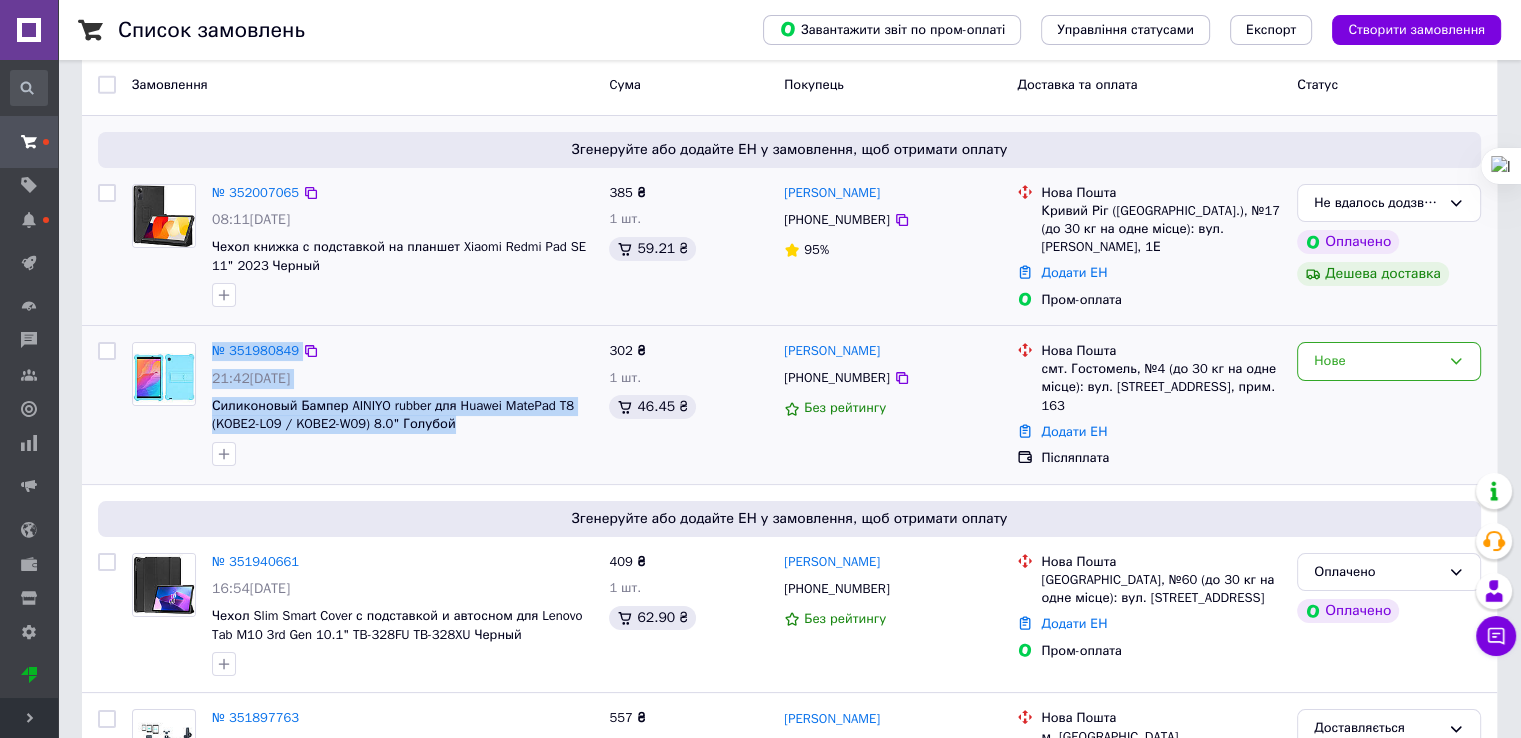 drag, startPoint x: 580, startPoint y: 449, endPoint x: 210, endPoint y: 350, distance: 383.01566 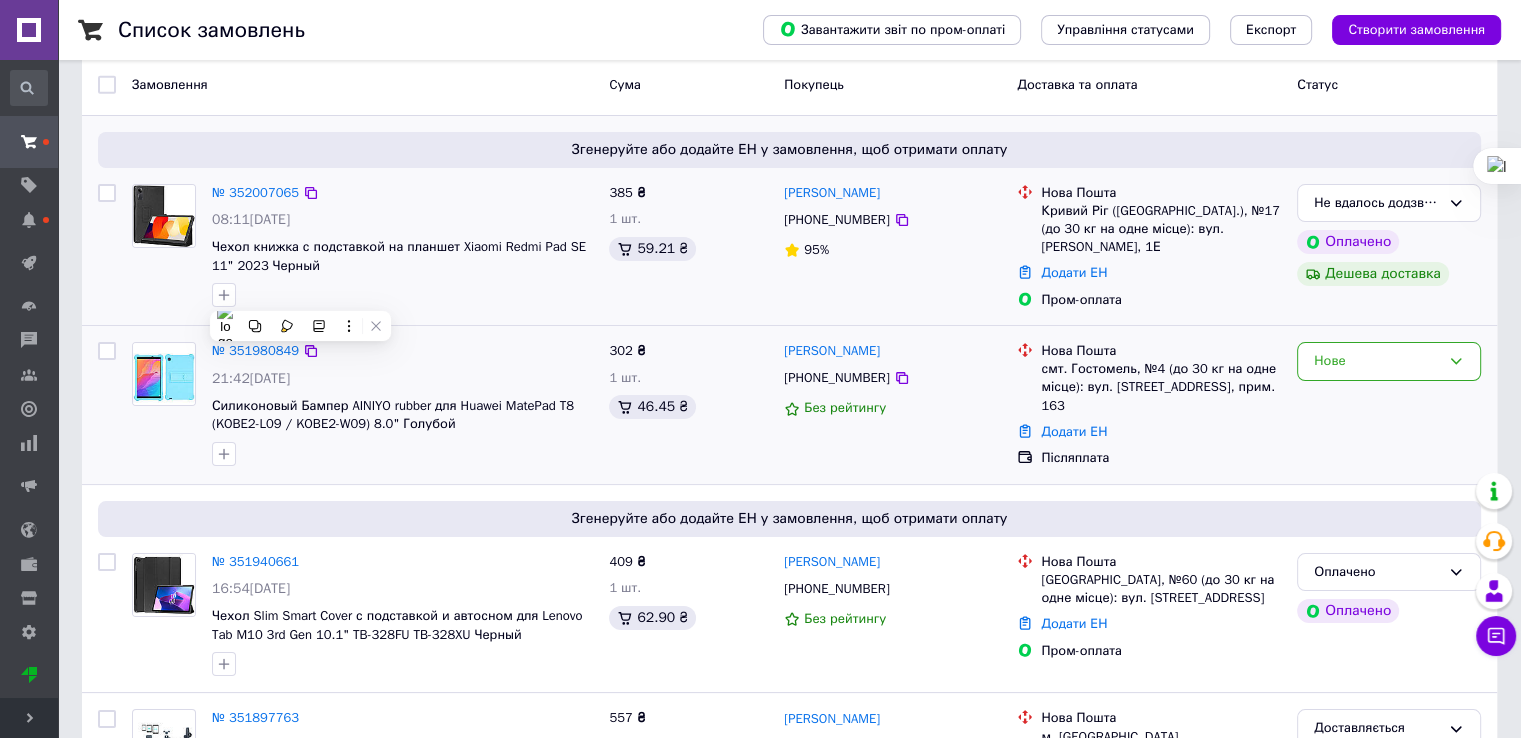 click on "302 ₴ 1 шт. 46.45 ₴" at bounding box center [688, 405] 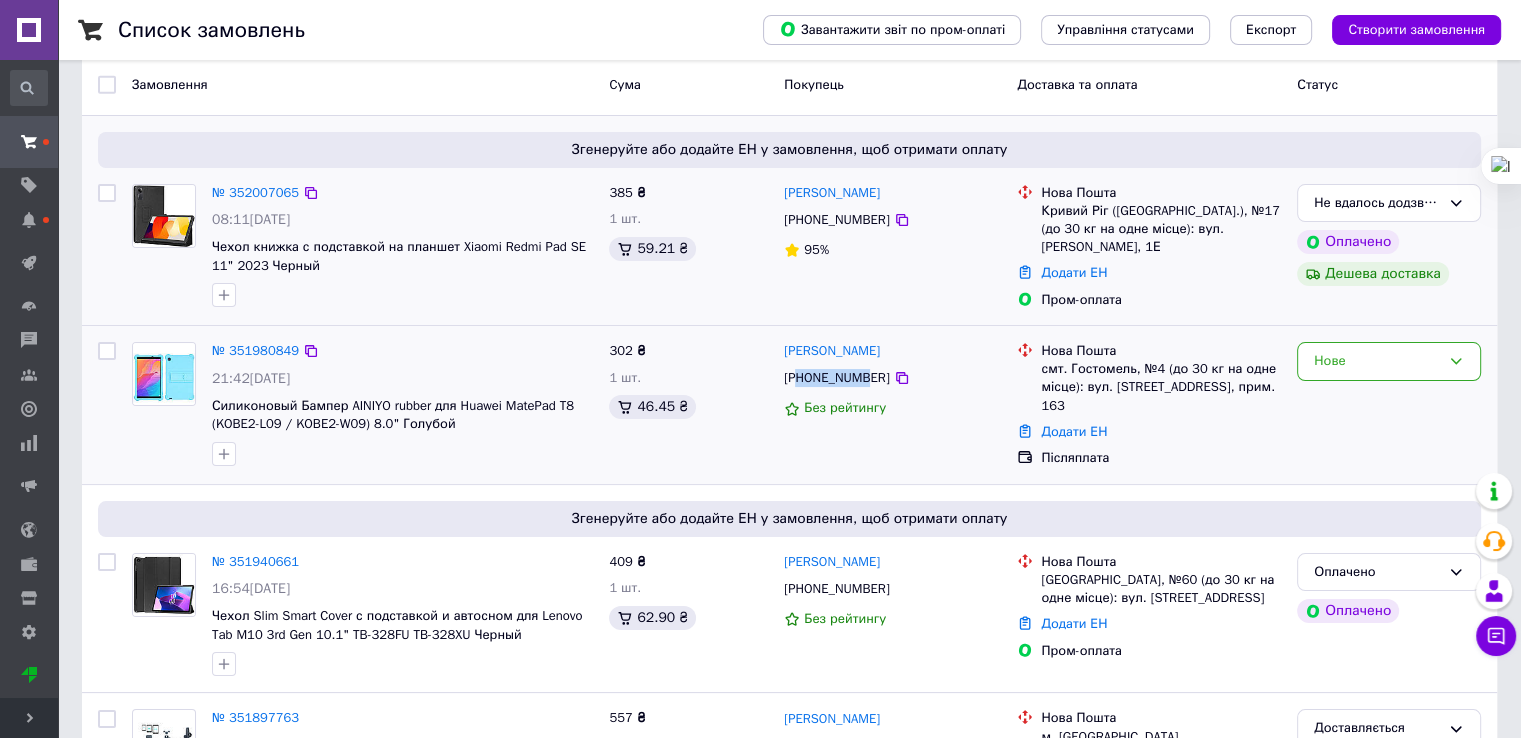 drag, startPoint x: 838, startPoint y: 377, endPoint x: 866, endPoint y: 378, distance: 28.01785 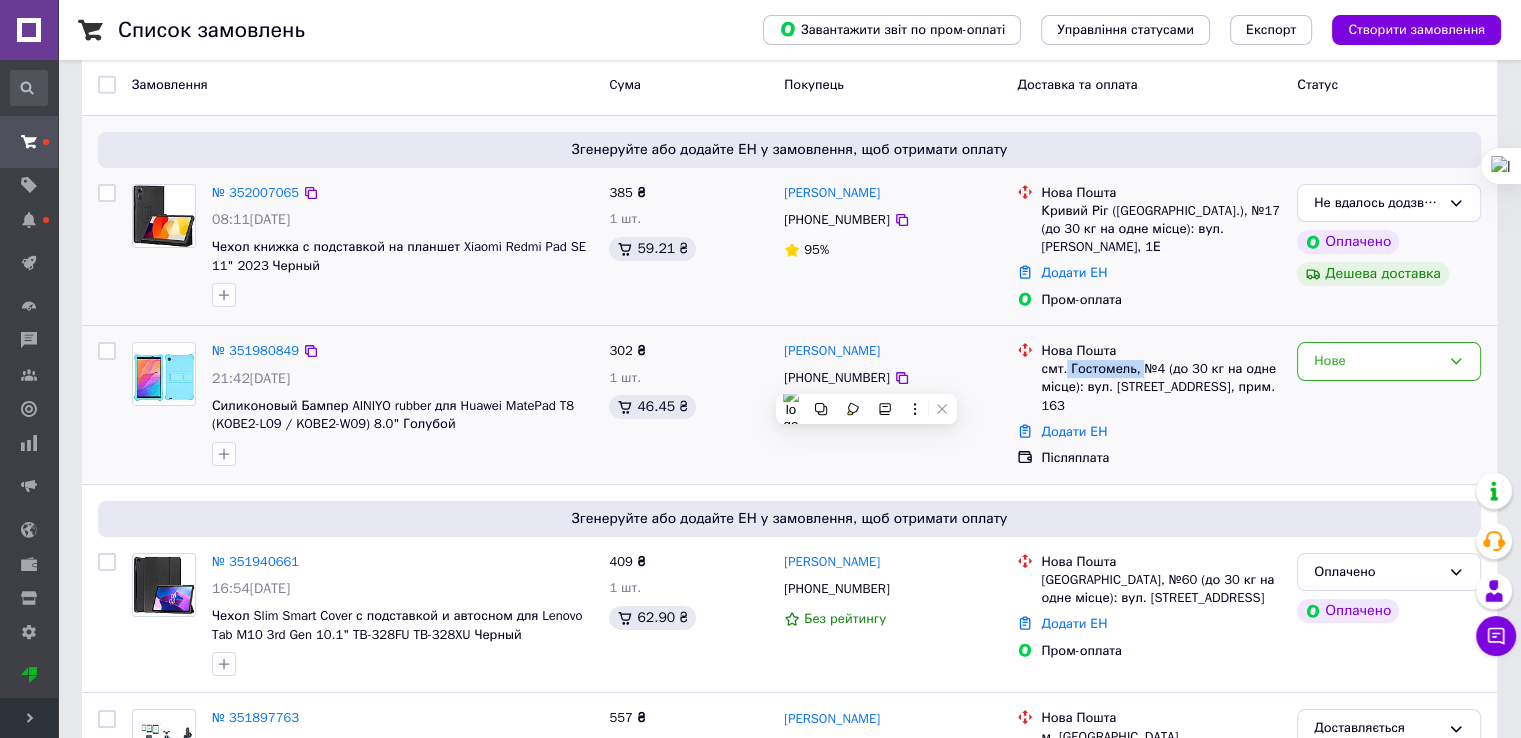 drag, startPoint x: 1065, startPoint y: 368, endPoint x: 1134, endPoint y: 373, distance: 69.18092 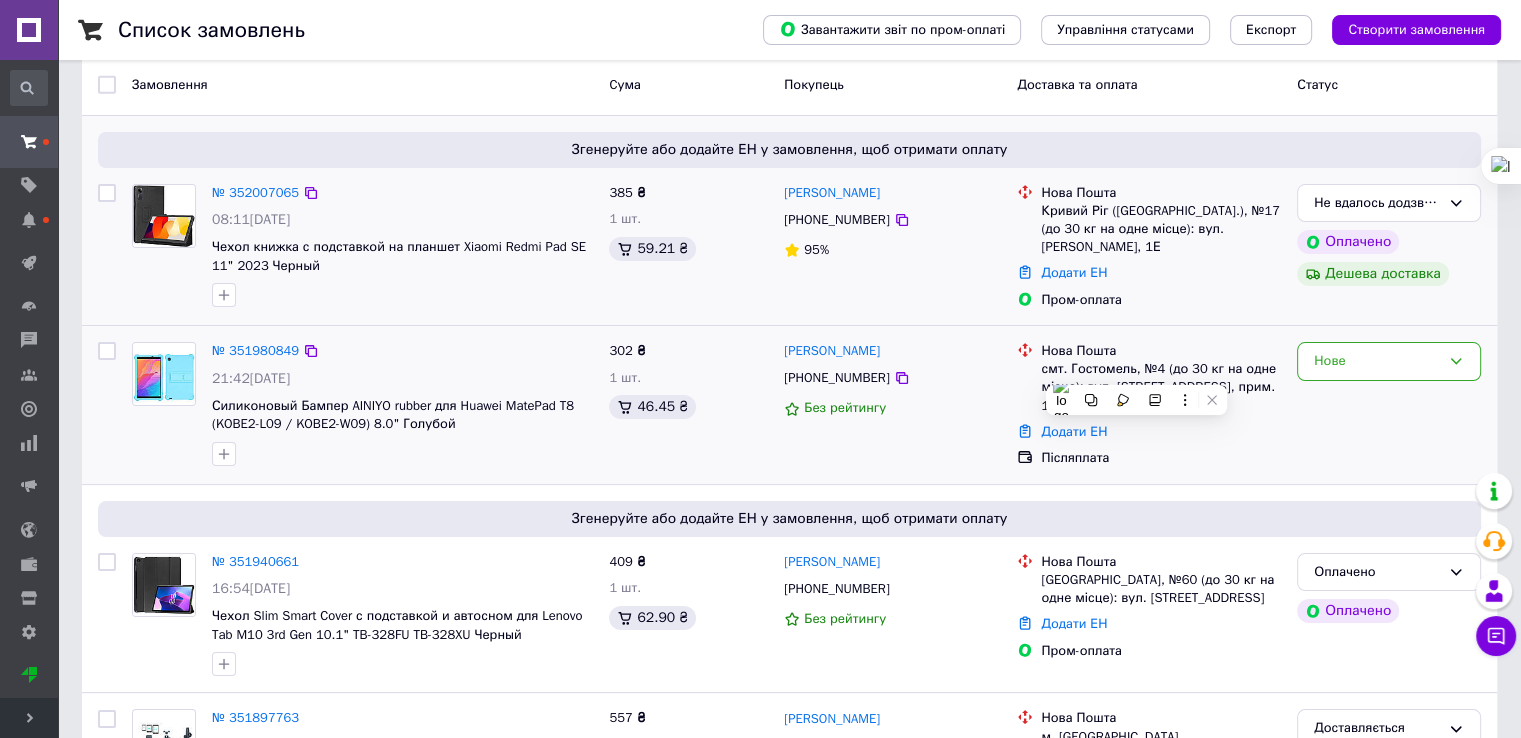 drag, startPoint x: 690, startPoint y: 467, endPoint x: 732, endPoint y: 462, distance: 42.296574 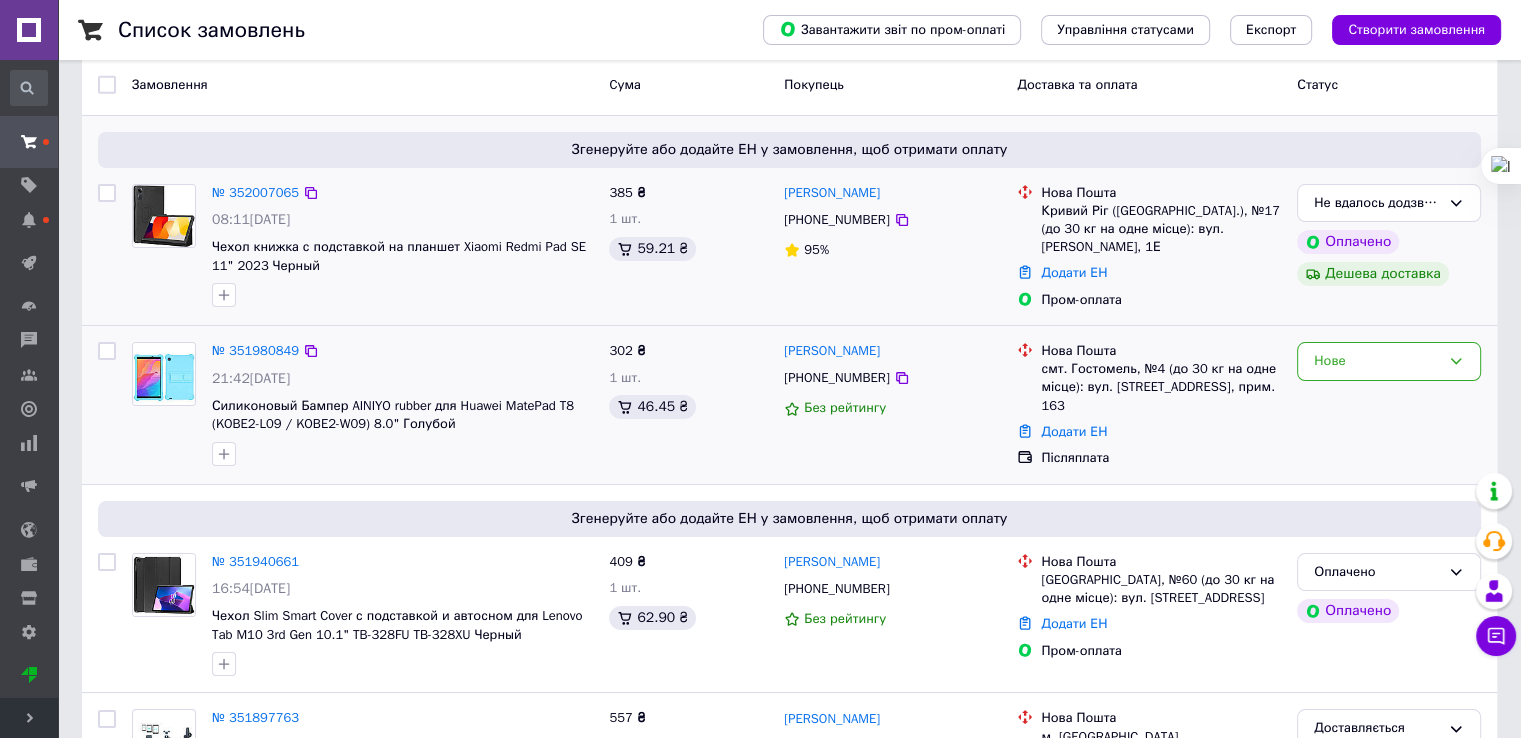 drag, startPoint x: 1077, startPoint y: 363, endPoint x: 1126, endPoint y: 415, distance: 71.44928 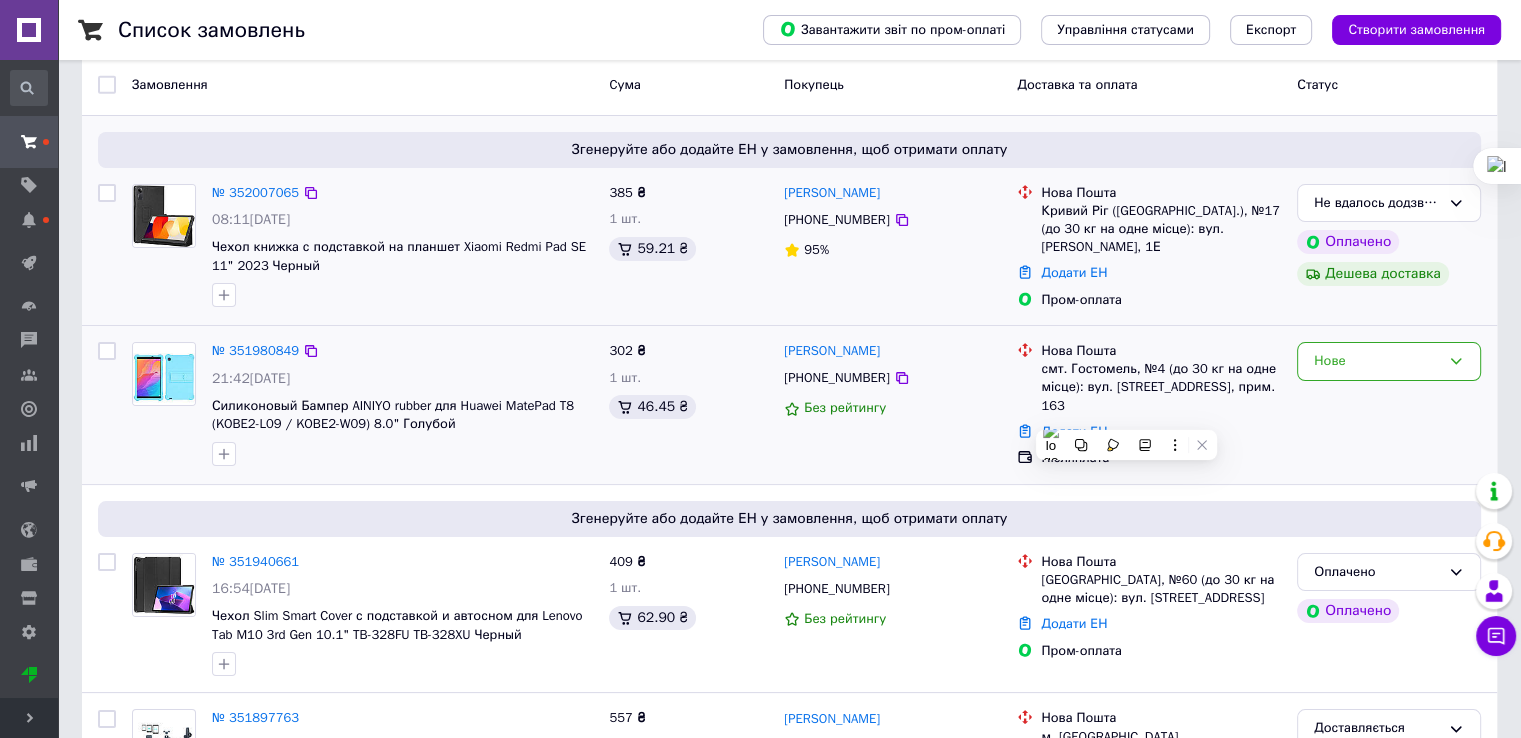 click on "Оксана Каракоюн +380634789650 Без рейтингу" at bounding box center [892, 405] 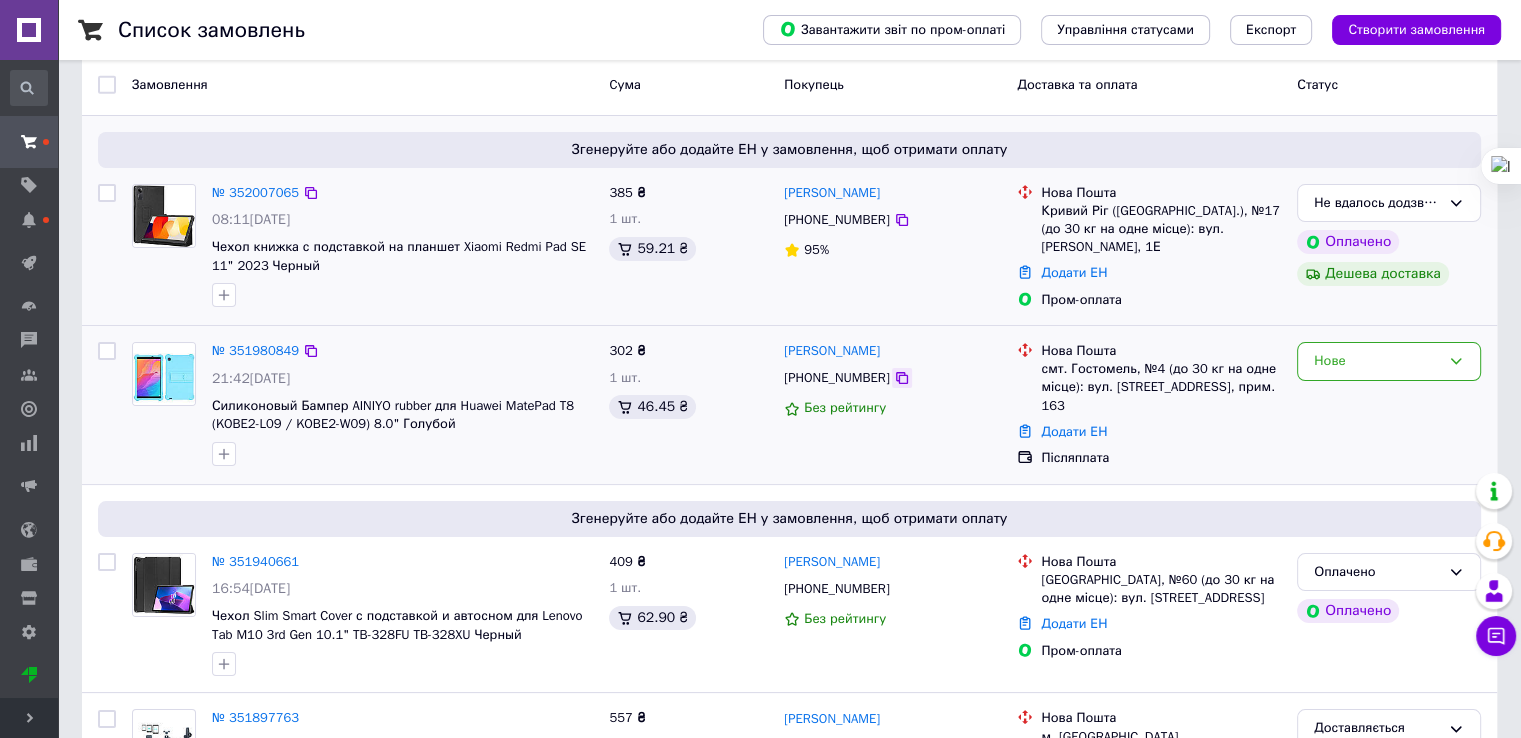 click 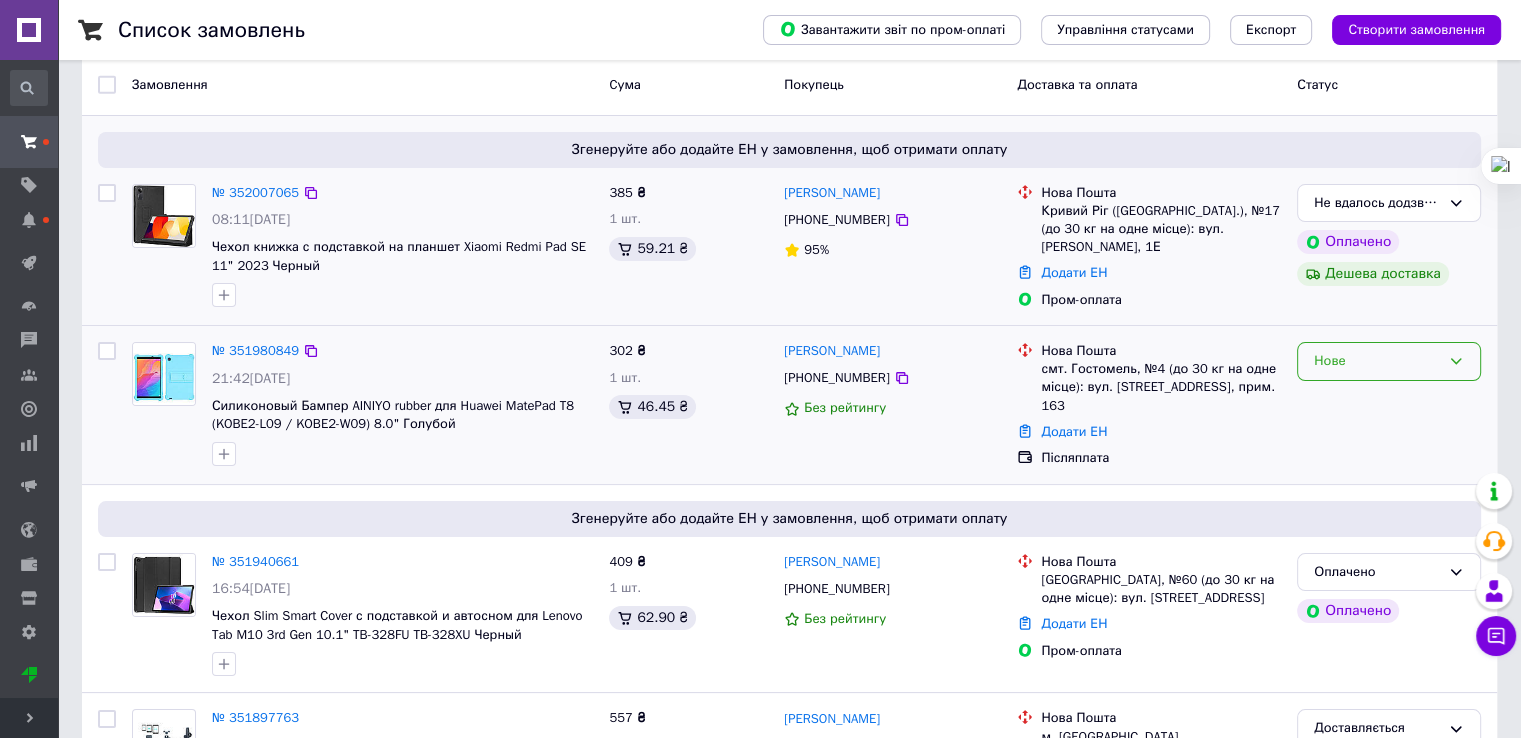 click on "Нове" at bounding box center (1377, 361) 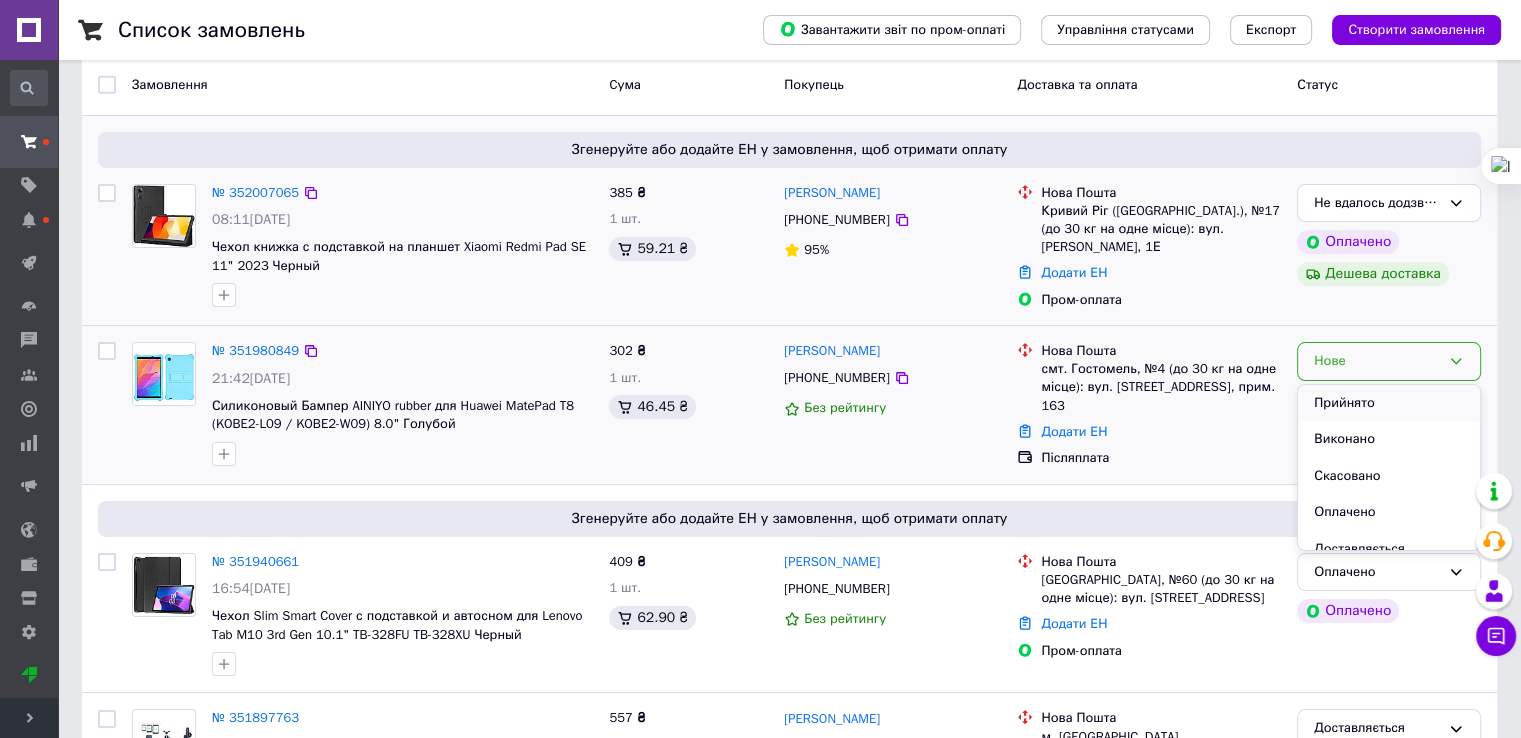 click on "Прийнято" at bounding box center [1389, 403] 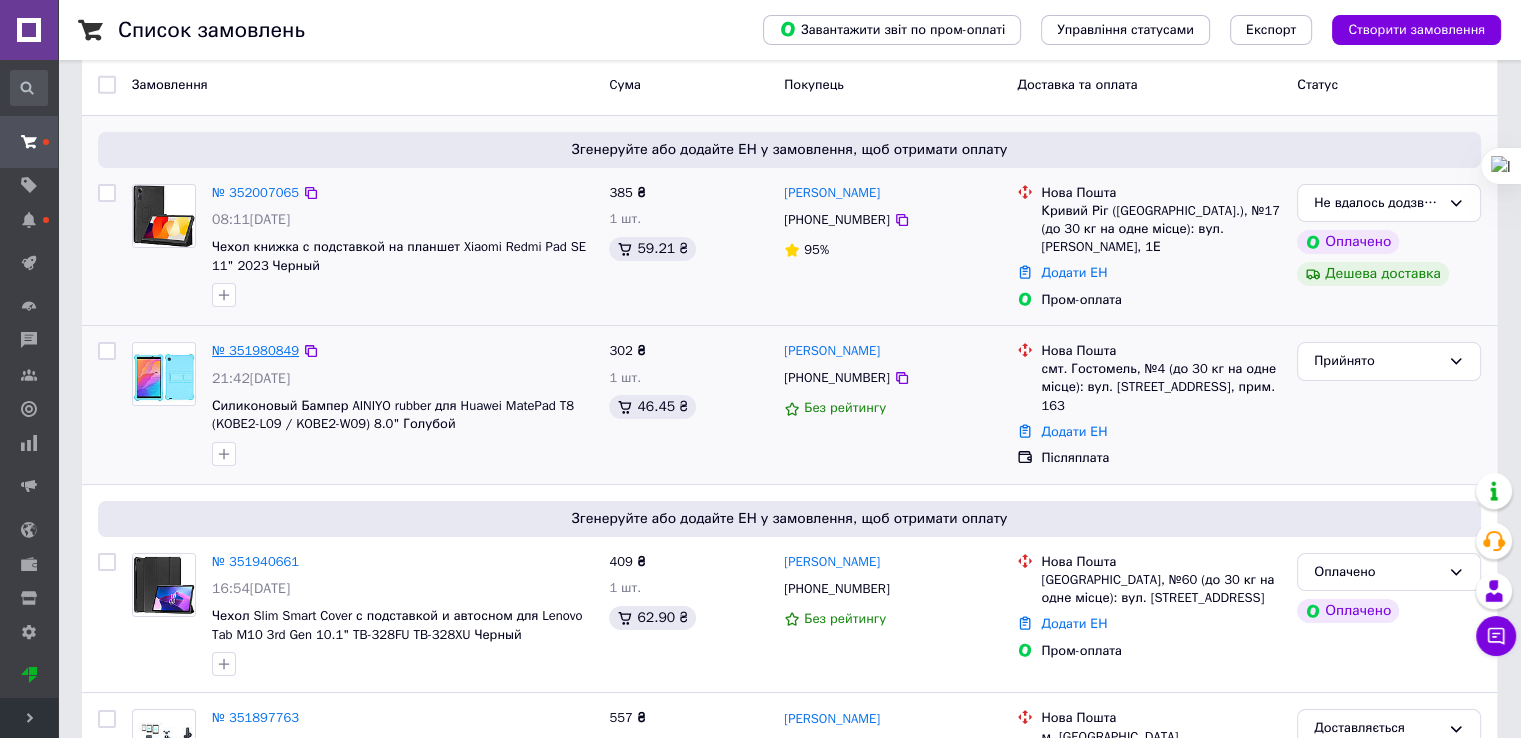 click on "№ 351980849" at bounding box center (255, 350) 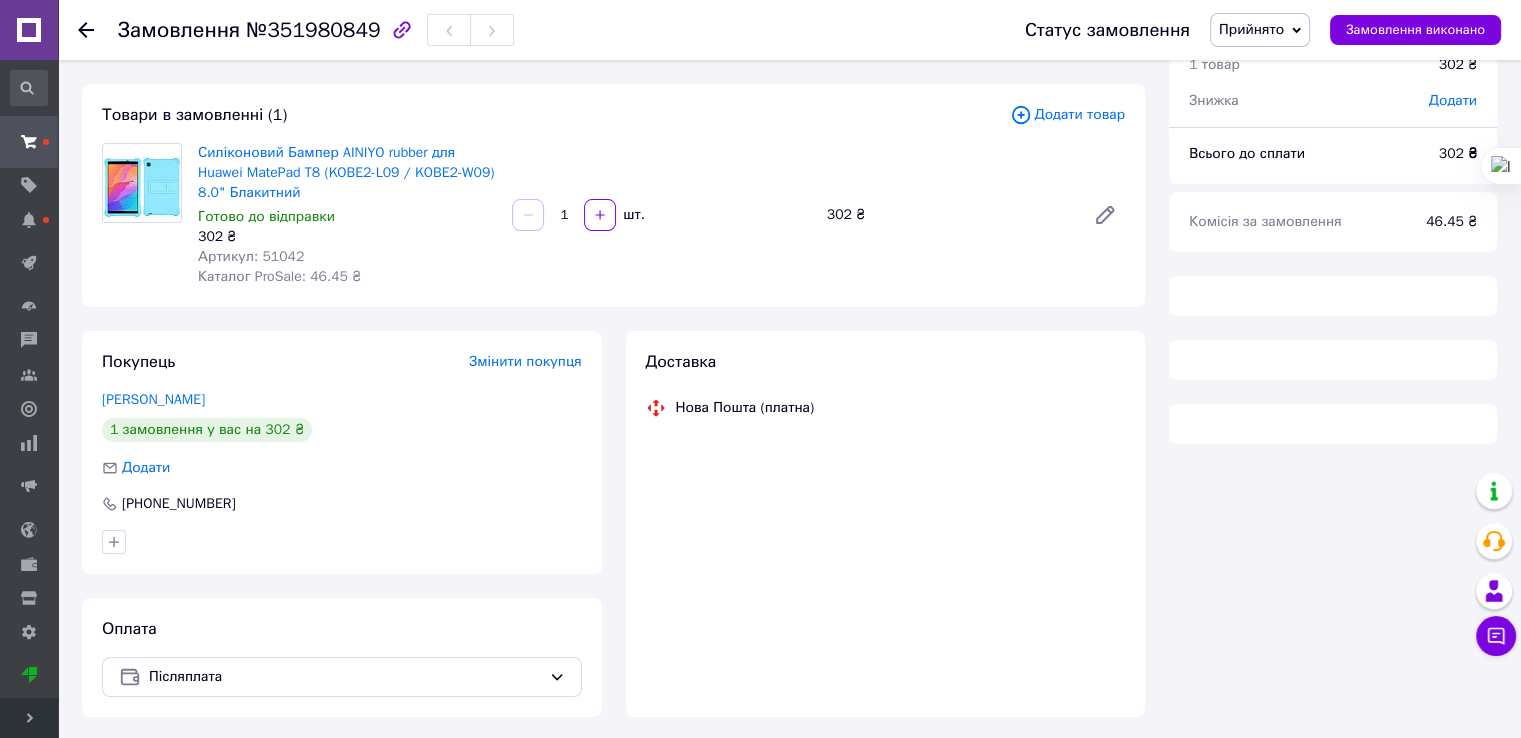 scroll, scrollTop: 156, scrollLeft: 0, axis: vertical 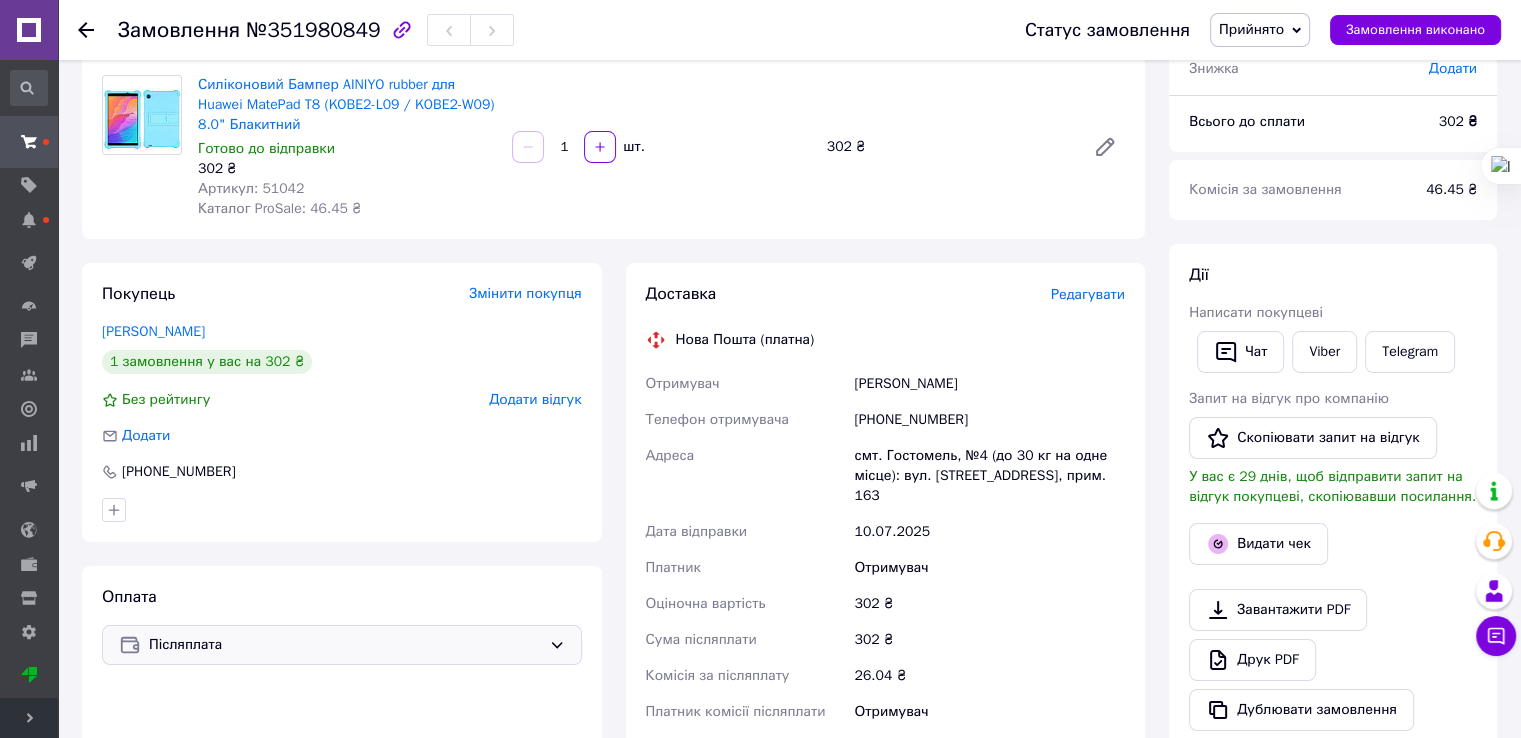 click on "Післяплата" at bounding box center (345, 645) 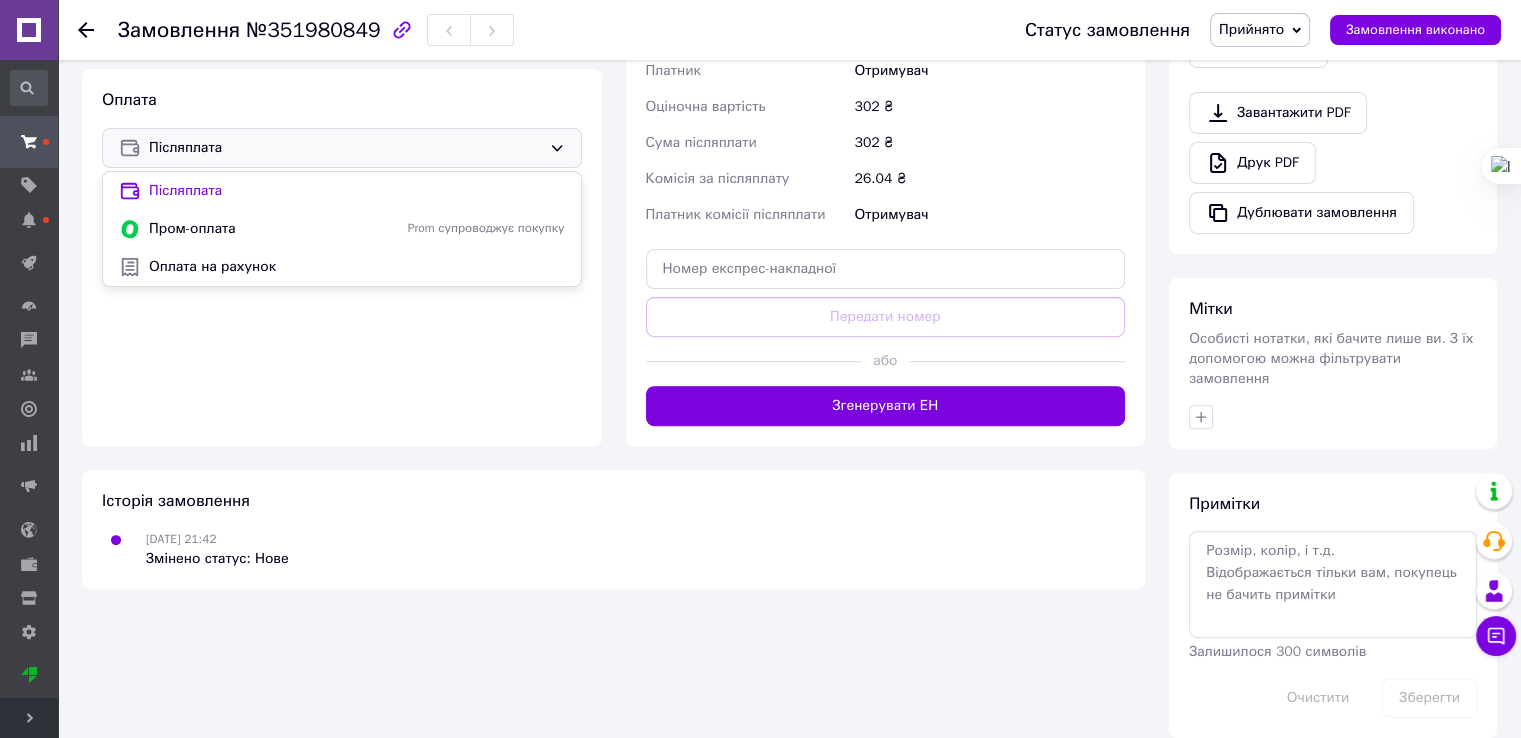 scroll, scrollTop: 655, scrollLeft: 0, axis: vertical 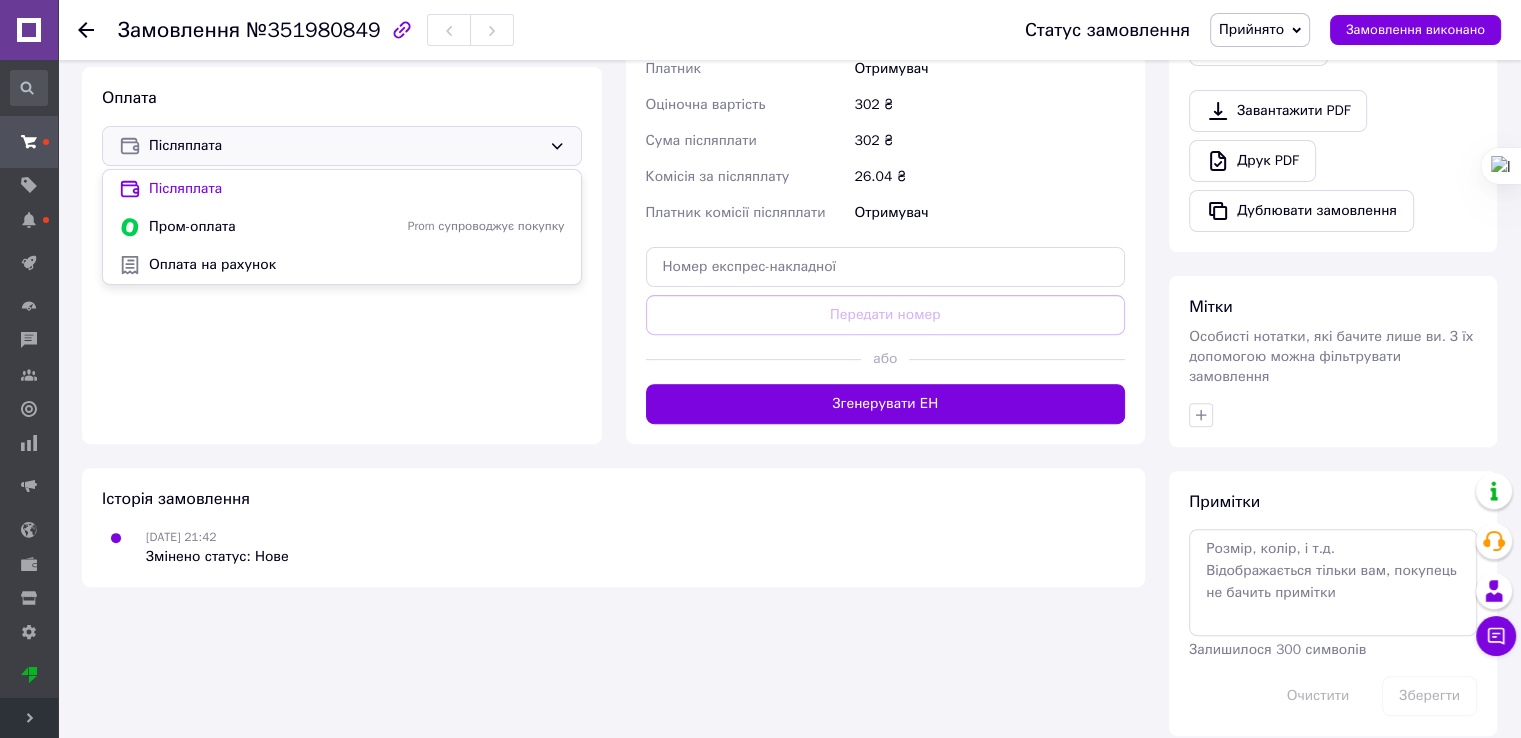 click on "Оплата на рахунок" at bounding box center (357, 265) 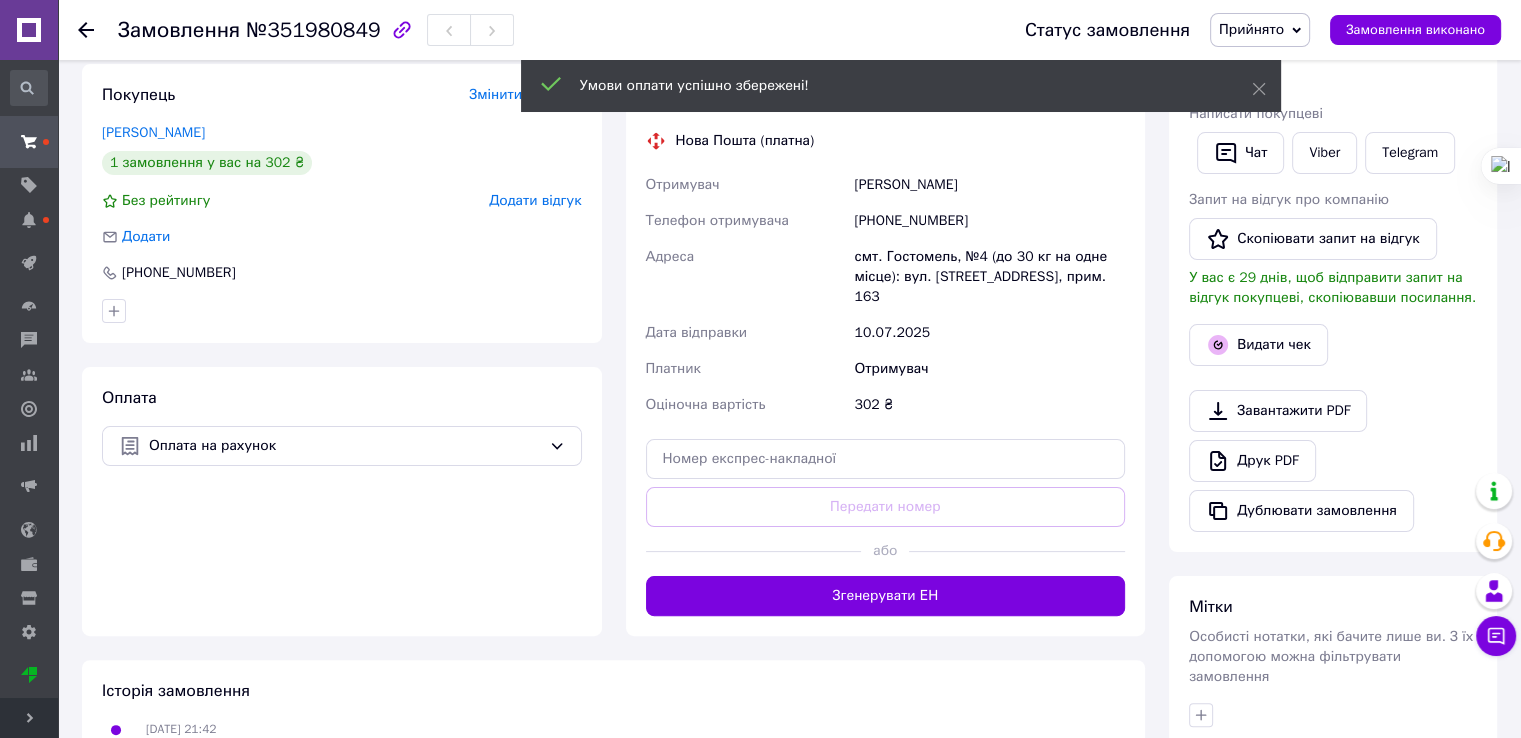 scroll, scrollTop: 155, scrollLeft: 0, axis: vertical 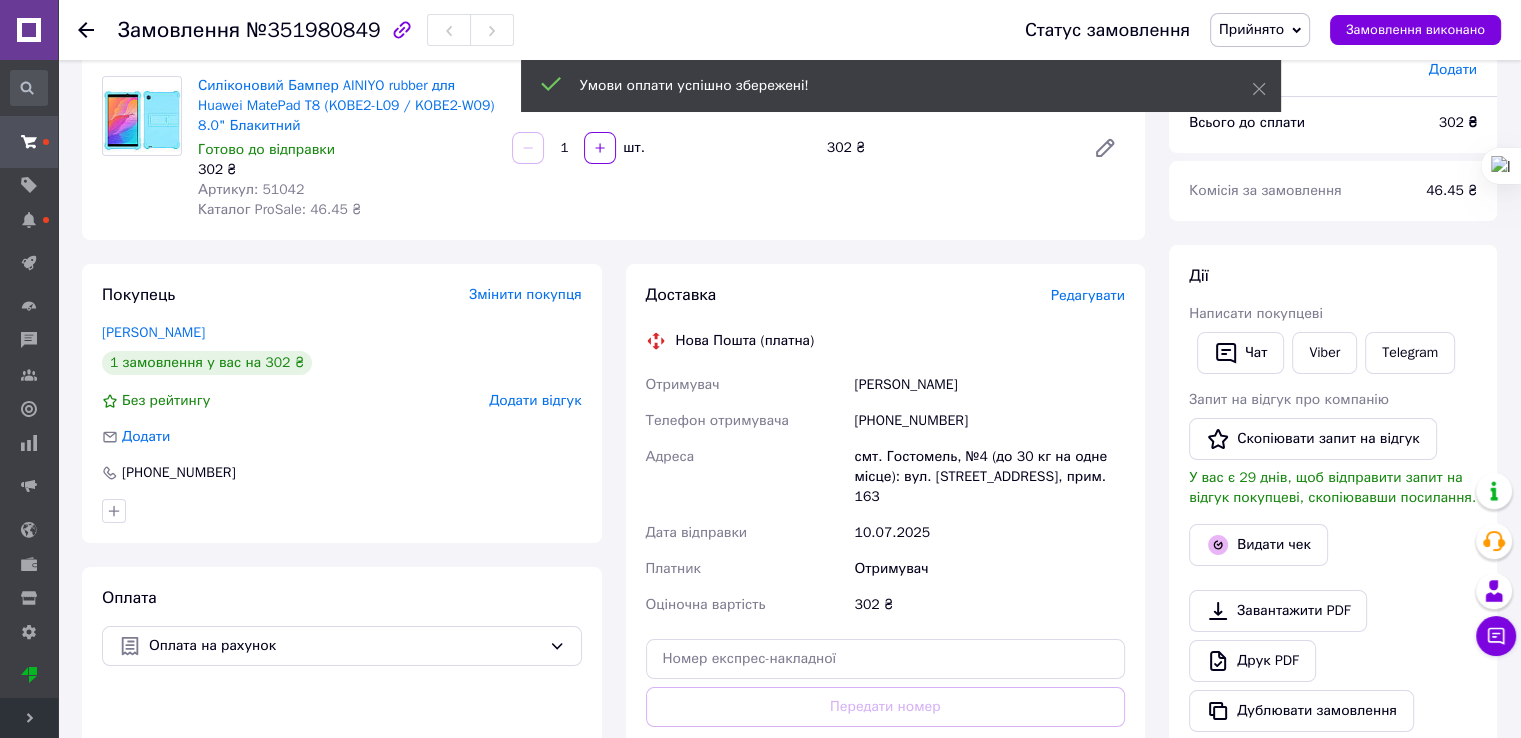 click on "Прийнято" at bounding box center [1260, 30] 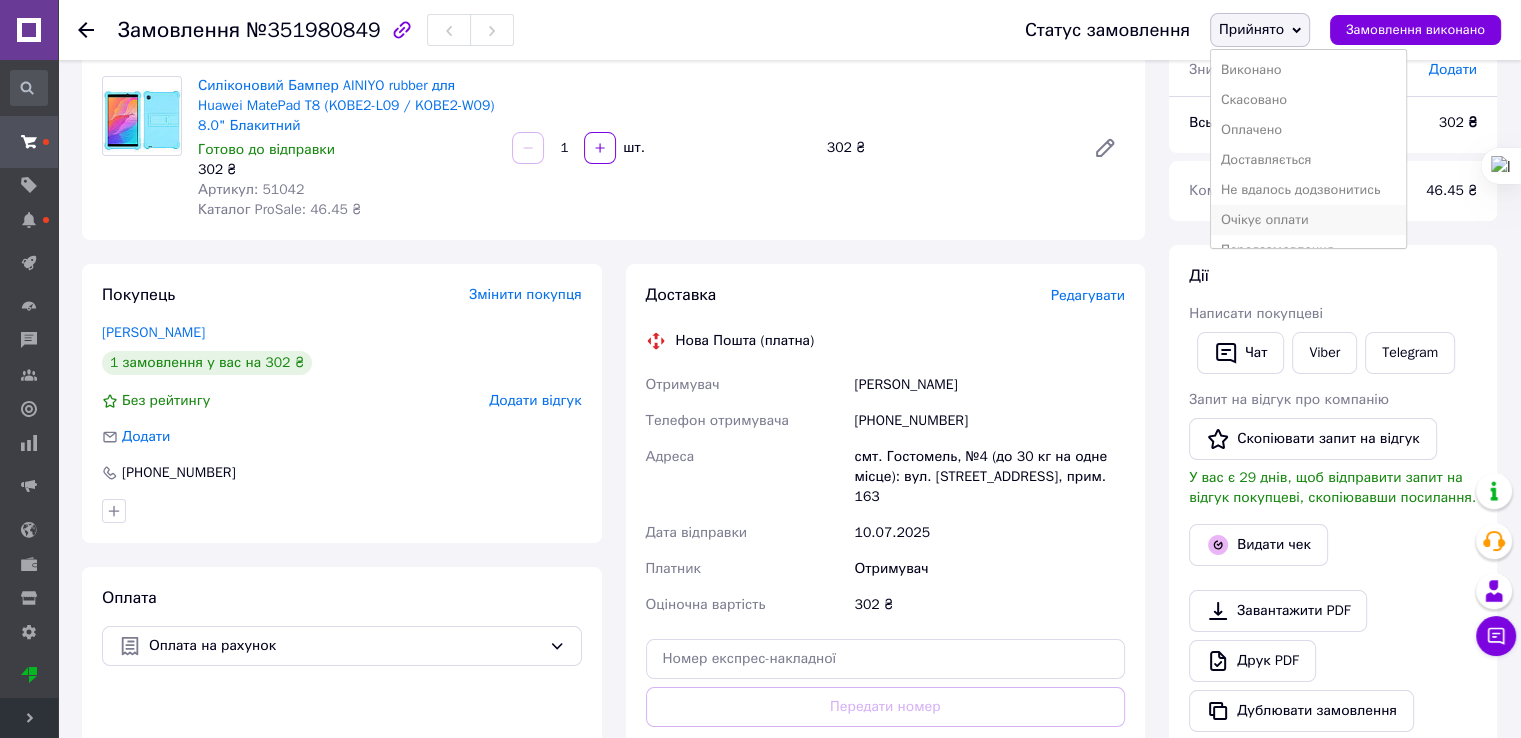 click on "Очікує оплати" at bounding box center [1308, 220] 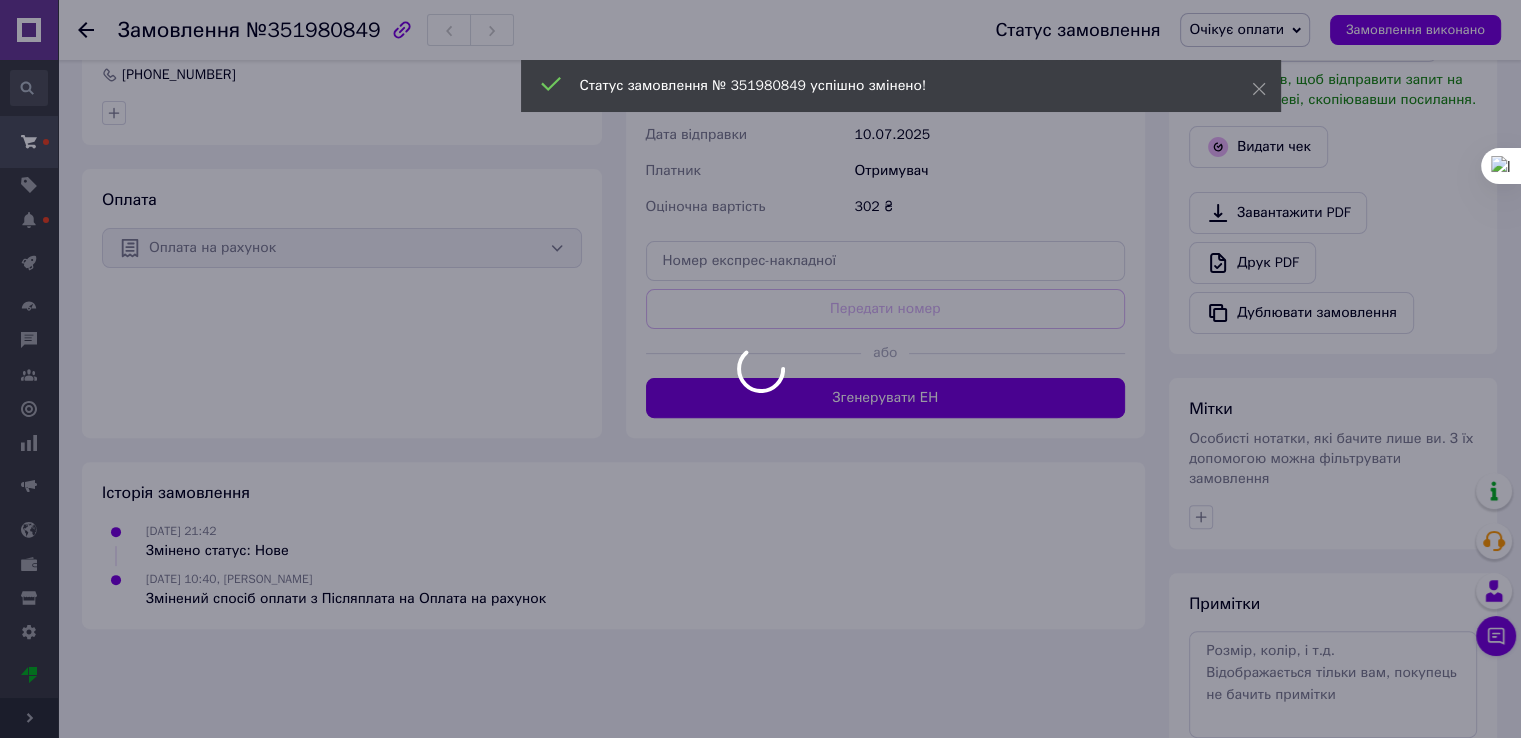scroll, scrollTop: 555, scrollLeft: 0, axis: vertical 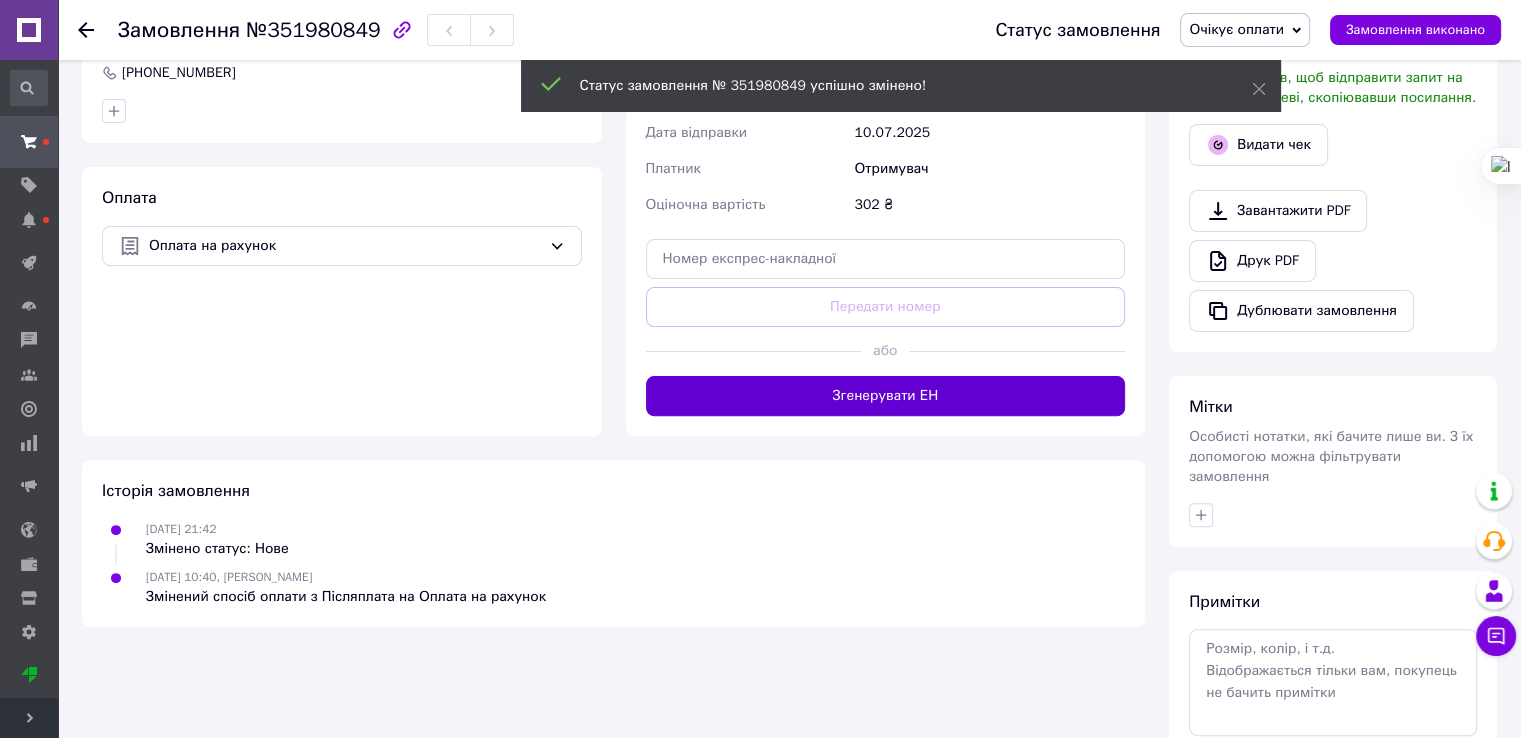 click on "Згенерувати ЕН" at bounding box center (886, 396) 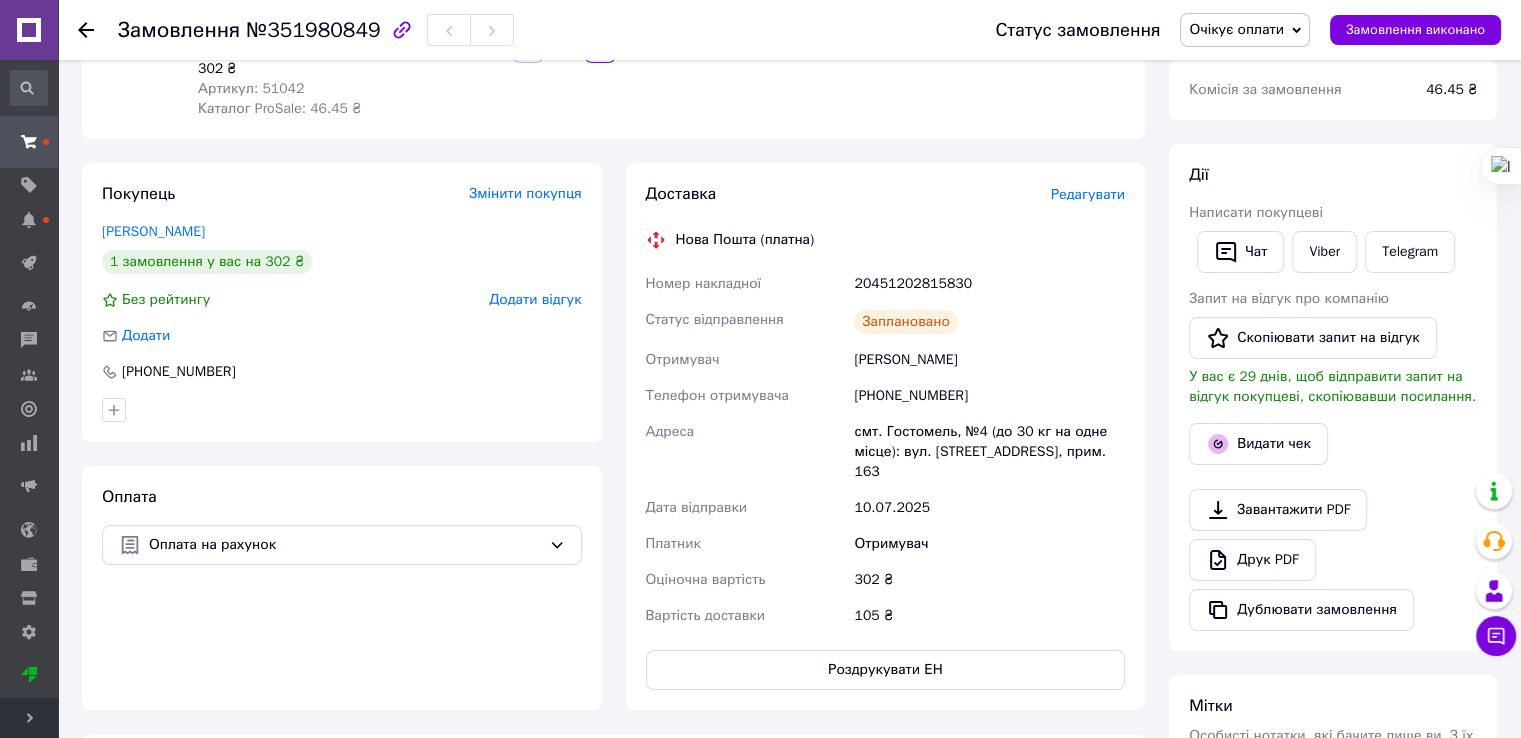 scroll, scrollTop: 255, scrollLeft: 0, axis: vertical 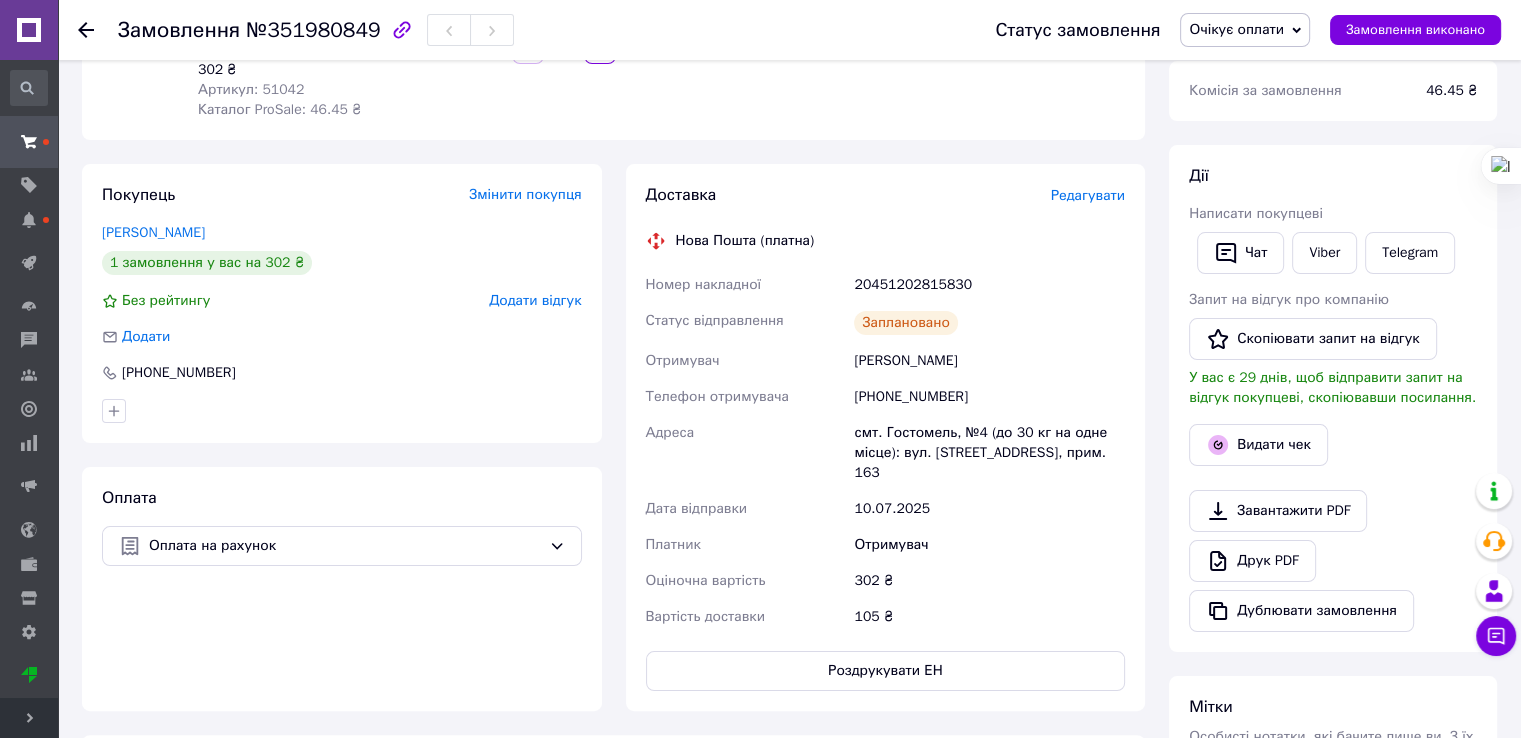 click on "20451202815830" at bounding box center (989, 285) 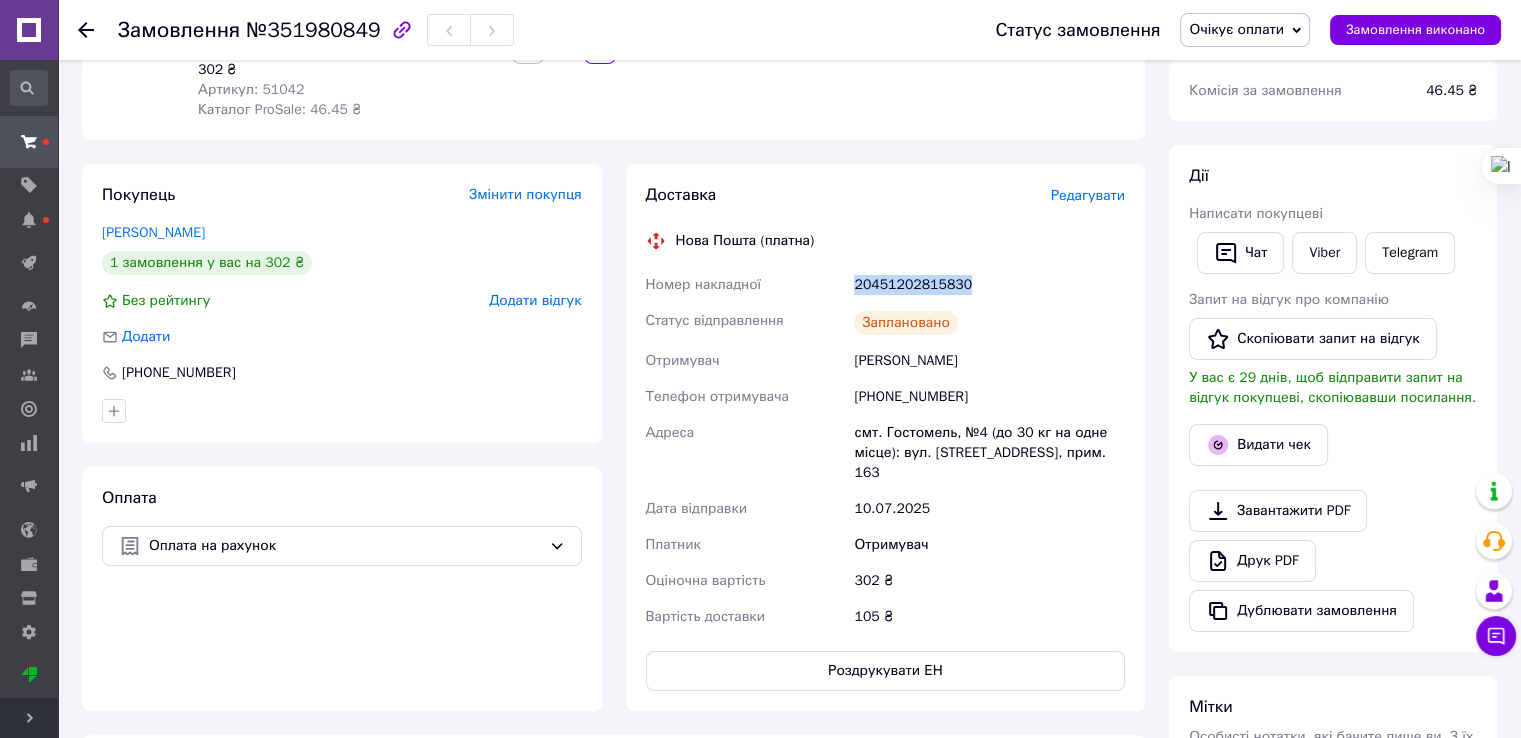 click on "20451202815830" at bounding box center (989, 285) 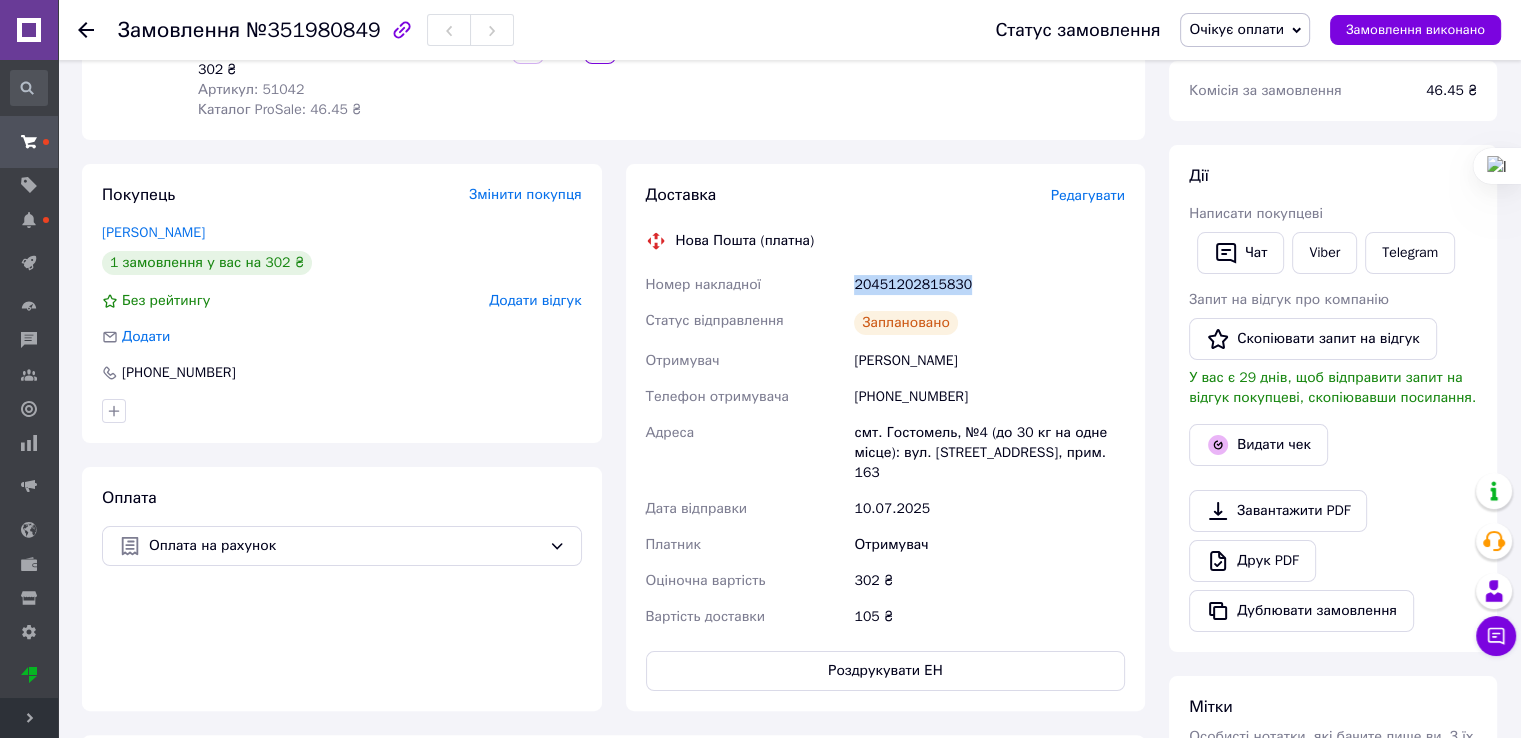 copy on "20451202815830" 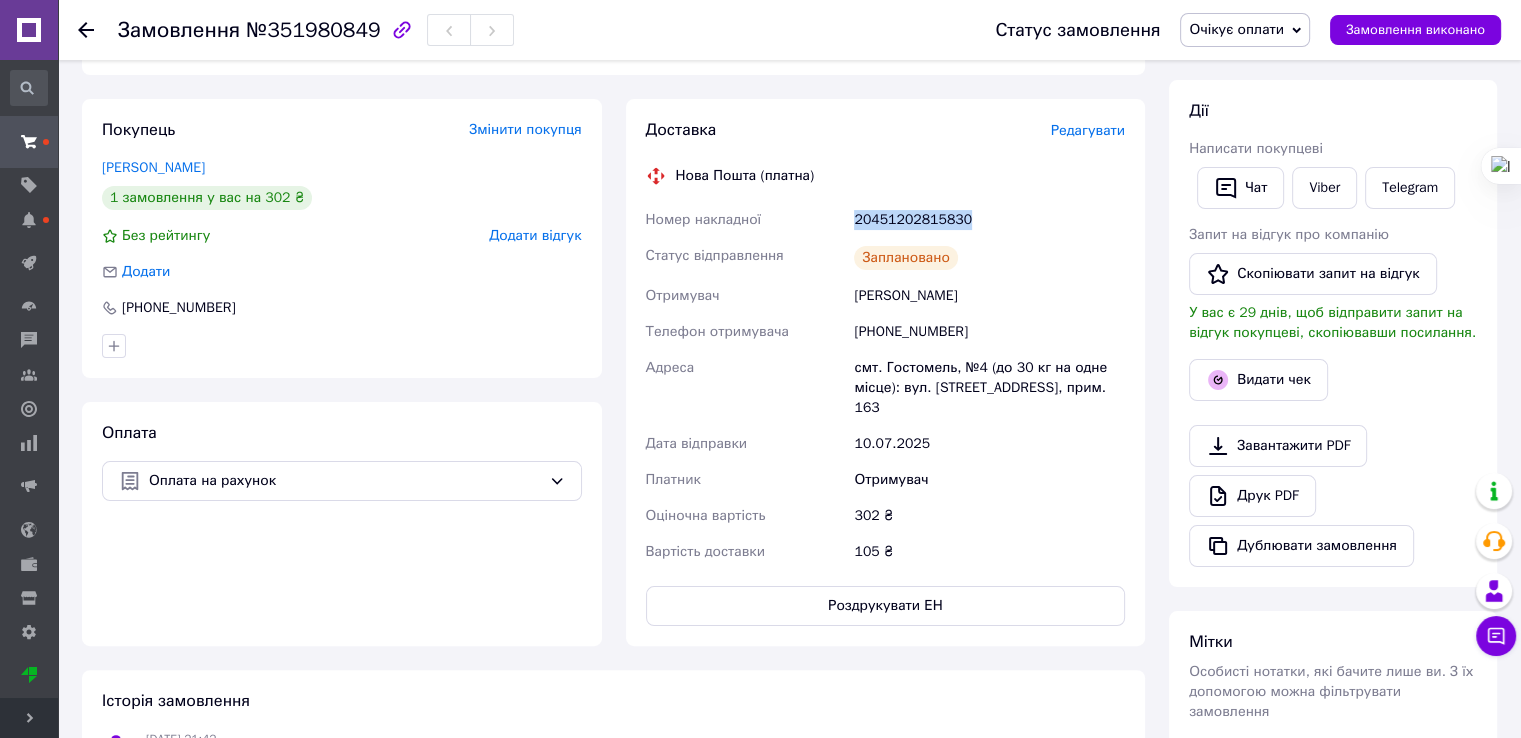 scroll, scrollTop: 355, scrollLeft: 0, axis: vertical 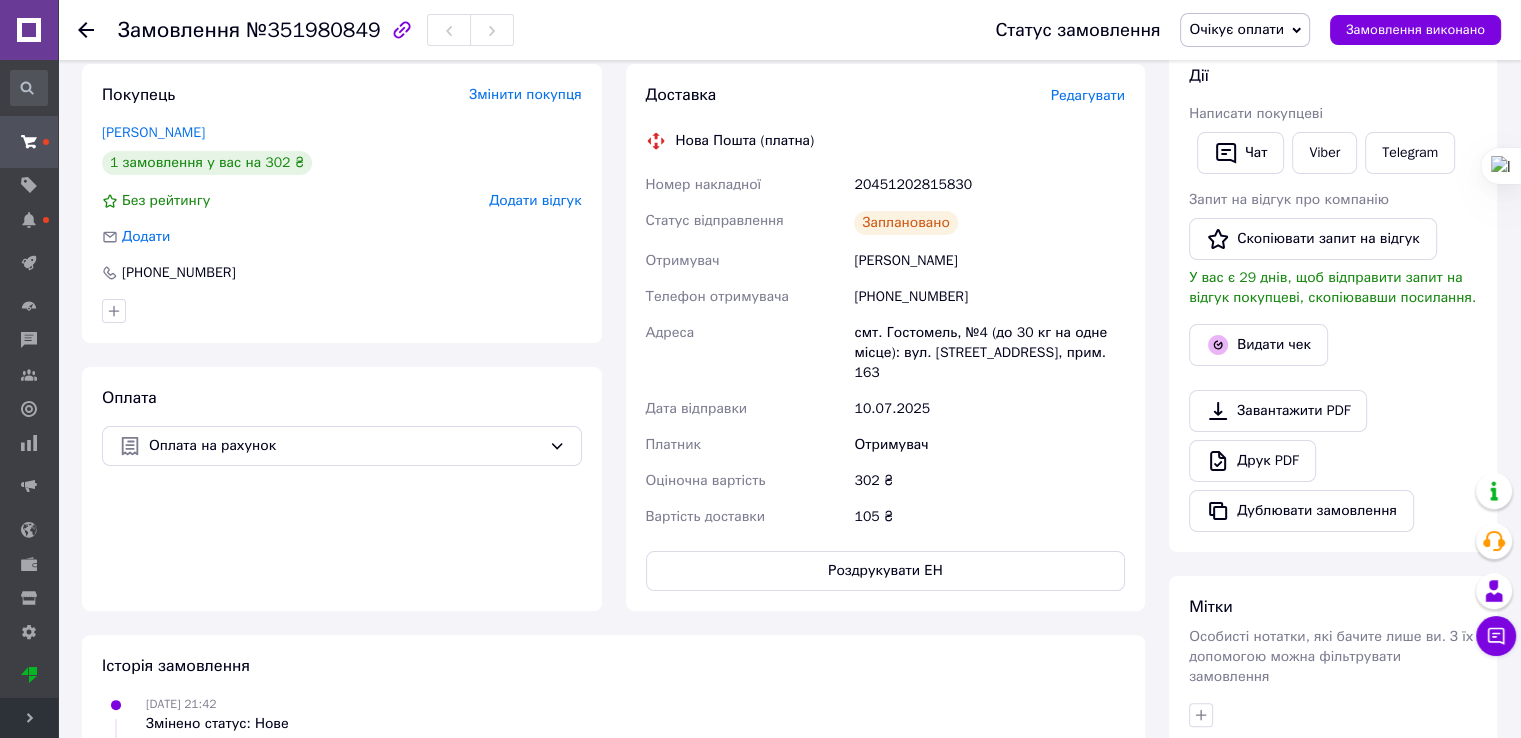 click on "Дата відправки" at bounding box center (746, 409) 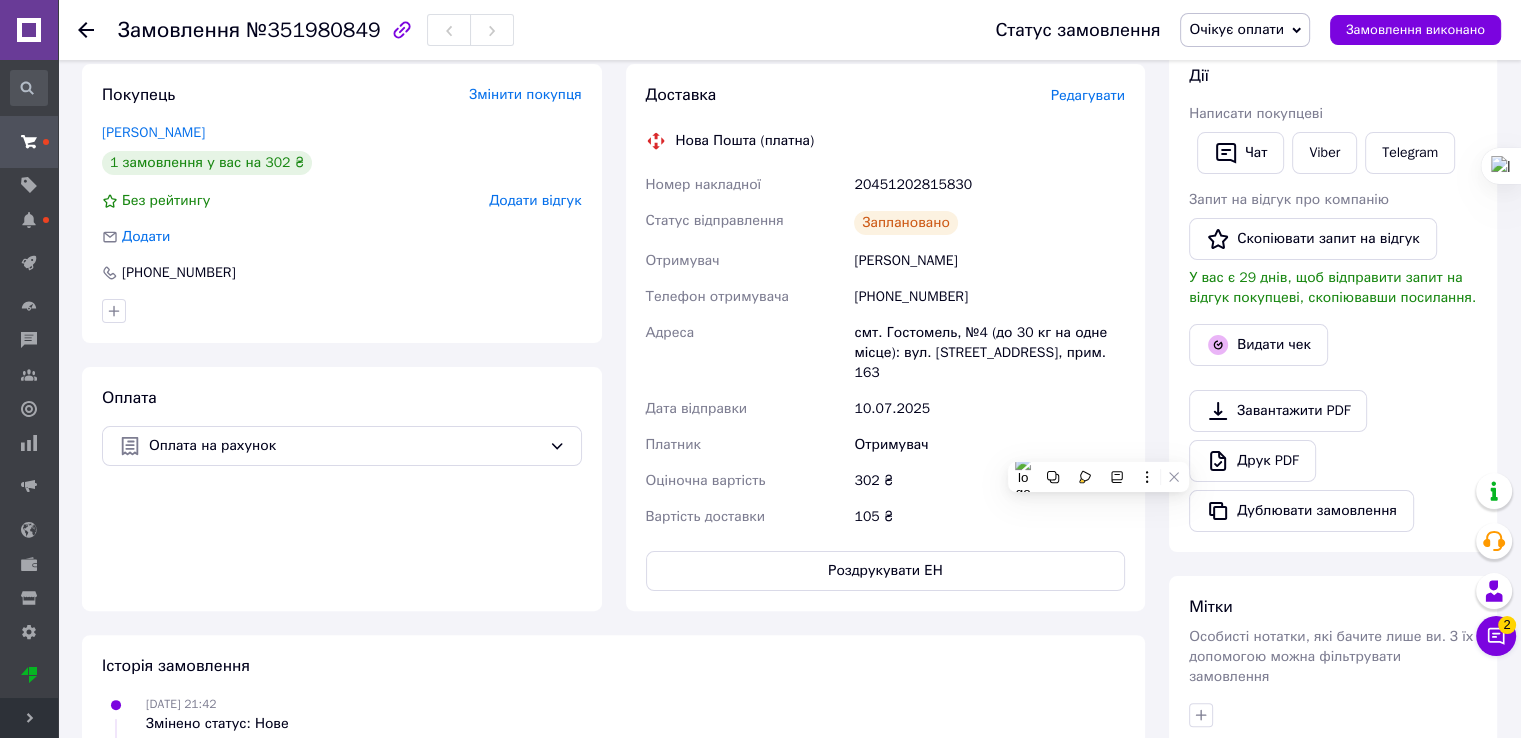 scroll, scrollTop: 0, scrollLeft: 0, axis: both 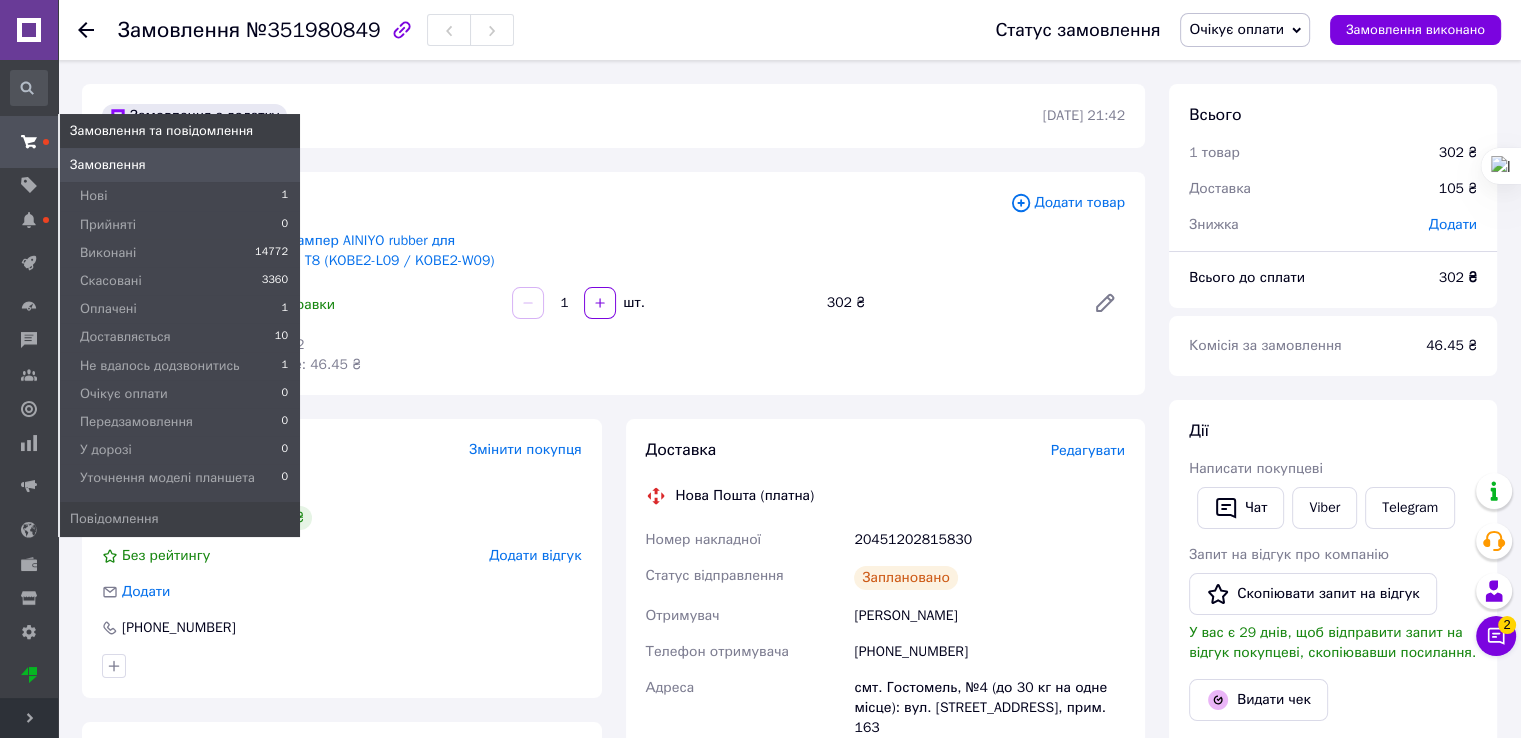 click 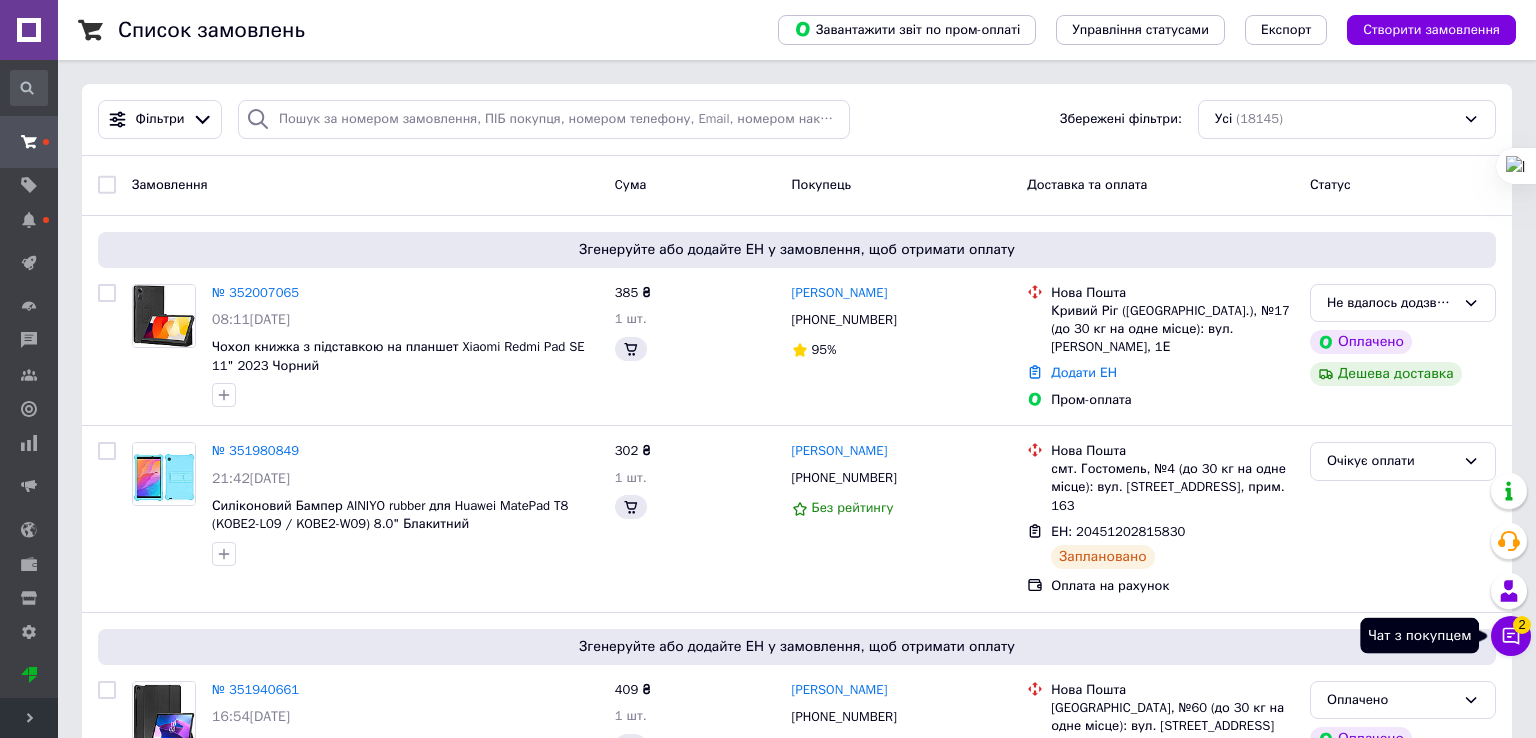 click 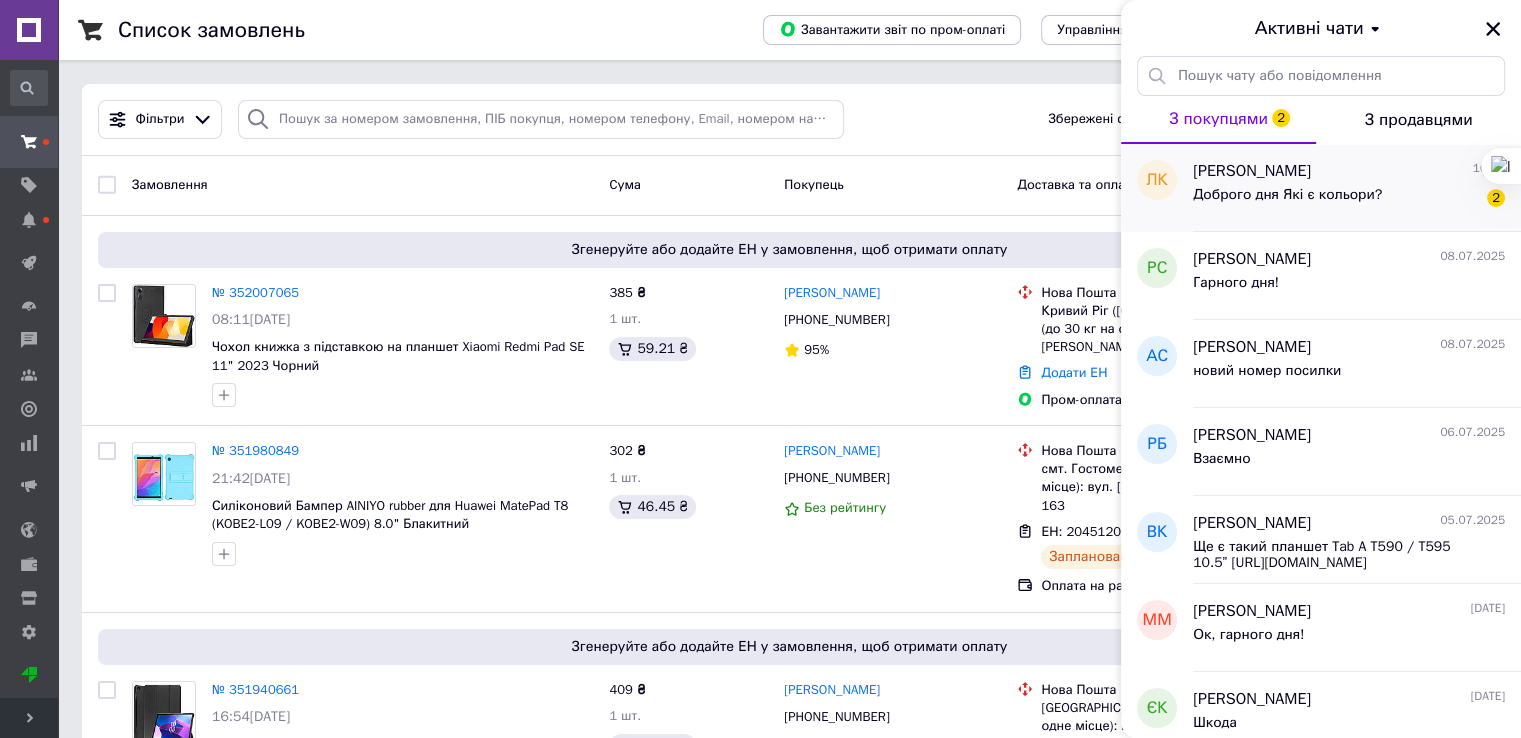 click on "Доброго дня
Які є кольори?" at bounding box center [1287, 195] 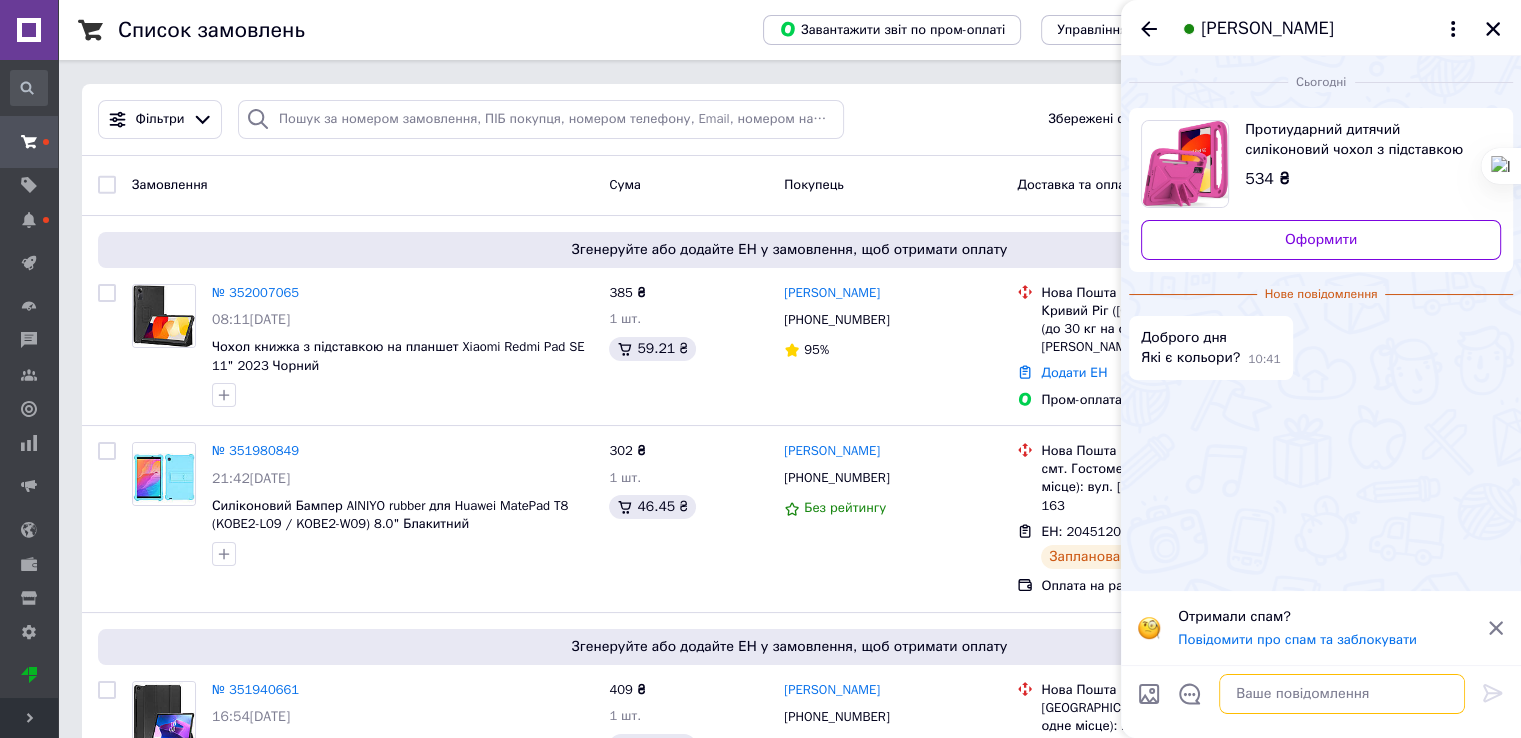 click at bounding box center (1342, 694) 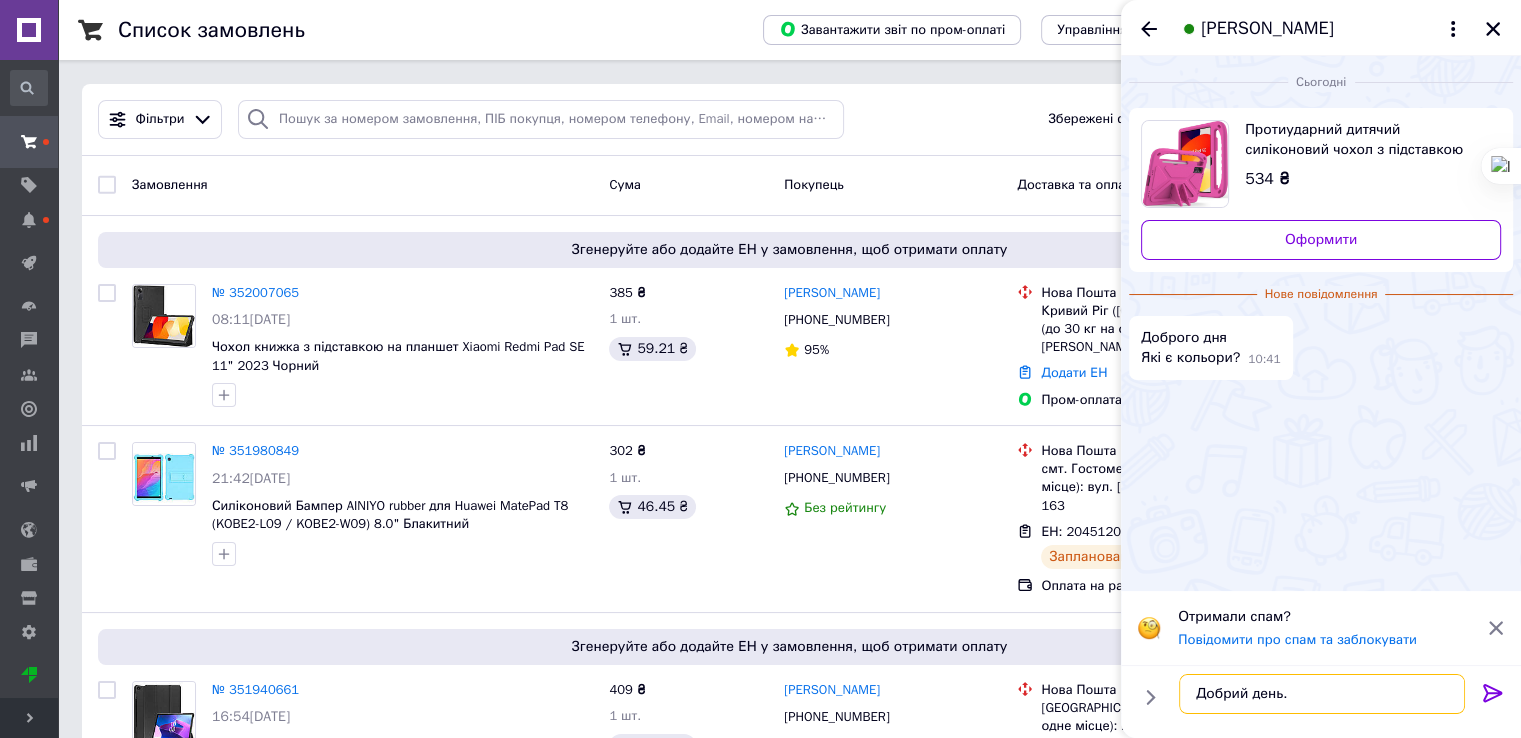 type on "Добрий день." 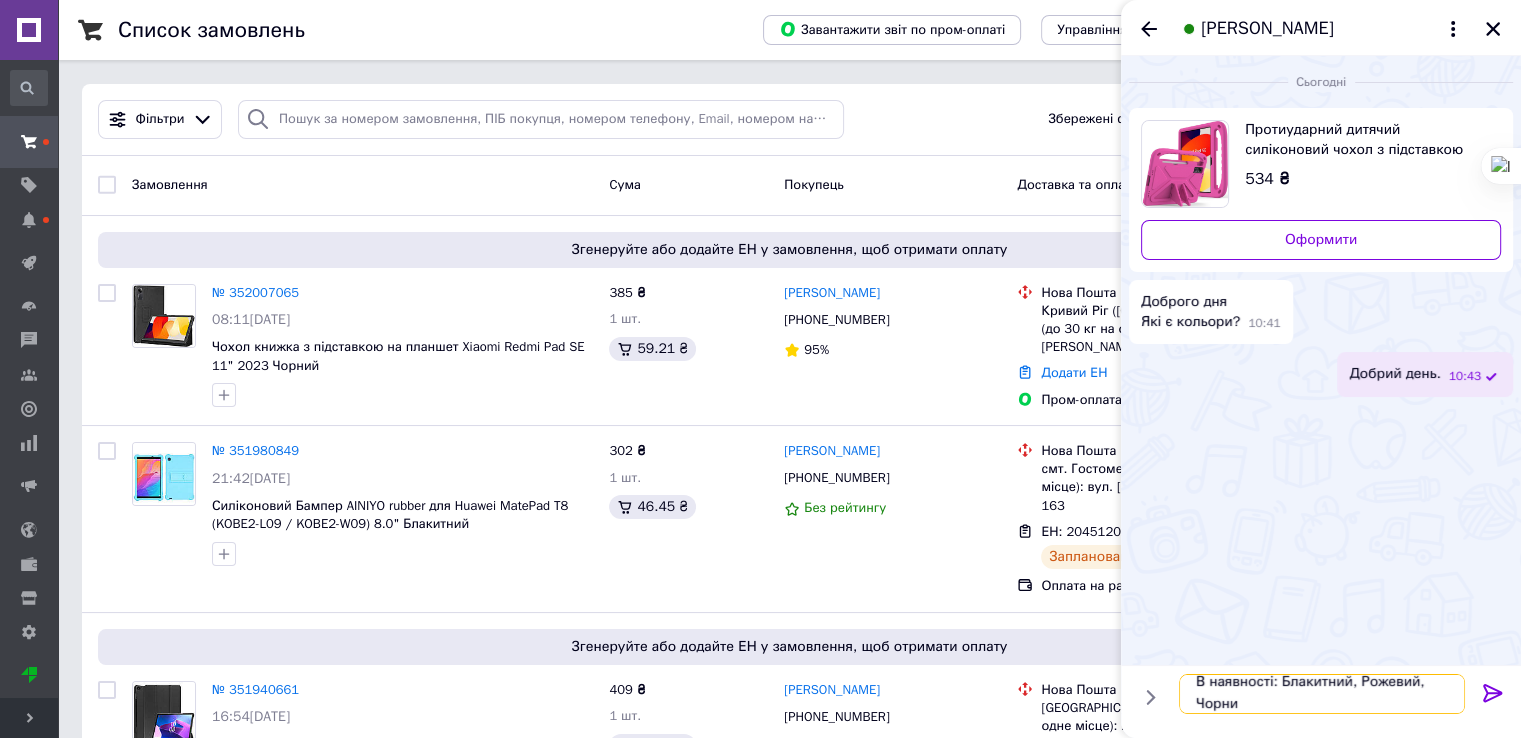 scroll, scrollTop: 1, scrollLeft: 0, axis: vertical 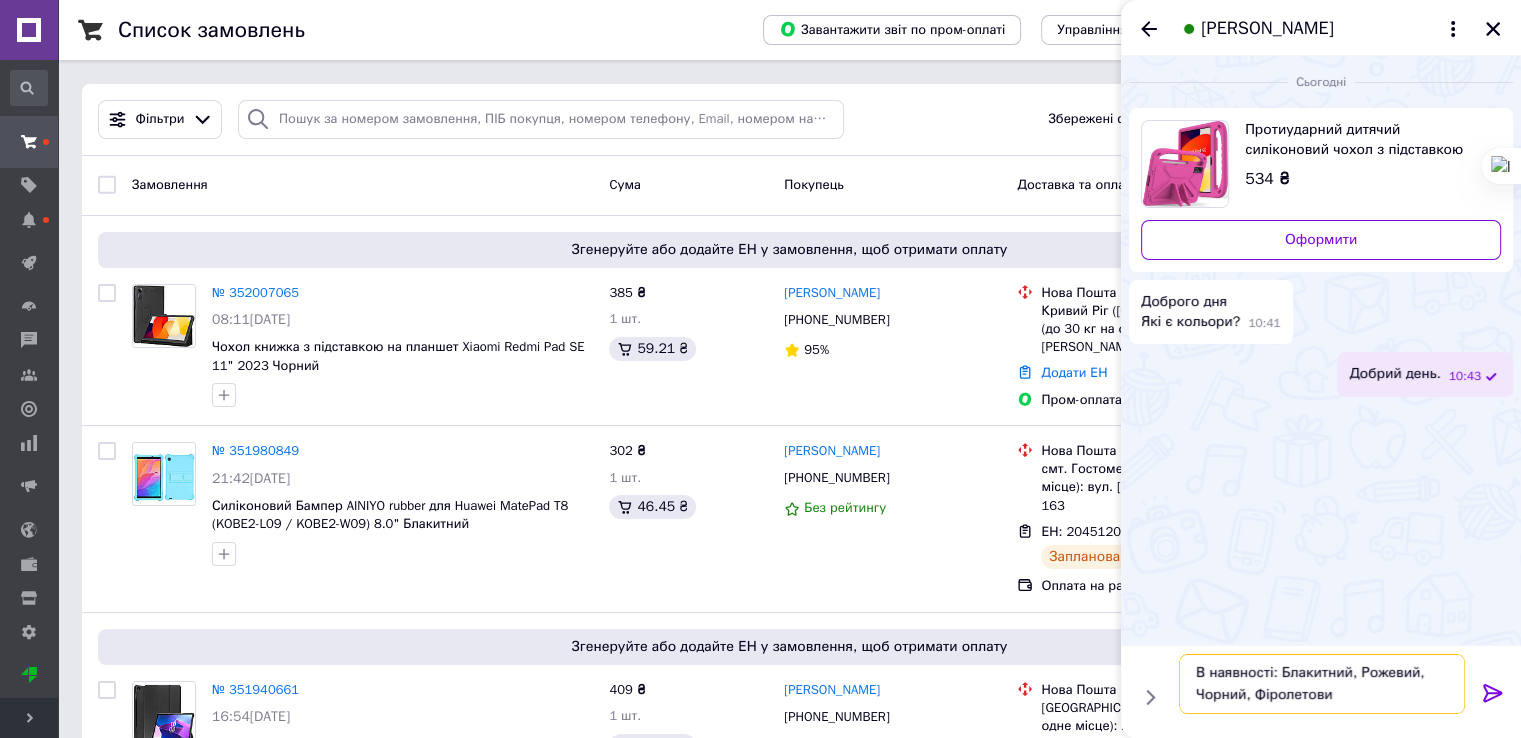 type on "В наявності: Блакитний, Рожевий, Чорний, Фіролетовий" 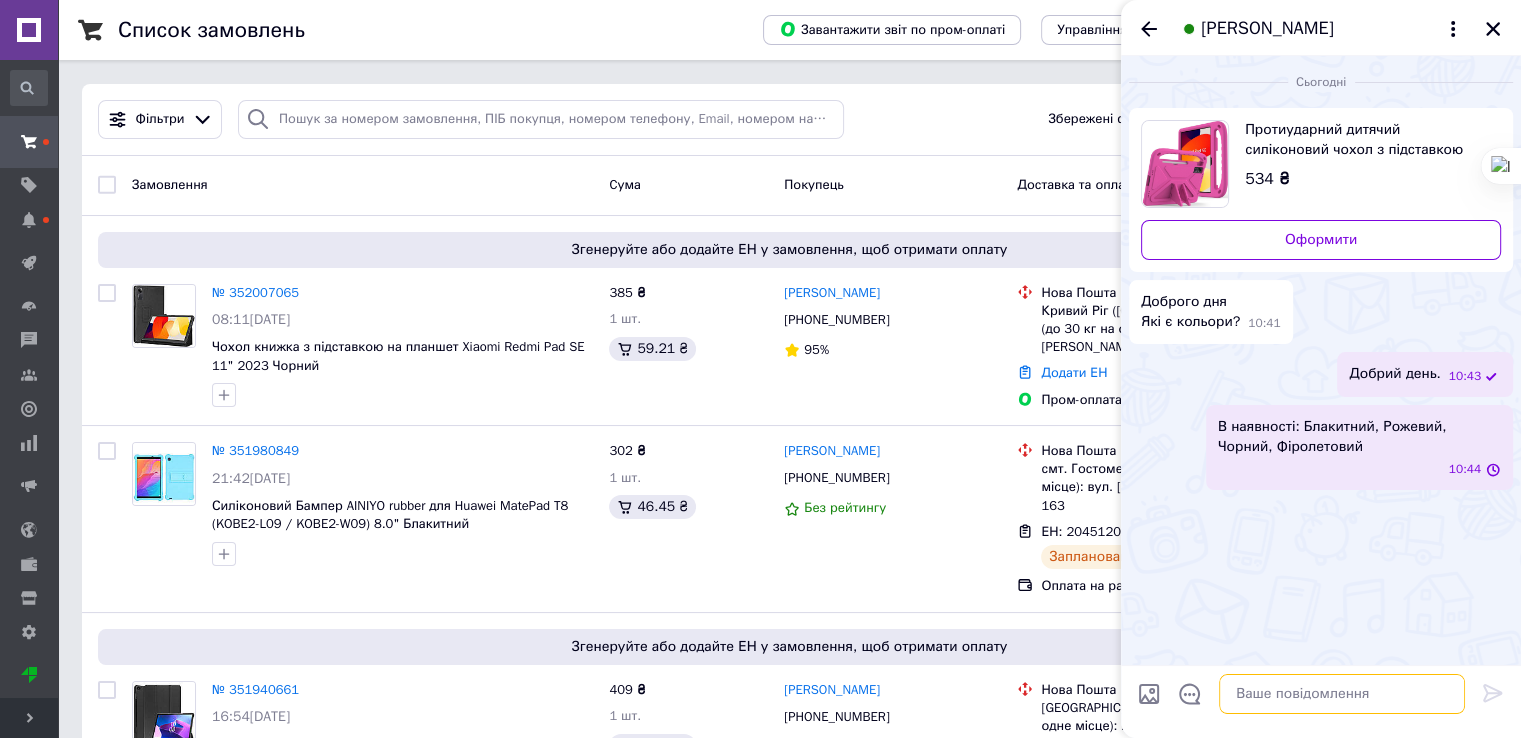 scroll, scrollTop: 0, scrollLeft: 0, axis: both 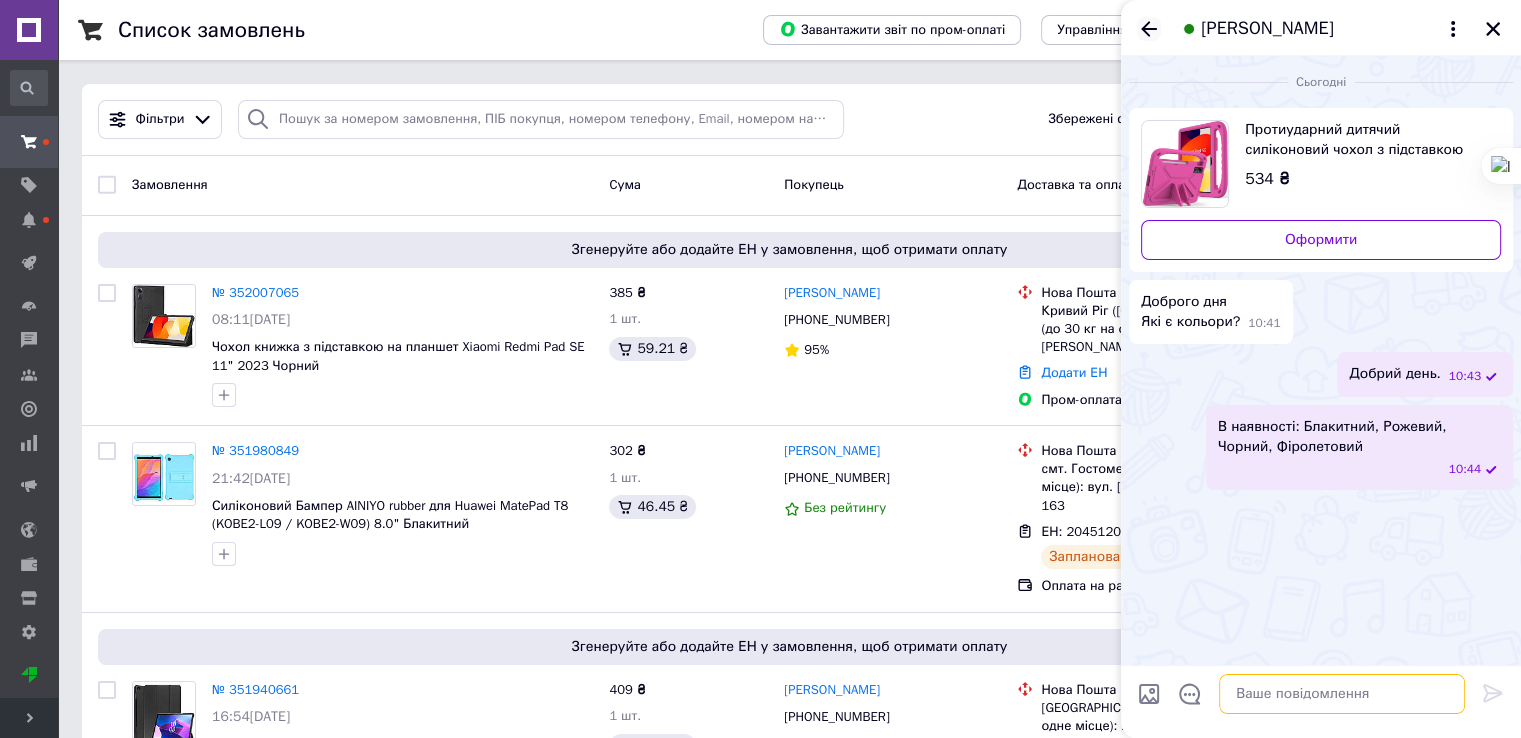 type 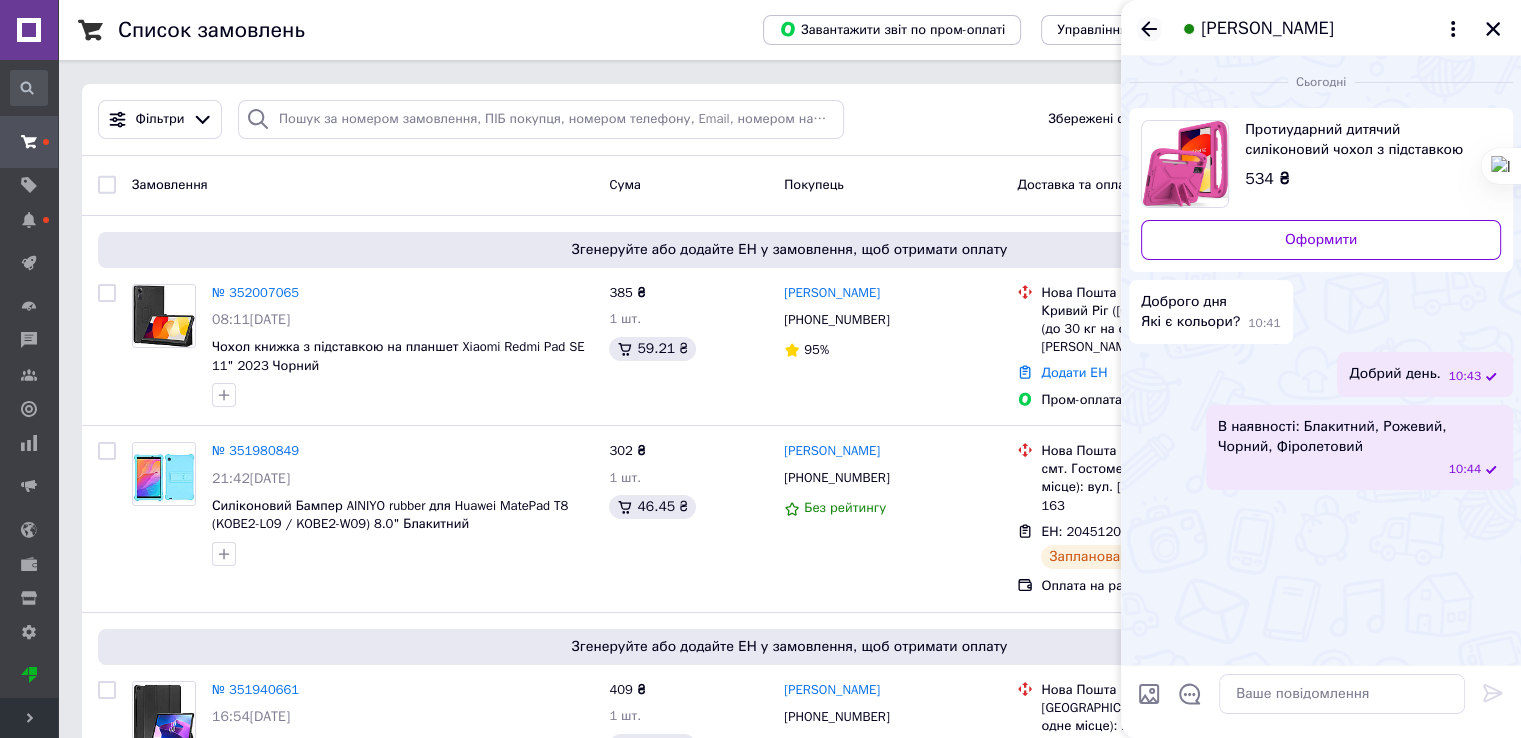 click 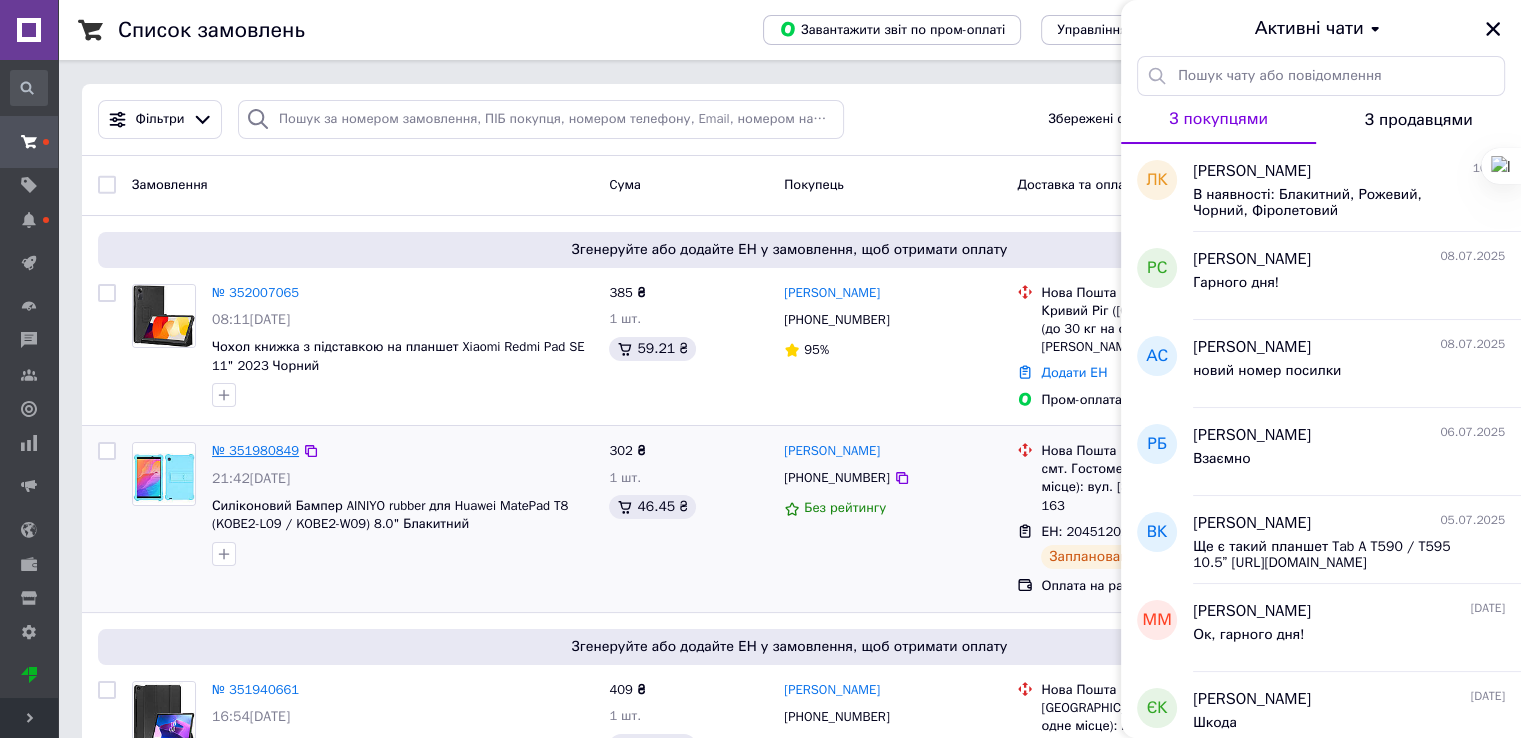 click on "№ 351980849" at bounding box center [255, 450] 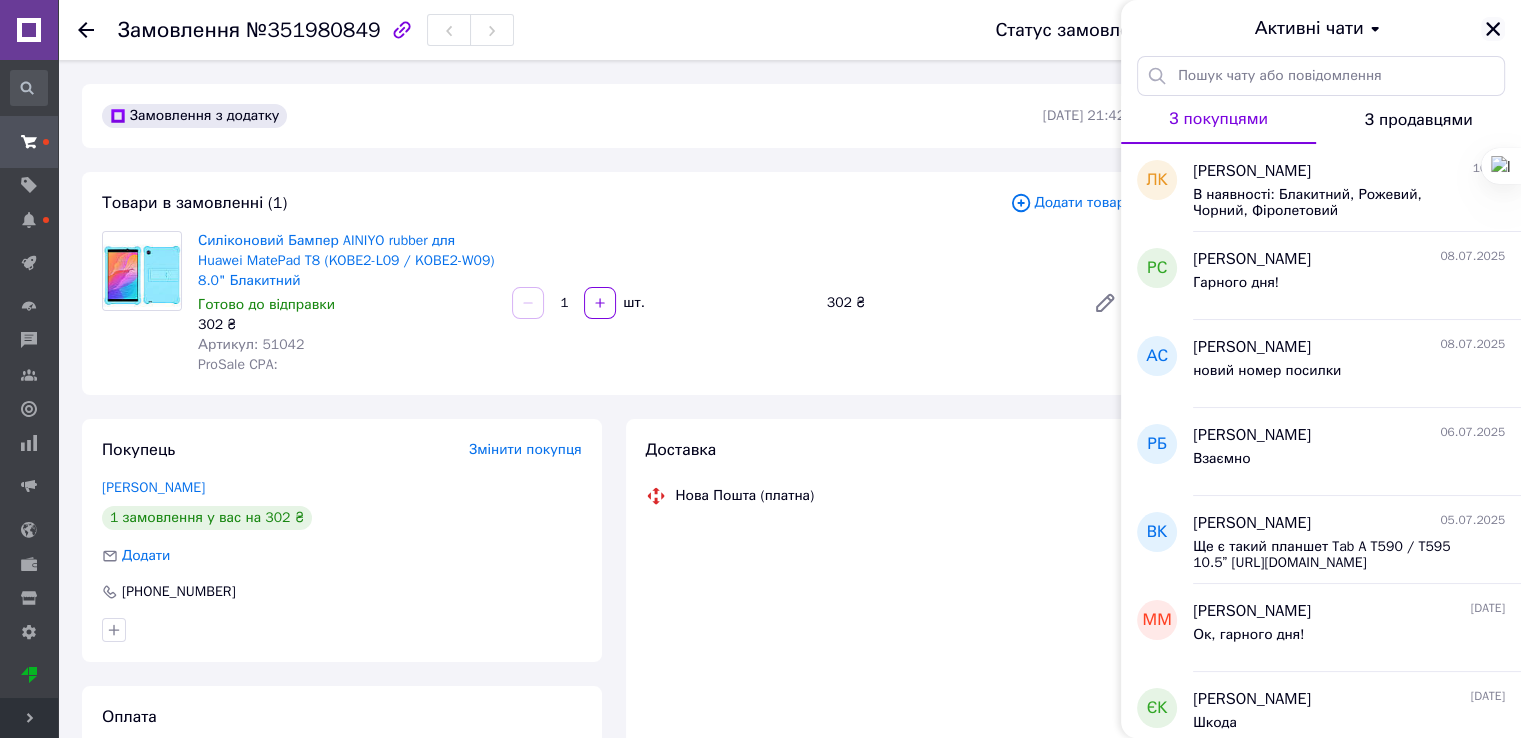 click 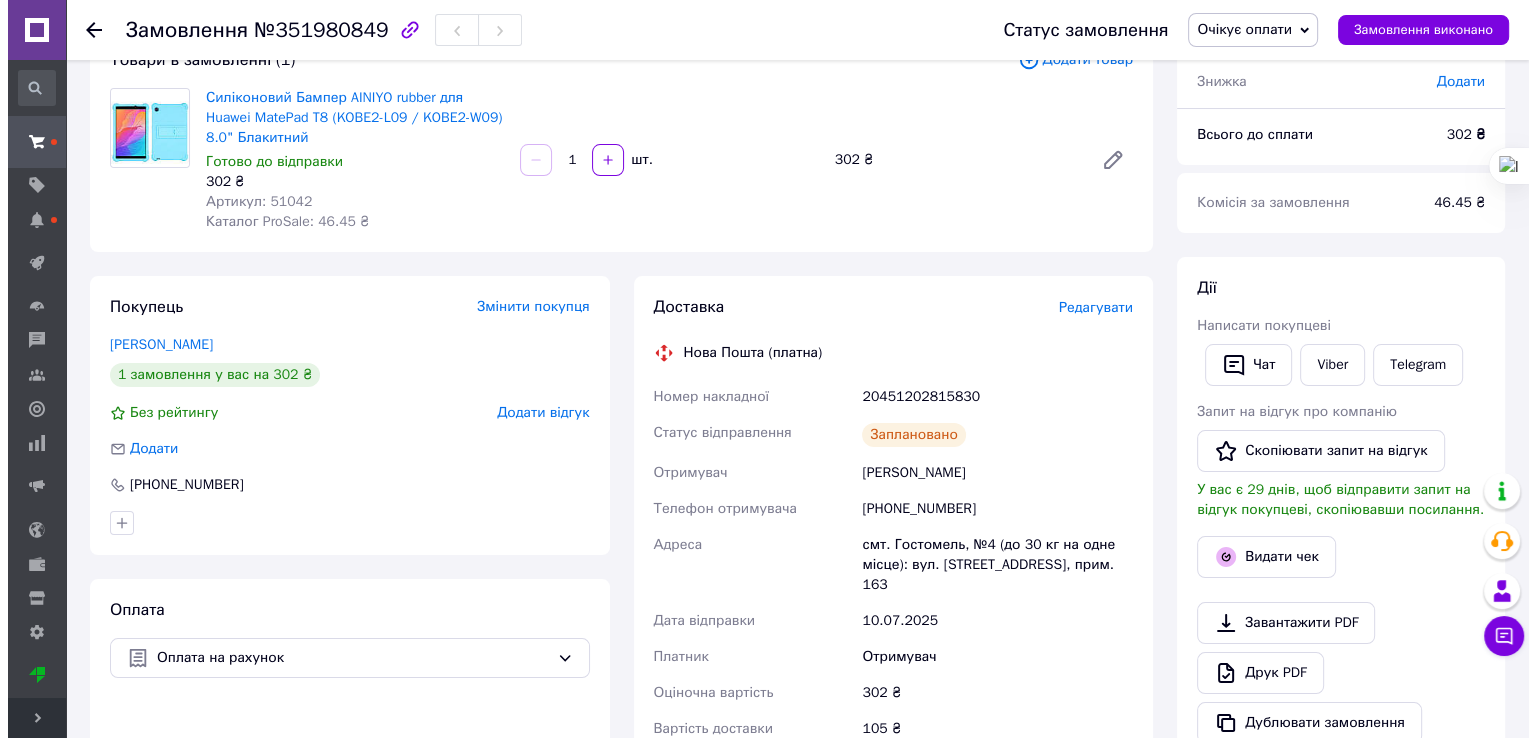 scroll, scrollTop: 100, scrollLeft: 0, axis: vertical 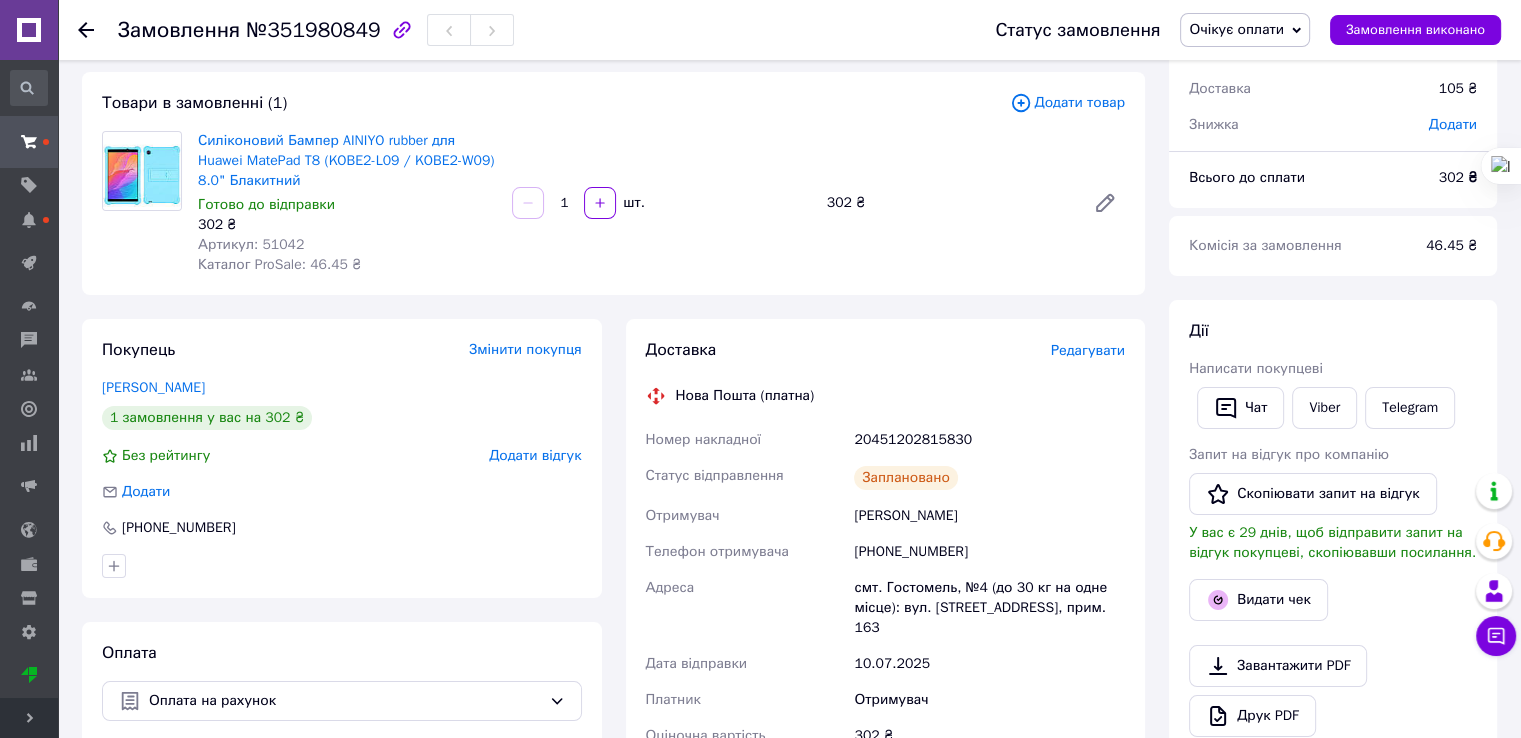 click on "Редагувати" at bounding box center (1088, 350) 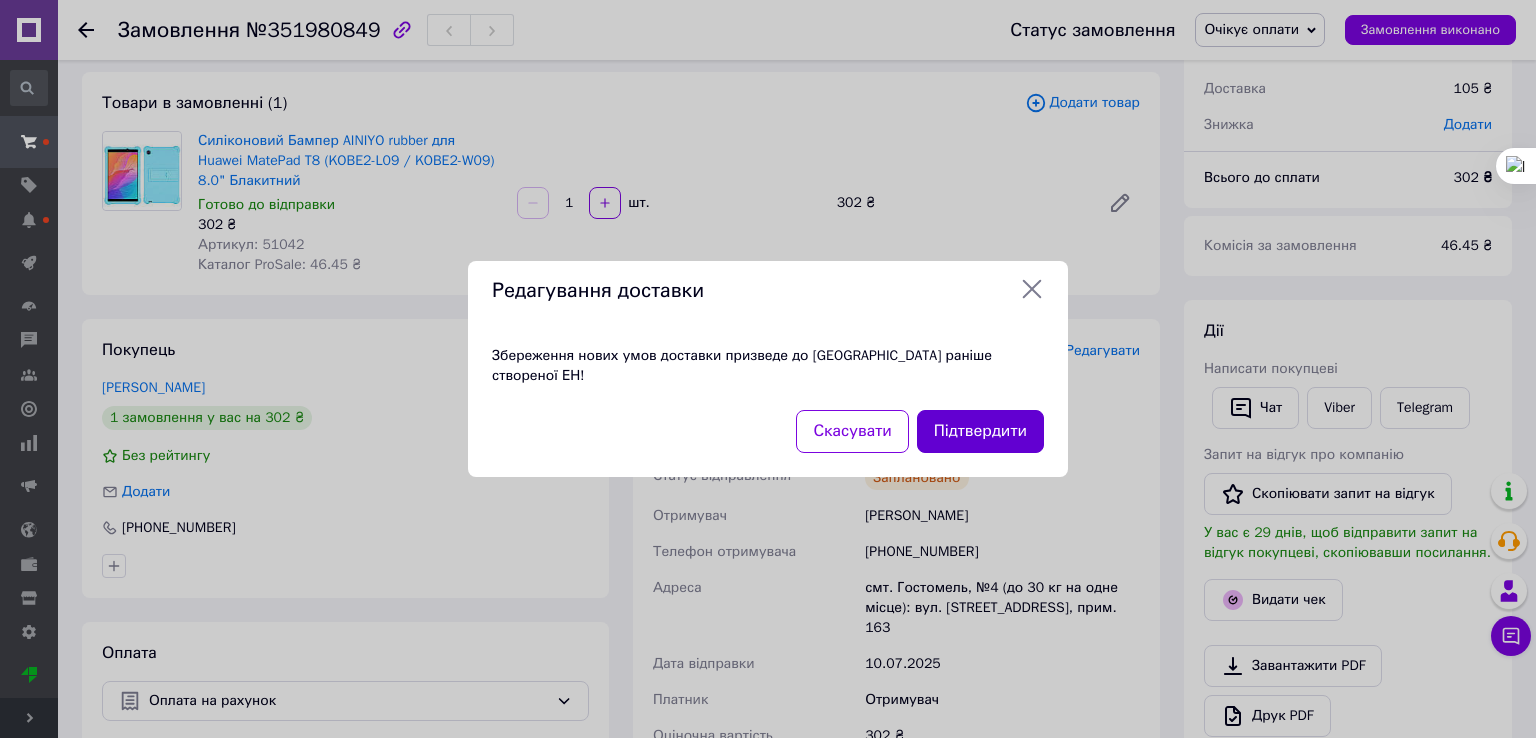 click on "Підтвердити" at bounding box center [980, 431] 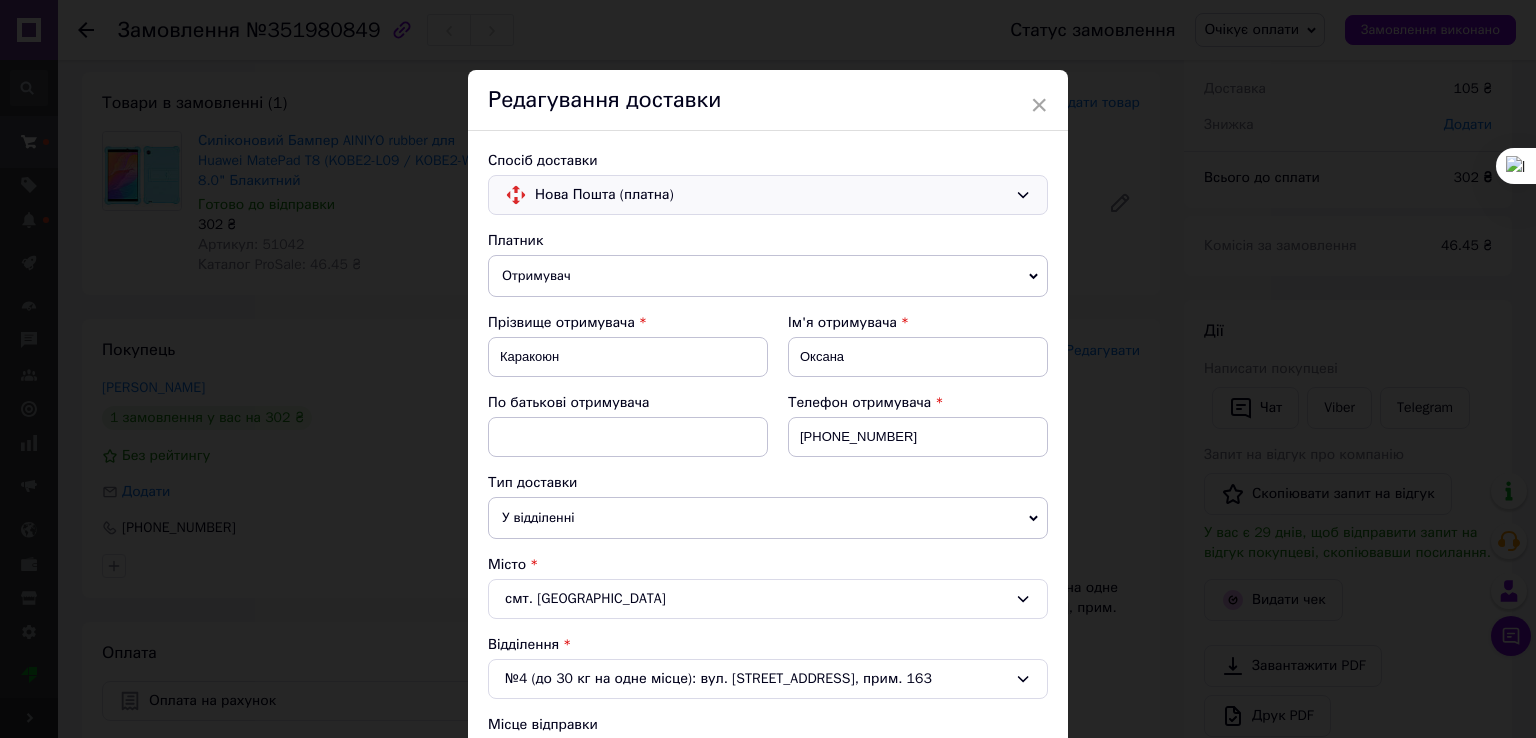 click on "Нова Пошта (платна)" at bounding box center [771, 195] 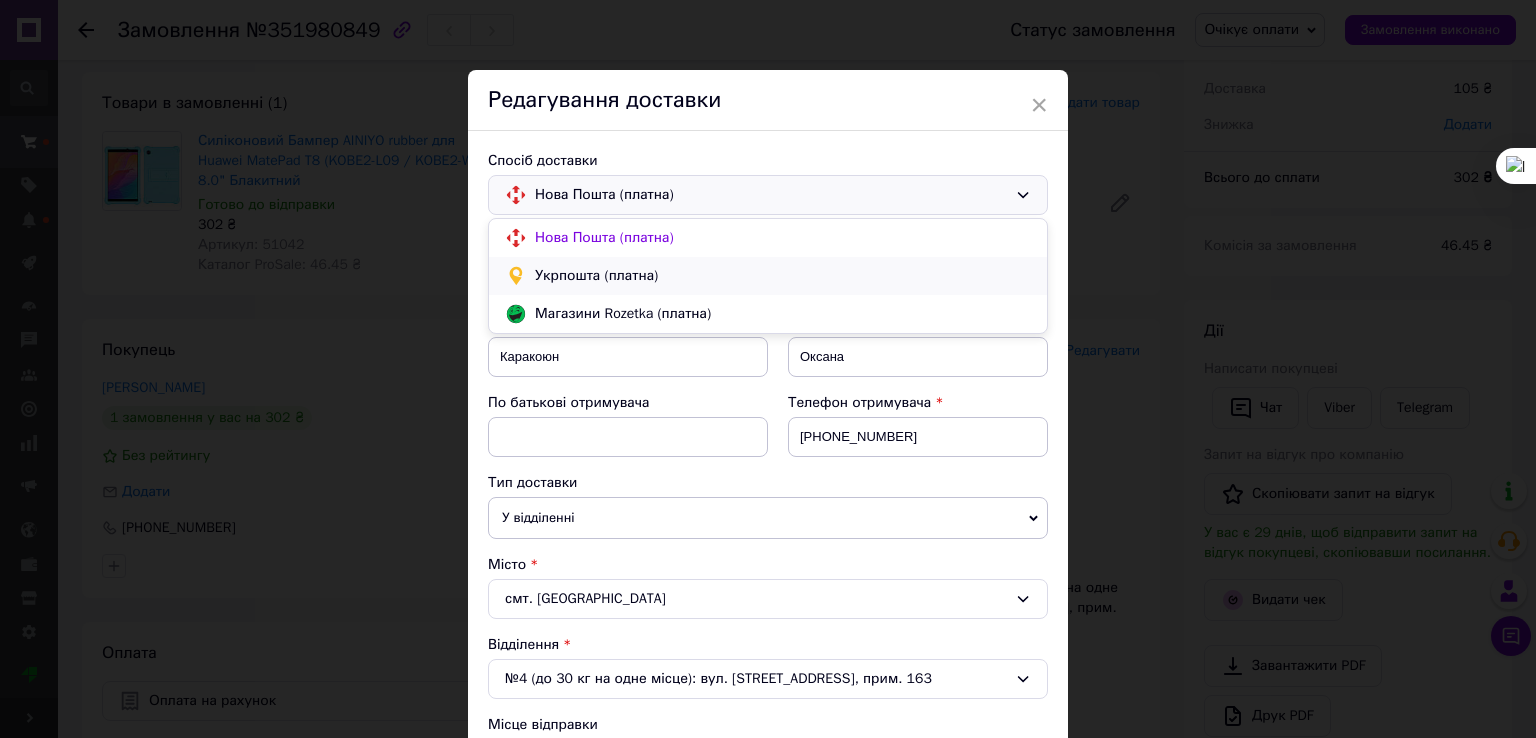 click on "Укрпошта (платна)" at bounding box center (783, 276) 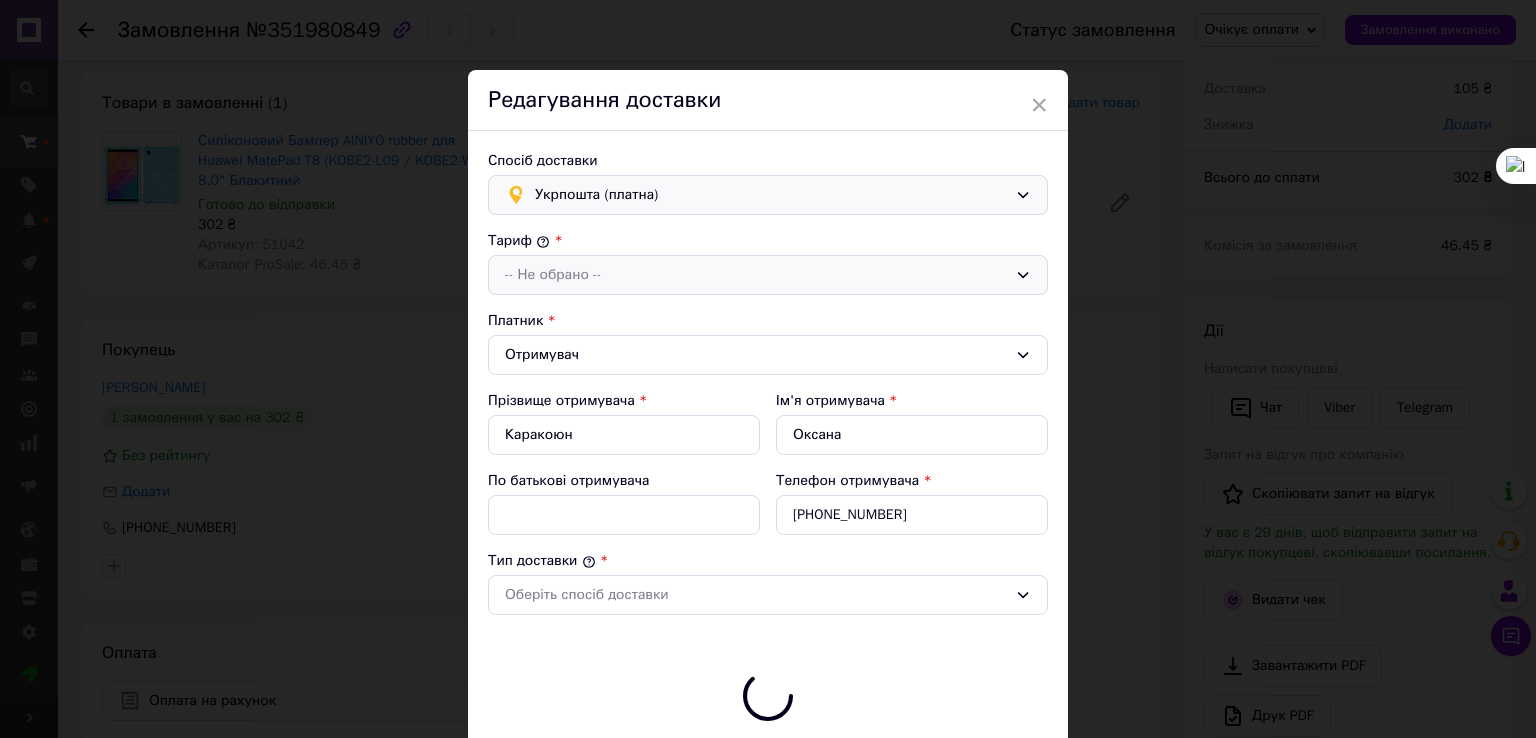 type on "302" 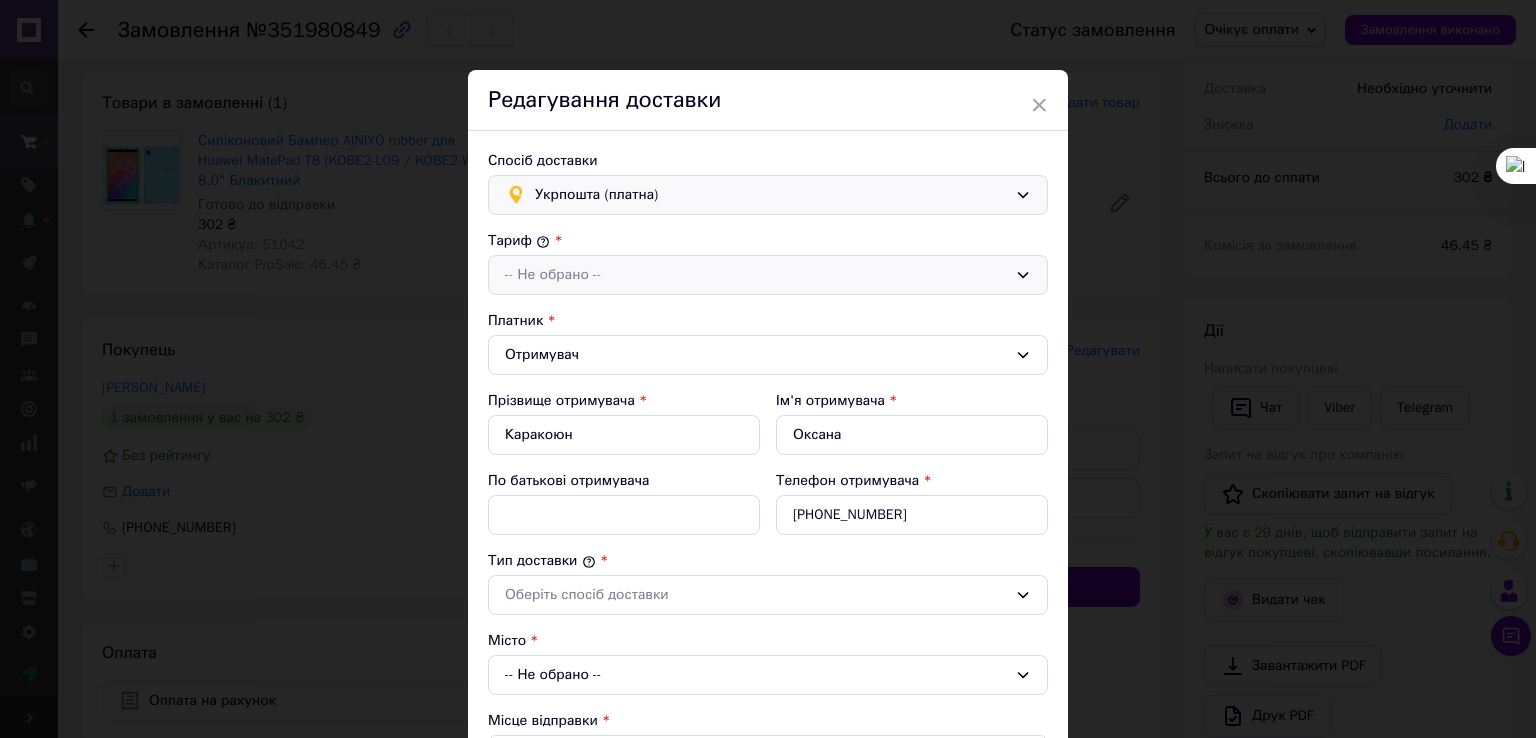 click on "-- Не обрано --" at bounding box center (768, 275) 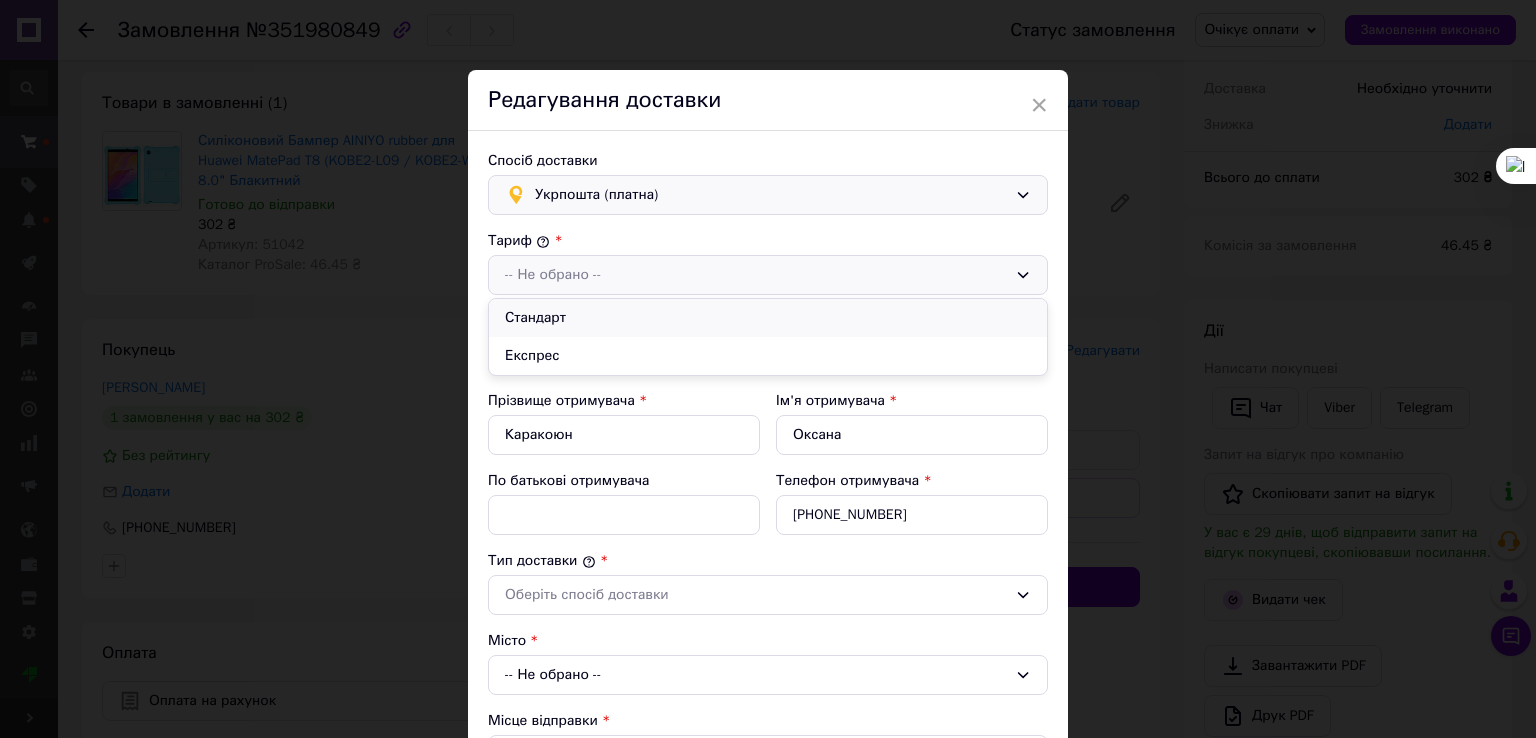 click on "Стандарт" at bounding box center [768, 318] 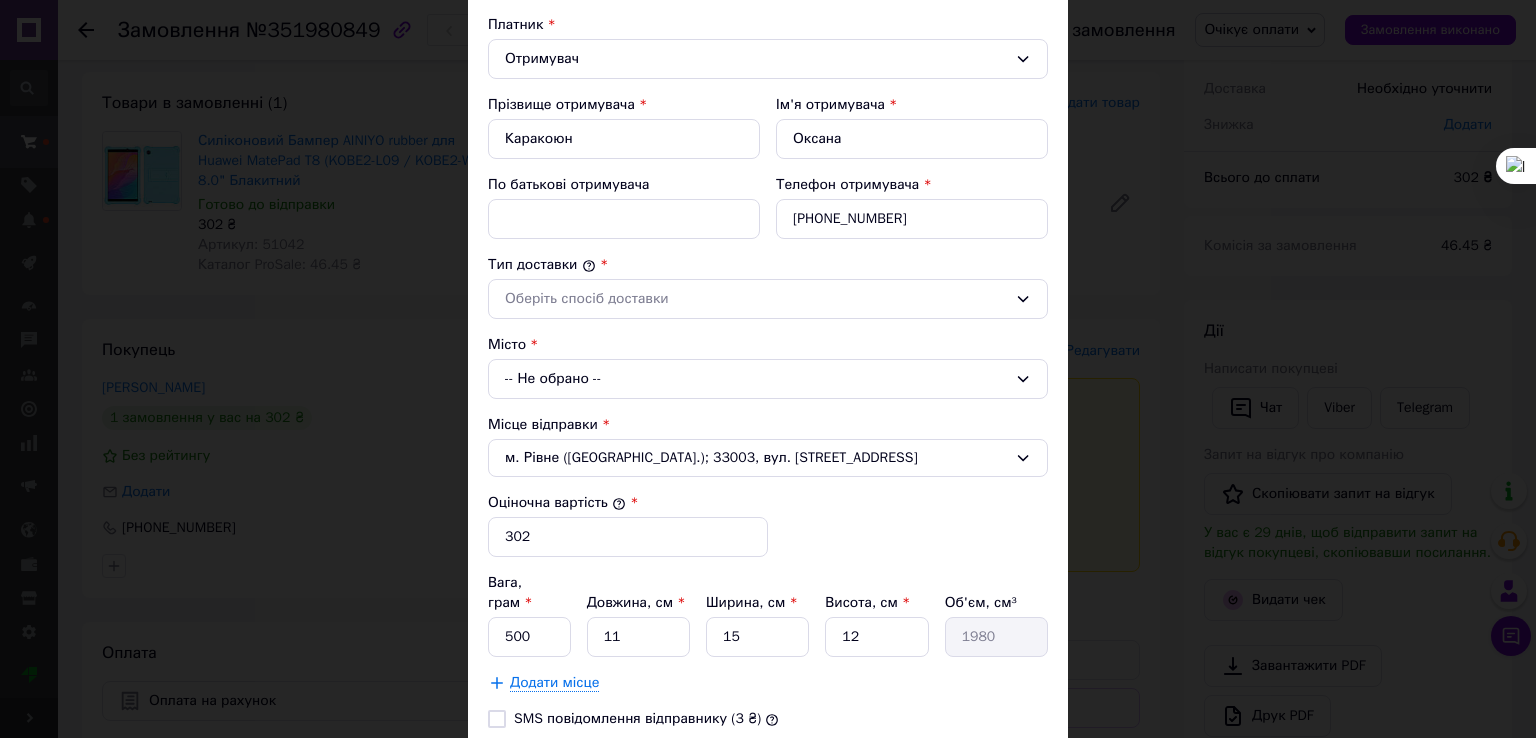 scroll, scrollTop: 300, scrollLeft: 0, axis: vertical 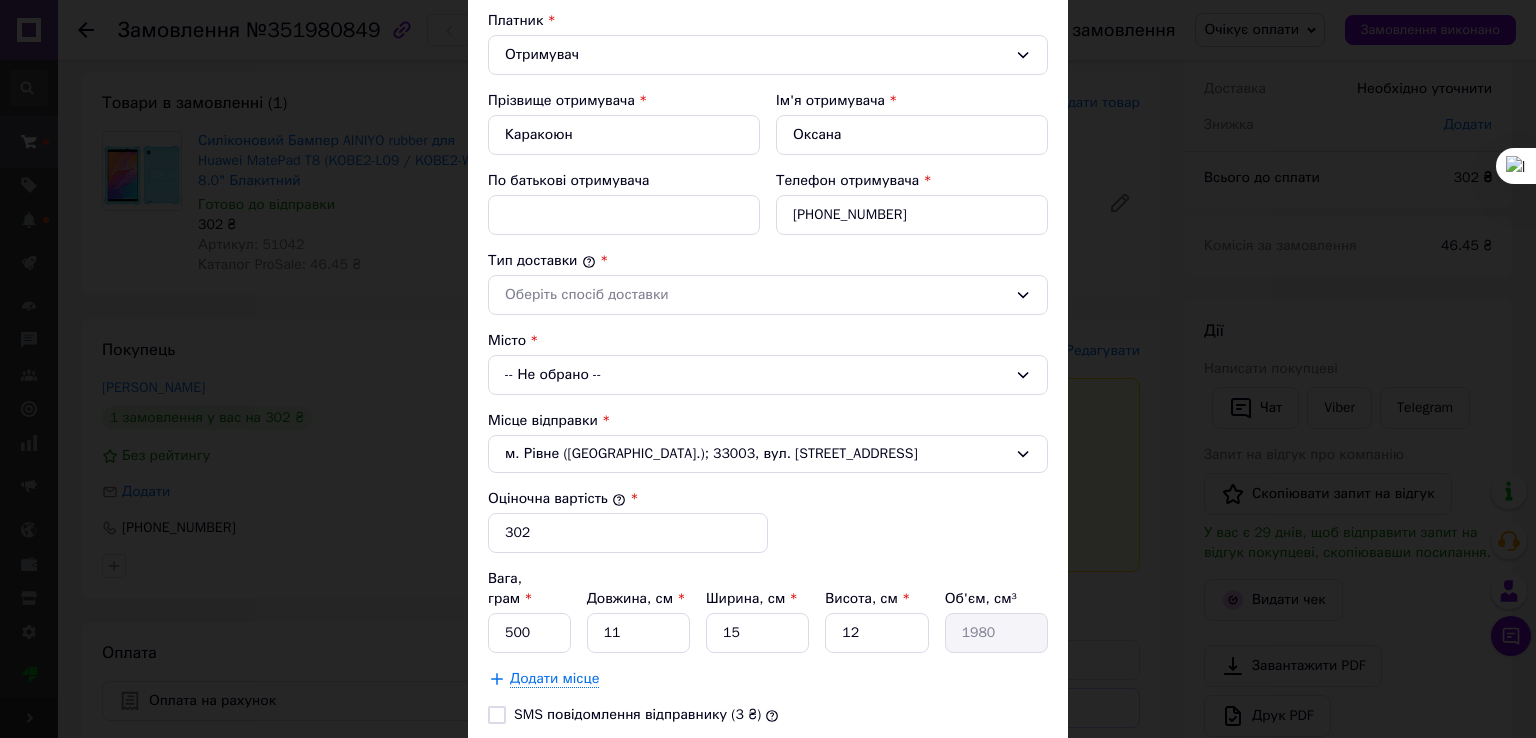 click on "Оберіть спосіб доставки" at bounding box center [756, 295] 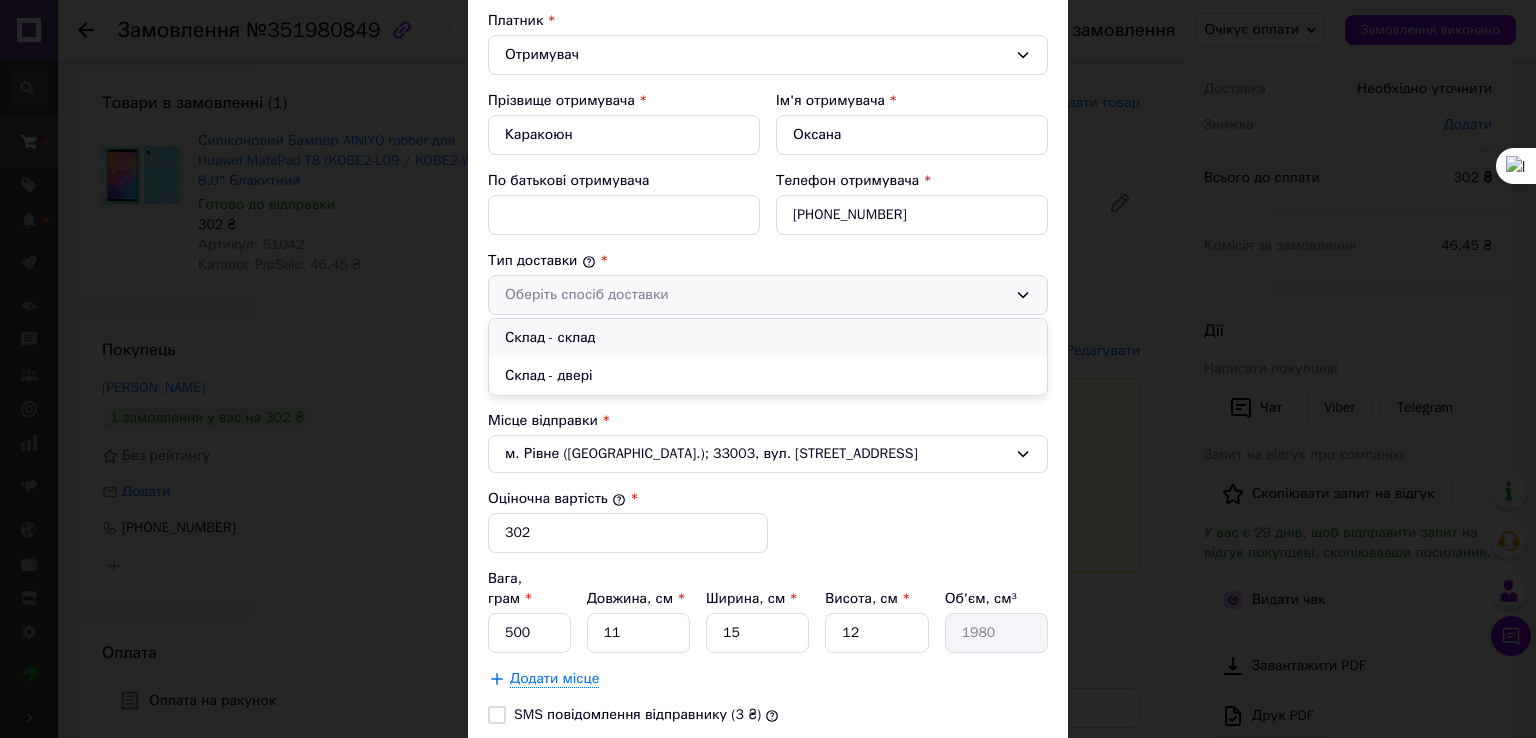 click on "Склад - склад" at bounding box center [768, 338] 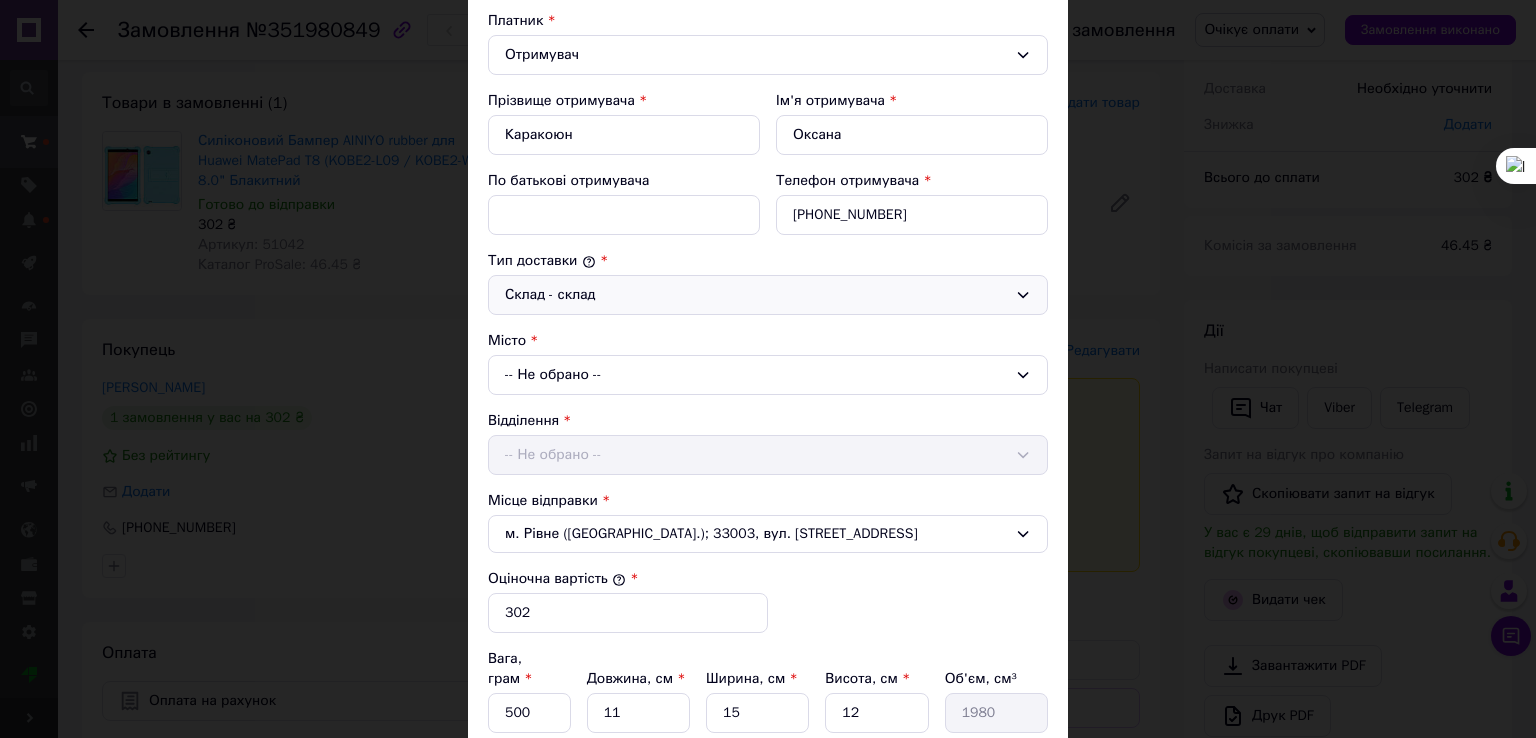 click on "-- Не обрано --" at bounding box center [768, 375] 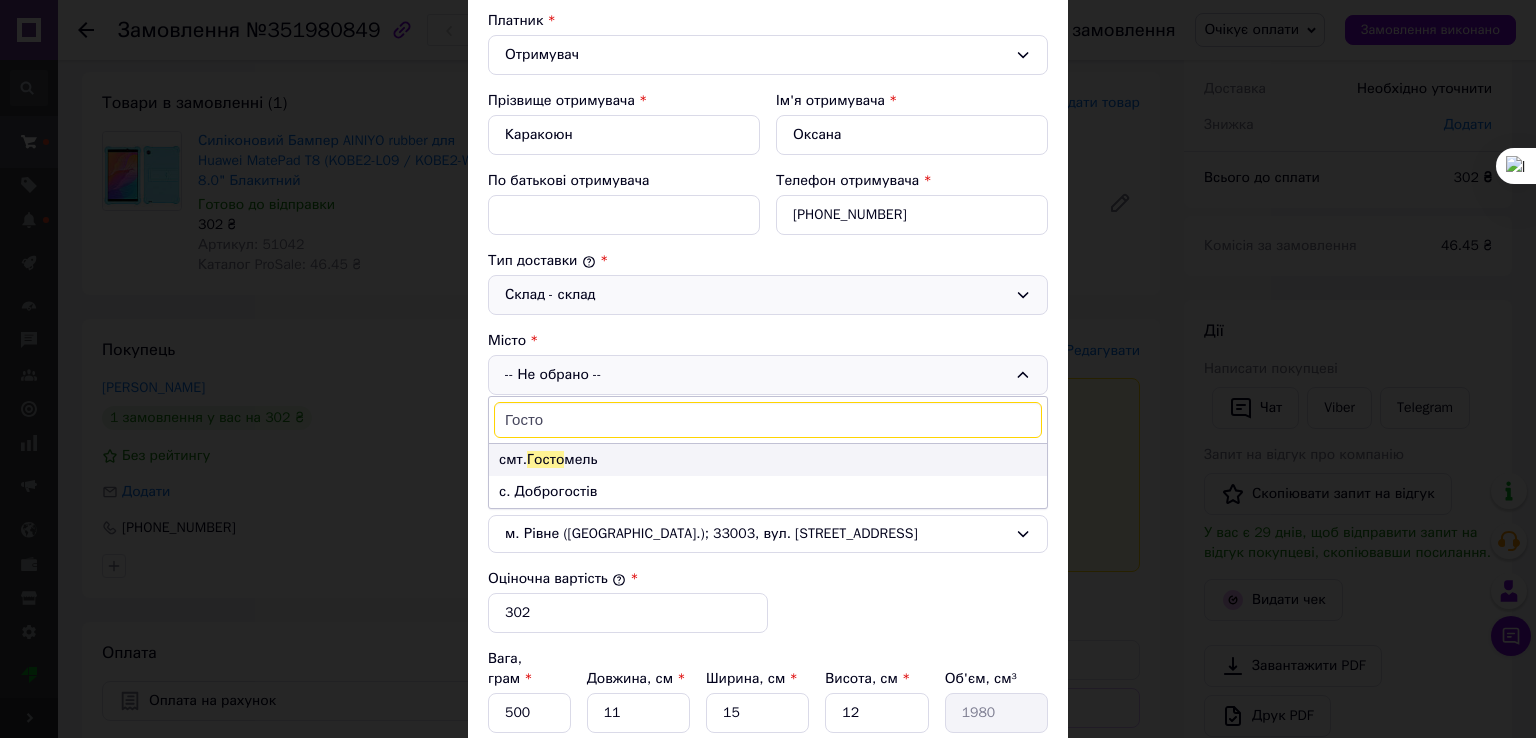 type on "Госто" 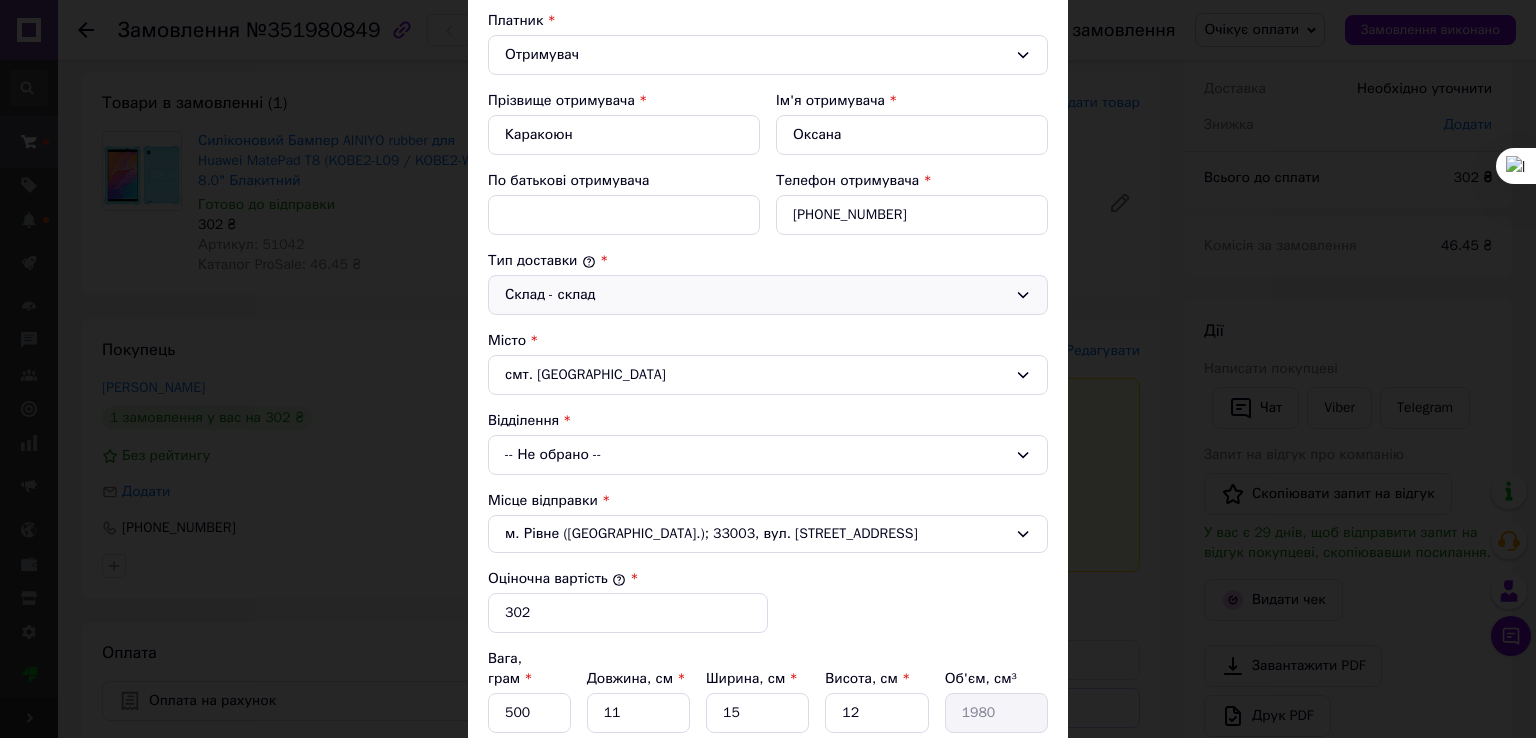 click on "-- Не обрано --" at bounding box center (768, 455) 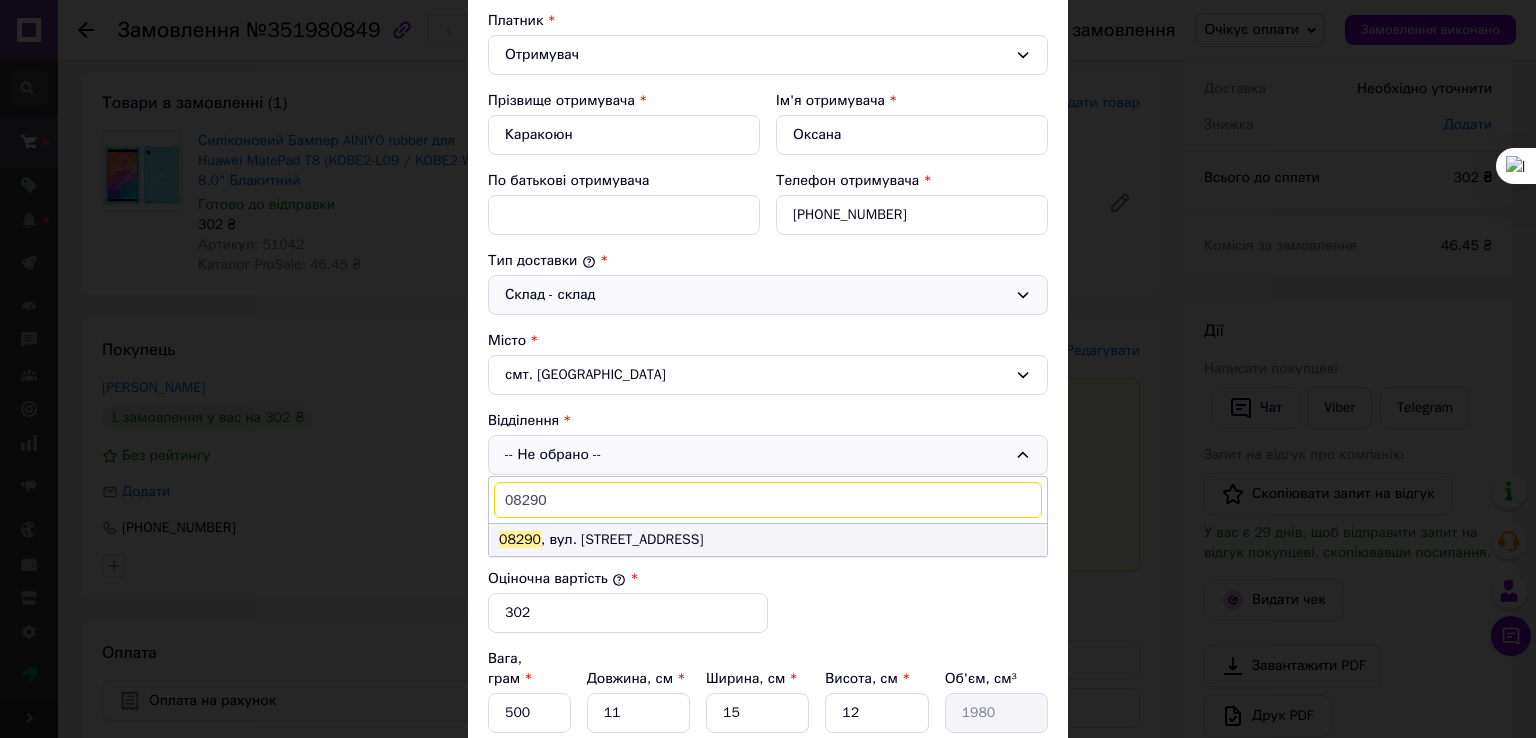type on "08290" 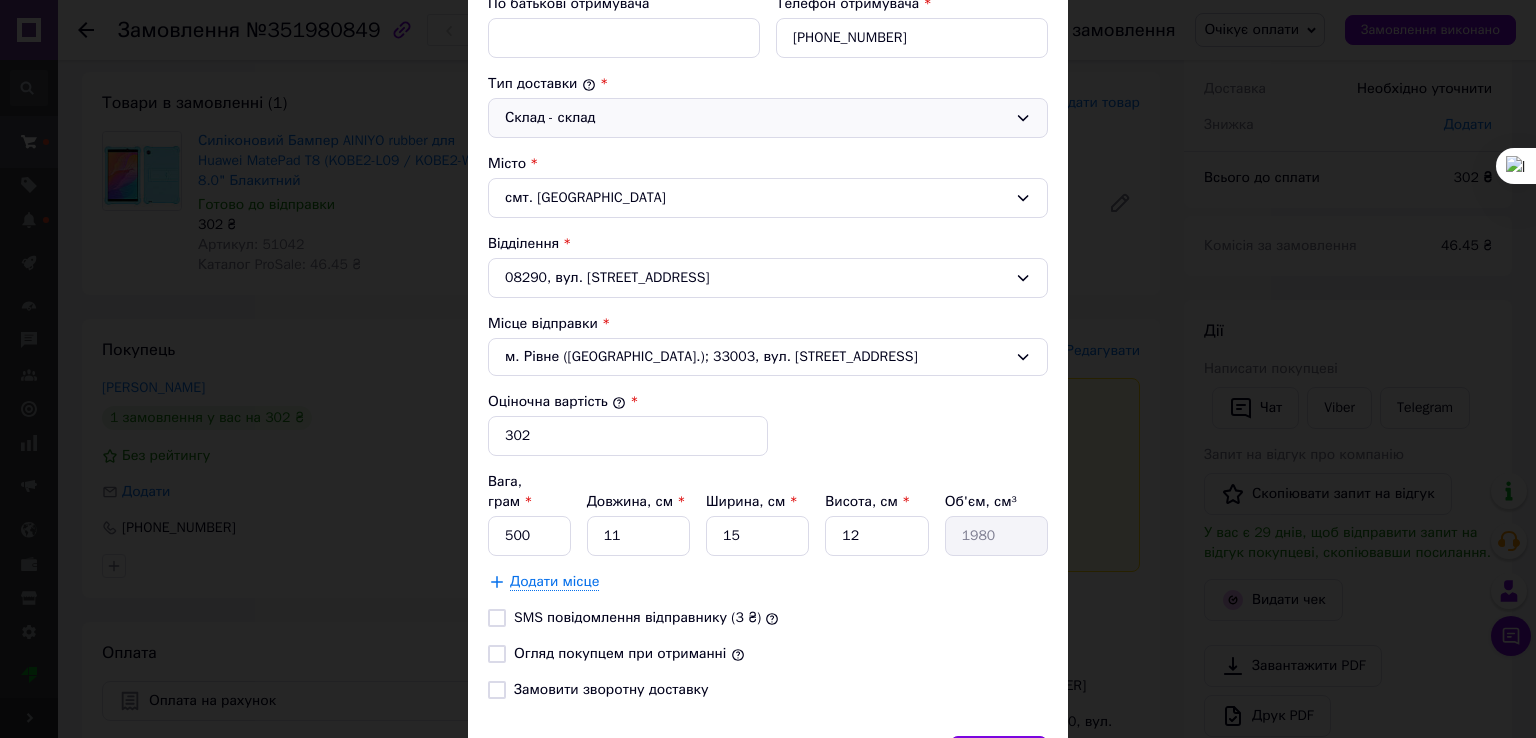 scroll, scrollTop: 500, scrollLeft: 0, axis: vertical 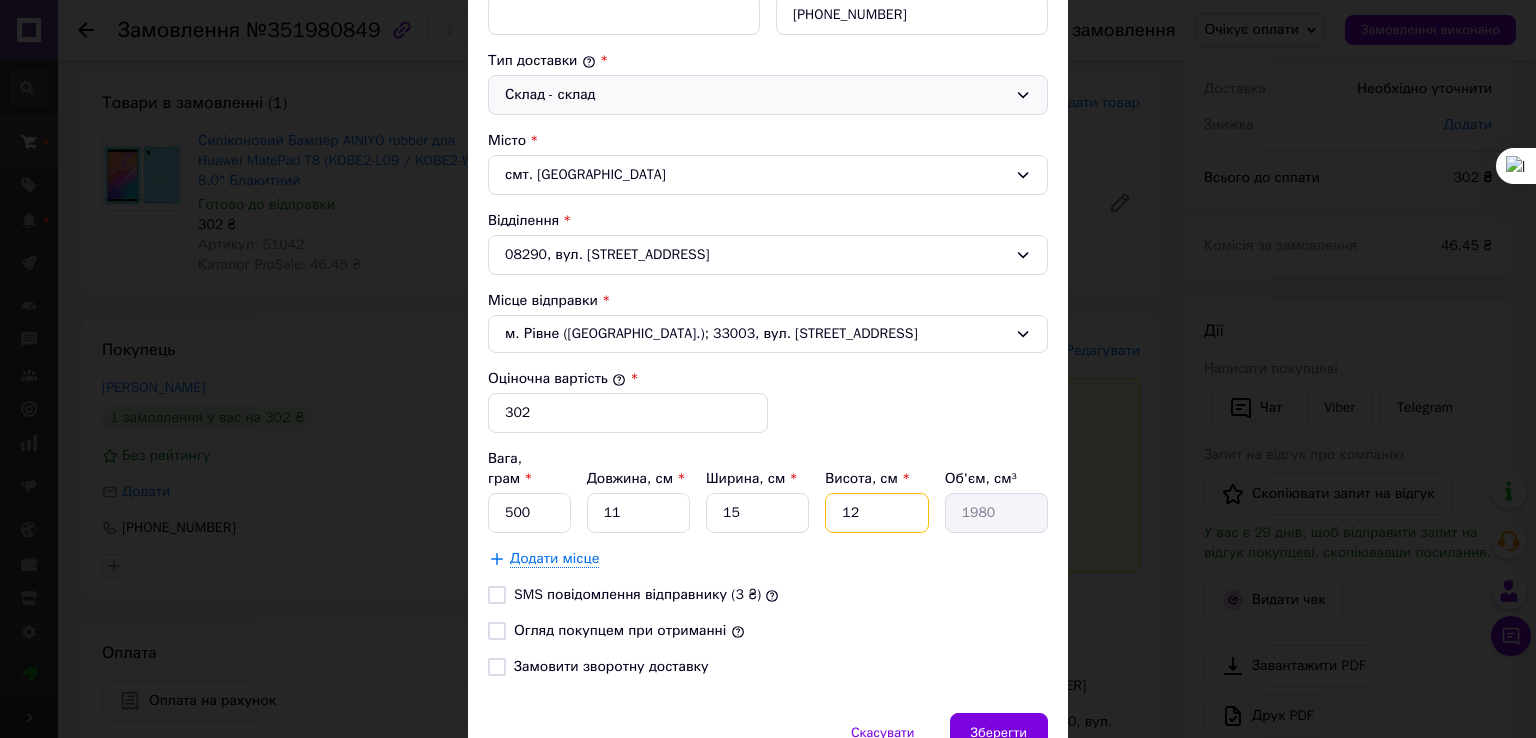 click on "12" at bounding box center (876, 513) 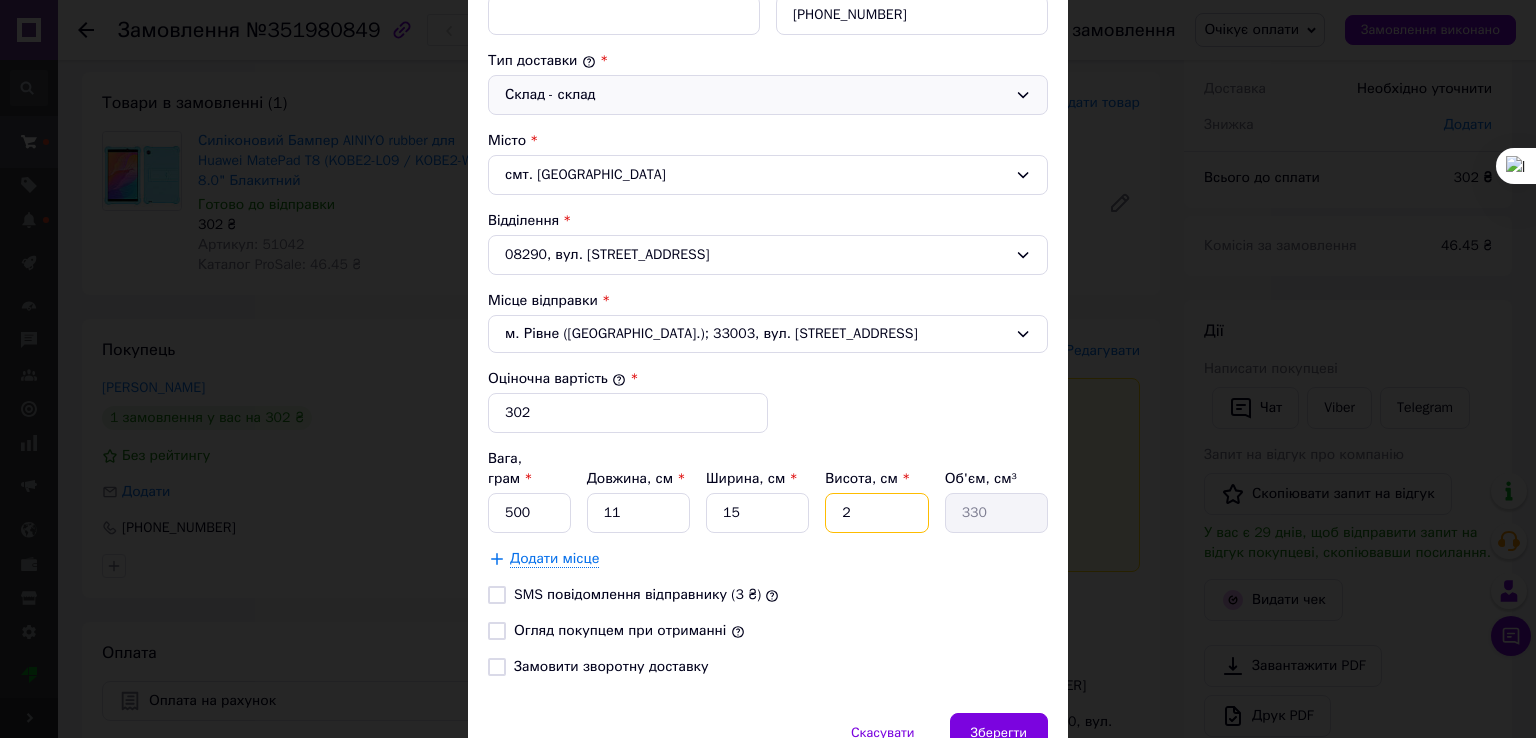 drag, startPoint x: 860, startPoint y: 486, endPoint x: 837, endPoint y: 486, distance: 23 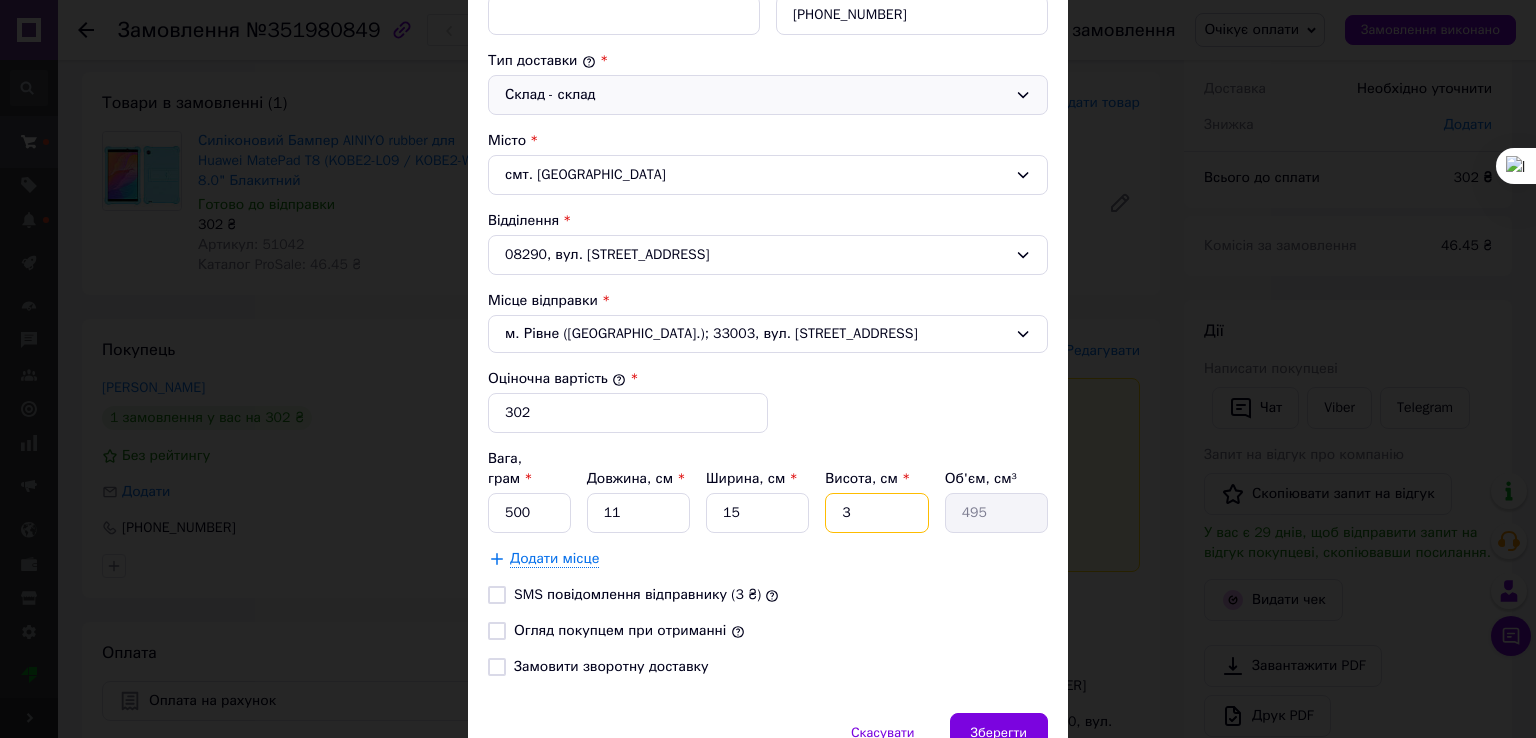 type on "3" 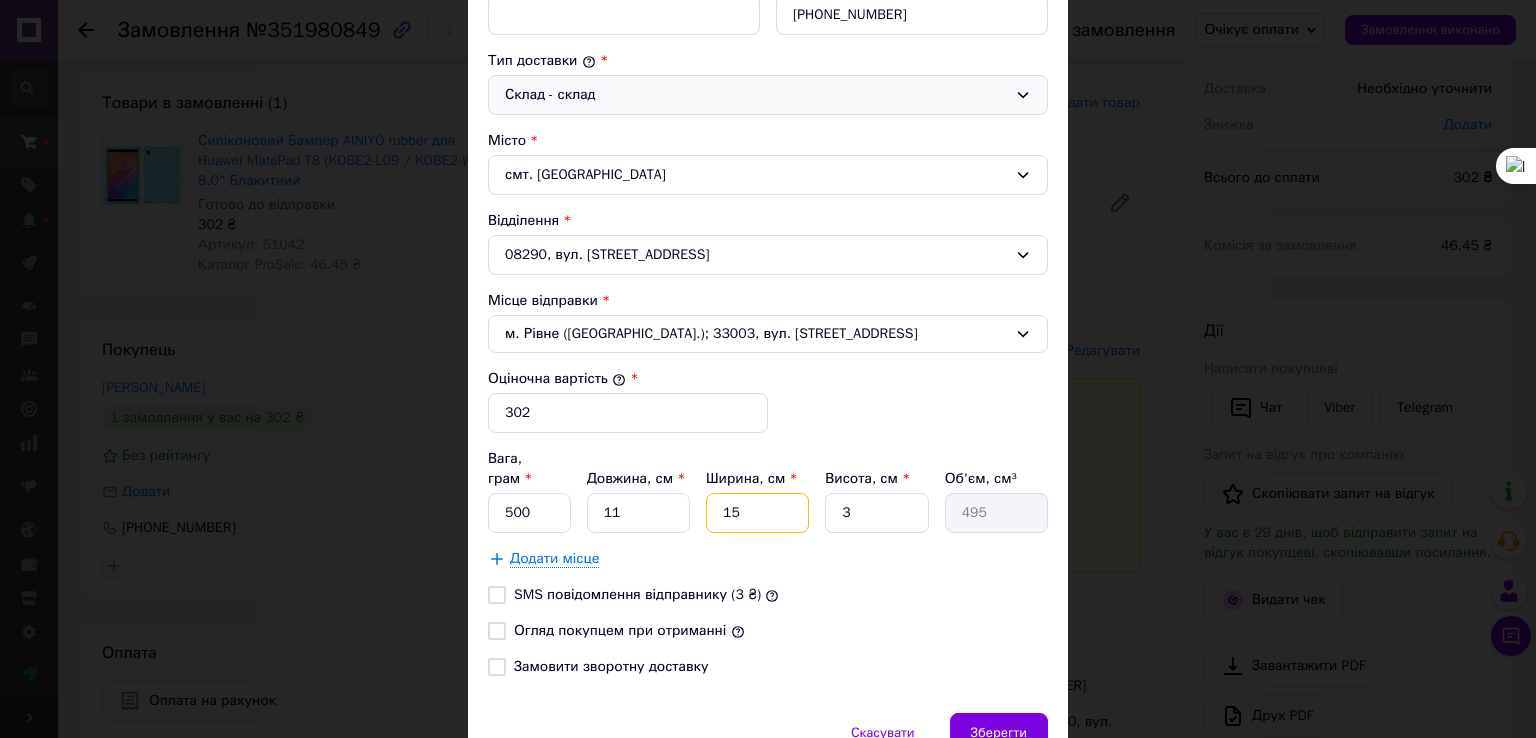 drag, startPoint x: 729, startPoint y: 486, endPoint x: 749, endPoint y: 485, distance: 20.024984 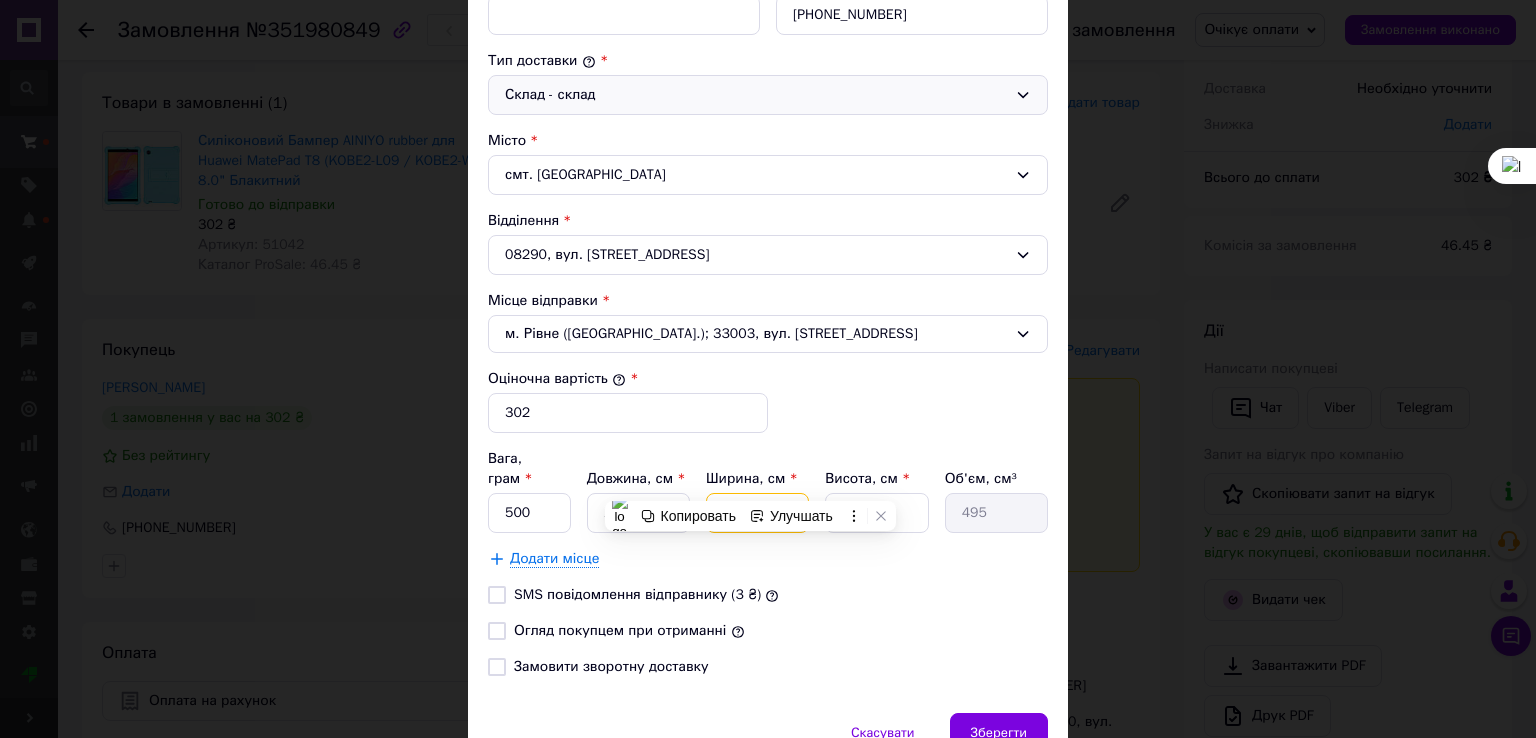 type on "12" 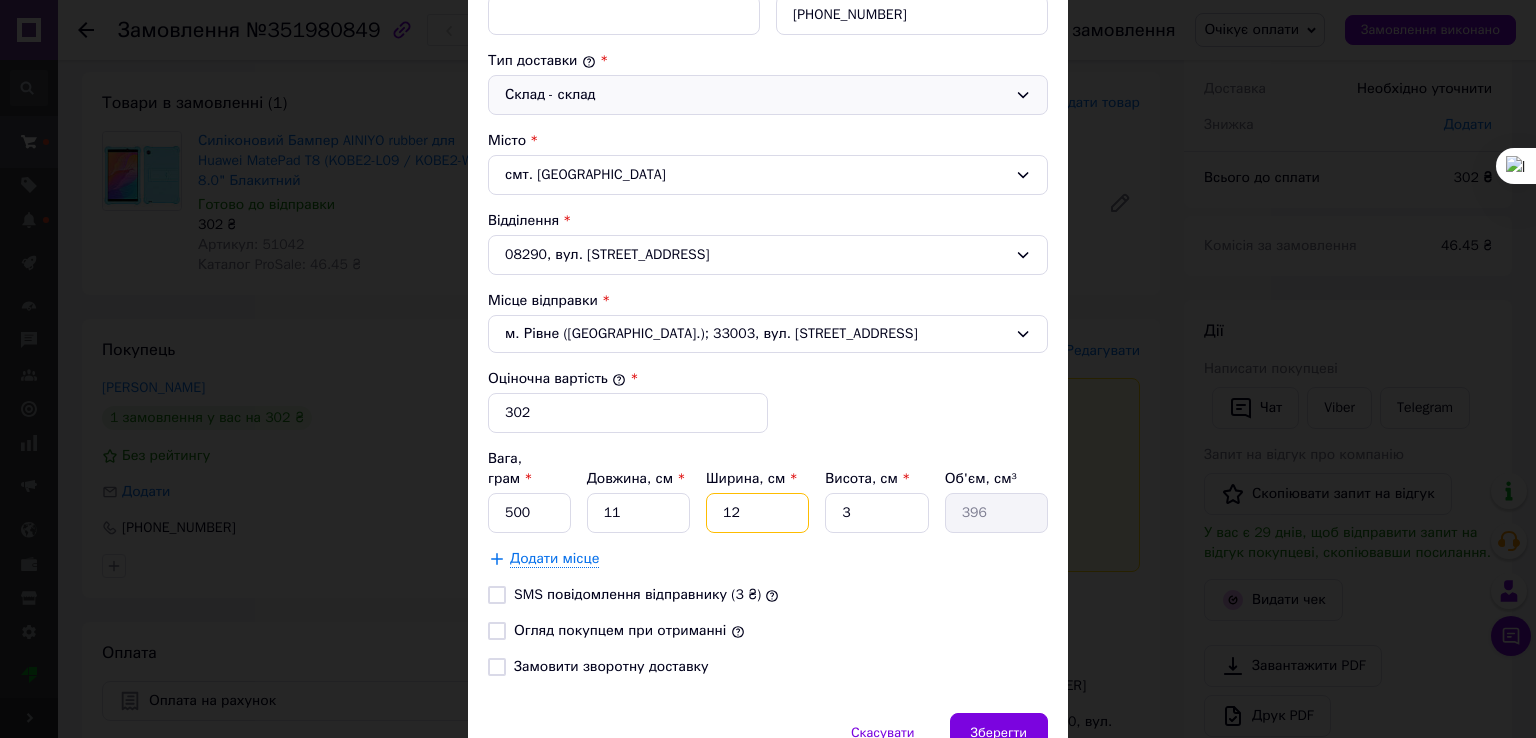drag, startPoint x: 754, startPoint y: 490, endPoint x: 726, endPoint y: 490, distance: 28 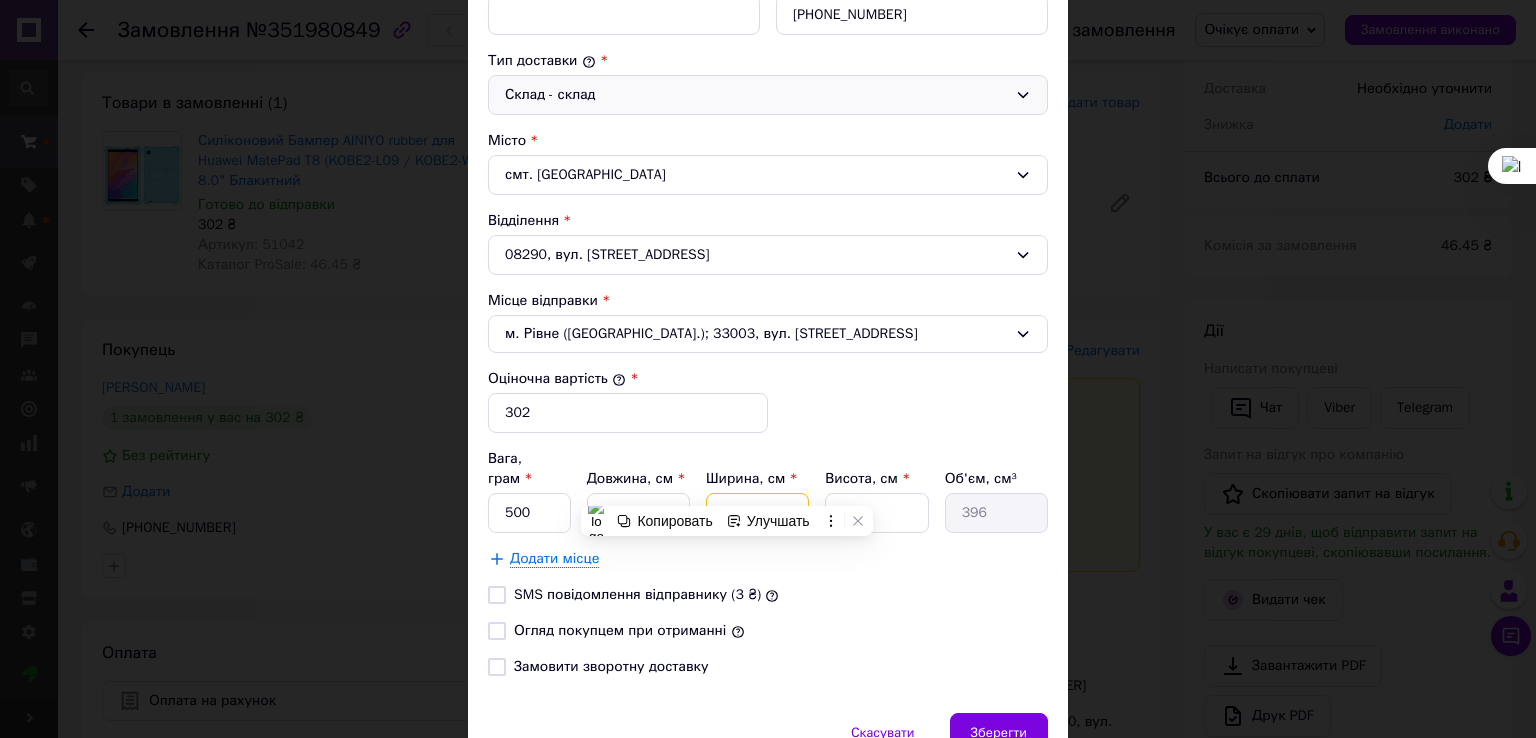 type on "15" 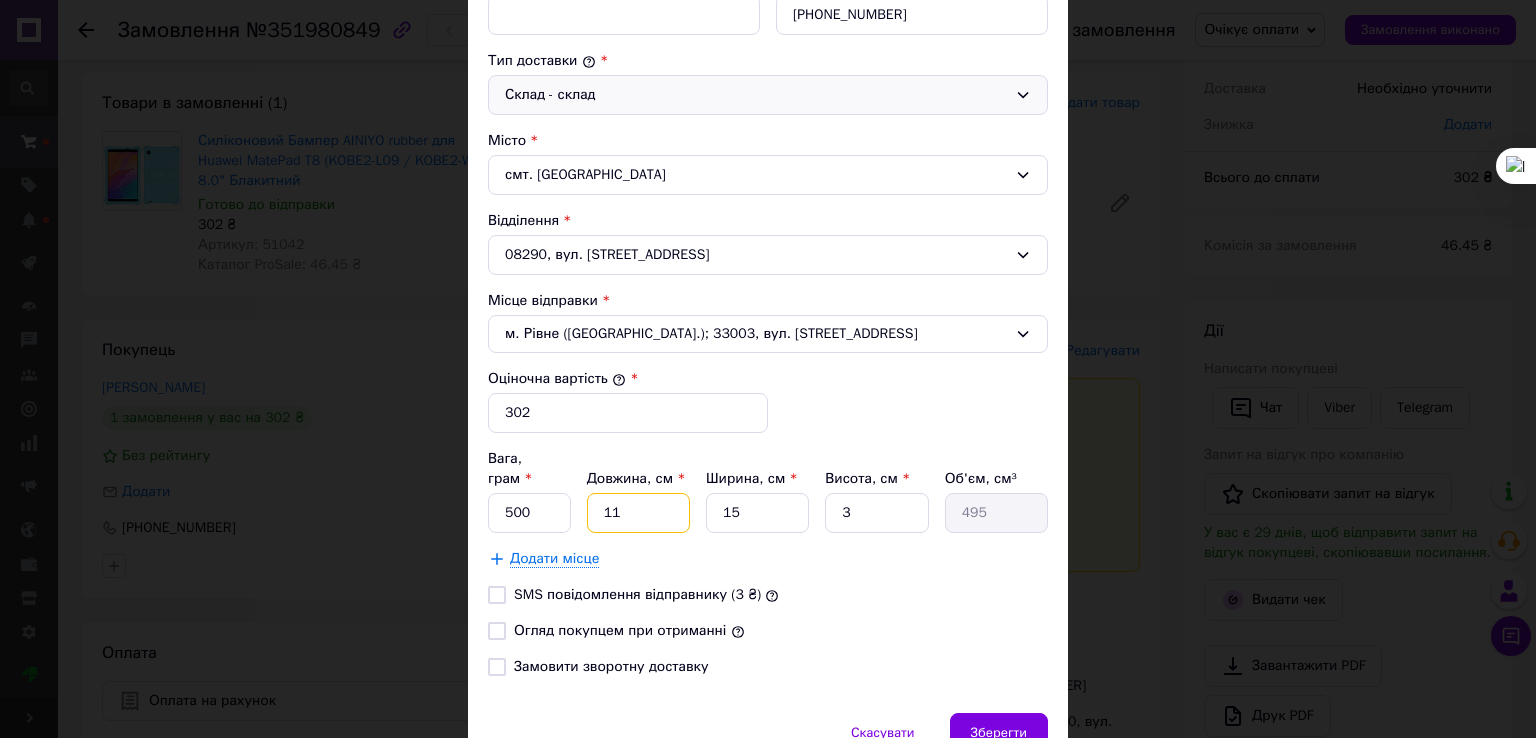 drag, startPoint x: 600, startPoint y: 489, endPoint x: 621, endPoint y: 488, distance: 21.023796 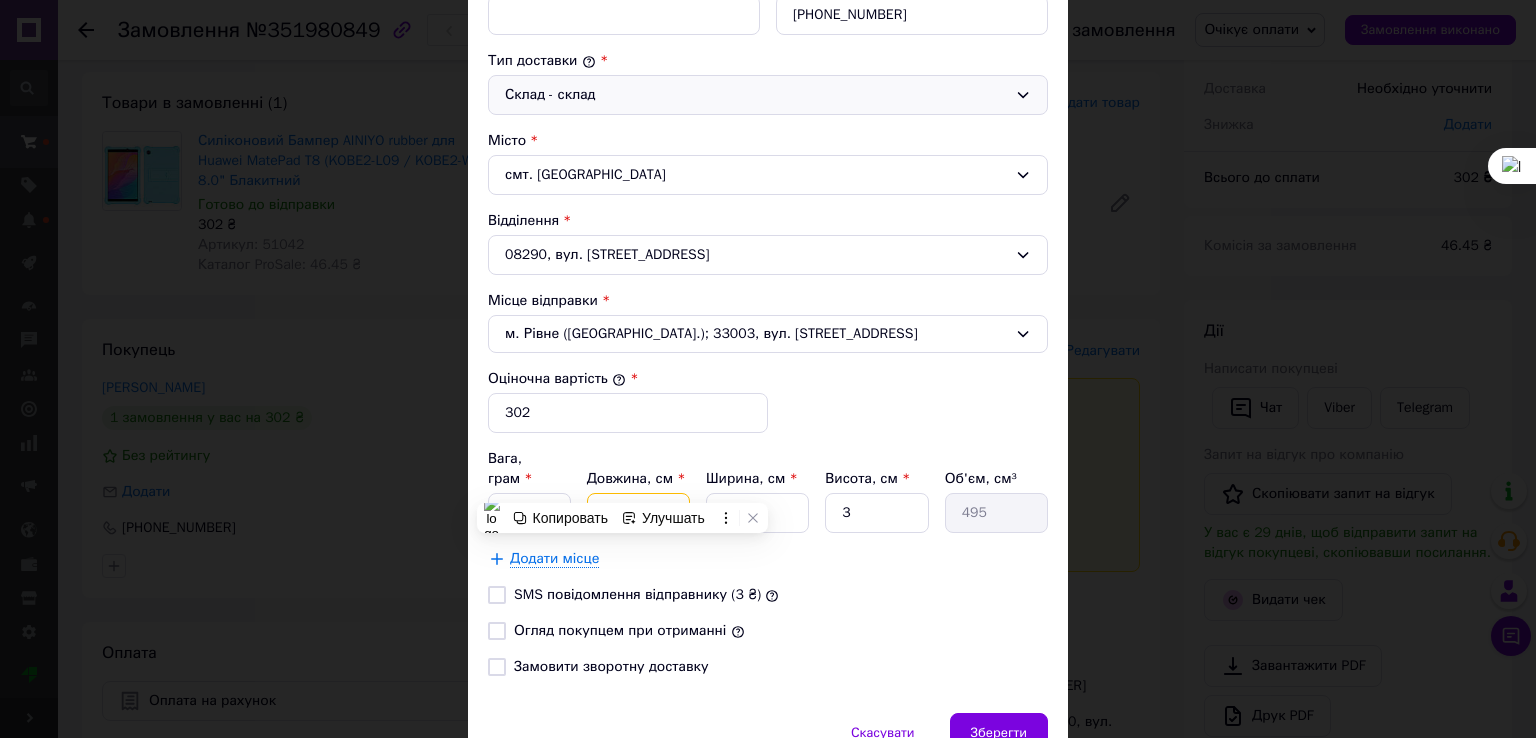 type on "2" 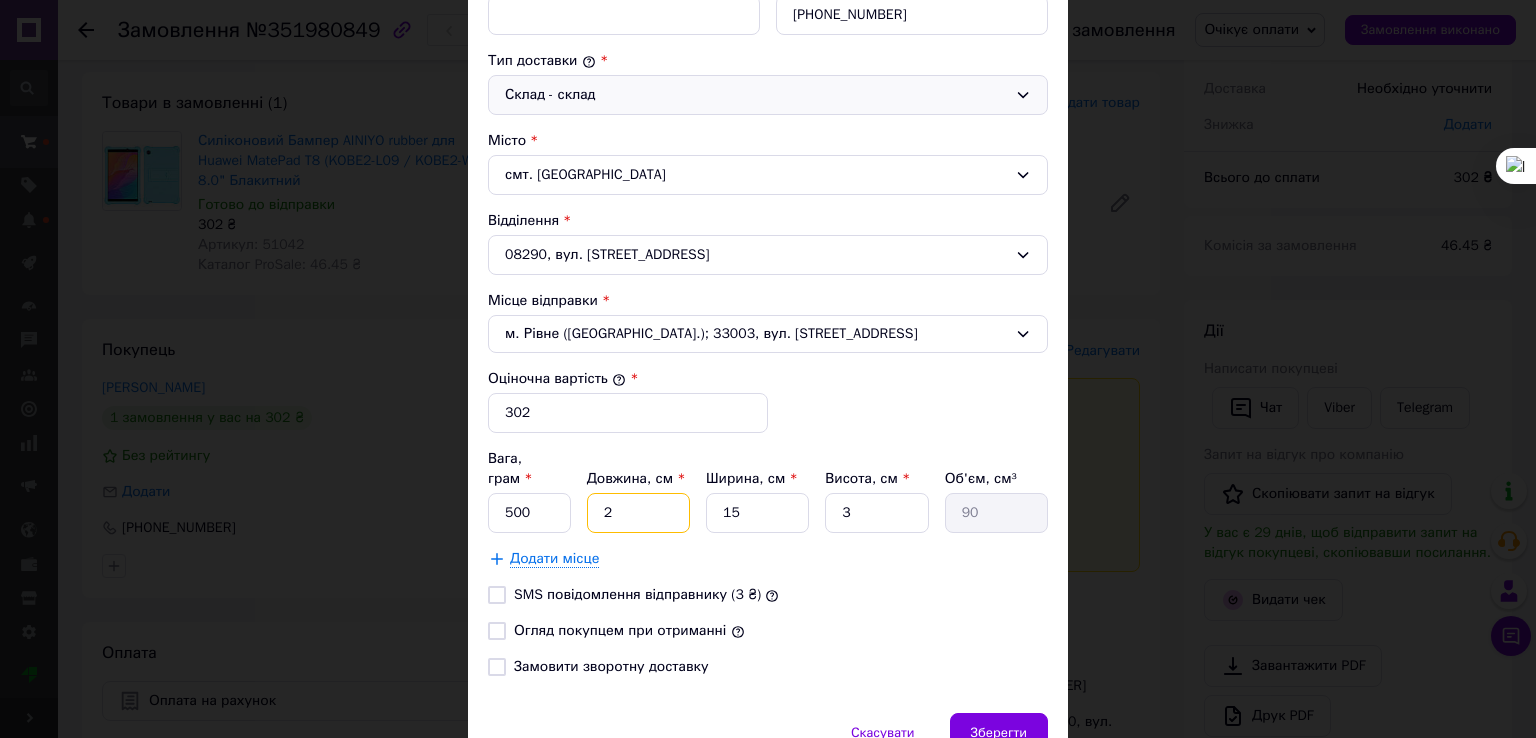 type on "25" 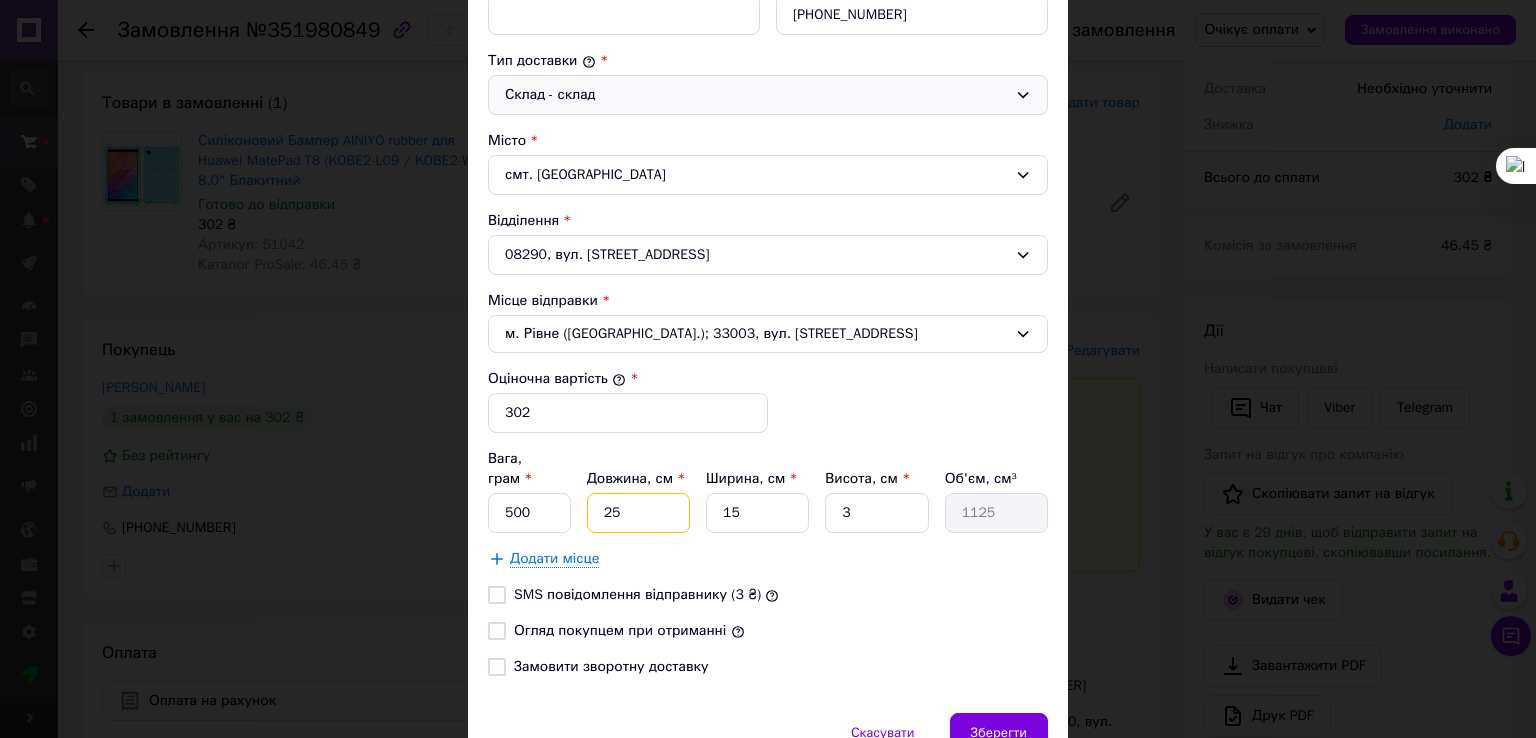 type on "2" 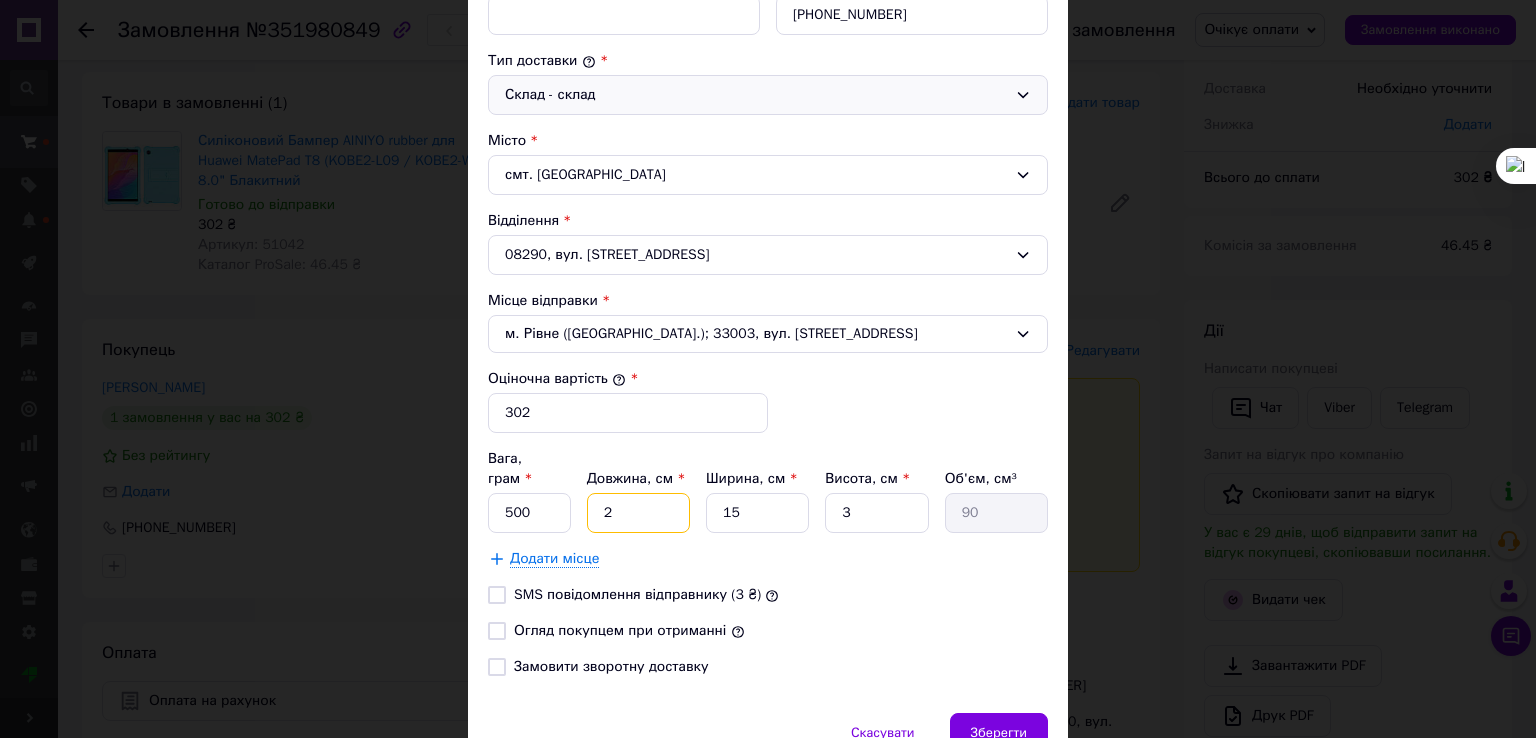 type on "20" 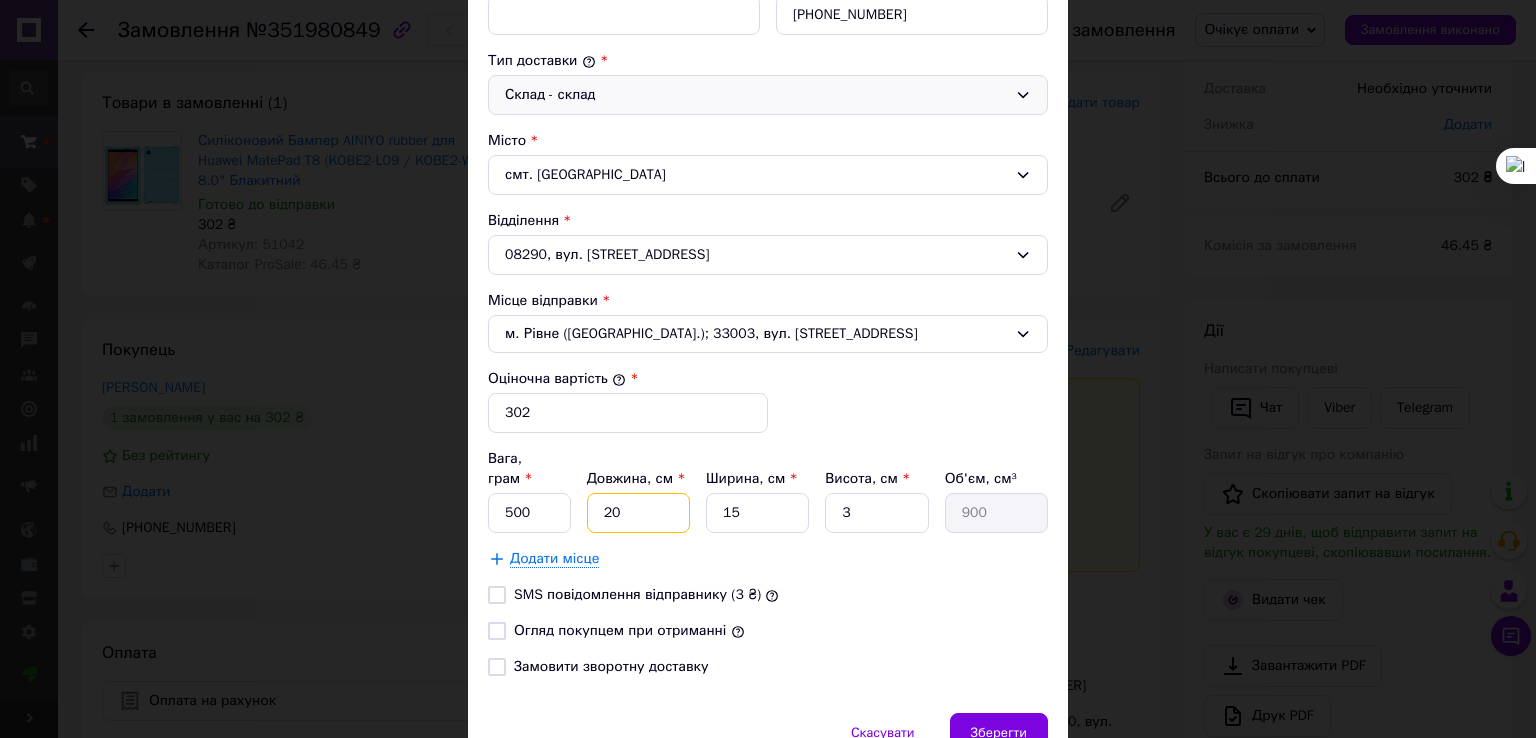 type on "20" 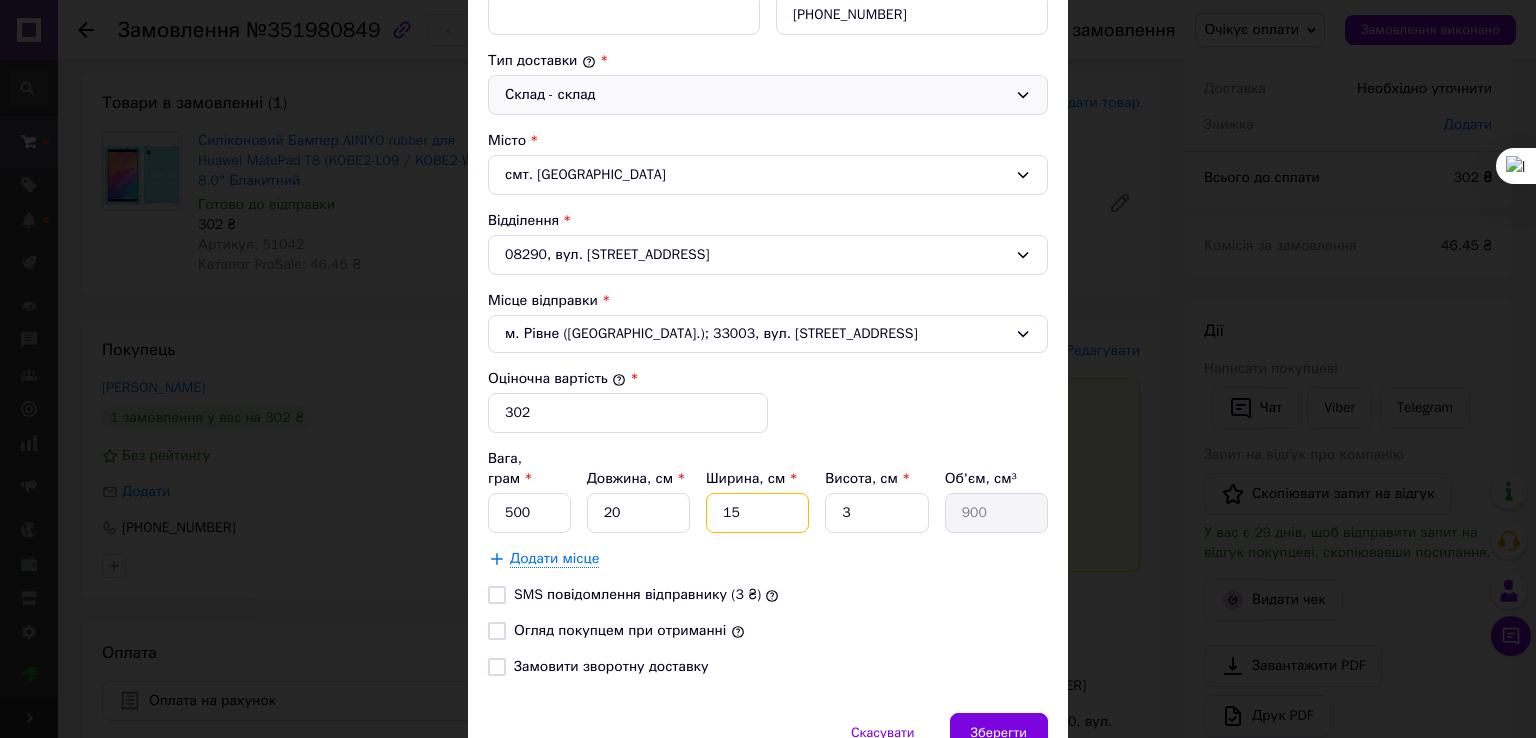 click on "15" at bounding box center (757, 513) 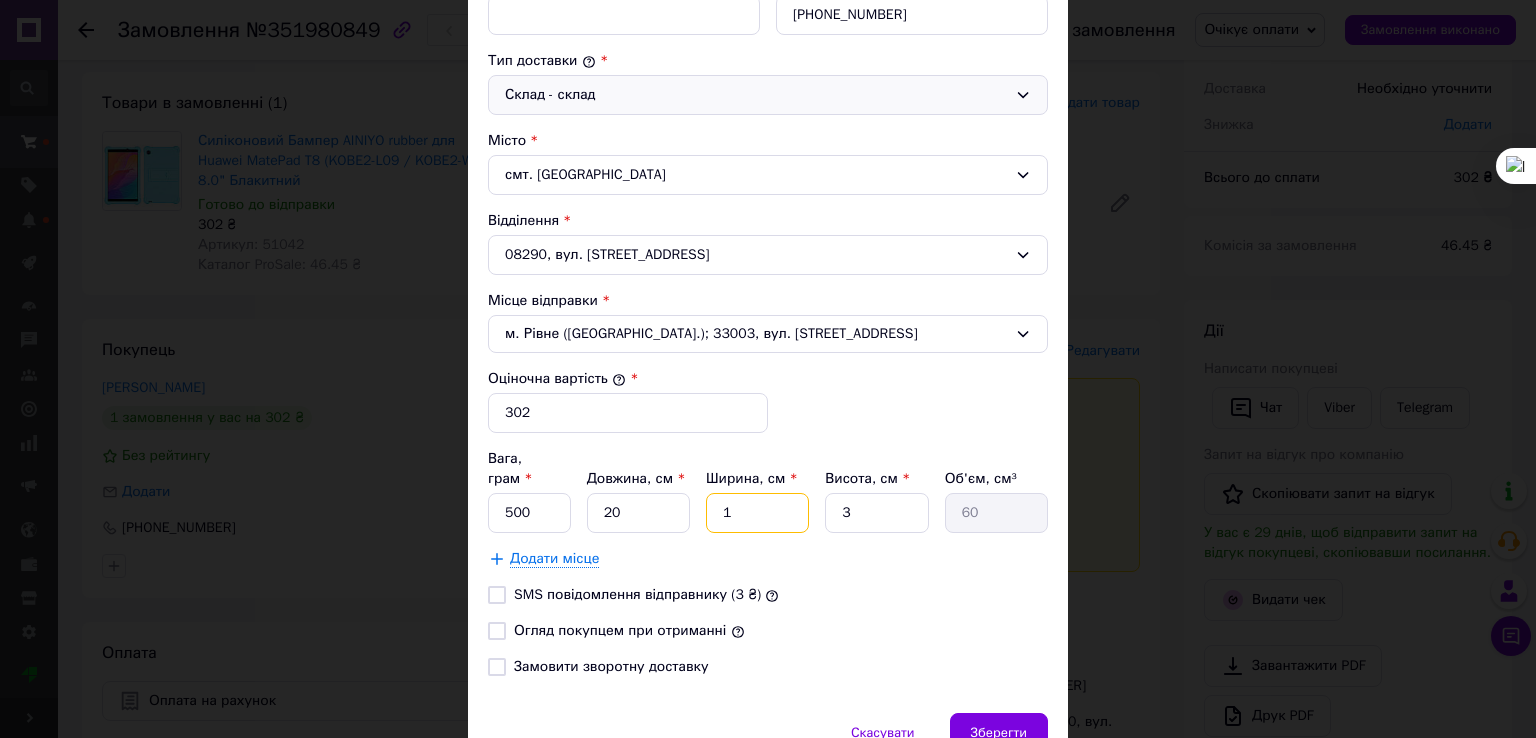 type on "14" 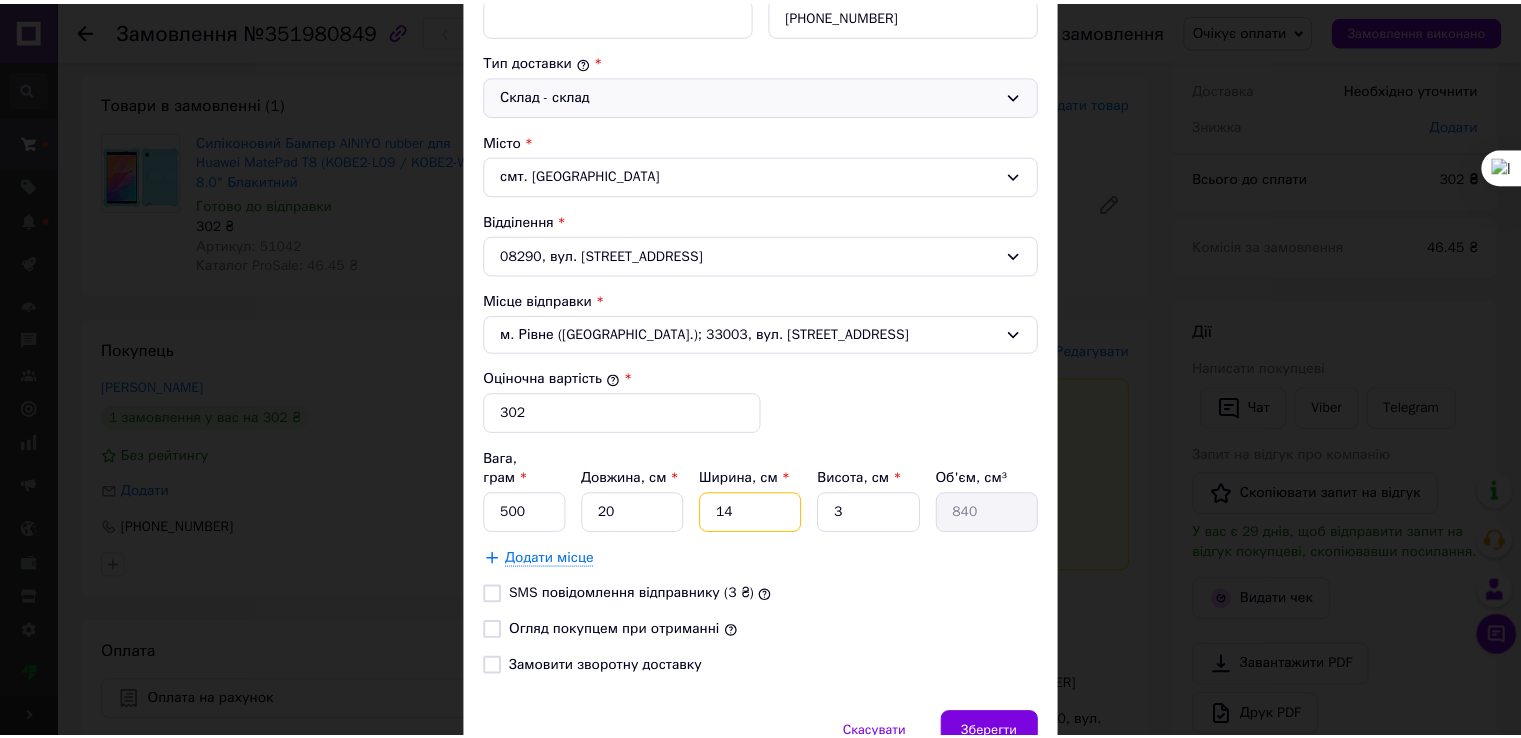 scroll, scrollTop: 580, scrollLeft: 0, axis: vertical 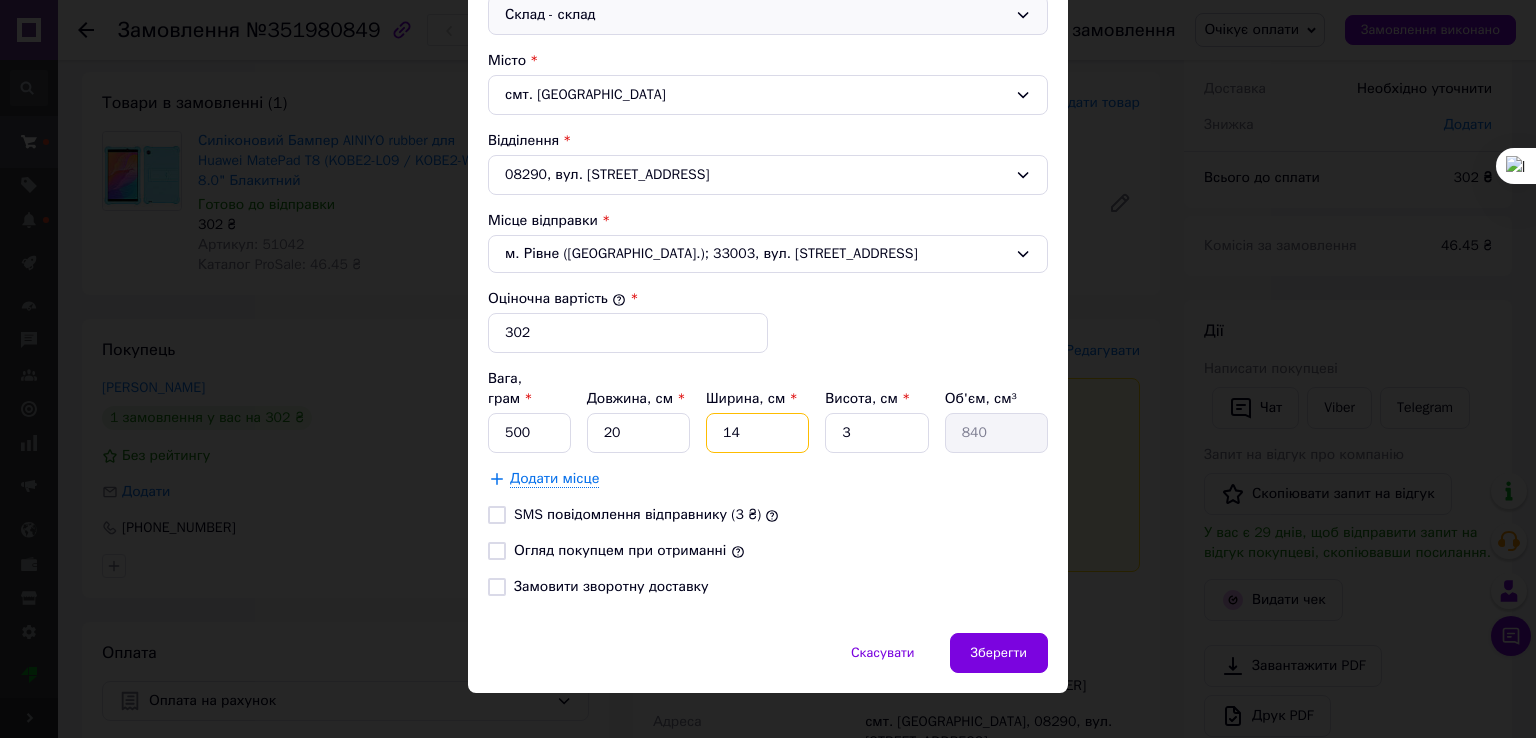 type on "14" 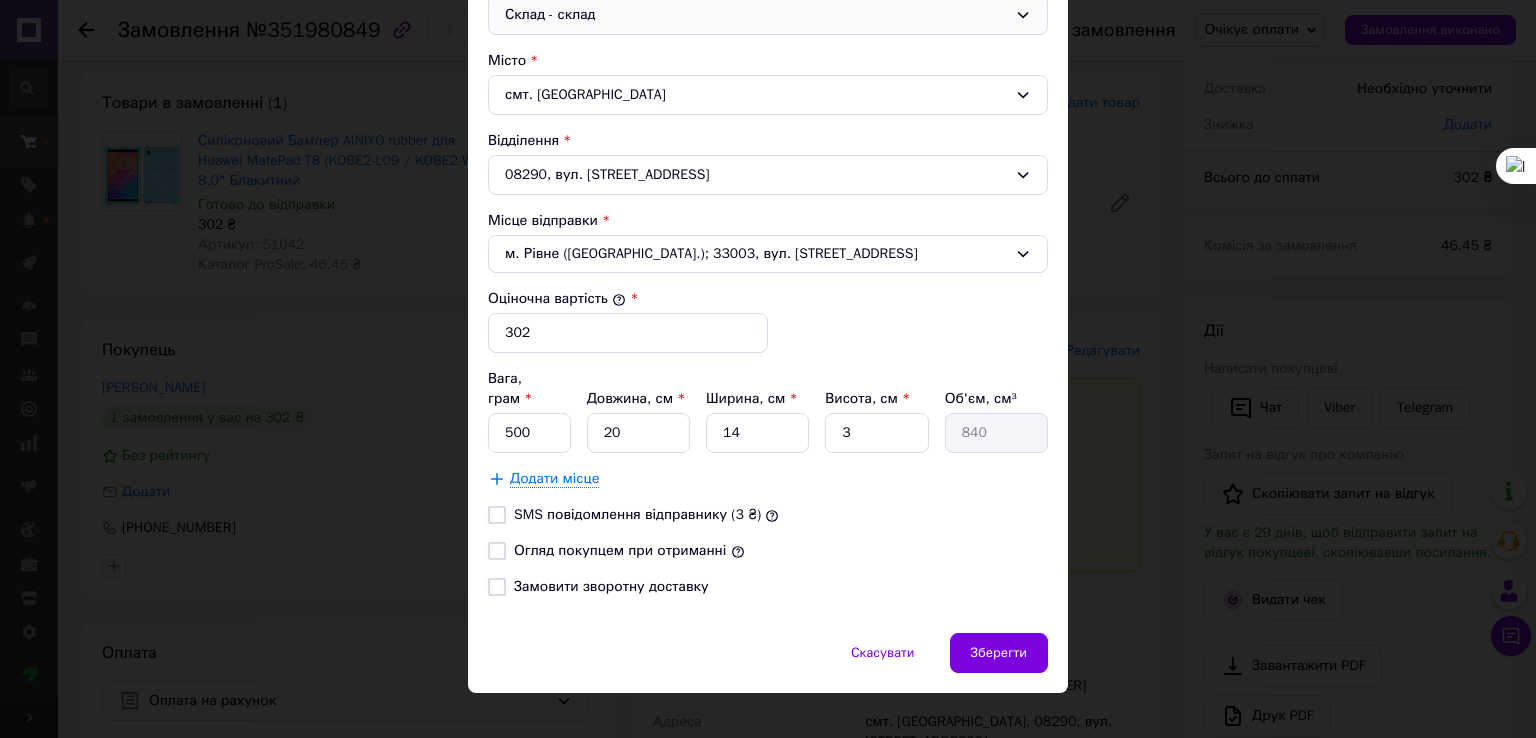 click on "08290, вул. Героїв Гостомеля, 1А" at bounding box center (768, 175) 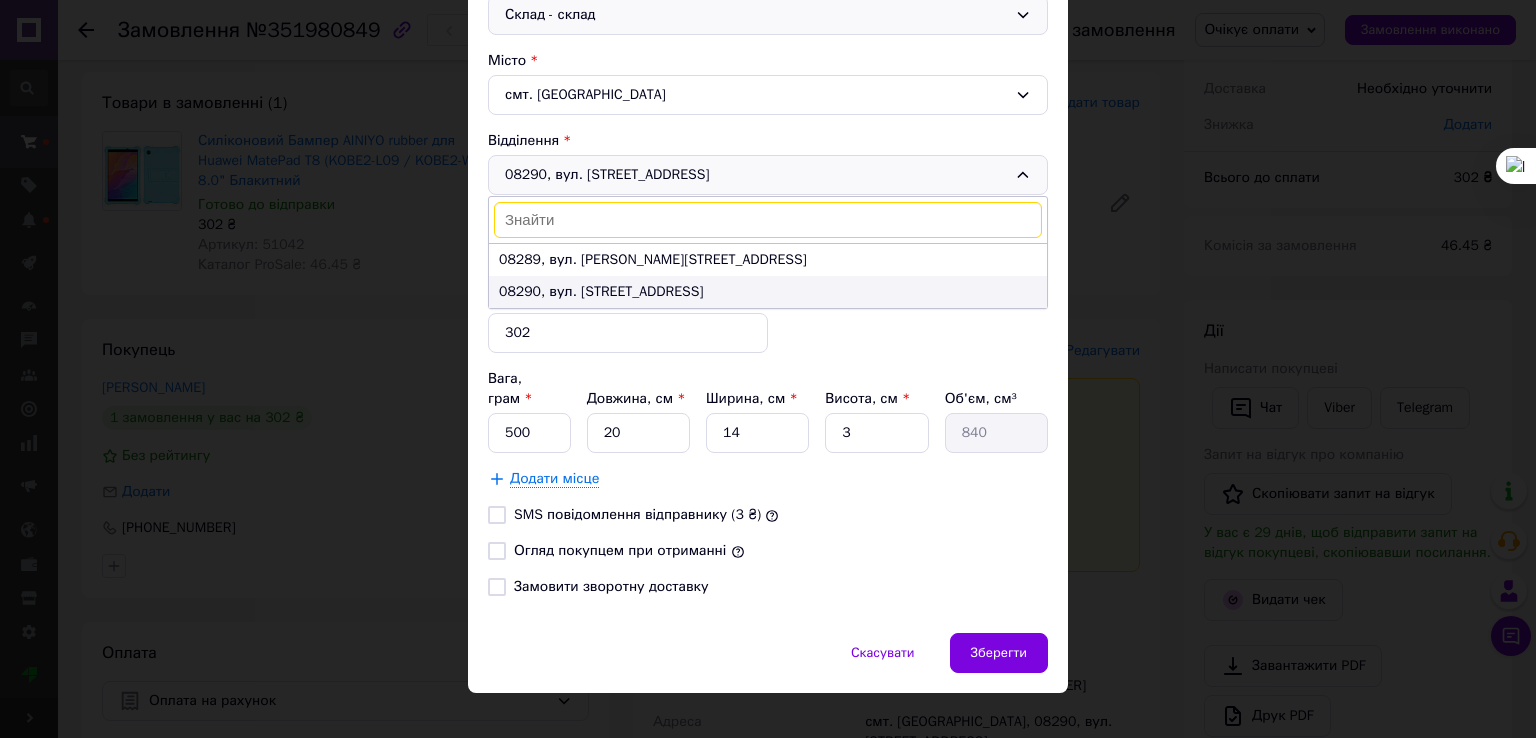 click on "08290, вул. Героїв Гостомеля, 1А" at bounding box center (601, 291) 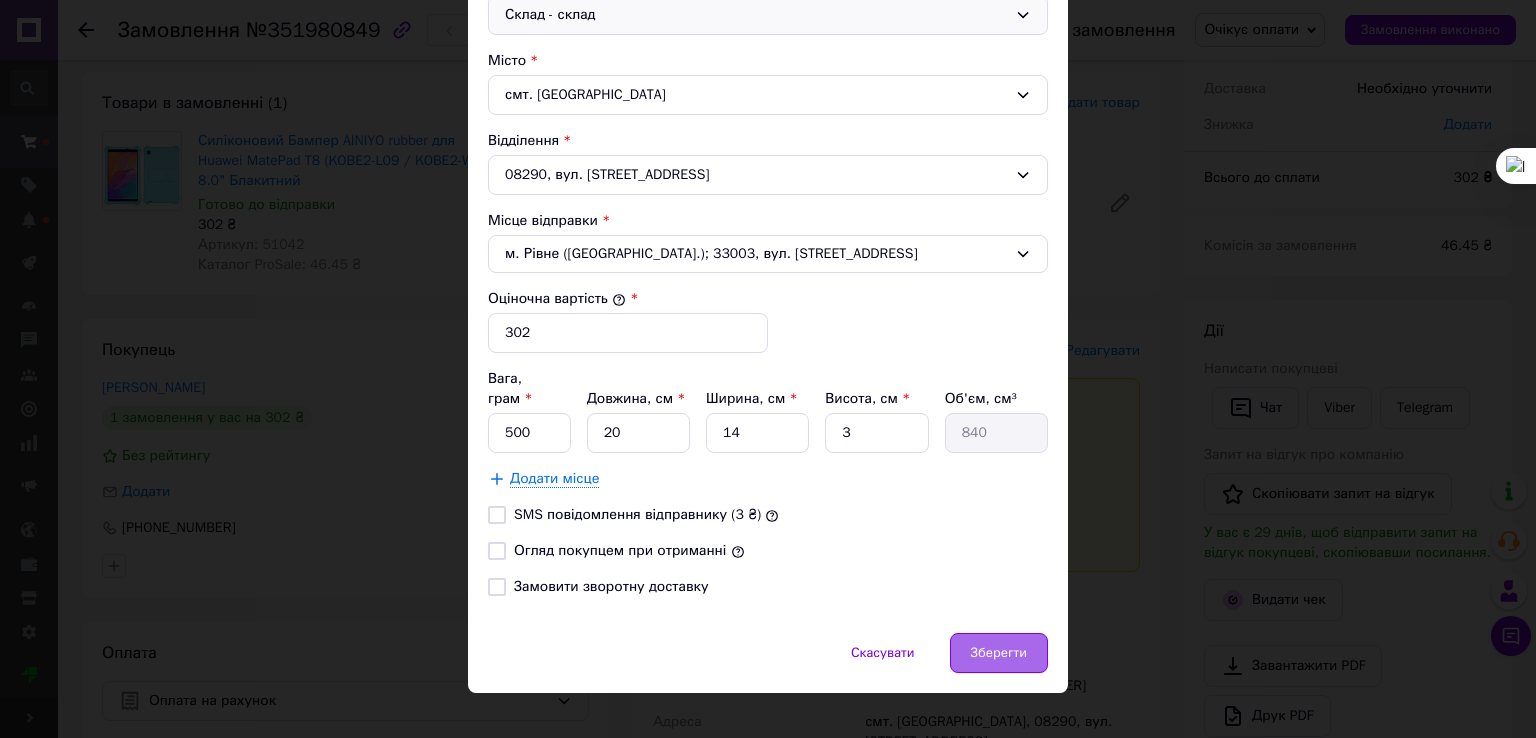 click on "Зберегти" at bounding box center (999, 653) 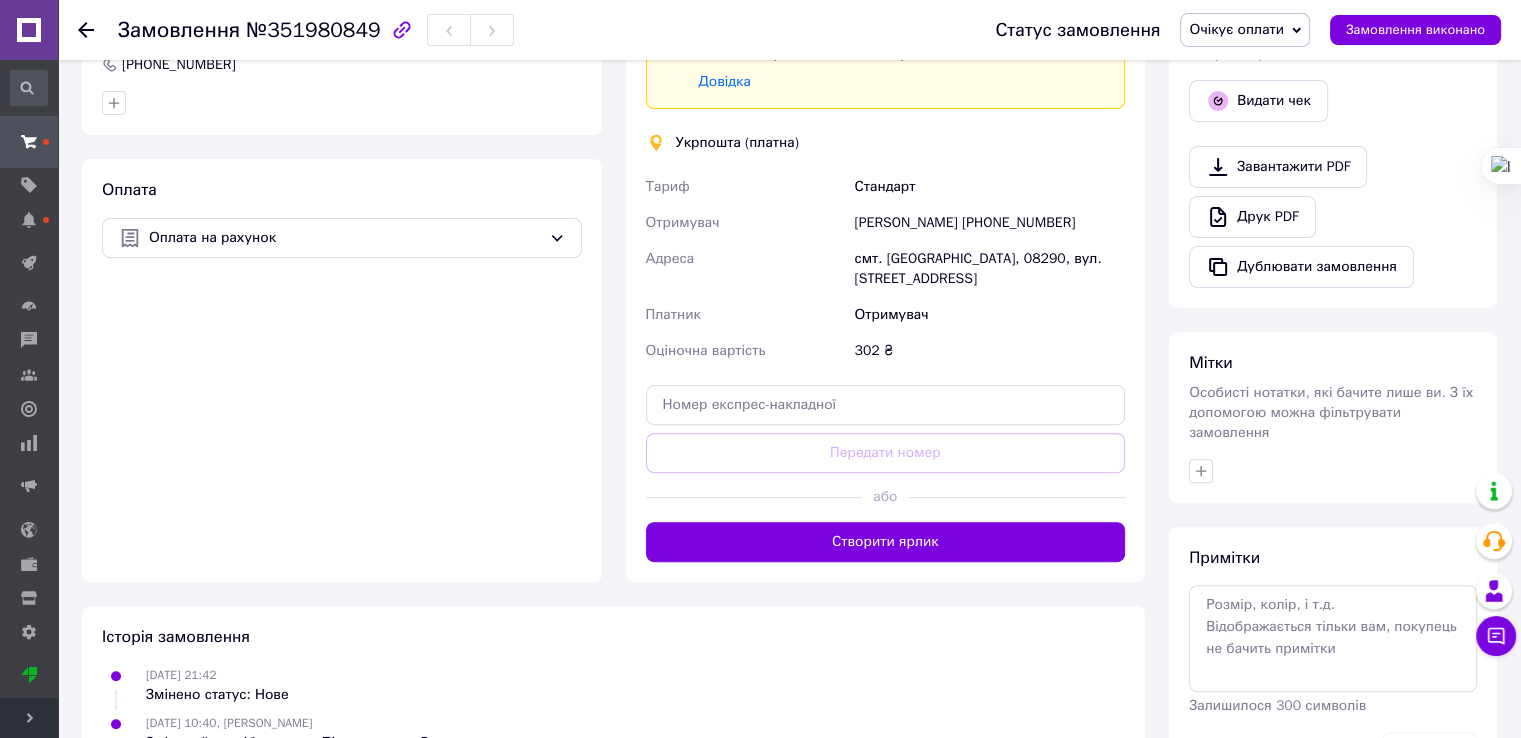 scroll, scrollTop: 600, scrollLeft: 0, axis: vertical 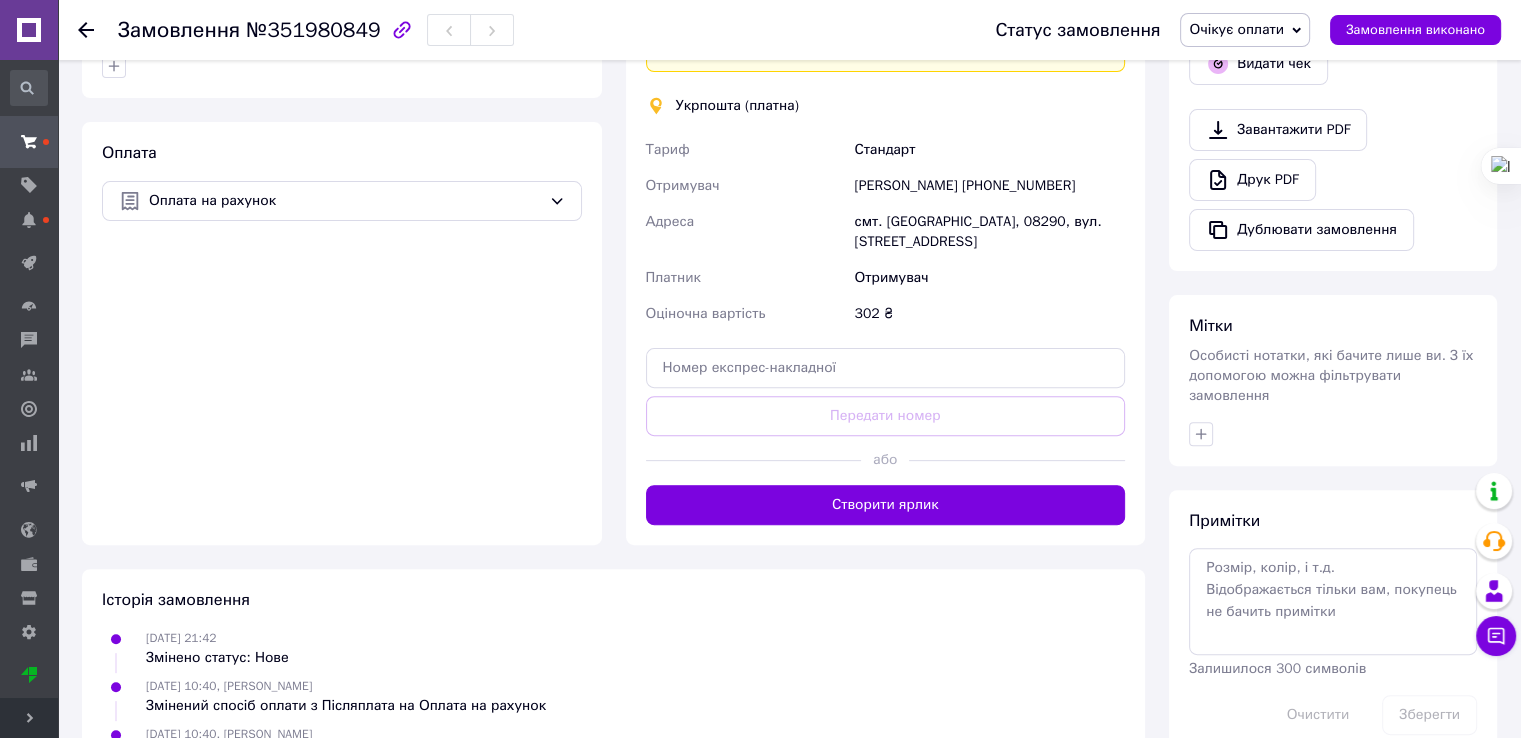 click on "Створити ярлик" at bounding box center [886, 505] 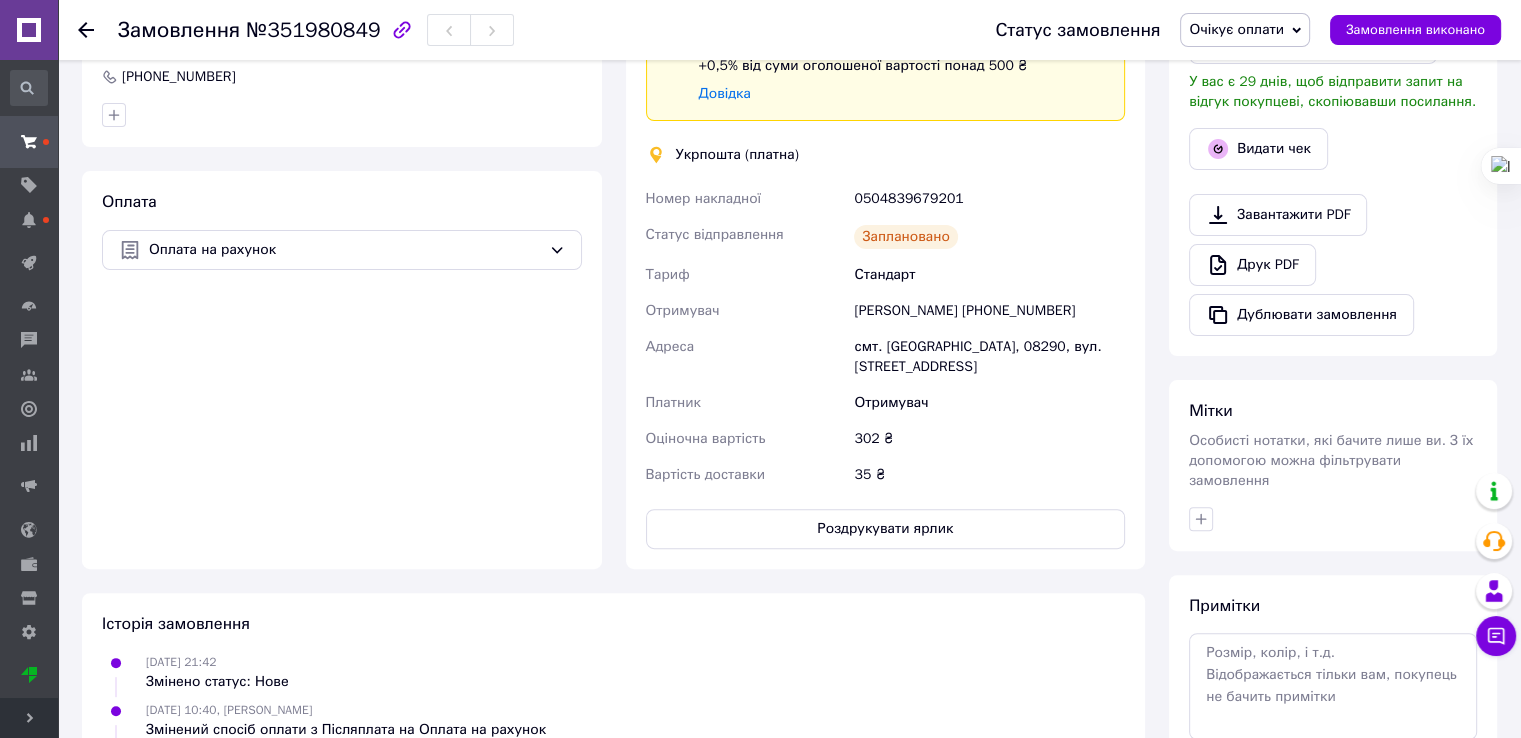 scroll, scrollTop: 600, scrollLeft: 0, axis: vertical 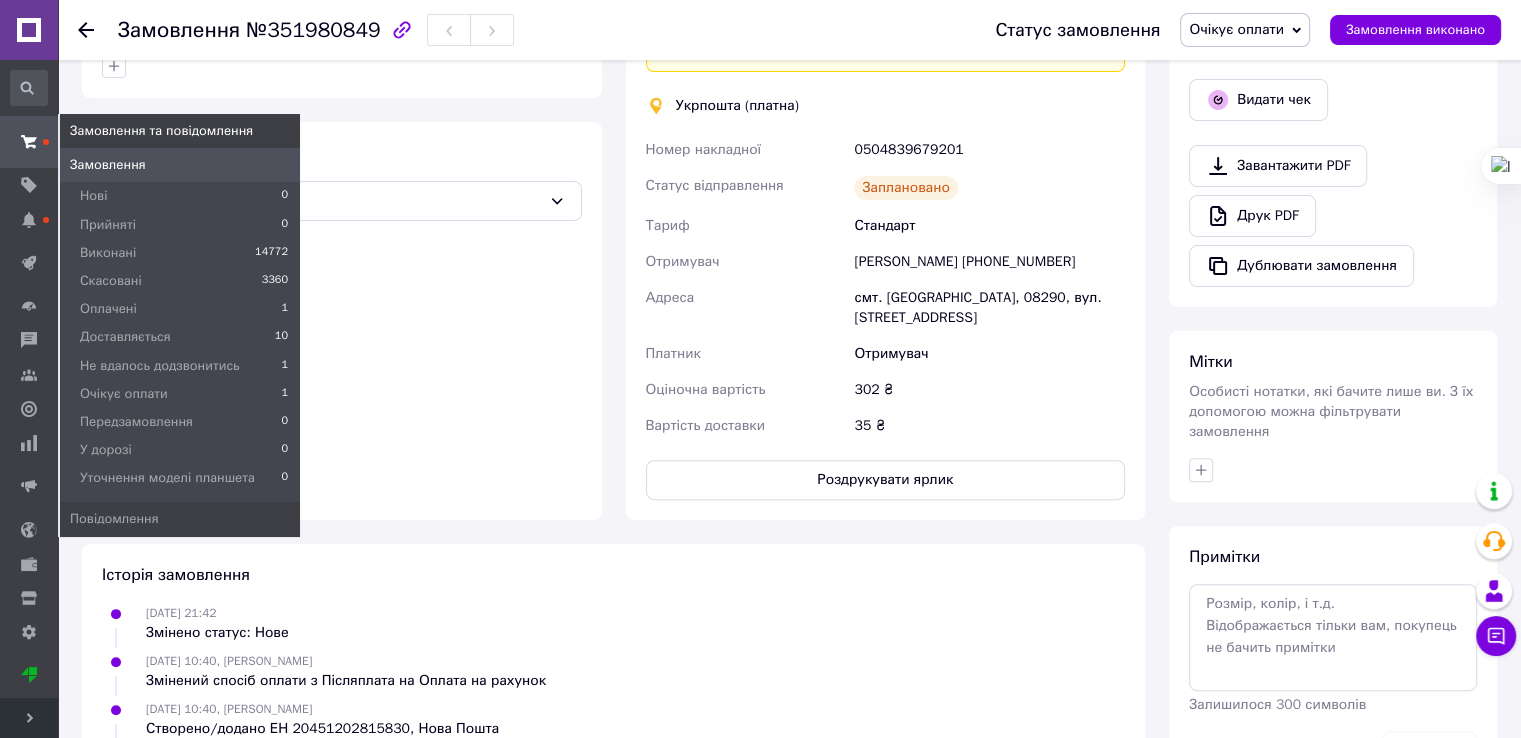 click at bounding box center (29, 142) 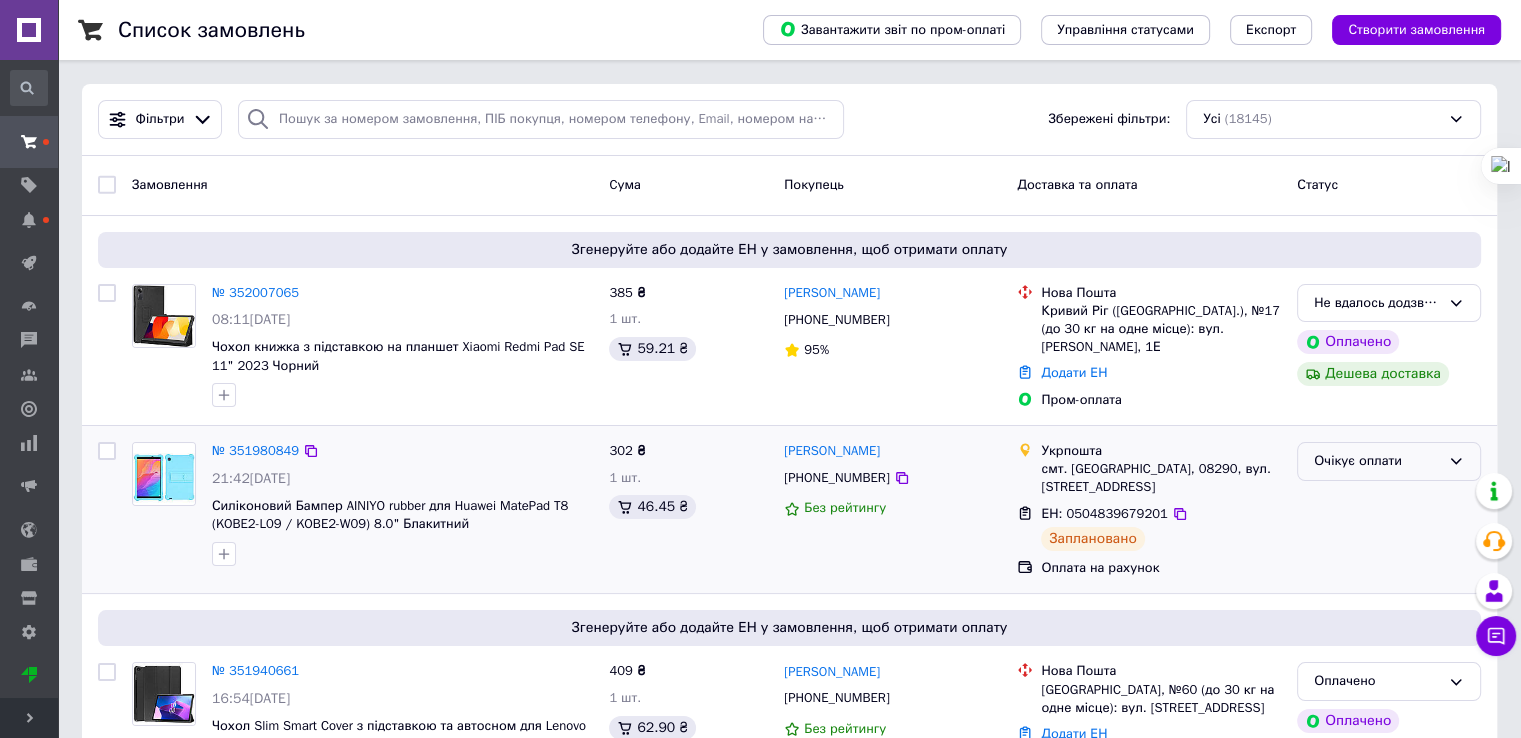 drag, startPoint x: 1342, startPoint y: 459, endPoint x: 1355, endPoint y: 455, distance: 13.601471 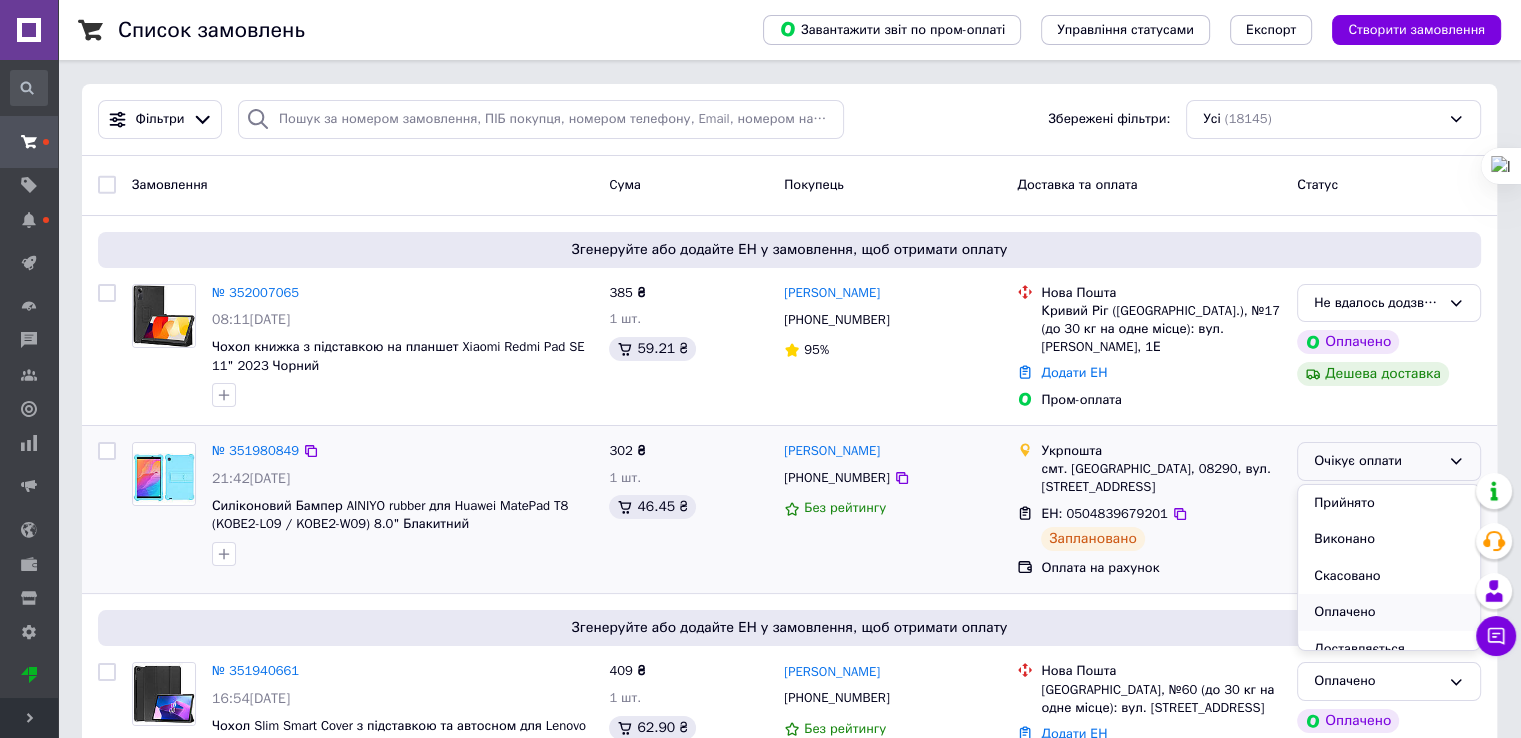 click on "Оплачено" at bounding box center (1389, 612) 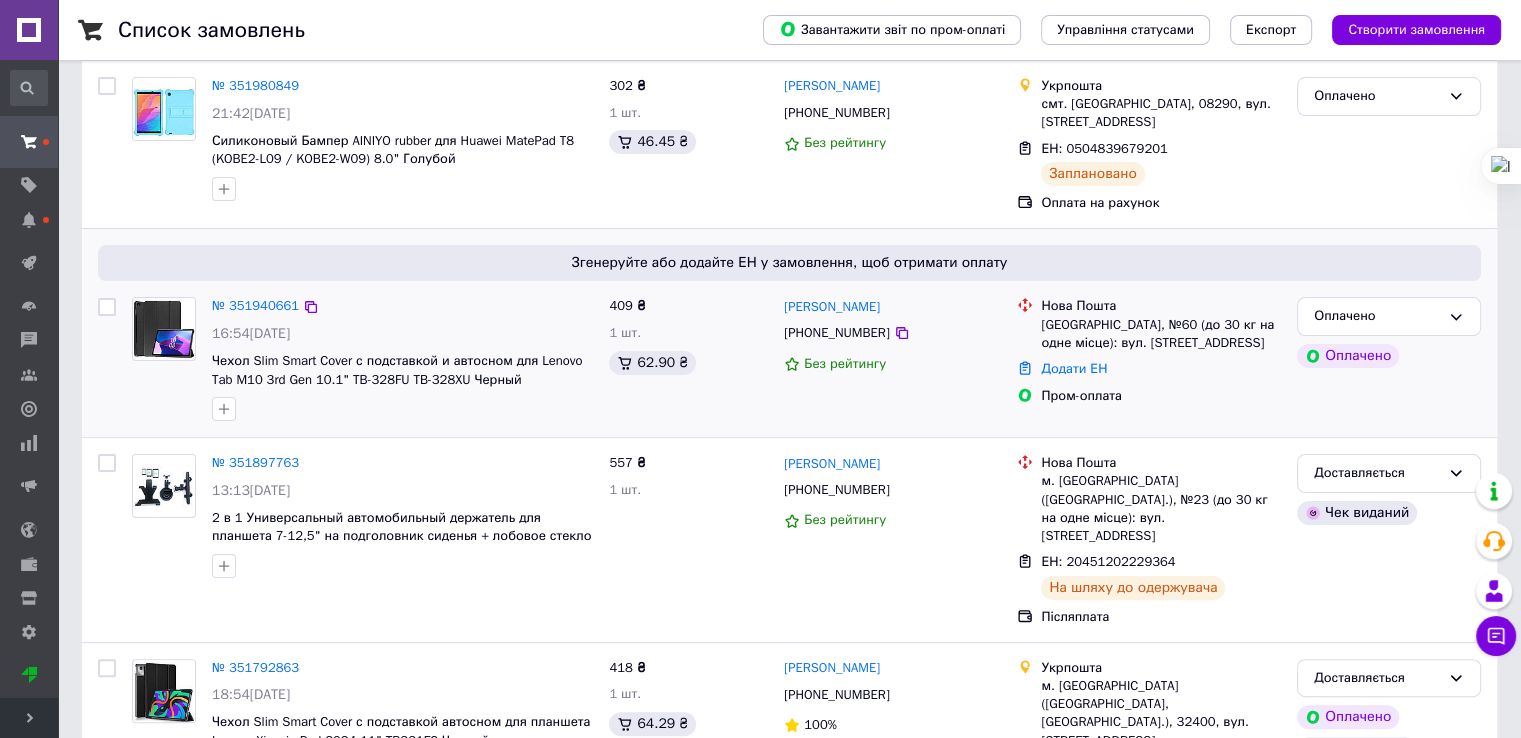 scroll, scrollTop: 400, scrollLeft: 0, axis: vertical 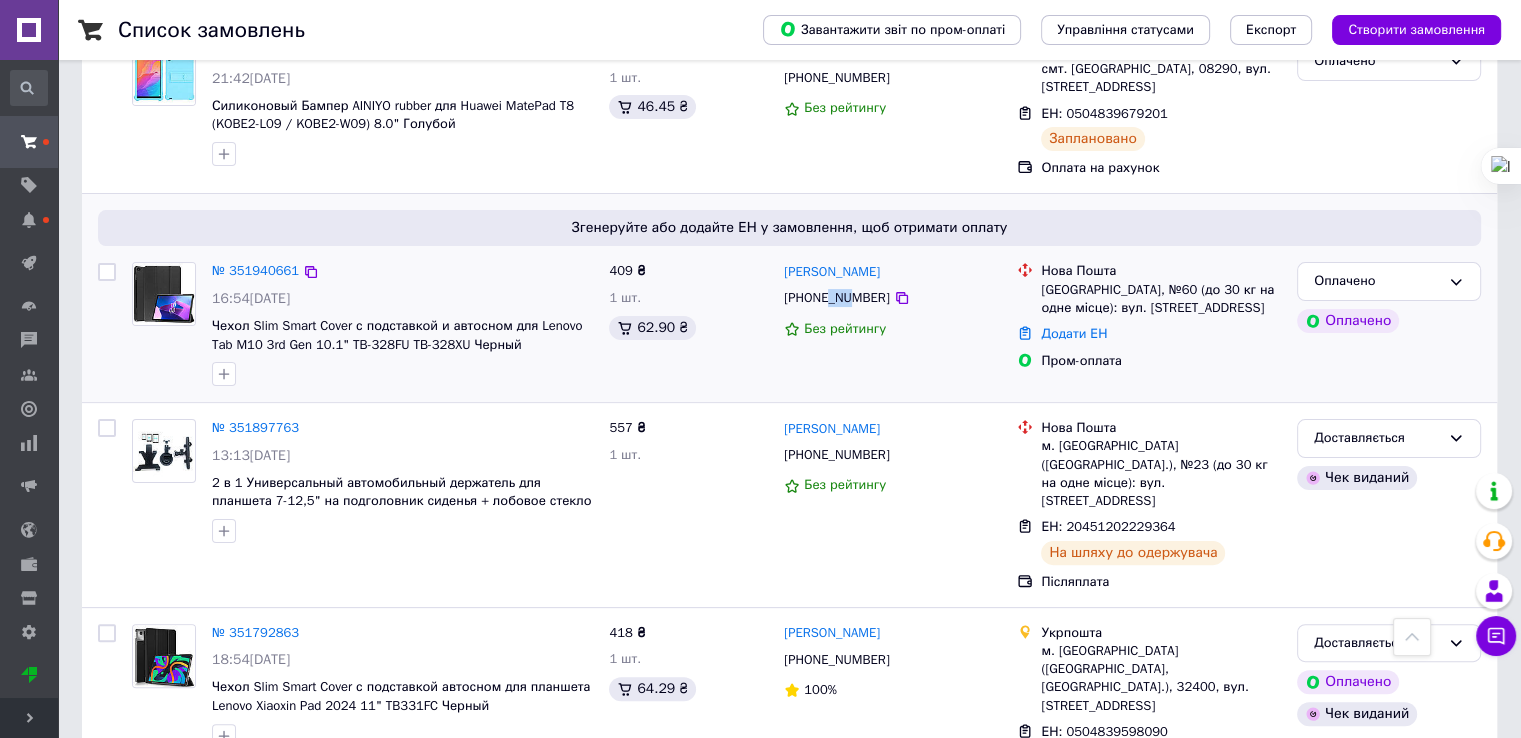 drag, startPoint x: 825, startPoint y: 297, endPoint x: 848, endPoint y: 297, distance: 23 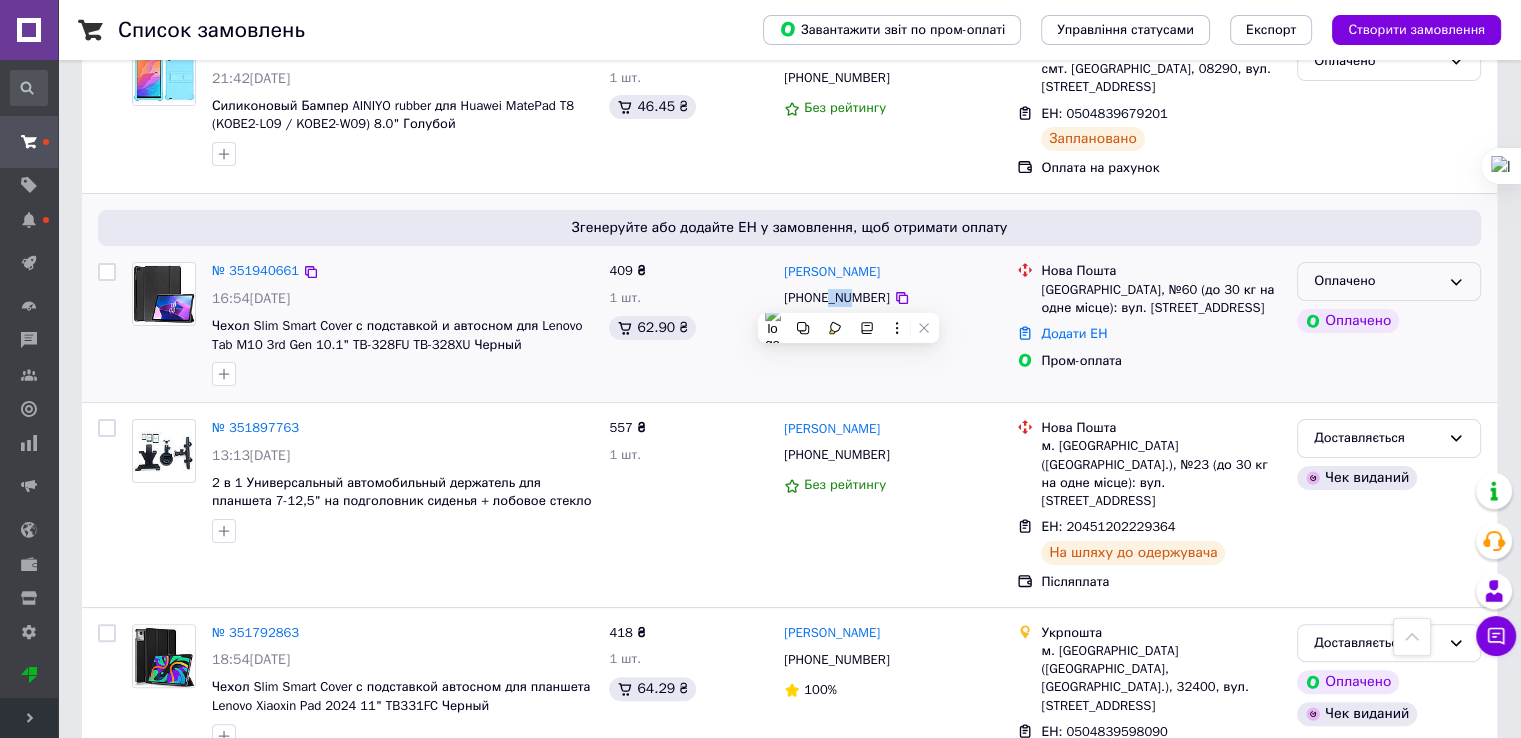 click on "Оплачено" at bounding box center [1389, 281] 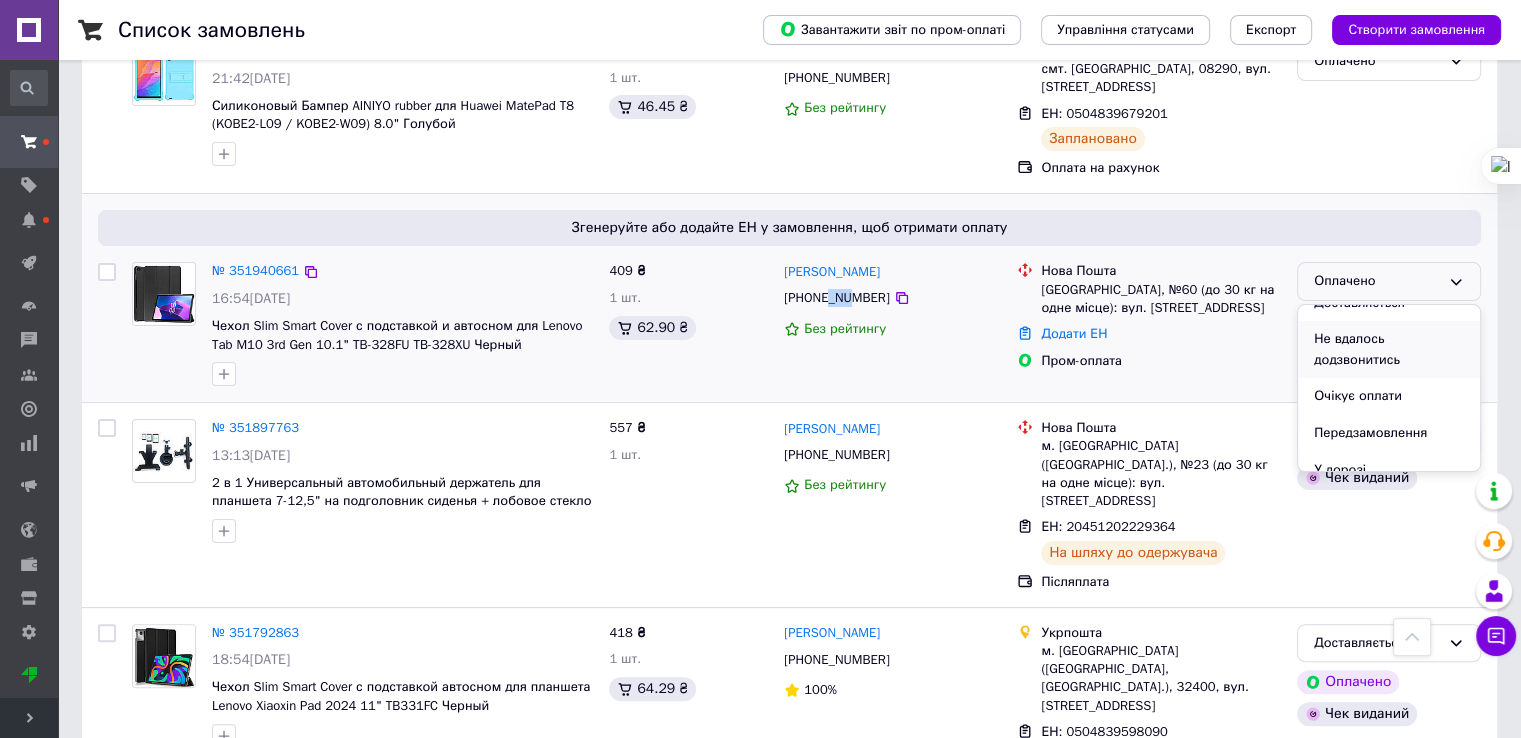 scroll, scrollTop: 100, scrollLeft: 0, axis: vertical 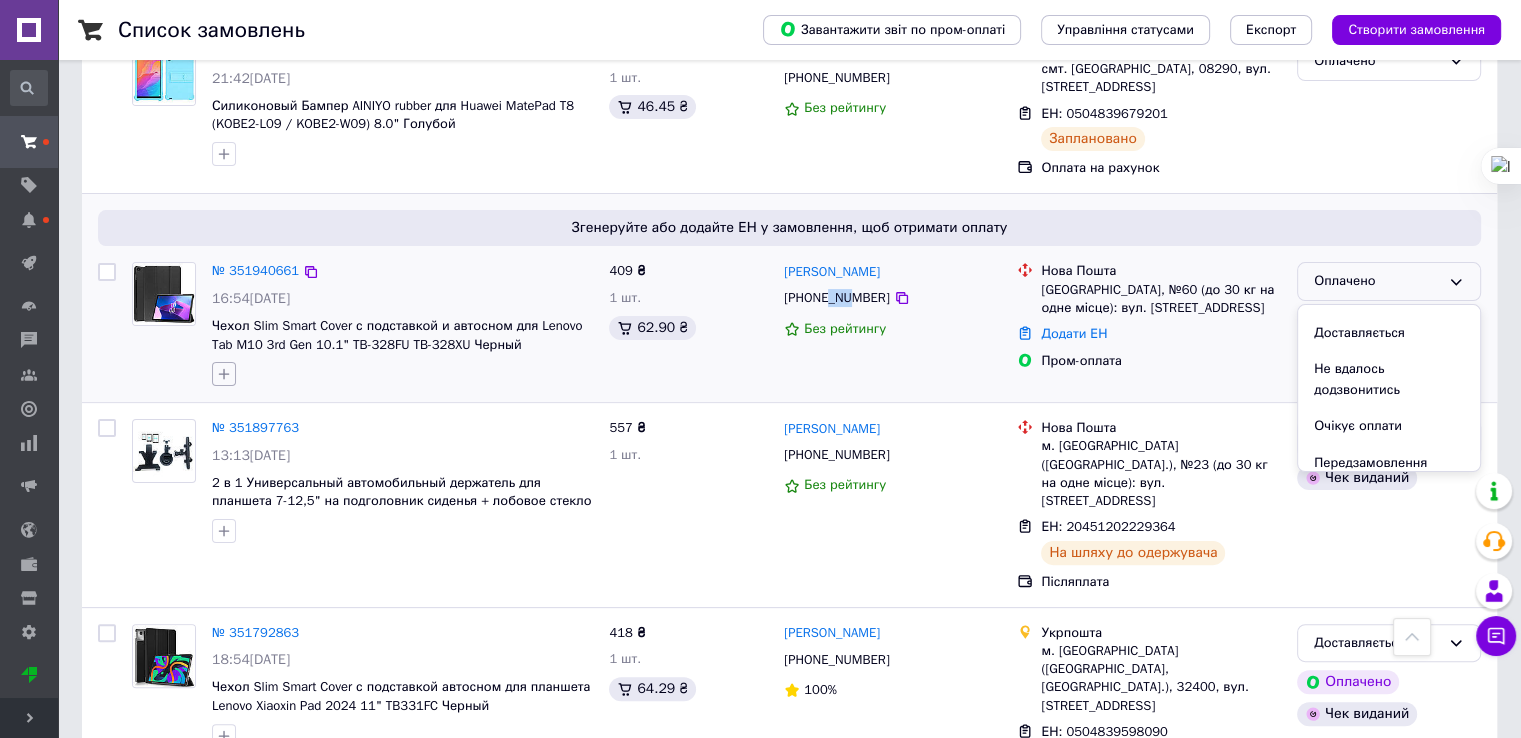 click 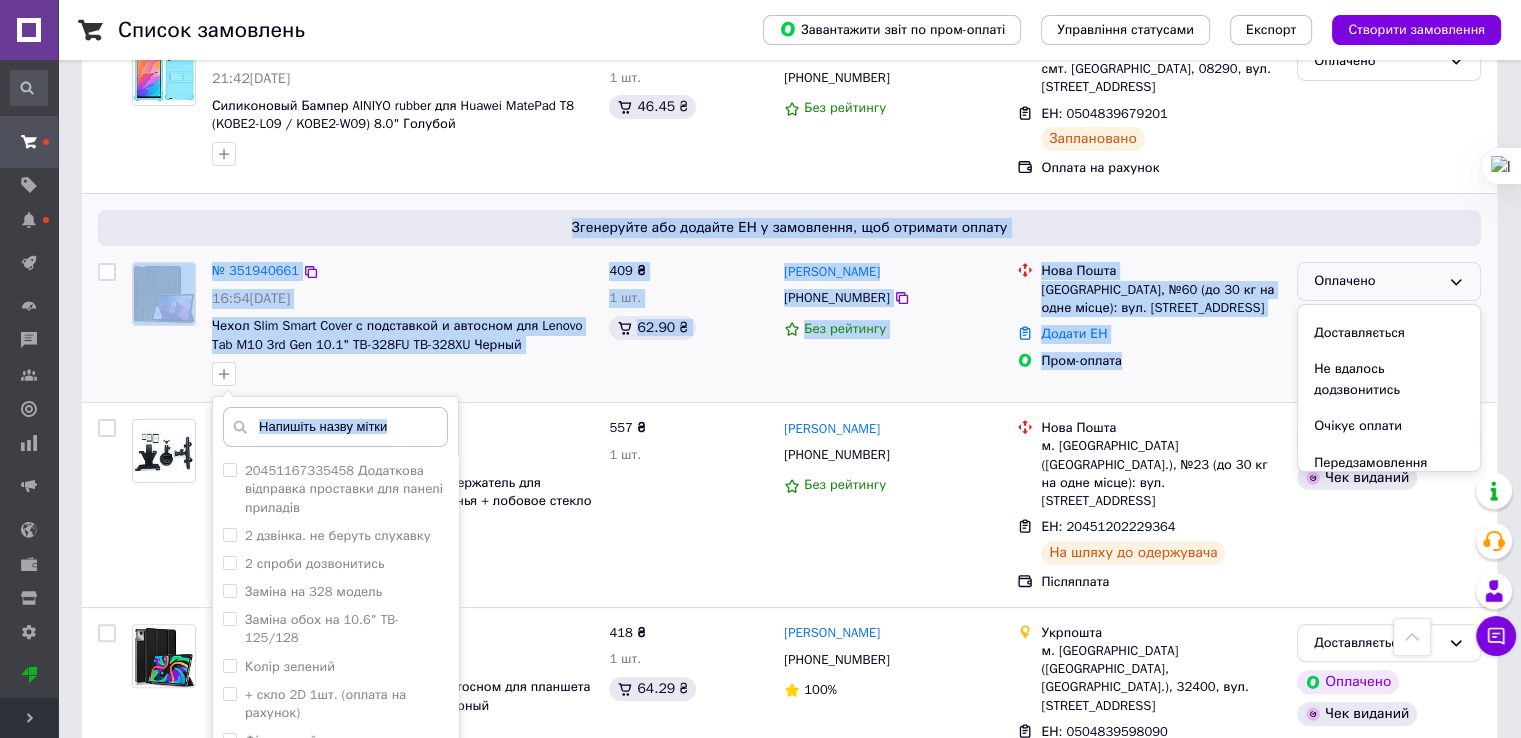 drag, startPoint x: 1153, startPoint y: 377, endPoint x: 349, endPoint y: 217, distance: 819.7658 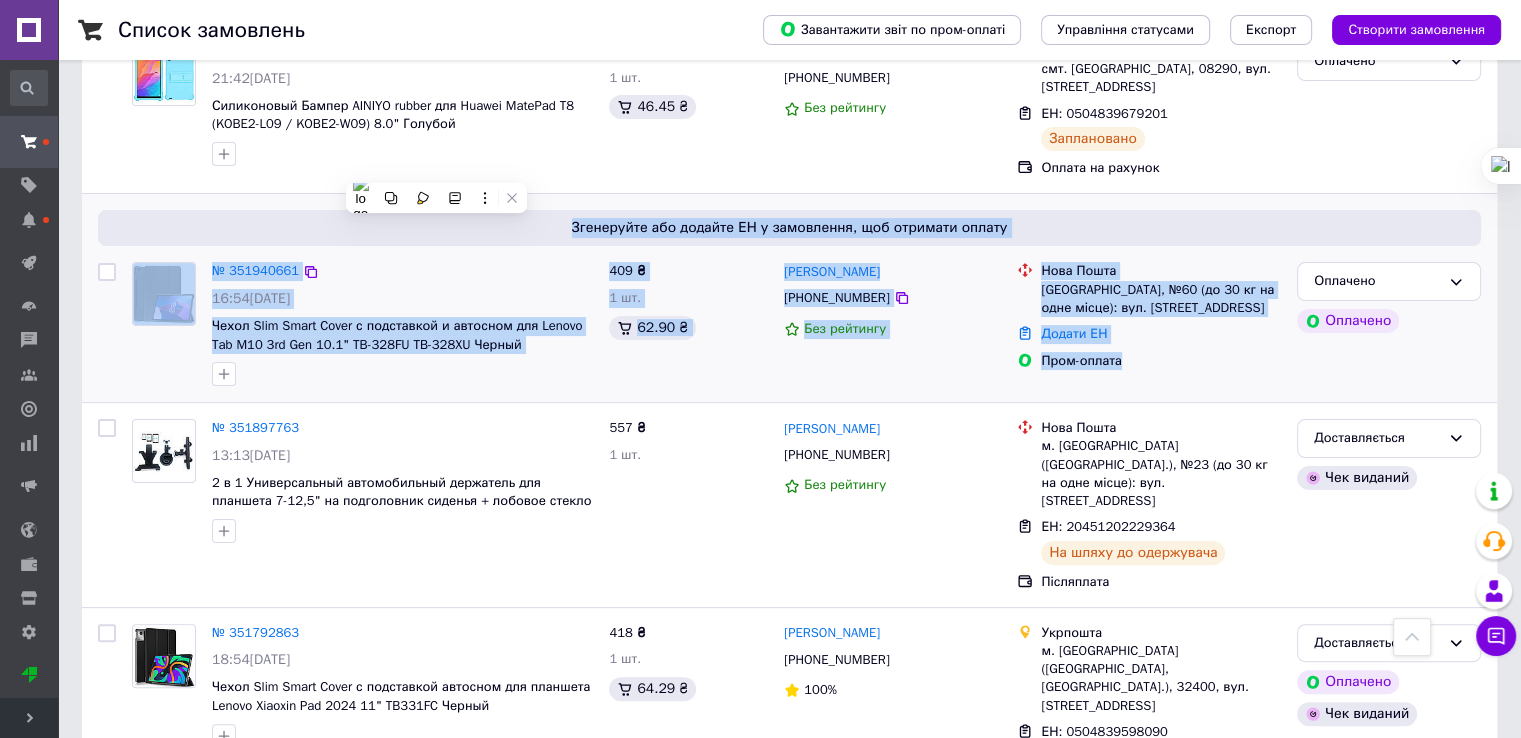 click on "Володимир Артеменко +380671224479 Без рейтингу" at bounding box center (892, 324) 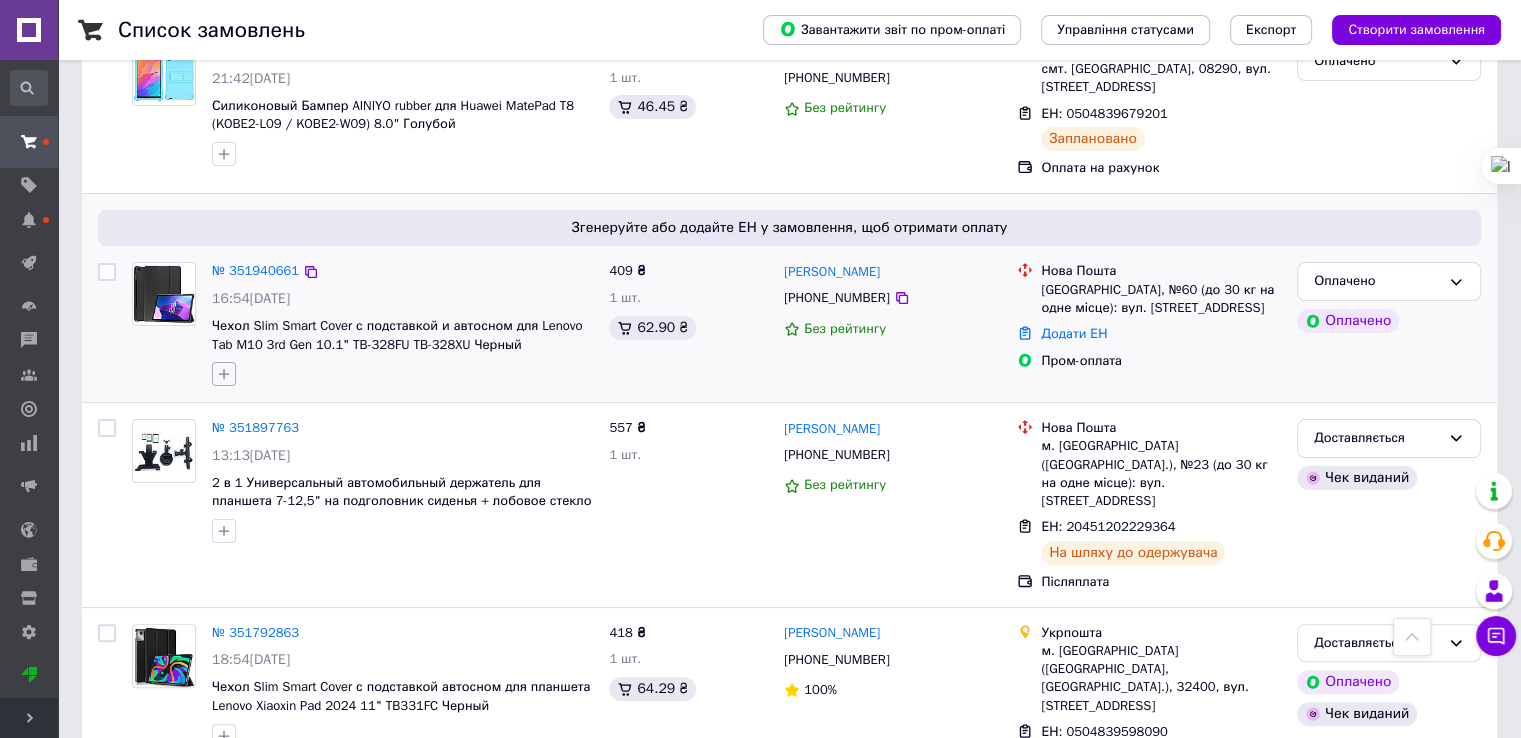 click at bounding box center (224, 374) 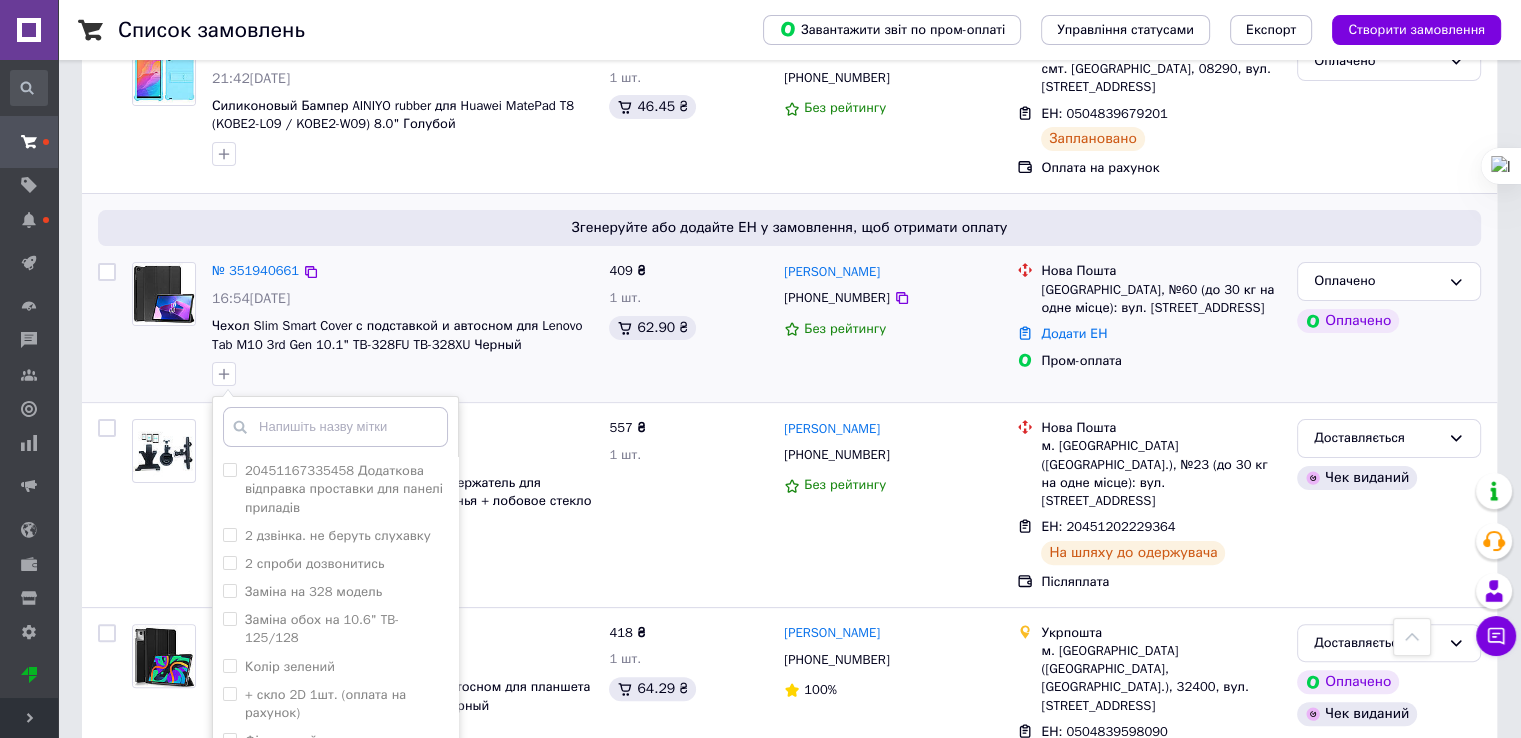 click at bounding box center [335, 427] 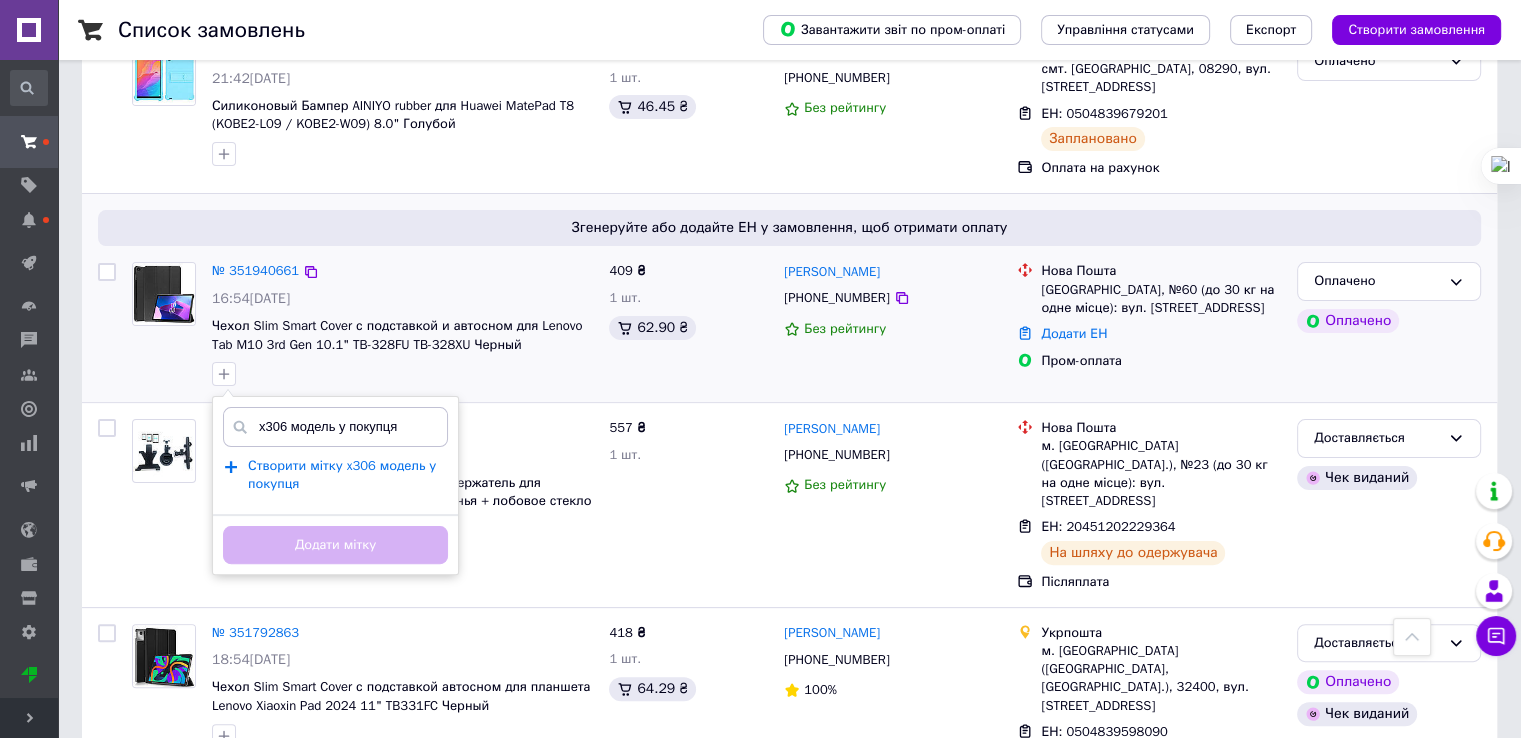 type on "x306 модель у покупця" 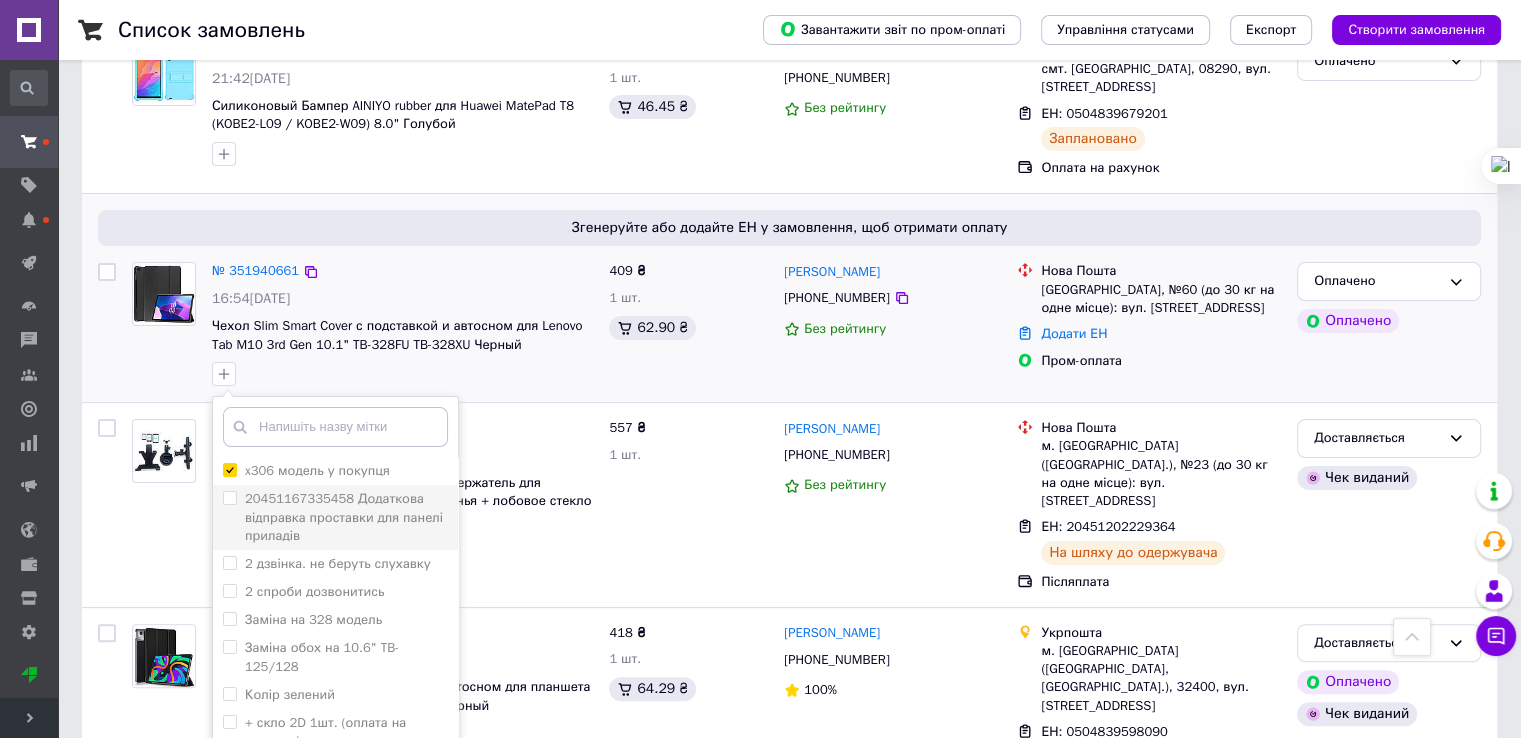 scroll, scrollTop: 72, scrollLeft: 0, axis: vertical 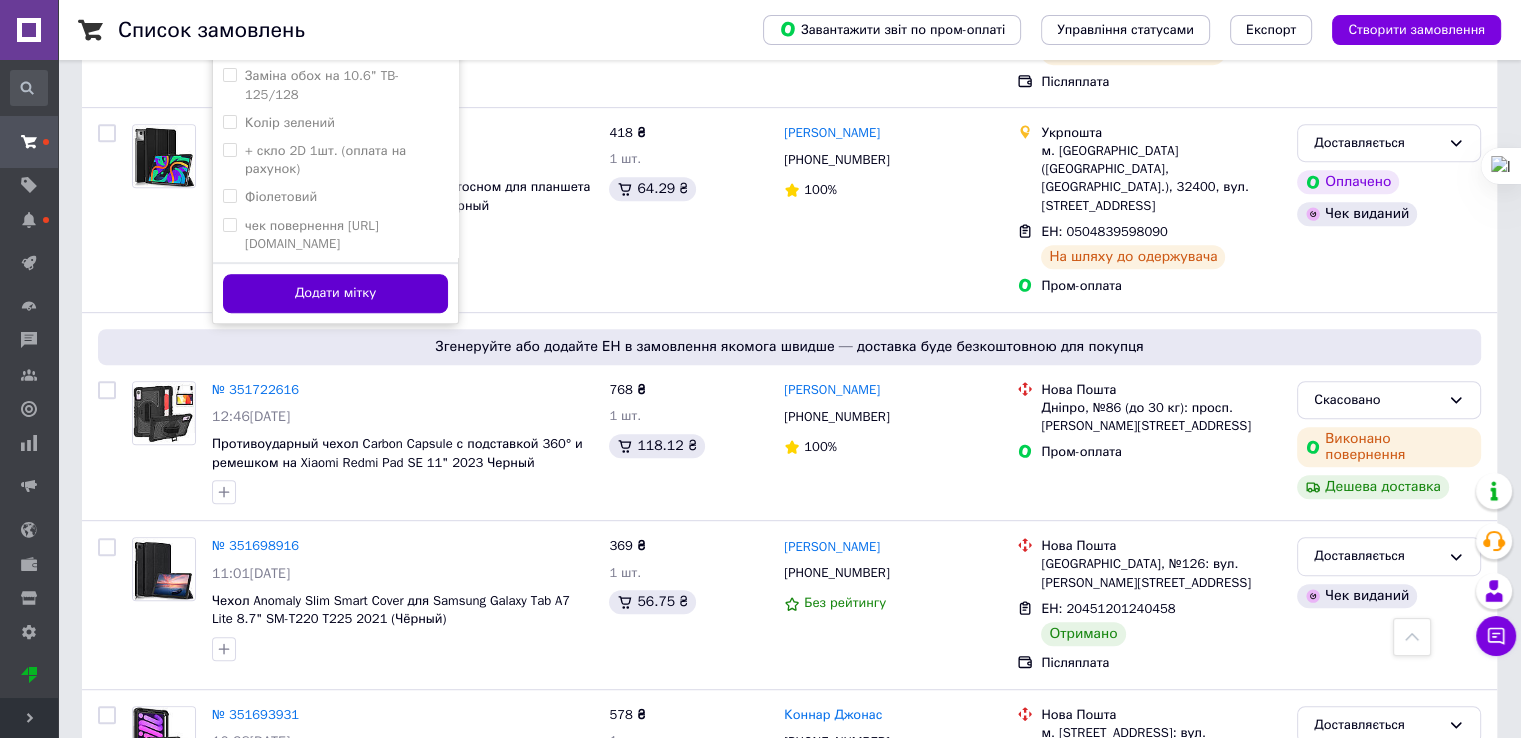 click on "Додати мітку" at bounding box center [335, 293] 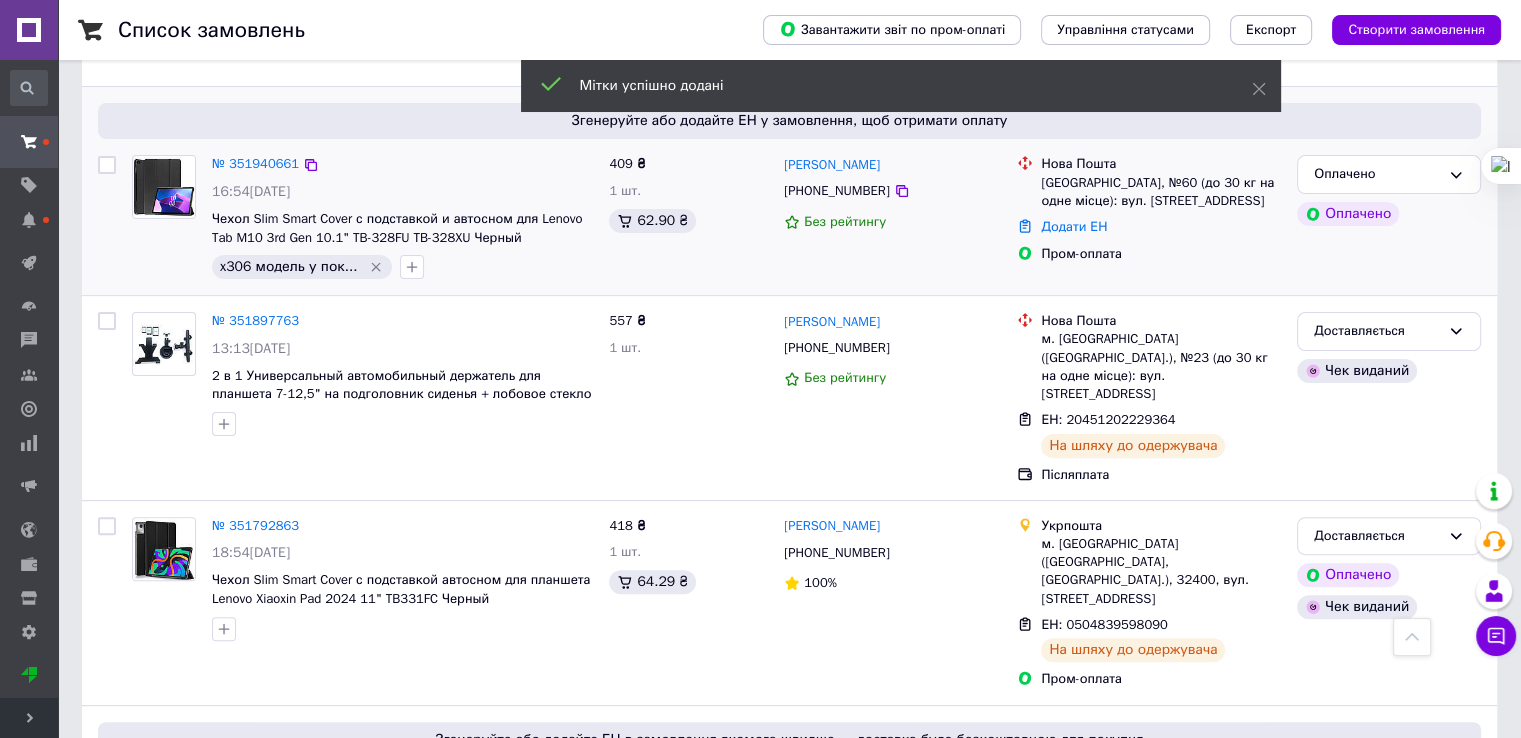 scroll, scrollTop: 400, scrollLeft: 0, axis: vertical 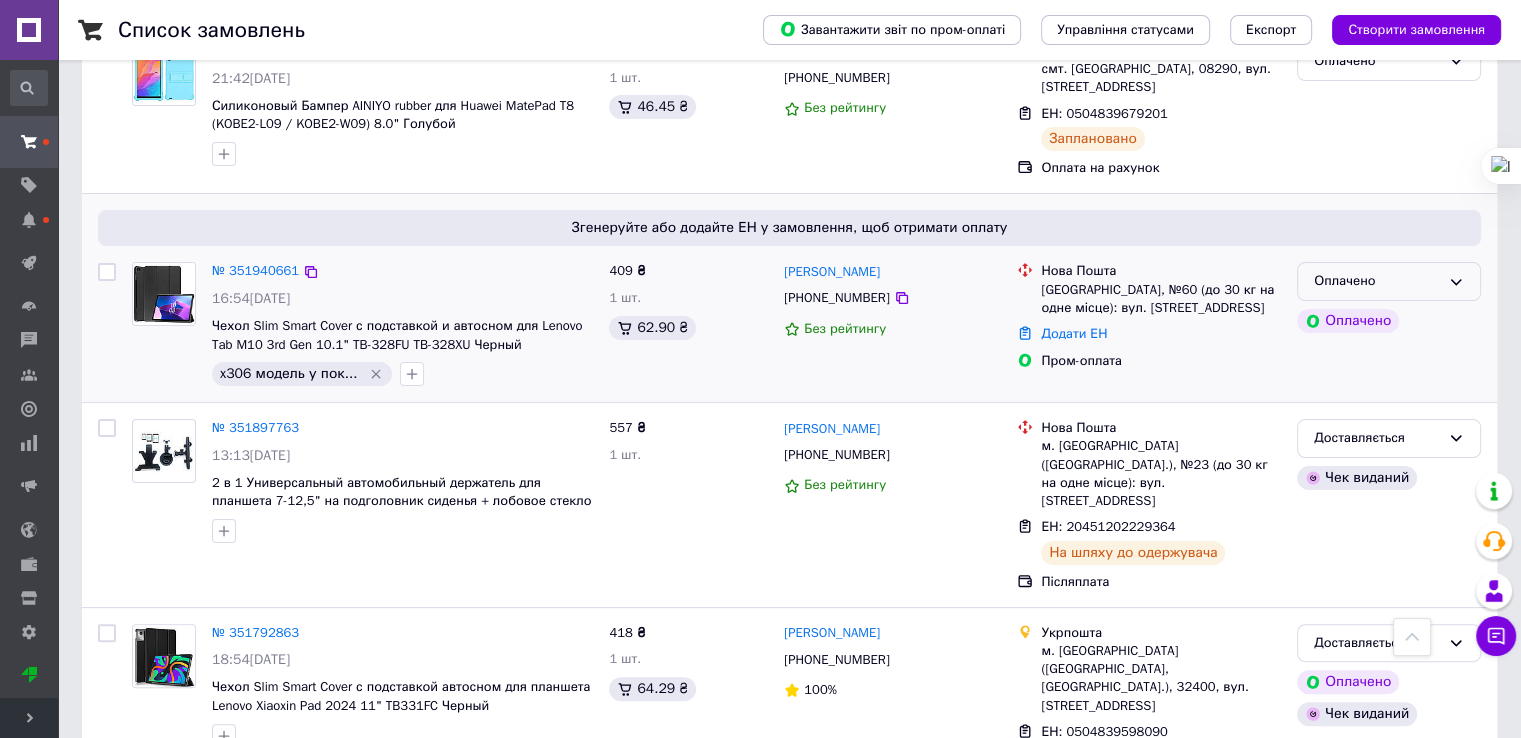 click on "Оплачено" at bounding box center [1377, 281] 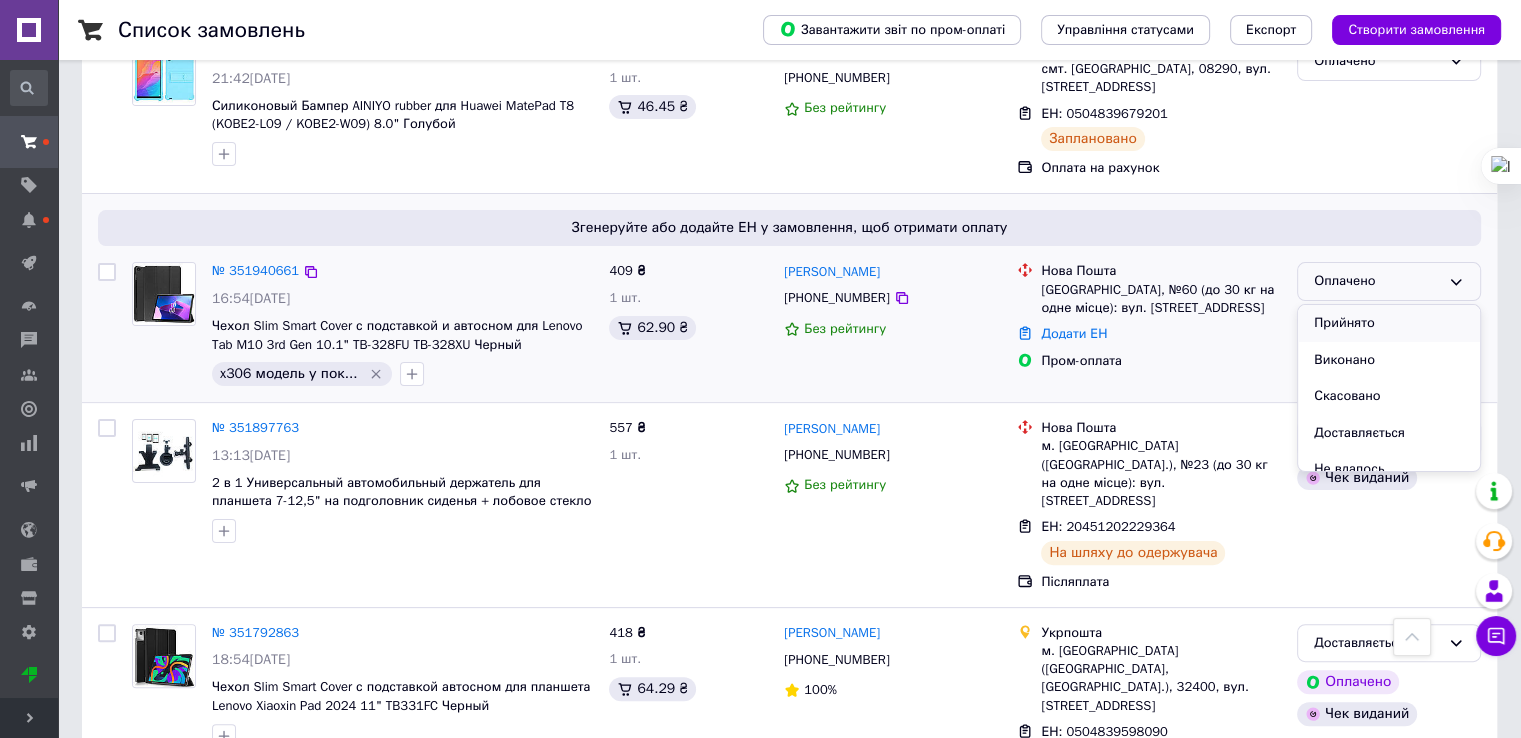 click on "Прийнято" at bounding box center (1389, 323) 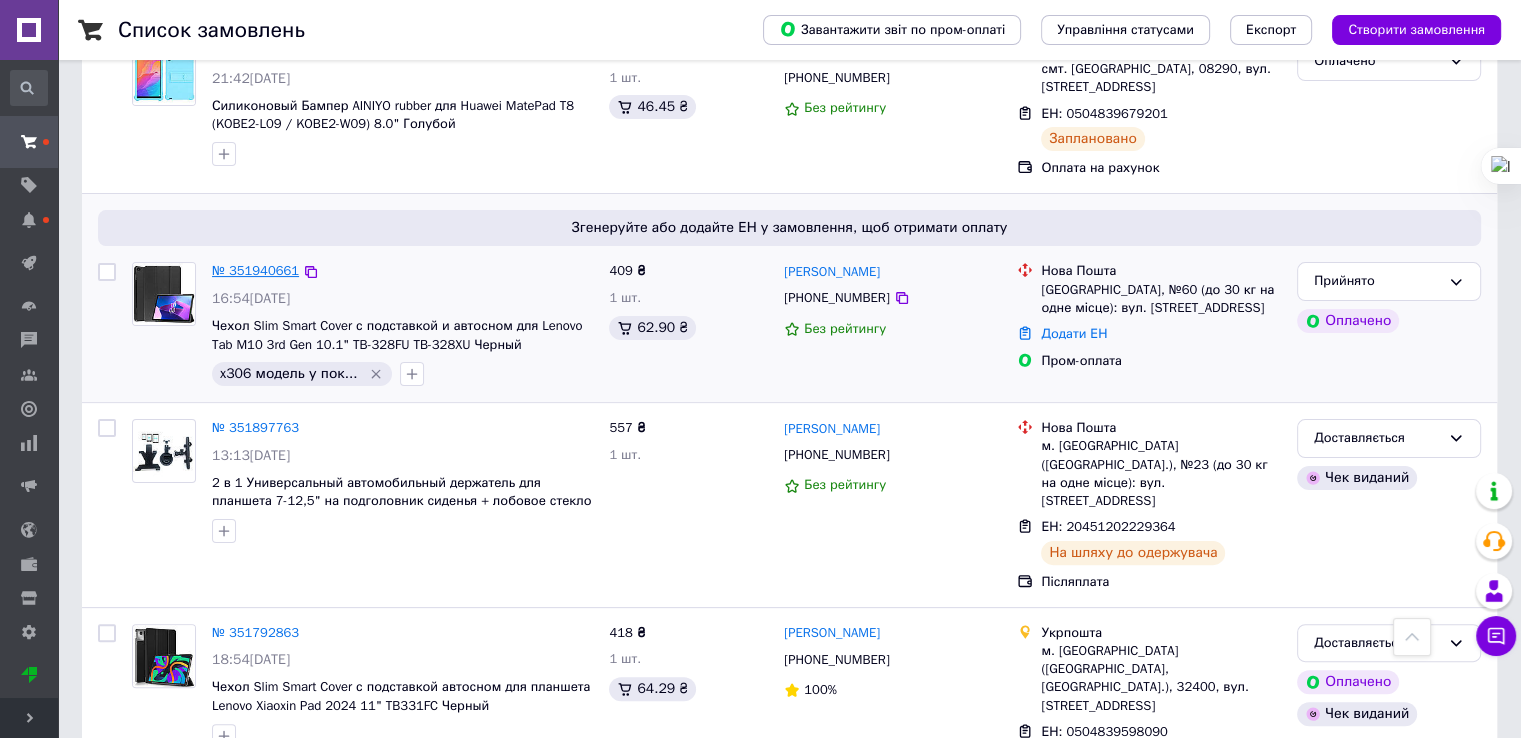 click on "№ 351940661" at bounding box center [255, 270] 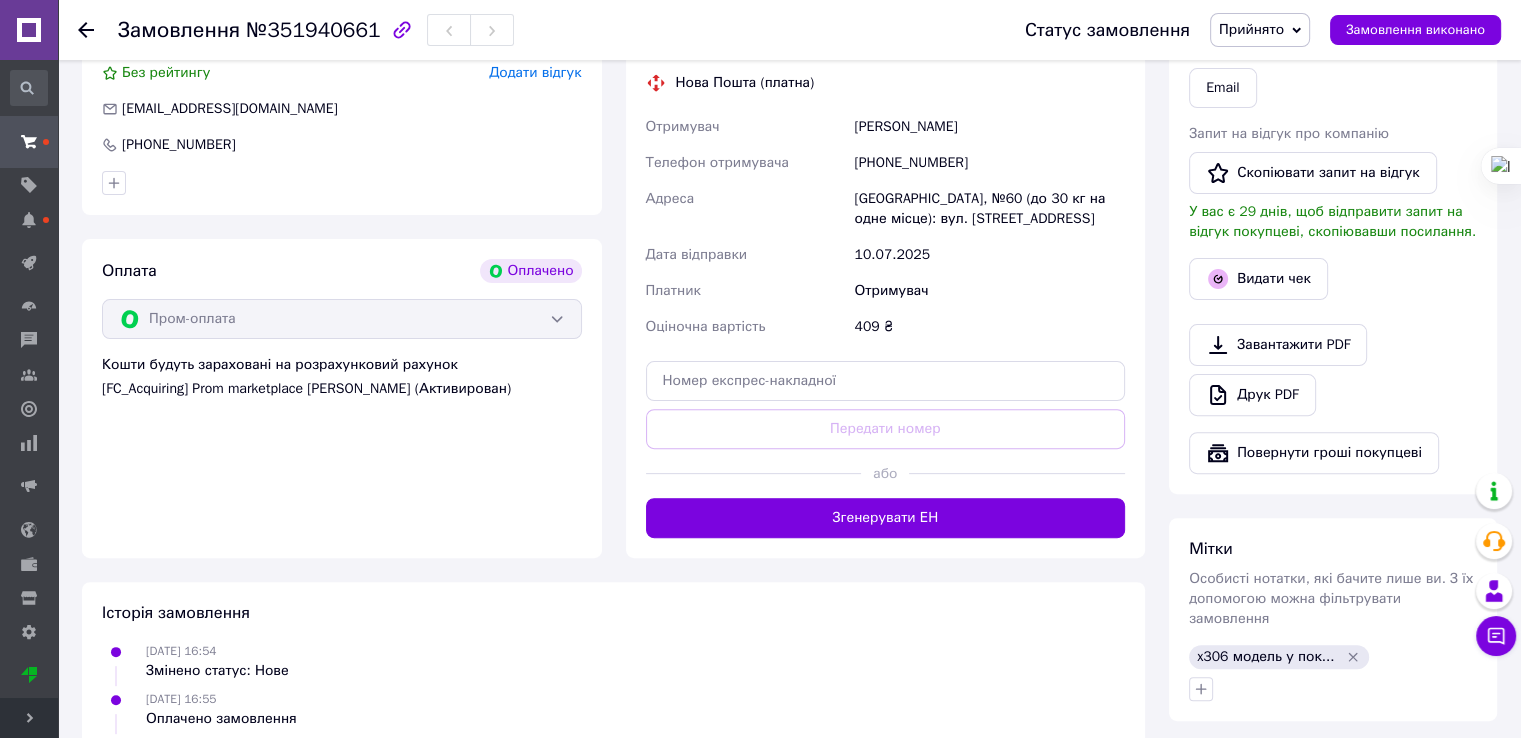 scroll, scrollTop: 820, scrollLeft: 0, axis: vertical 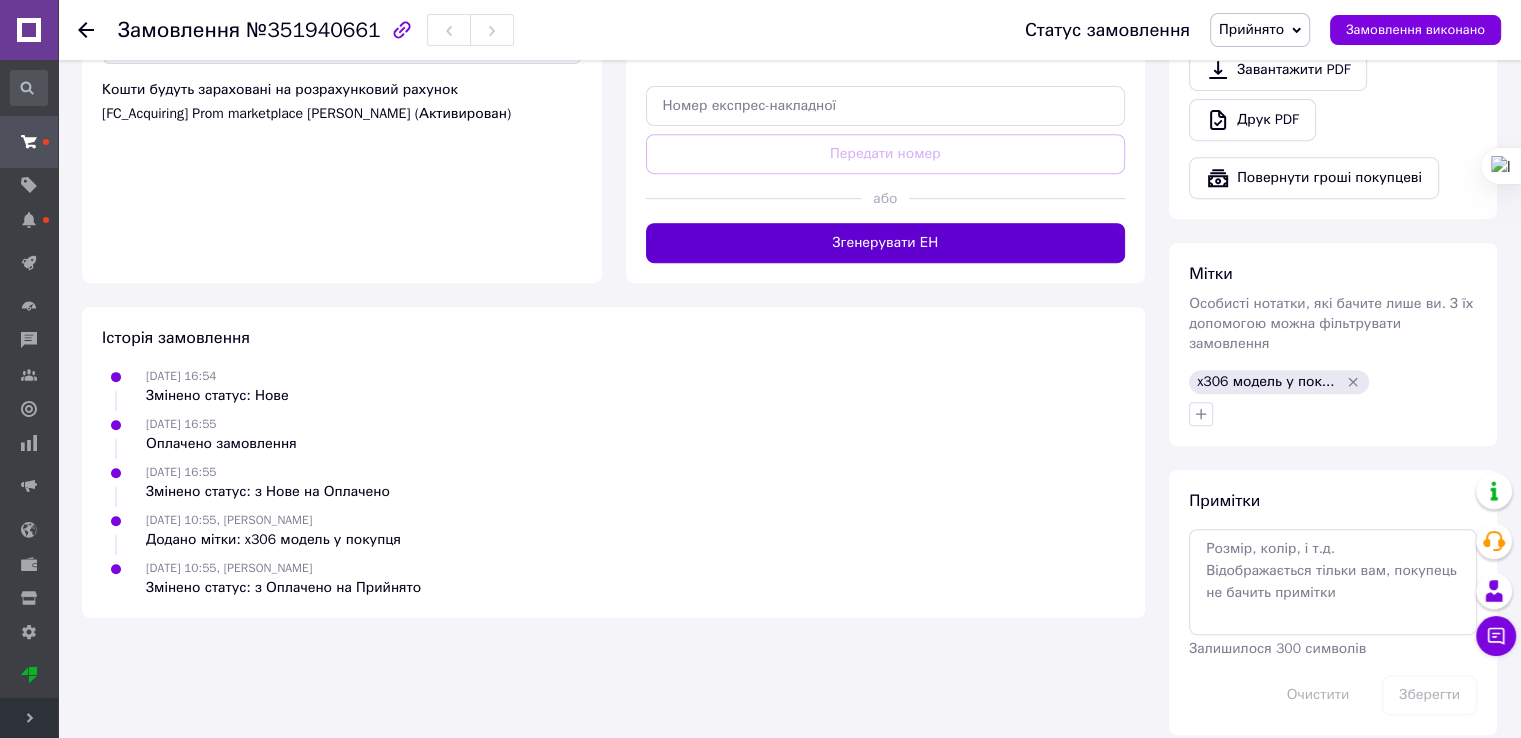 click on "Згенерувати ЕН" at bounding box center [886, 243] 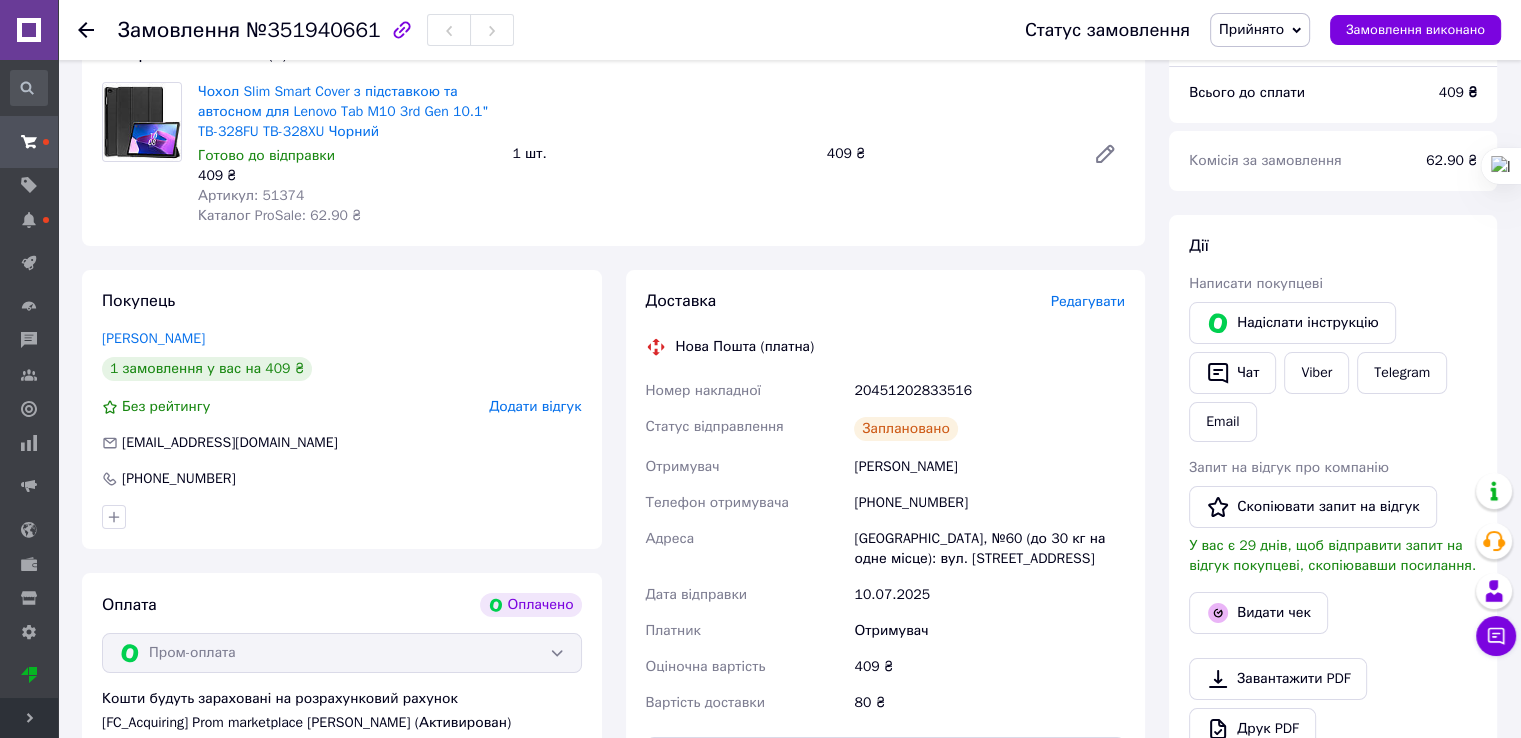 scroll, scrollTop: 0, scrollLeft: 0, axis: both 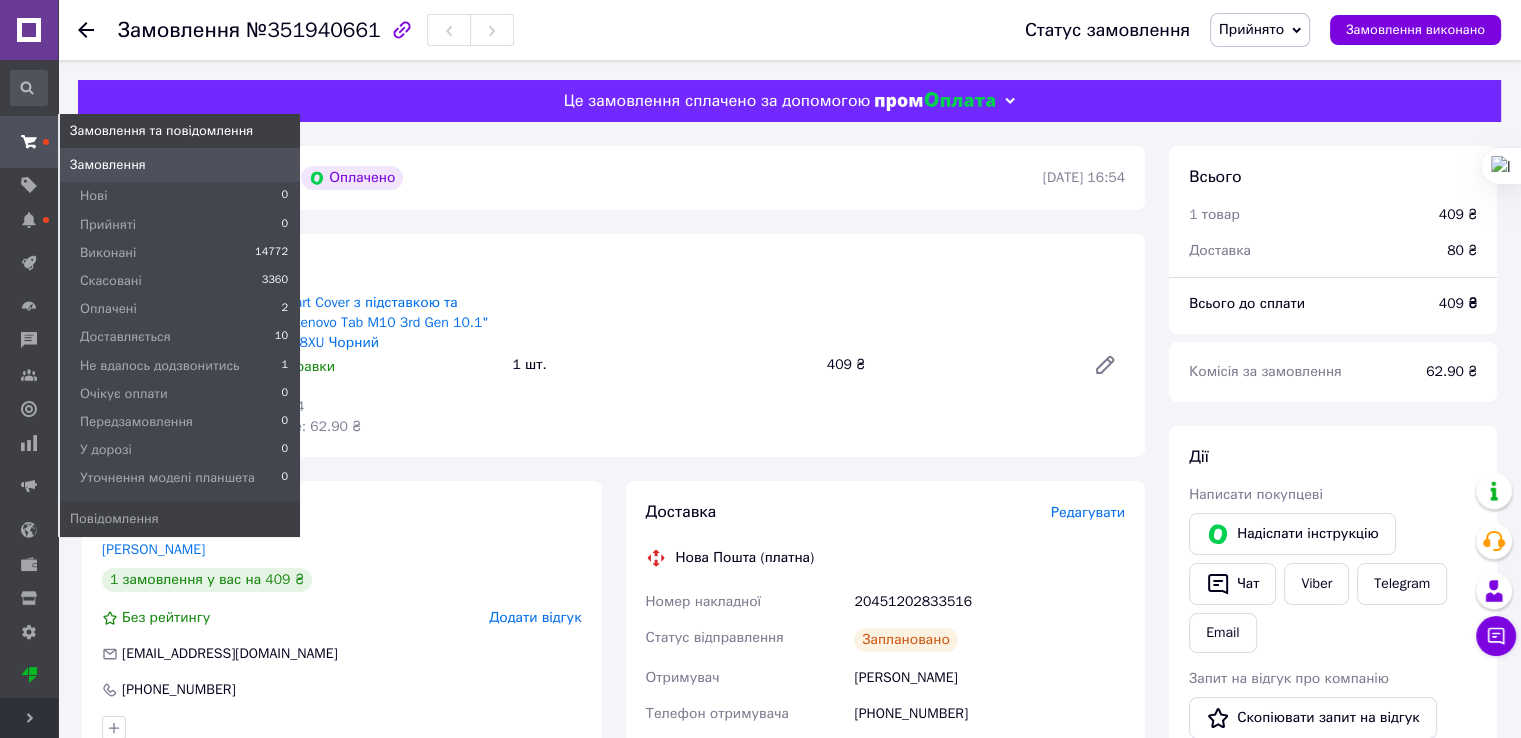 click 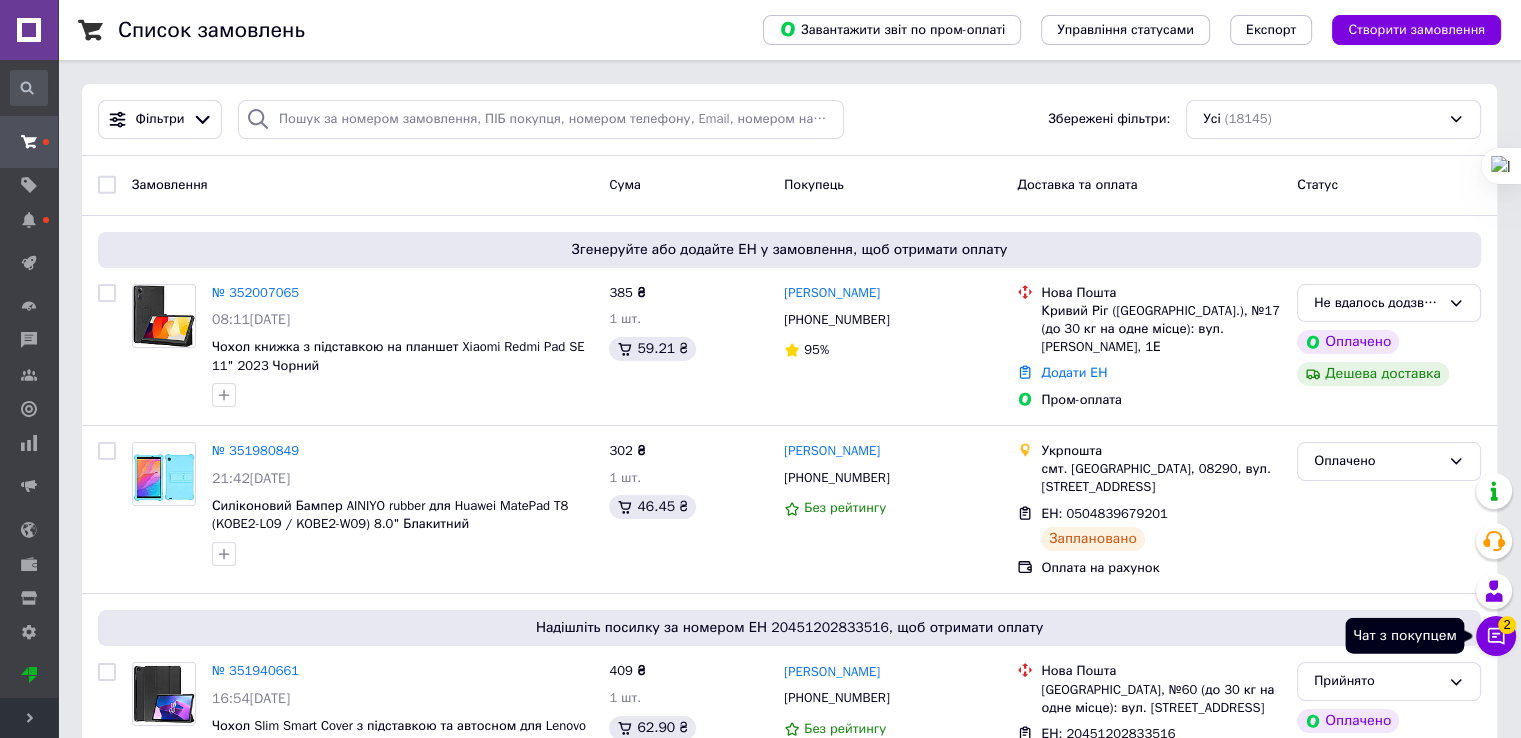 click 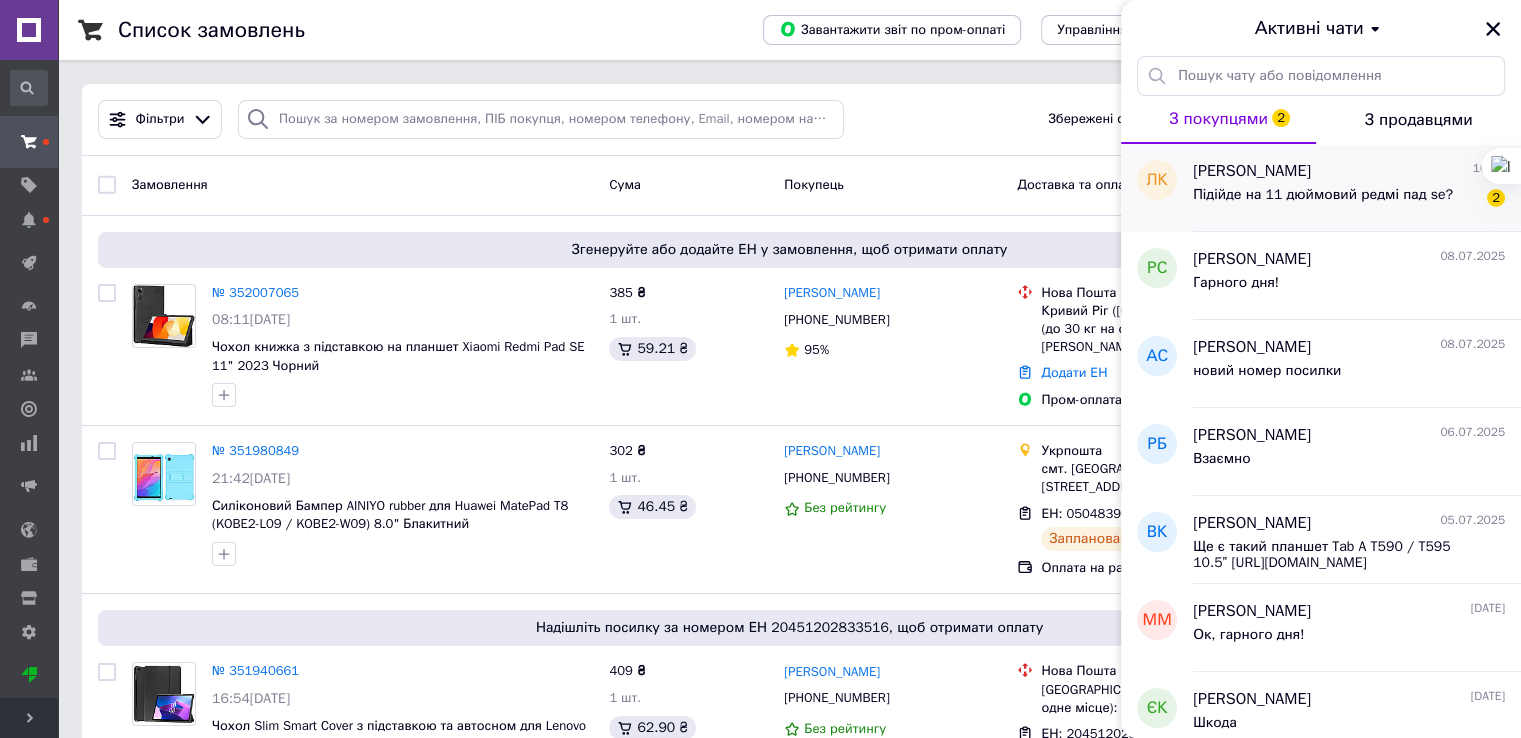 click on "Підійде на 11 дюймовий редмі пад se?" at bounding box center [1323, 195] 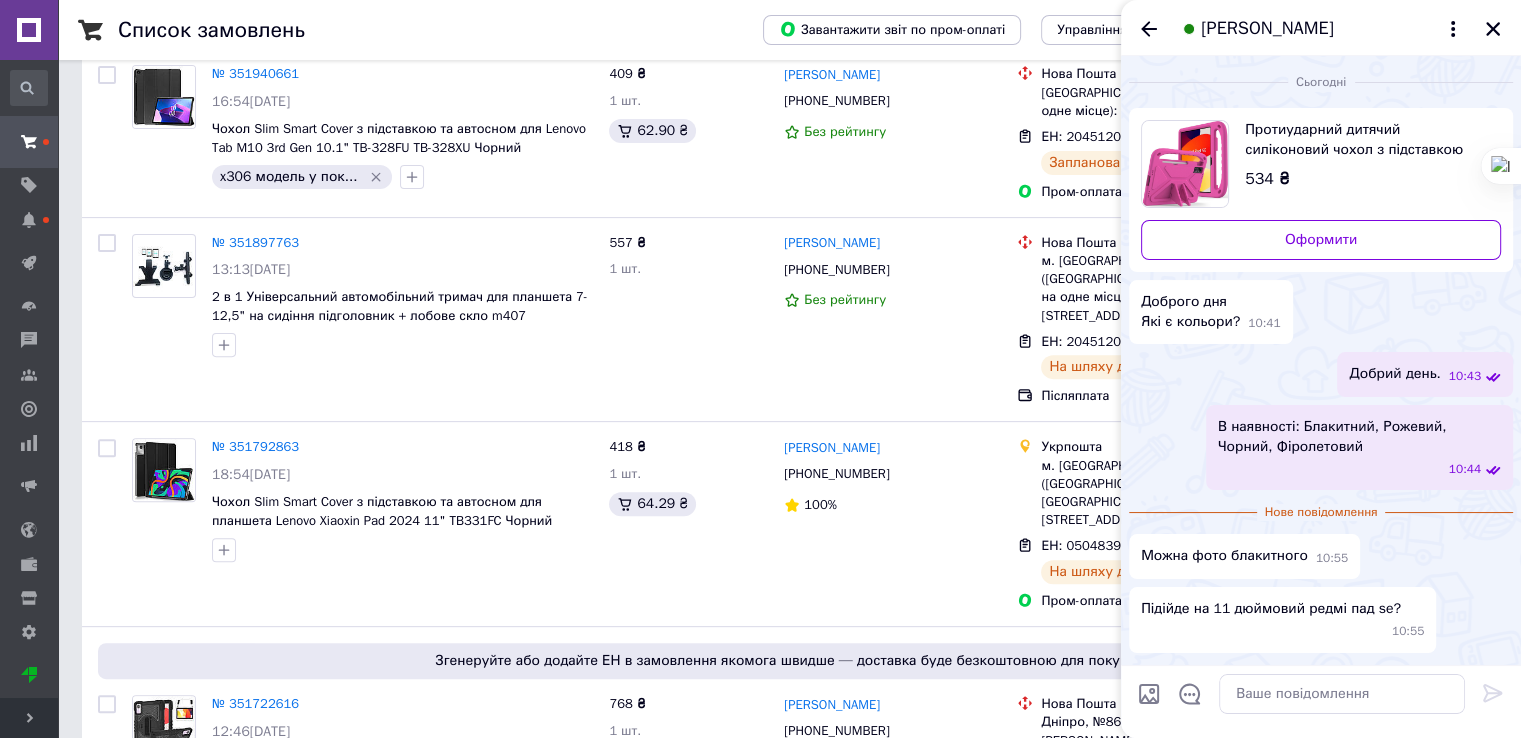 scroll, scrollTop: 600, scrollLeft: 0, axis: vertical 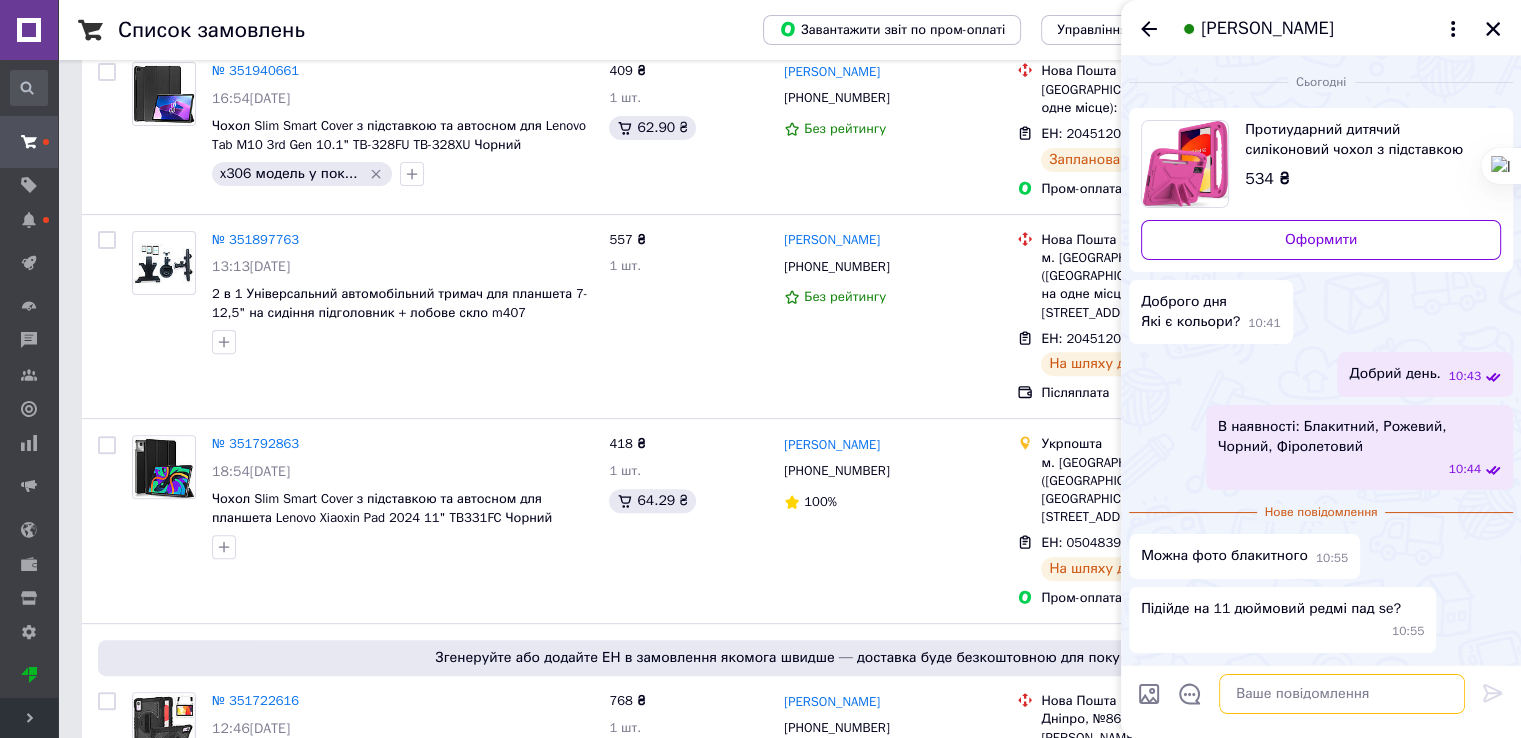 click at bounding box center [1342, 694] 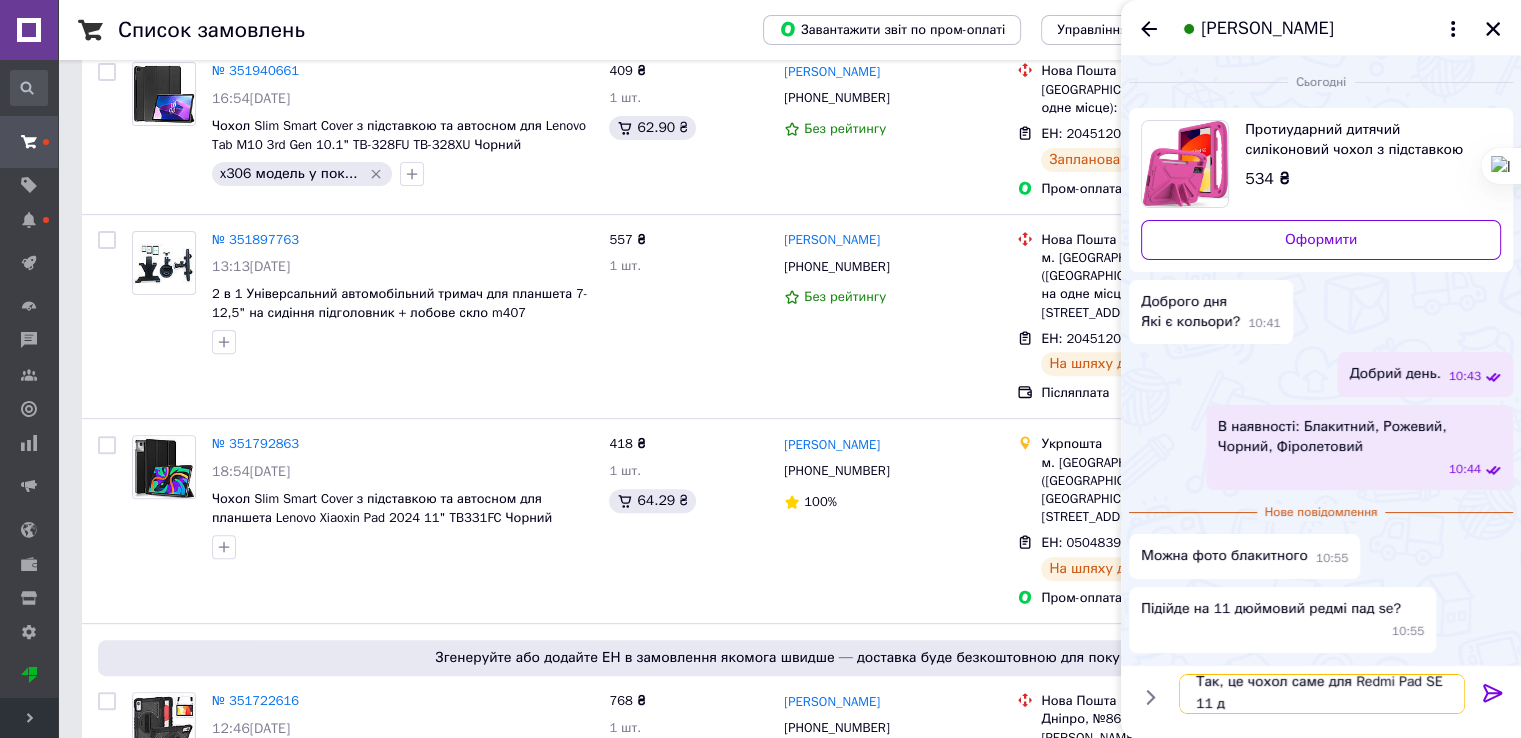 scroll, scrollTop: 1, scrollLeft: 0, axis: vertical 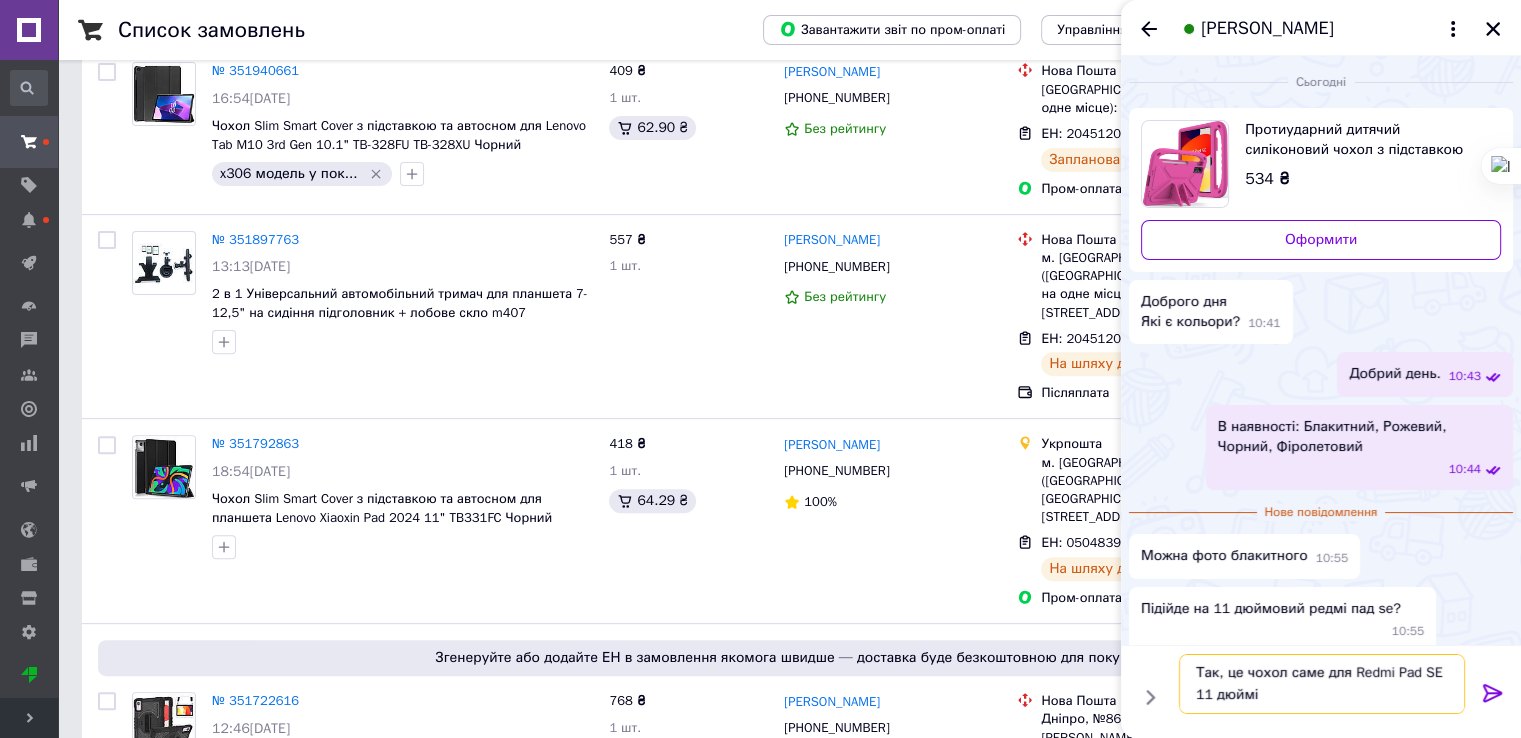 type on "Так, це чохол саме для Redmi Pad SE 11 дюймів" 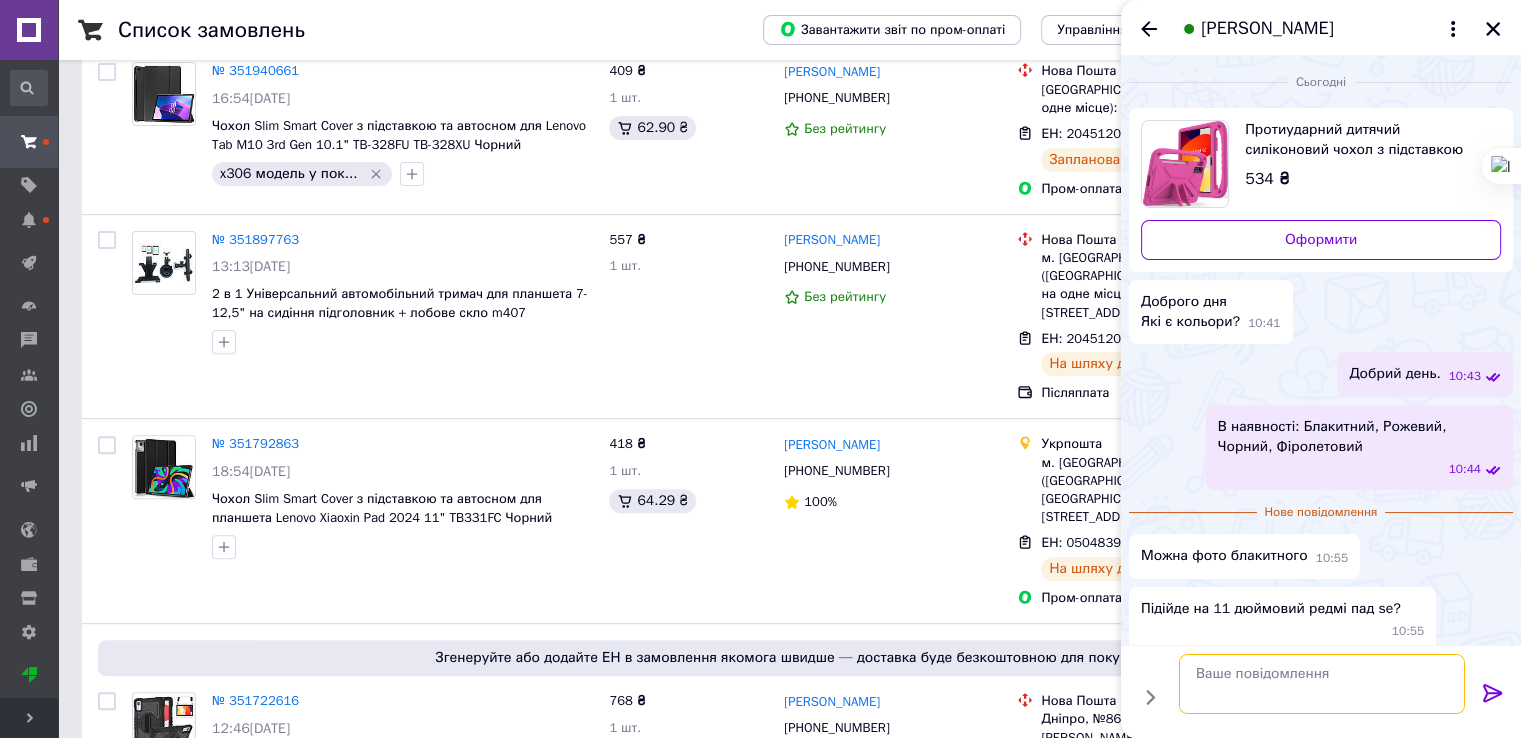scroll, scrollTop: 0, scrollLeft: 0, axis: both 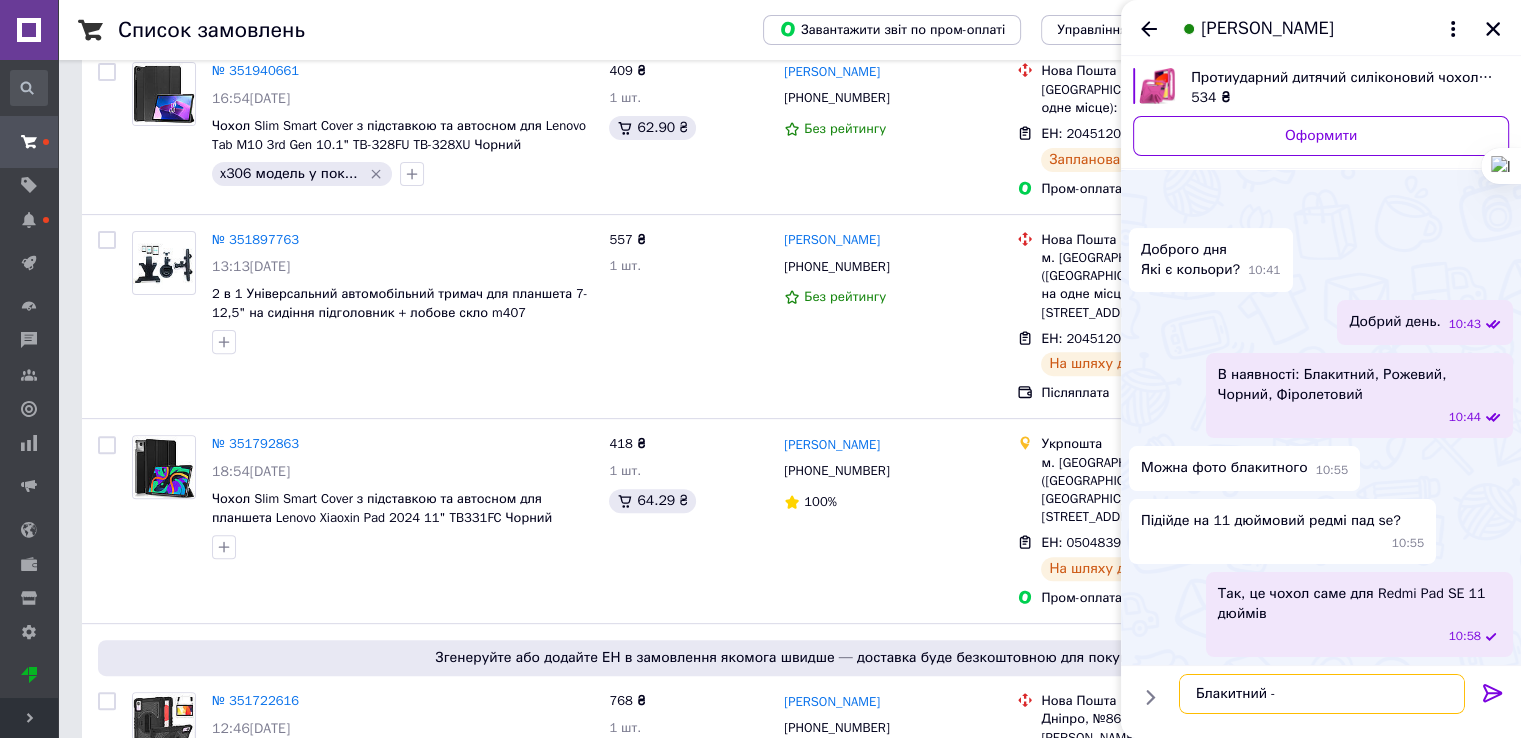 paste on "[URL][DOMAIN_NAME]" 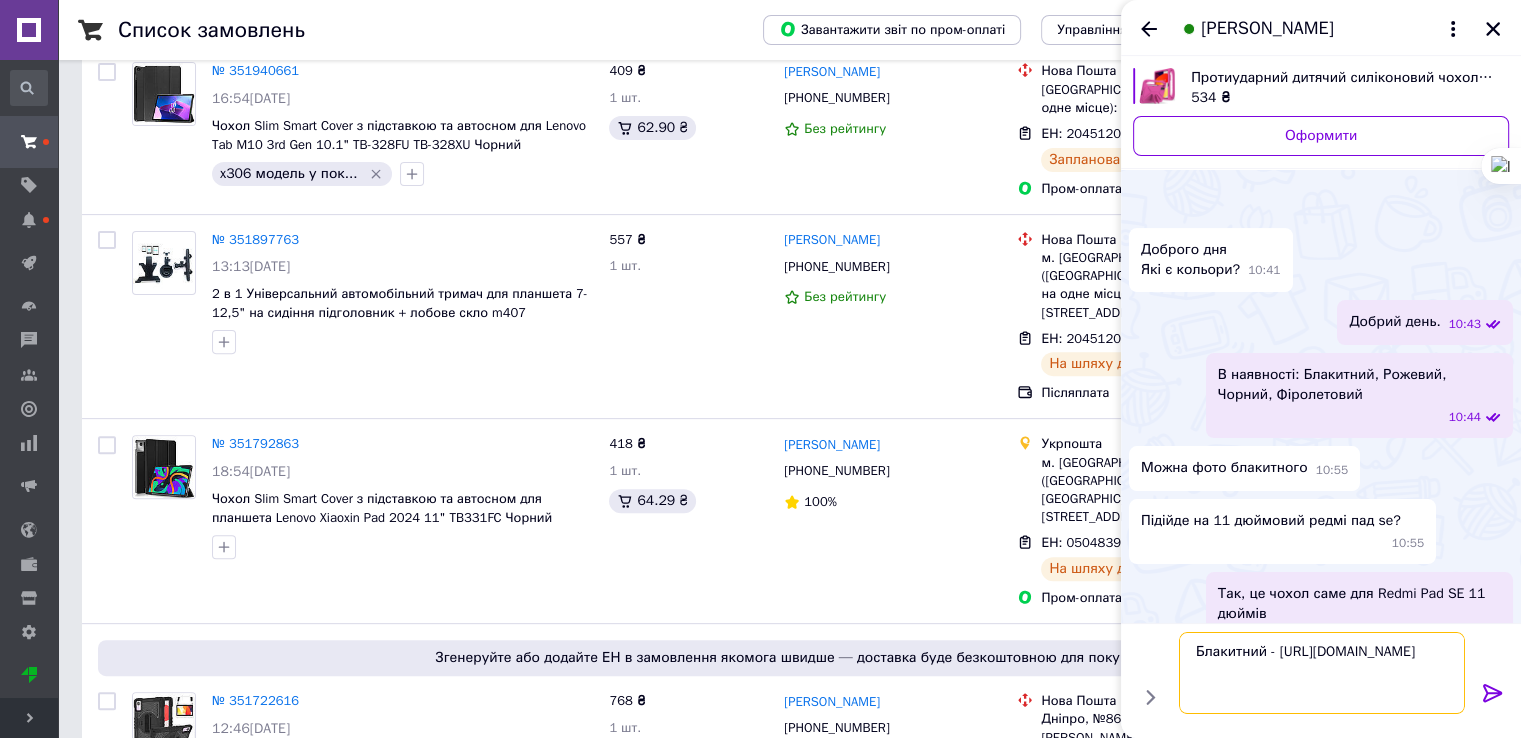 type 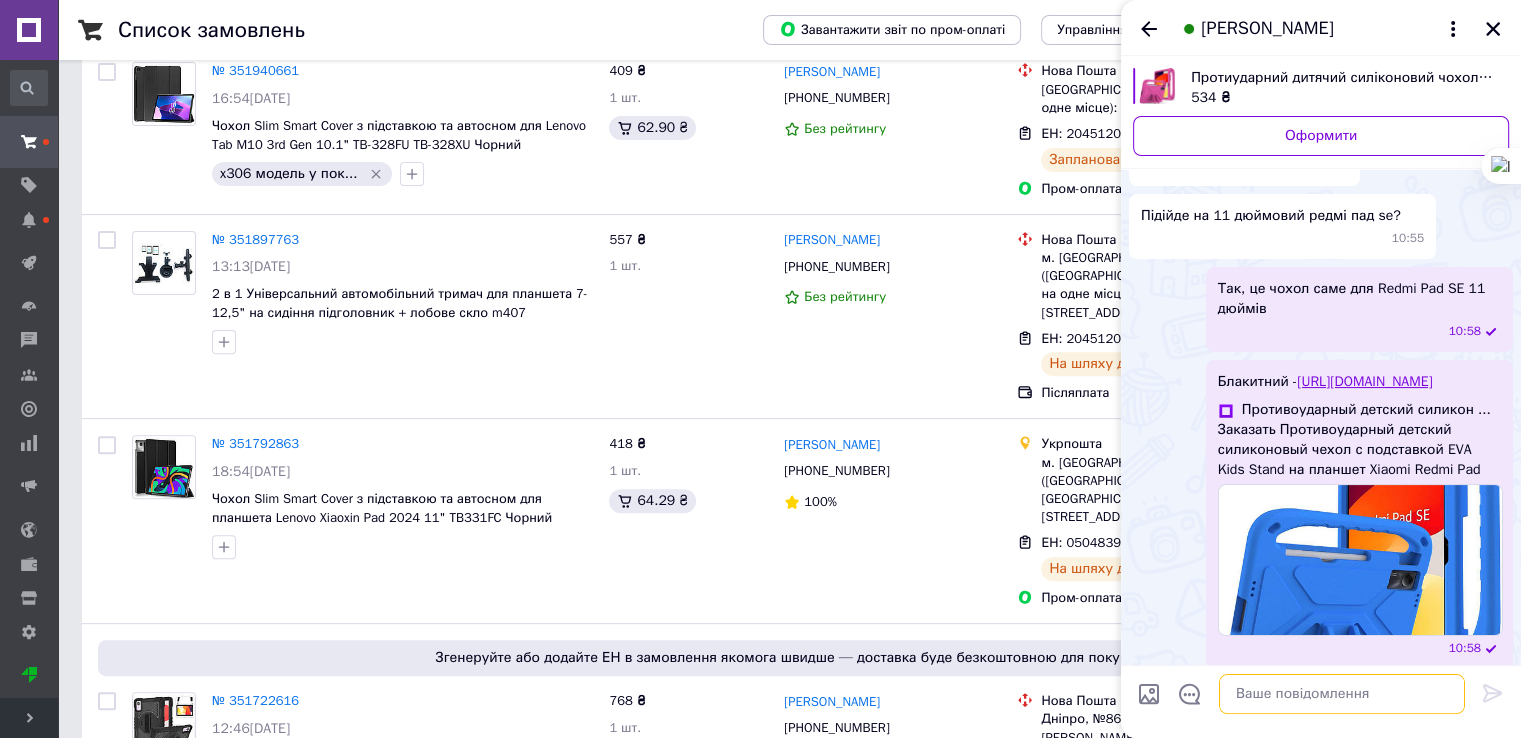 scroll, scrollTop: 339, scrollLeft: 0, axis: vertical 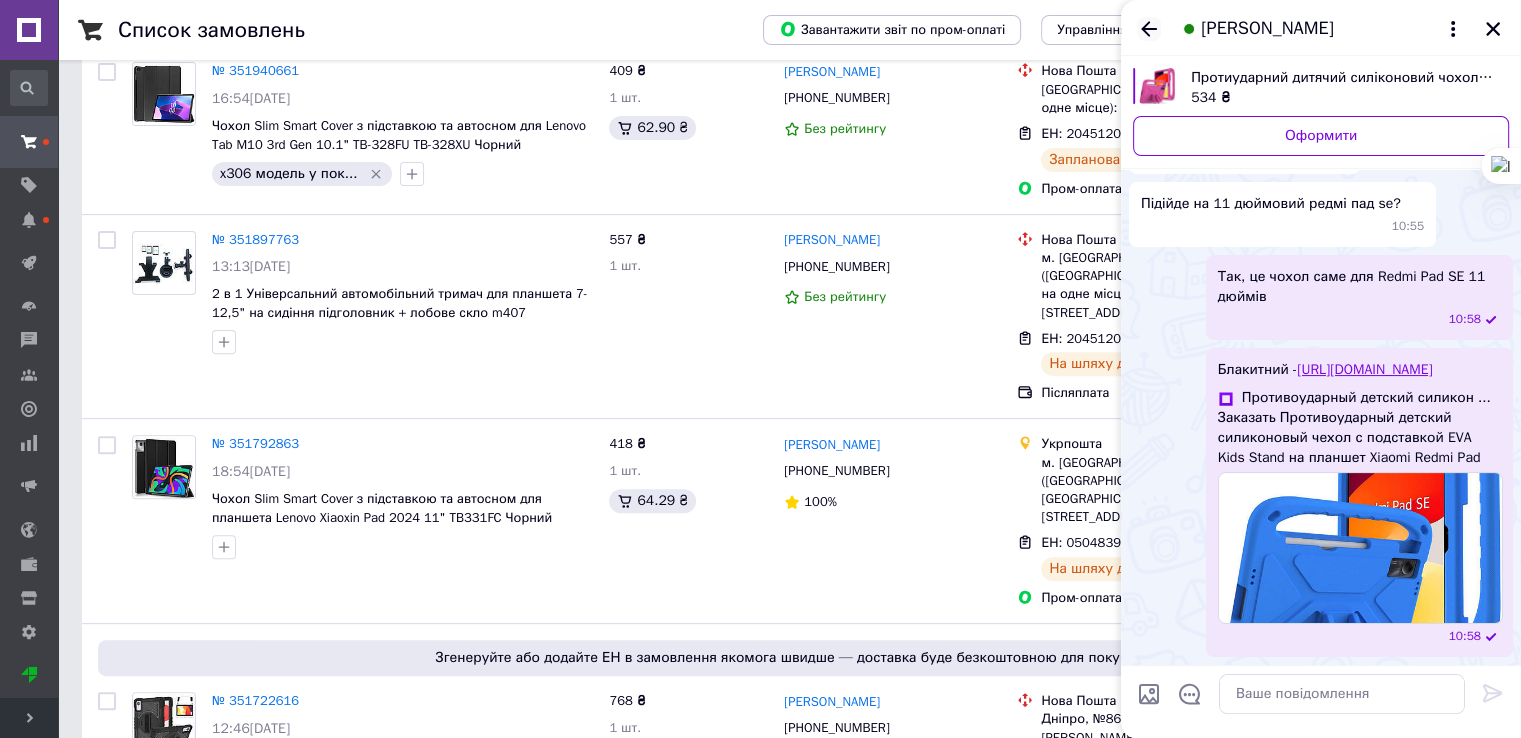 click 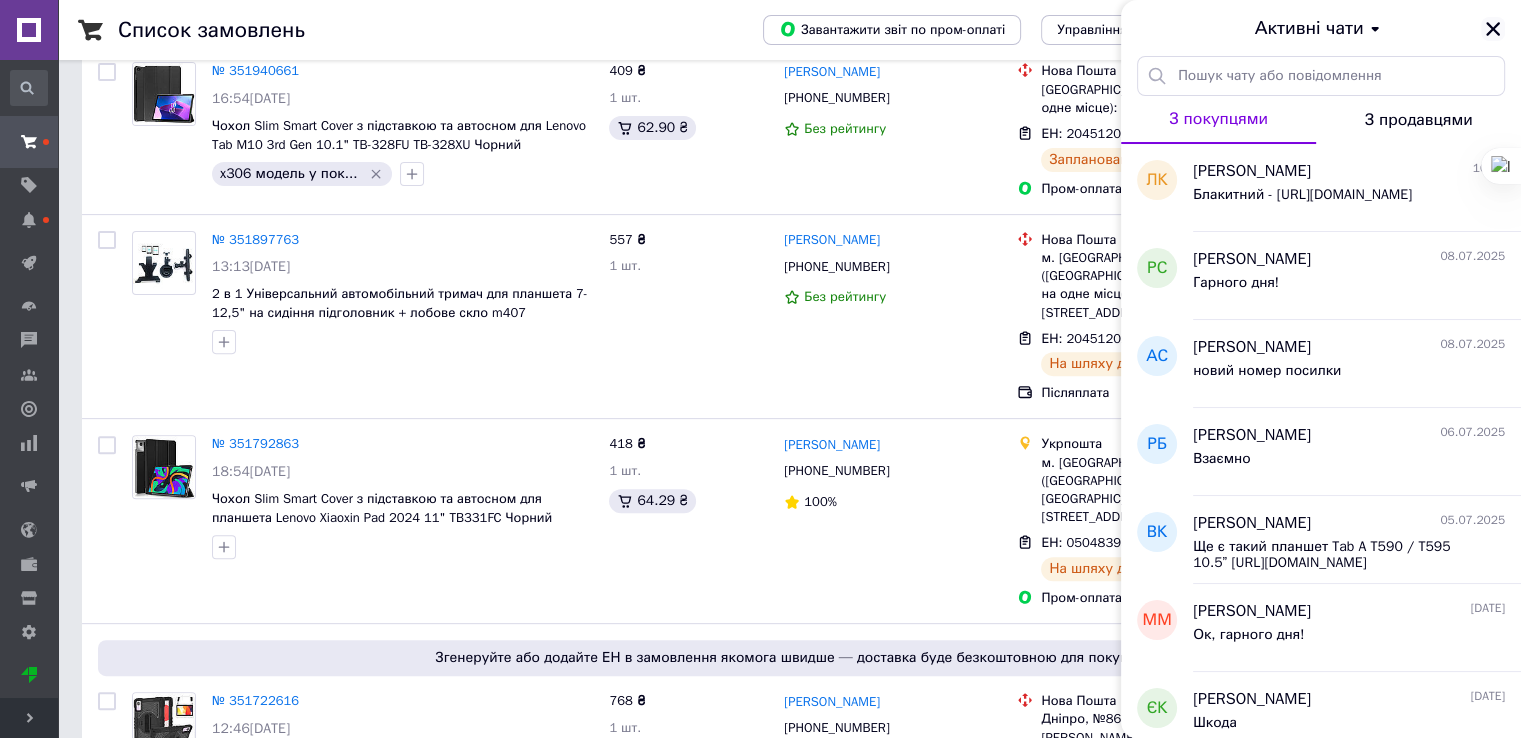 click 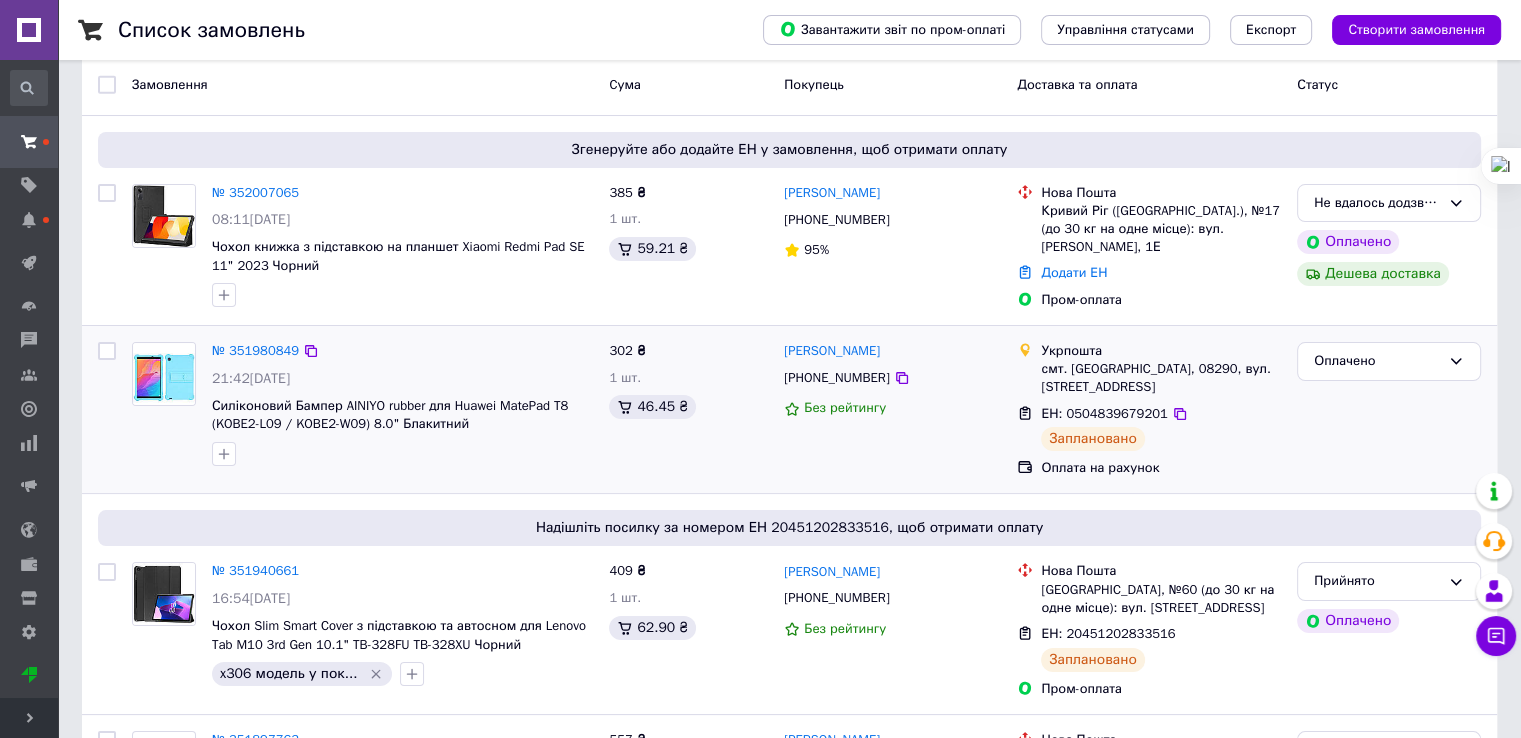 scroll, scrollTop: 0, scrollLeft: 0, axis: both 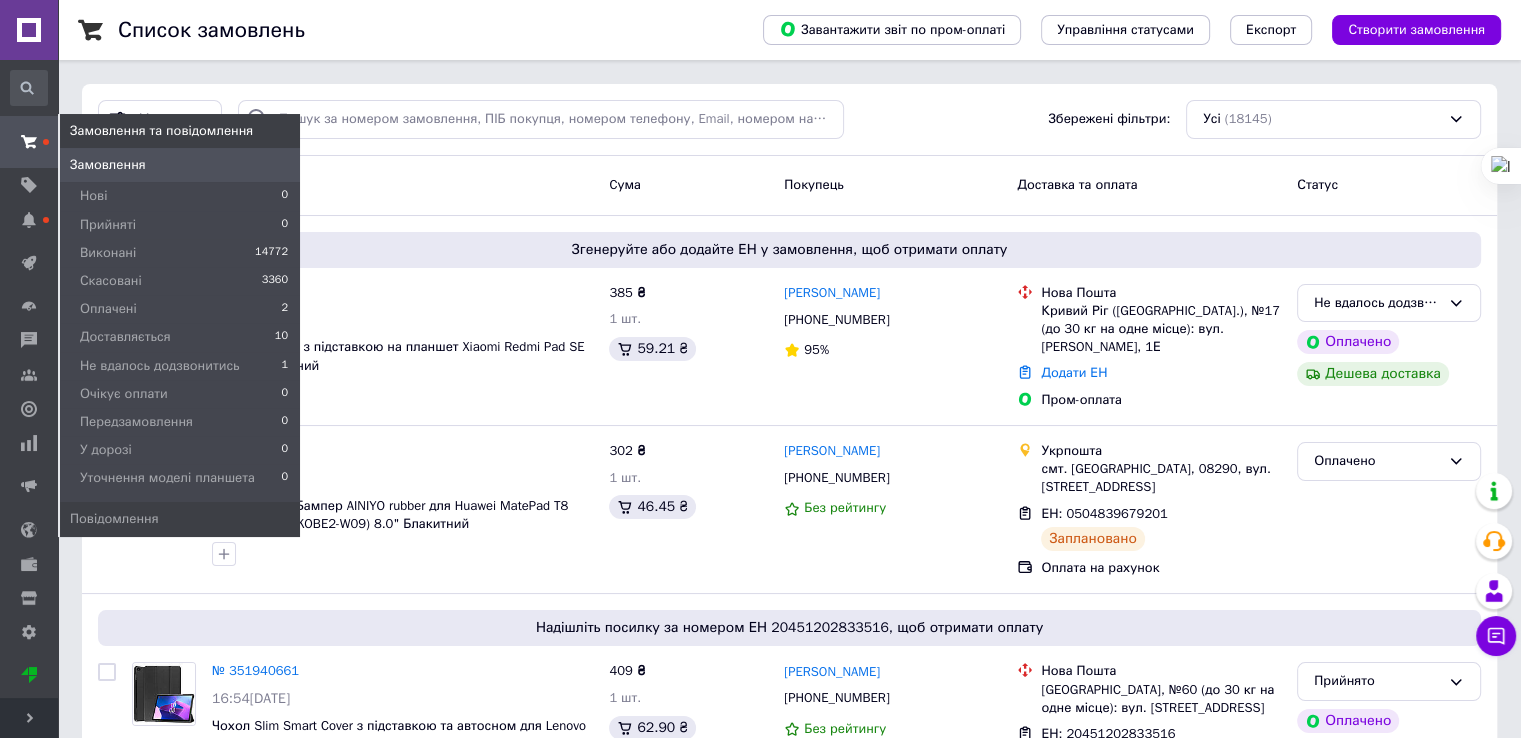 click 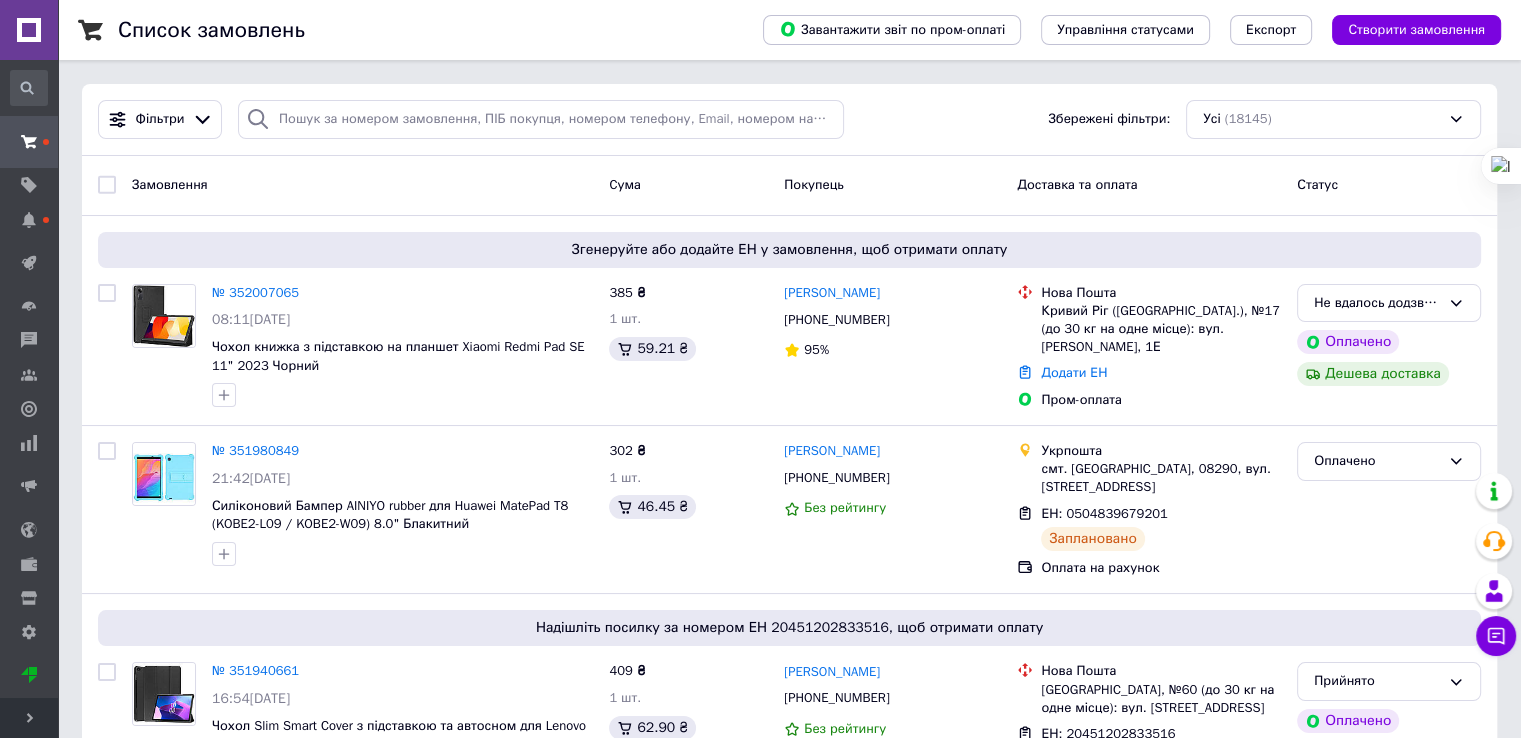 click on "Розгорнути" at bounding box center [29, 718] 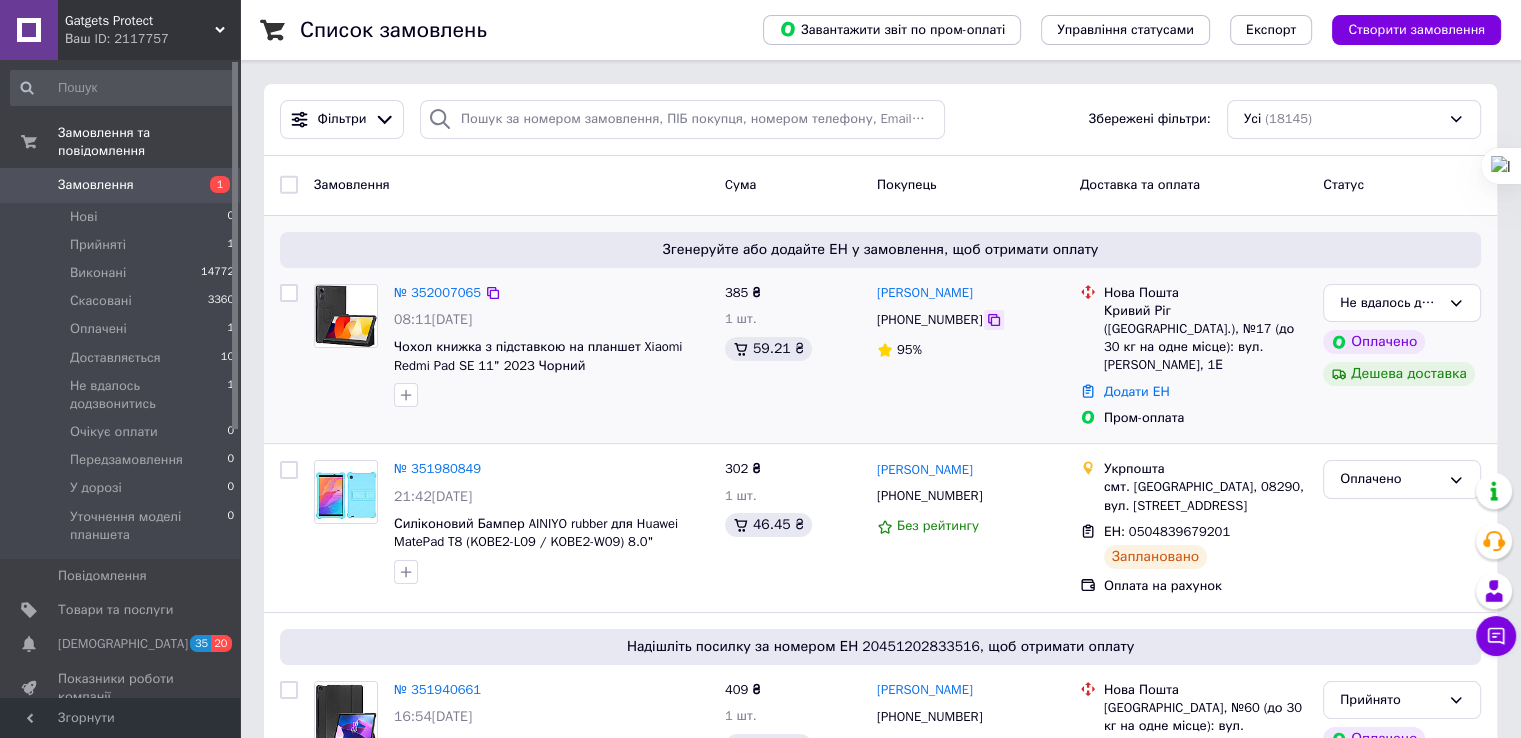 click 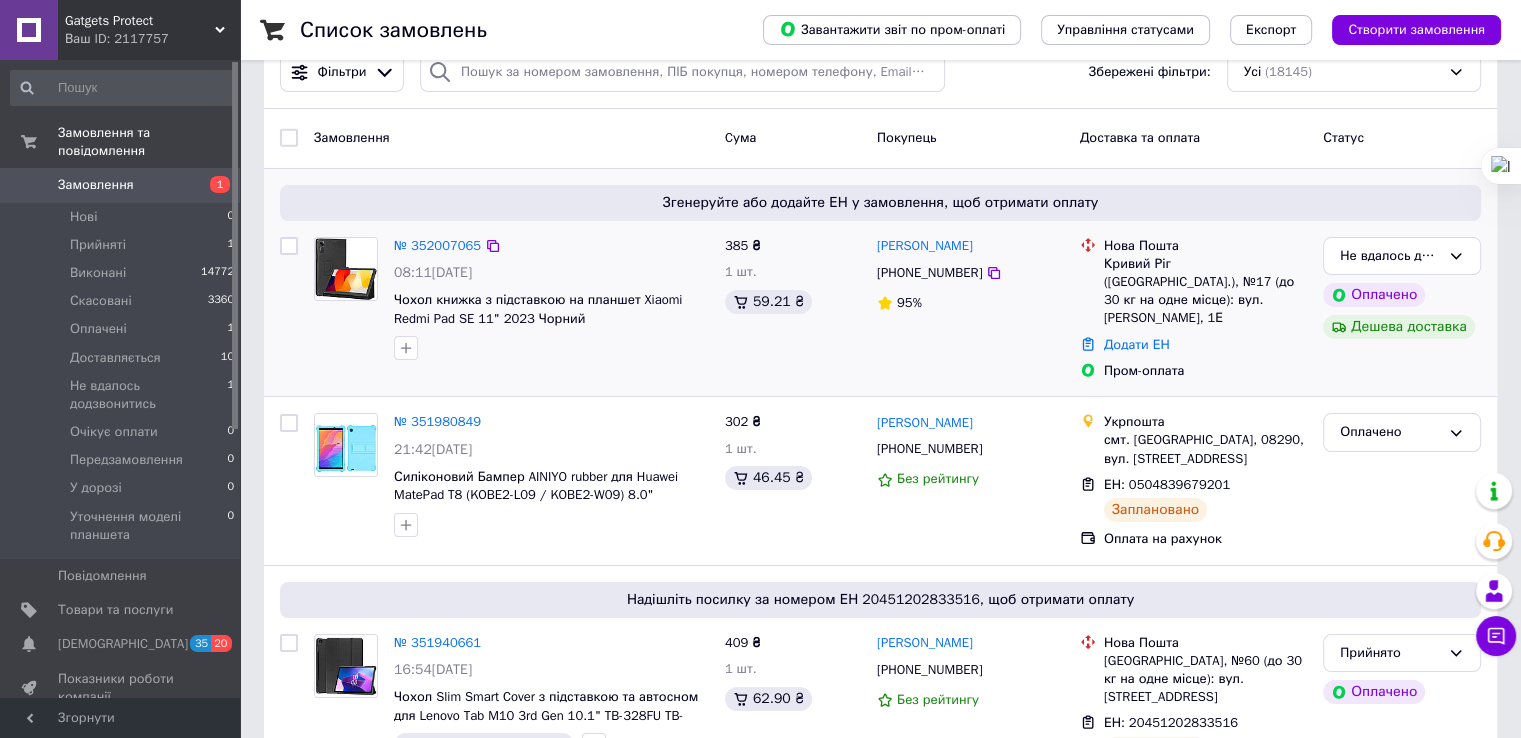 scroll, scrollTop: 0, scrollLeft: 0, axis: both 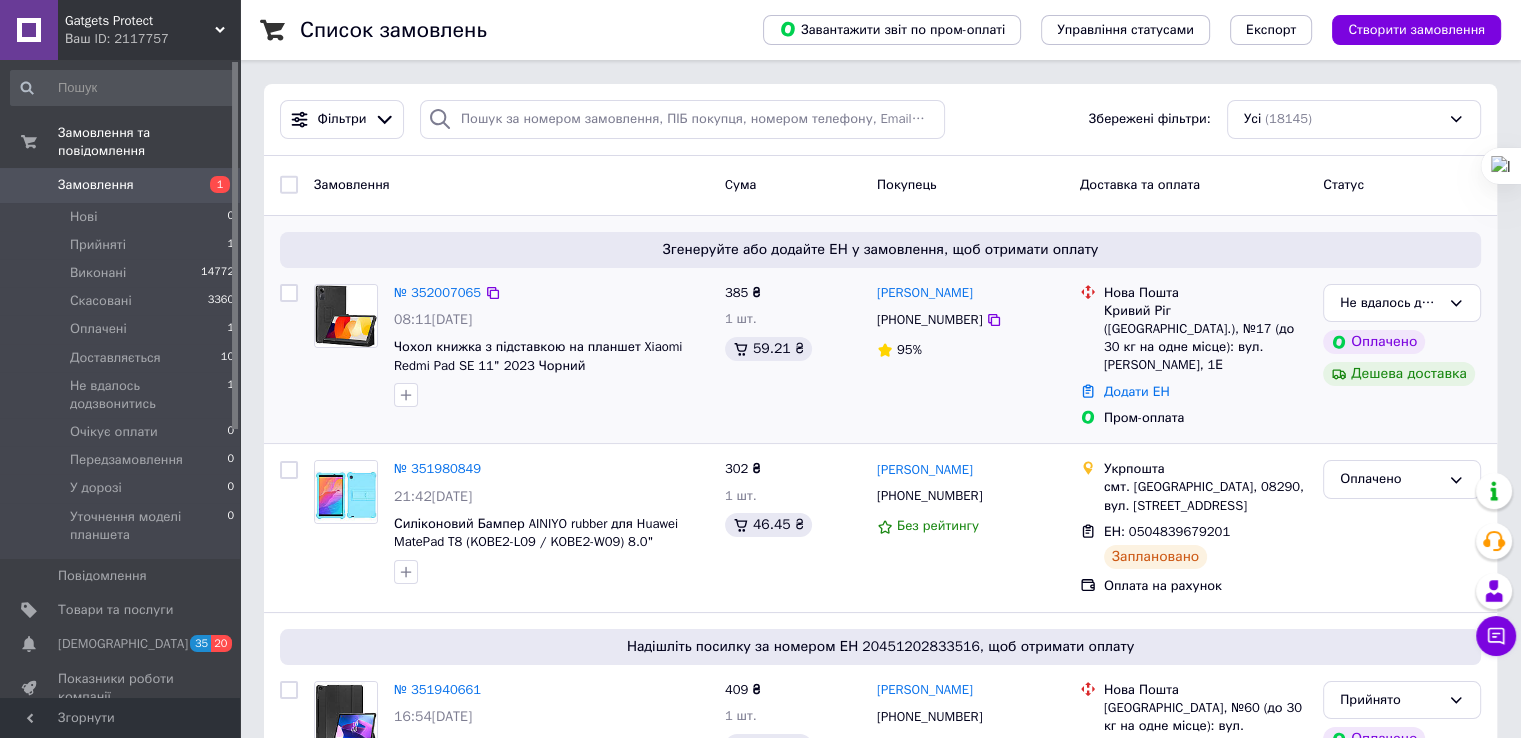 click on "Людмила Нозадзе +380979378091 95%" at bounding box center (970, 356) 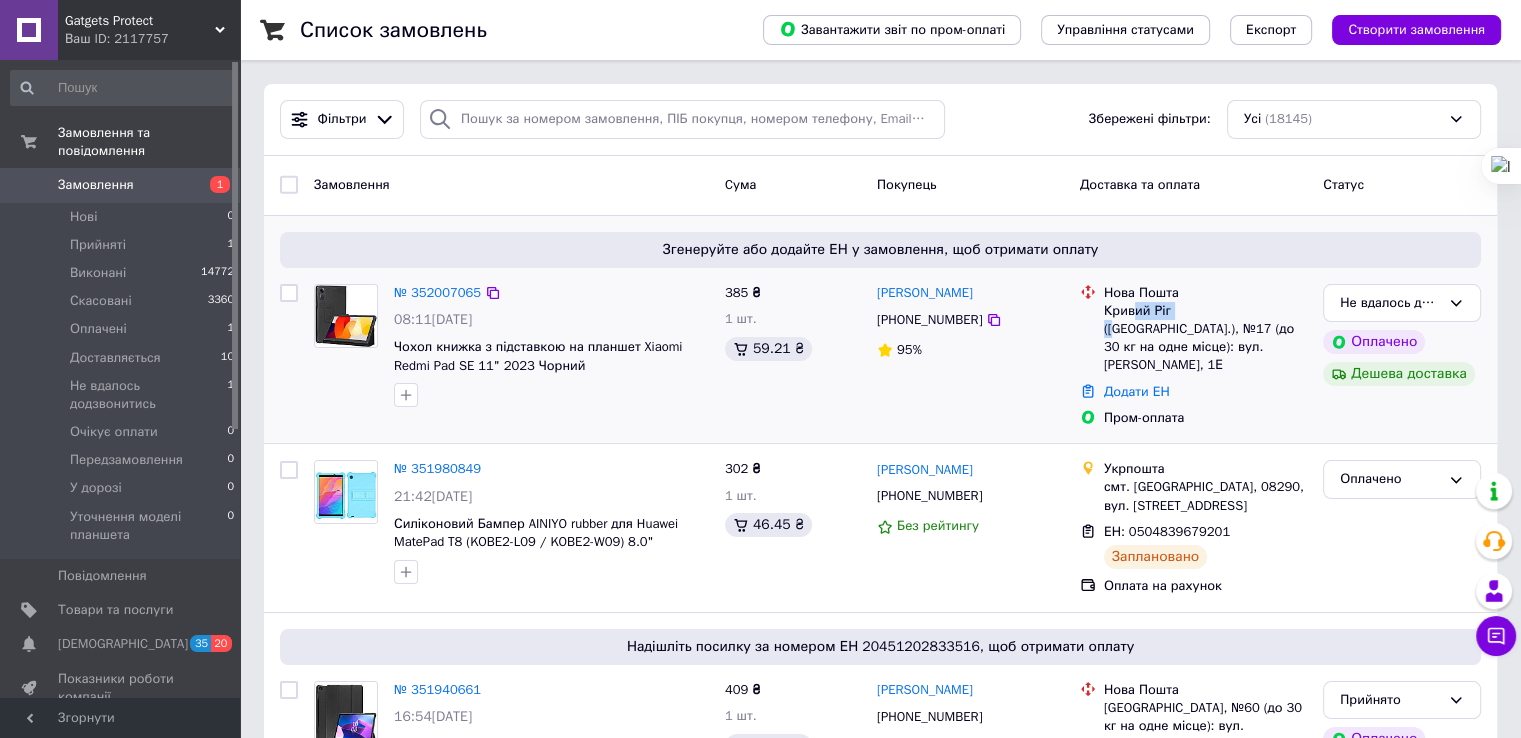 drag, startPoint x: 1133, startPoint y: 310, endPoint x: 1184, endPoint y: 310, distance: 51 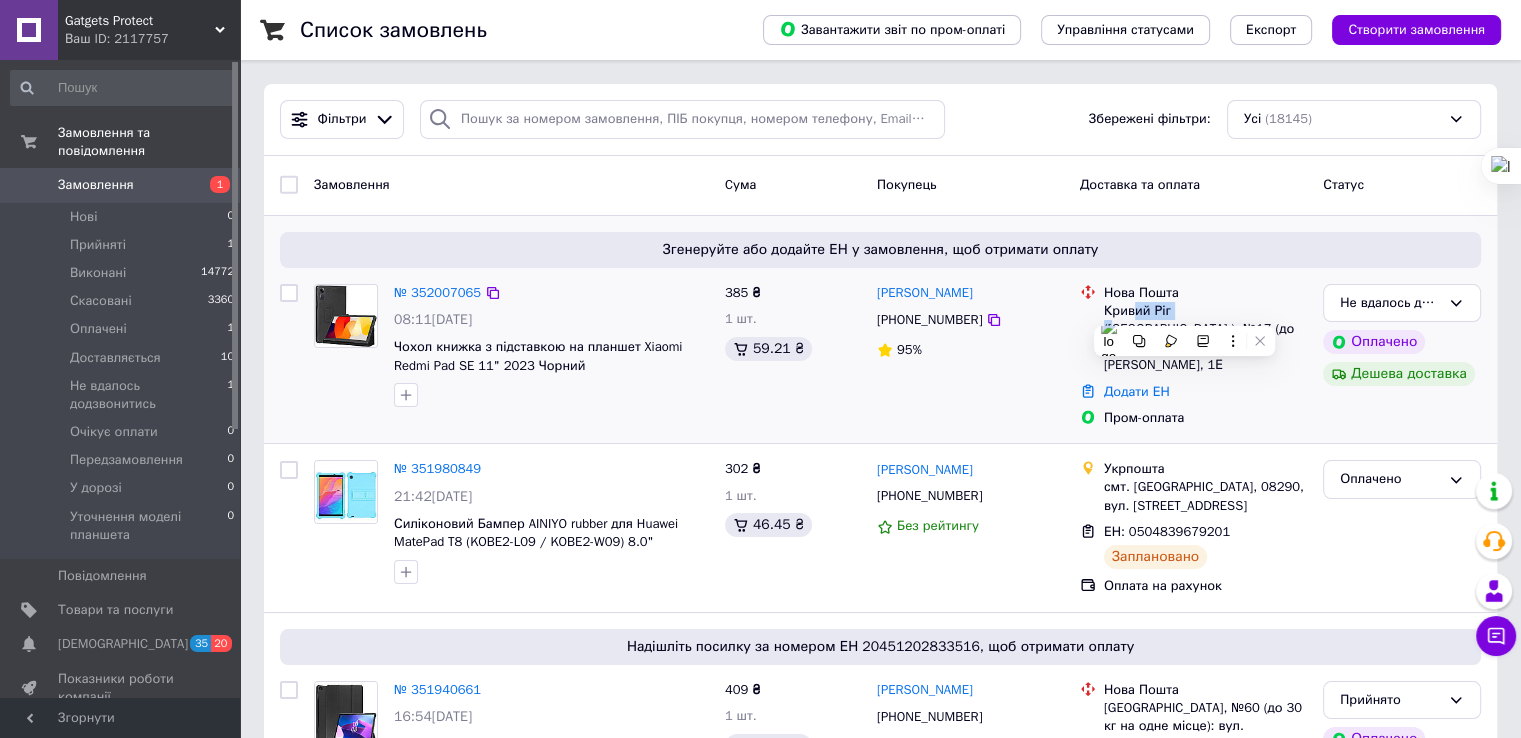 click on "Людмила Нозадзе +380979378091 95%" at bounding box center (970, 356) 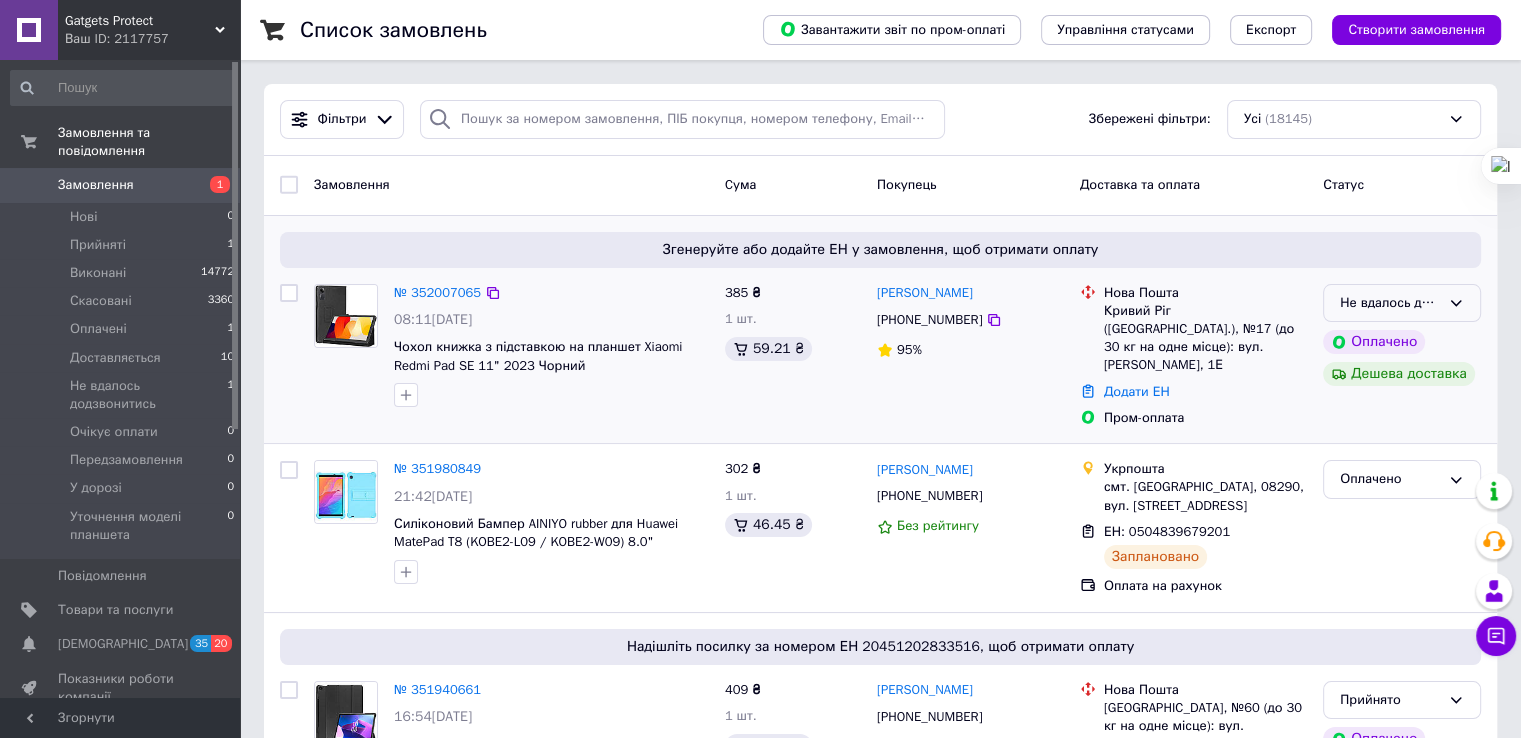 drag, startPoint x: 1369, startPoint y: 301, endPoint x: 1388, endPoint y: 293, distance: 20.615528 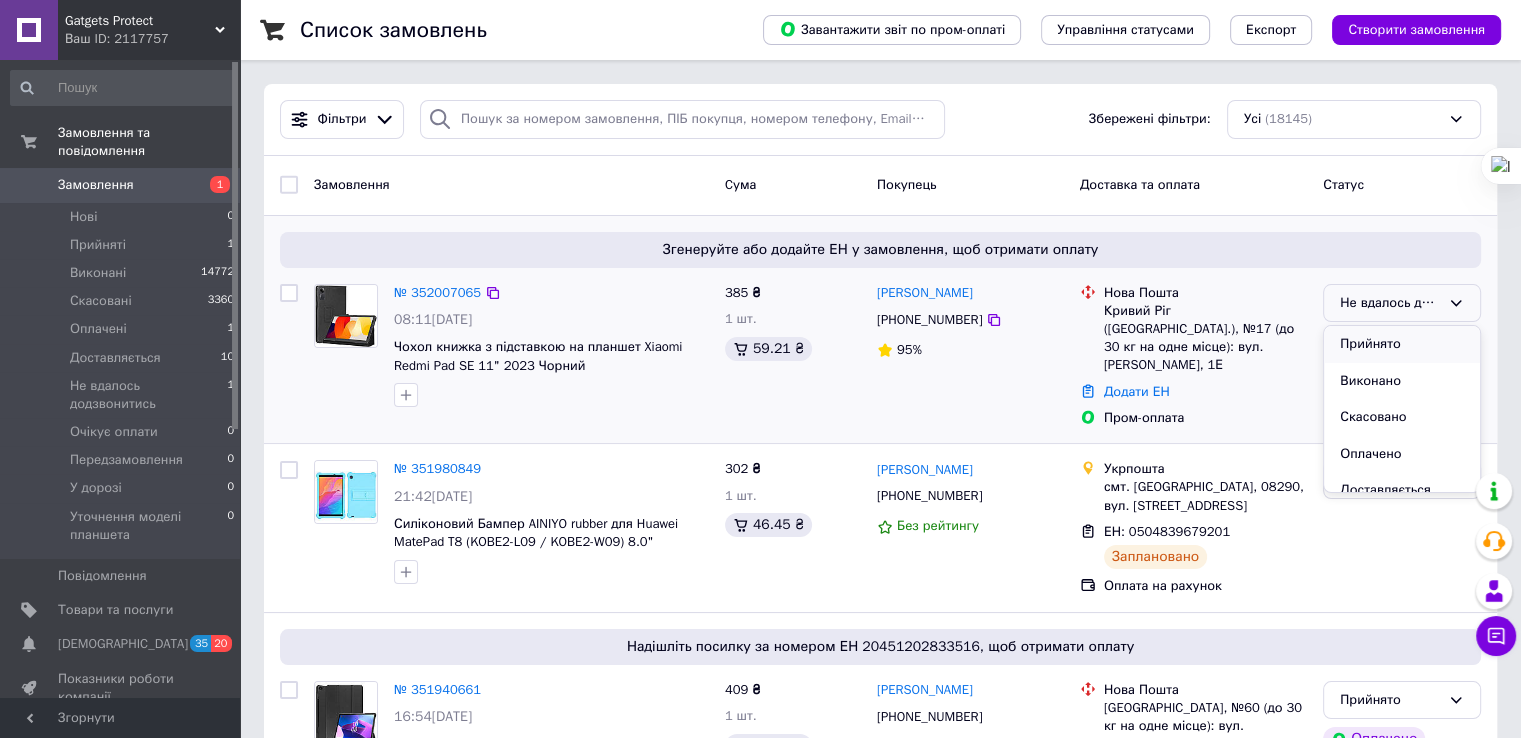 click on "Прийнято" at bounding box center [1402, 344] 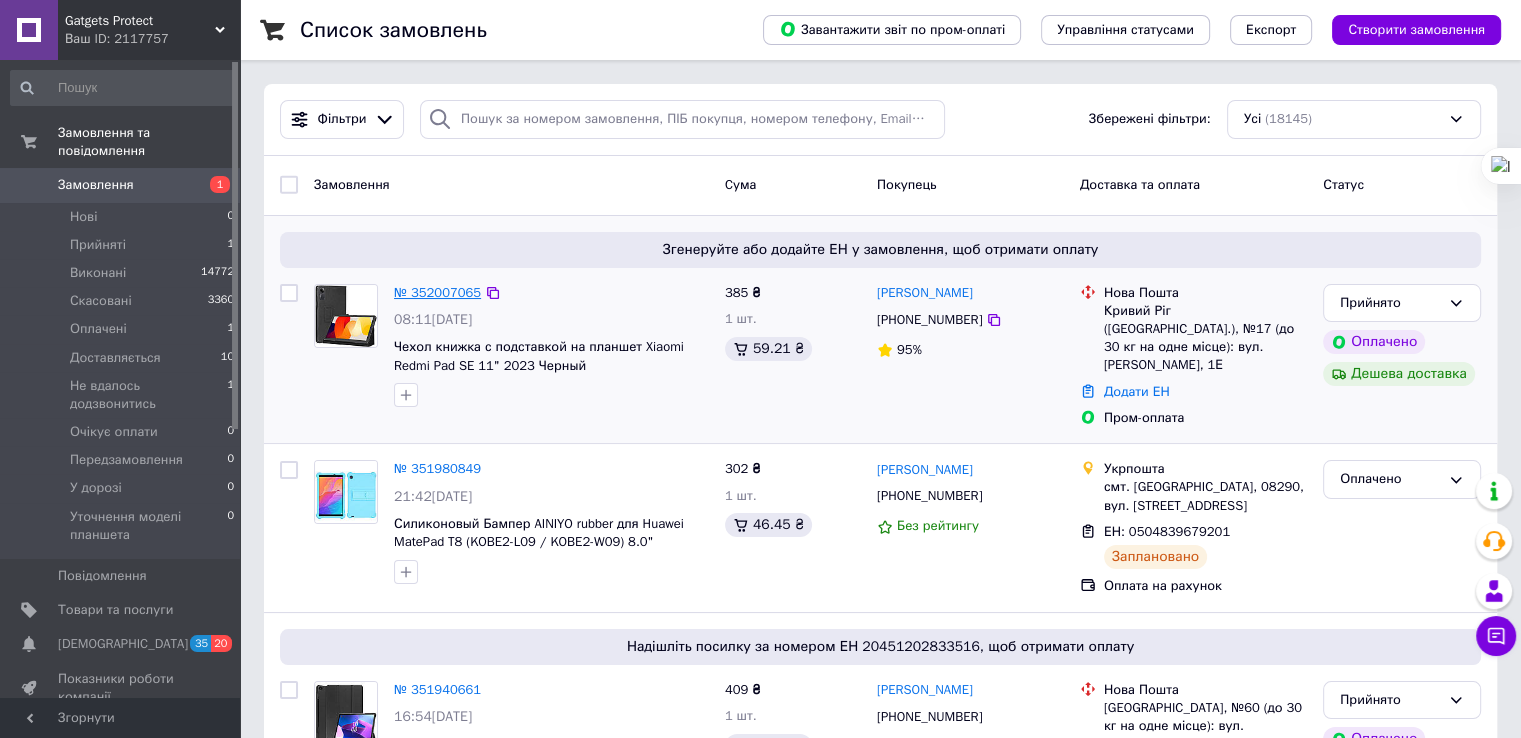 click on "№ 352007065" at bounding box center (437, 292) 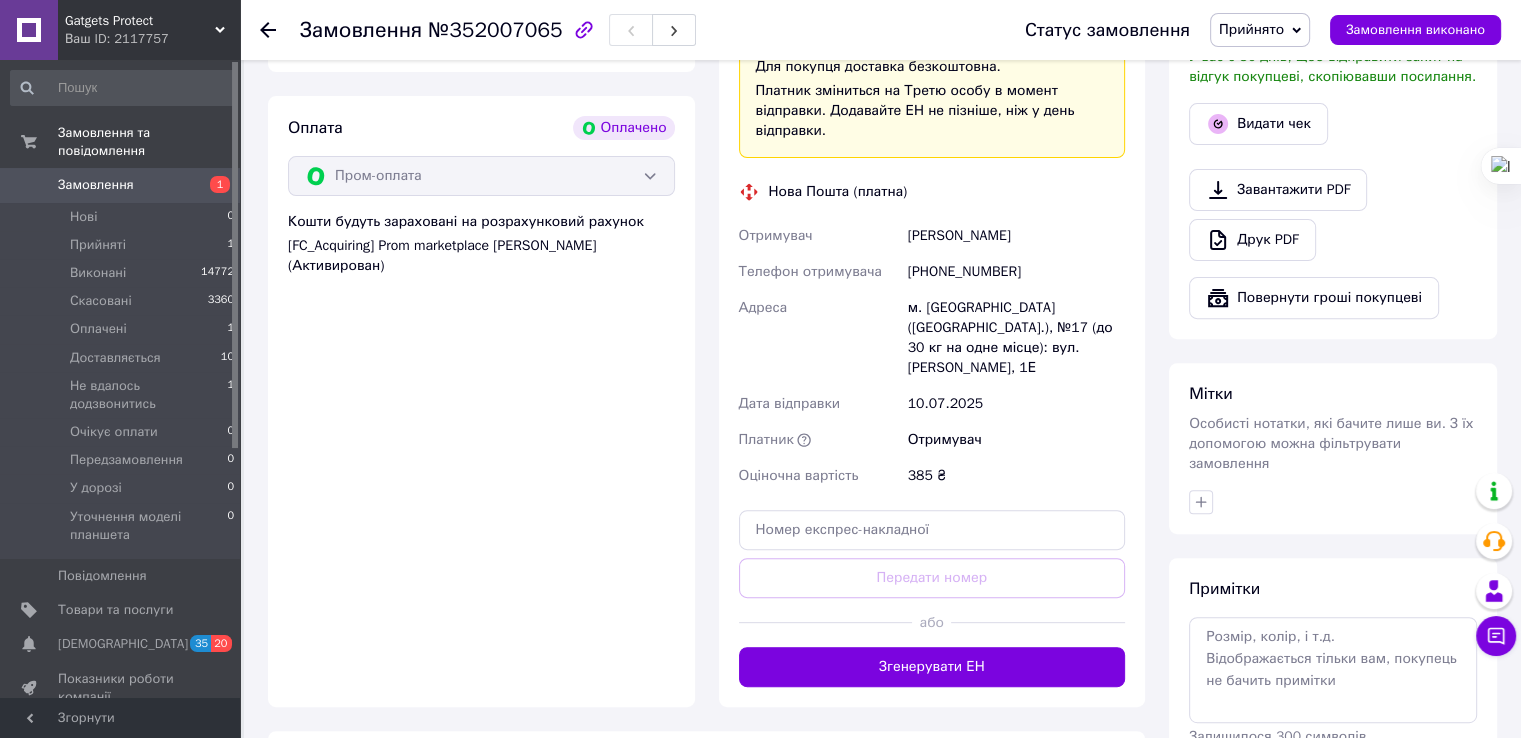 scroll, scrollTop: 1010, scrollLeft: 0, axis: vertical 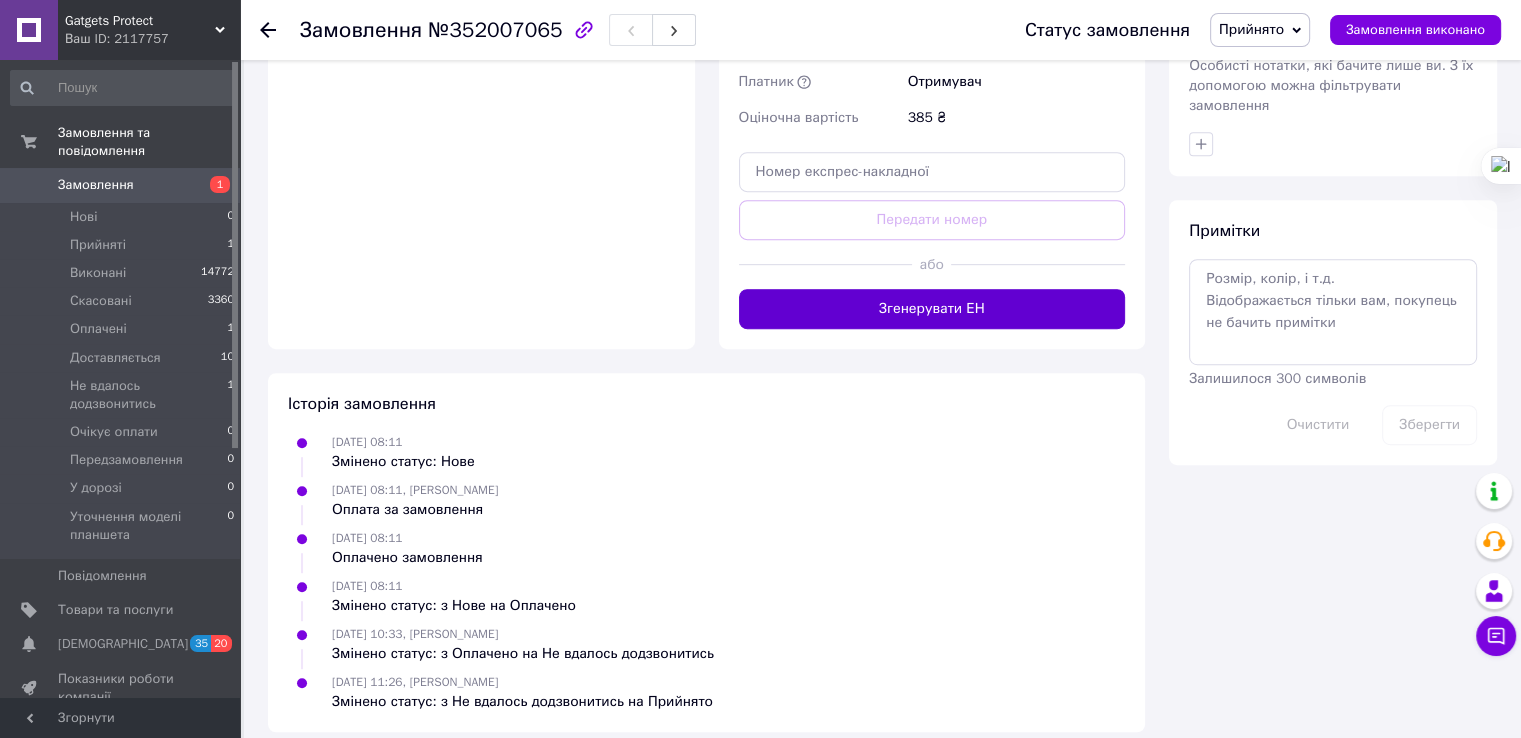click on "Згенерувати ЕН" at bounding box center (932, 309) 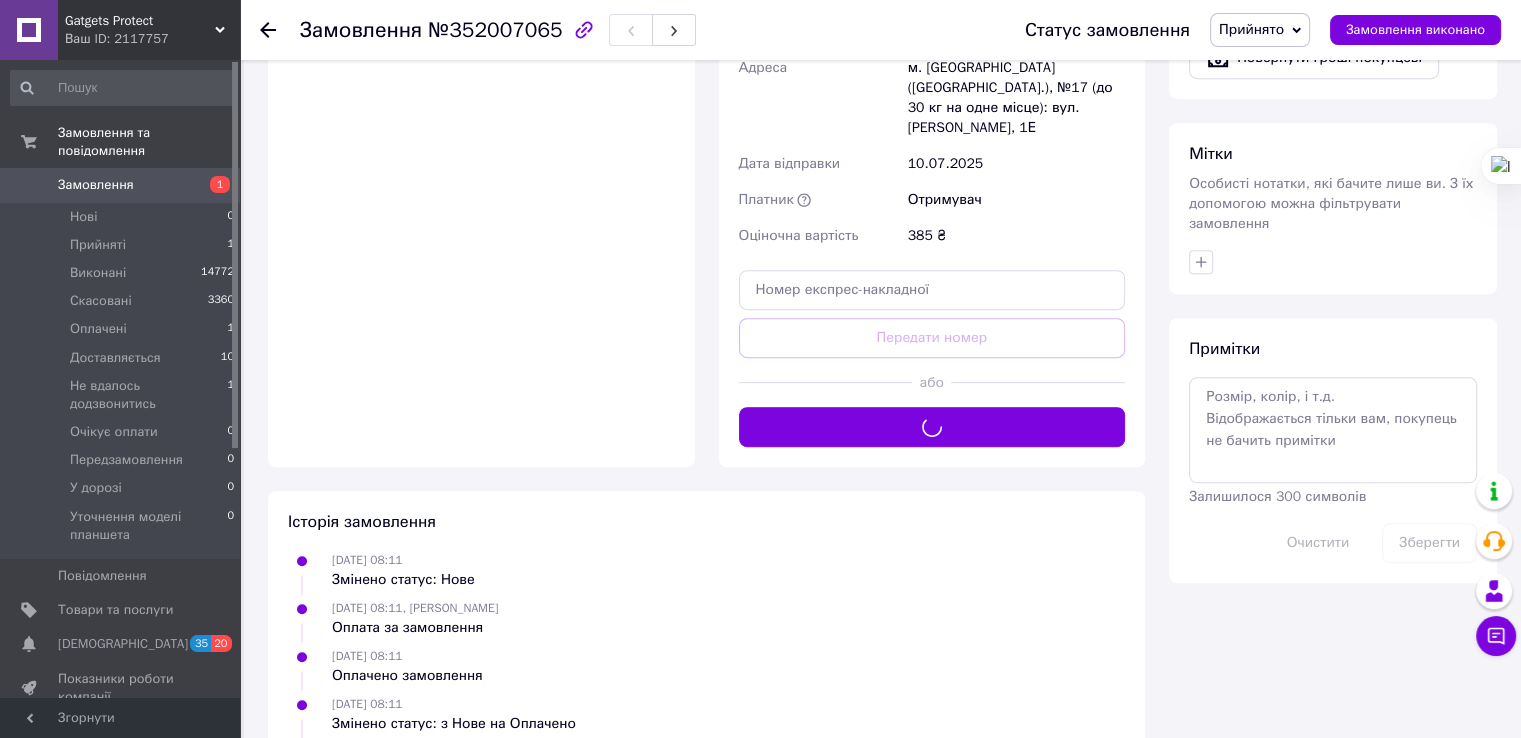 scroll, scrollTop: 710, scrollLeft: 0, axis: vertical 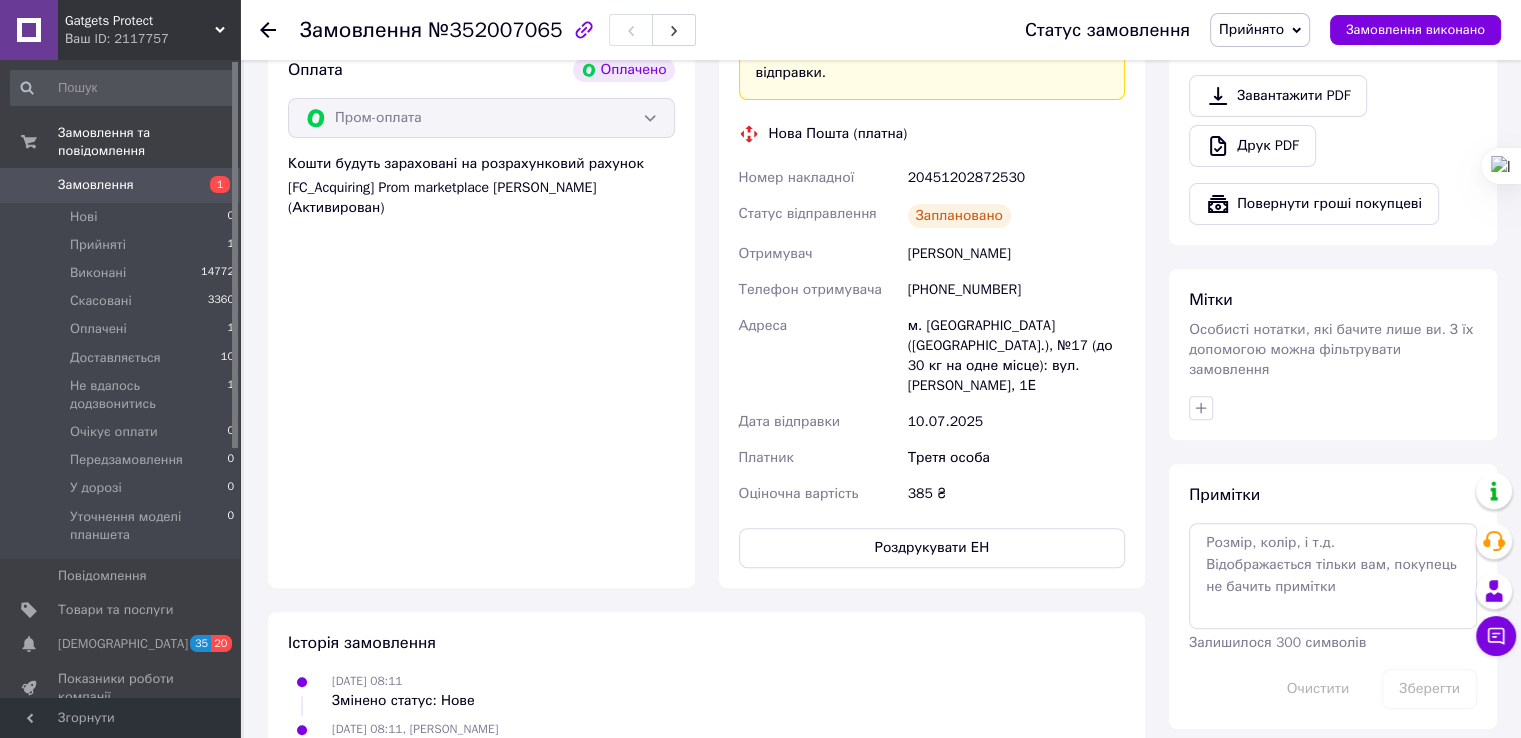 click on "20451202872530" at bounding box center [1016, 178] 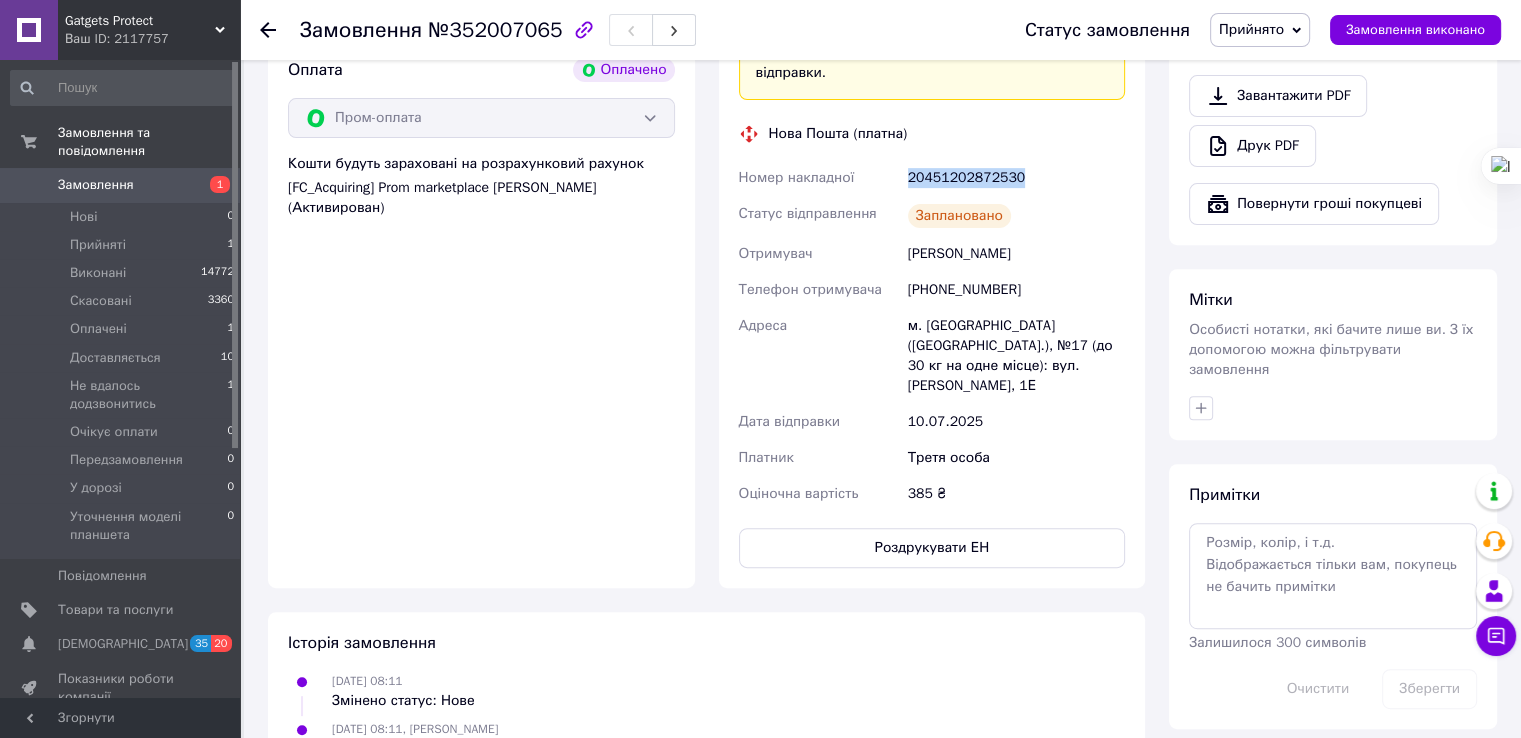 click on "20451202872530" at bounding box center (1016, 178) 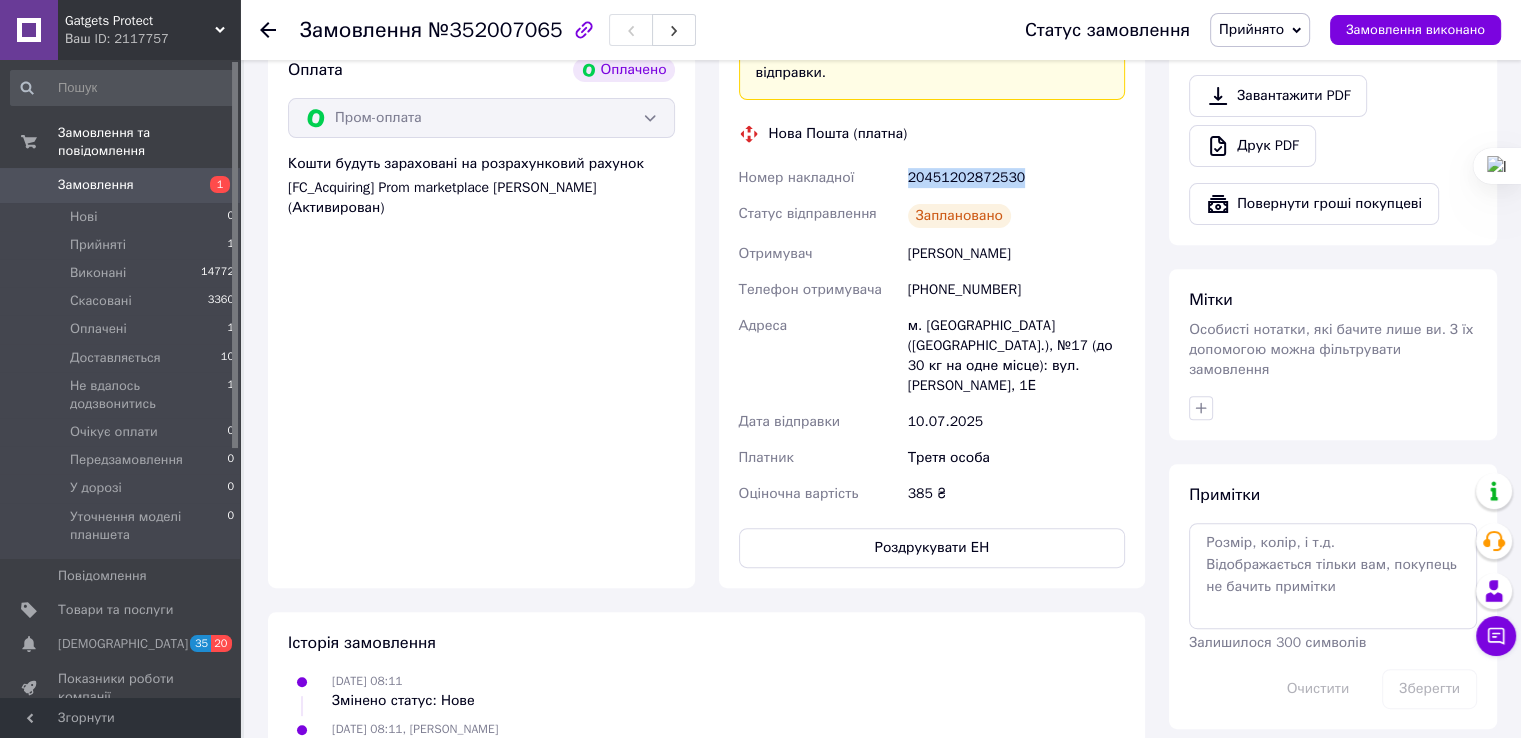 copy on "20451202872530" 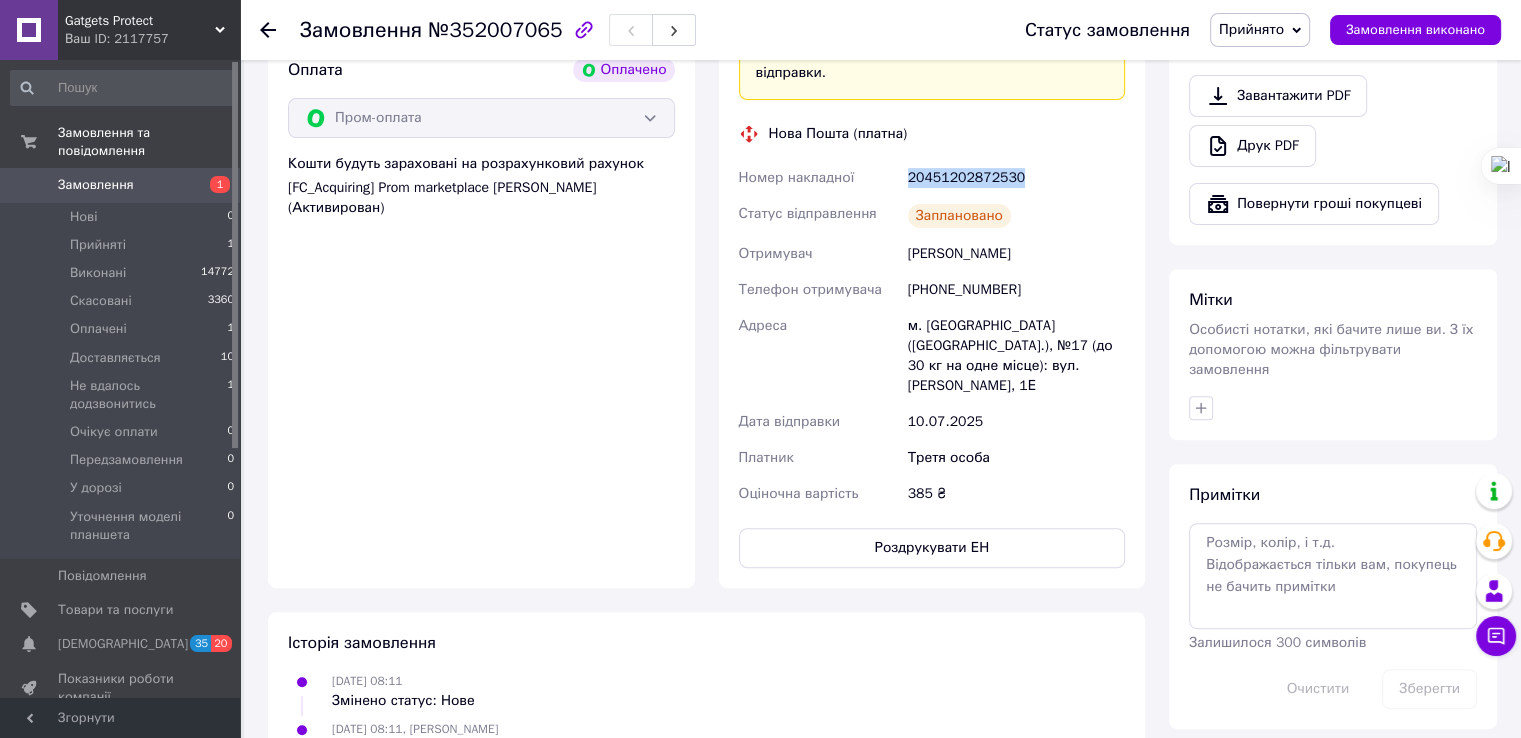 click on "Замовлення" at bounding box center (96, 185) 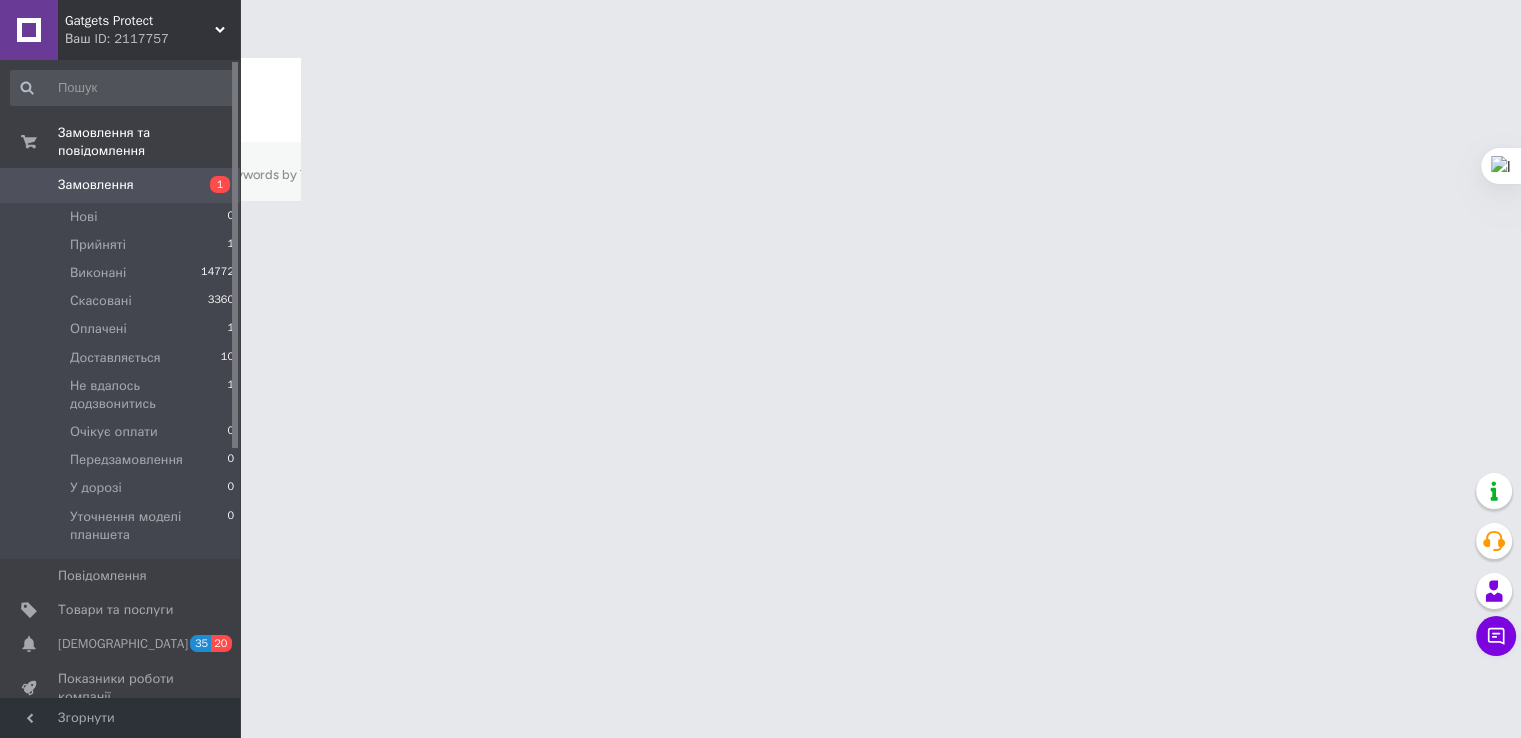 scroll, scrollTop: 0, scrollLeft: 0, axis: both 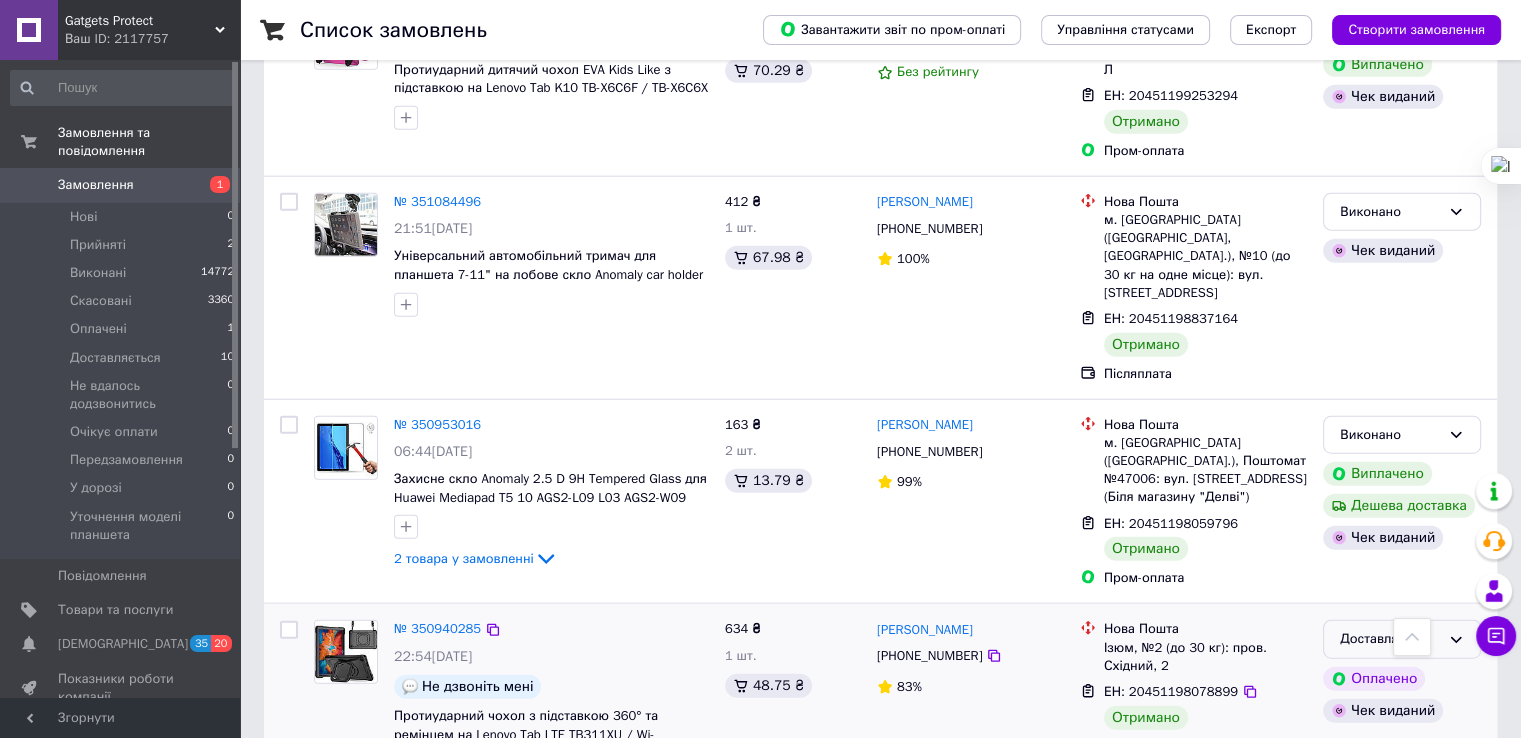 click on "Доставляється" at bounding box center (1390, 639) 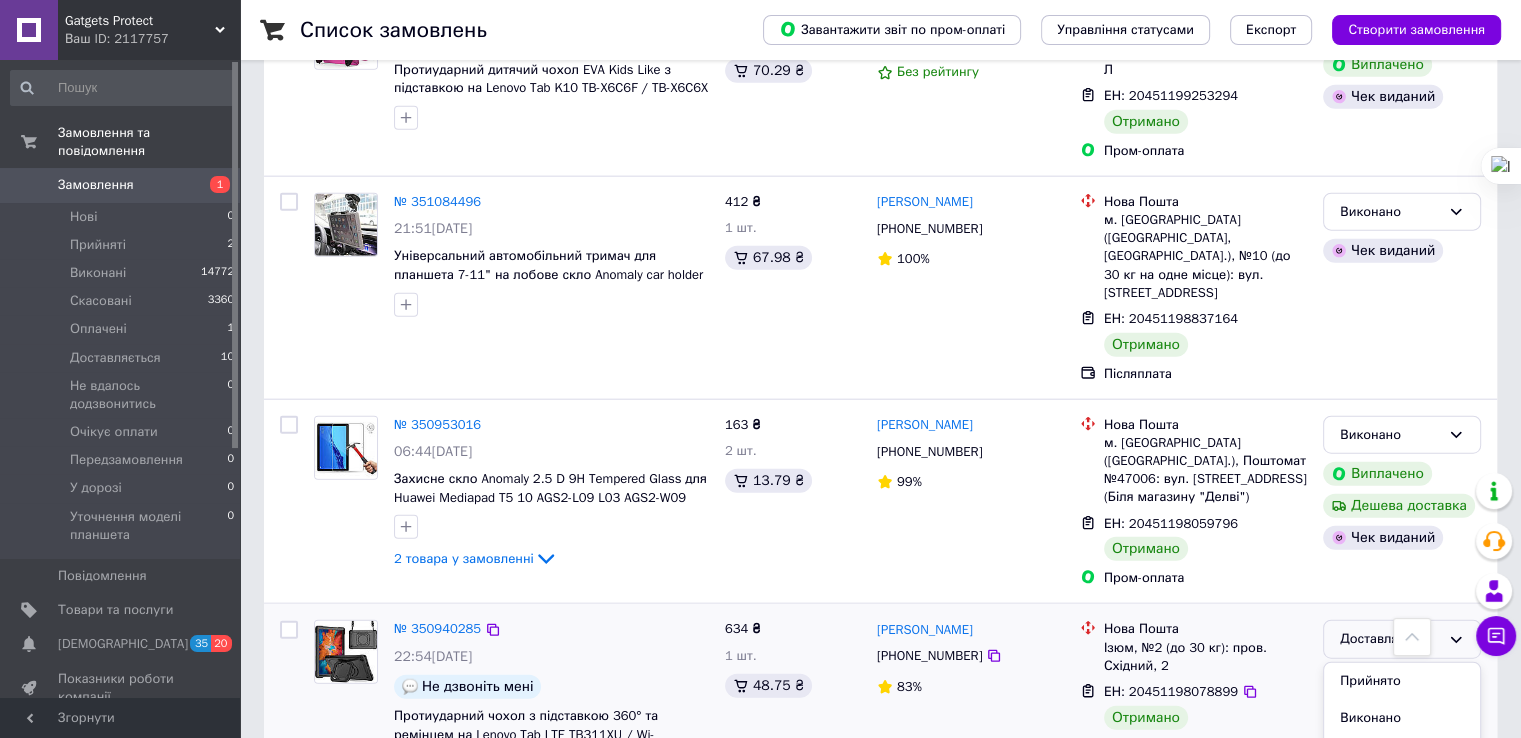 click on "Гутник Василь +380932165542 83%" at bounding box center [970, 698] 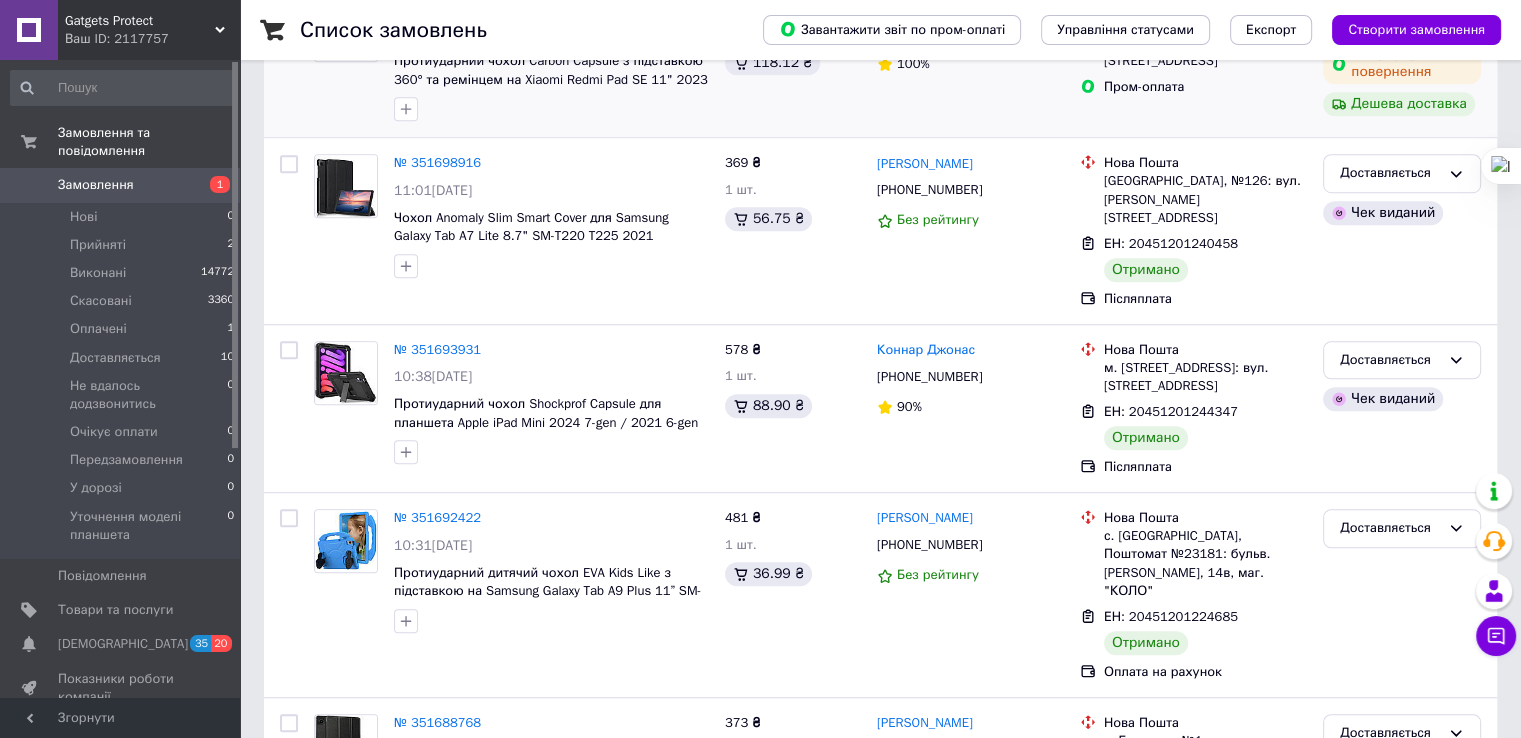 scroll, scrollTop: 1500, scrollLeft: 0, axis: vertical 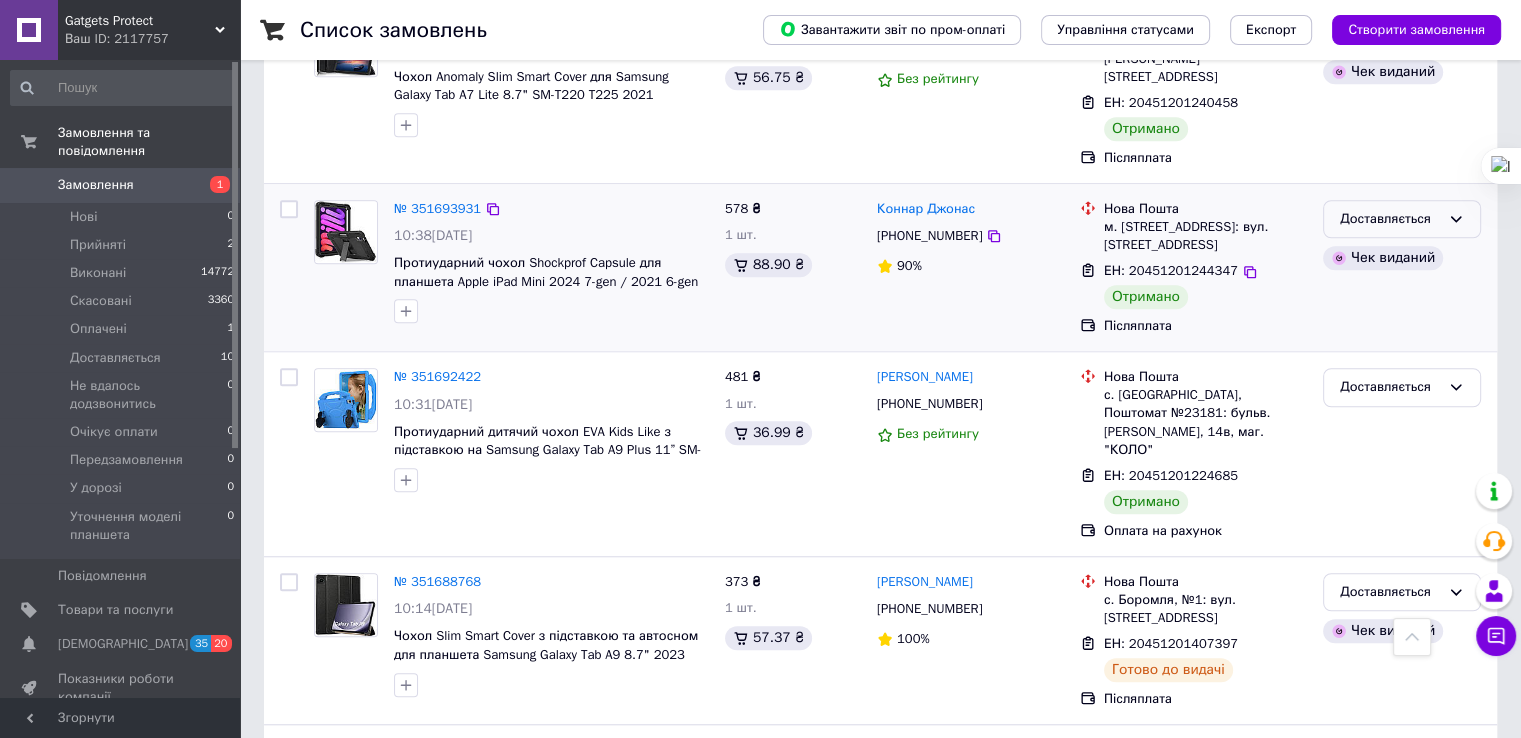 click on "Доставляється" at bounding box center [1390, 219] 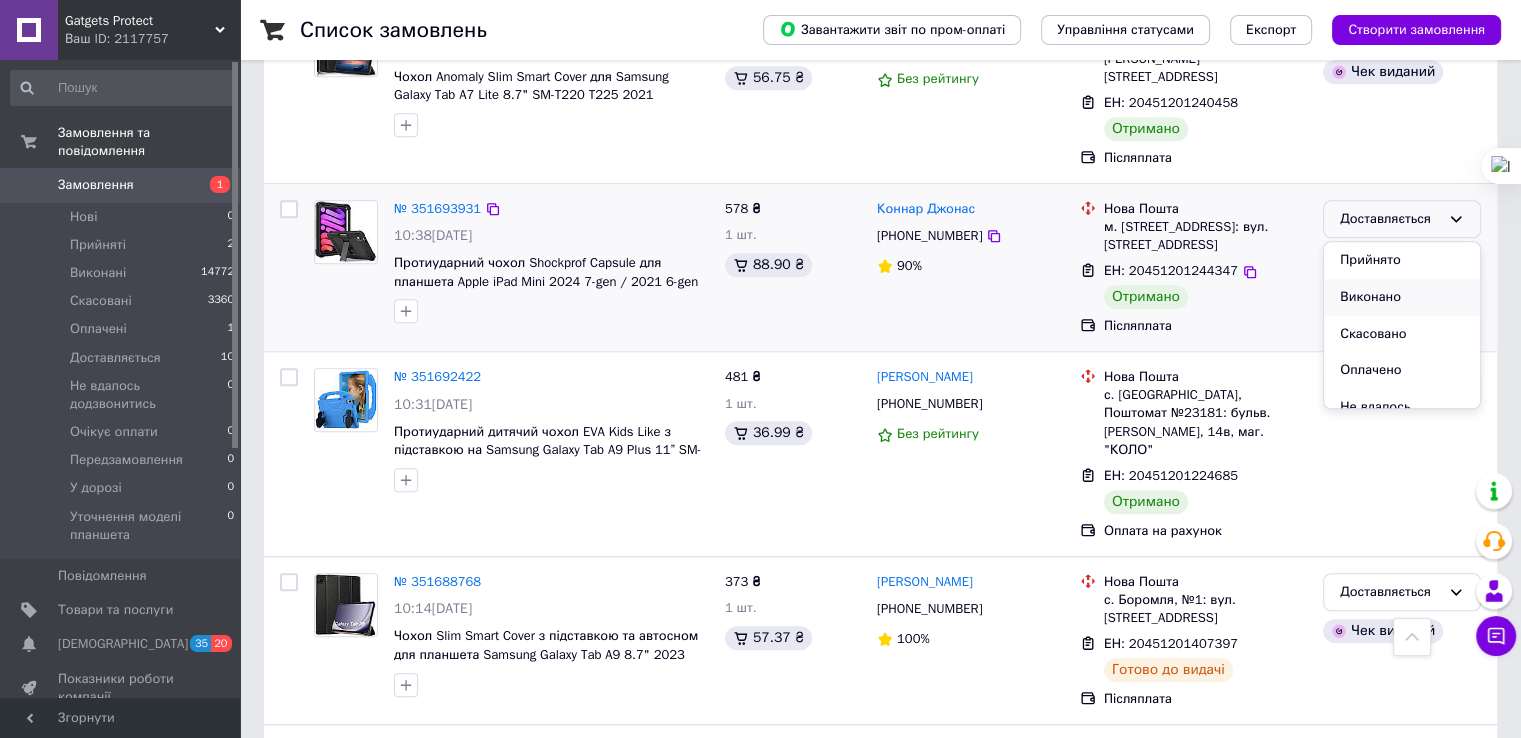 click on "Виконано" at bounding box center (1402, 297) 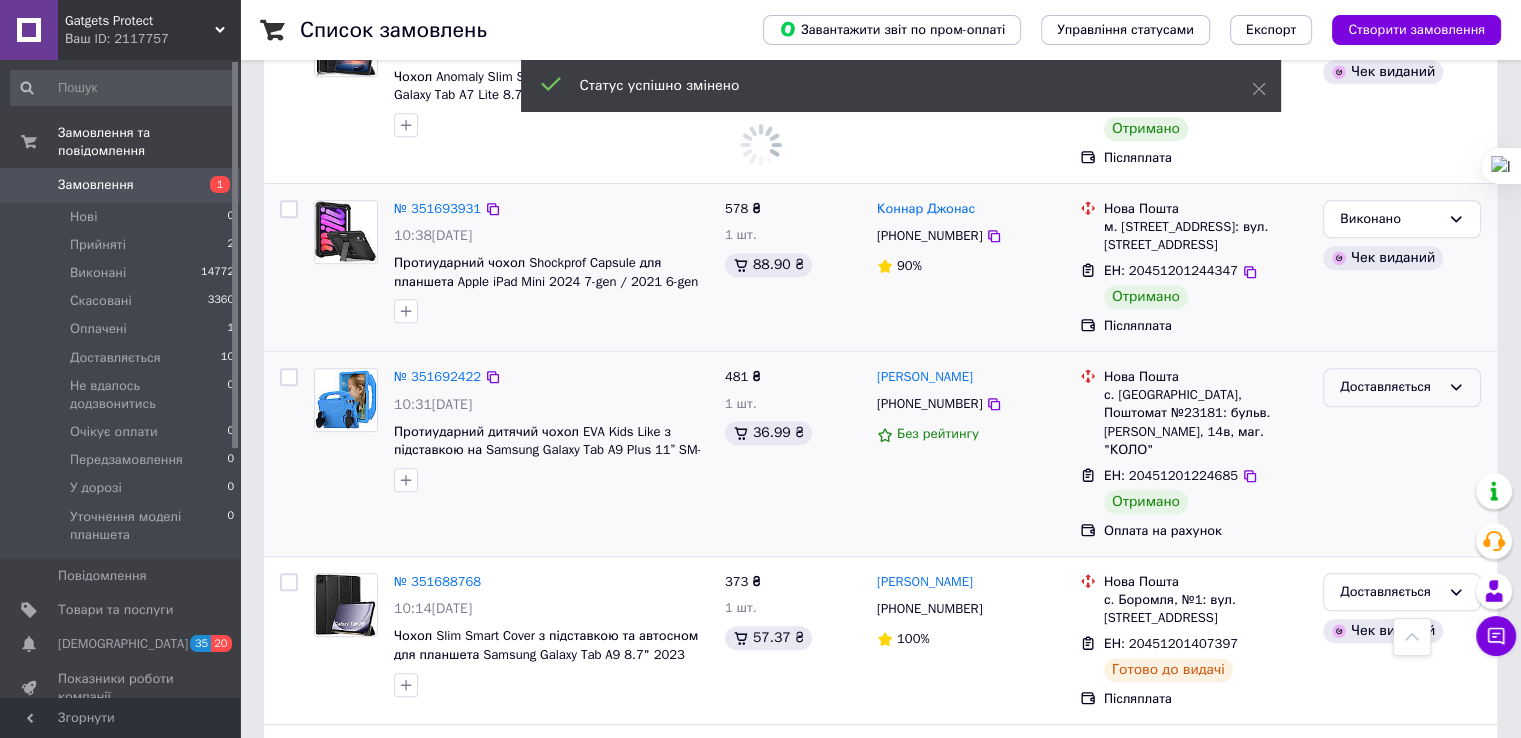 click on "Доставляється" at bounding box center [1390, 387] 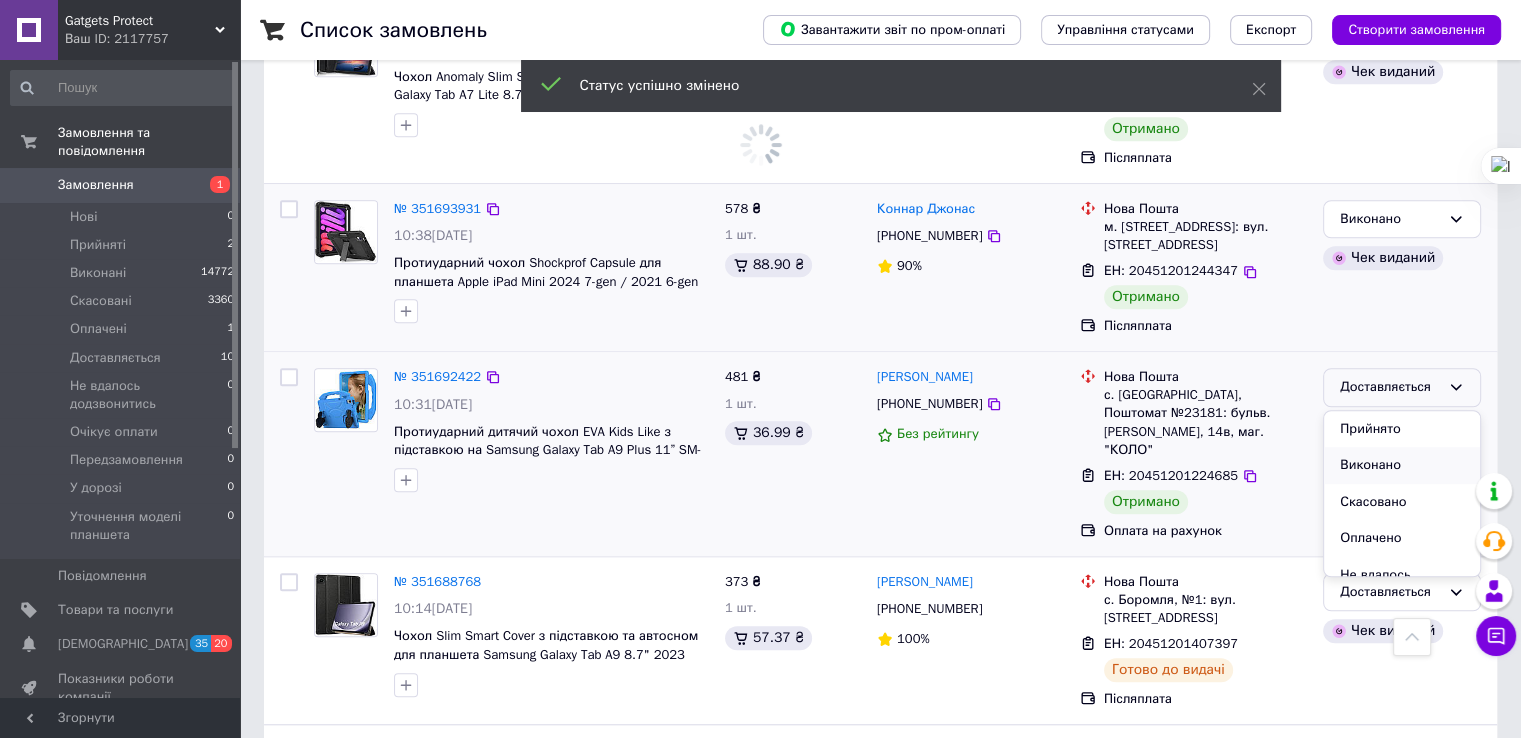 click on "Виконано" at bounding box center (1402, 465) 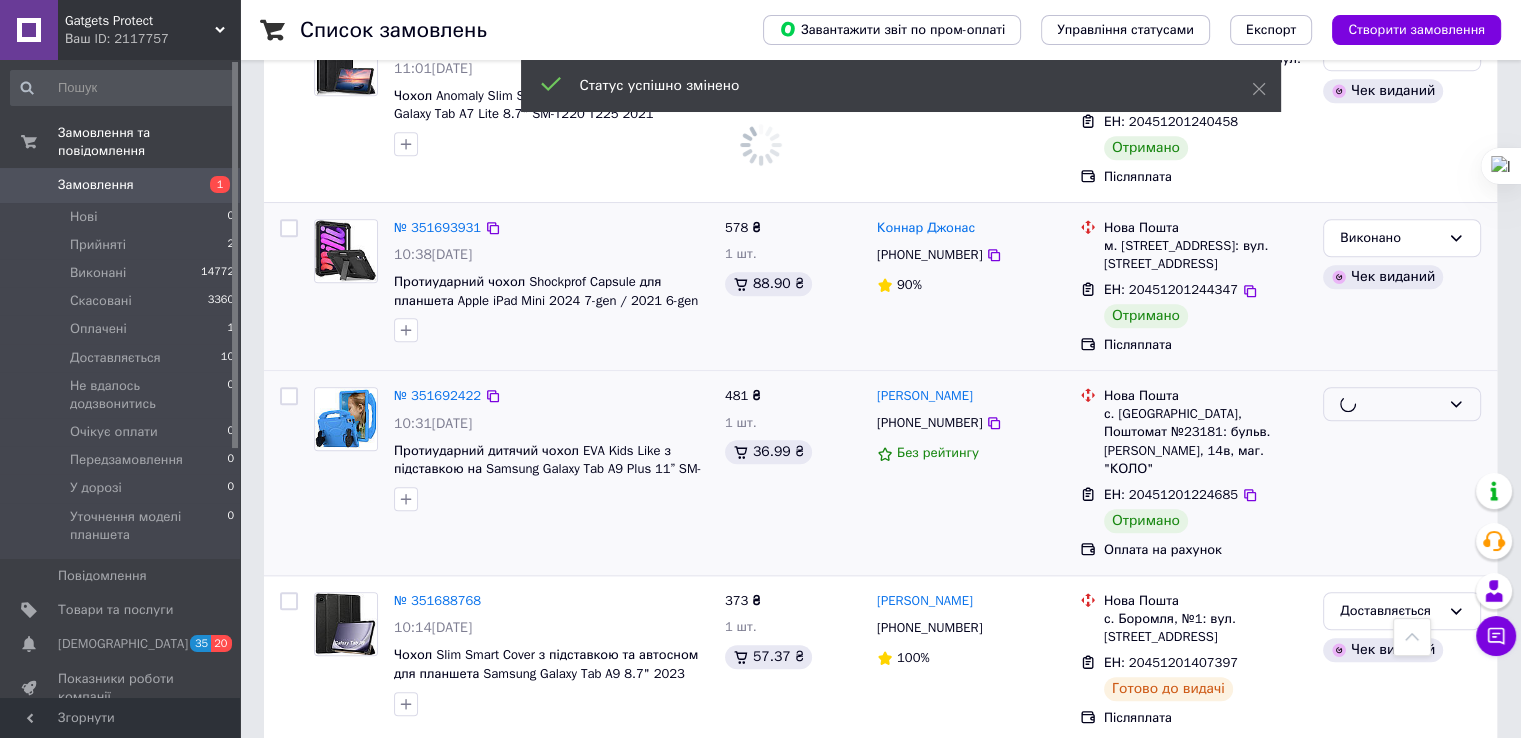 scroll, scrollTop: 1100, scrollLeft: 0, axis: vertical 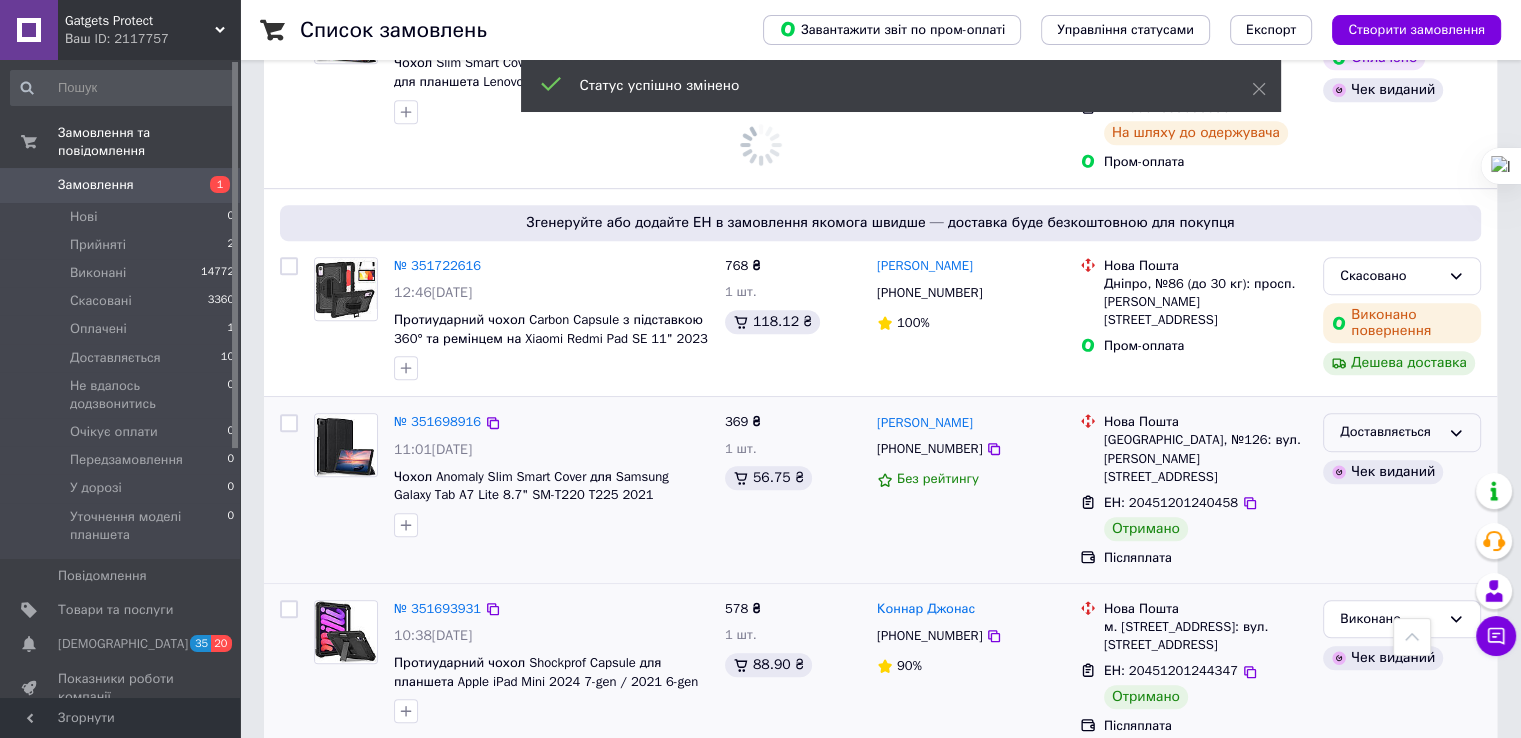 click on "Доставляється" at bounding box center (1390, 432) 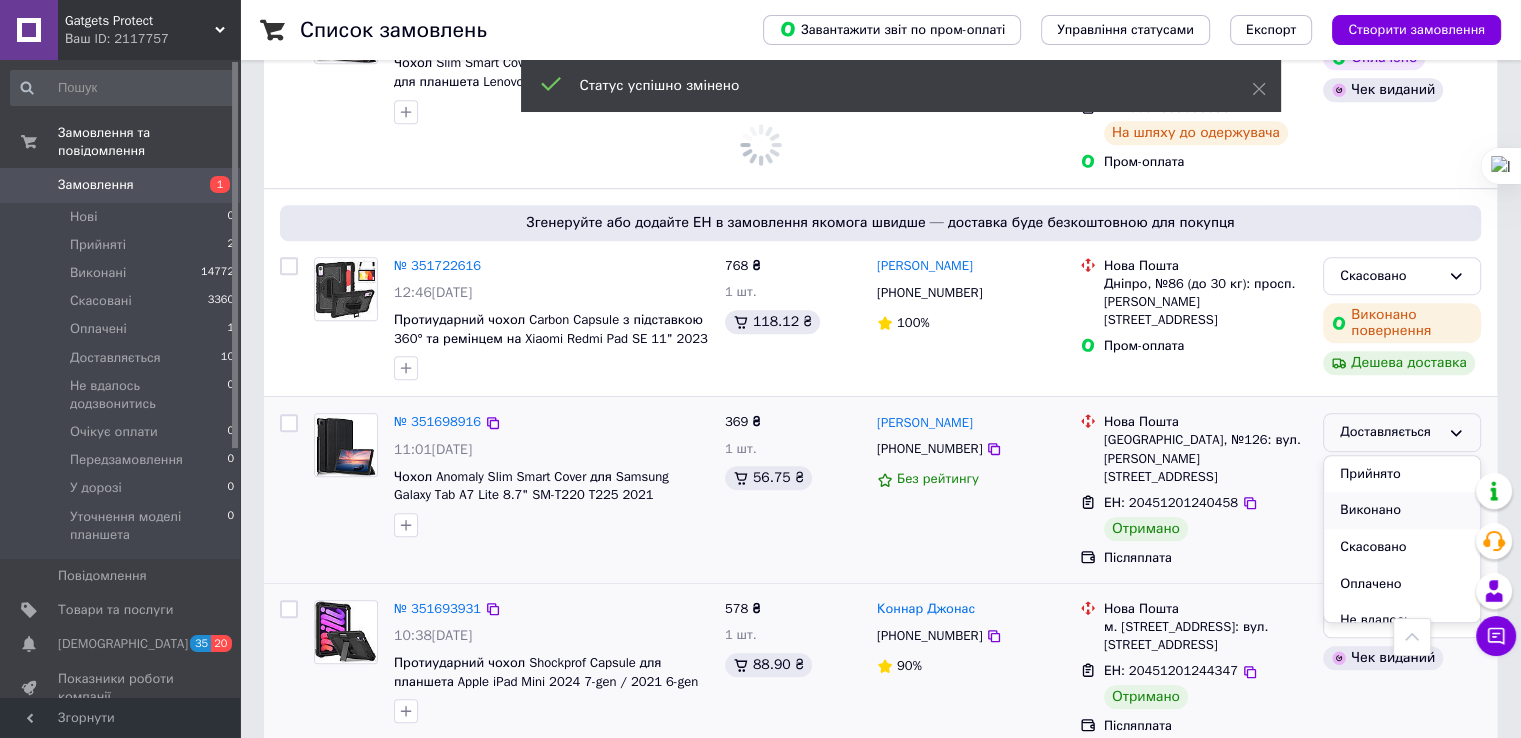 click on "Виконано" at bounding box center [1402, 510] 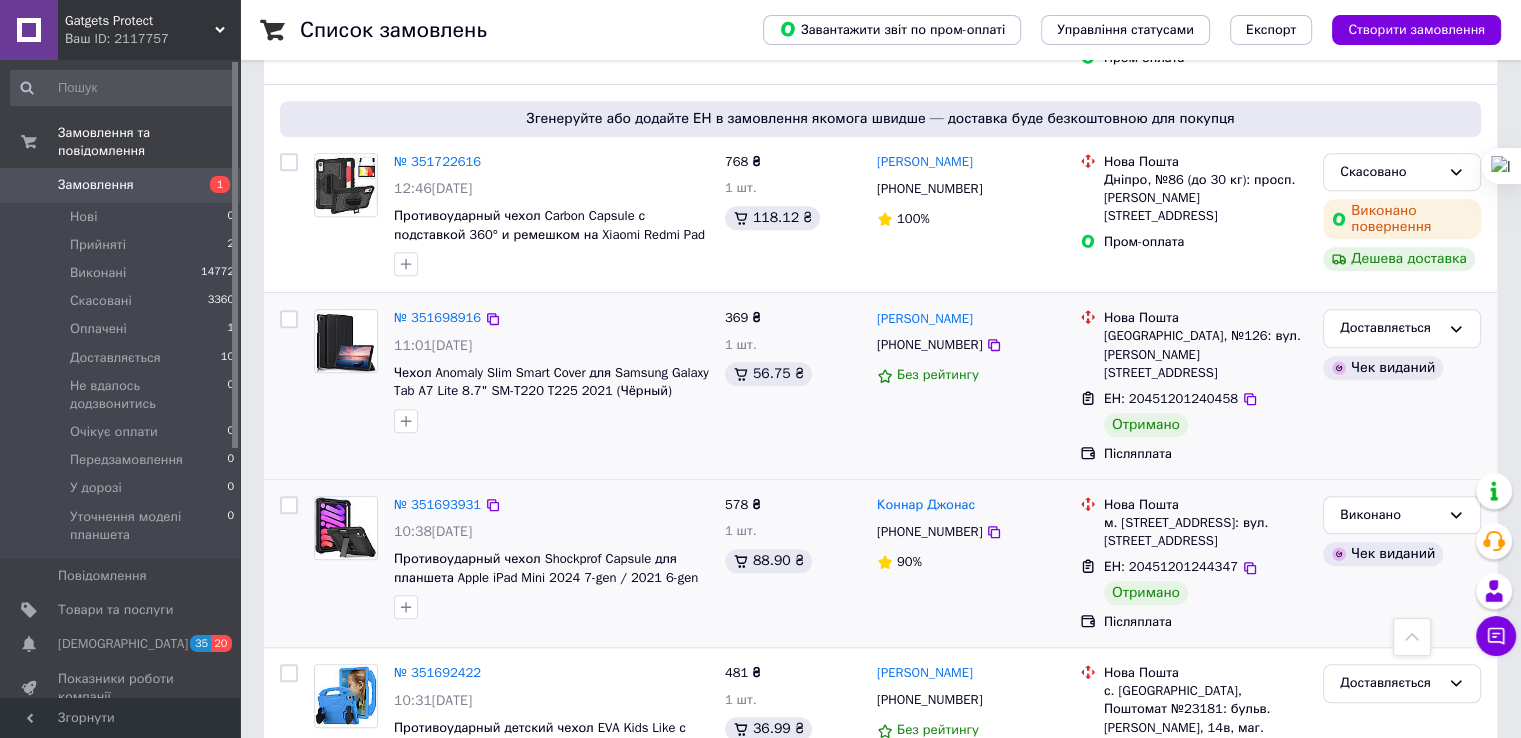 scroll, scrollTop: 1304, scrollLeft: 0, axis: vertical 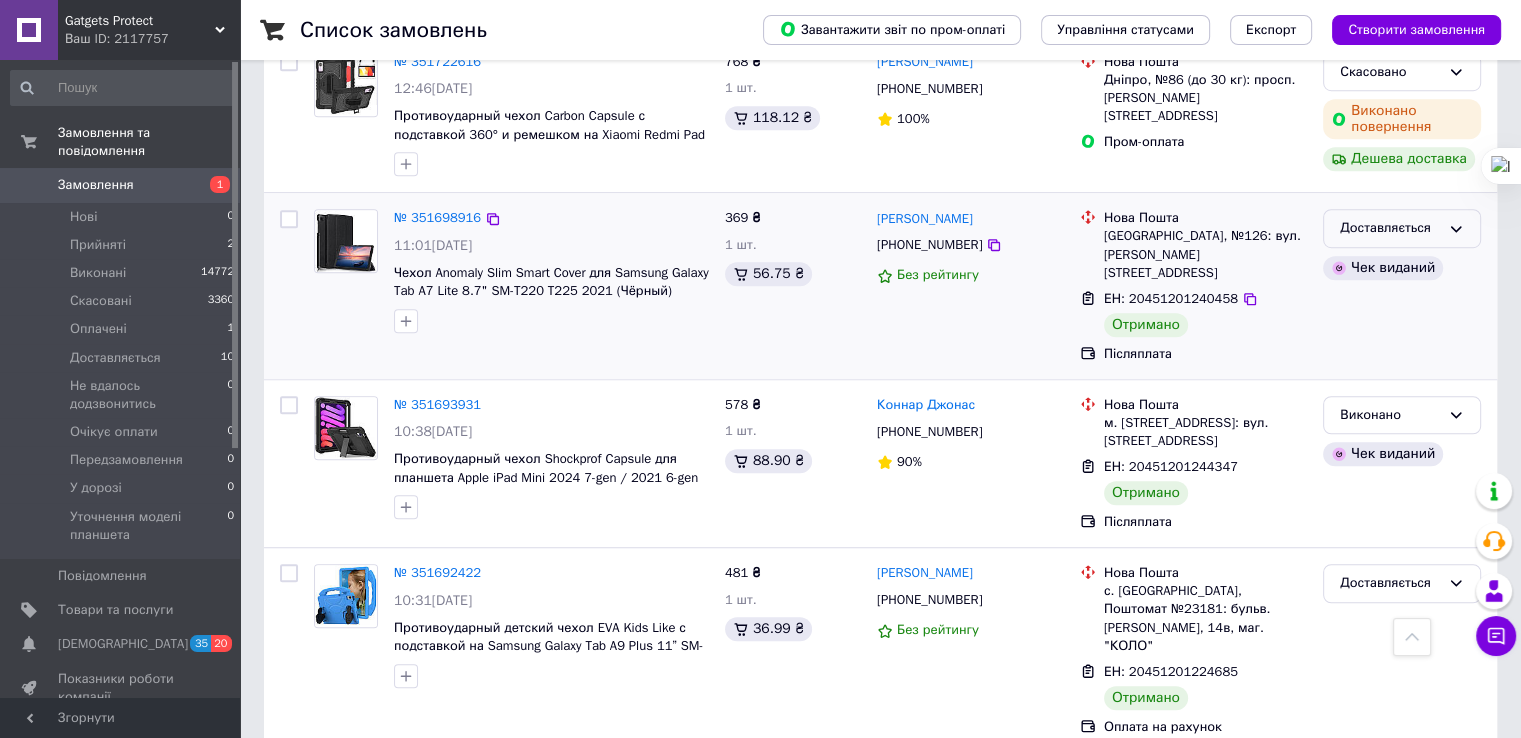 click on "Доставляється" at bounding box center (1390, 228) 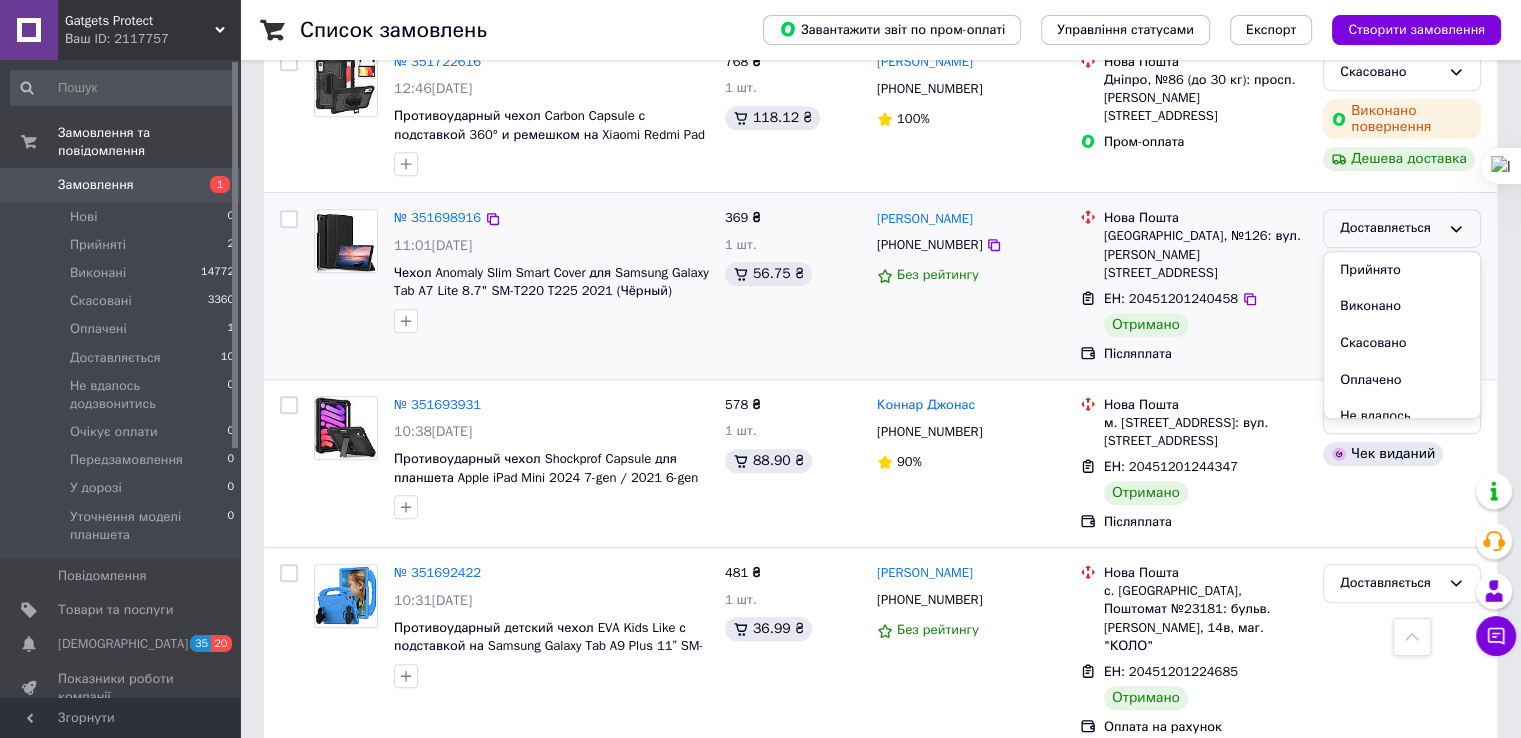 drag, startPoint x: 1376, startPoint y: 270, endPoint x: 1296, endPoint y: 307, distance: 88.14193 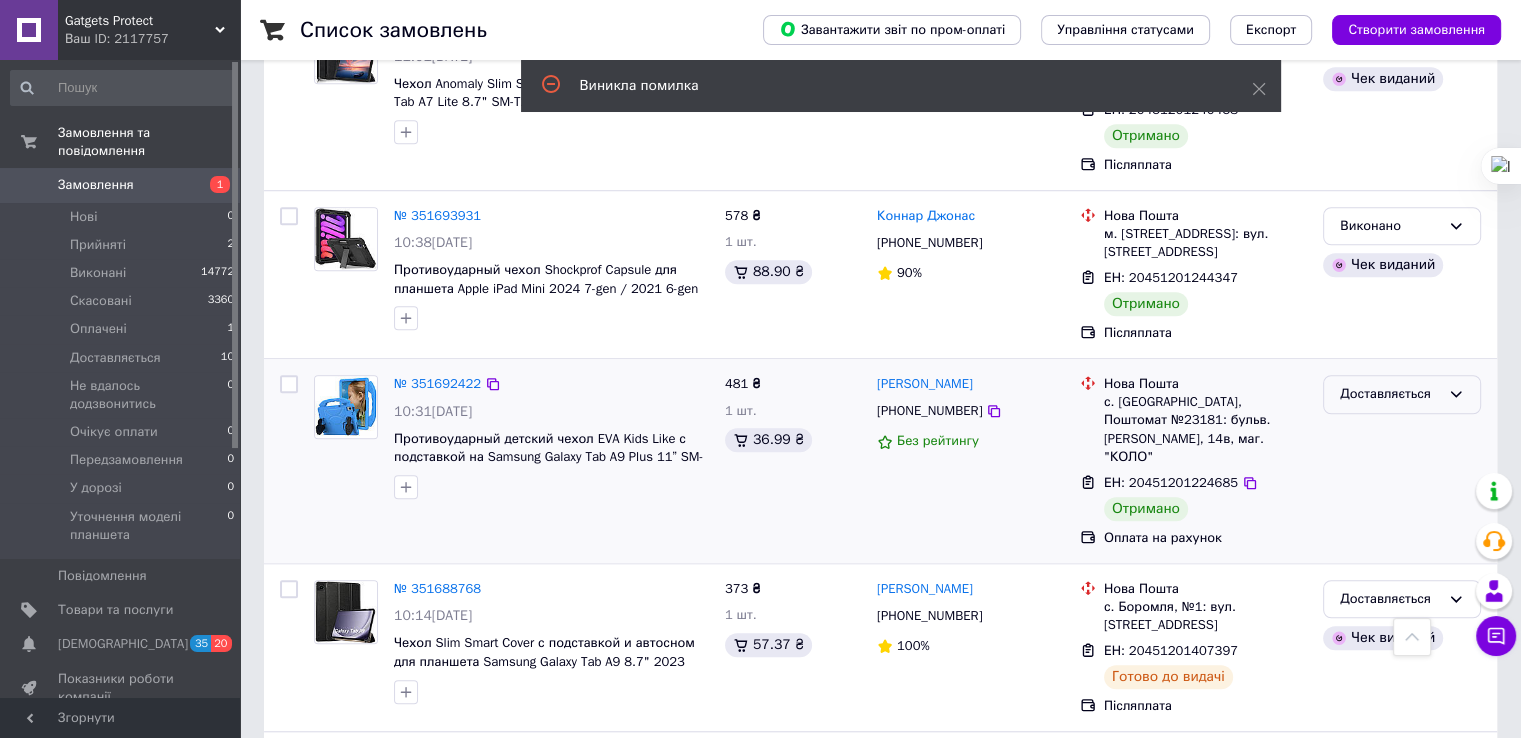 scroll, scrollTop: 1604, scrollLeft: 0, axis: vertical 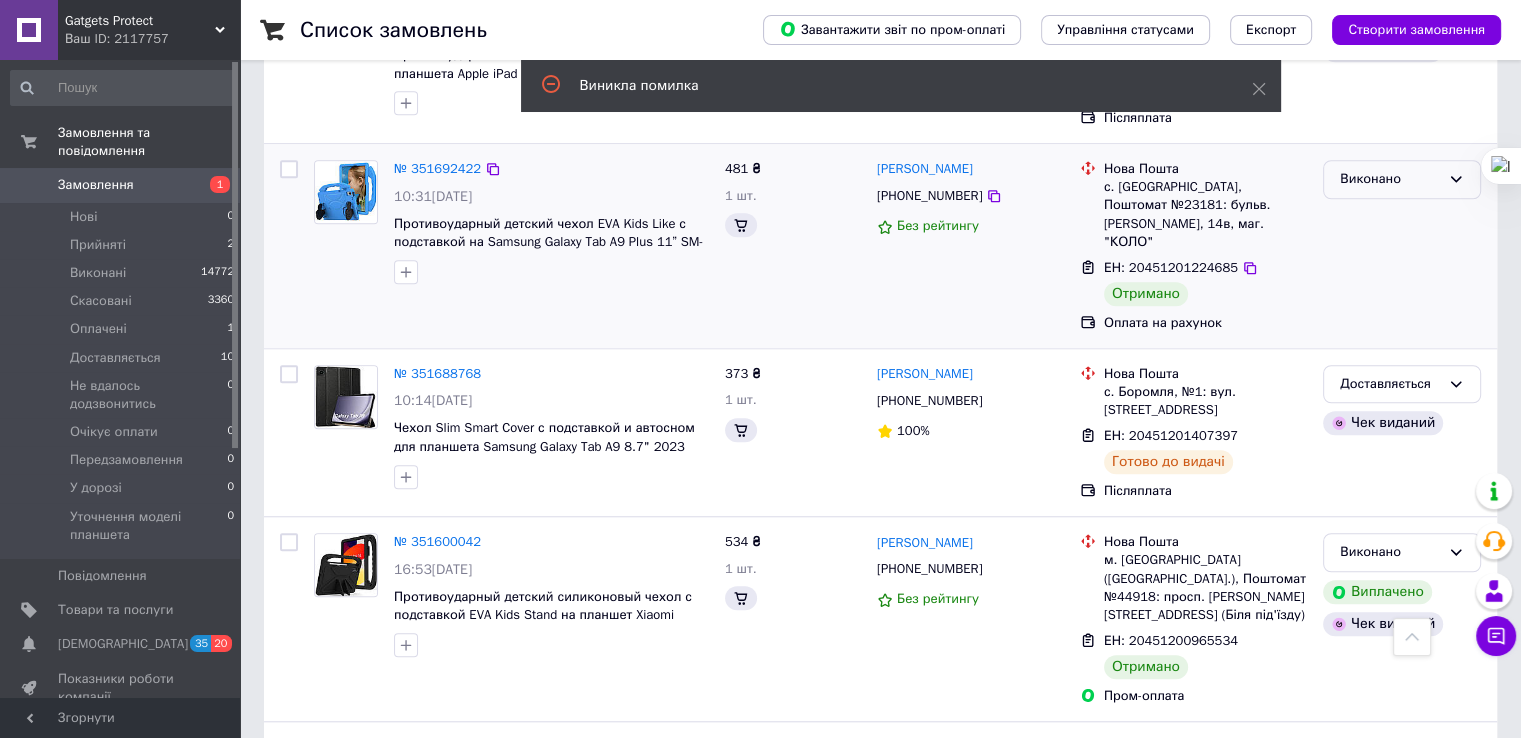 click on "Виконано" at bounding box center [1390, 179] 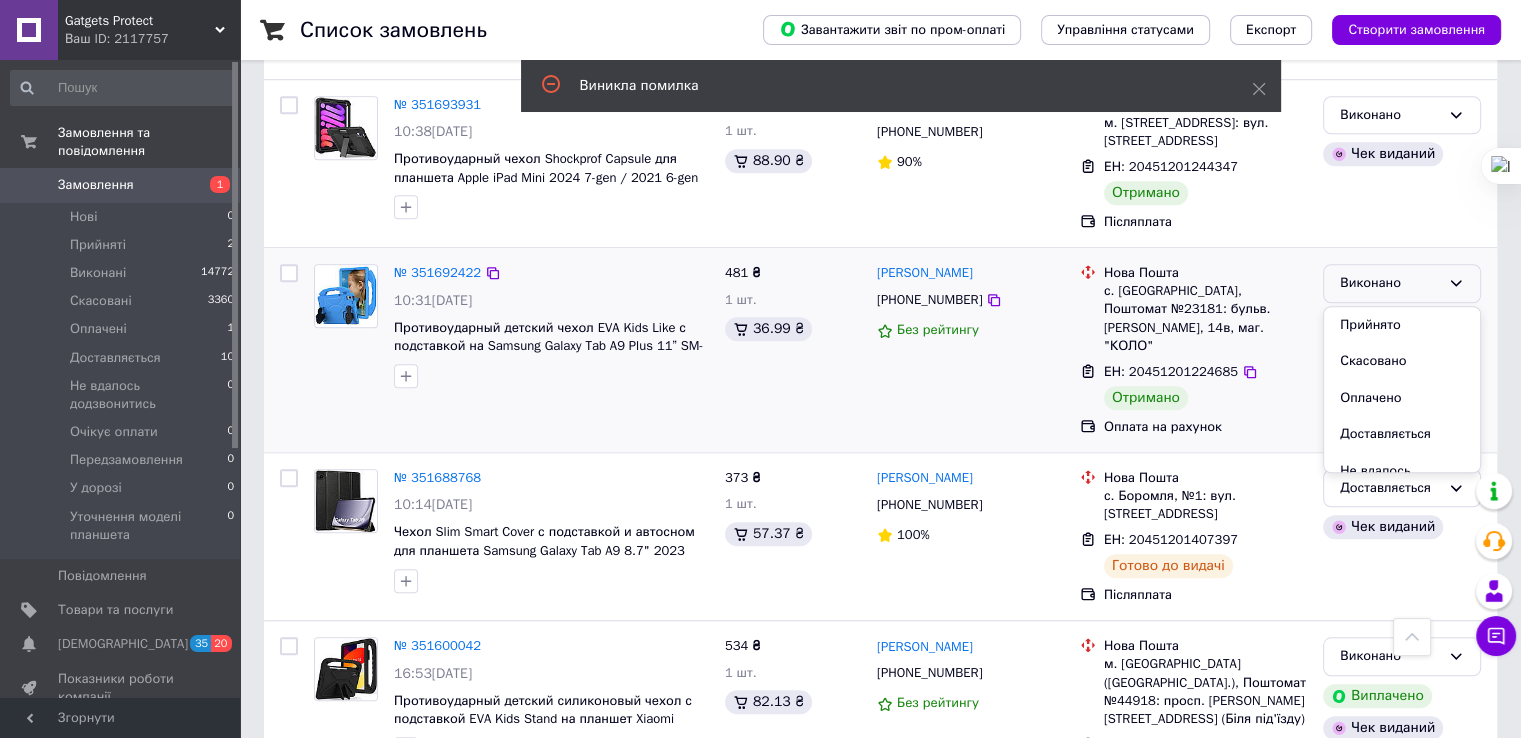 click on "Нова Пошта с. Святопетрівське, Поштомат №23181: бульв. Лесі Українки, 14в, маг. "КОЛО"" at bounding box center (1193, 309) 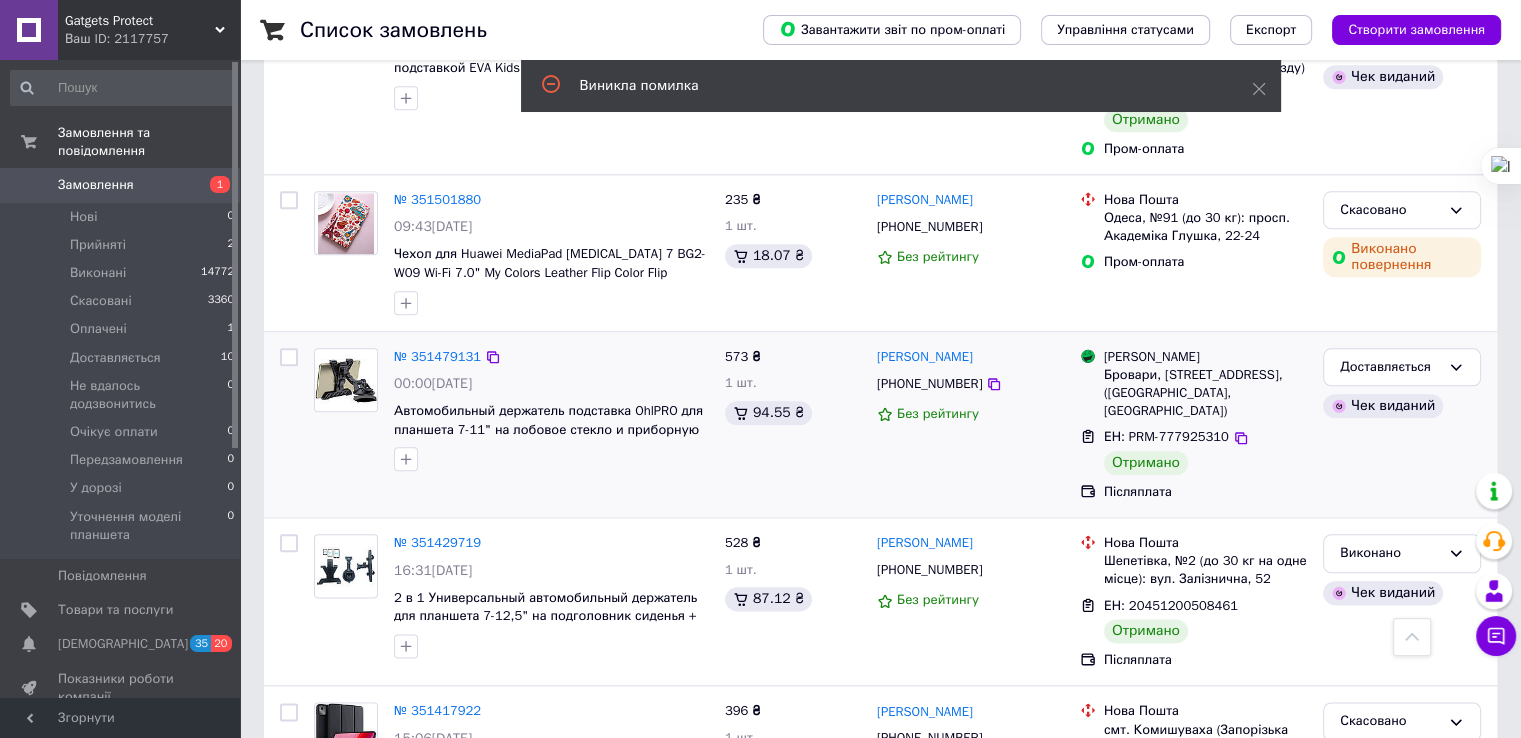 scroll, scrollTop: 2304, scrollLeft: 0, axis: vertical 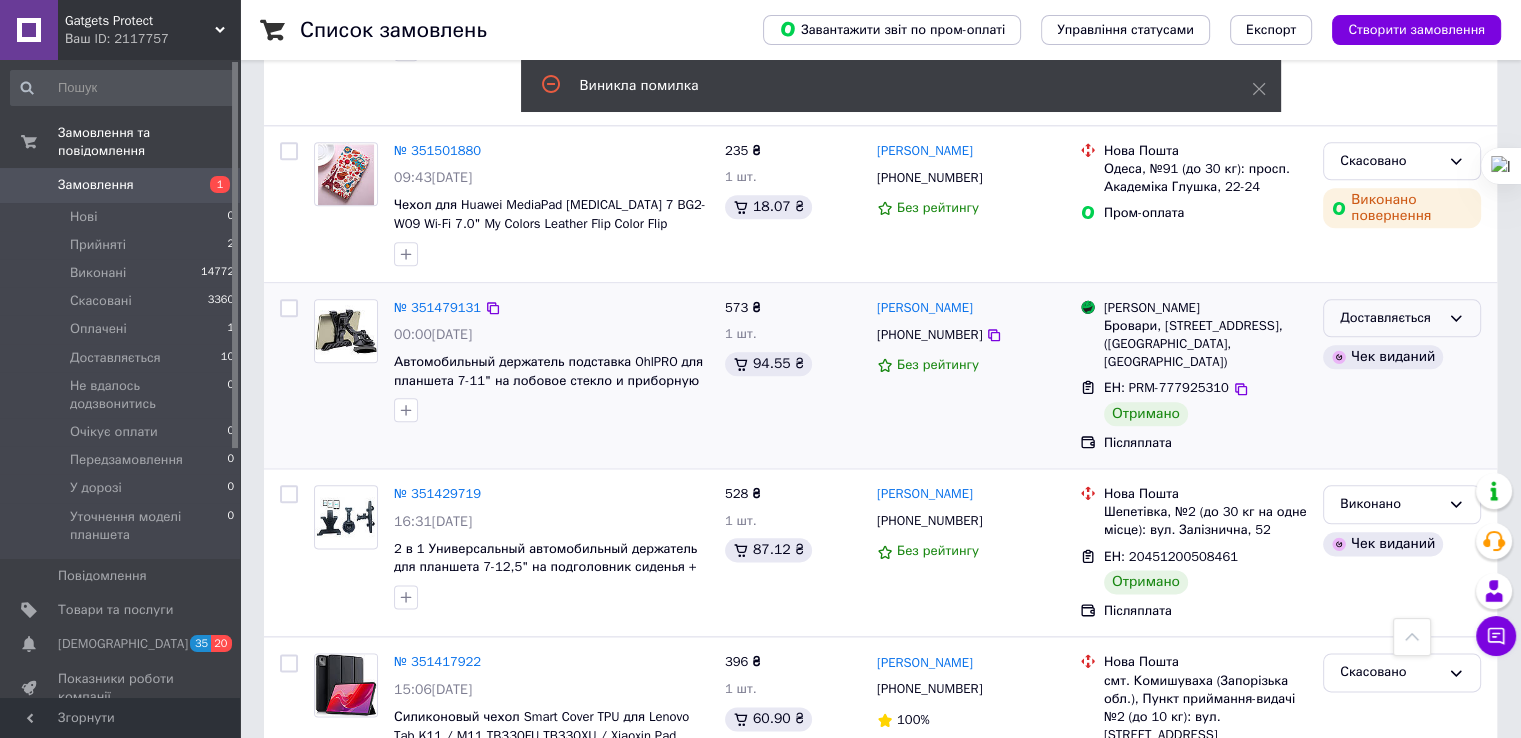 click on "Доставляється" at bounding box center (1390, 318) 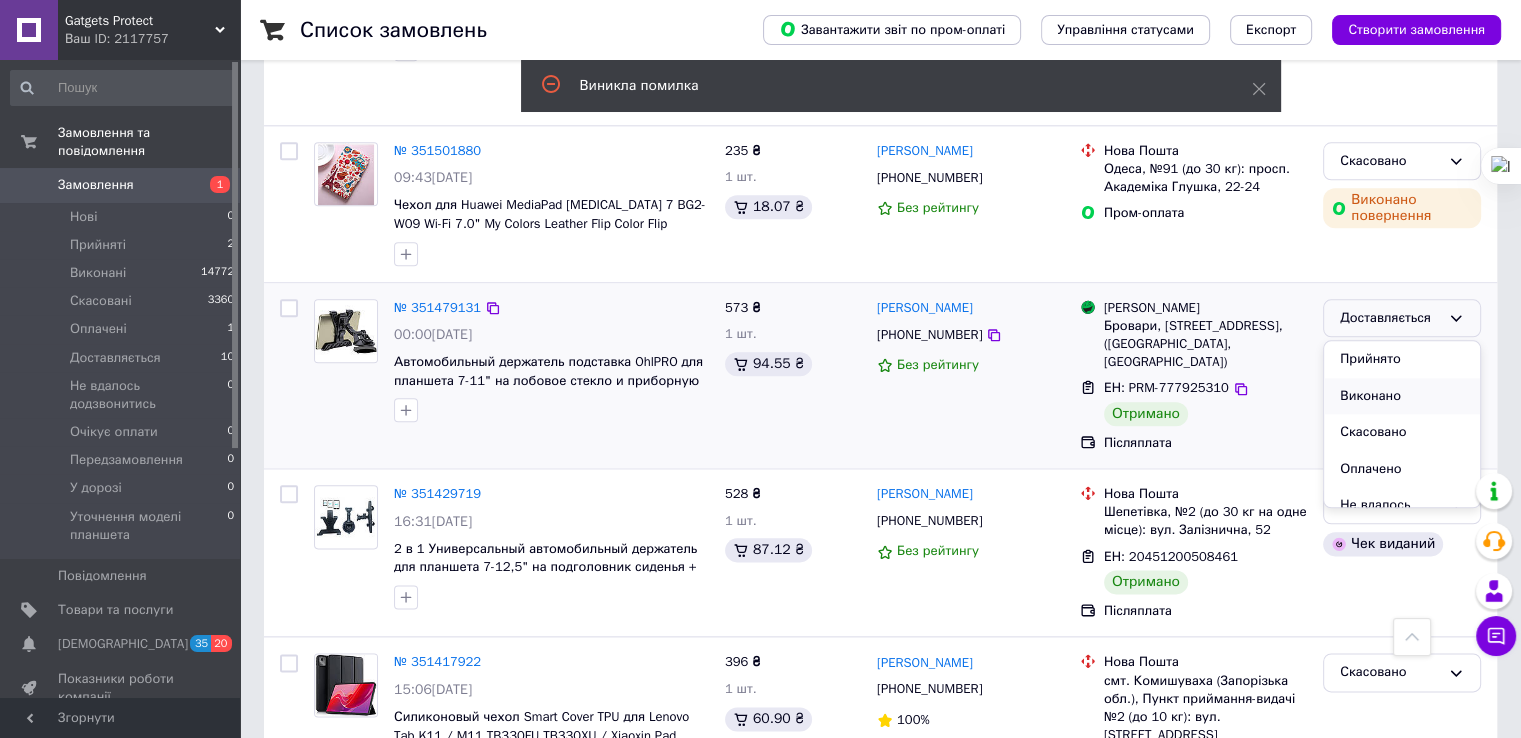 click on "Виконано" at bounding box center [1402, 396] 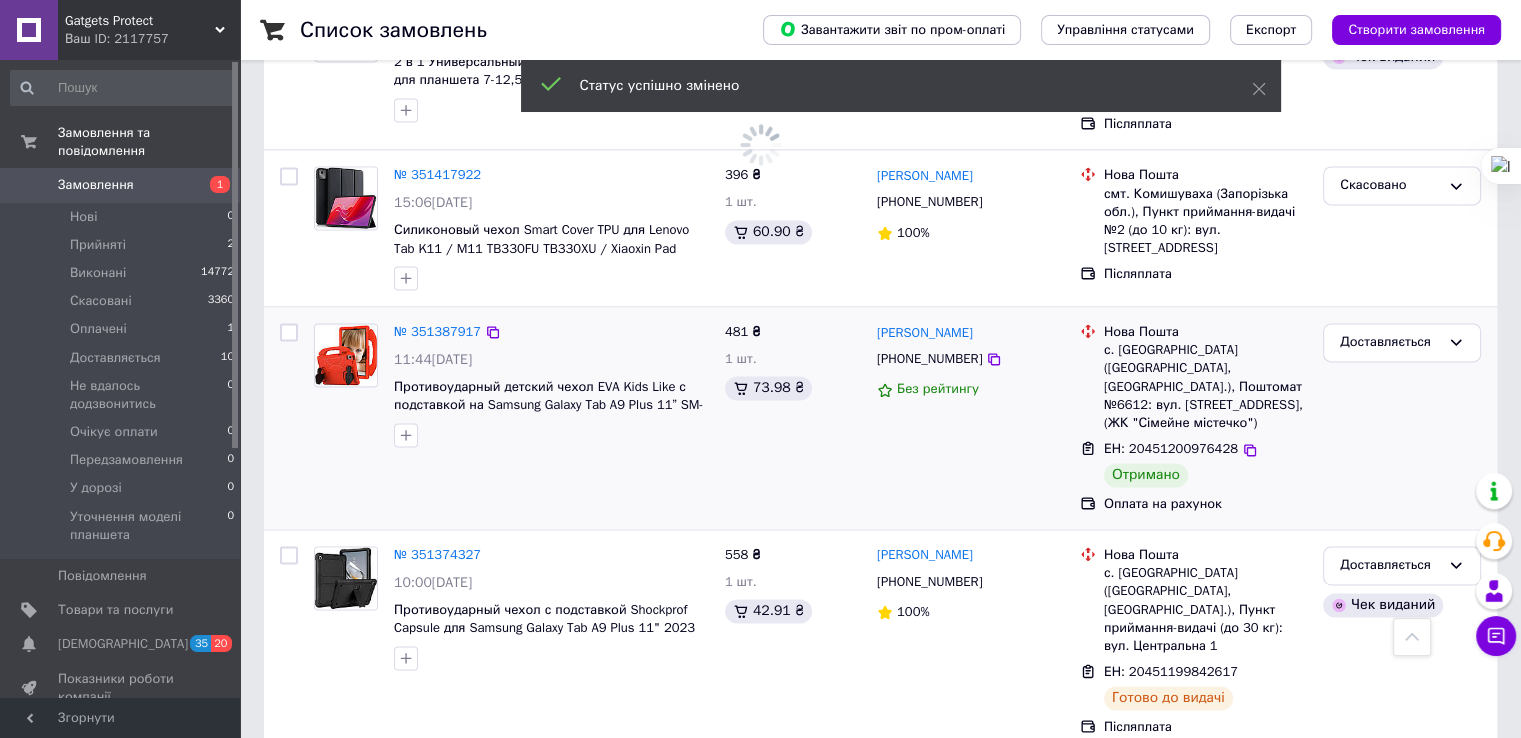 scroll, scrollTop: 2804, scrollLeft: 0, axis: vertical 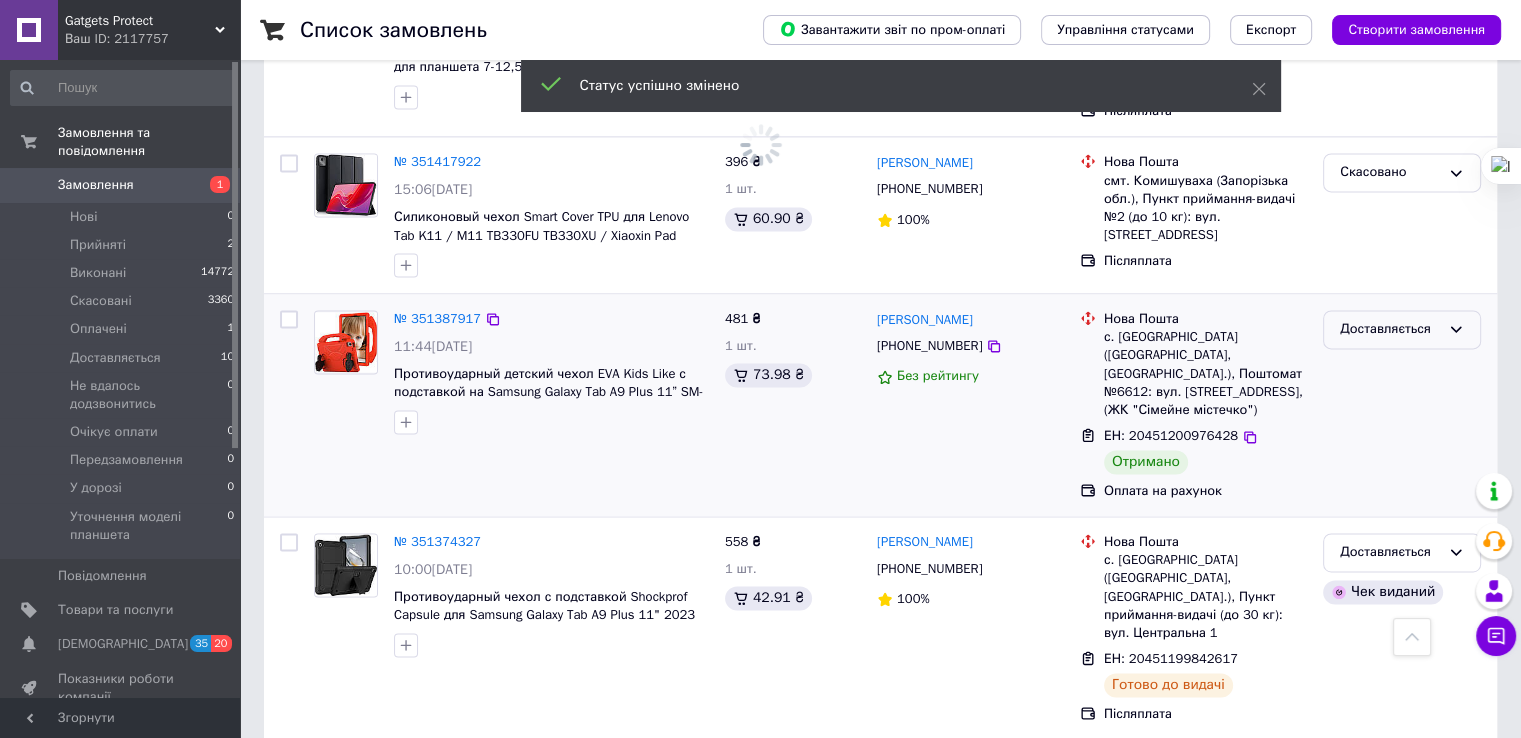 click on "Доставляється" at bounding box center [1390, 329] 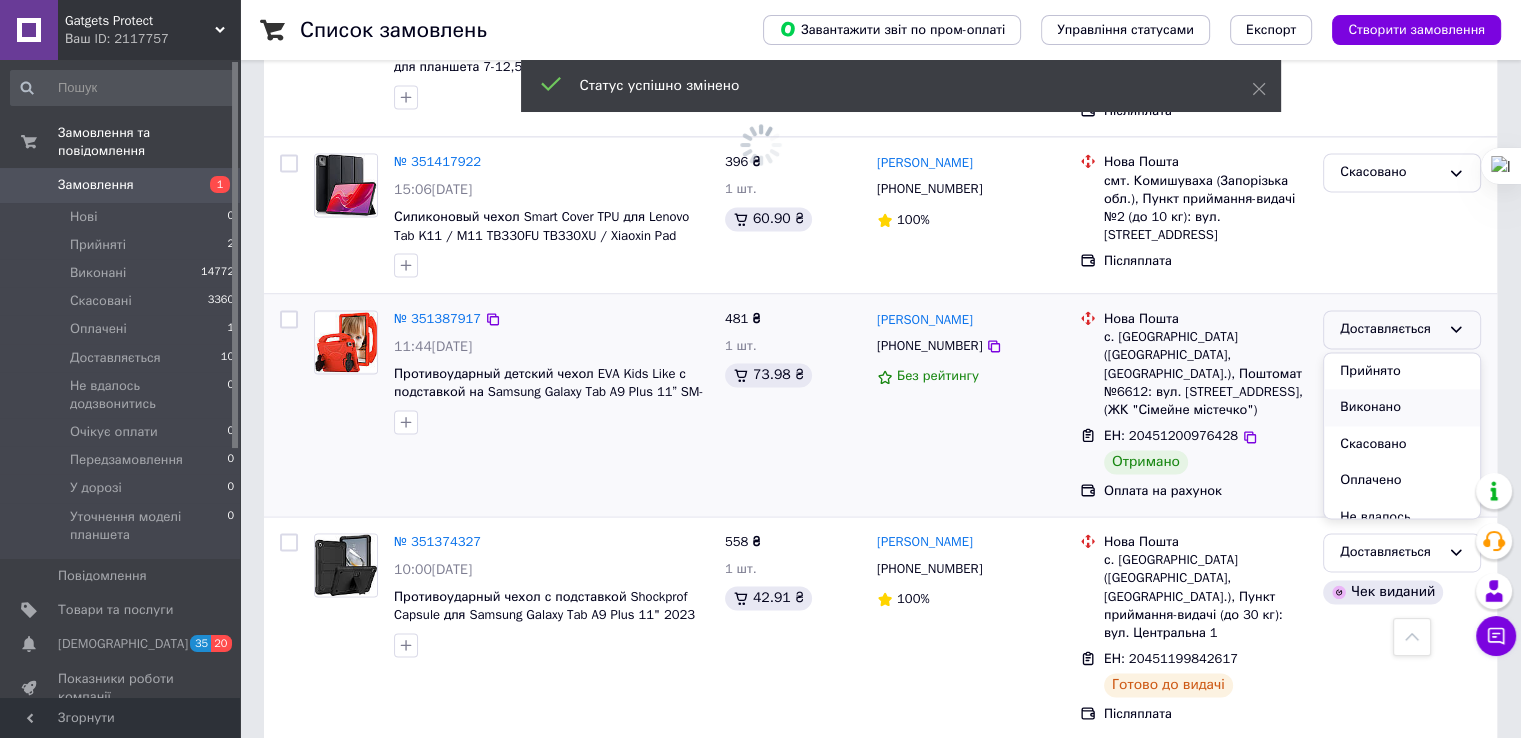 click on "Виконано" at bounding box center (1402, 407) 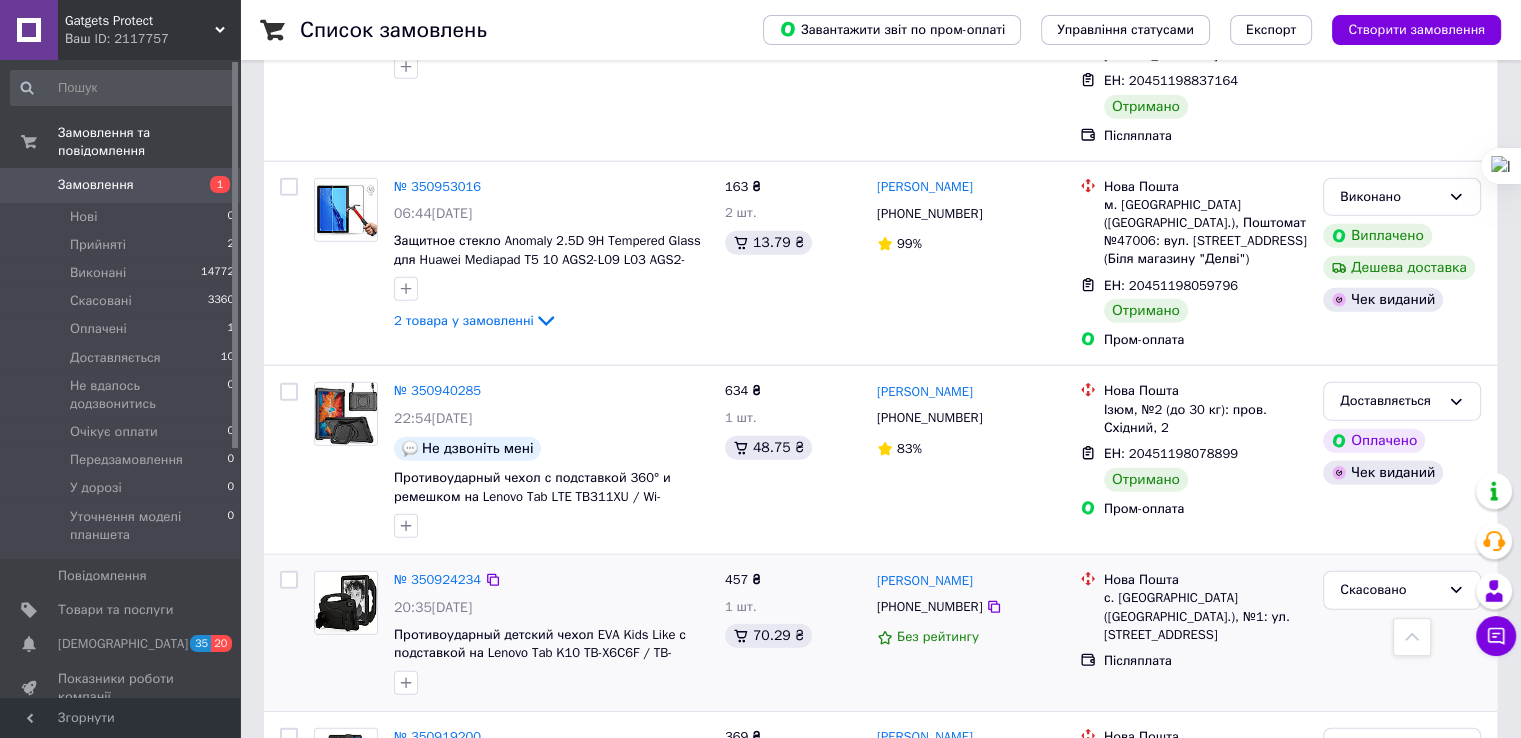 scroll, scrollTop: 5004, scrollLeft: 0, axis: vertical 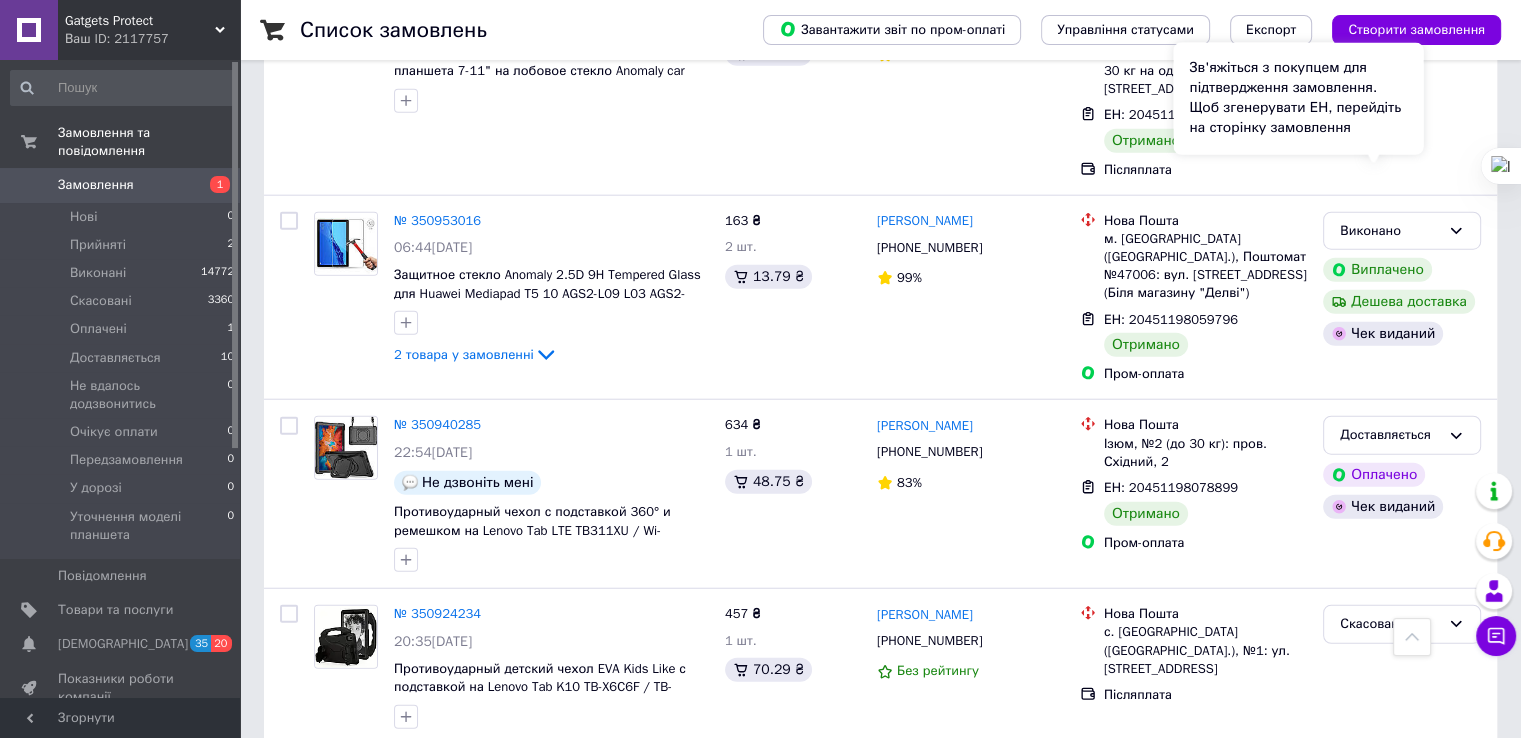 click on "Зв'яжіться з покупцем для підтвердження замовлення.
Щоб згенерувати ЕН, перейдіть на сторінку замовлення" at bounding box center (1298, 99) 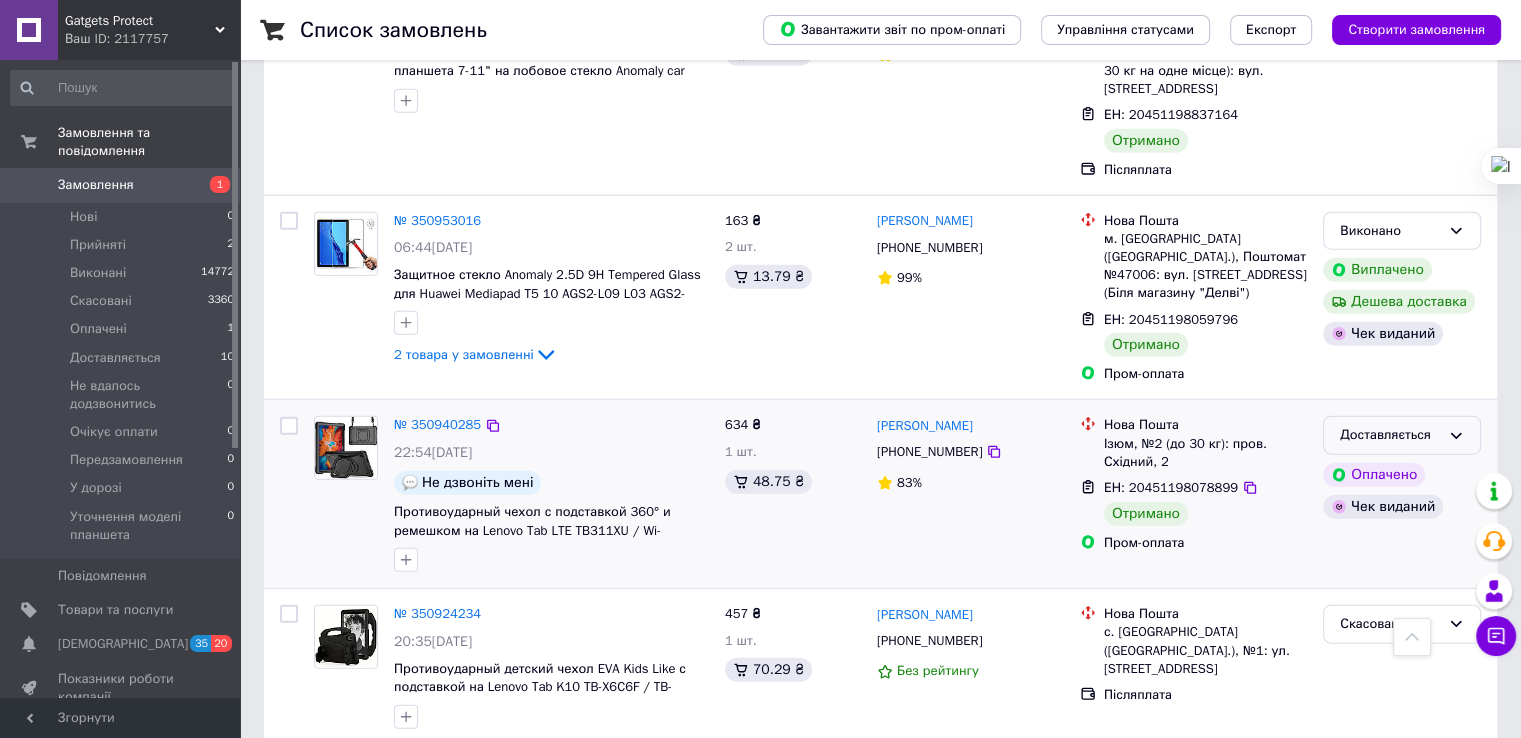 click 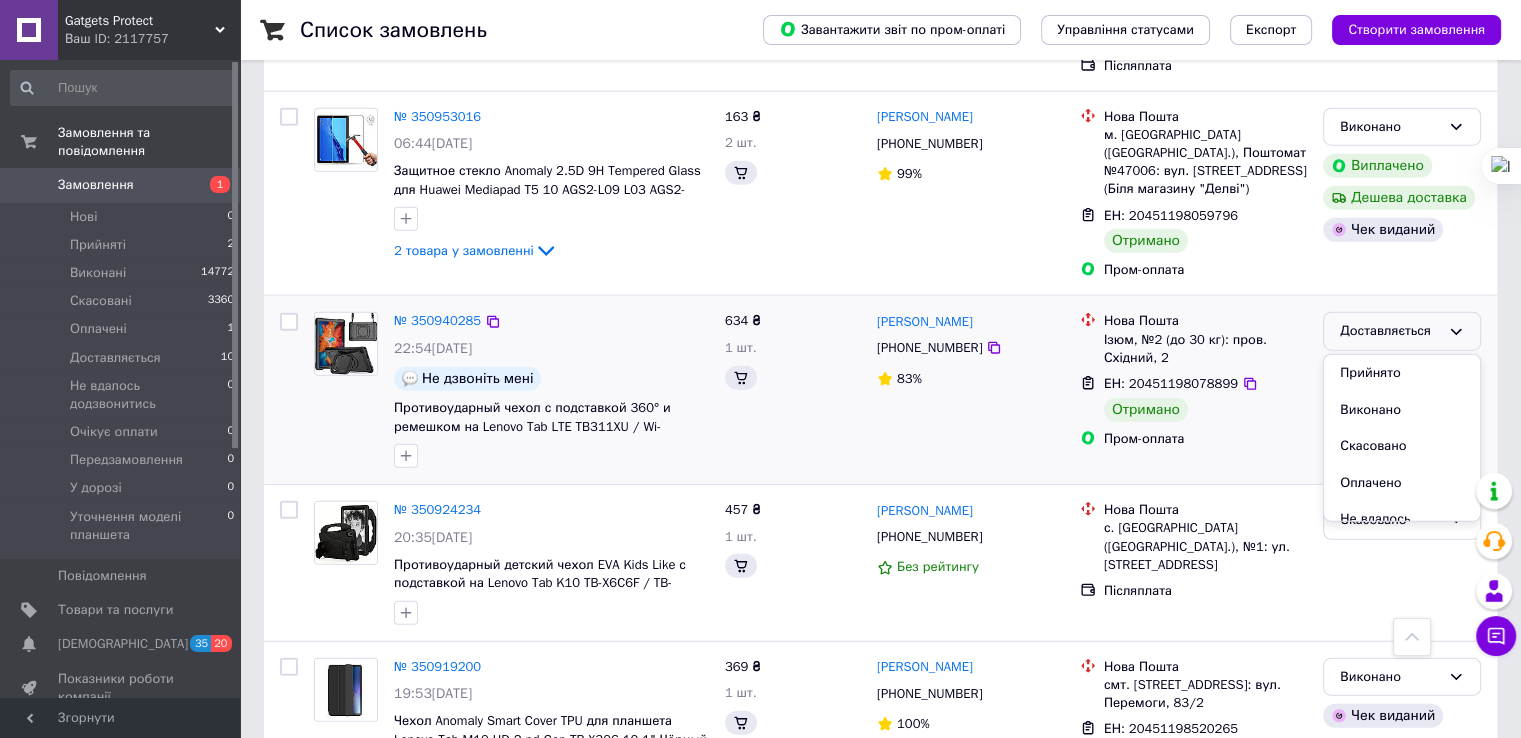 click on "Доставляється" at bounding box center (1390, 331) 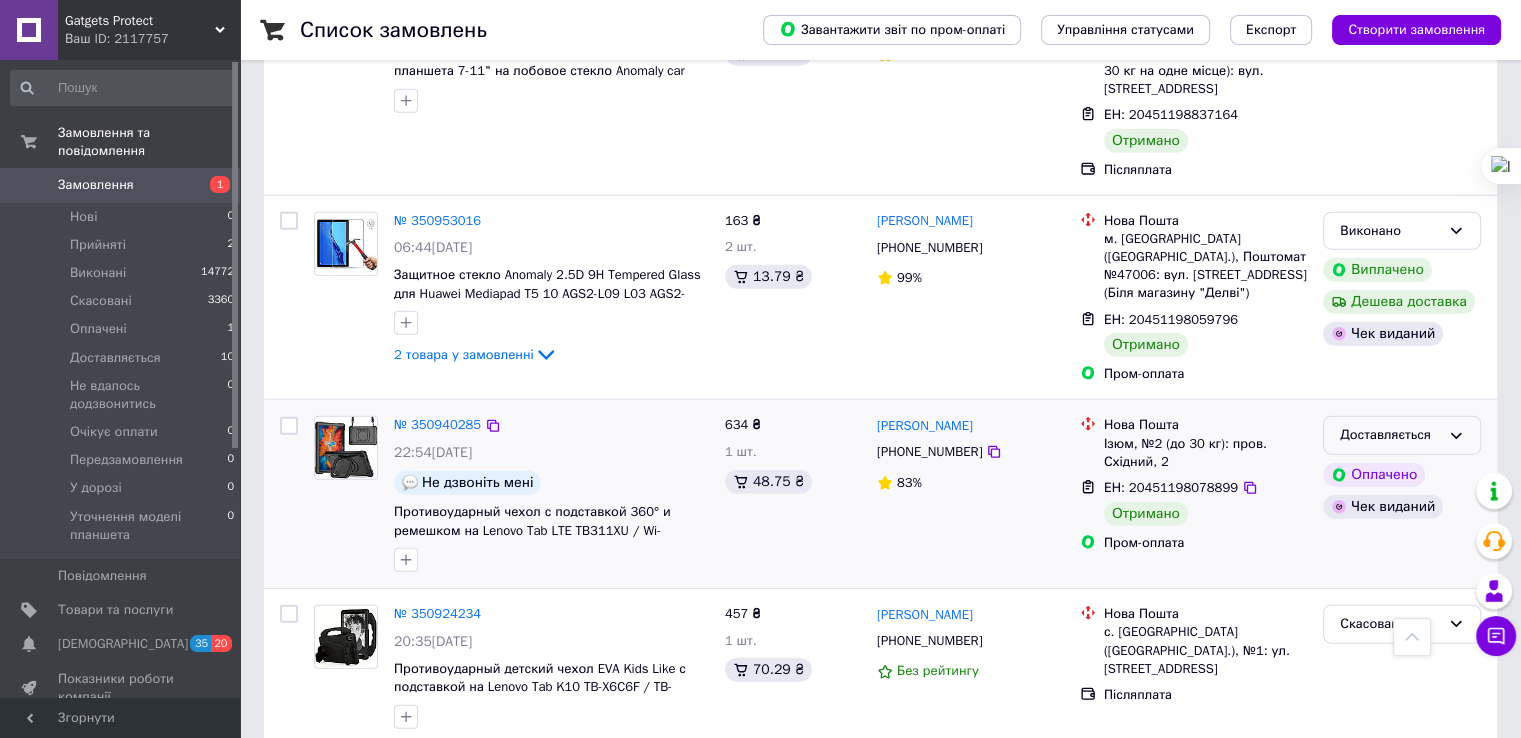 click on "Доставляється" at bounding box center [1390, 435] 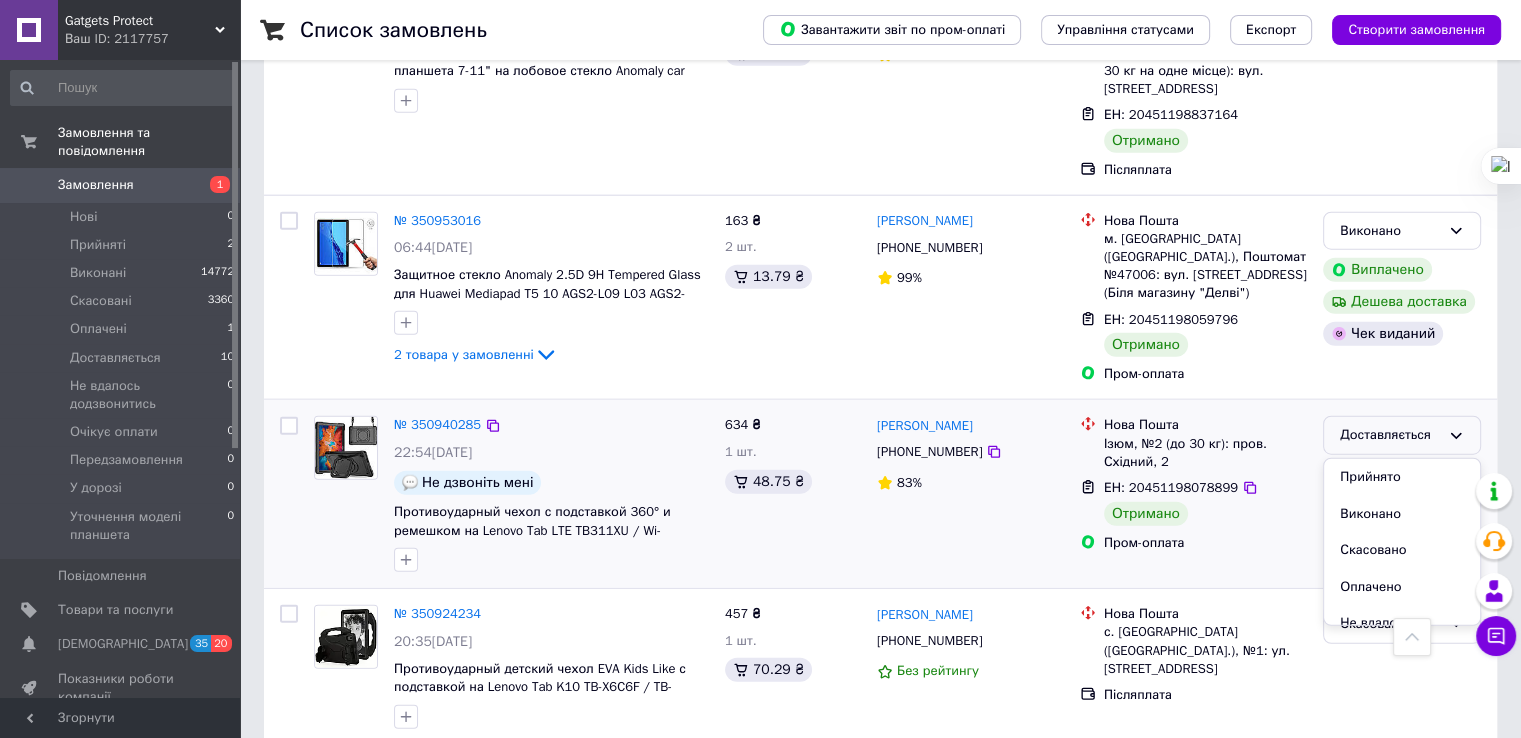 drag, startPoint x: 1353, startPoint y: 218, endPoint x: 1254, endPoint y: 275, distance: 114.236595 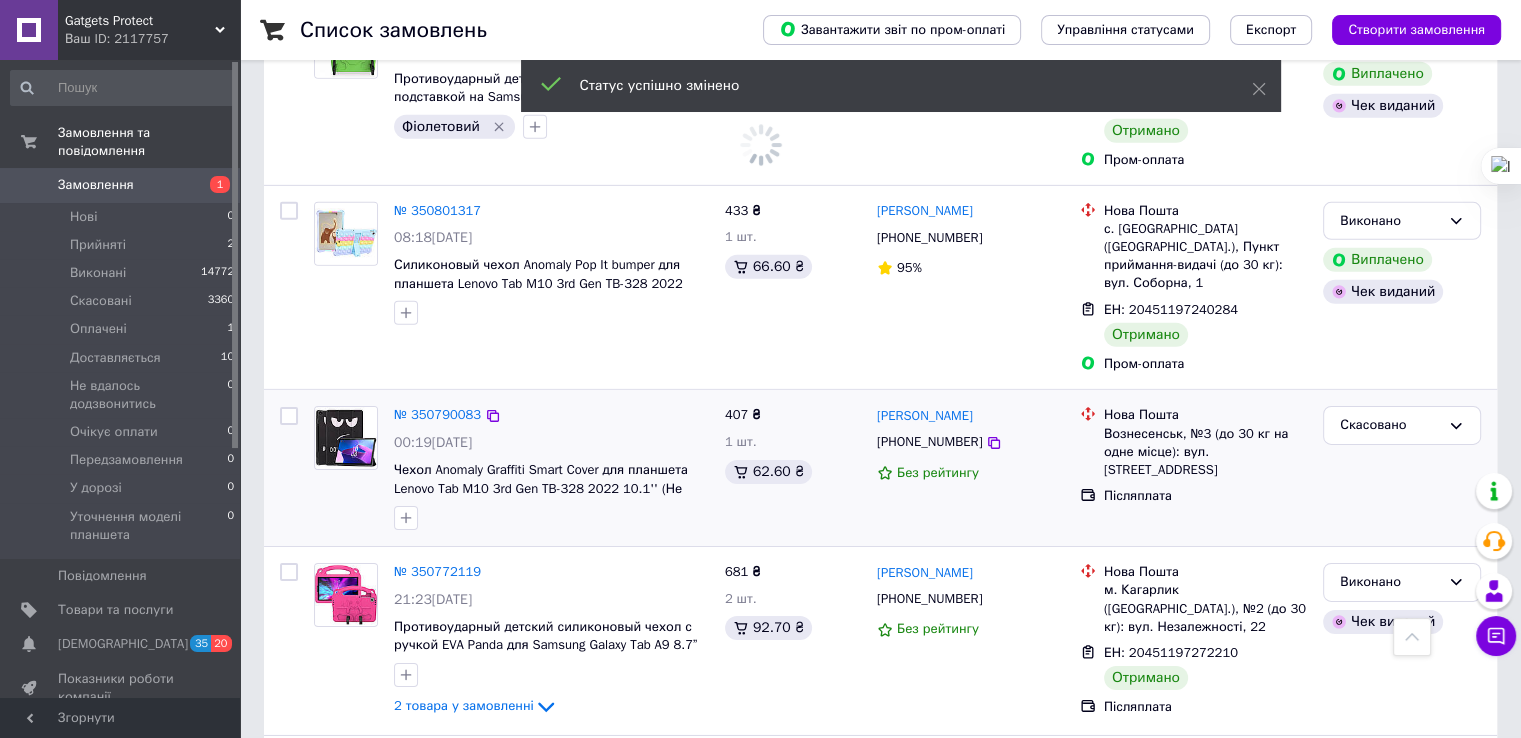 scroll, scrollTop: 6404, scrollLeft: 0, axis: vertical 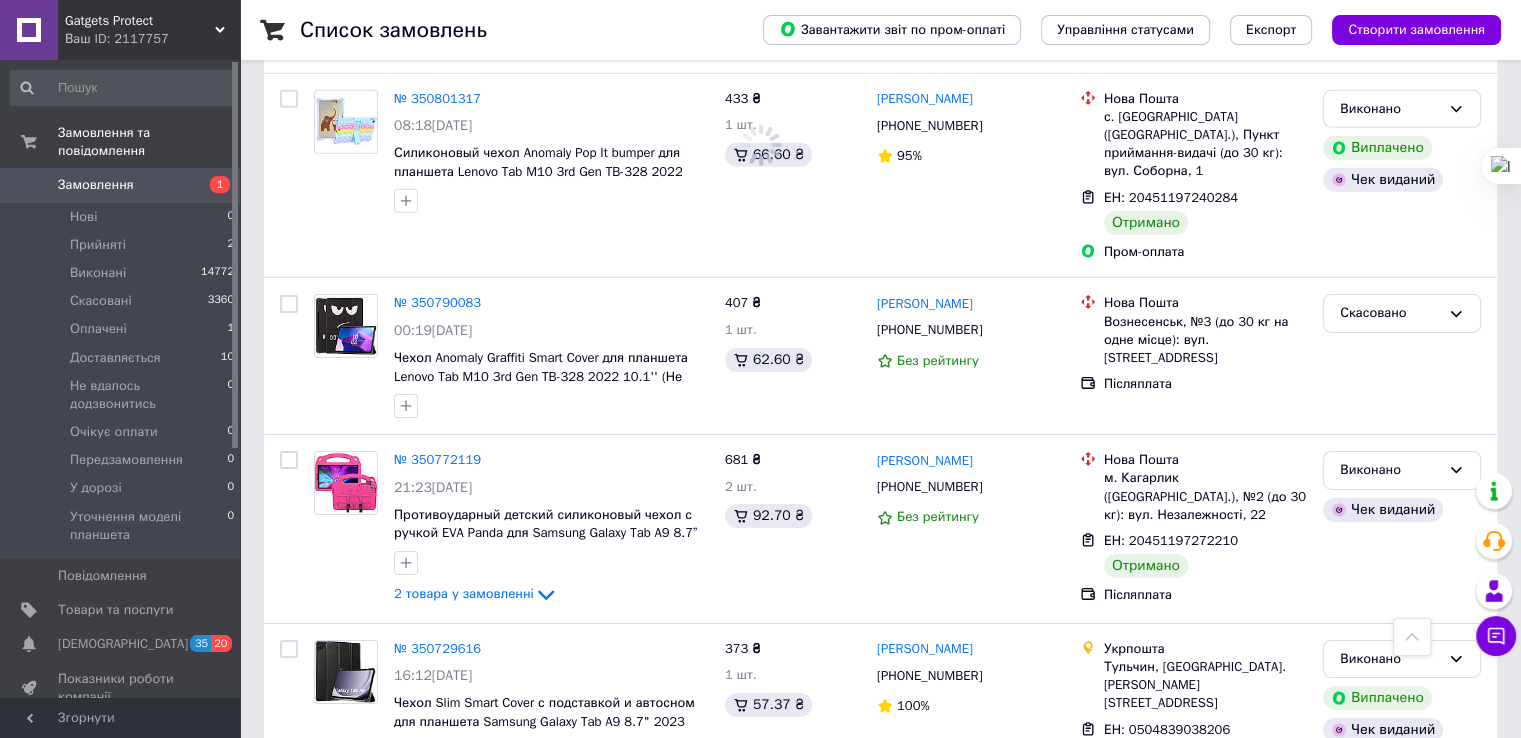 click on "Замовлення" at bounding box center [121, 185] 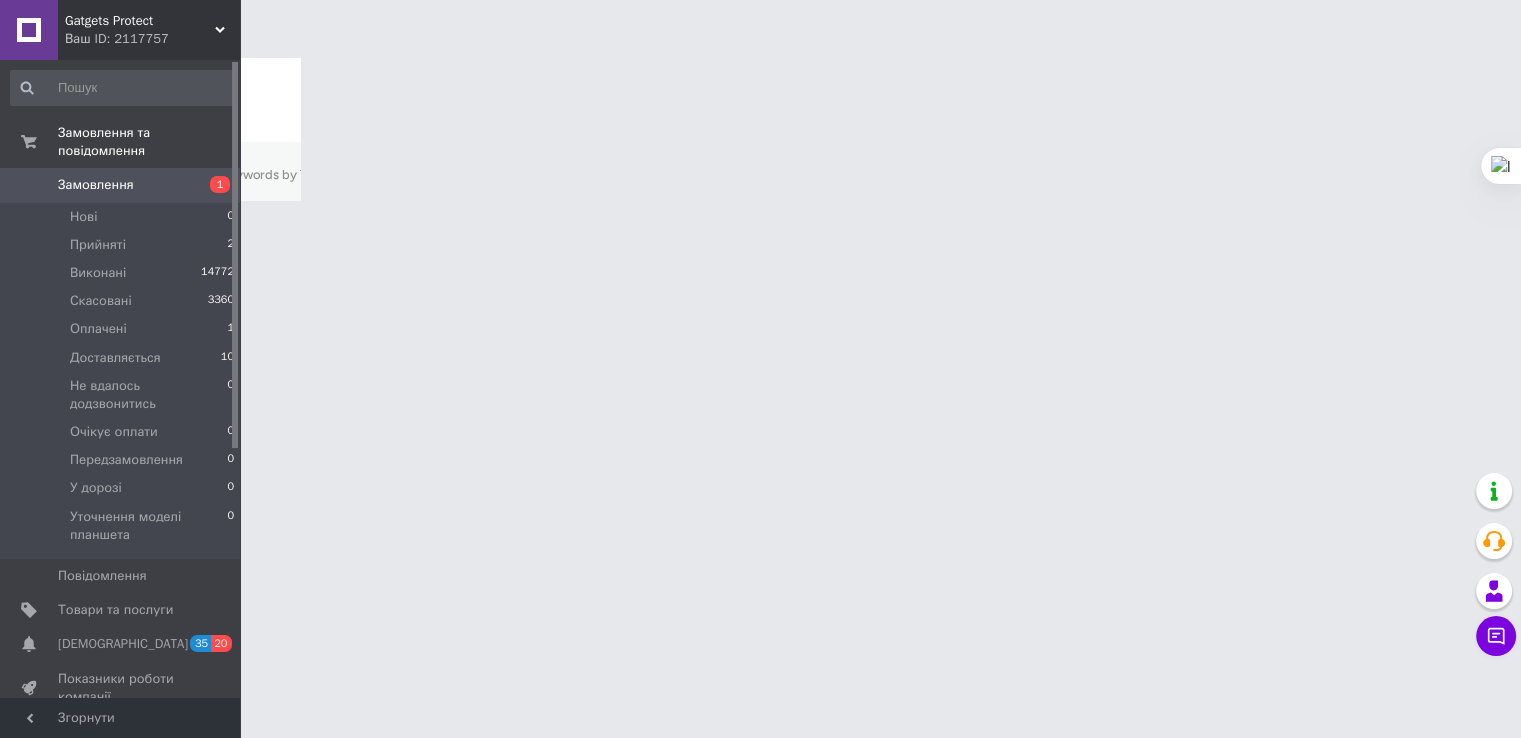 scroll, scrollTop: 0, scrollLeft: 0, axis: both 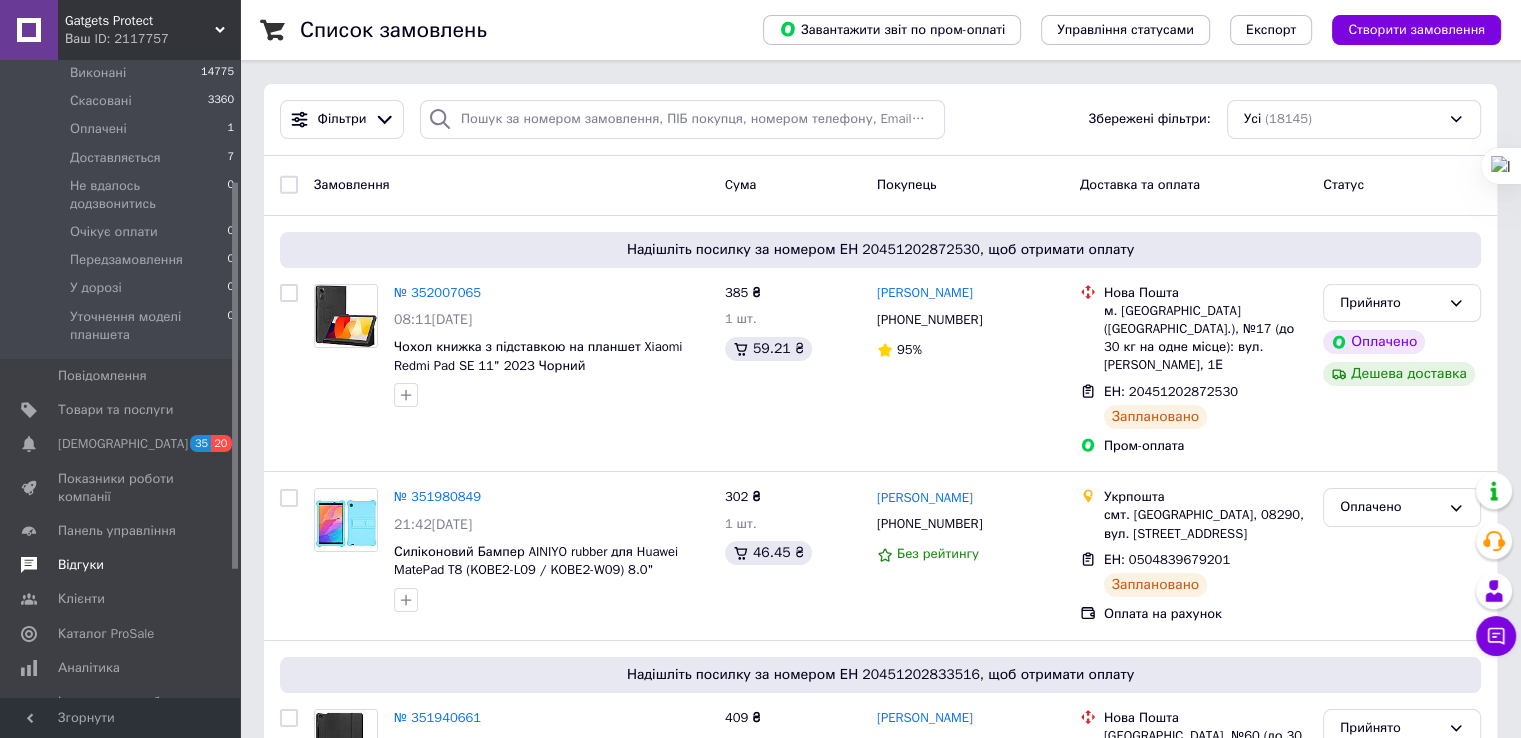 click on "Відгуки" at bounding box center (123, 565) 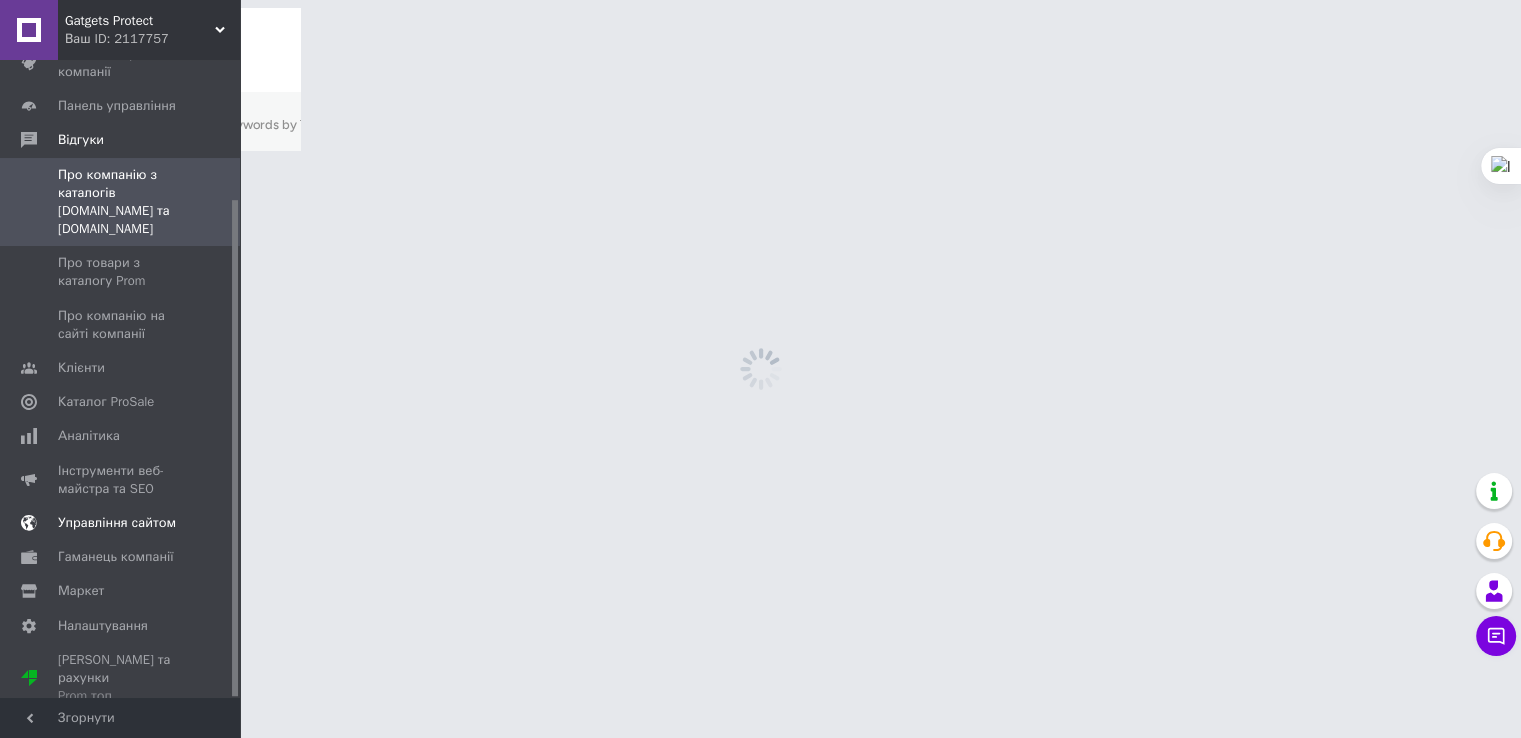 scroll, scrollTop: 179, scrollLeft: 0, axis: vertical 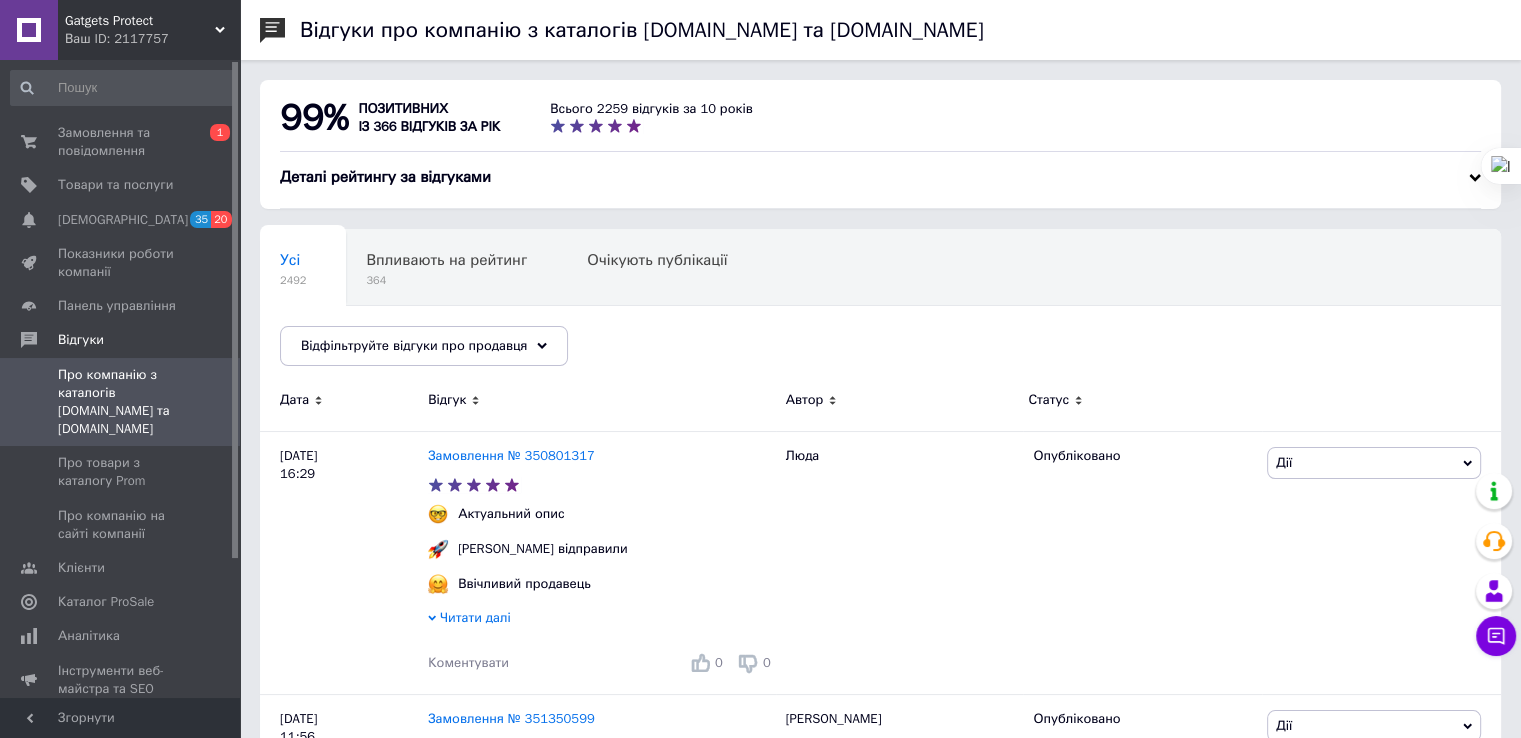 drag, startPoint x: 152, startPoint y: 134, endPoint x: 385, endPoint y: 35, distance: 253.16003 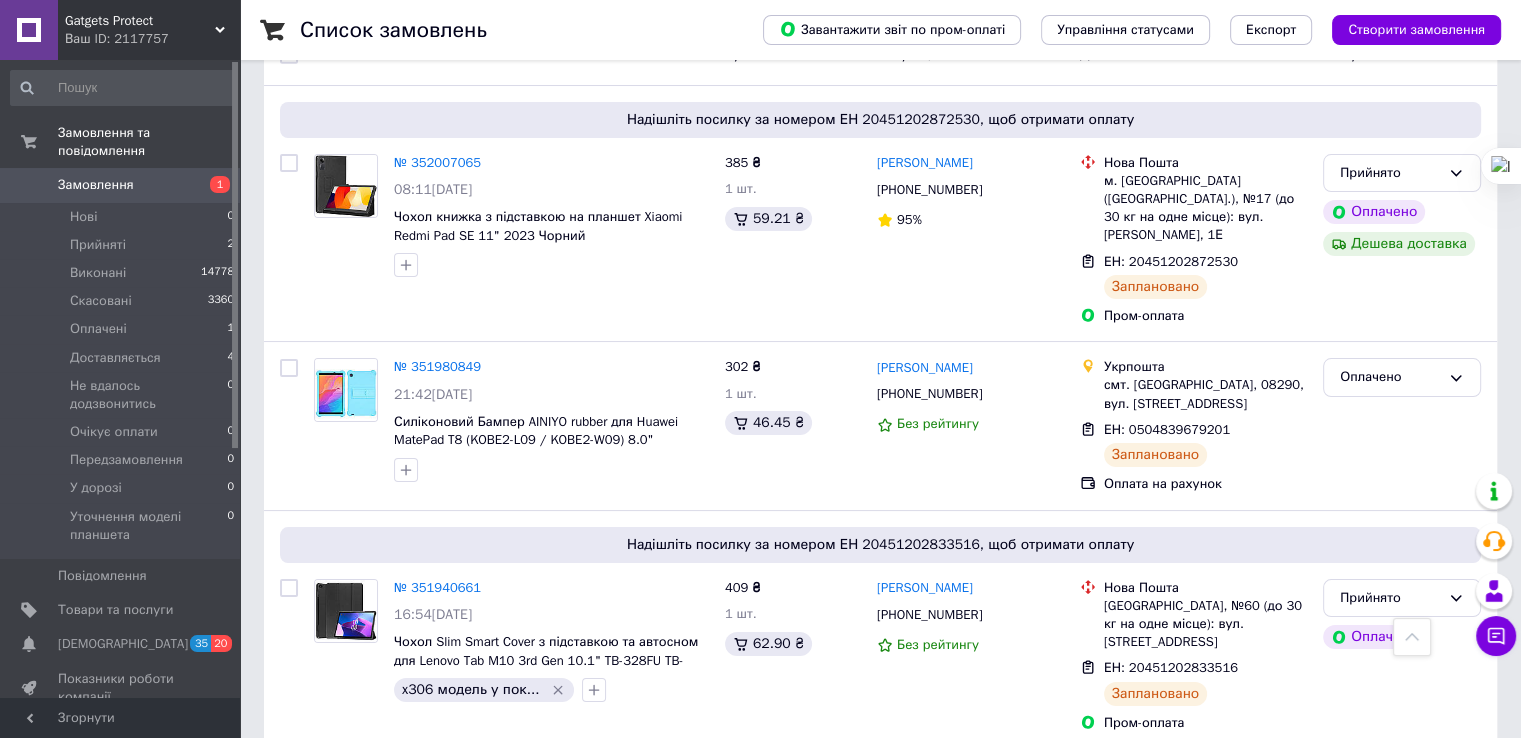 scroll, scrollTop: 0, scrollLeft: 0, axis: both 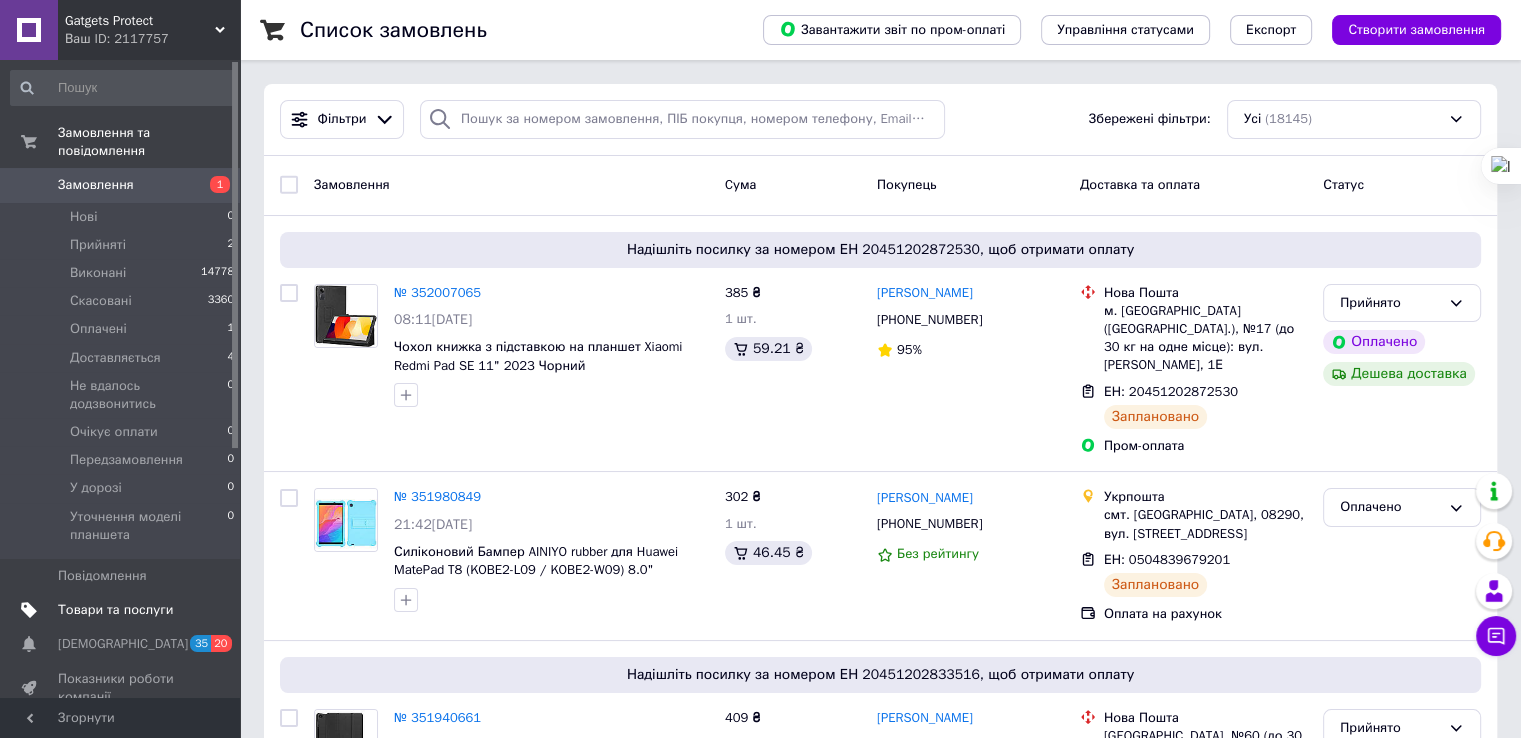 click on "Товари та послуги" at bounding box center (115, 610) 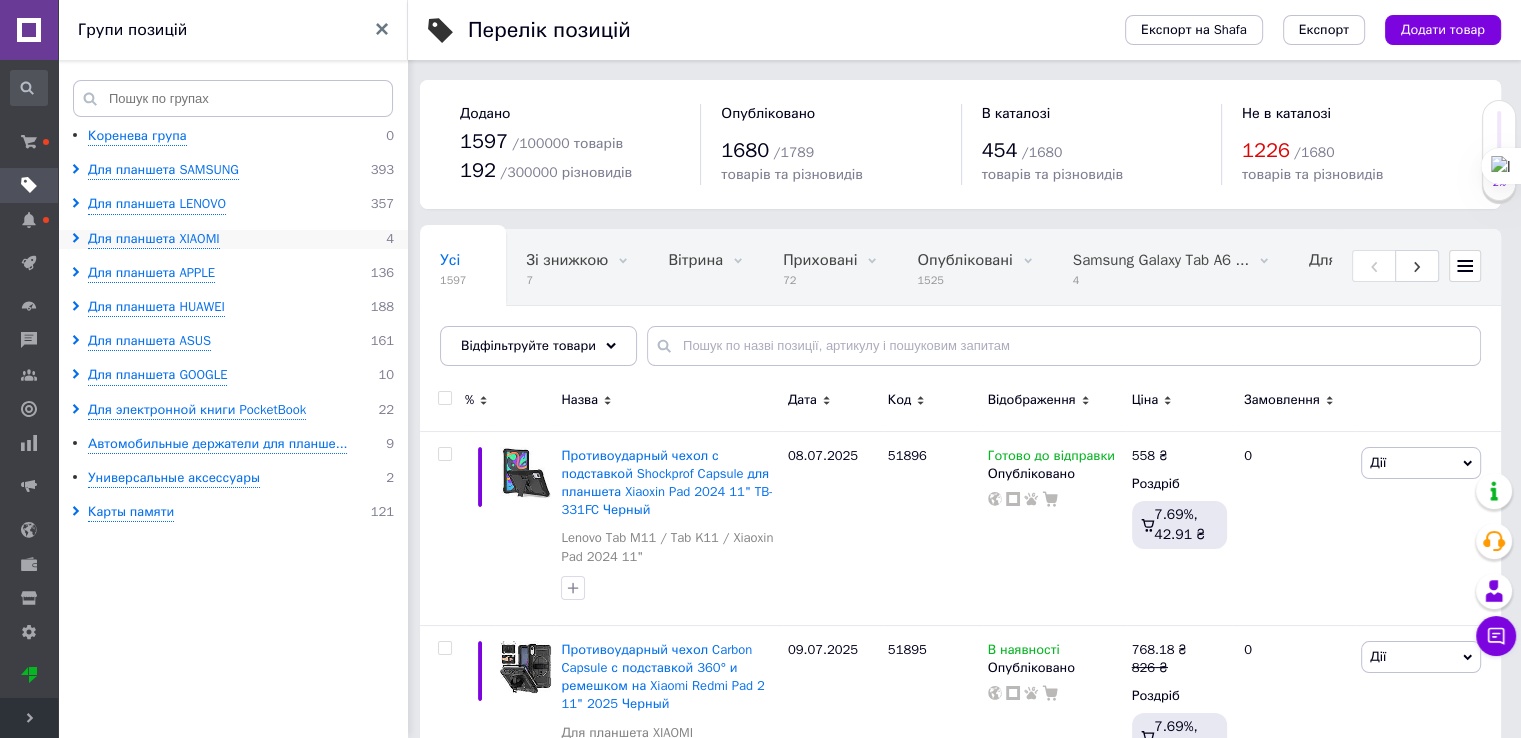 click 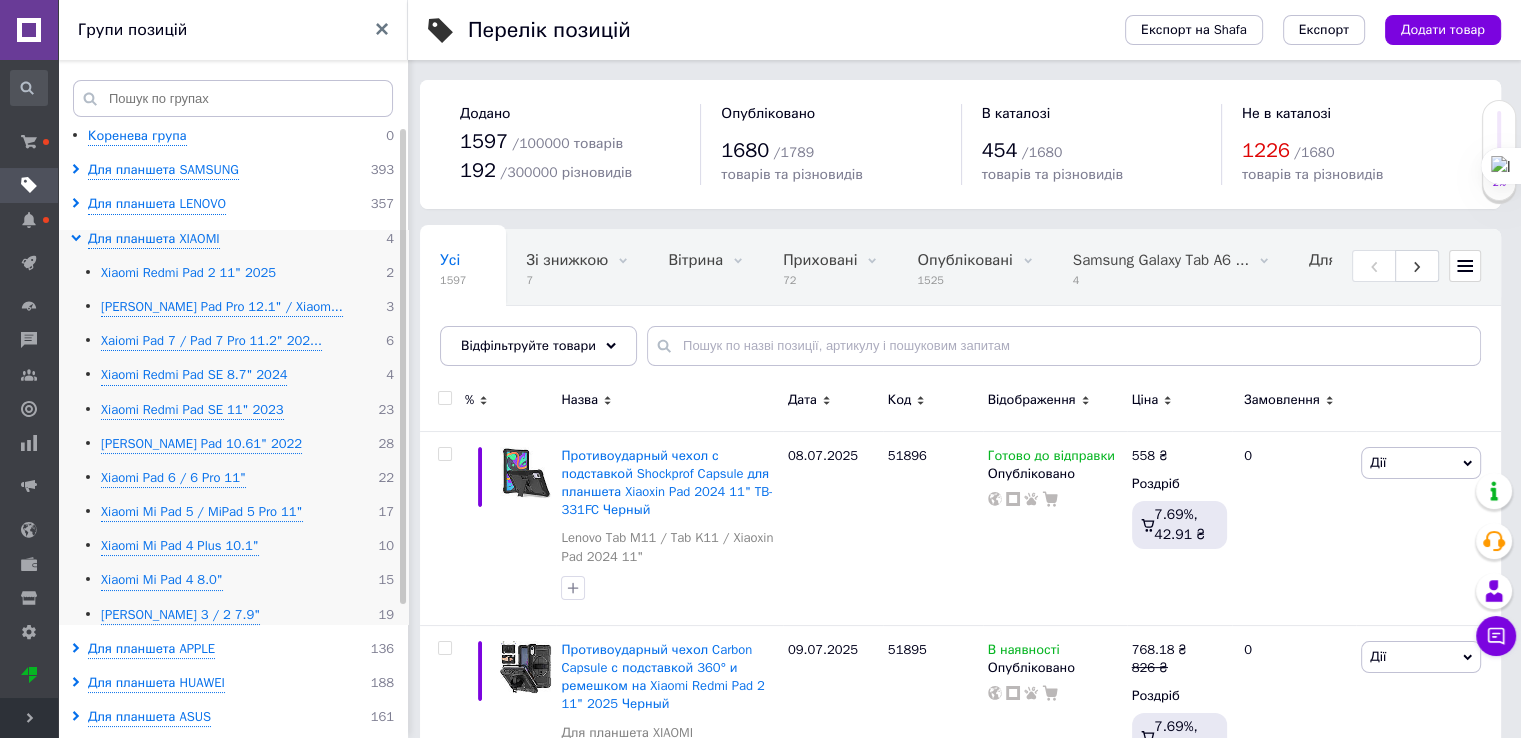 click on "Xiaomi Redmi Pad 2 11" 2025" at bounding box center [188, 273] 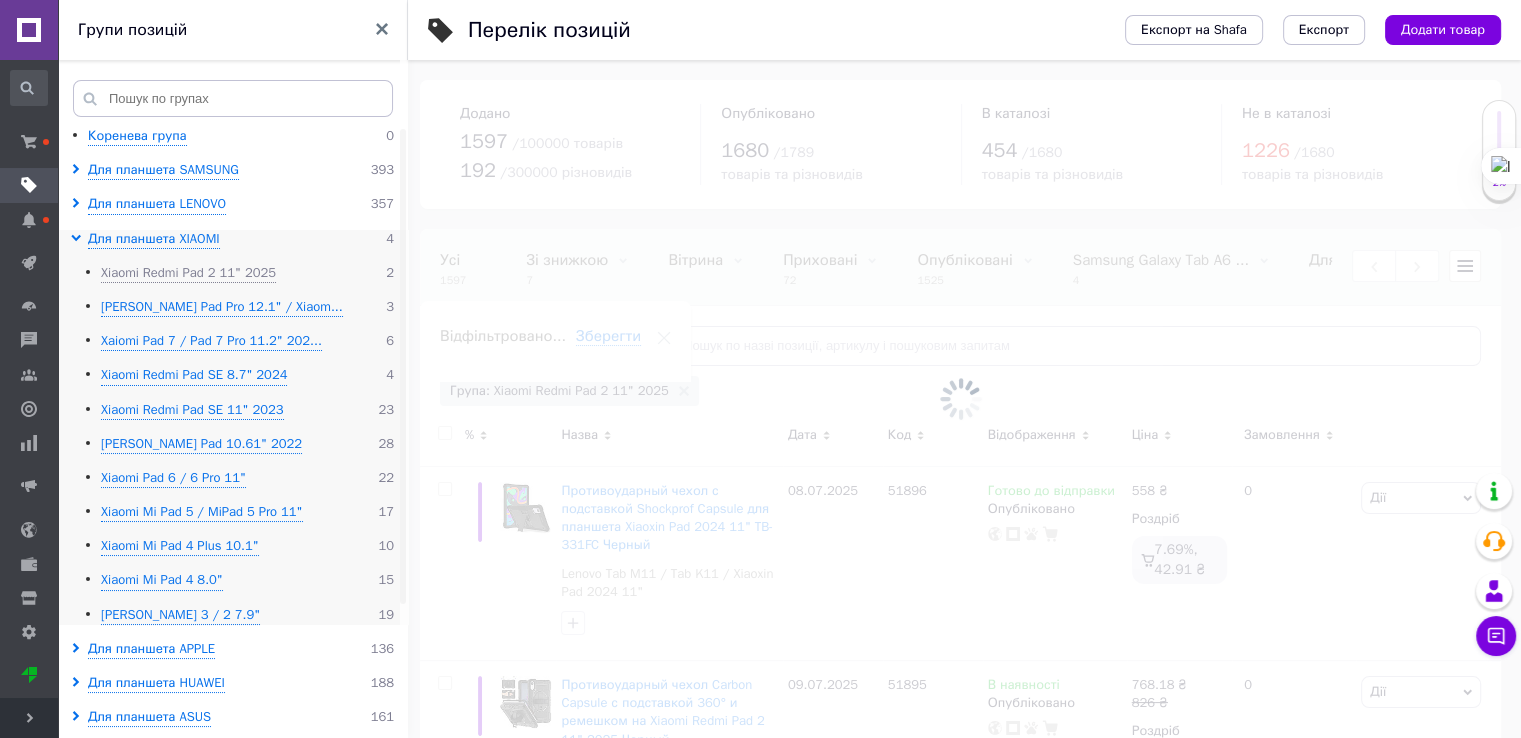 scroll, scrollTop: 0, scrollLeft: 787, axis: horizontal 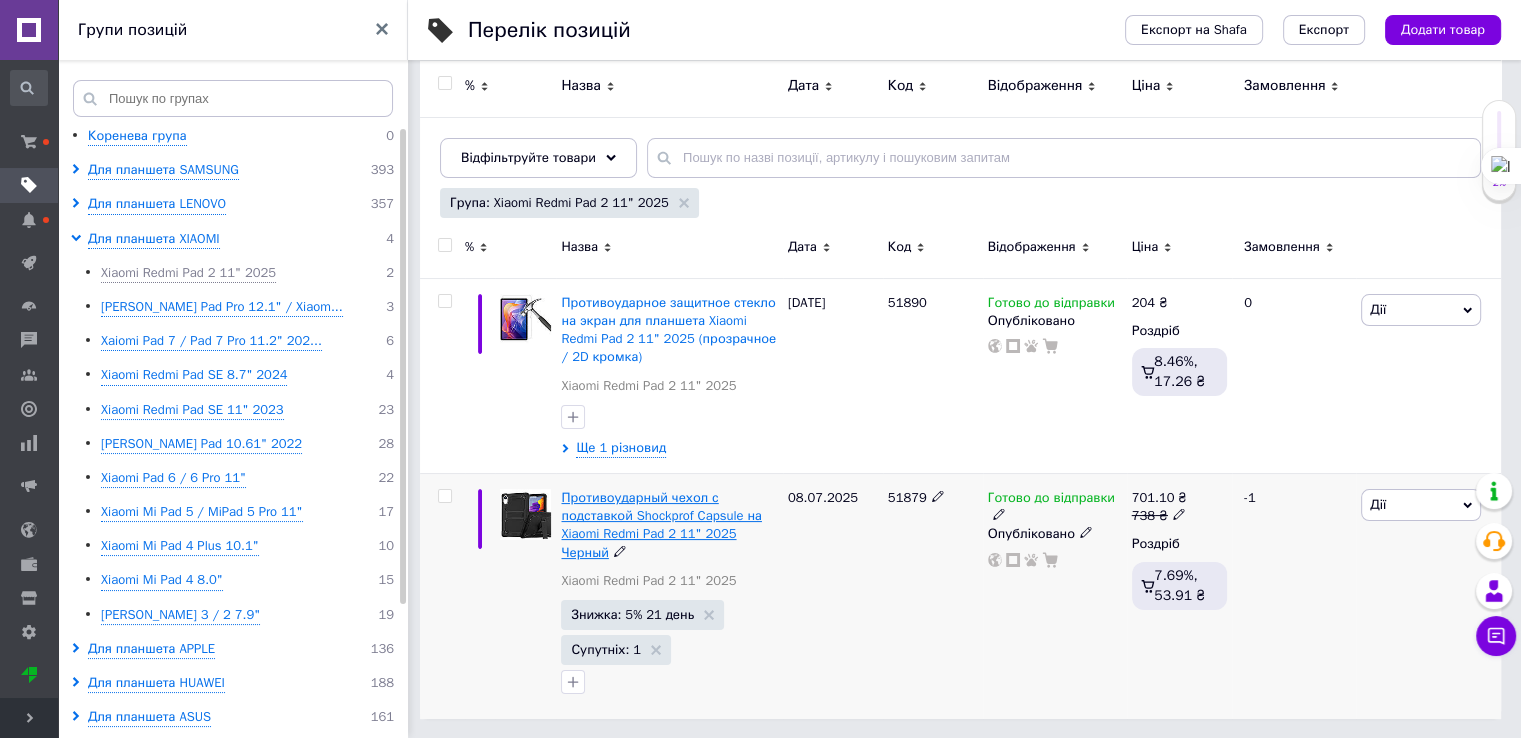 click on "Противоударный чехол с подставкой Shockprof Capsule на Xiaomi Redmi Pad 2 11" 2025 Черный" at bounding box center (661, 525) 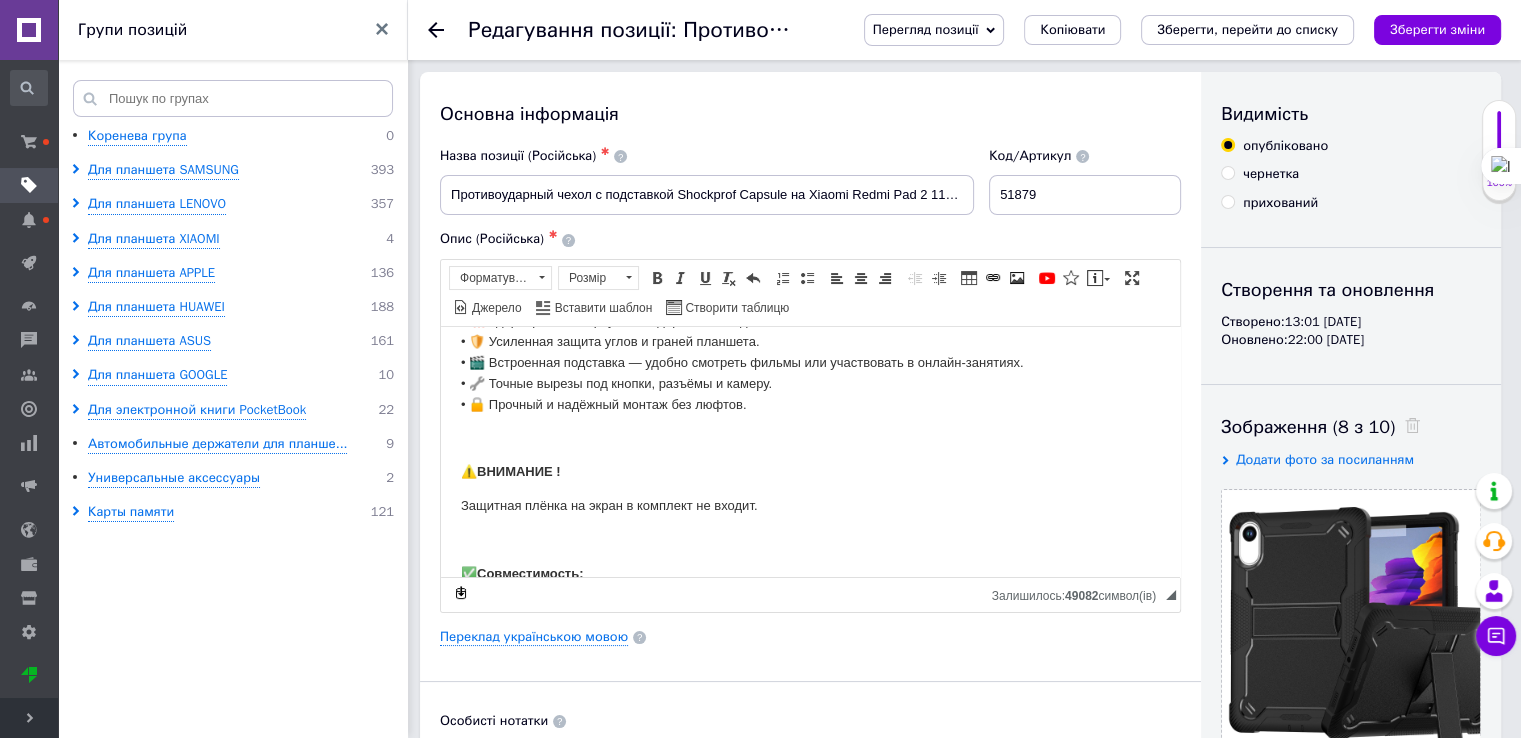 scroll, scrollTop: 276, scrollLeft: 0, axis: vertical 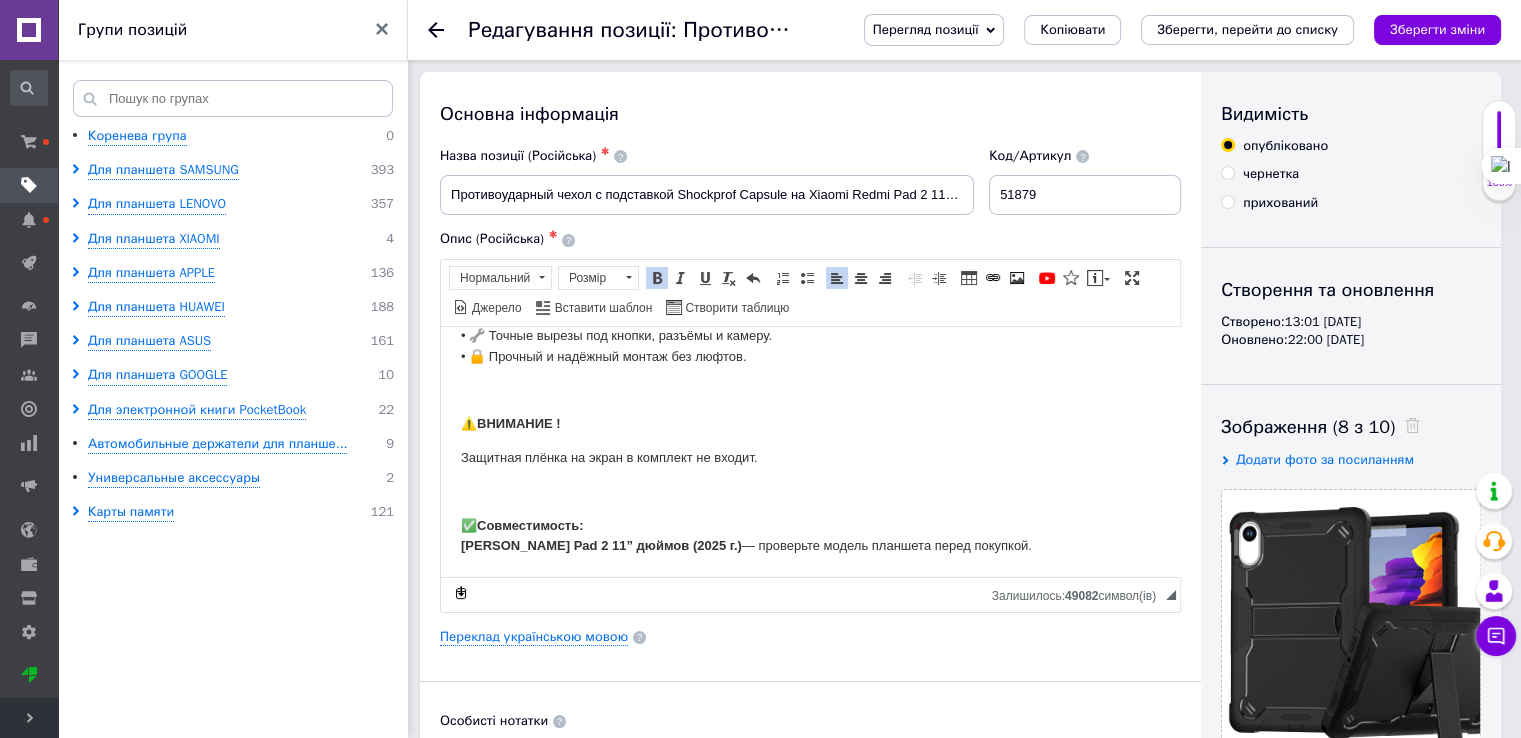 click on "Совместимость: Xiaomi Redmi Pad 2 11” дюймов (2025 г.)" at bounding box center (601, 535) 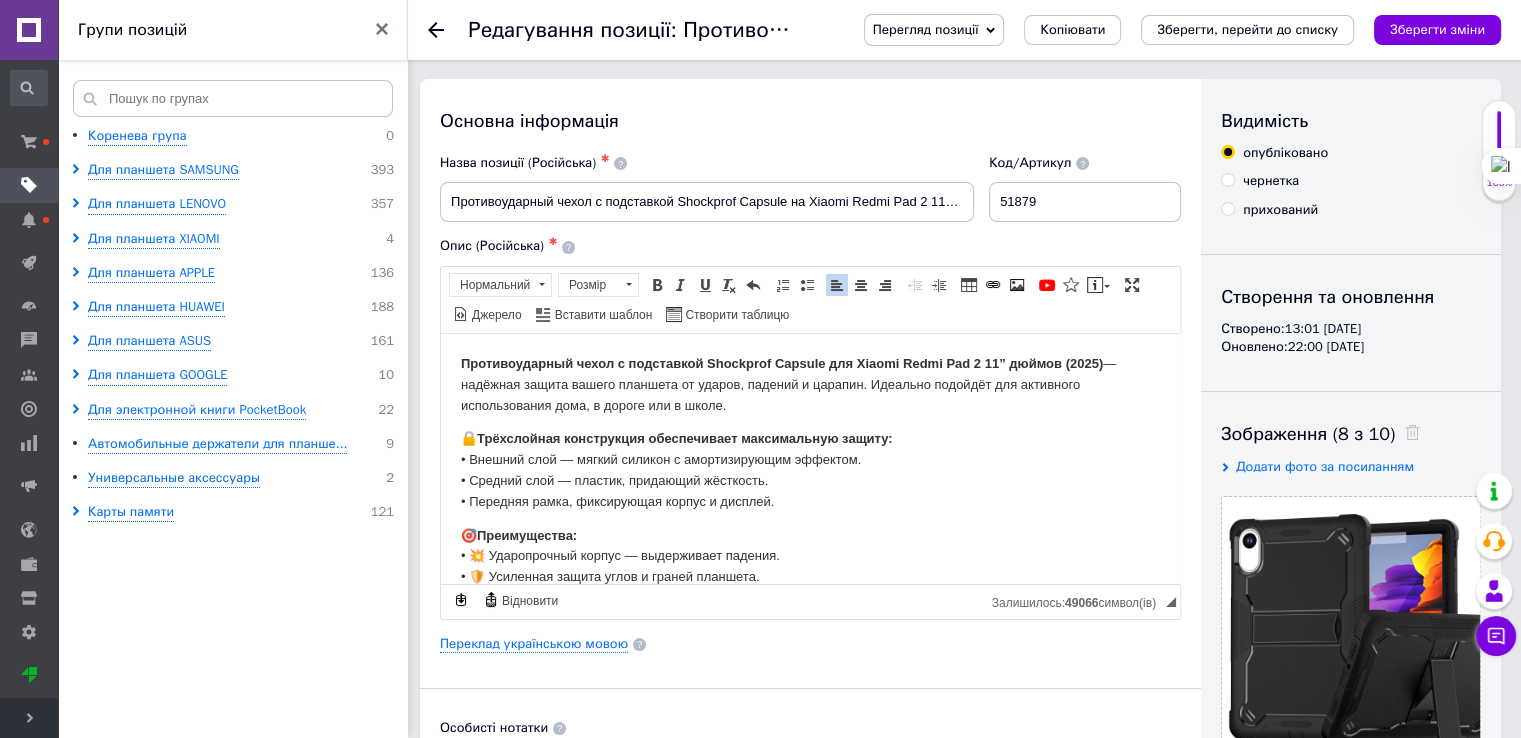 scroll, scrollTop: 0, scrollLeft: 0, axis: both 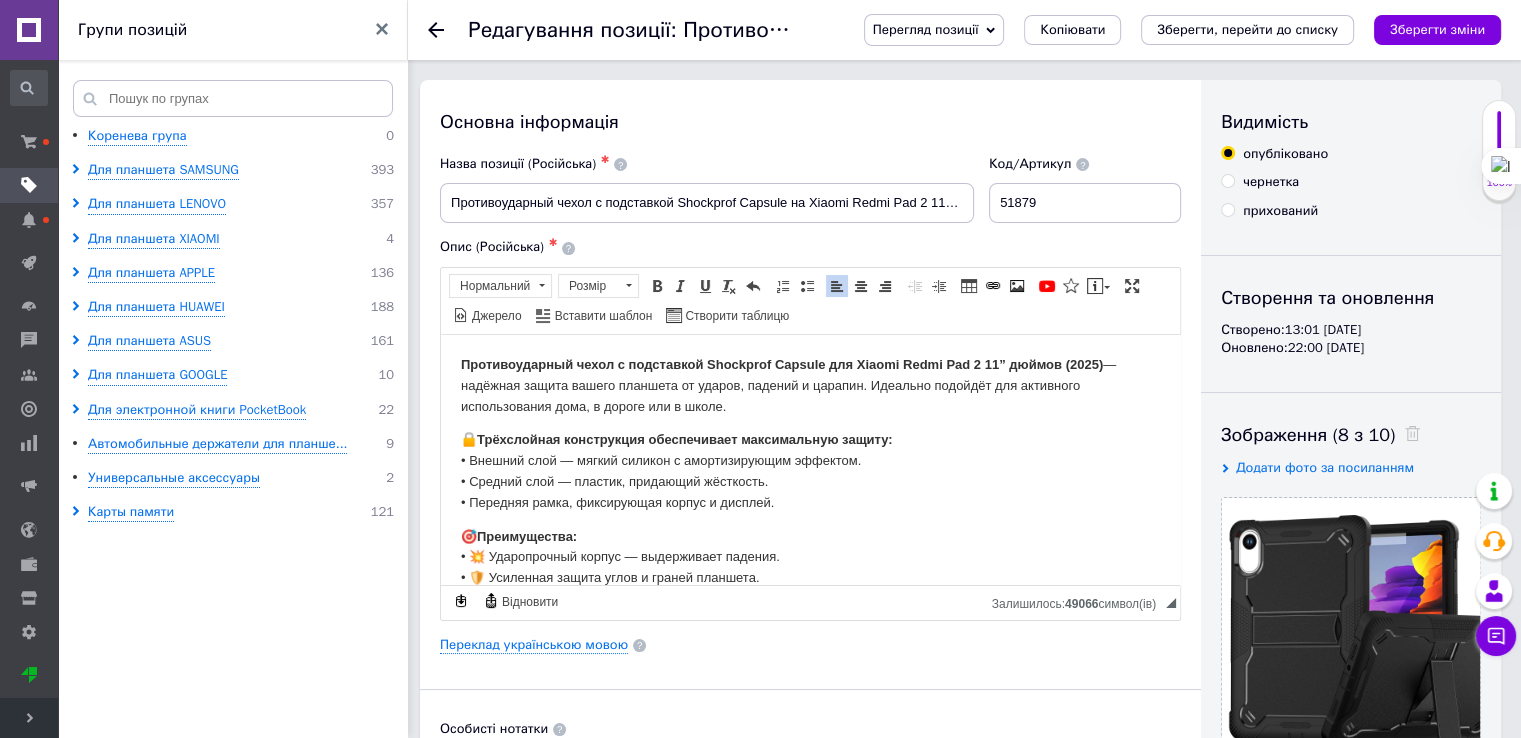 click on "Противоударный чехол с подставкой Shockprof Capsule для Xiaomi Redmi Pad 2 11” дюймов (2025)" at bounding box center (782, 363) 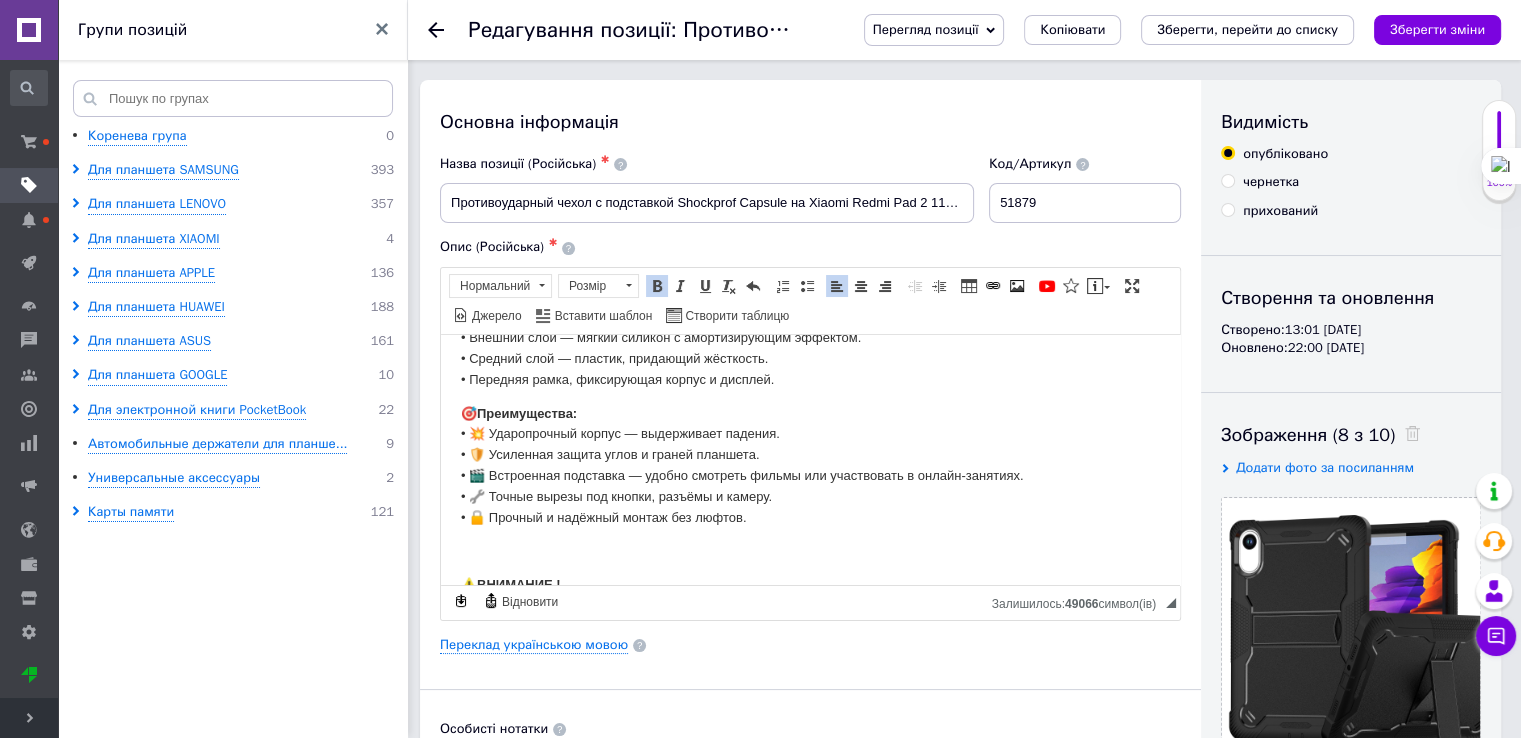 scroll, scrollTop: 276, scrollLeft: 0, axis: vertical 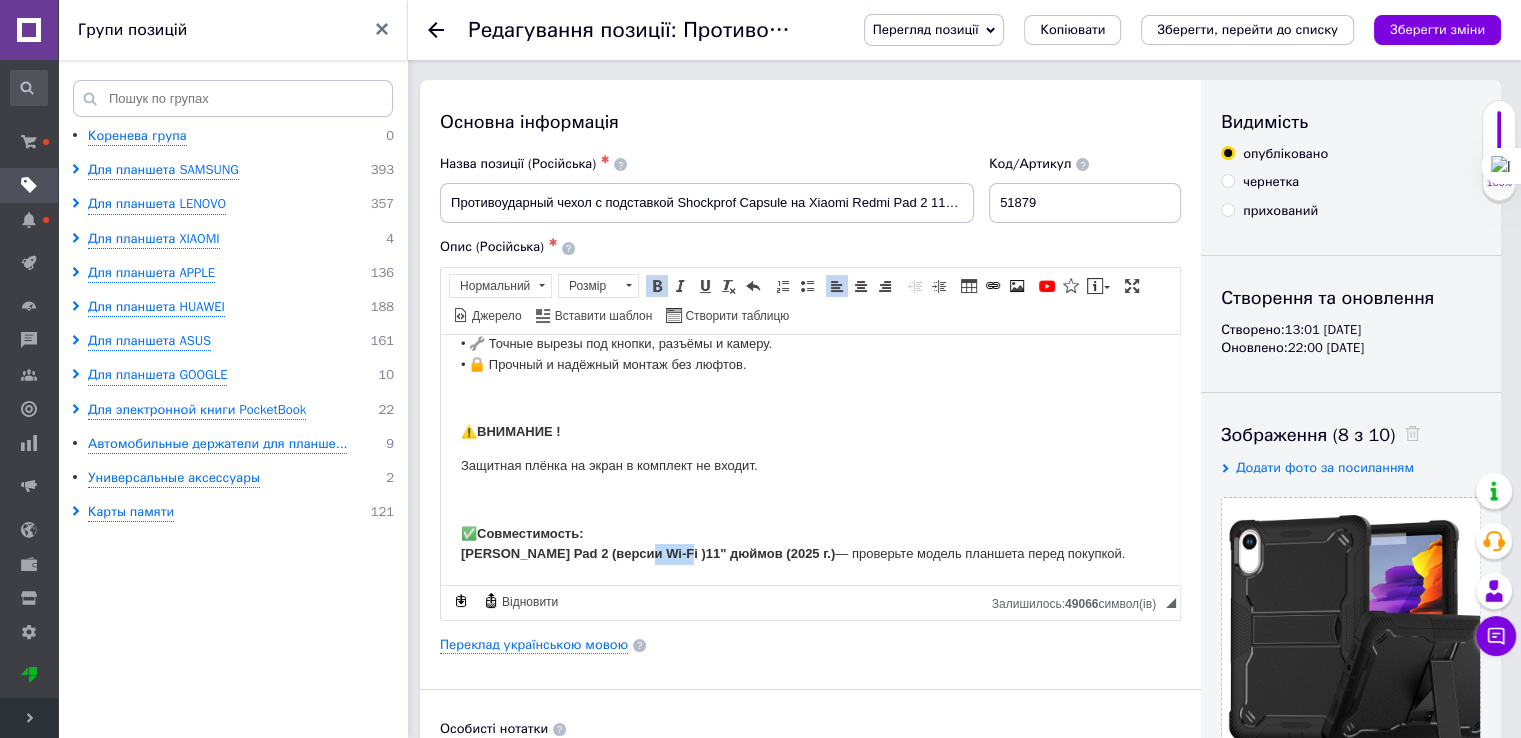 drag, startPoint x: 640, startPoint y: 549, endPoint x: 674, endPoint y: 549, distance: 34 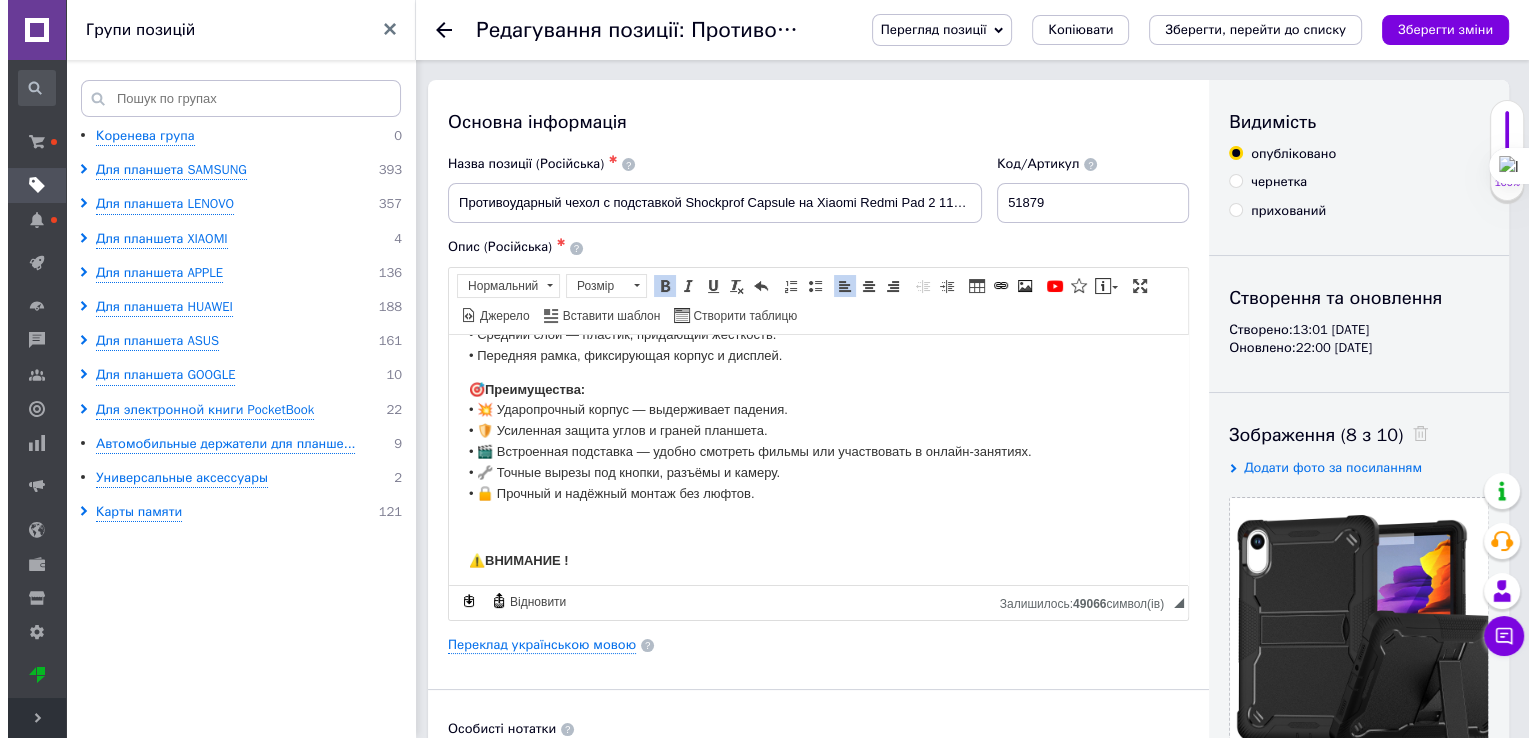 scroll, scrollTop: 0, scrollLeft: 0, axis: both 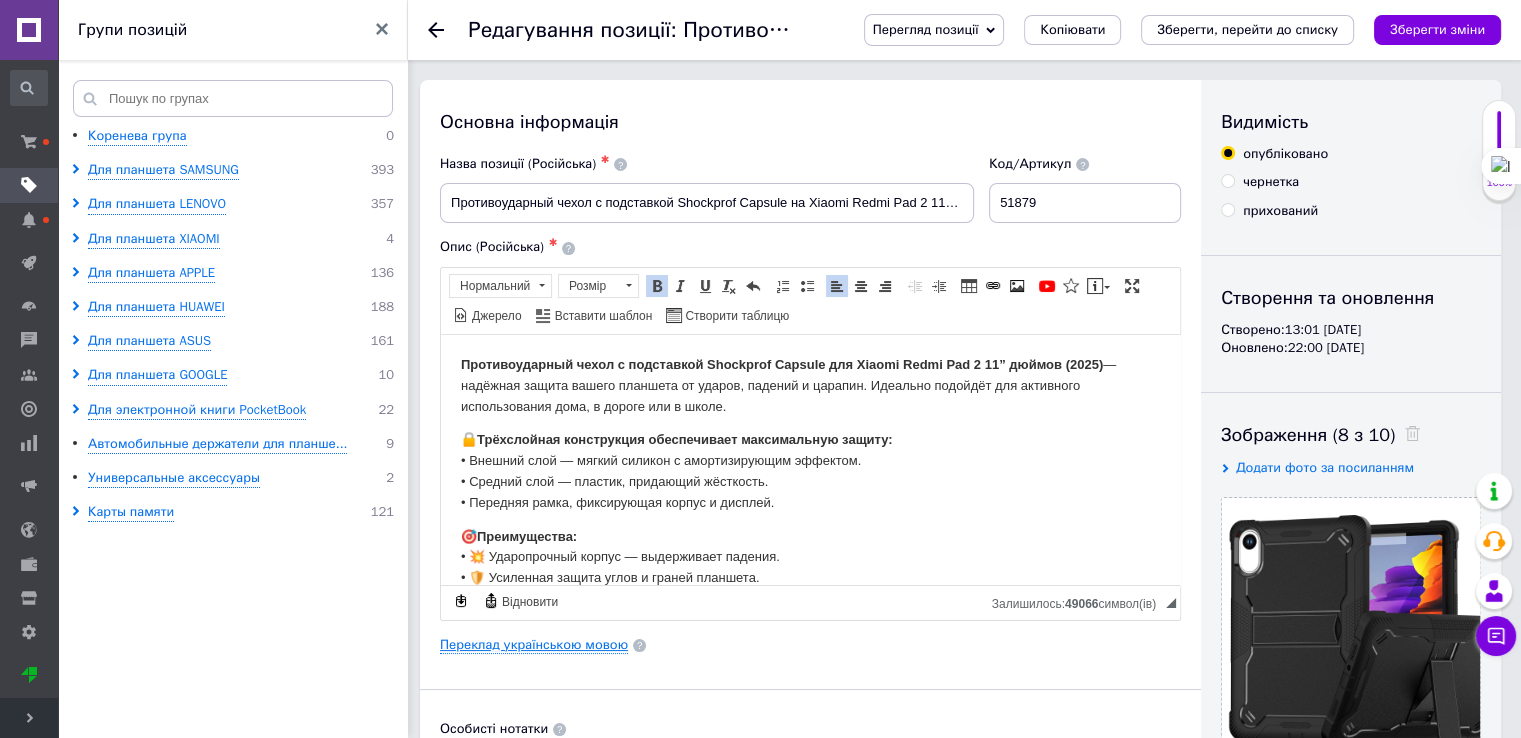 click on "Переклад українською мовою" at bounding box center [534, 645] 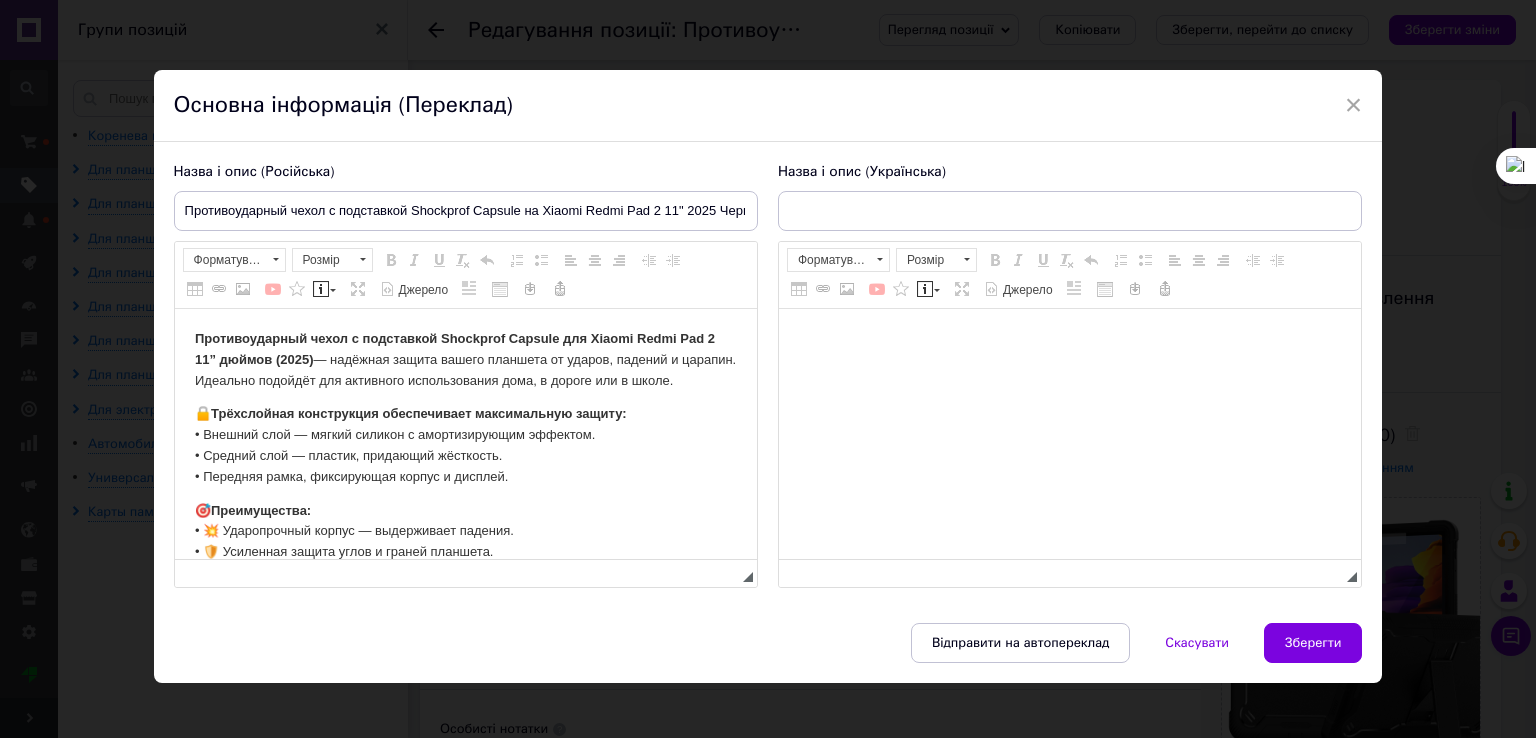 scroll, scrollTop: 0, scrollLeft: 0, axis: both 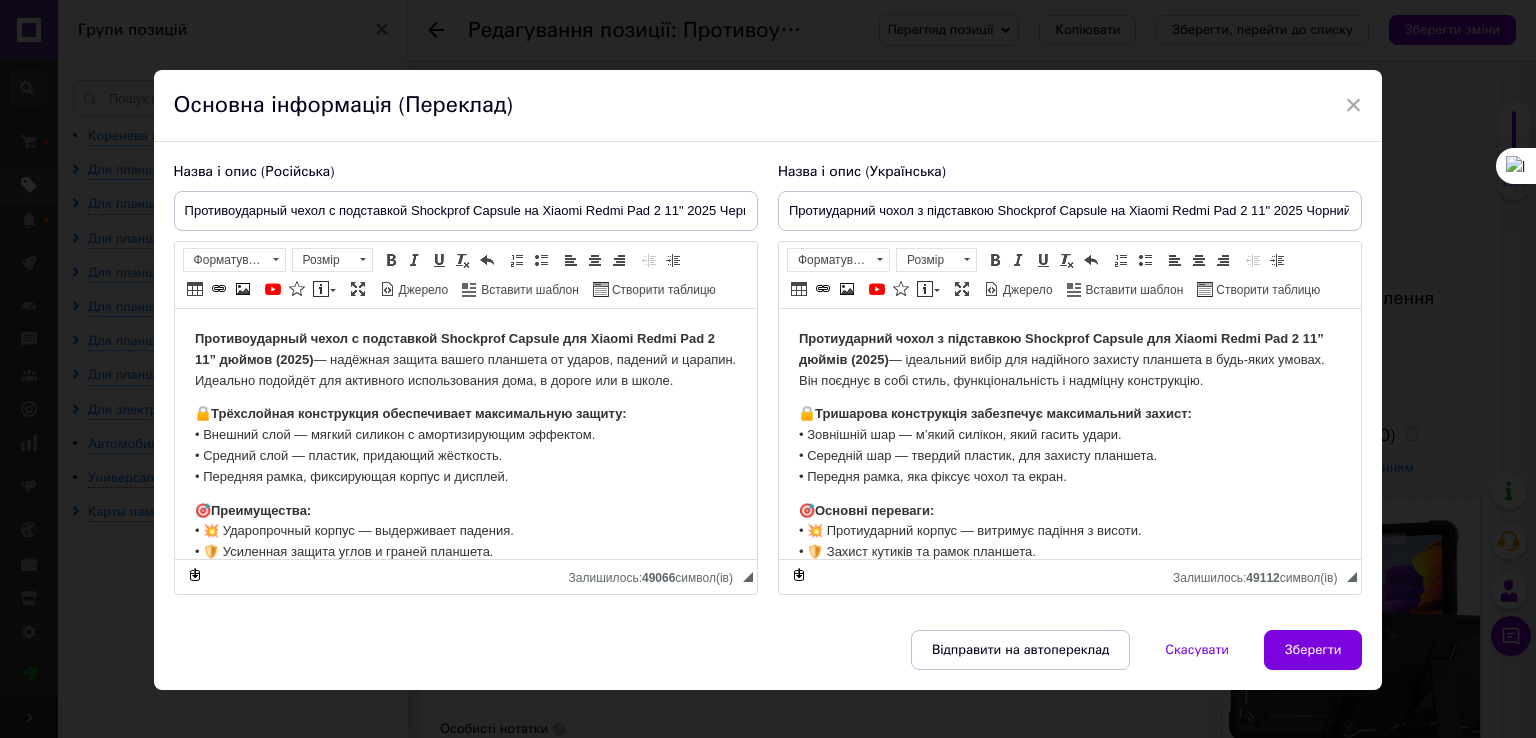 click on "Противоударный чехол с подставкой Shockprof Capsule для Xiaomi Redmi Pad 2 11” дюймов (2025)" at bounding box center (454, 349) 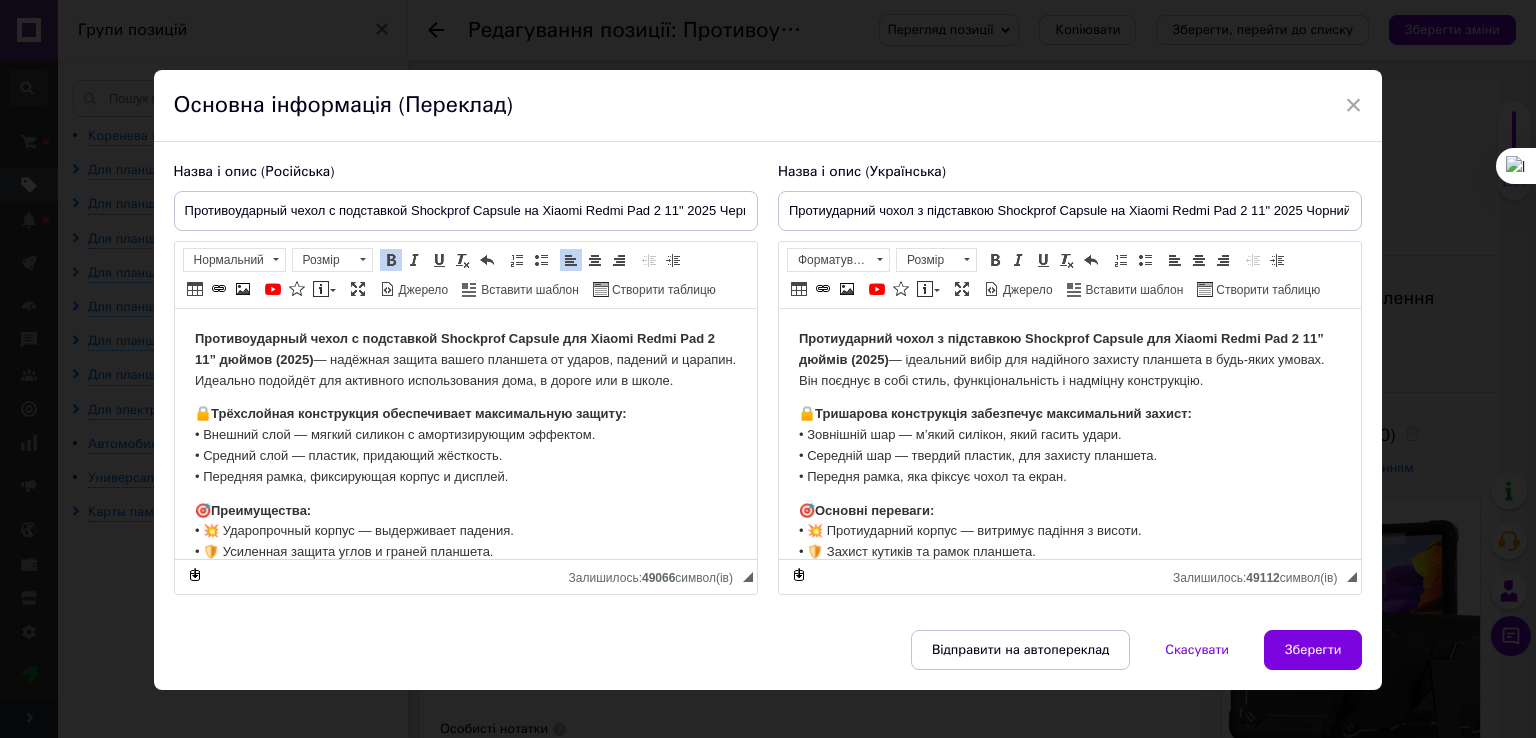 type 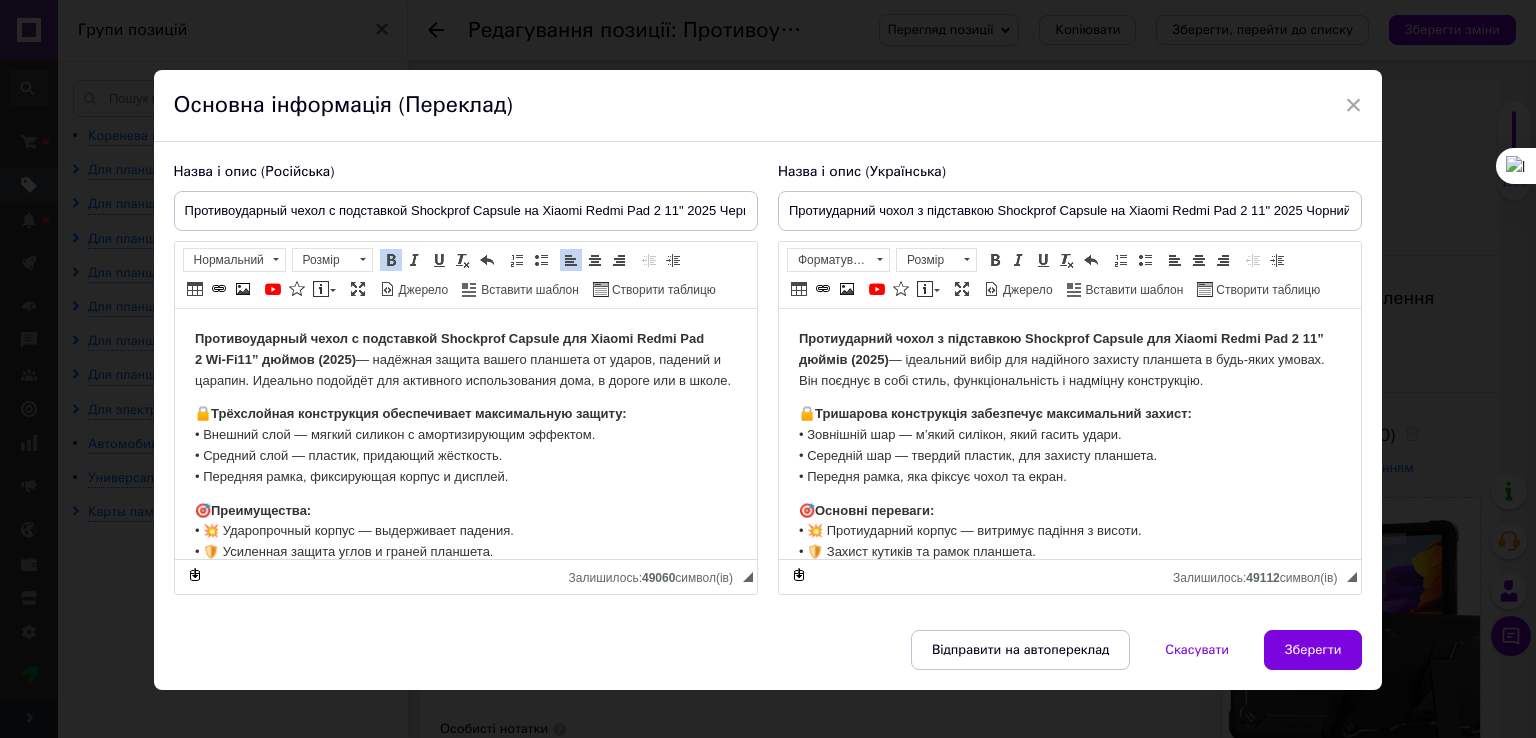 click on "Противоударный чехол с подставкой Shockprof Capsule для Xiaomi Redmi Pad 2 Wi-Fi  11” дюймов (2025)" at bounding box center (448, 349) 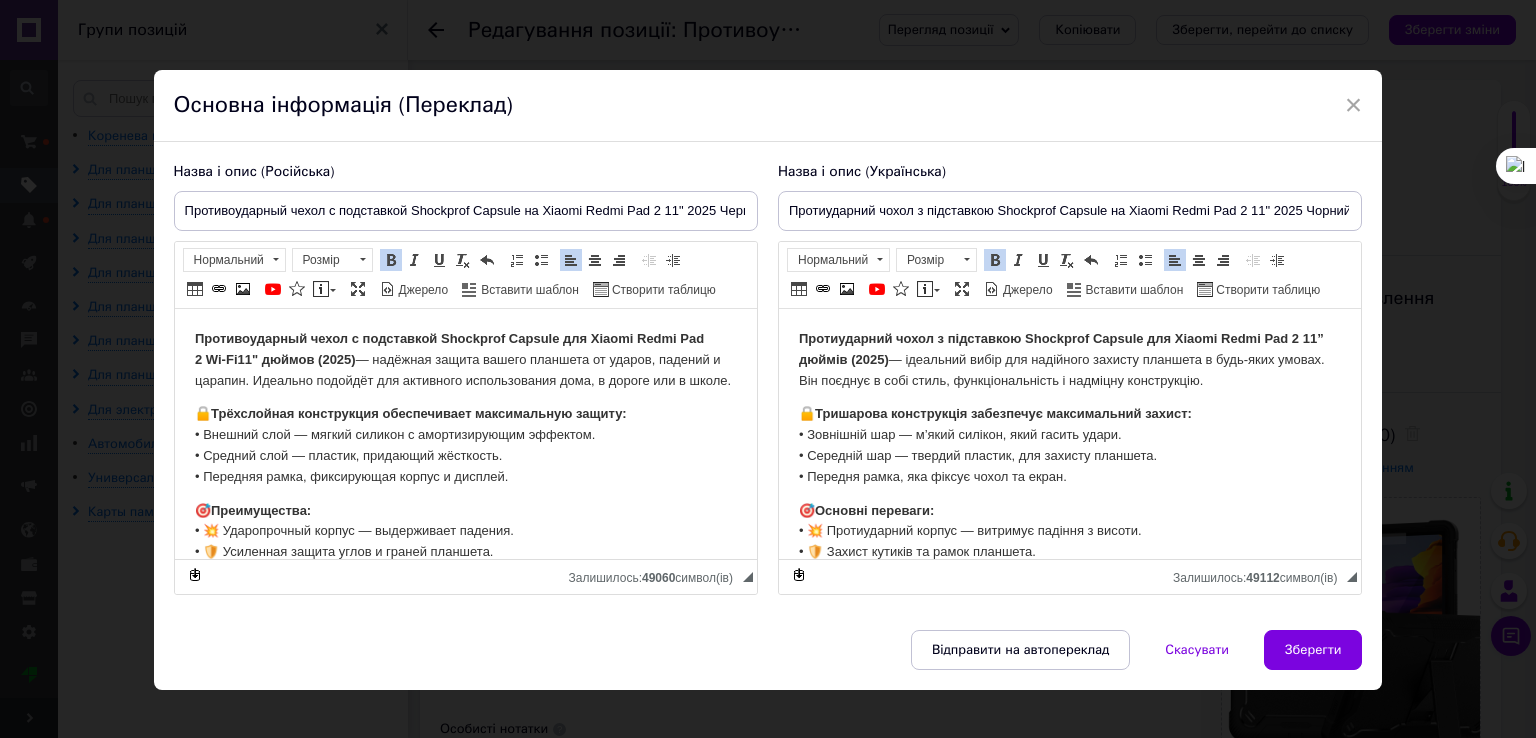 click on "Протиударний чохол з підставкою Shockprof Capsule для Xiaomi Redmi Pad 2 11” дюймів (2025)  — ідеальний вибір для надійного захисту планшета в будь-яких умовах. Він поєднує в собі стиль, функціональність і надміцну конструкцію. 🔒  Тришарова конструкція забезпечує максимальний захист:  • Зовнішній шар — м’який силікон, який гасить удари.  • Середній шар — твердий пластик, для захисту планшета.  • Передня рамка, яка фіксує чохол та екран. 🎯  Основні переваги:  • 💥 Протиударний корпус — витримує падіння з висоти.  • 🛡️ Захист кутиків та рамок планшета.  • 📺 Зручна  ⚠️" at bounding box center (1069, 582) 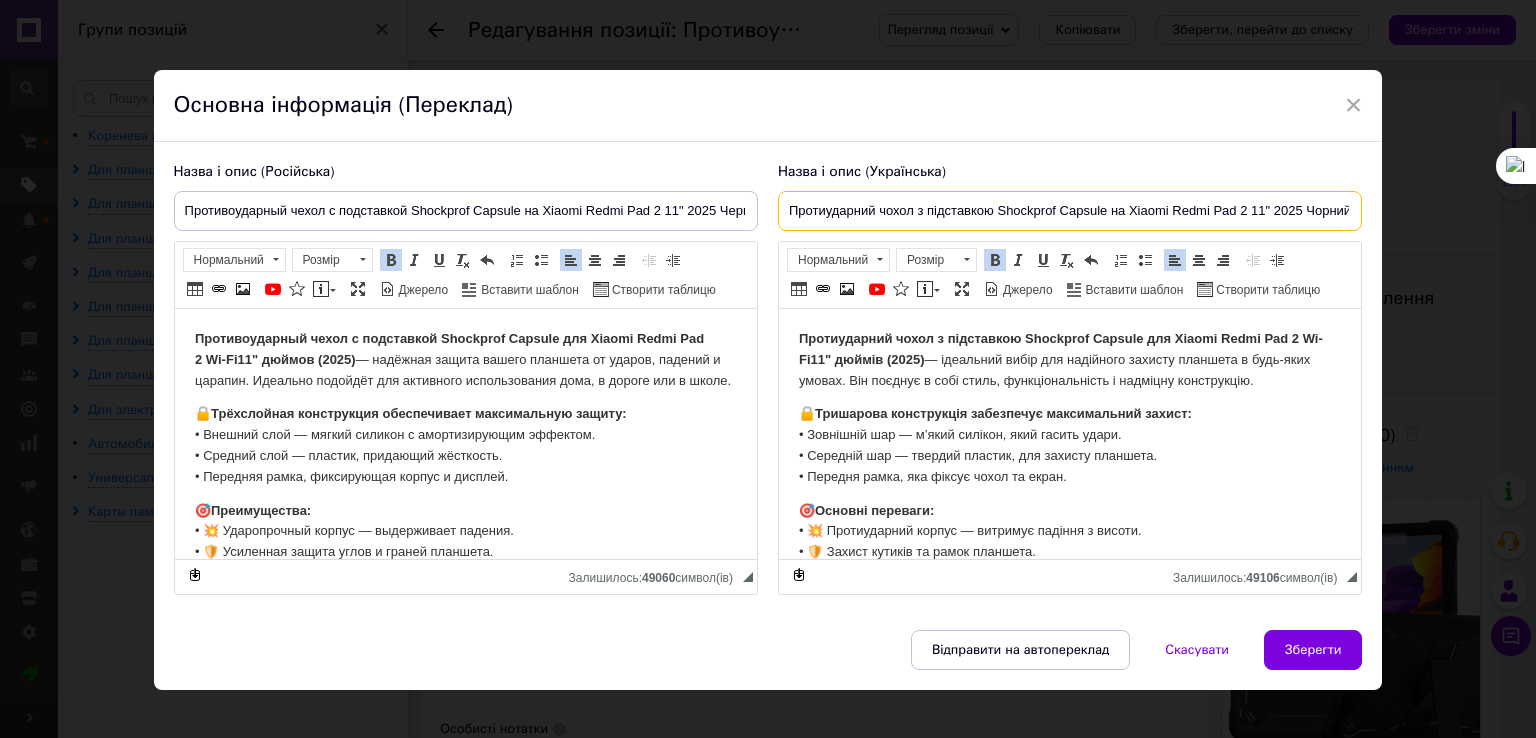click on "Протиударний чохол з підставкою Shockprof Capsule на Xiaomi Redmi Pad 2 11" 2025 Чорний" at bounding box center [1070, 211] 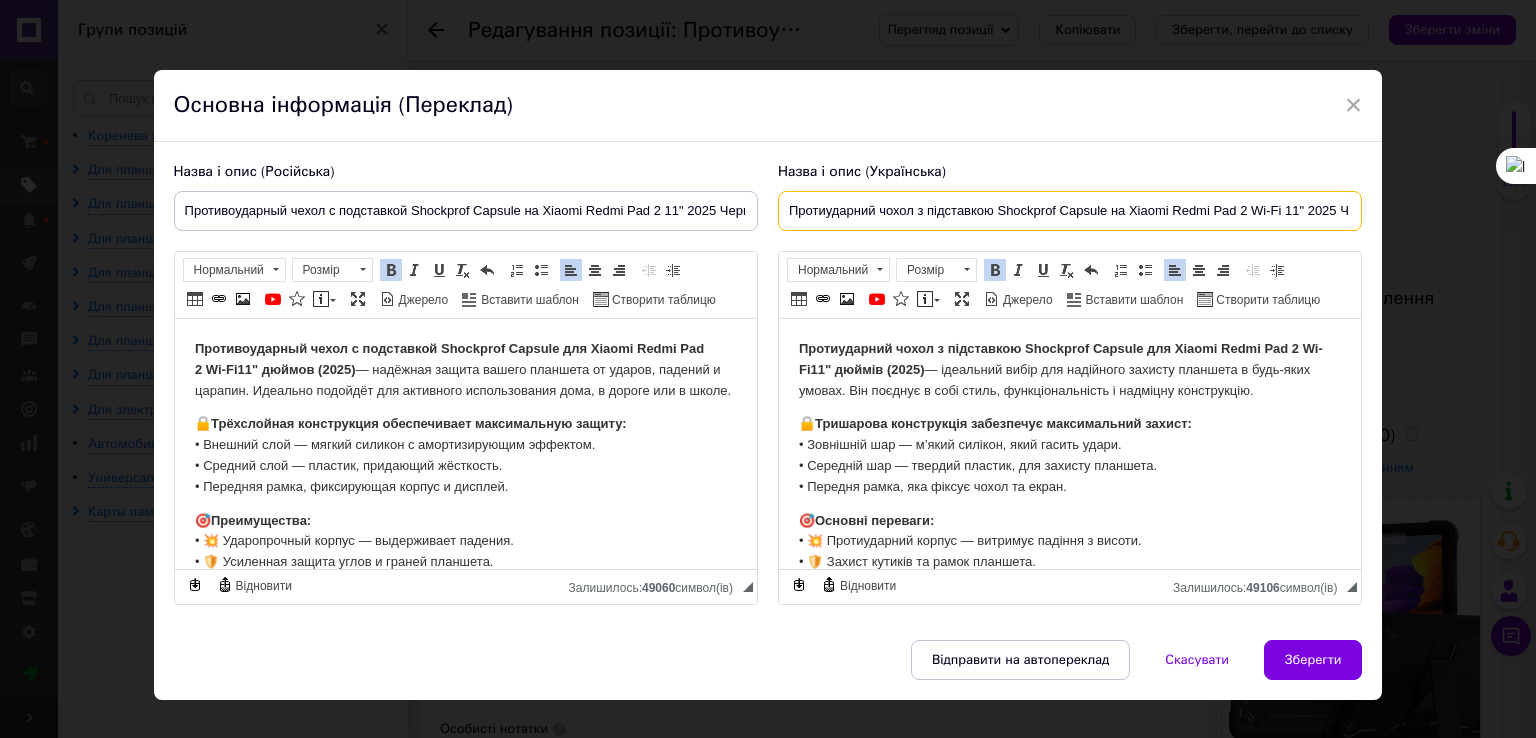 type on "Протиударний чохол з підставкою Shockprof Capsule на Xiaomi Redmi Pad 2 Wi-Fi 11" 2025 Чорний" 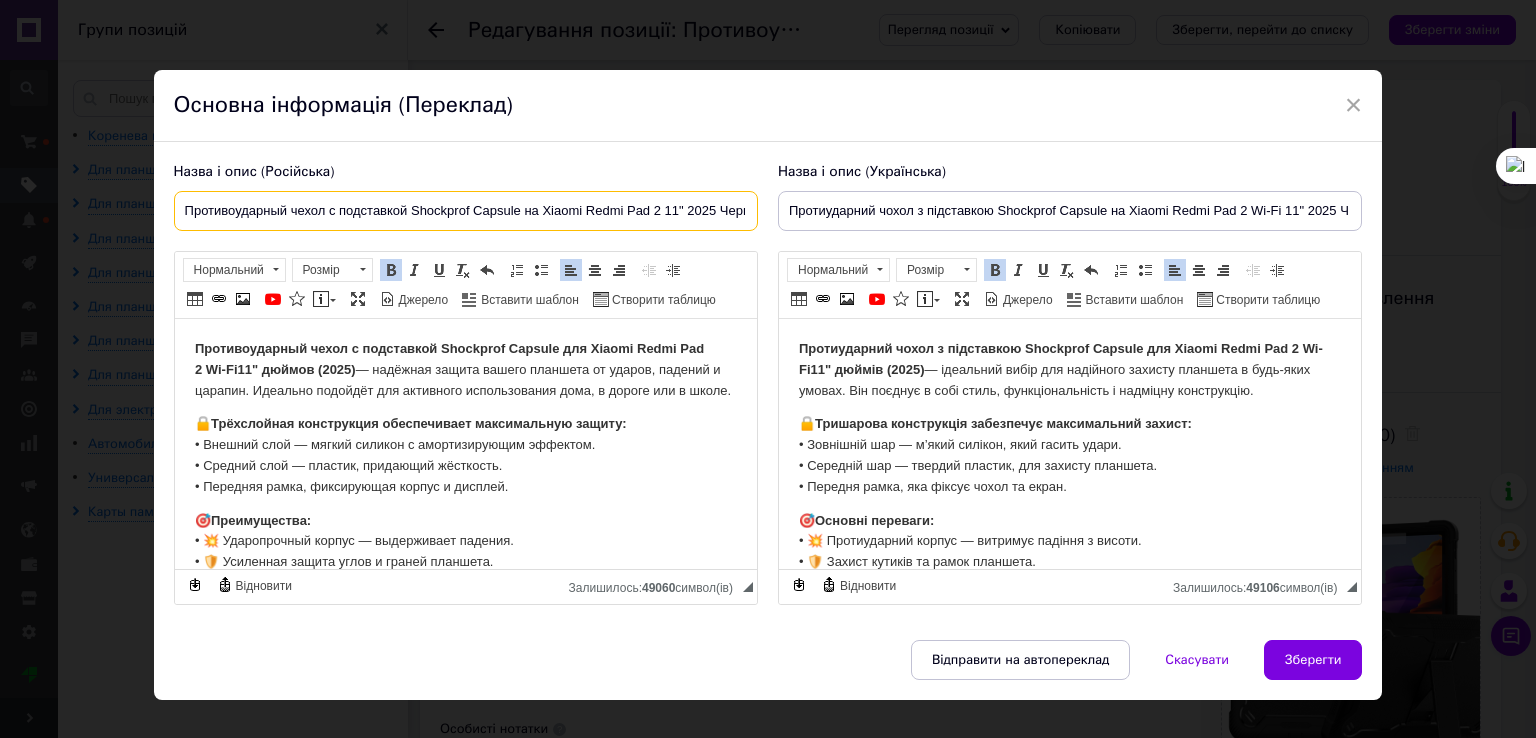 drag, startPoint x: 681, startPoint y: 206, endPoint x: 730, endPoint y: 257, distance: 70.724815 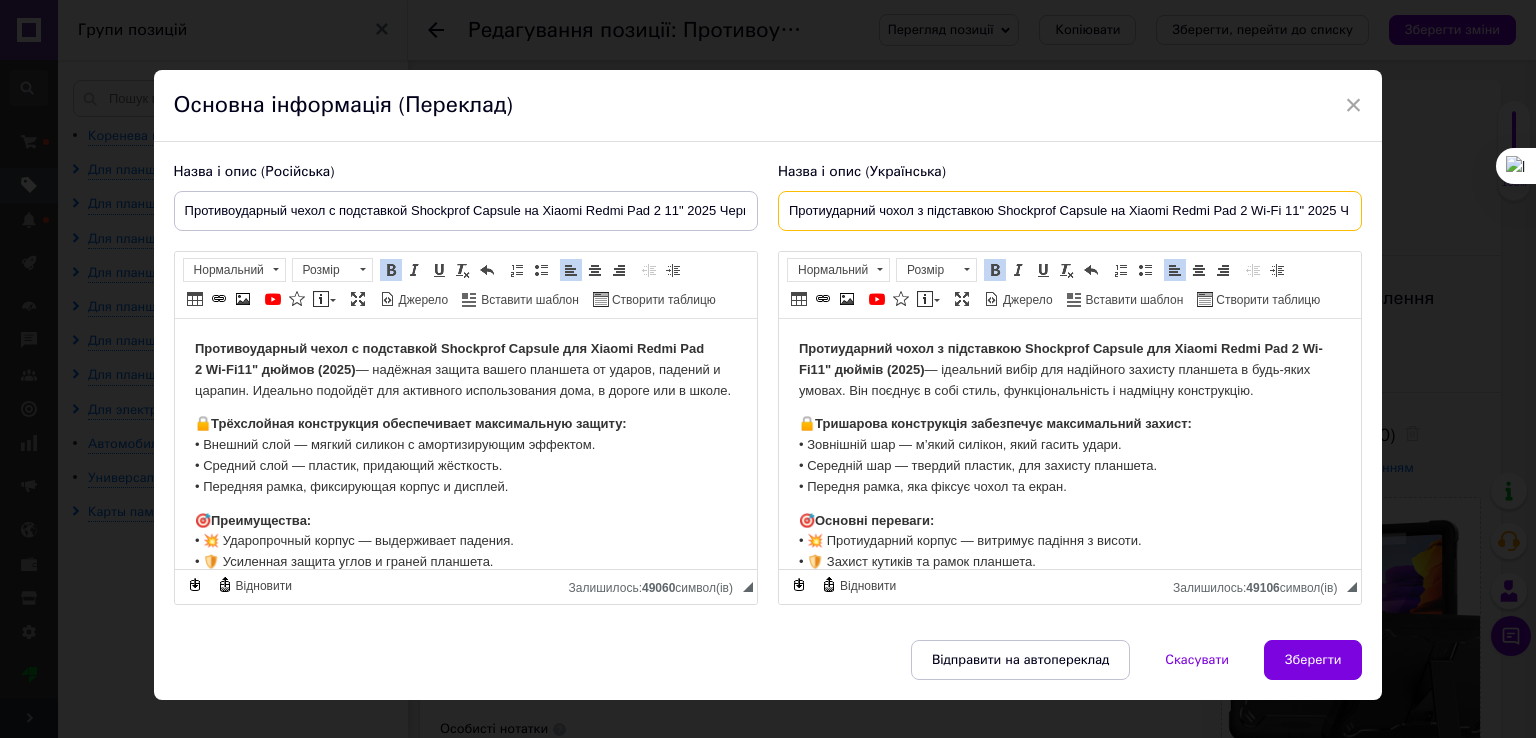 scroll, scrollTop: 0, scrollLeft: 36, axis: horizontal 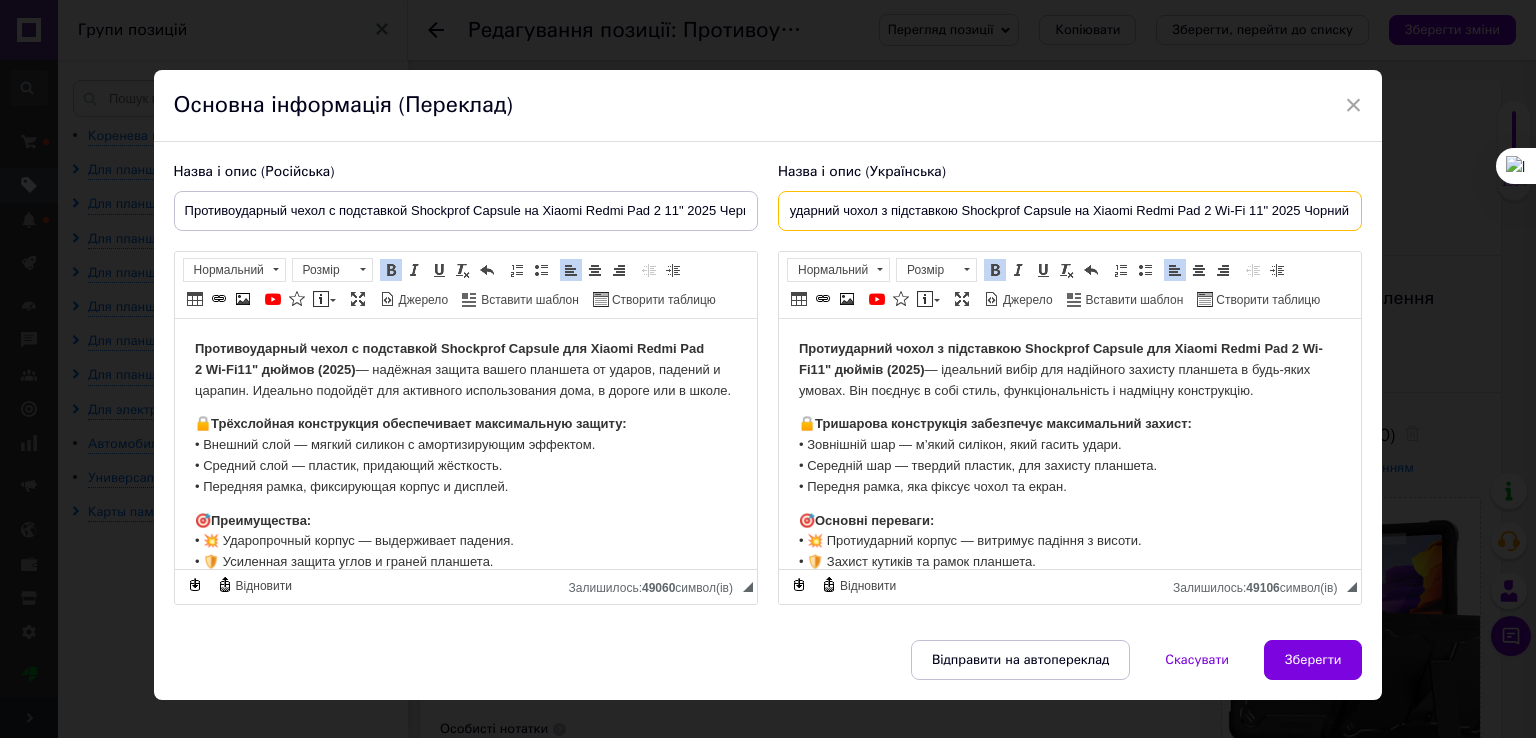 drag, startPoint x: 1305, startPoint y: 201, endPoint x: 1318, endPoint y: 229, distance: 30.870699 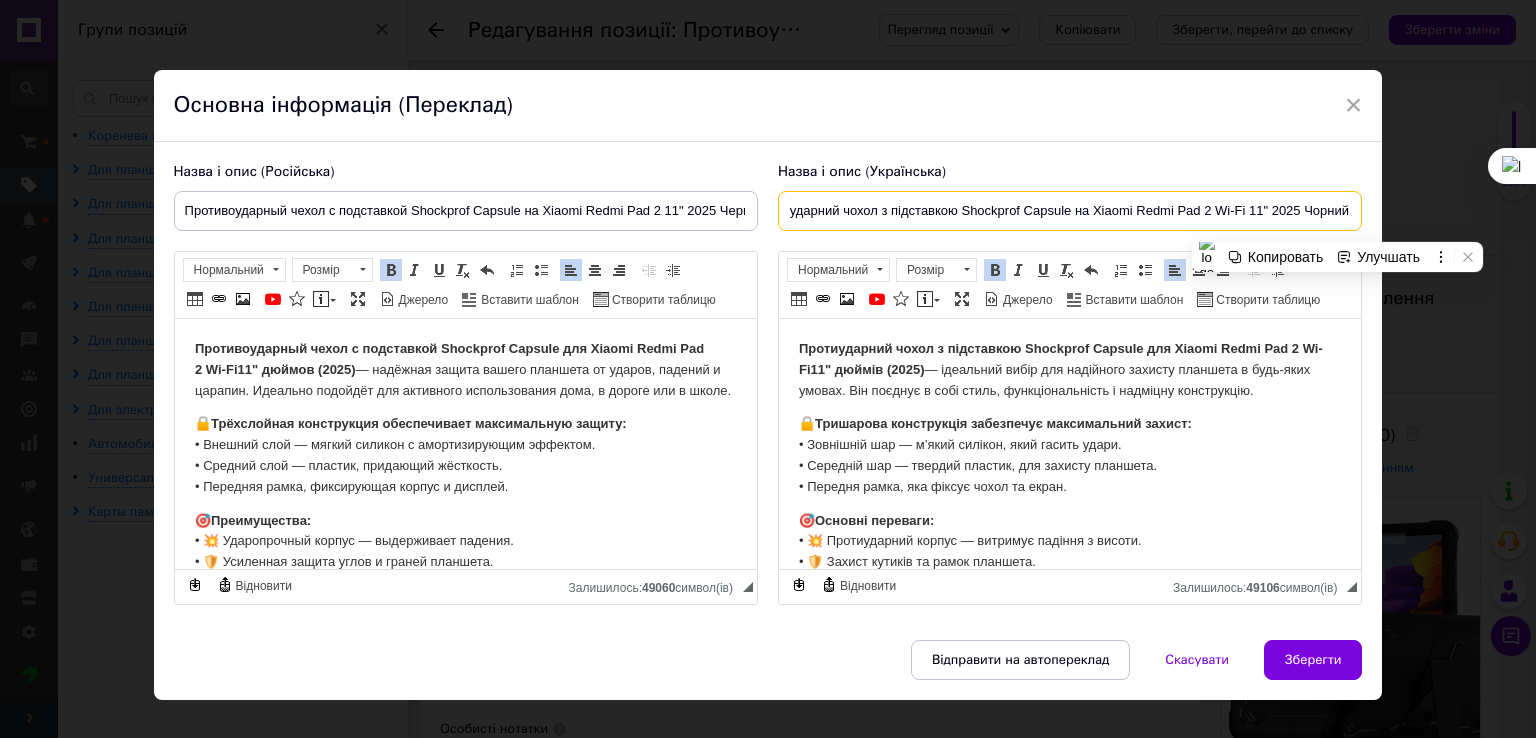 click on "Протиударний чохол з підставкою Shockprof Capsule на Xiaomi Redmi Pad 2 Wi-Fi 11" 2025 Чорний" at bounding box center (1070, 211) 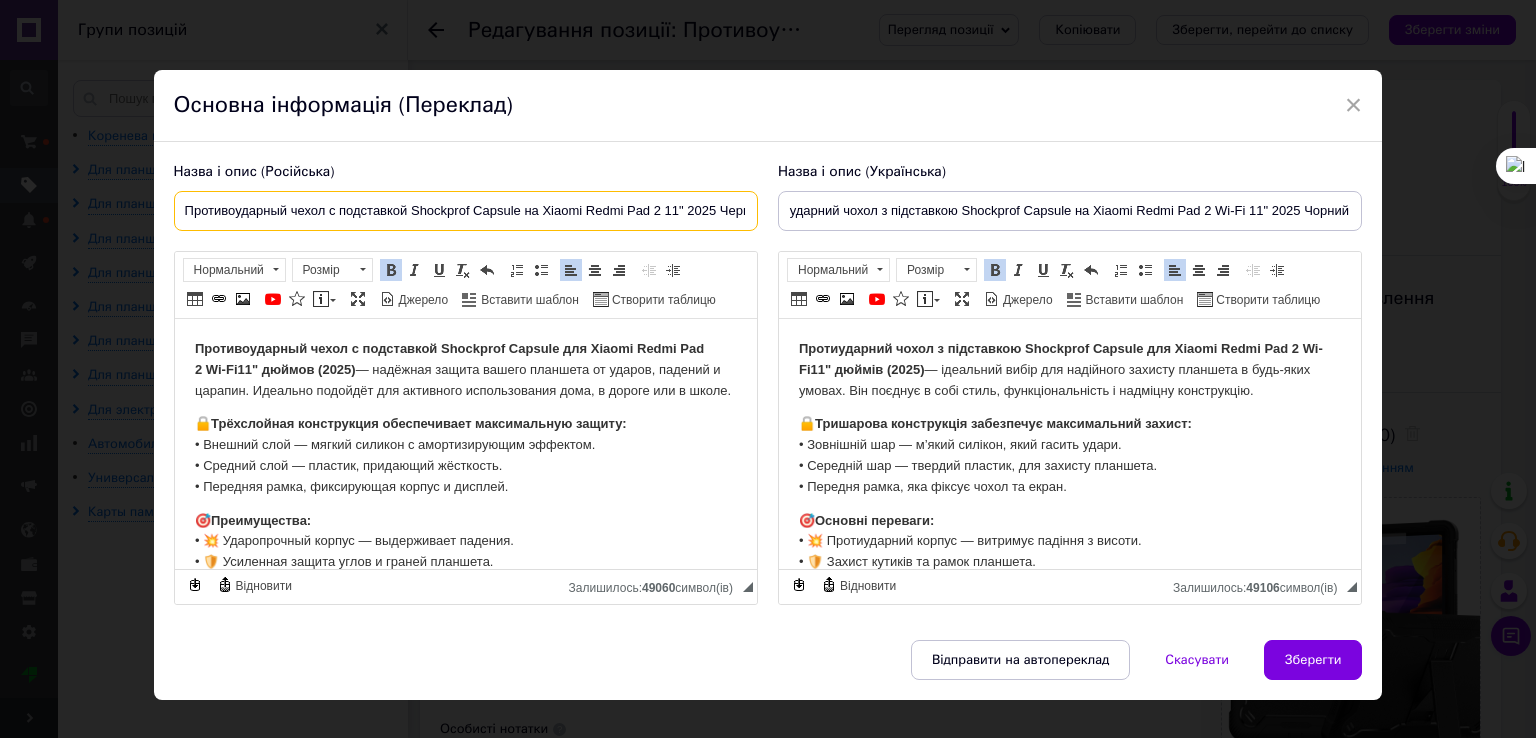 click on "Противоударный чехол с подставкой Shockprof Capsule на Xiaomi Redmi Pad 2 11" 2025 Черный" at bounding box center (466, 211) 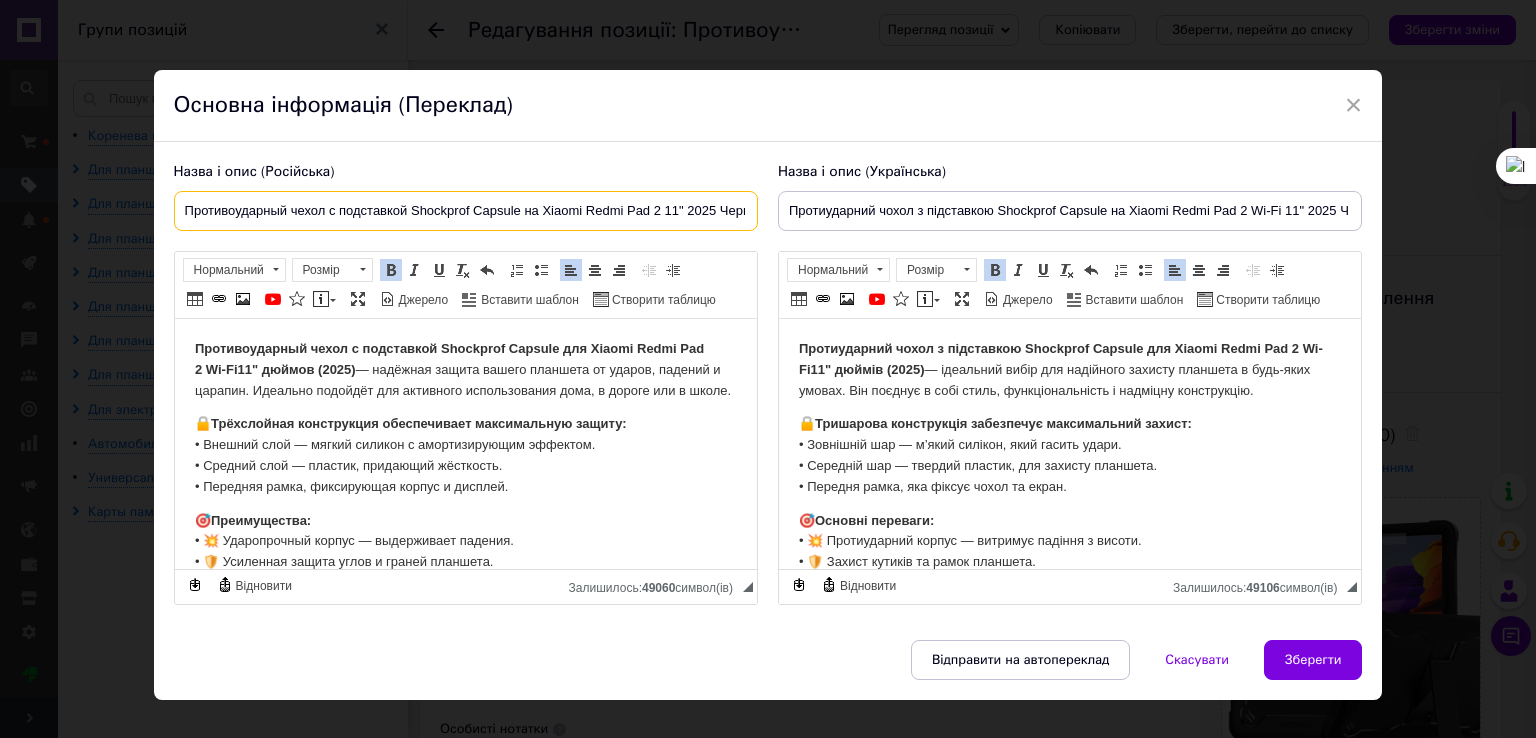 paste on "Wi-Fi" 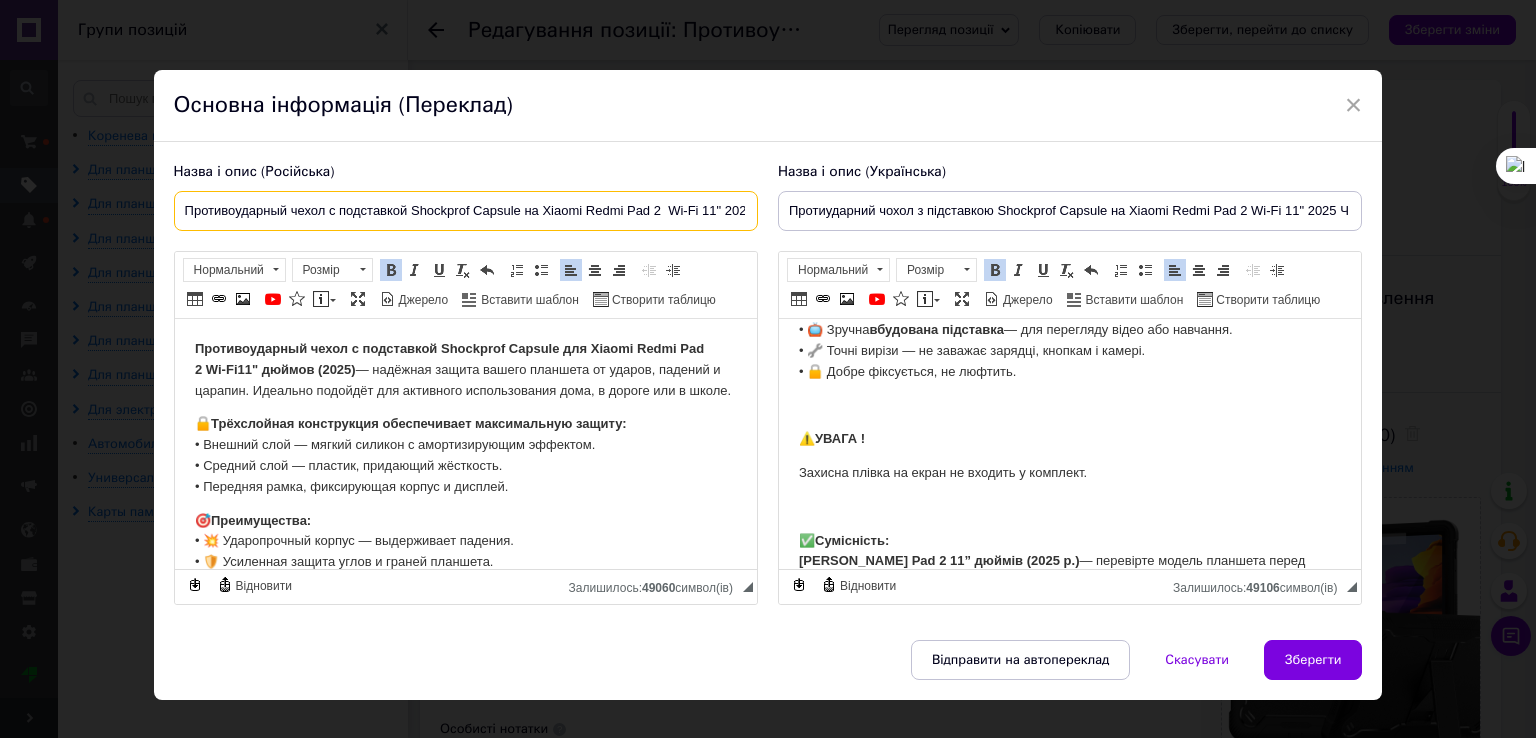 scroll, scrollTop: 296, scrollLeft: 0, axis: vertical 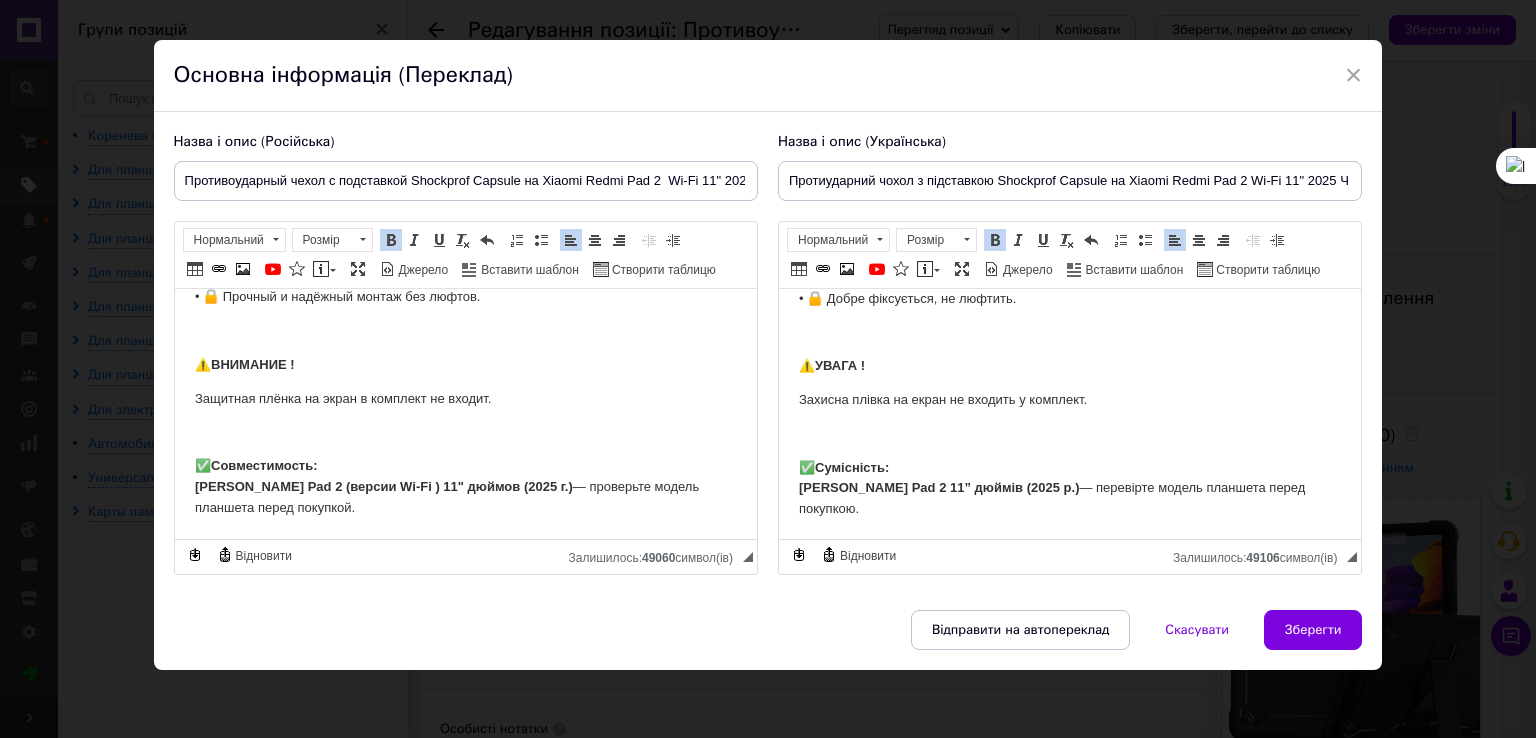 click on "Совместимость: Xiaomi Redmi Pad 2 (версии Wi-Fi ) 11" дюймов (2025 г.)" at bounding box center (383, 476) 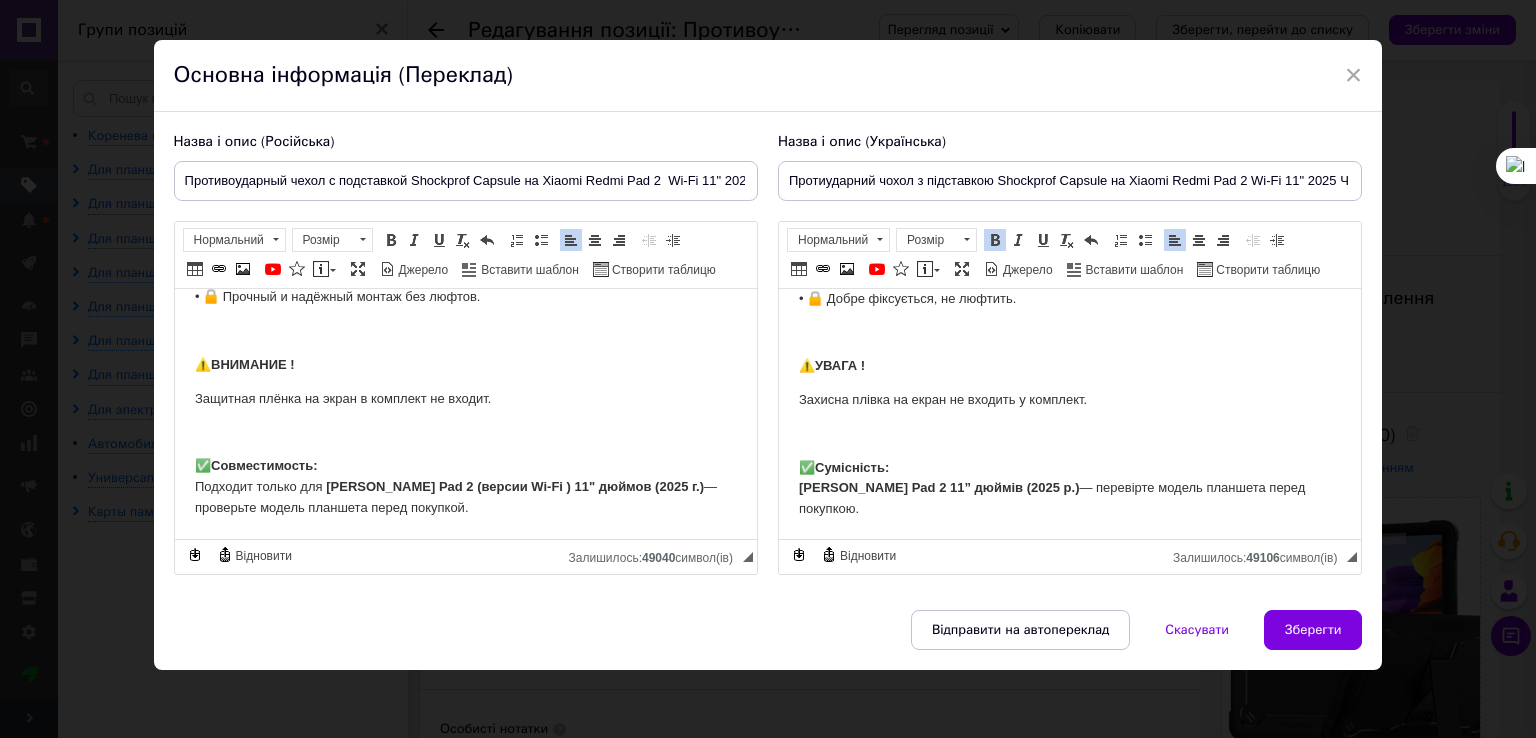 click on "Сумісність: Xiaomi Redmi Pad 2 11” дюймів (2025 р.)" at bounding box center [938, 478] 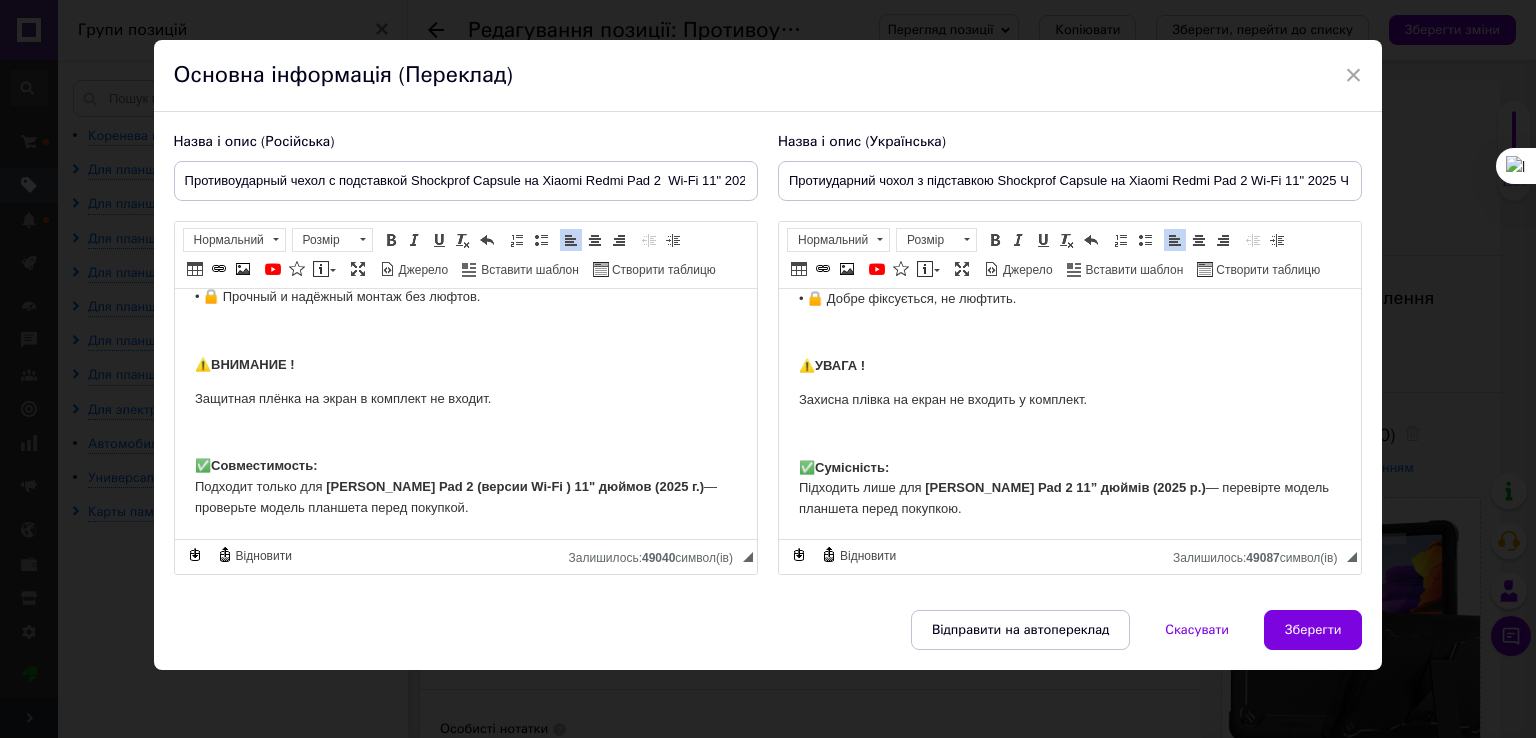 click on "Xiaomi Redmi Pad 2 11” дюймів (2025 р.)" at bounding box center [1064, 487] 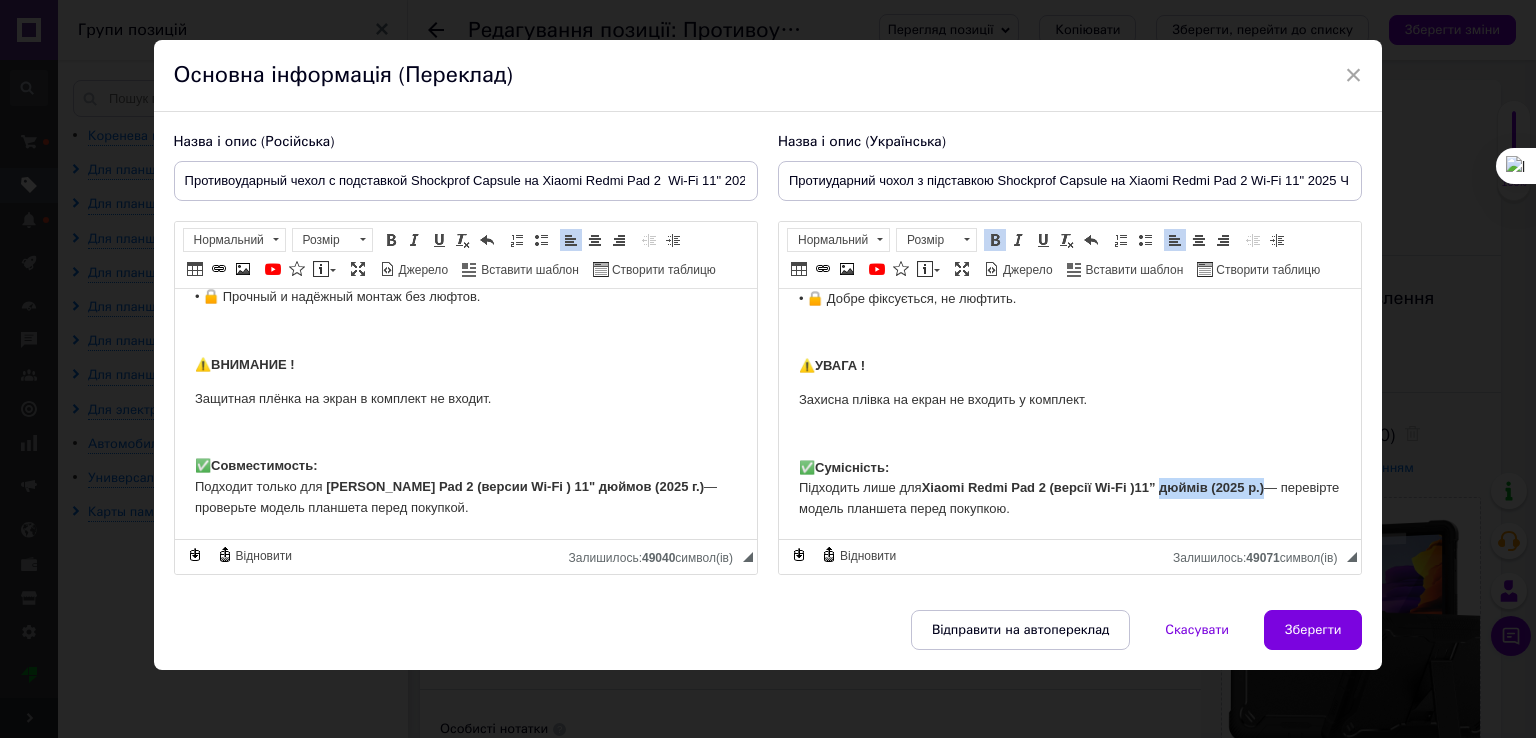 drag, startPoint x: 1164, startPoint y: 489, endPoint x: 1270, endPoint y: 489, distance: 106 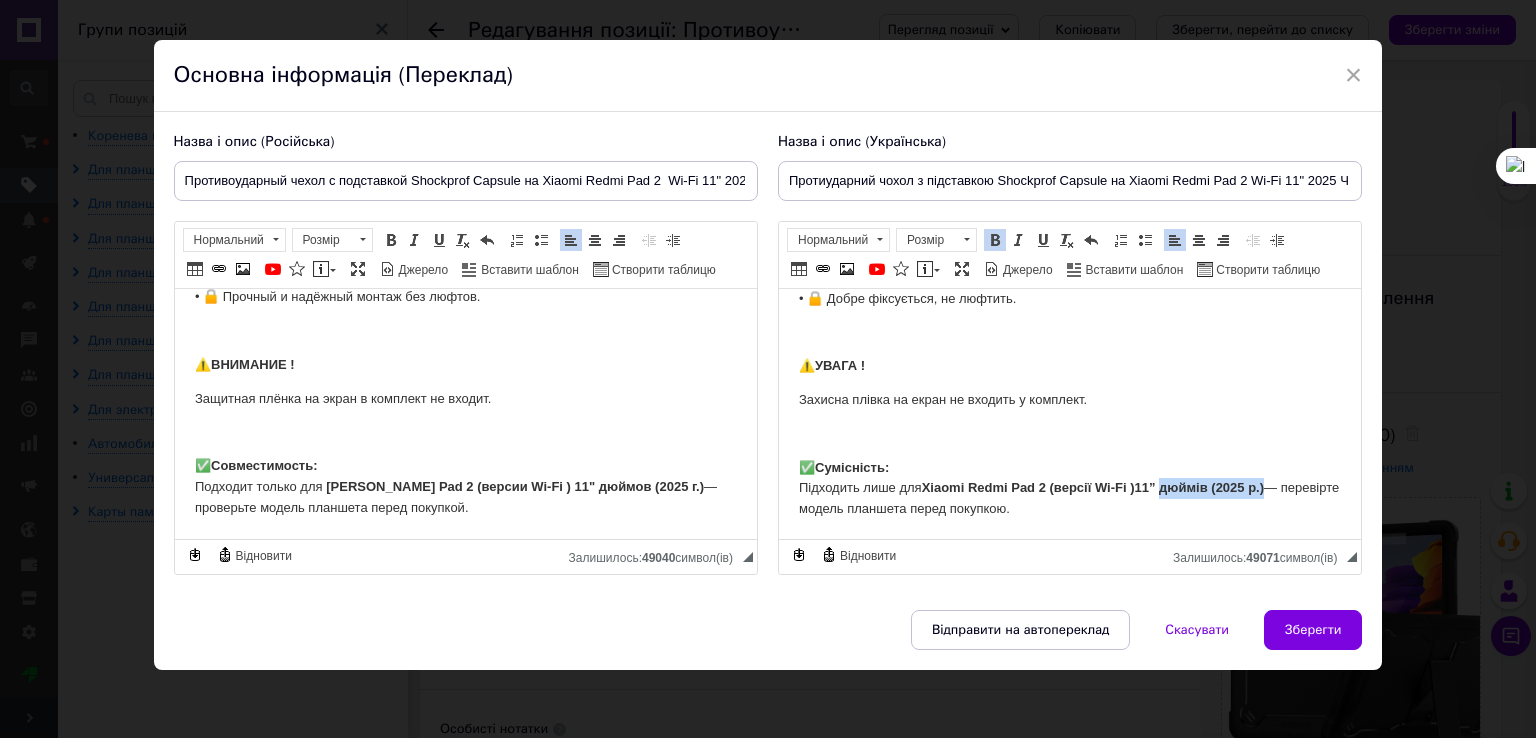 click at bounding box center (995, 240) 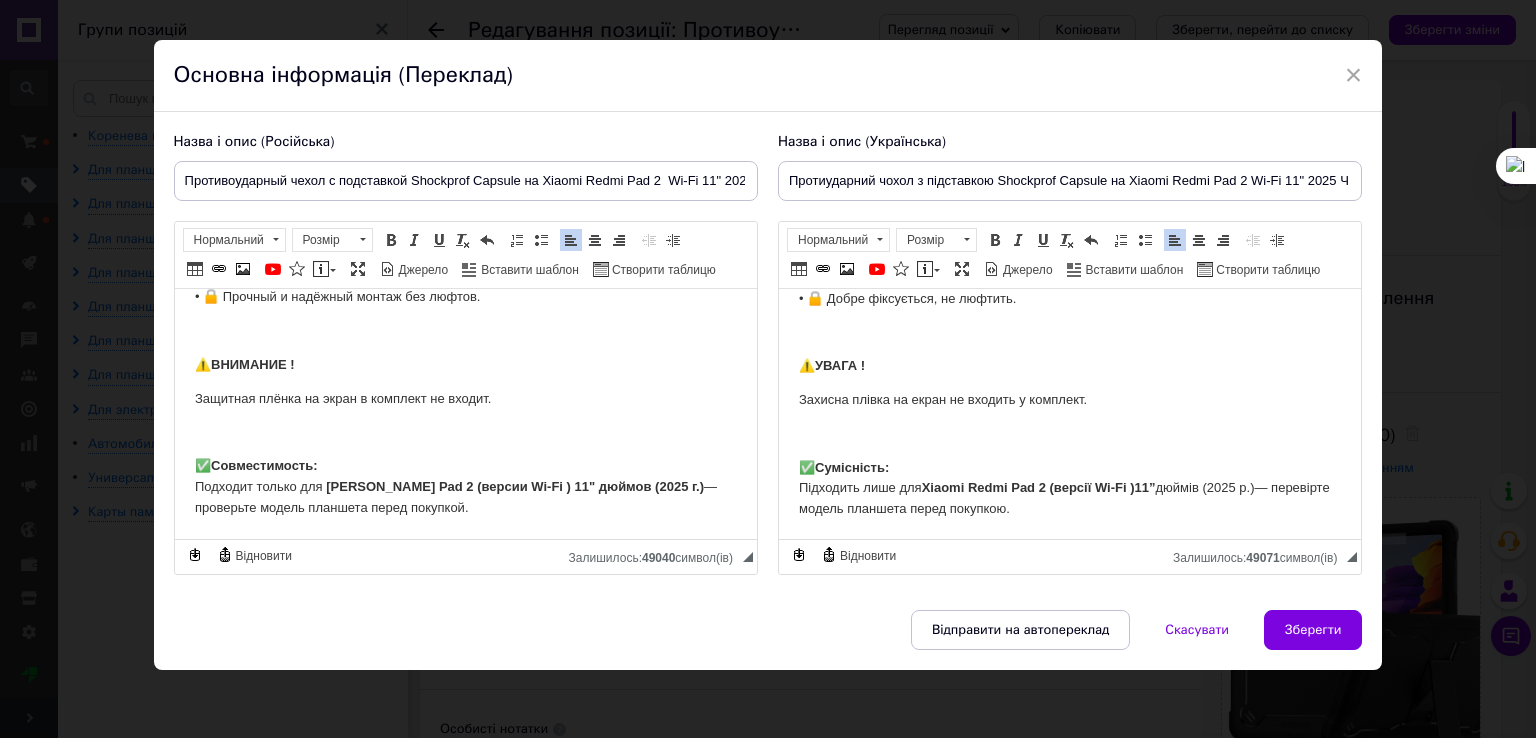 click on "✅  Сумісність: Підходить лише для  Xiaomi Redmi Pad 2 (версії Wi-Fi )  11”  дюймів (2025 р.)  — перевірте модель планшета перед покупкою." at bounding box center [1069, 489] 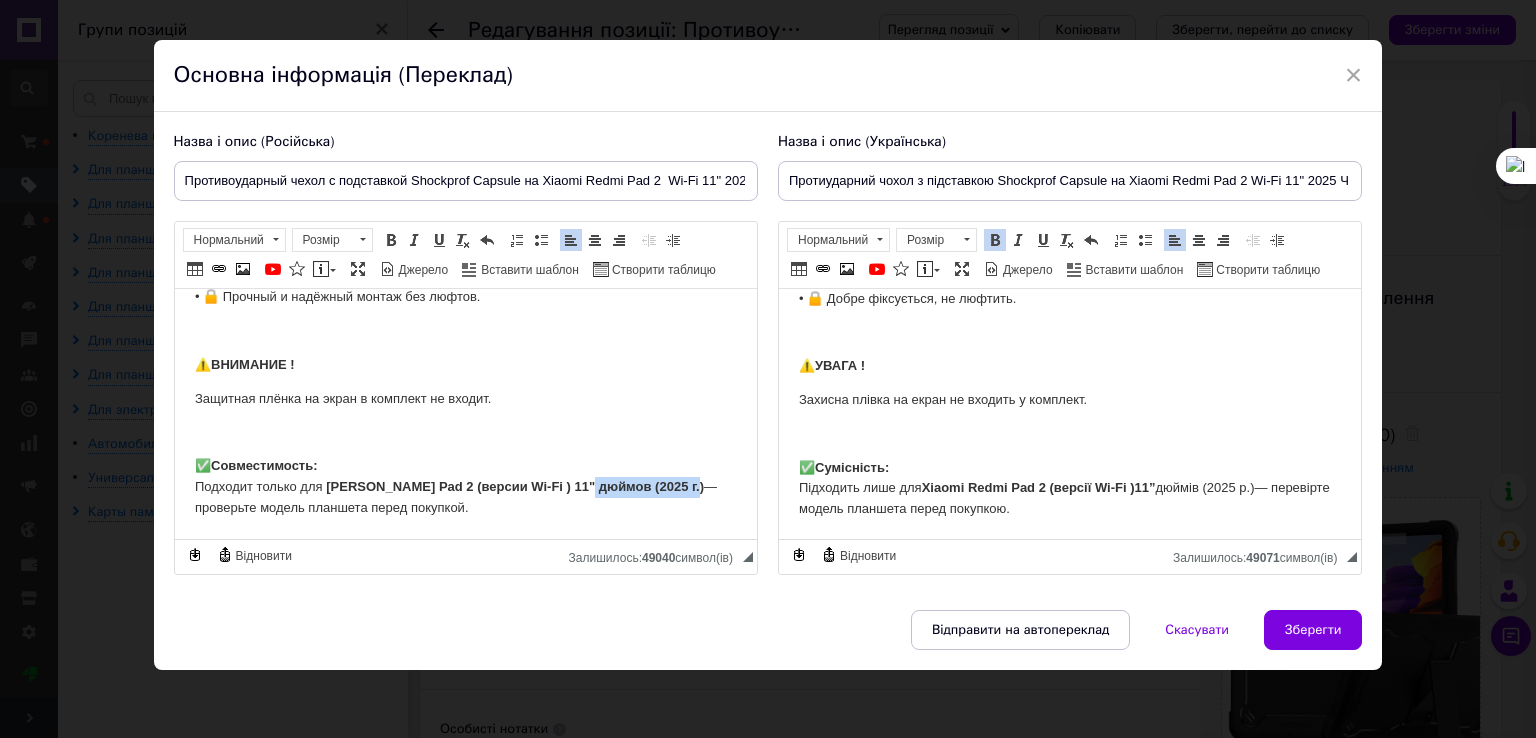 drag, startPoint x: 575, startPoint y: 486, endPoint x: 678, endPoint y: 490, distance: 103.077644 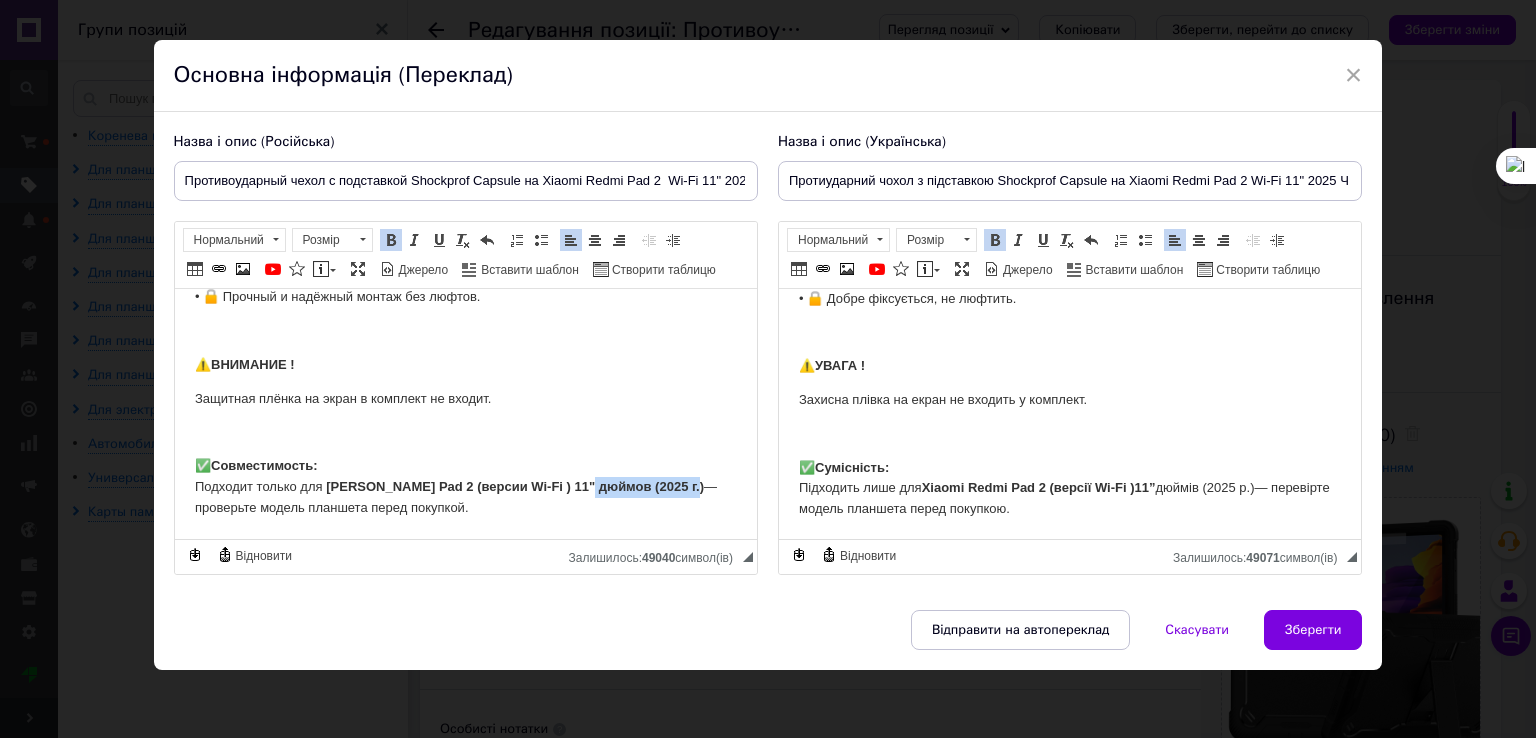 drag, startPoint x: 385, startPoint y: 233, endPoint x: 395, endPoint y: 237, distance: 10.770329 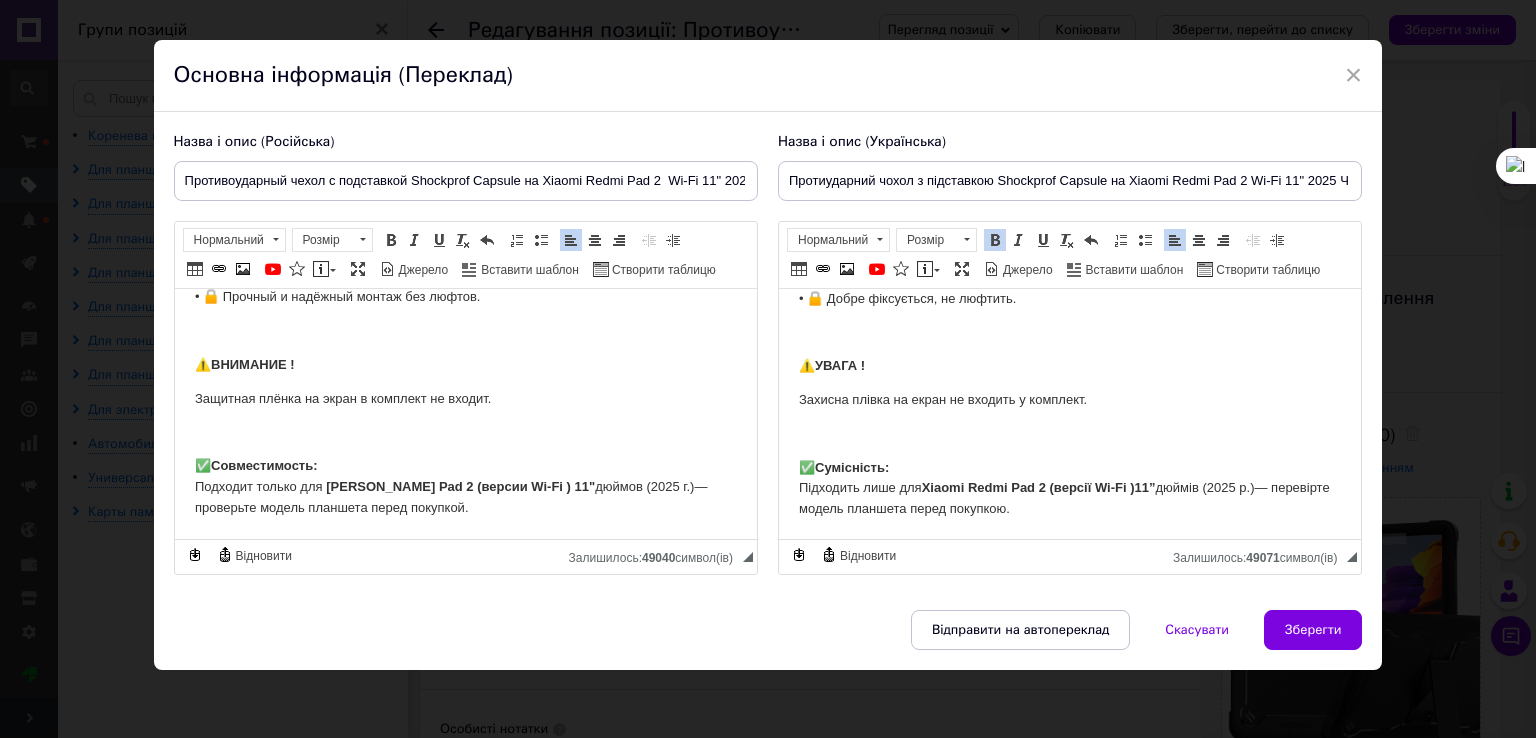 click on "✅  Совместимость: Подходит только для   Xiaomi Redmi Pad 2 (версии Wi-Fi ) 11"  дюймов (2025 г.)  — проверьте модель планшета перед покупкой." at bounding box center [465, 487] 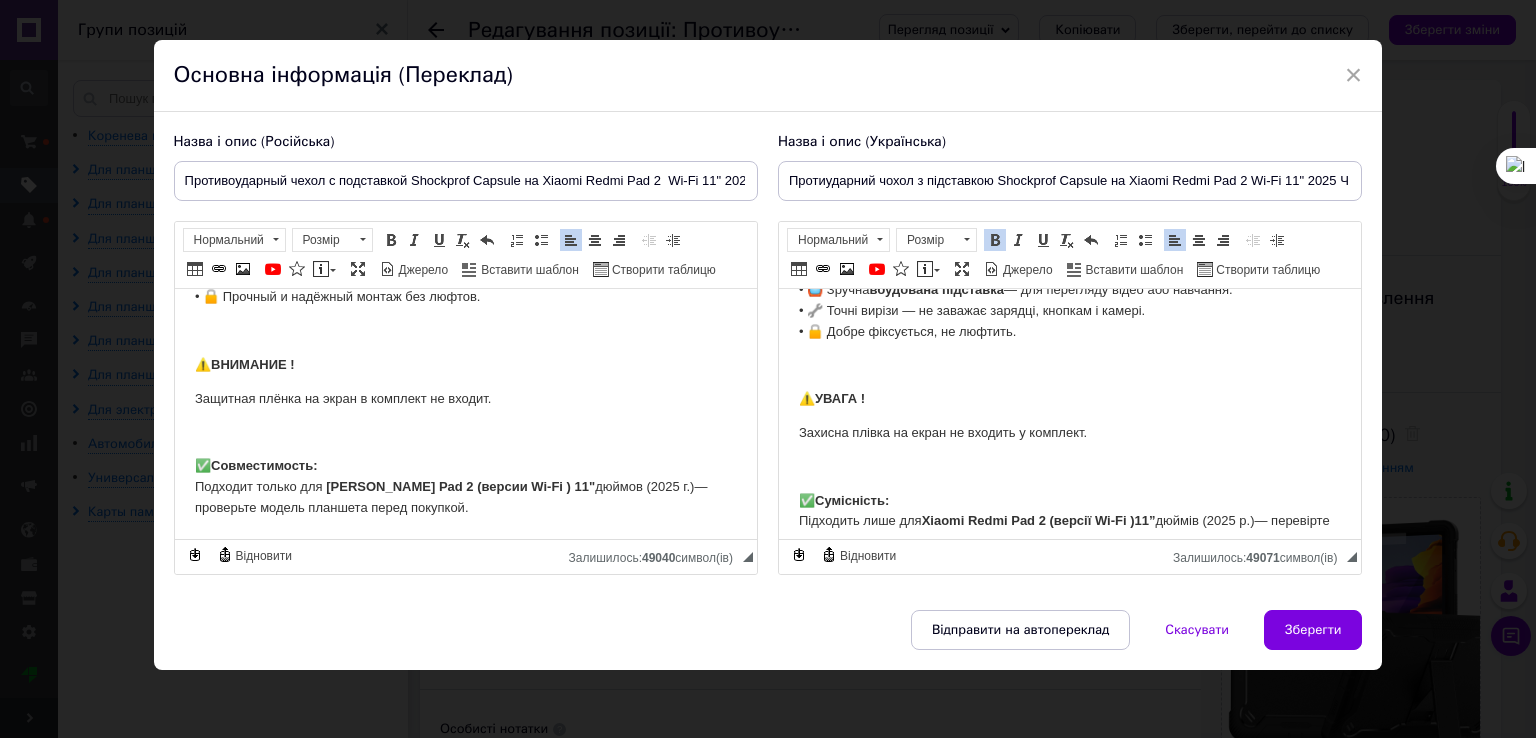 scroll, scrollTop: 296, scrollLeft: 0, axis: vertical 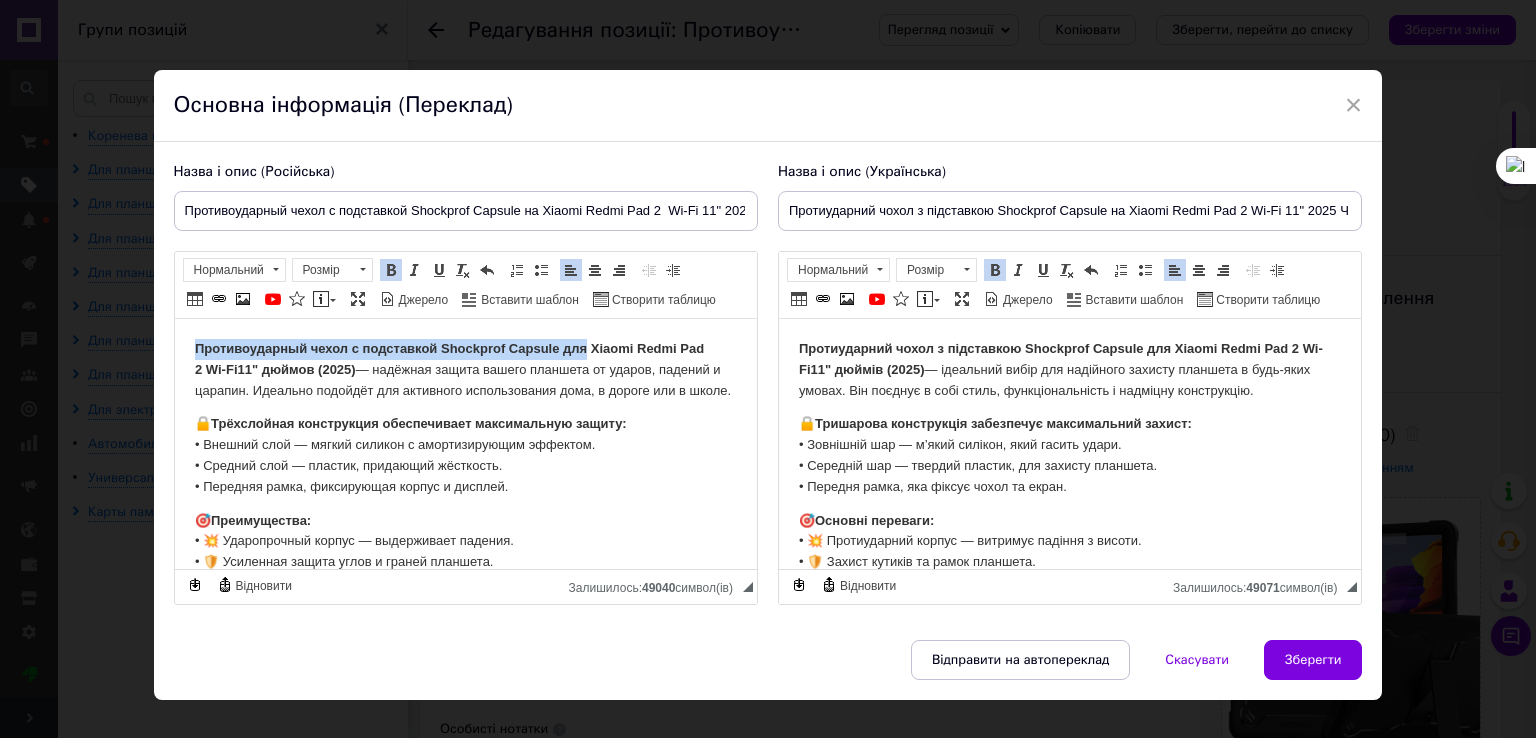 drag, startPoint x: 192, startPoint y: 347, endPoint x: 584, endPoint y: 344, distance: 392.01147 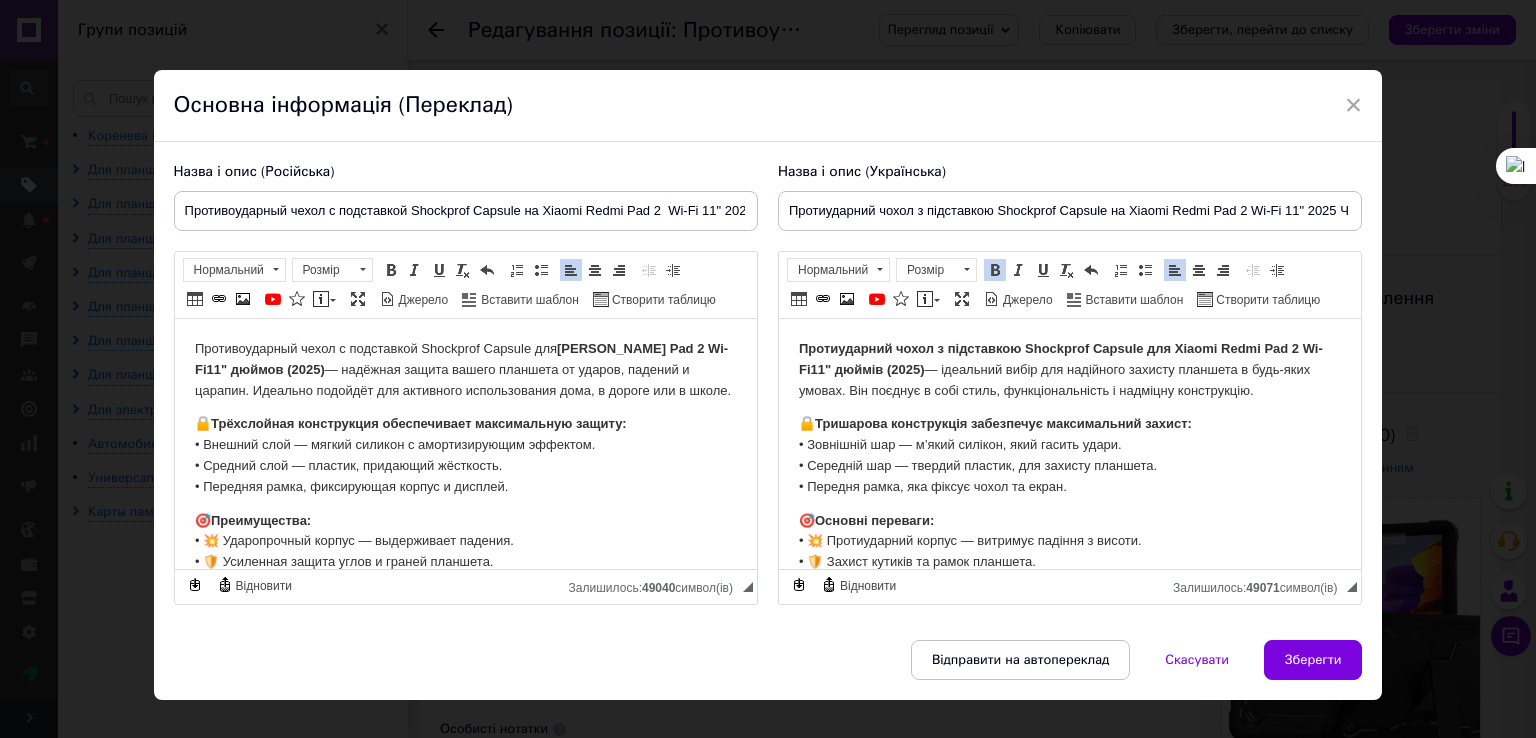 click on "Протиударний чохол з підставкою Shockprof Capsule для Xiaomi Redmi Pad 2 Wi-Fi  11" дюймів (2025)" at bounding box center [1060, 359] 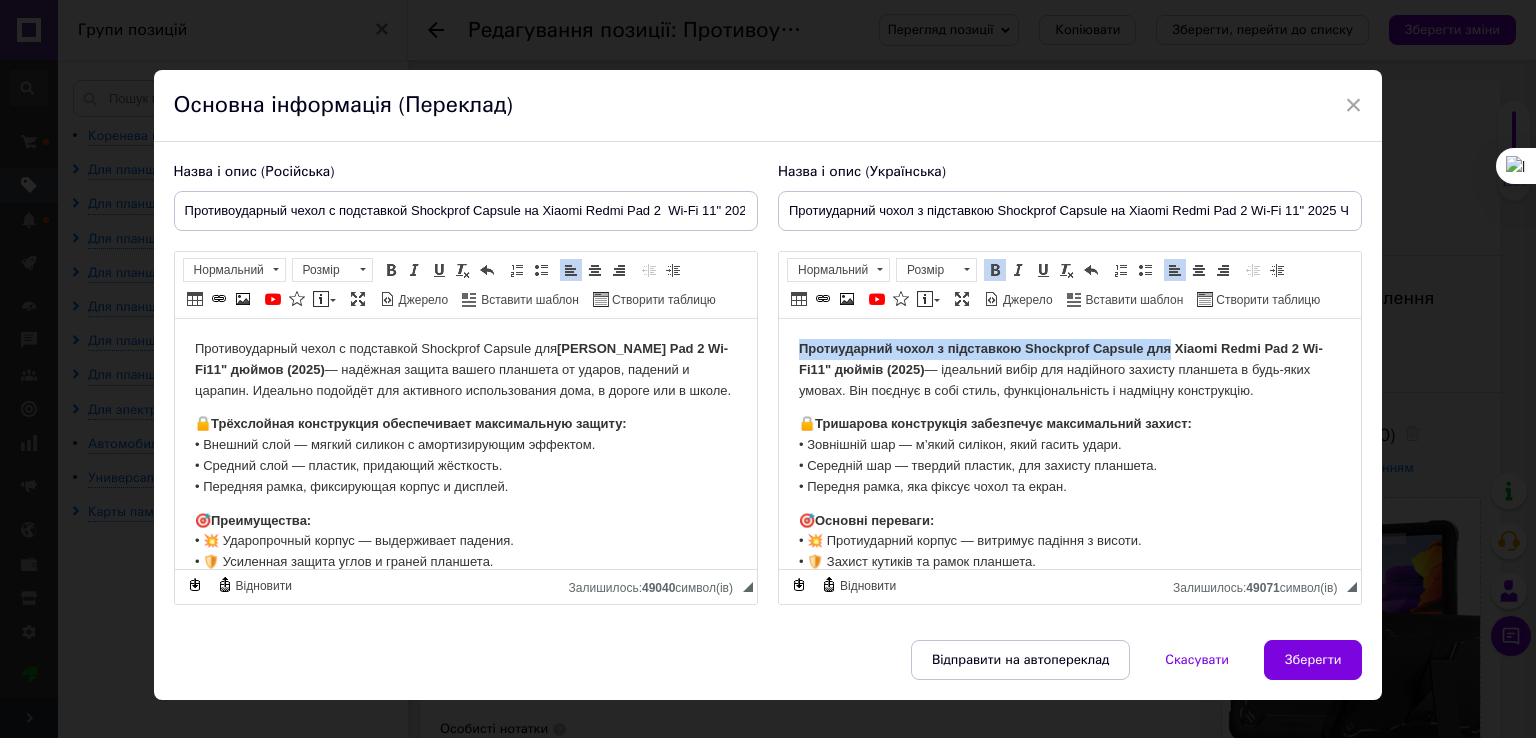drag, startPoint x: 797, startPoint y: 346, endPoint x: 1170, endPoint y: 348, distance: 373.00537 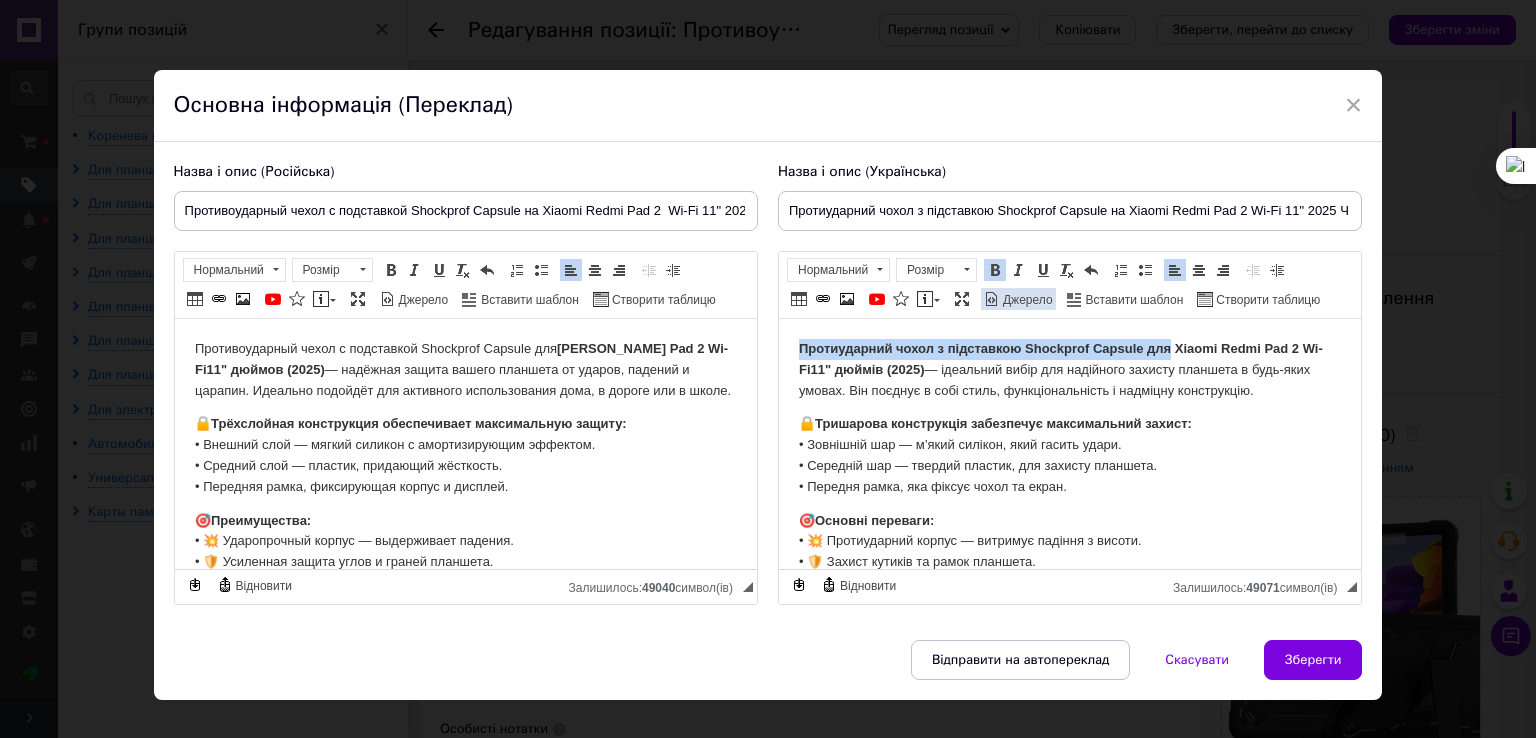 click at bounding box center [995, 270] 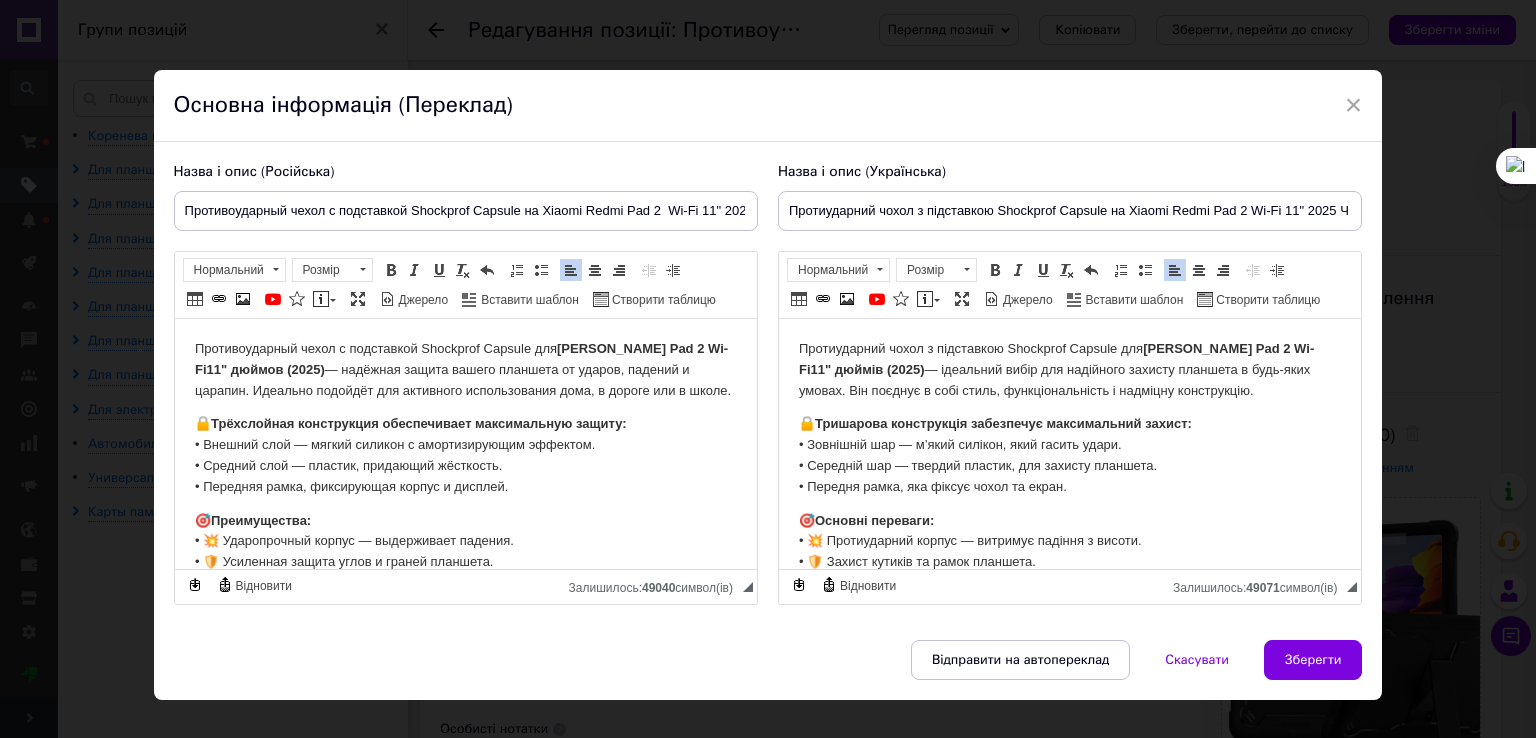 click on "Протиударний чохол з підставкою Shockprof Capsule для  Xiaomi Redmi Pad 2 Wi-Fi  11" дюймів (2025)  — ідеальний вибір для надійного захисту планшета в будь-яких умовах. Він поєднує в собі стиль, функціональність і надміцну конструкцію." at bounding box center [1069, 370] 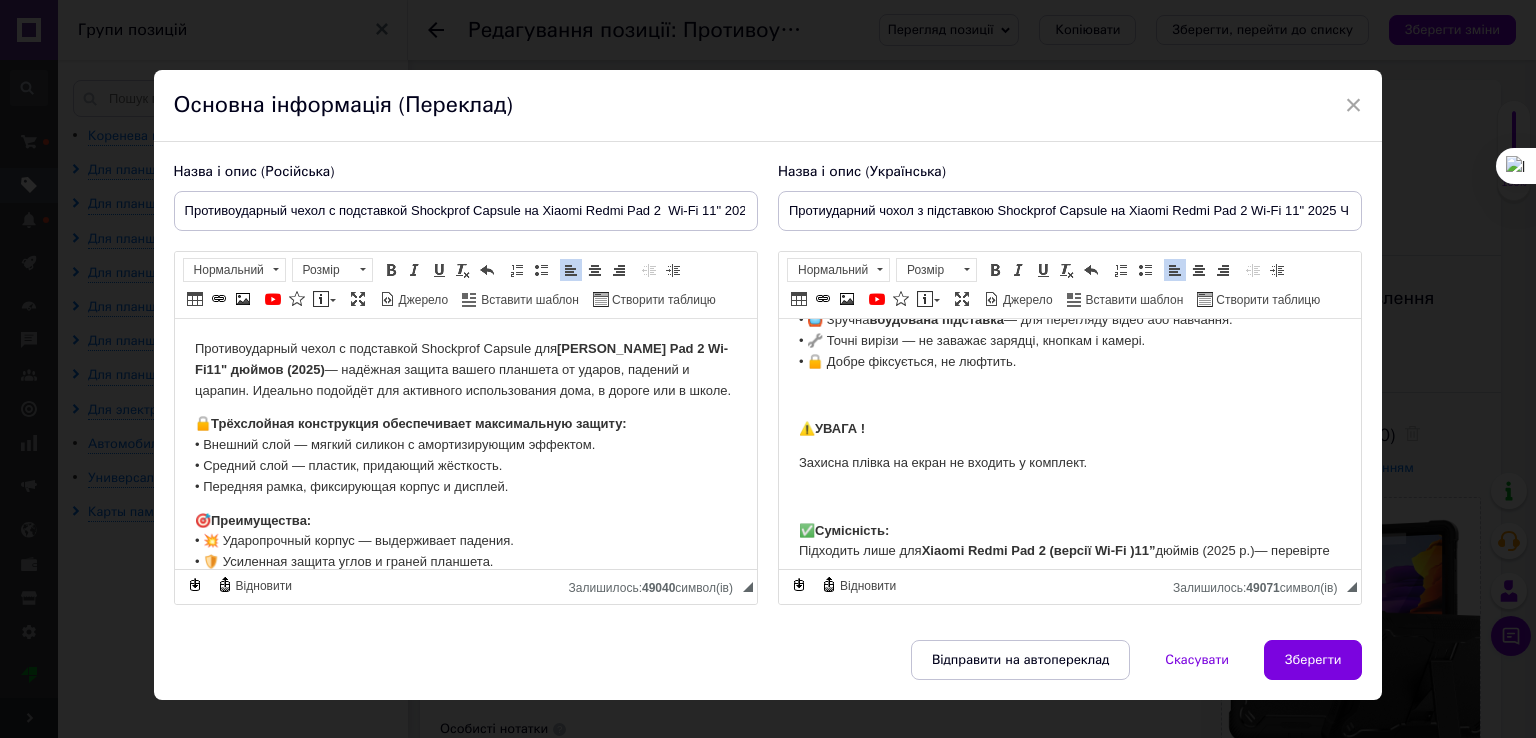 scroll, scrollTop: 296, scrollLeft: 0, axis: vertical 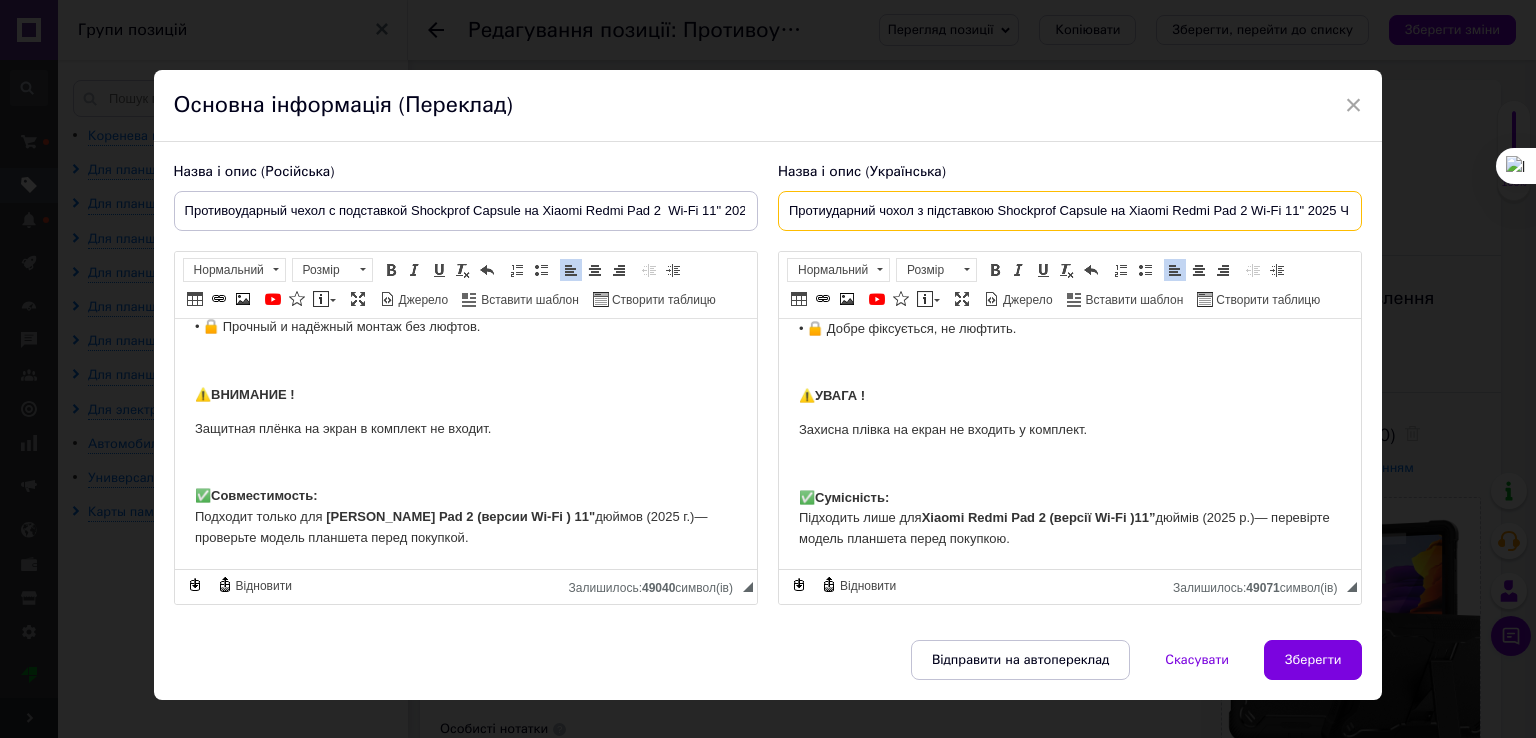 click on "Протиударний чохол з підставкою Shockprof Capsule на Xiaomi Redmi Pad 2 Wi-Fi 11" 2025 Чорний" at bounding box center [1070, 211] 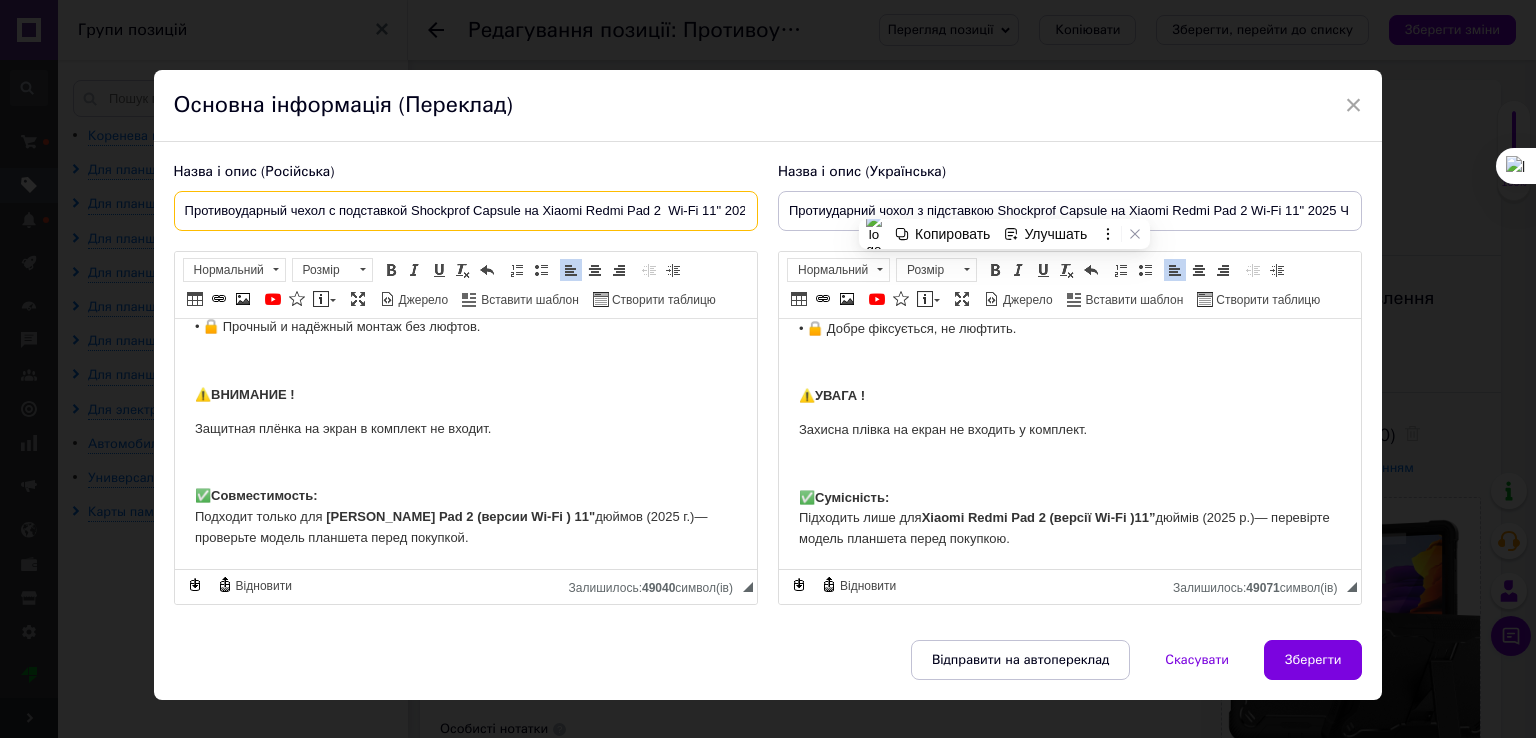 click on "Противоударный чехол с подставкой Shockprof Capsule на Xiaomi Redmi Pad 2  Wi-Fi 11" 2025 Черный" at bounding box center [466, 211] 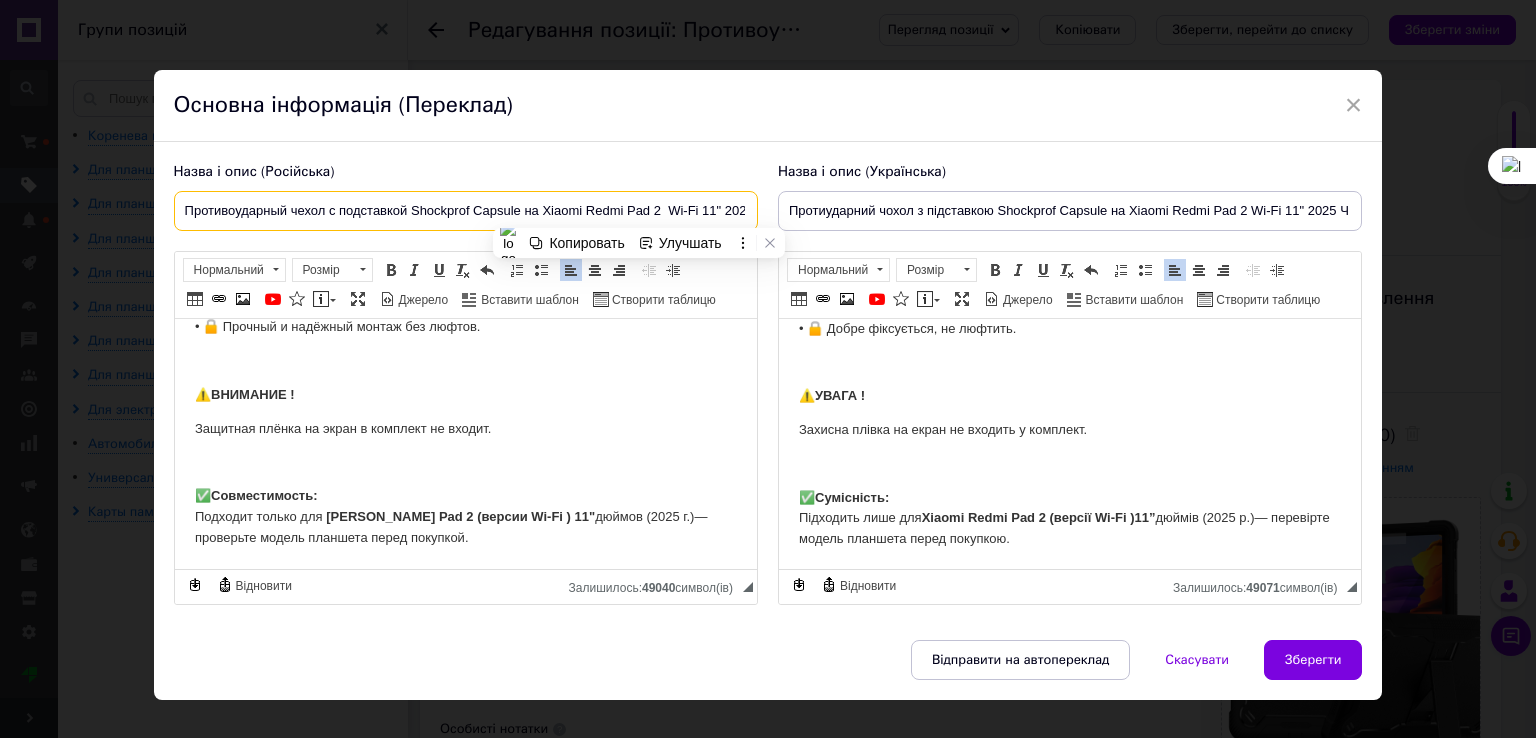 click on "Противоударный чехол с подставкой Shockprof Capsule на Xiaomi Redmi Pad 2  Wi-Fi 11" 2025 Черный" at bounding box center [466, 211] 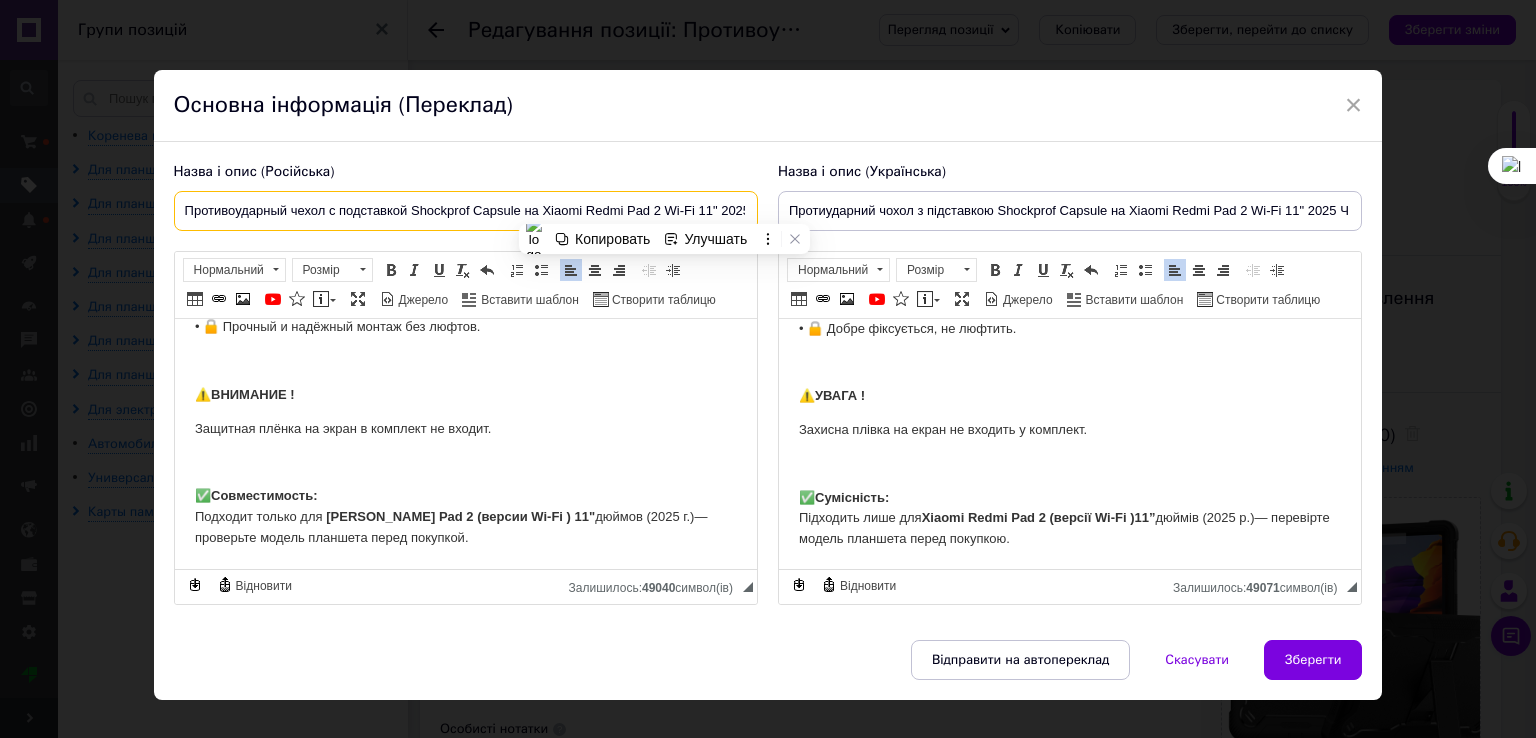 type on "Противоударный чехол с подставкой Shockprof Capsule на Xiaomi Redmi Pad 2 Wi-Fi 11" 2025 Черный" 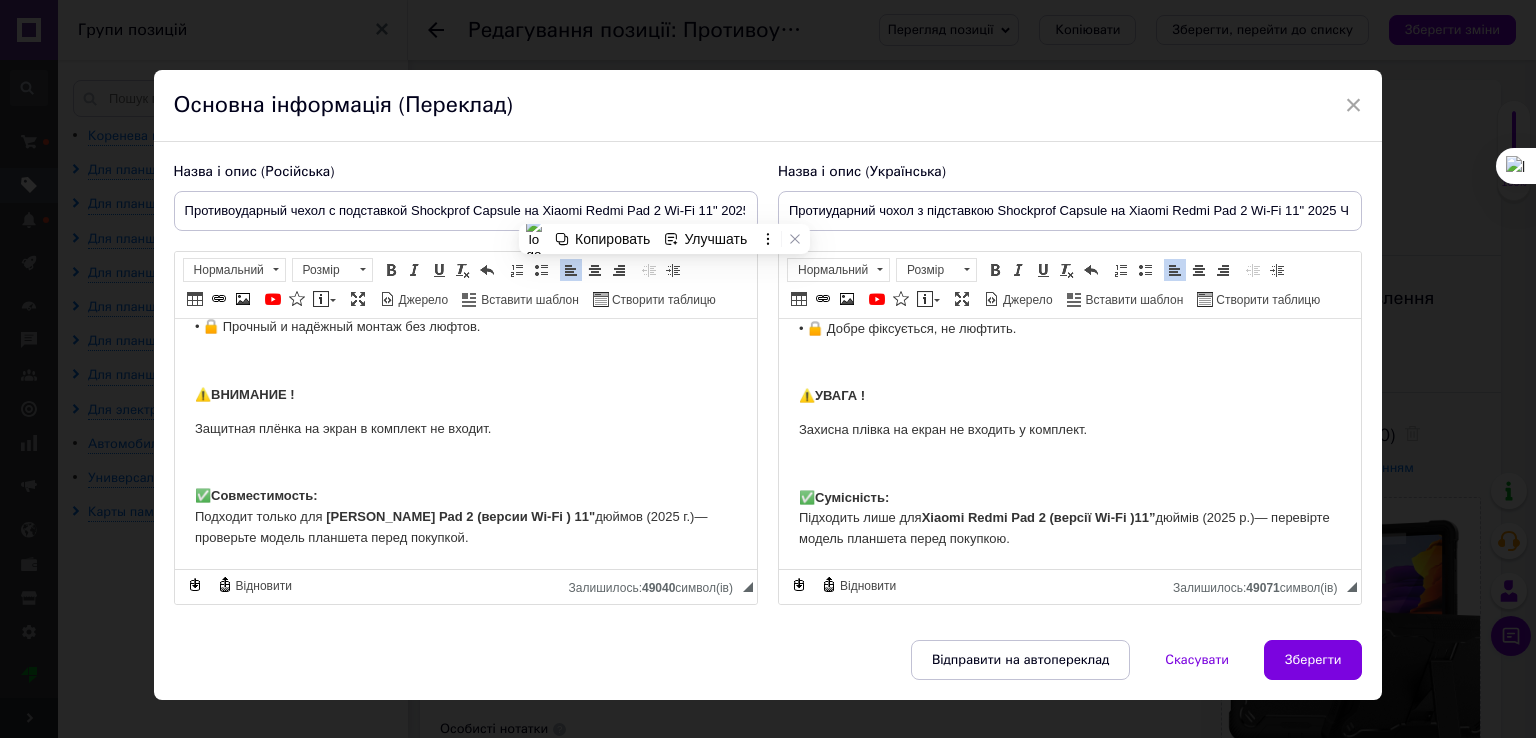 click at bounding box center (465, 361) 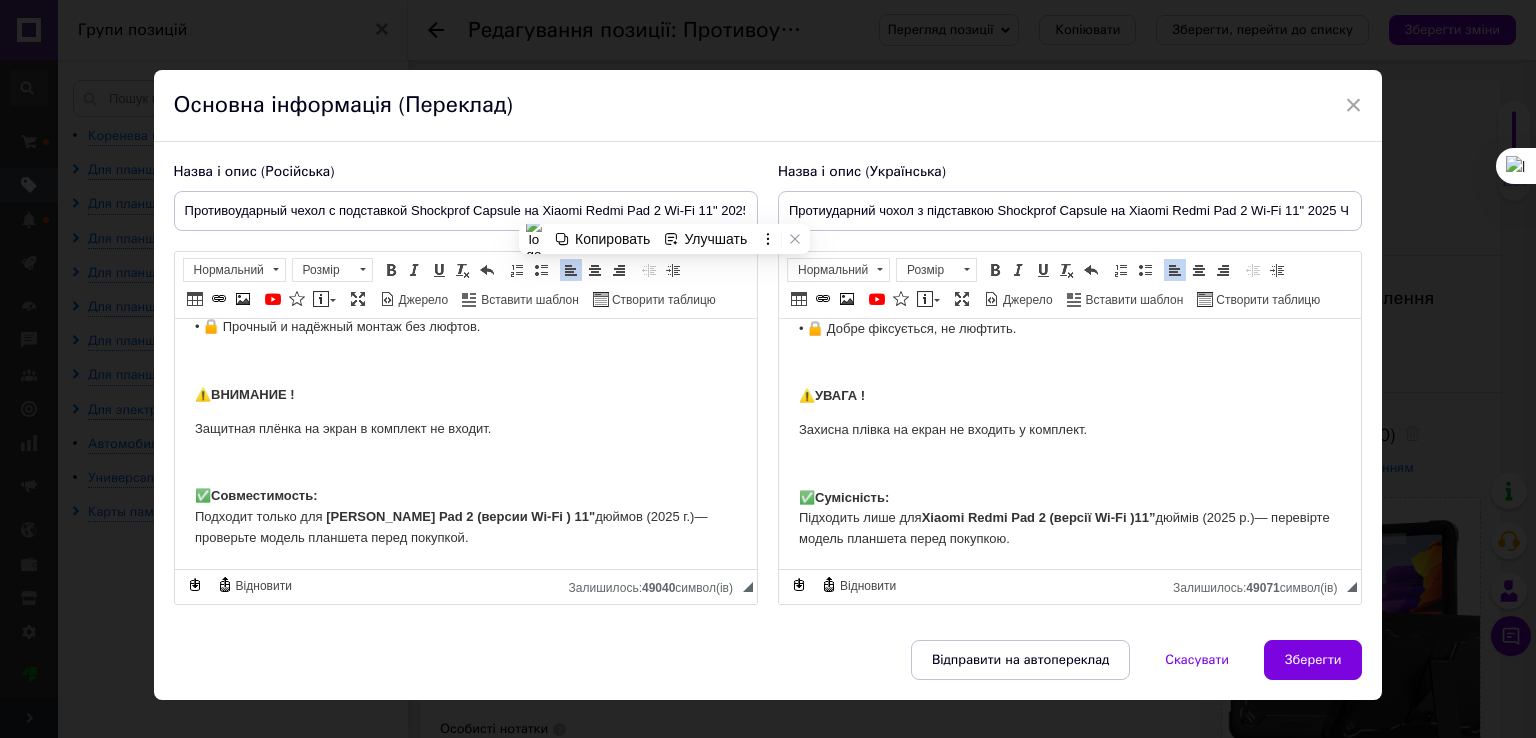 click at bounding box center [1069, 362] 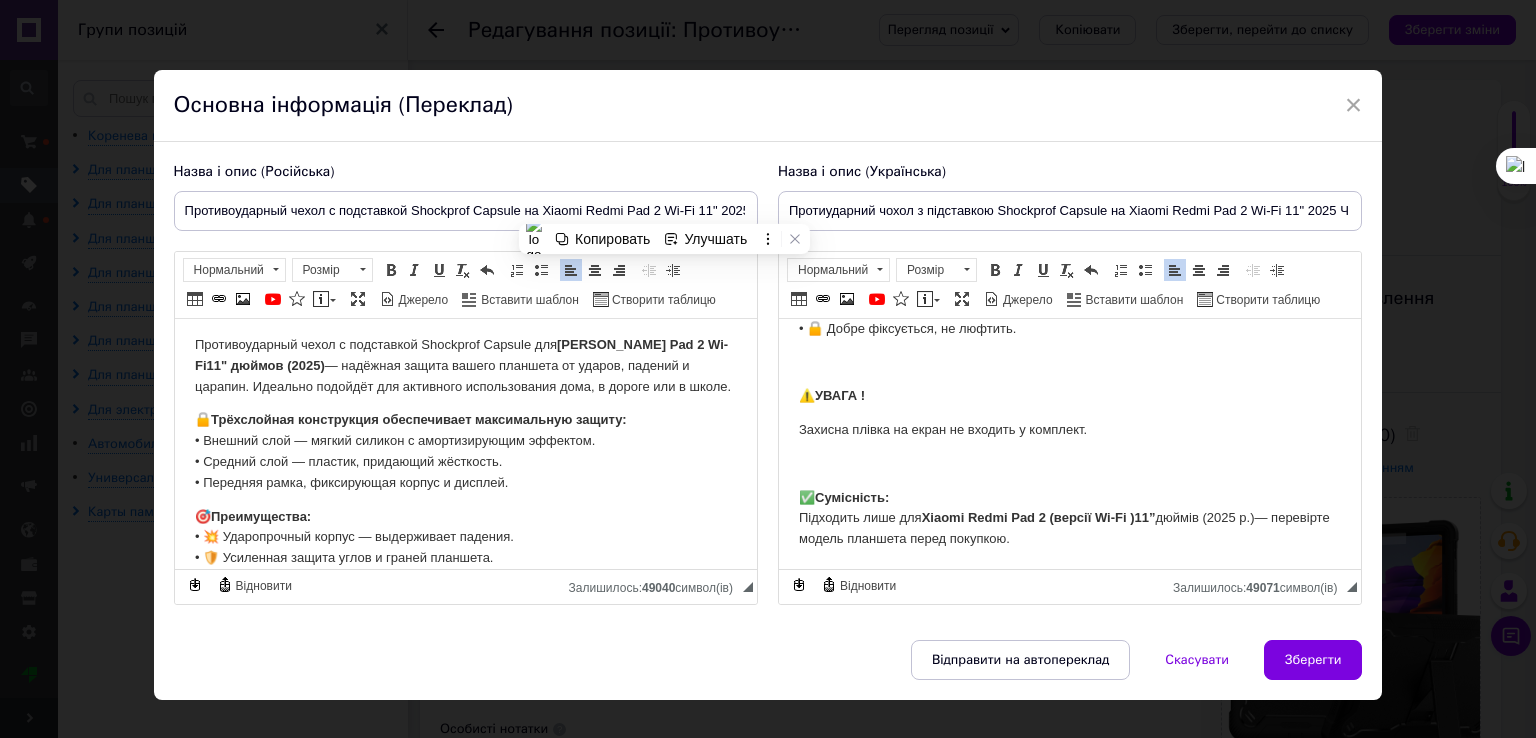 scroll, scrollTop: 0, scrollLeft: 0, axis: both 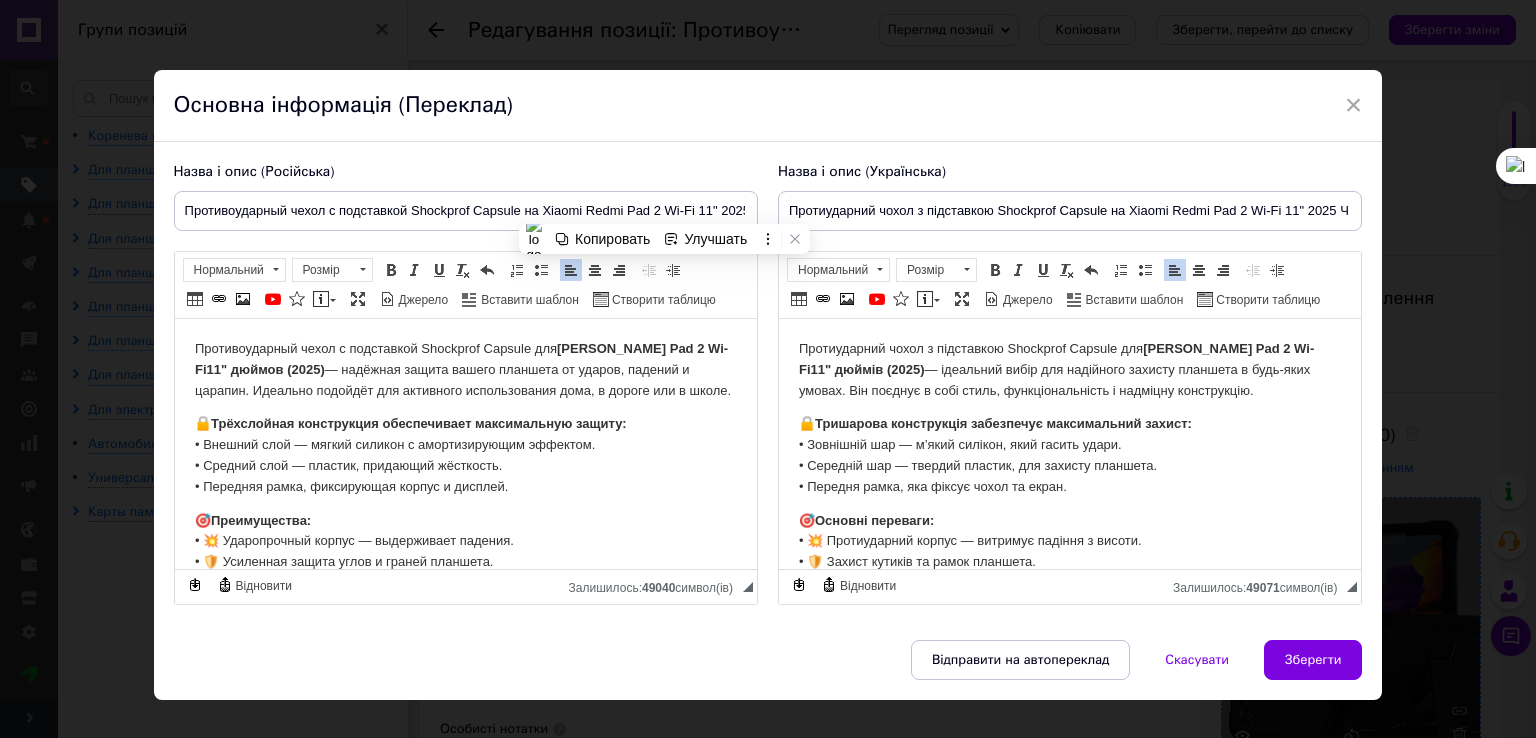 drag, startPoint x: 1307, startPoint y: 654, endPoint x: 1326, endPoint y: 516, distance: 139.30183 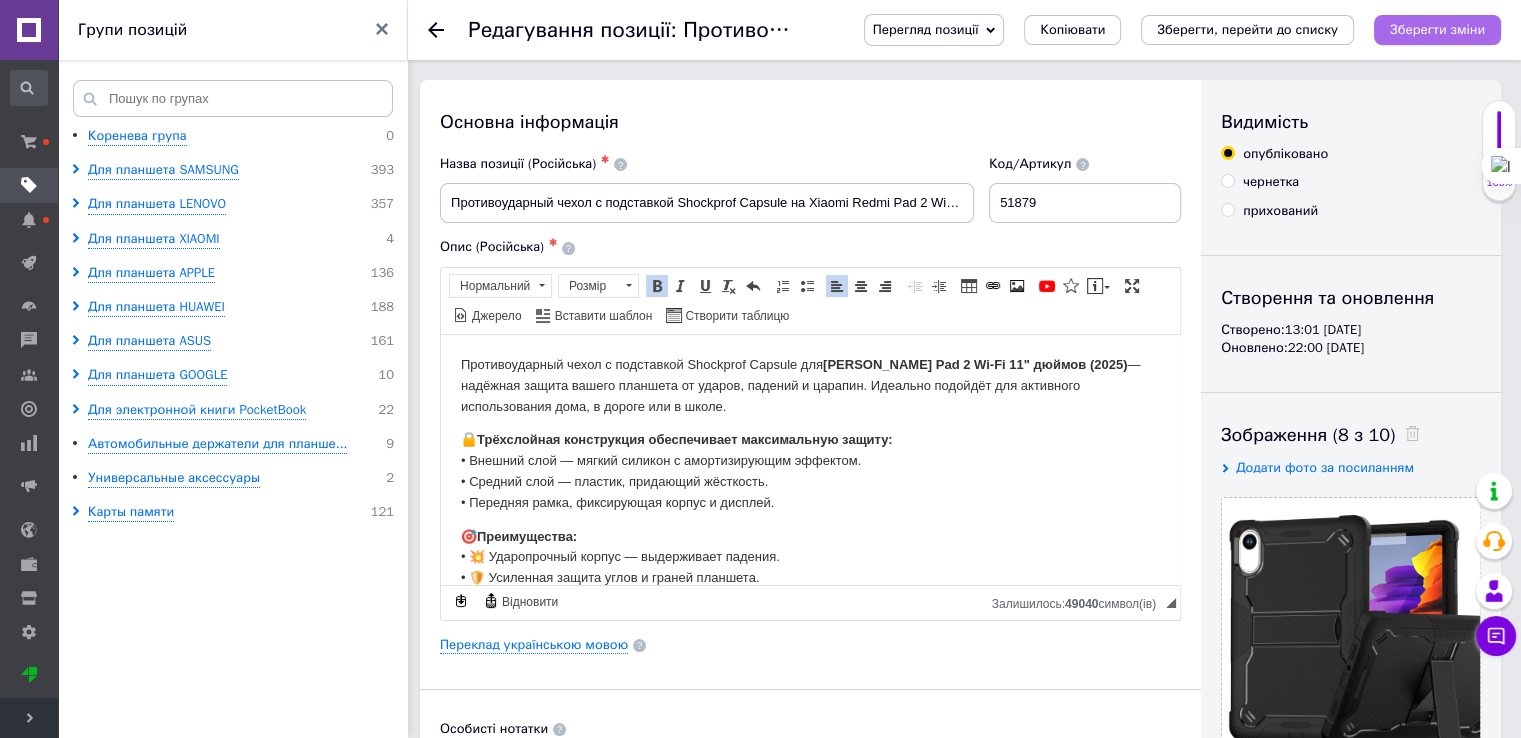 click on "Зберегти зміни" at bounding box center (1437, 30) 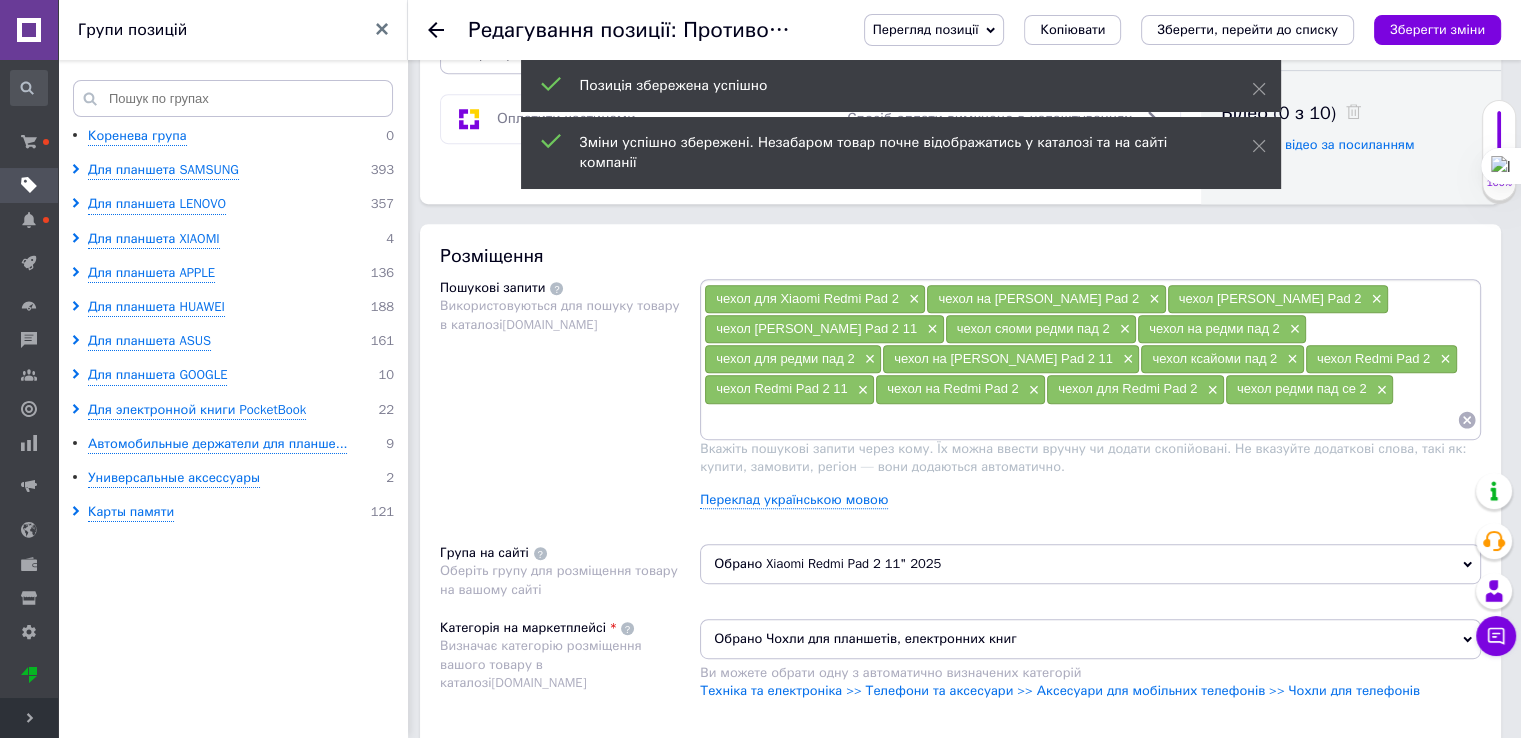 scroll, scrollTop: 1000, scrollLeft: 0, axis: vertical 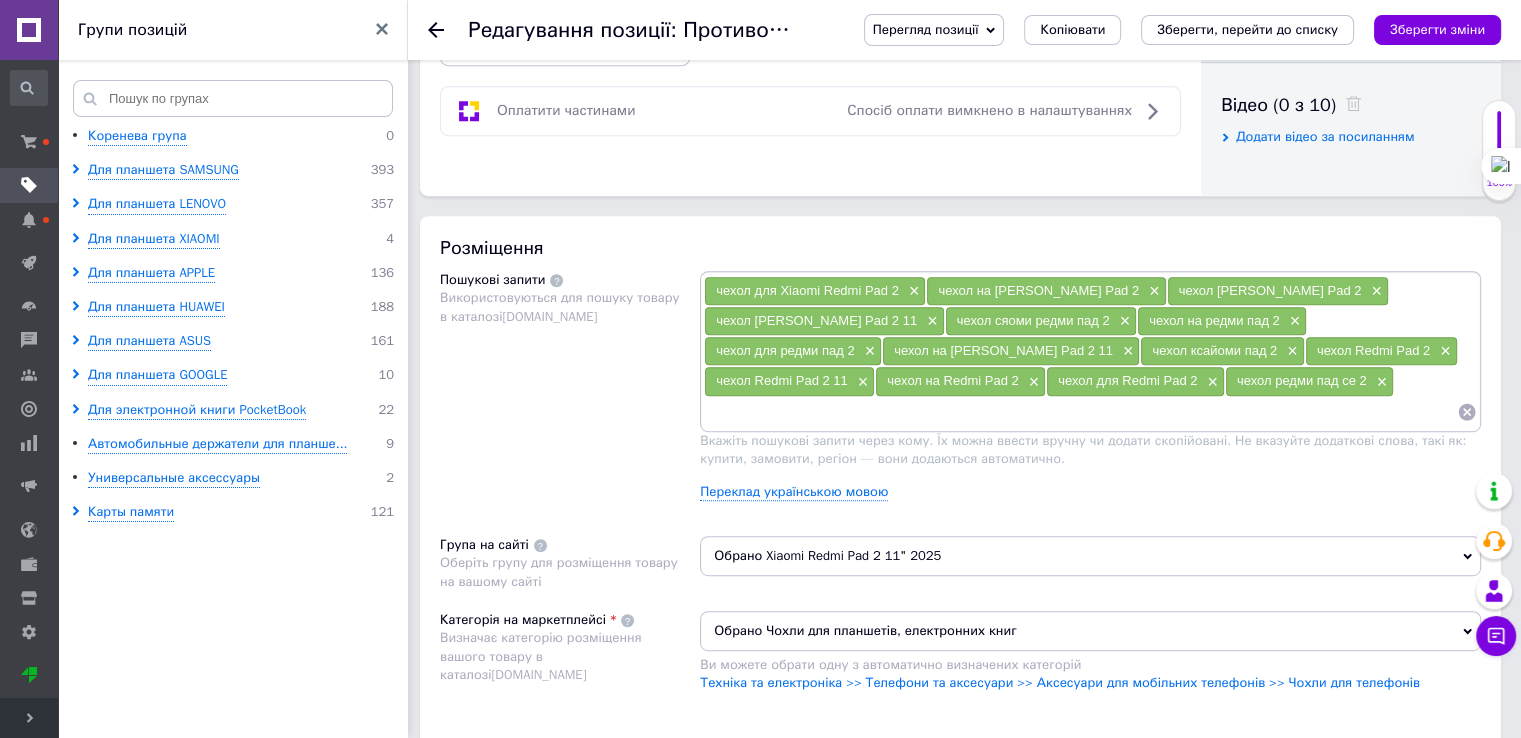drag, startPoint x: 1449, startPoint y: 33, endPoint x: 1164, endPoint y: 216, distance: 338.69455 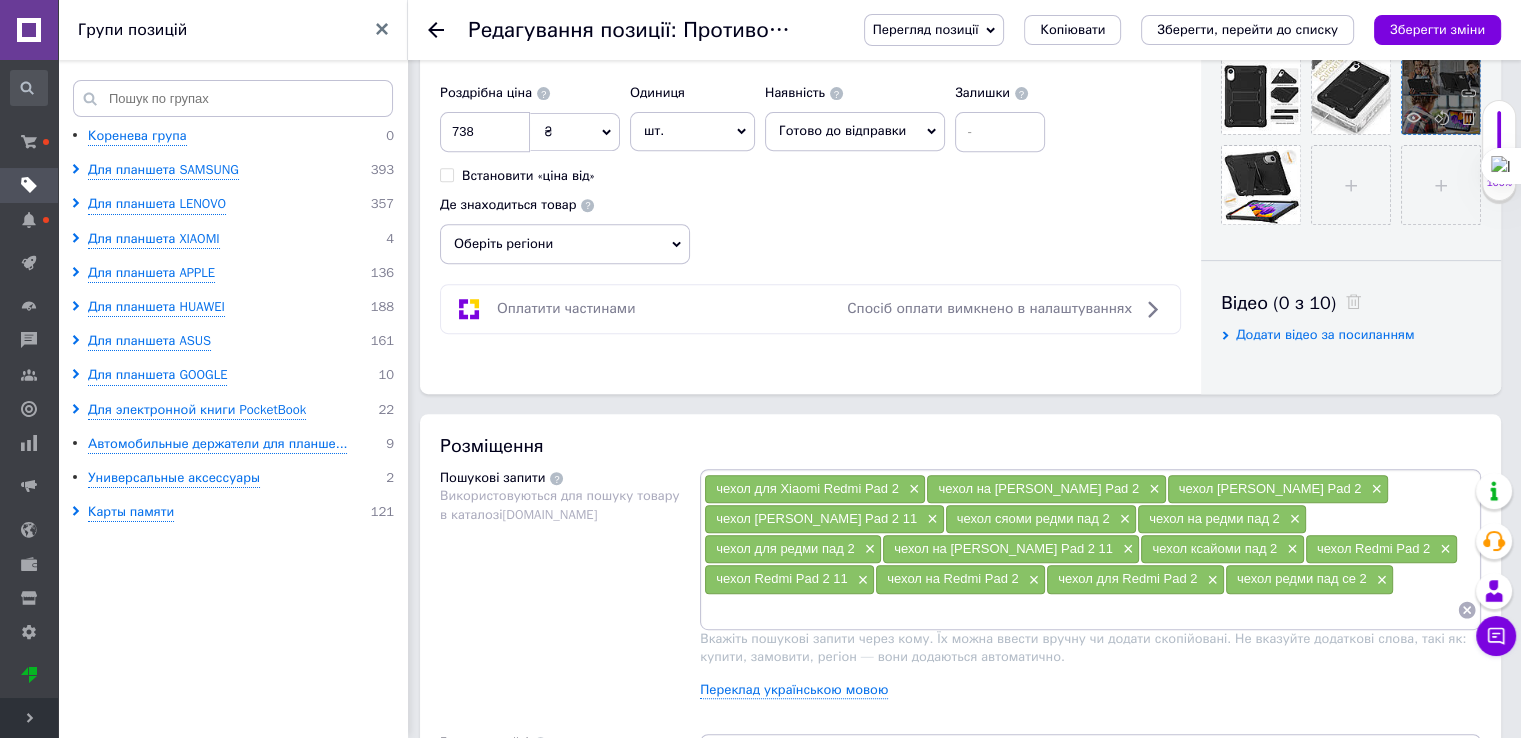 scroll, scrollTop: 800, scrollLeft: 0, axis: vertical 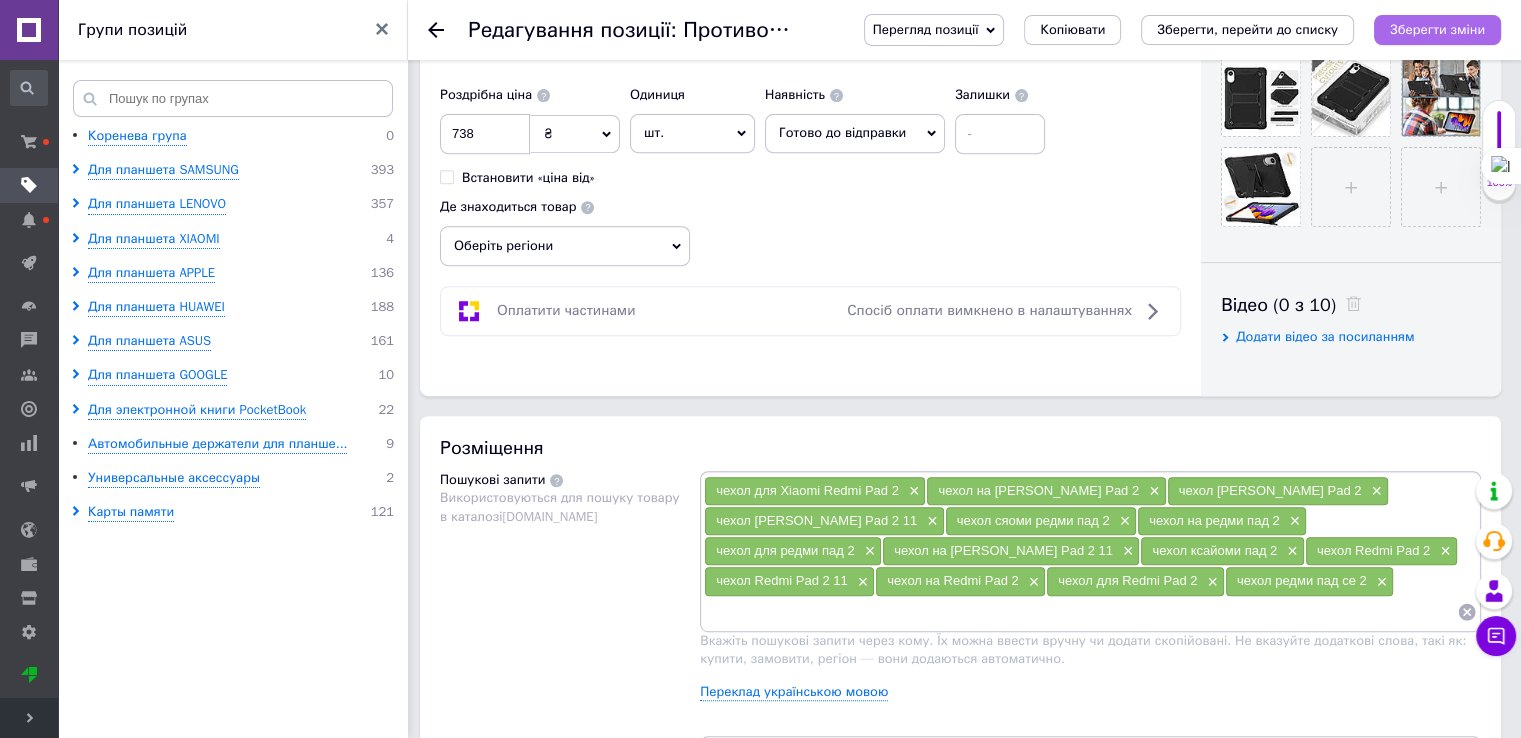 click on "Зберегти зміни" at bounding box center [1437, 29] 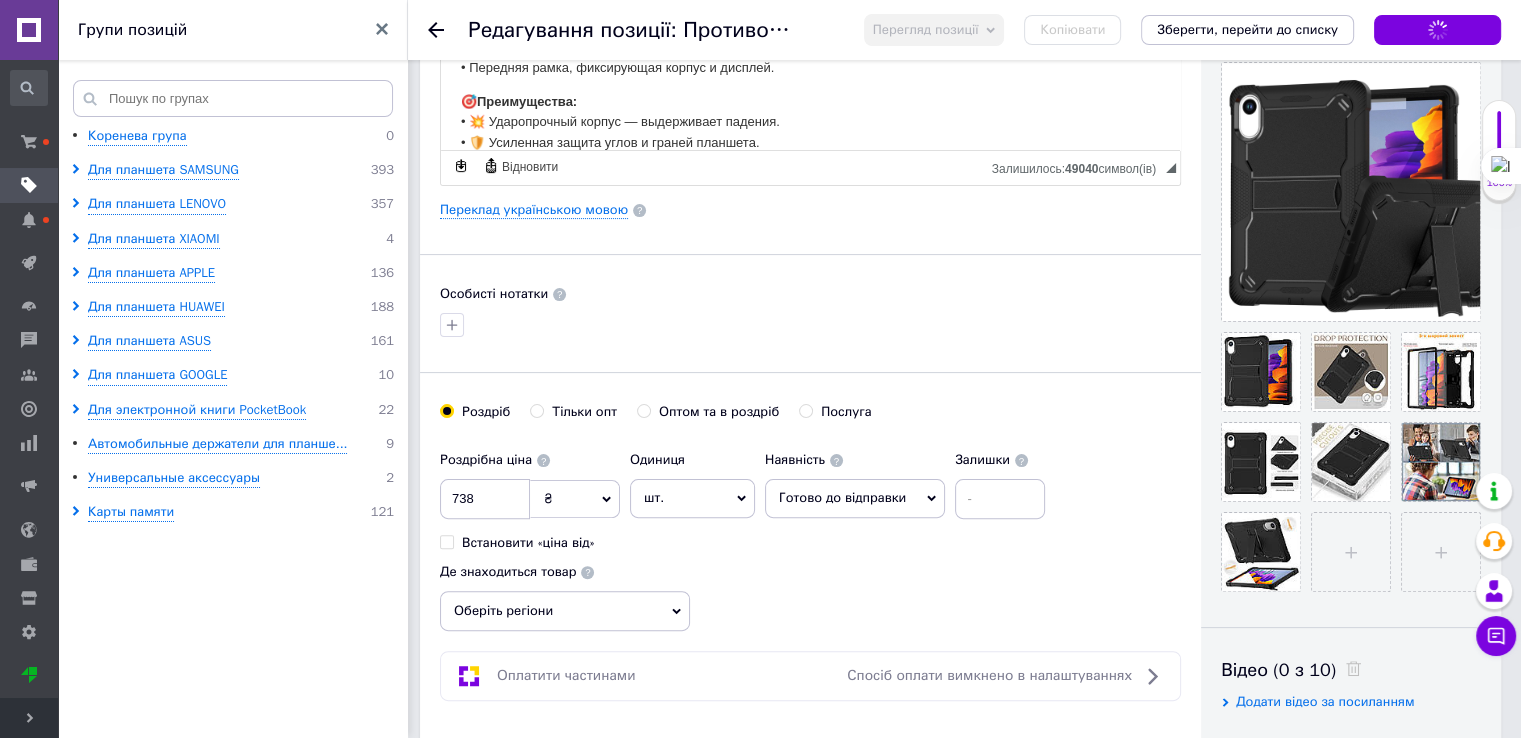 scroll, scrollTop: 400, scrollLeft: 0, axis: vertical 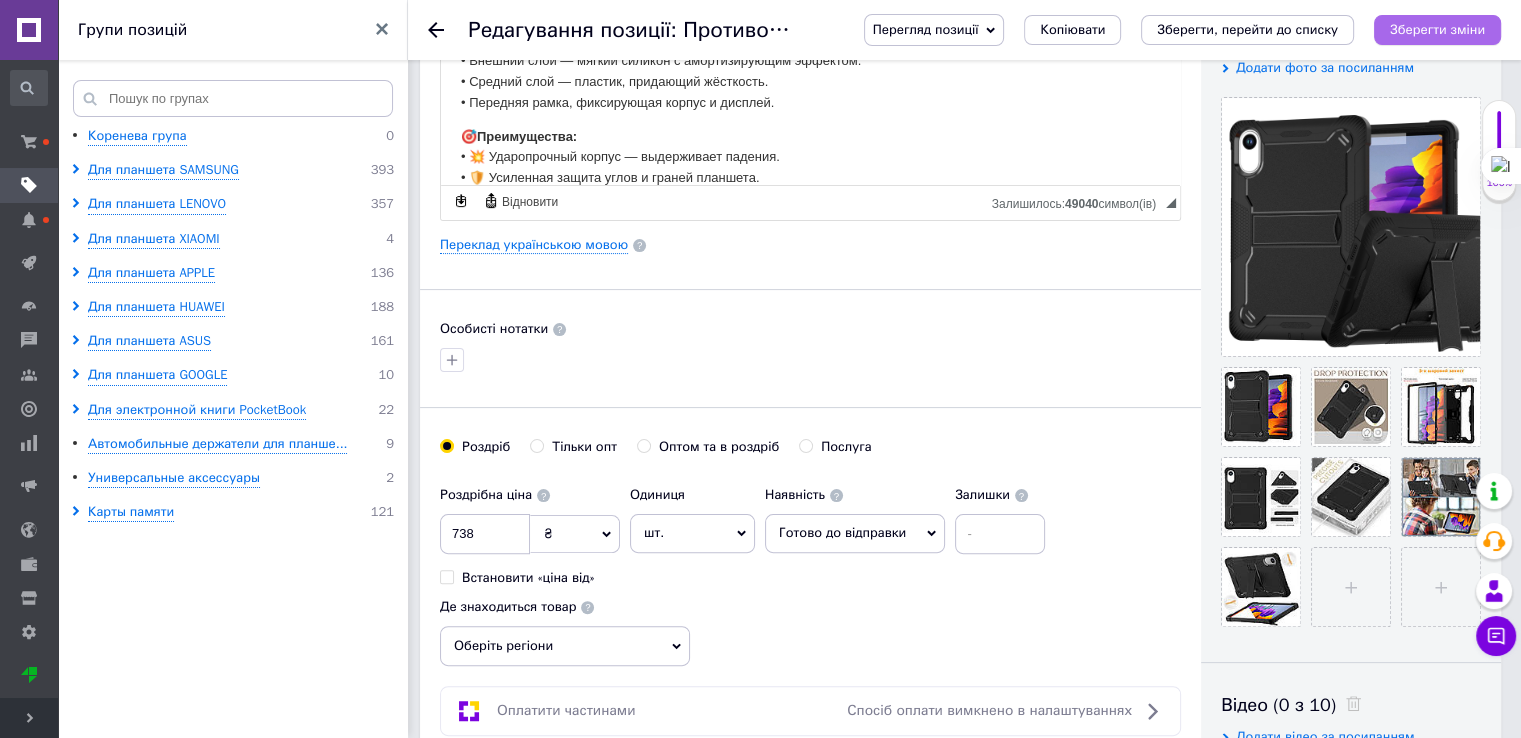 click on "Зберегти зміни" at bounding box center (1437, 29) 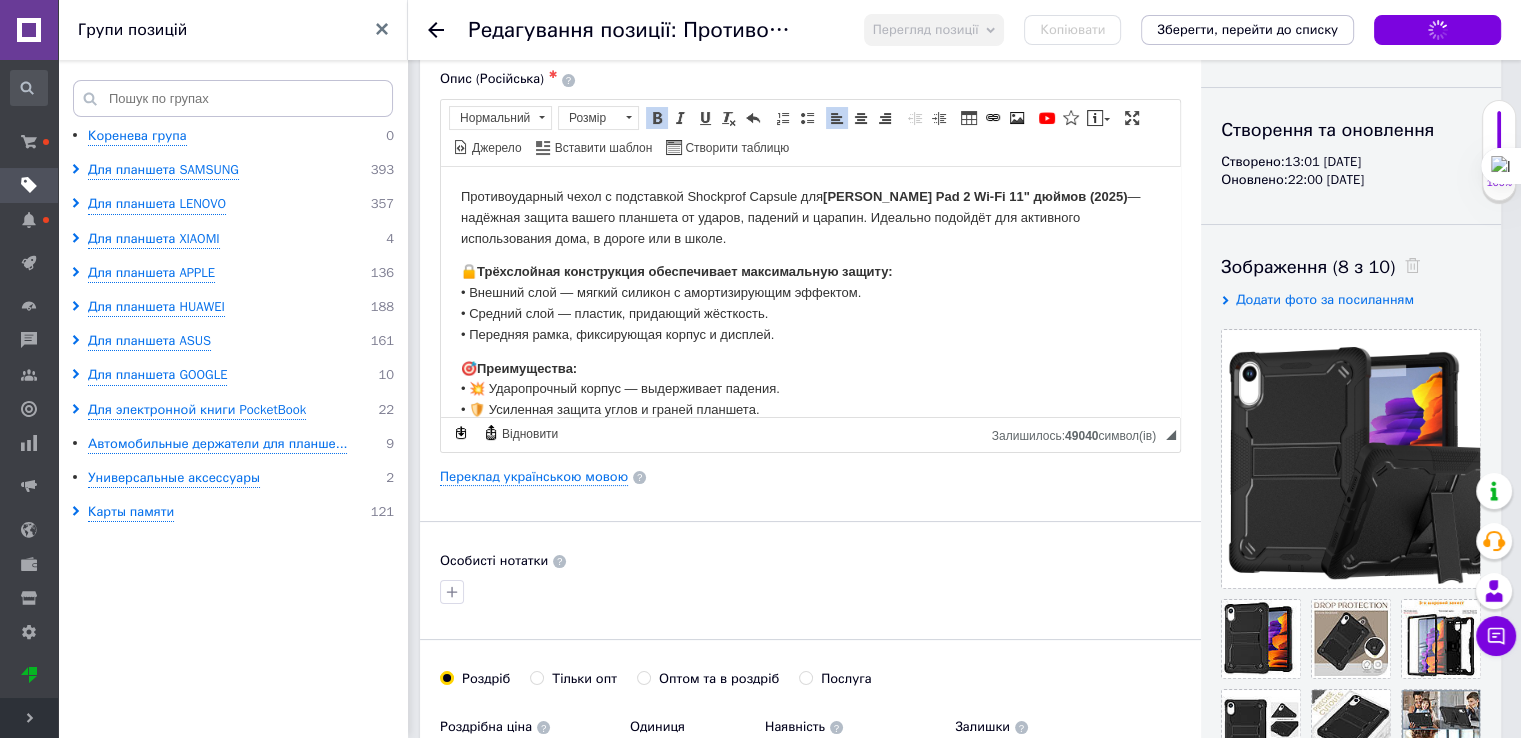 scroll, scrollTop: 0, scrollLeft: 0, axis: both 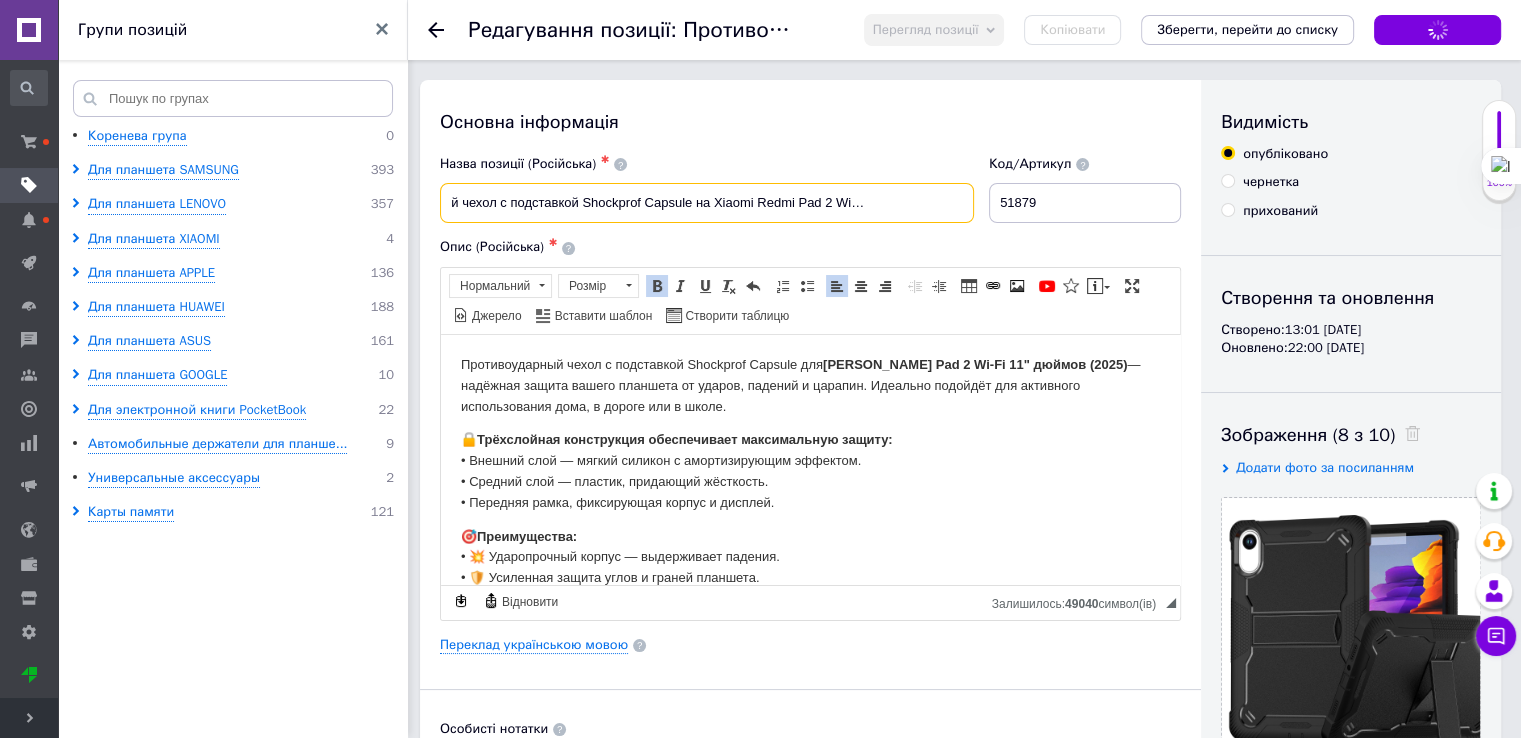 drag, startPoint x: 875, startPoint y: 210, endPoint x: 1061, endPoint y: 226, distance: 186.6869 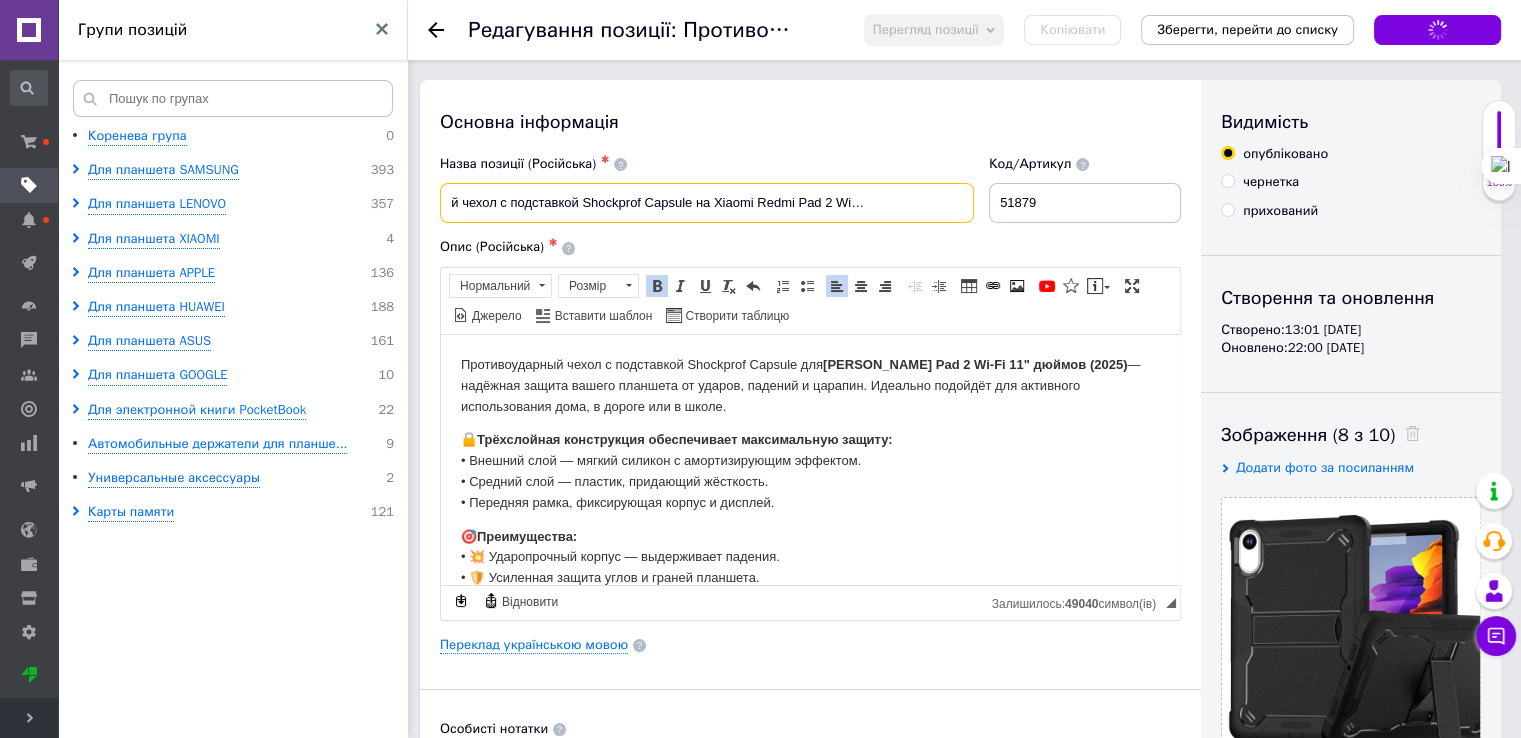 click on "Назва позиції (Російська) ✱ Противоударный чехол с подставкой Shockprof Capsule на Xiaomi Redmi Pad 2 Wi-Fi 11" 2025 Черный Код/Артикул 51879" at bounding box center (811, 189) 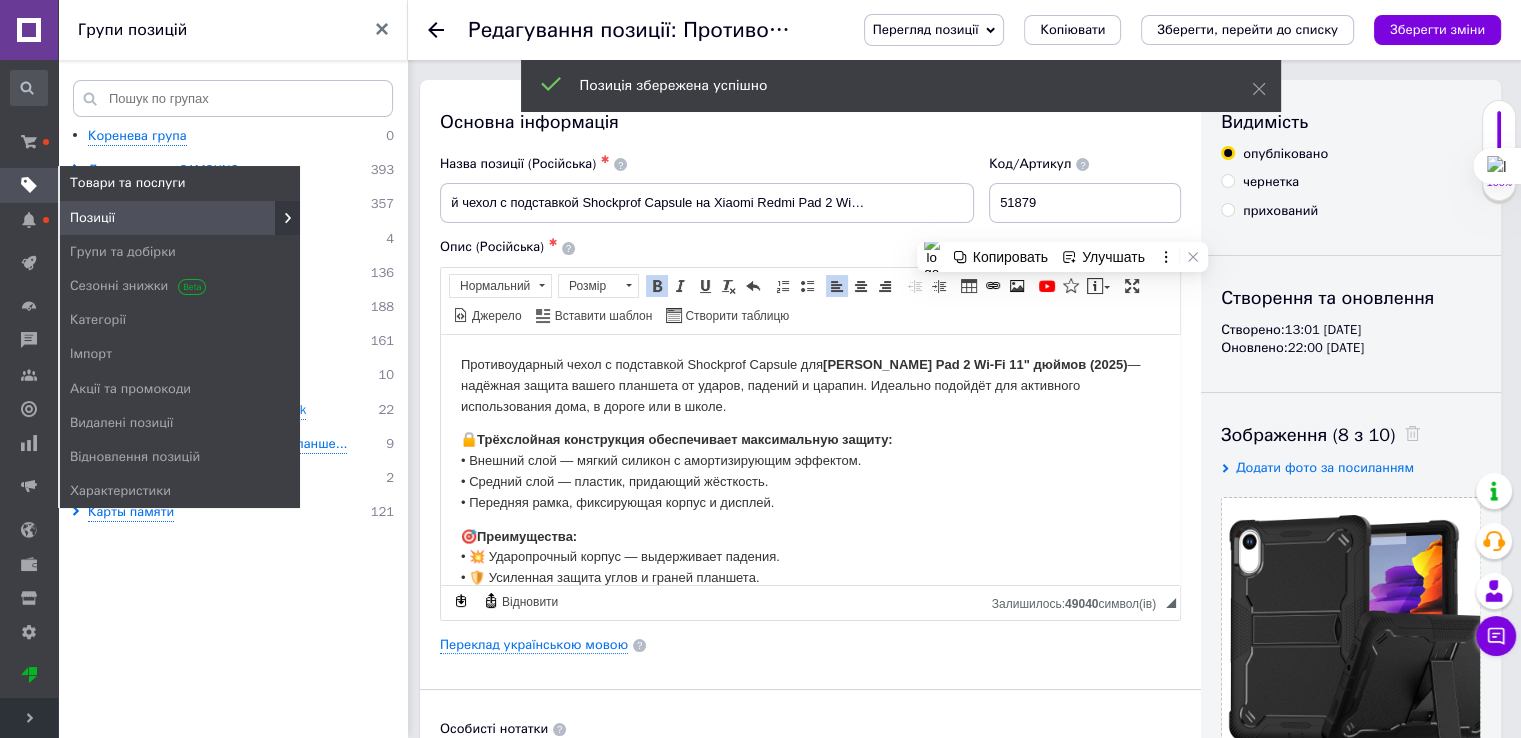 drag, startPoint x: 24, startPoint y: 182, endPoint x: 290, endPoint y: 65, distance: 290.5942 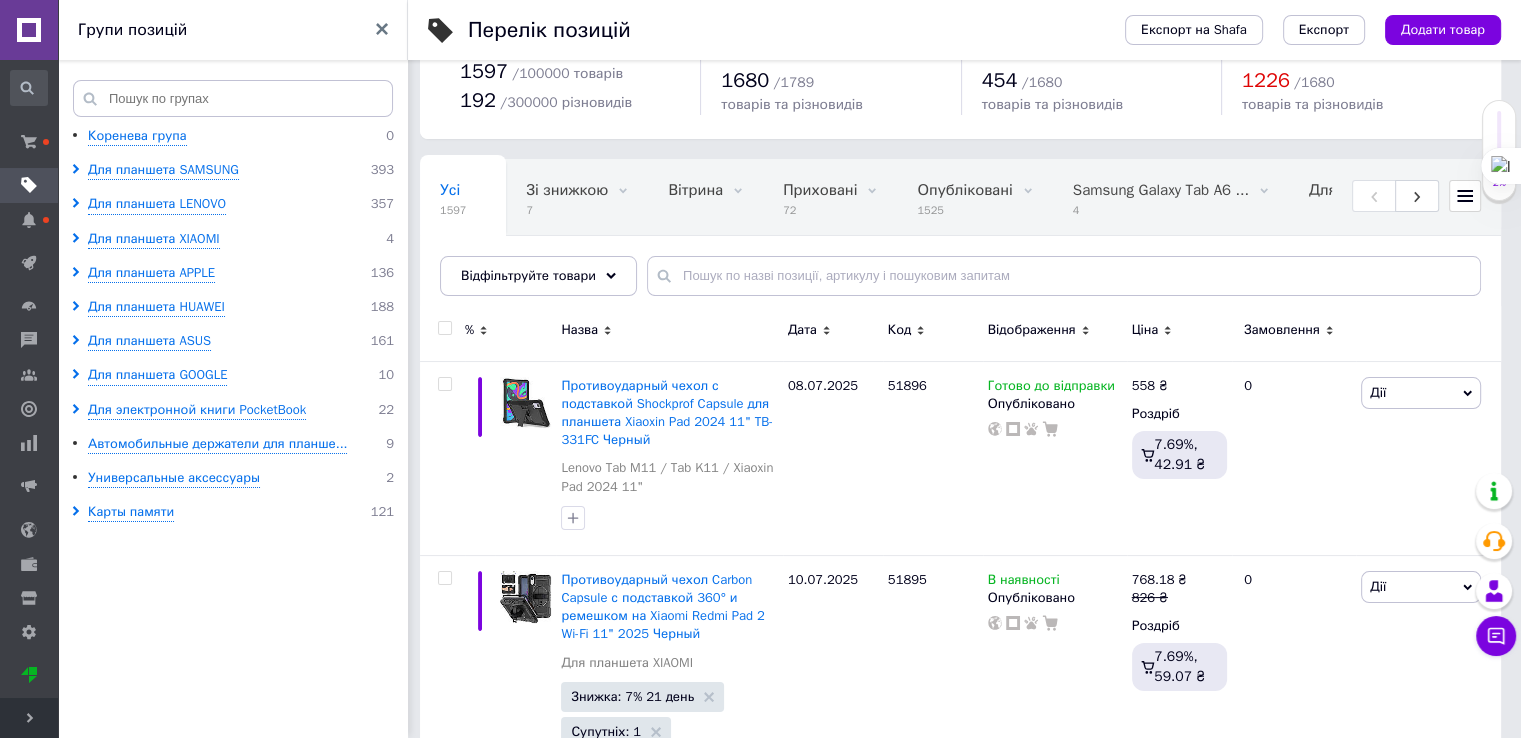 scroll, scrollTop: 200, scrollLeft: 0, axis: vertical 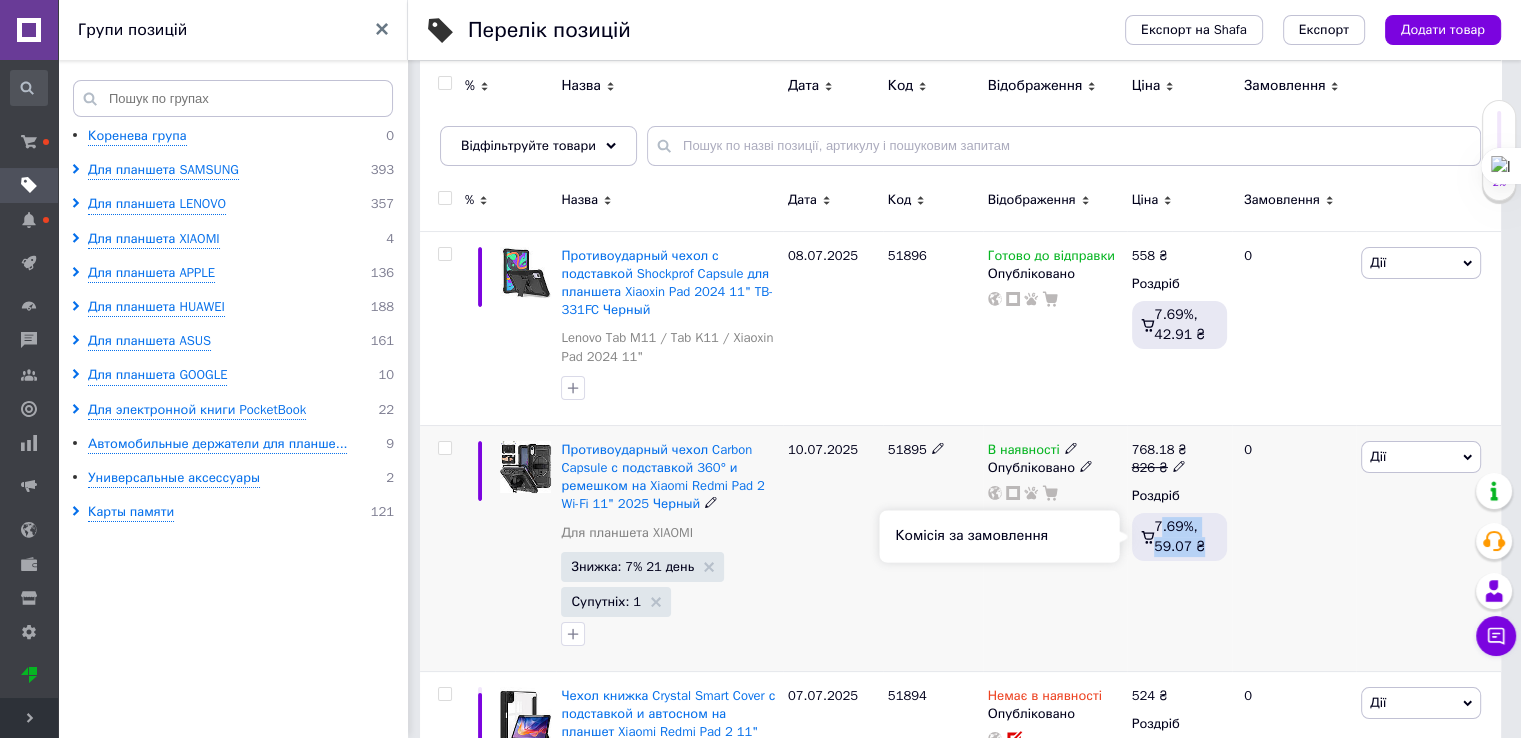 drag, startPoint x: 1162, startPoint y: 525, endPoint x: 1204, endPoint y: 556, distance: 52.201534 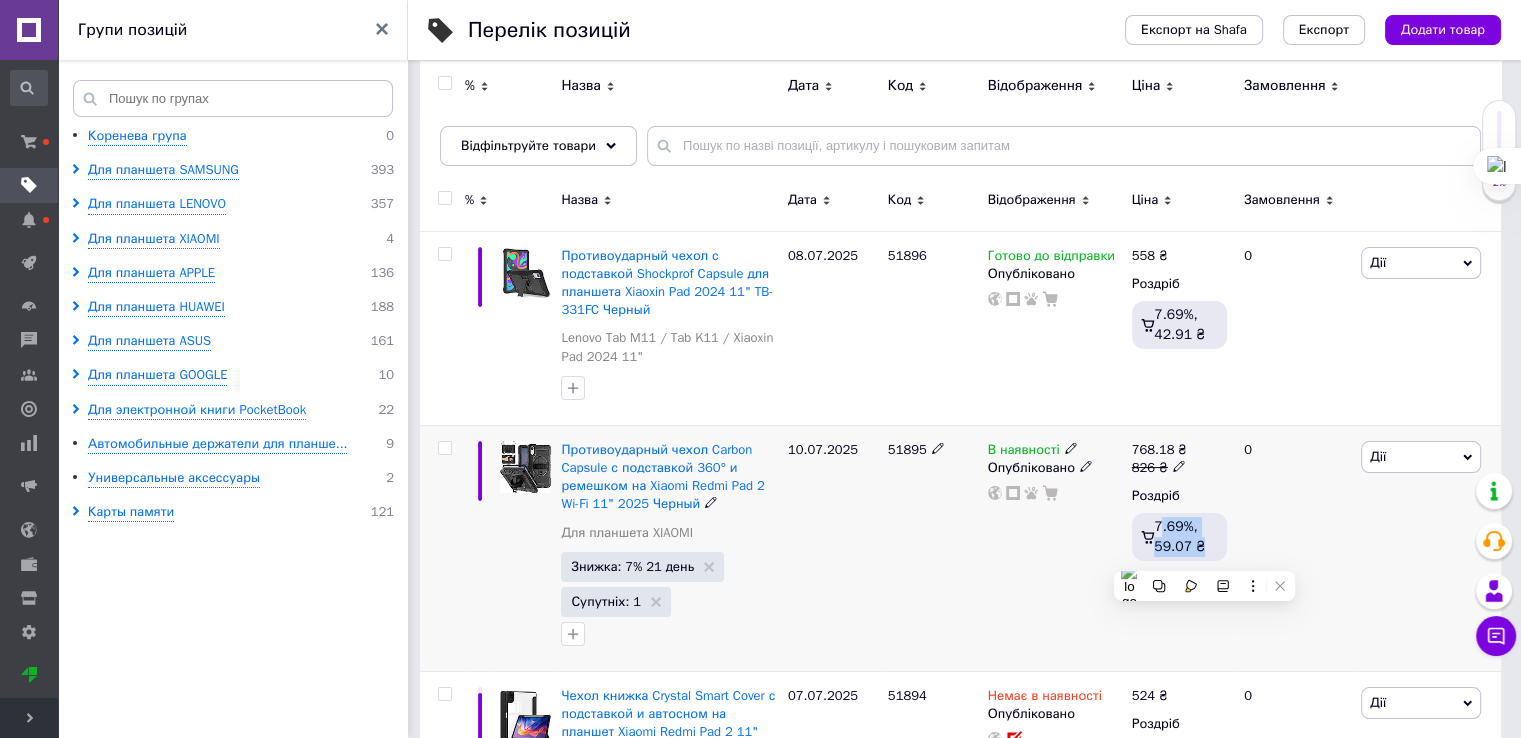 click on "10.07.2025" at bounding box center [833, 548] 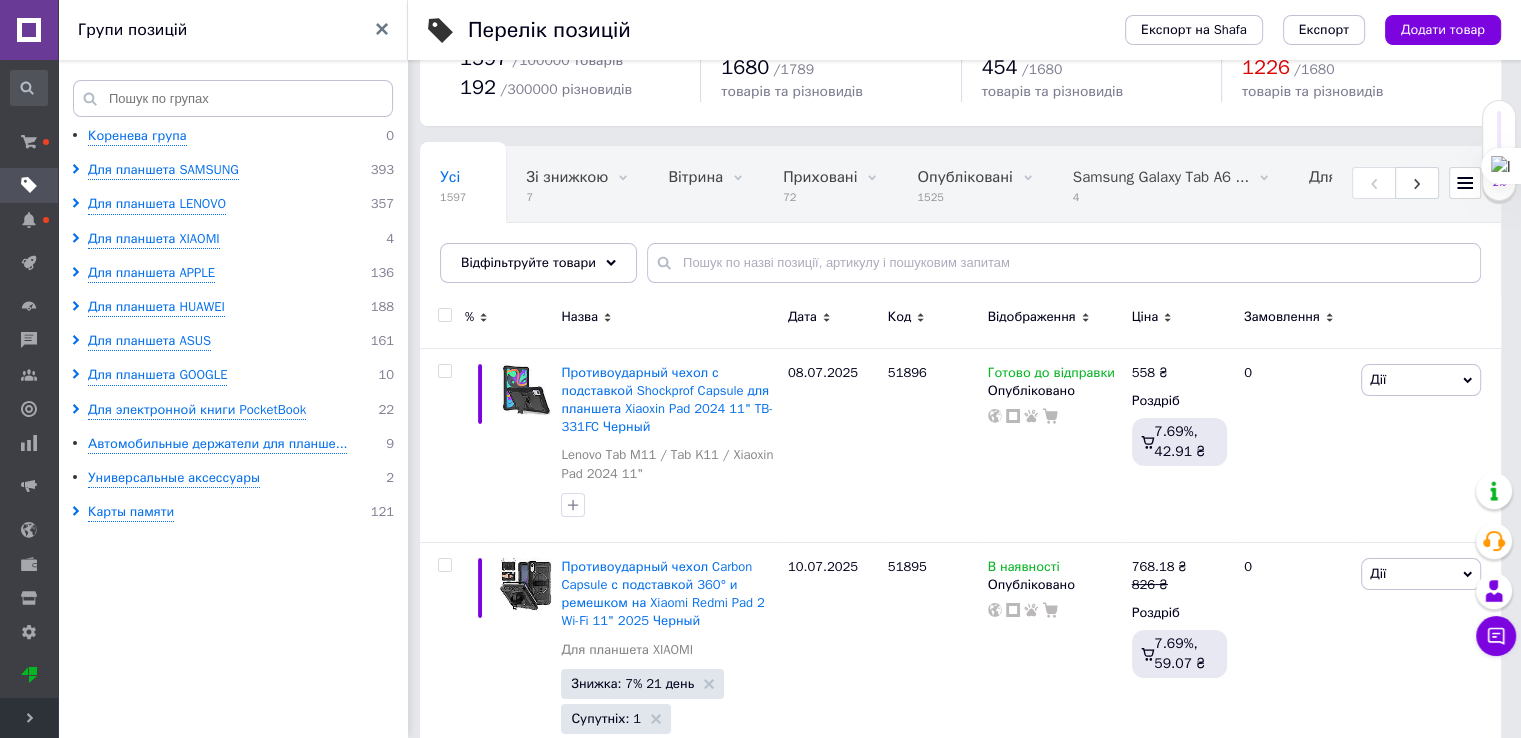 scroll, scrollTop: 200, scrollLeft: 0, axis: vertical 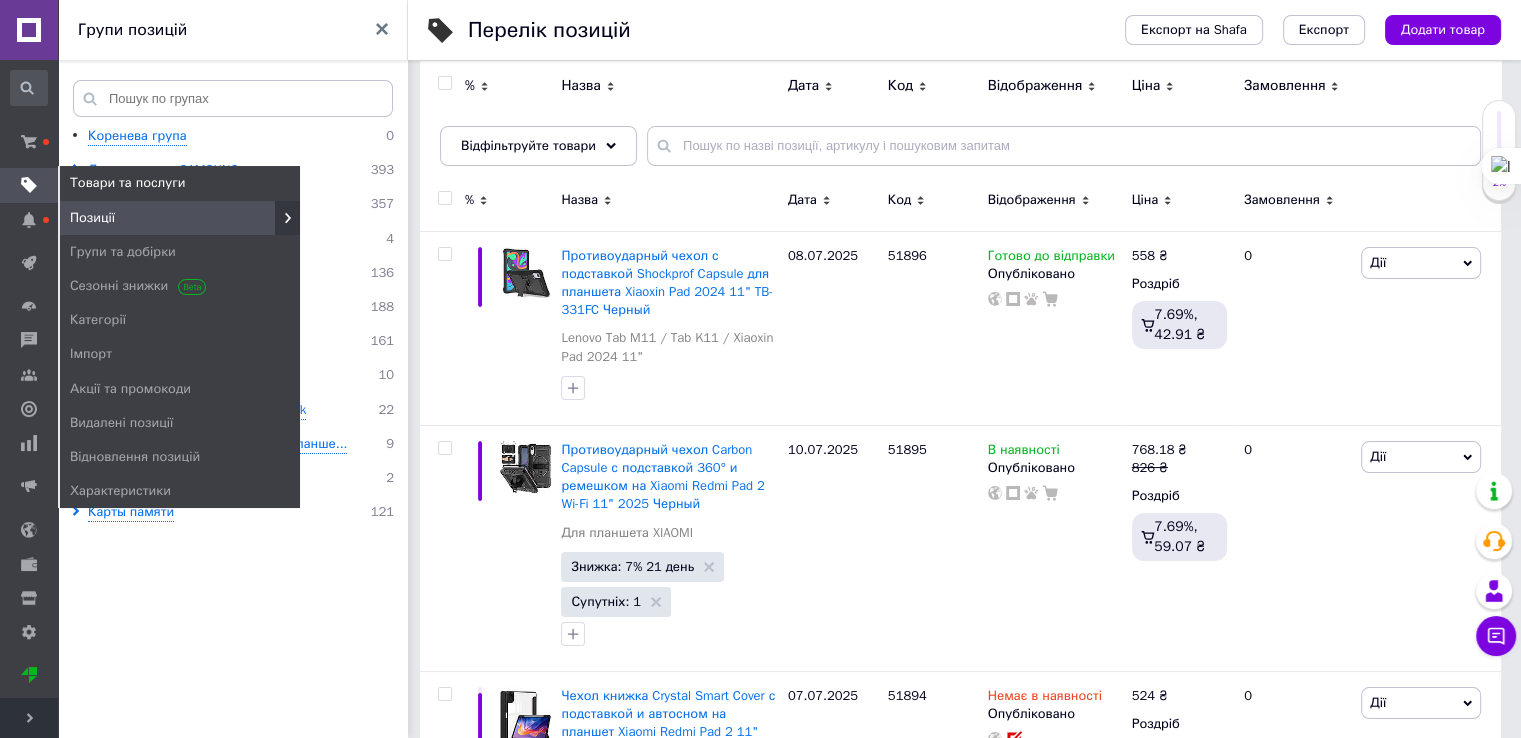 drag, startPoint x: 33, startPoint y: 185, endPoint x: 227, endPoint y: 123, distance: 203.6664 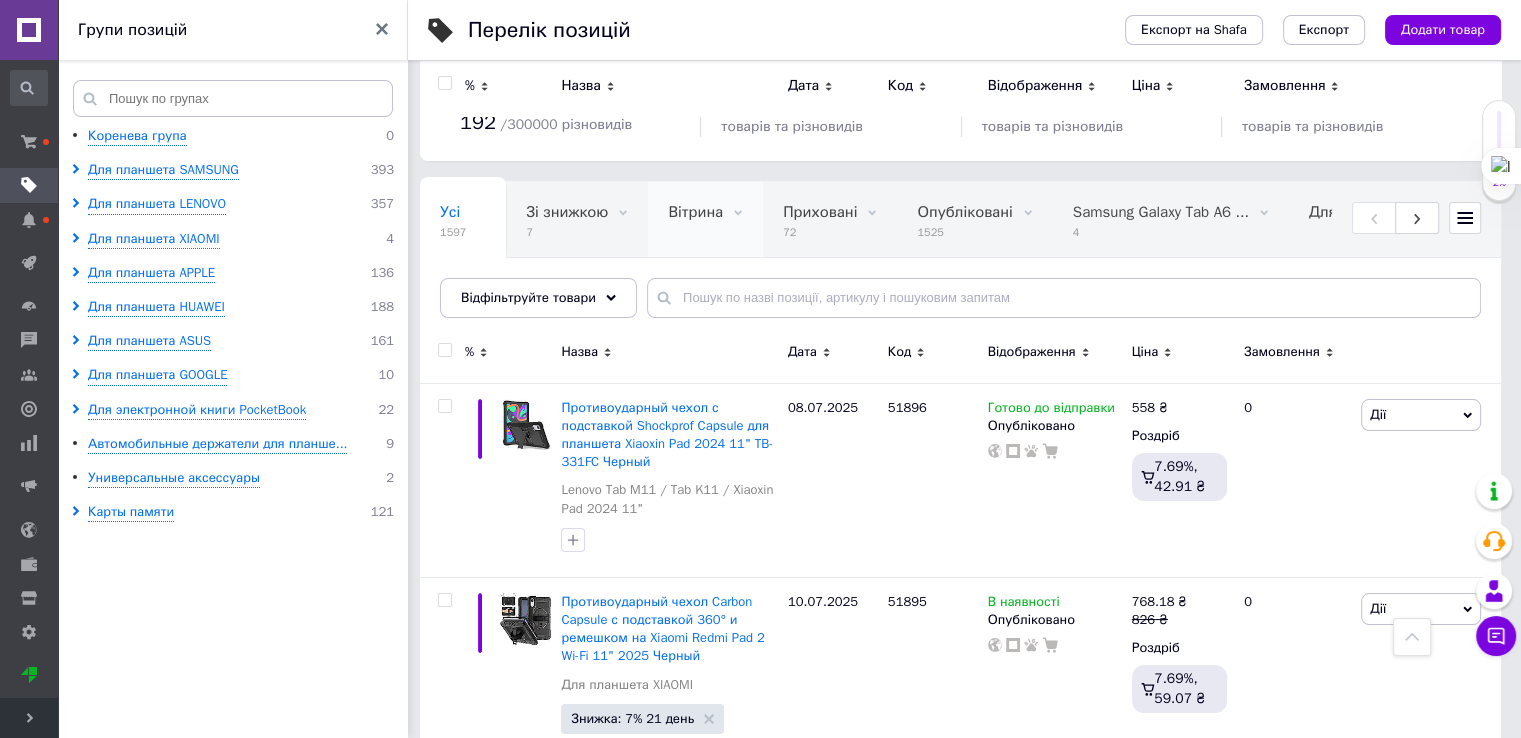 scroll, scrollTop: 0, scrollLeft: 0, axis: both 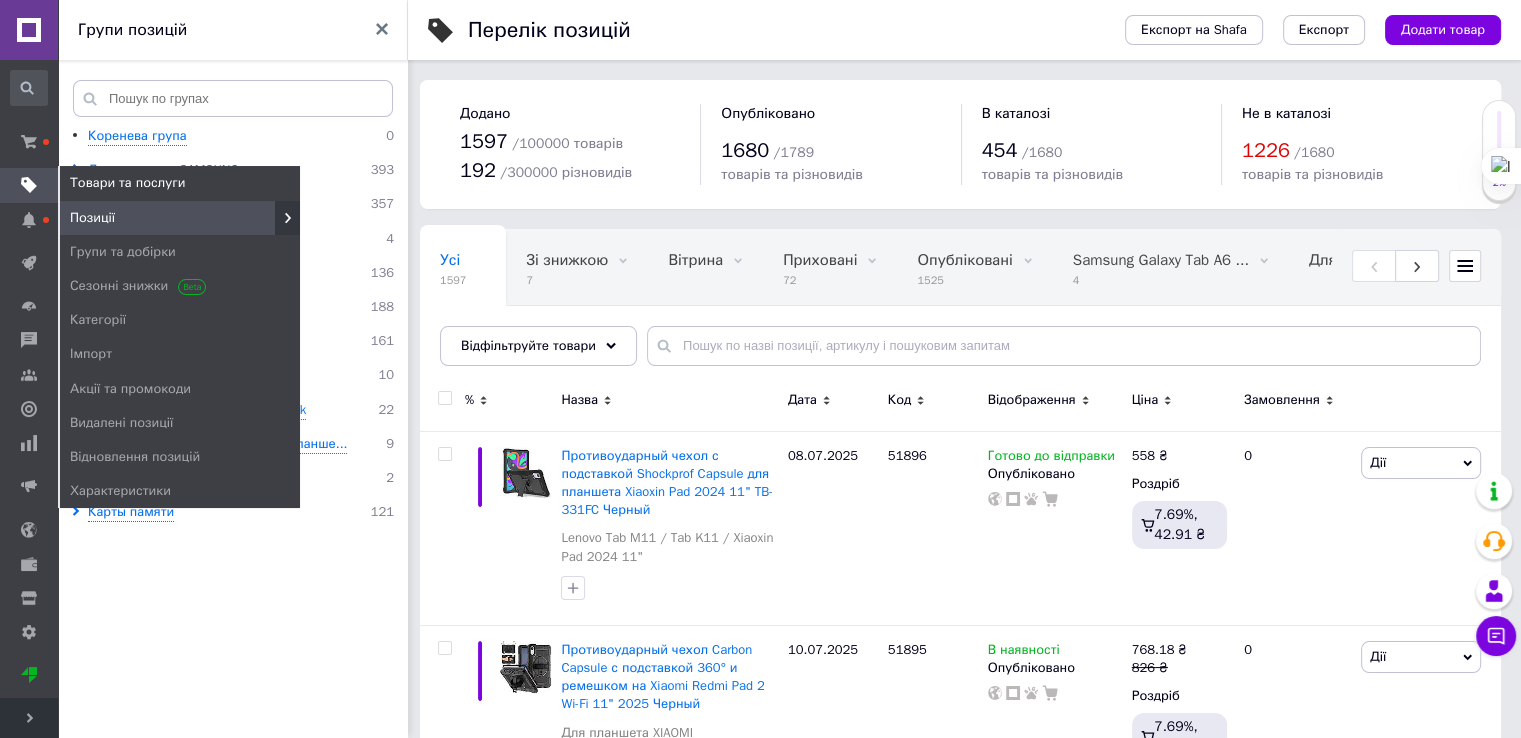 click at bounding box center [29, 185] 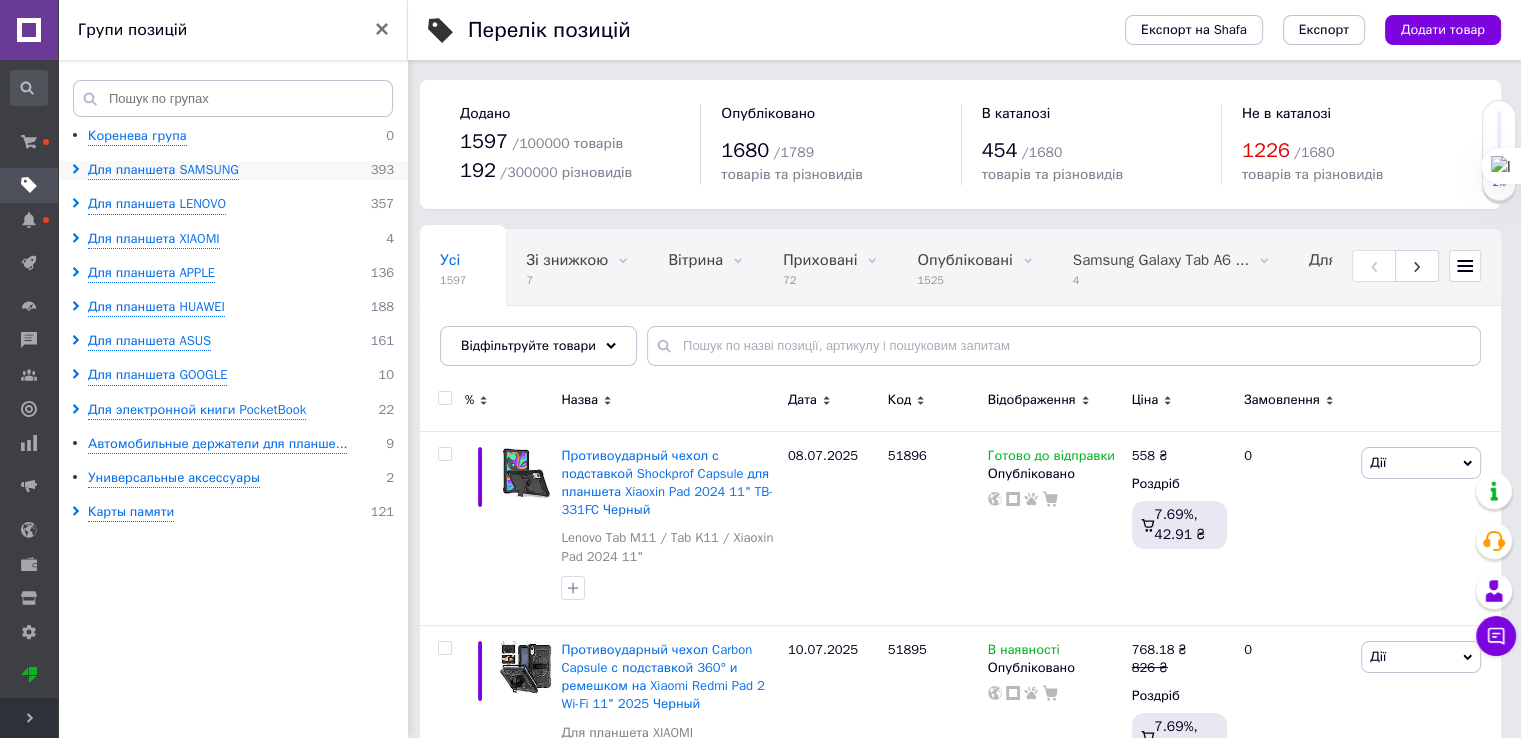 click 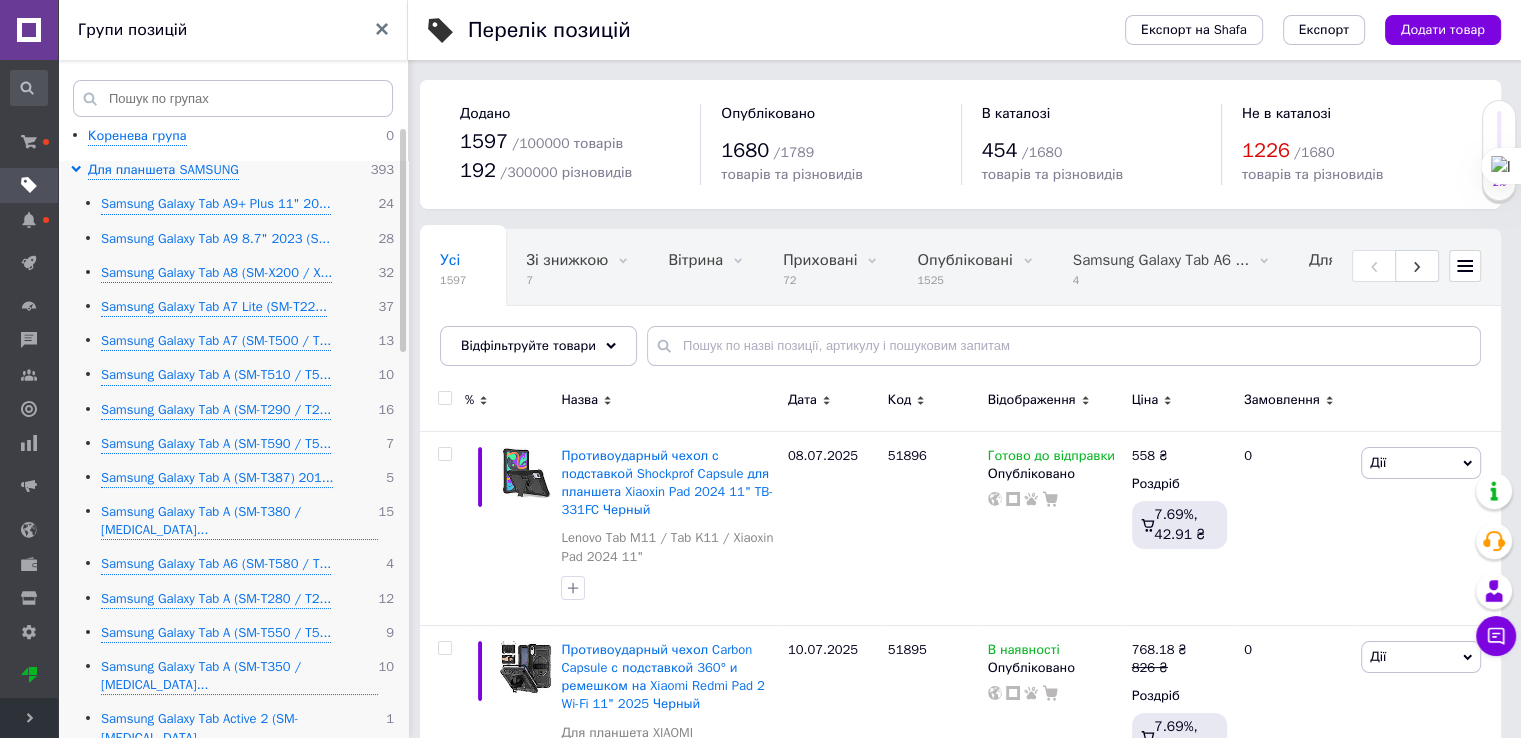 click on "Samsung Galaxy Tab A9 8.7" 2023 (S..." at bounding box center (215, 239) 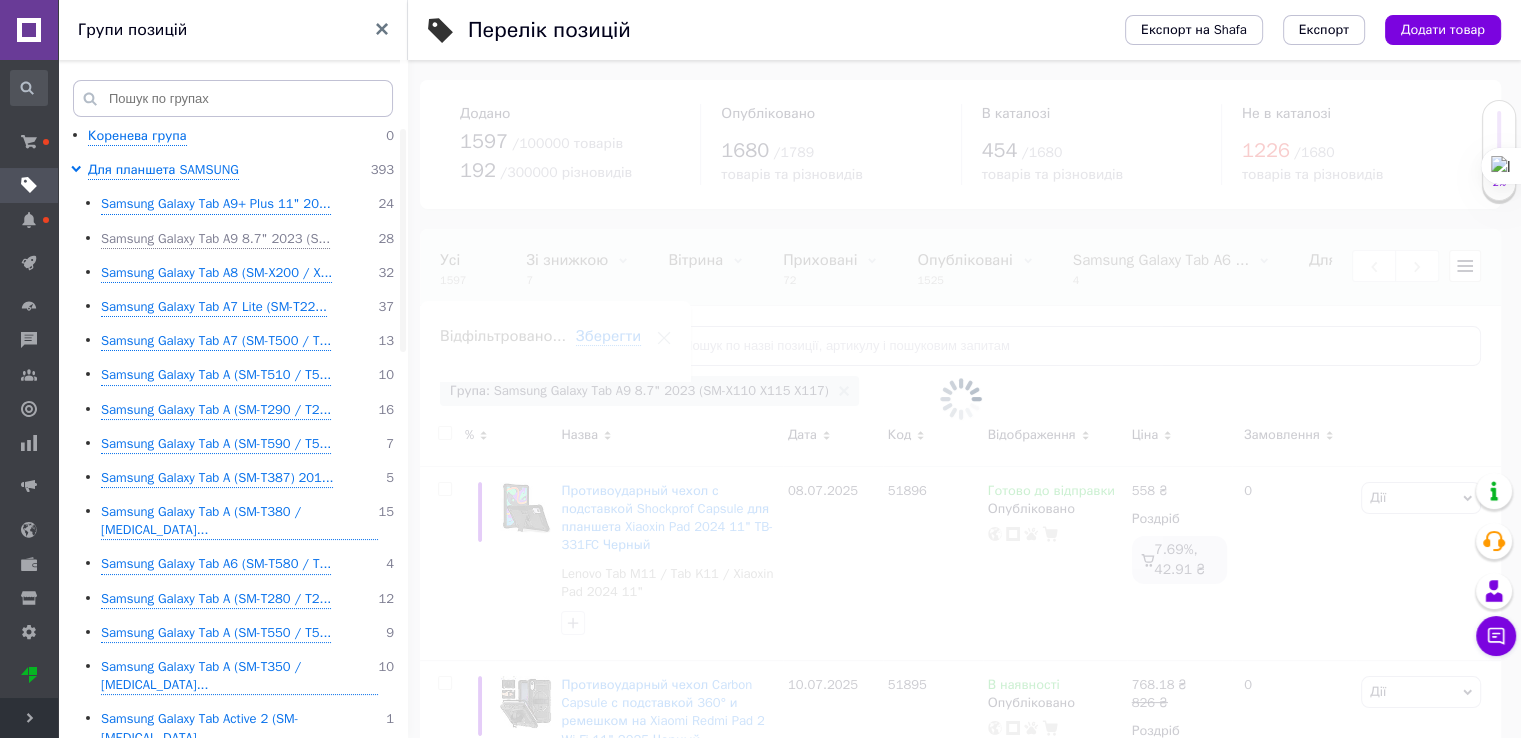 scroll, scrollTop: 0, scrollLeft: 787, axis: horizontal 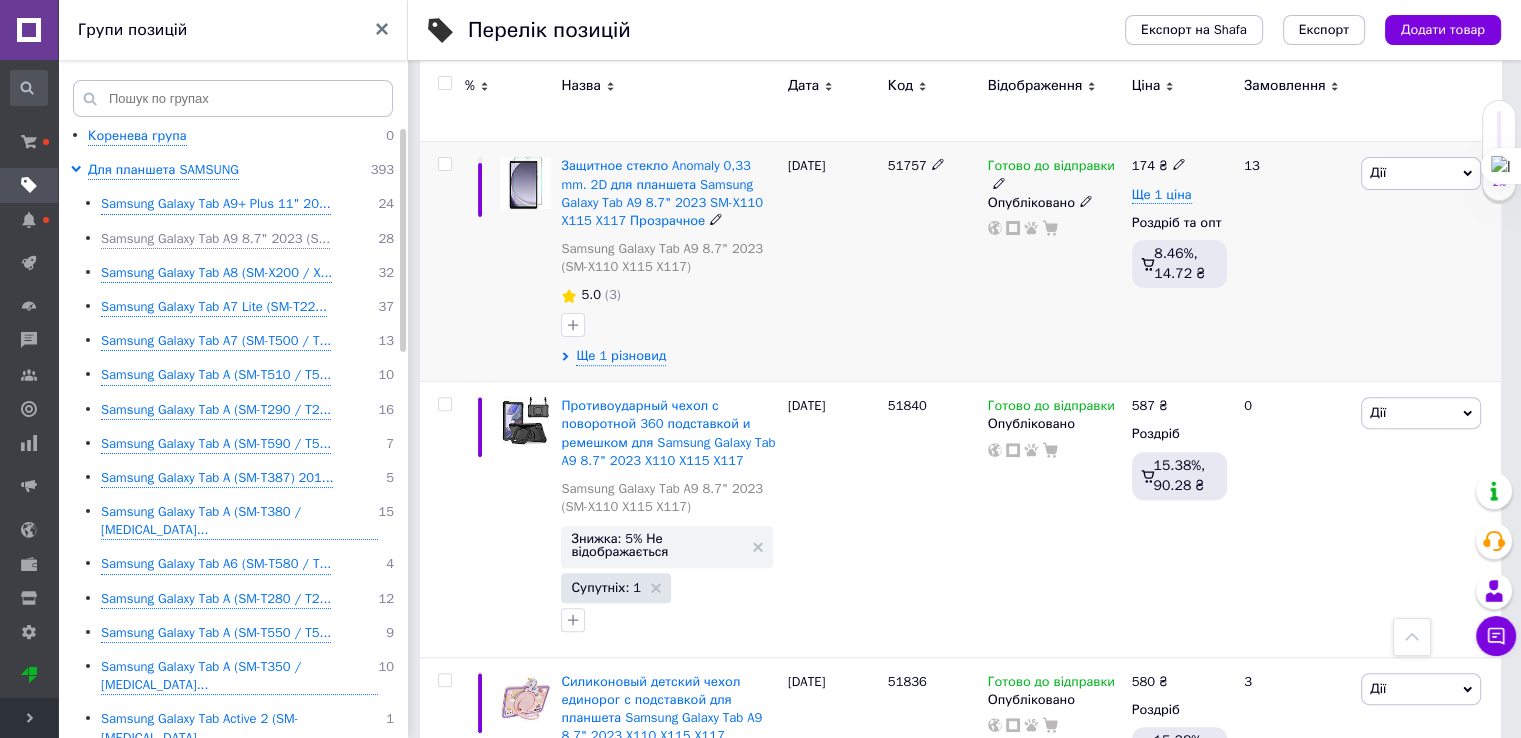 click on "Дії" at bounding box center [1421, 173] 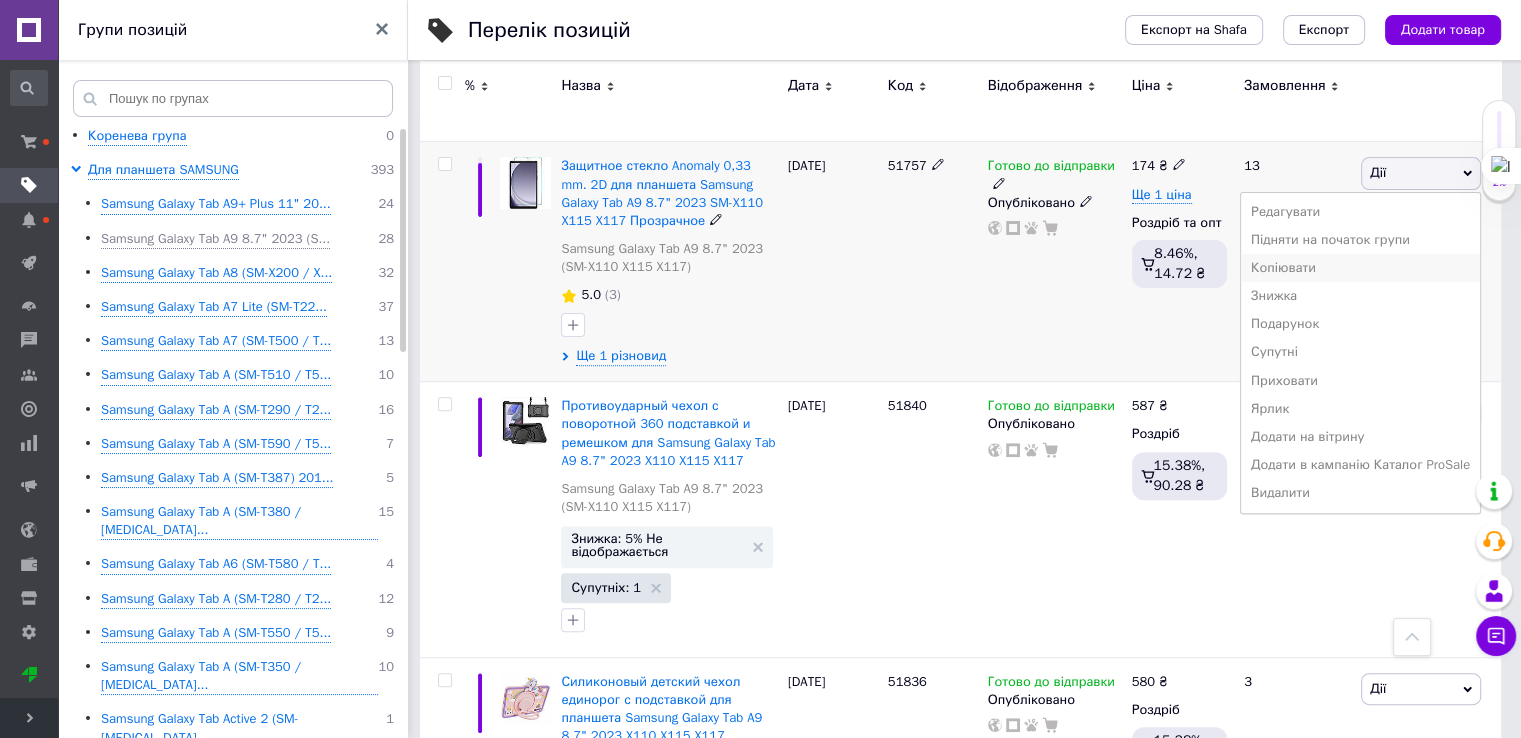 click on "Копіювати" at bounding box center (1360, 268) 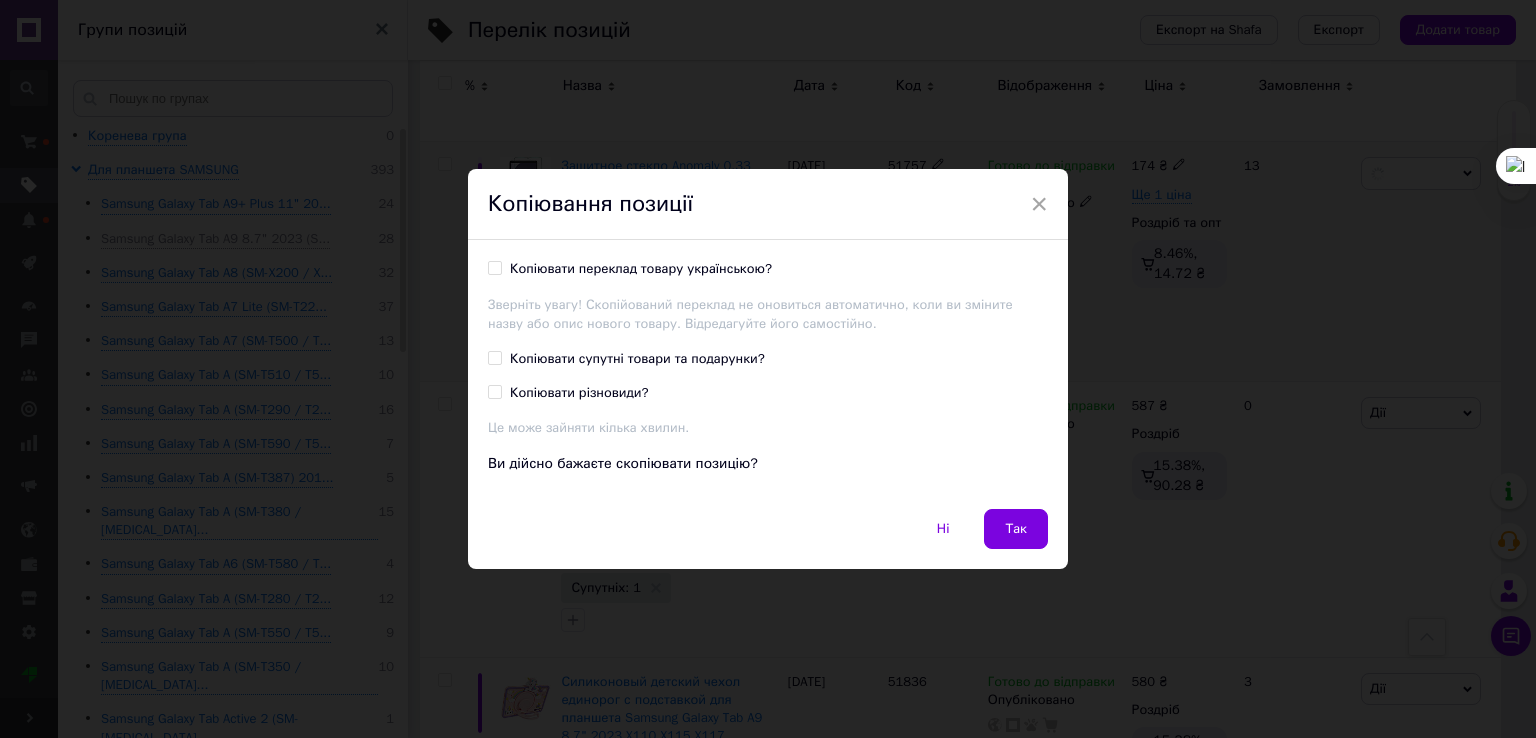 click on "Копіювати переклад товару українською?" at bounding box center [641, 269] 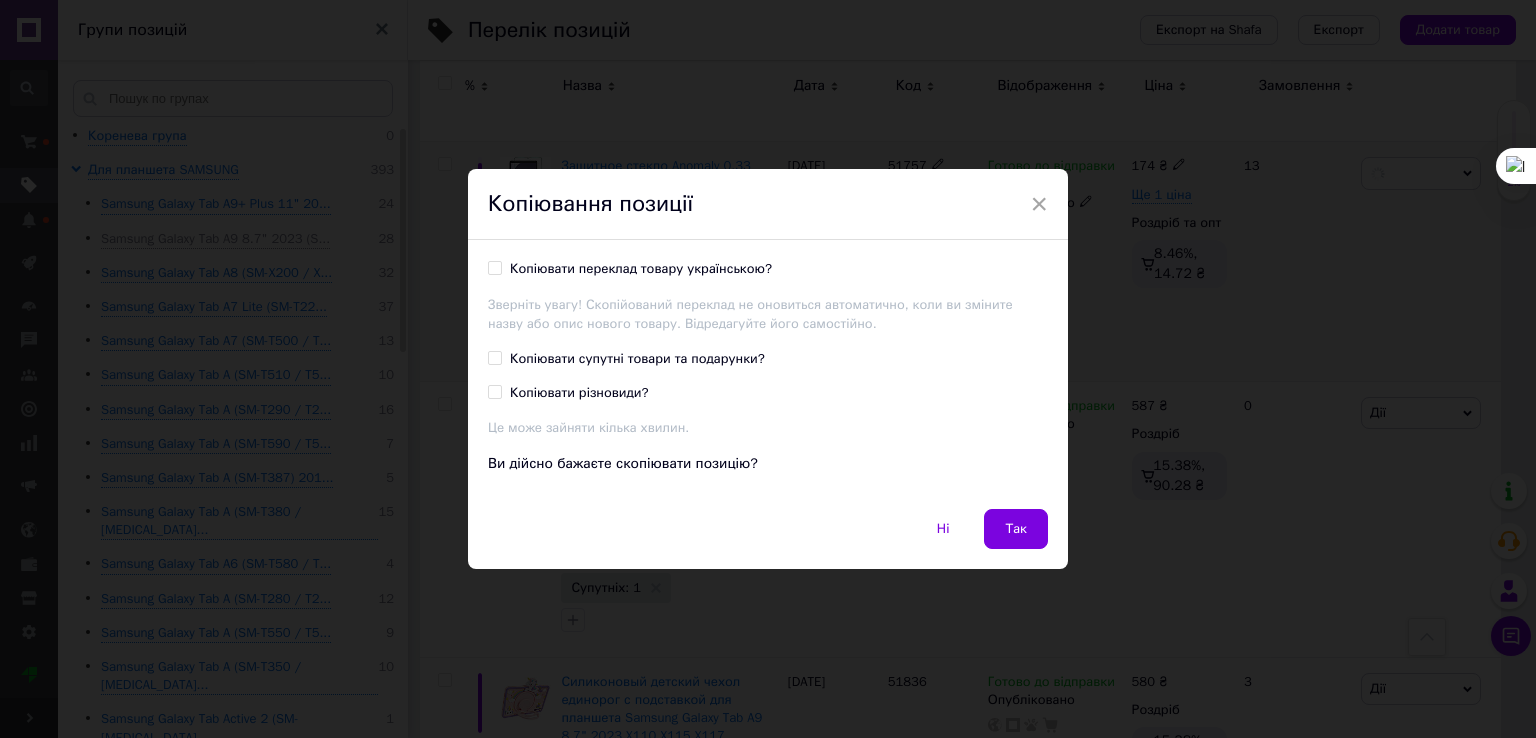 click on "Копіювати переклад товару українською?" at bounding box center (494, 267) 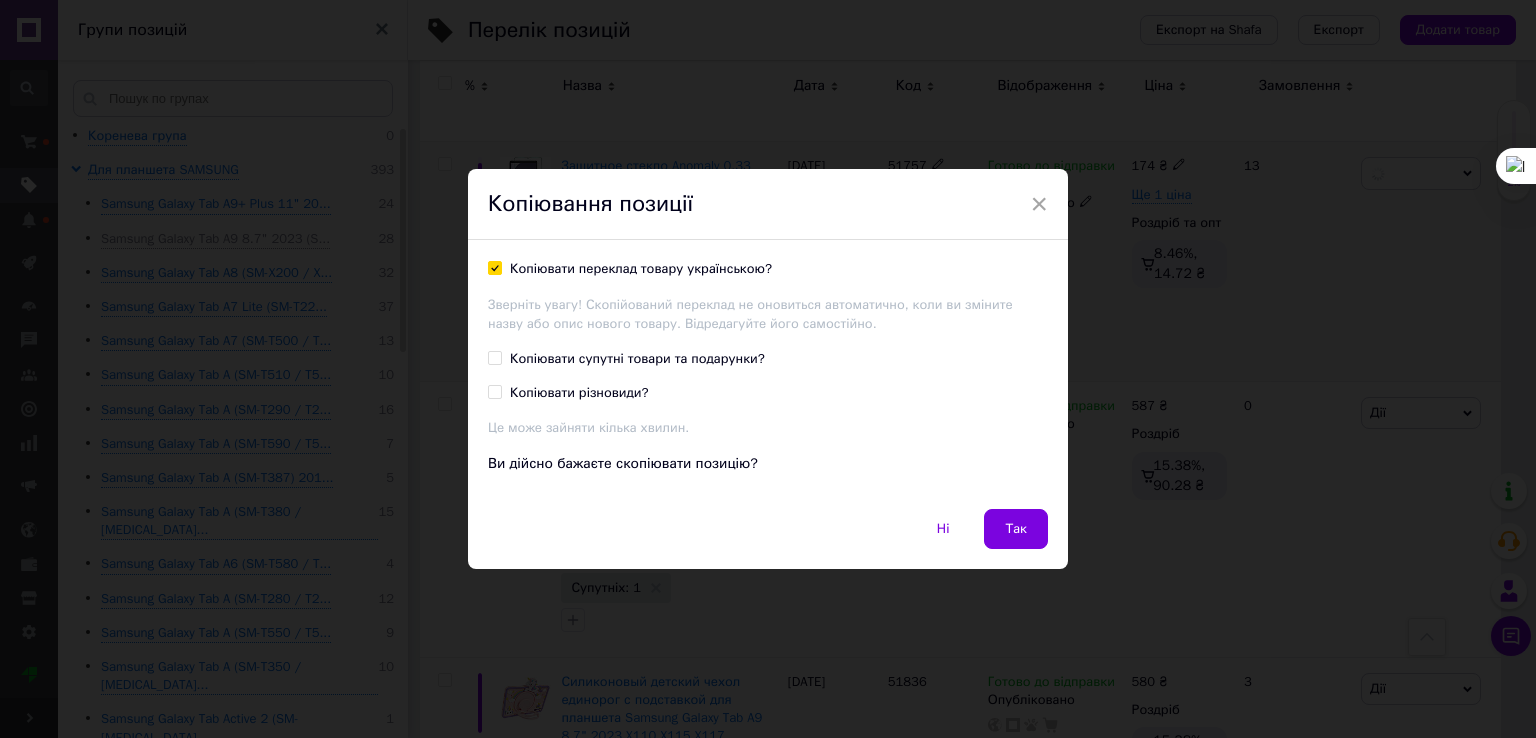 checkbox on "true" 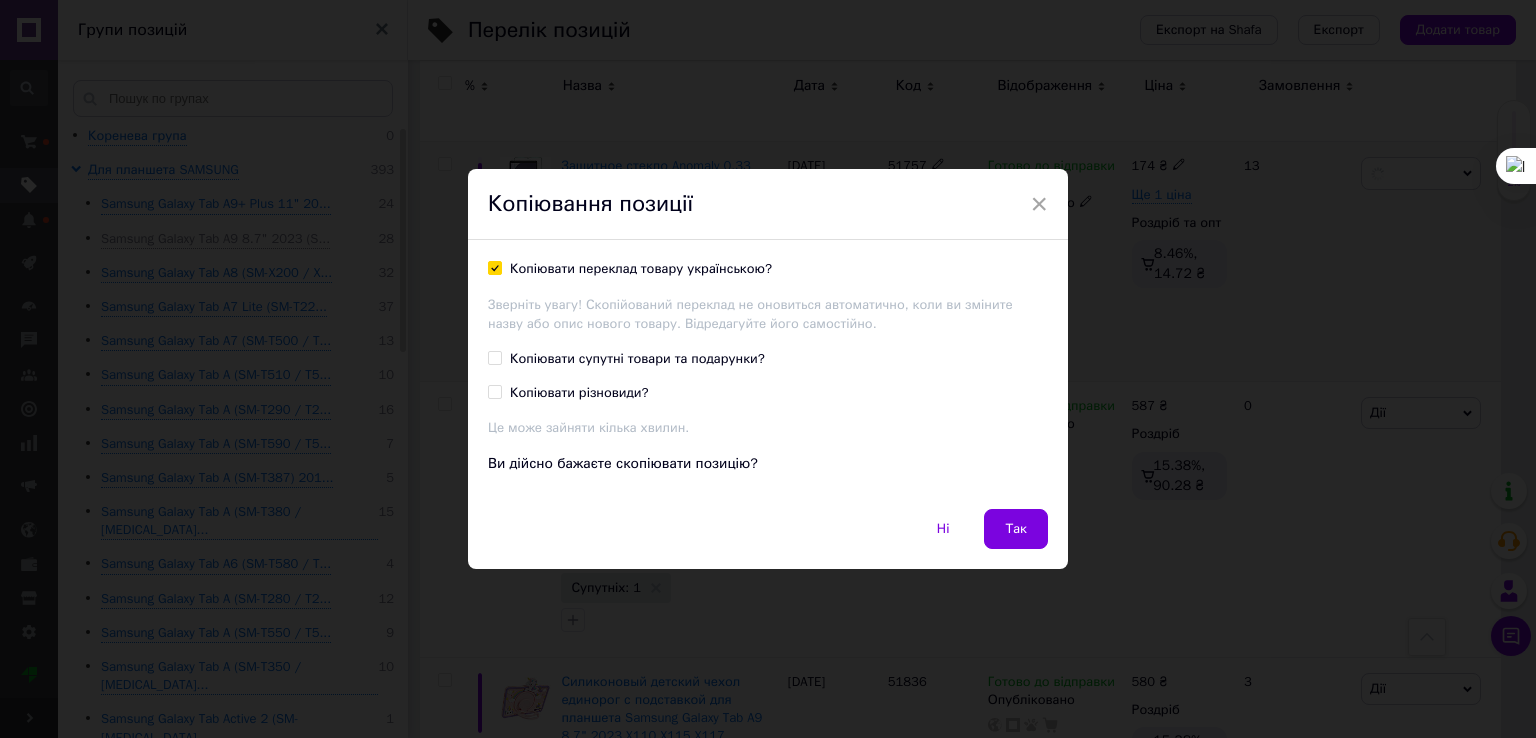 click on "Копіювати супутні товари та подарунки?" at bounding box center (637, 359) 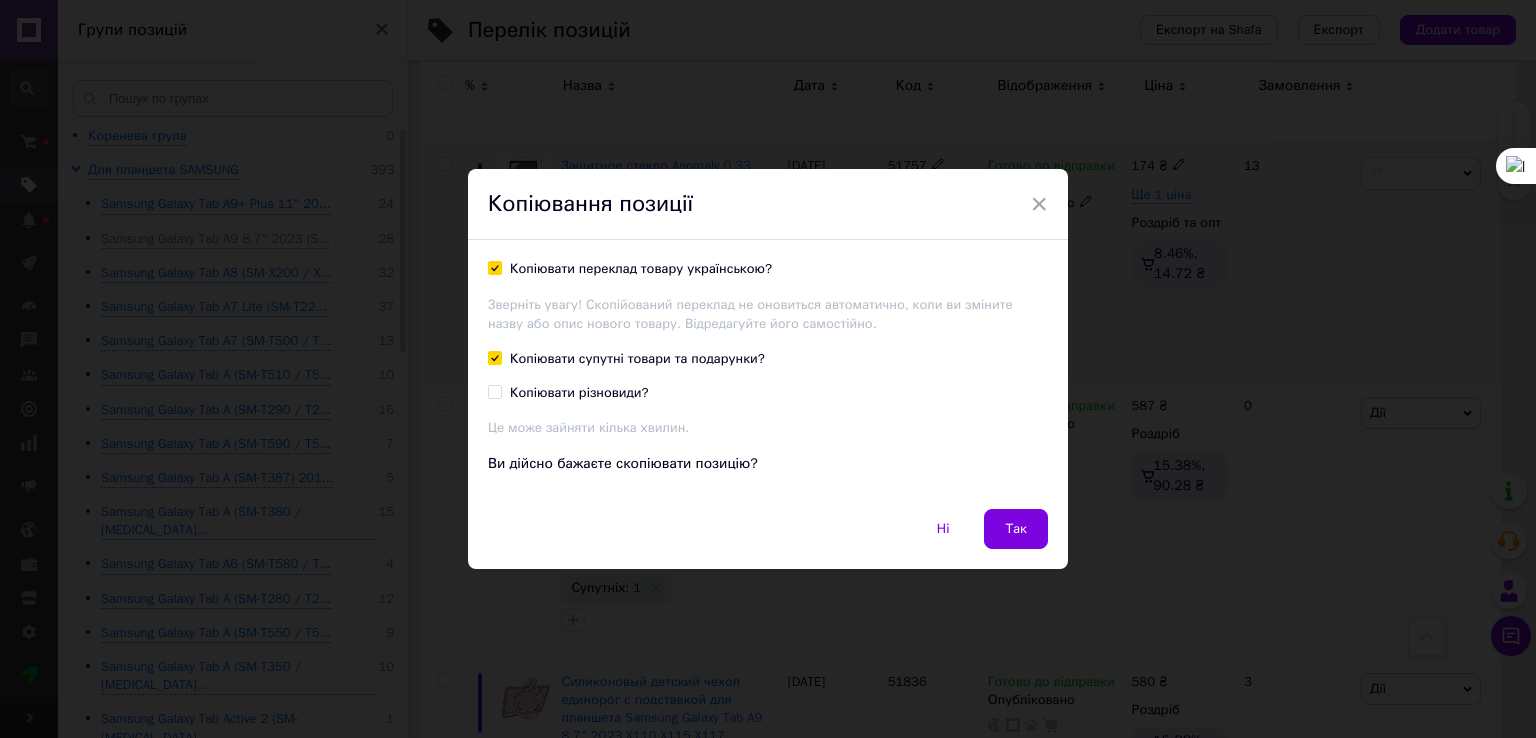 checkbox on "true" 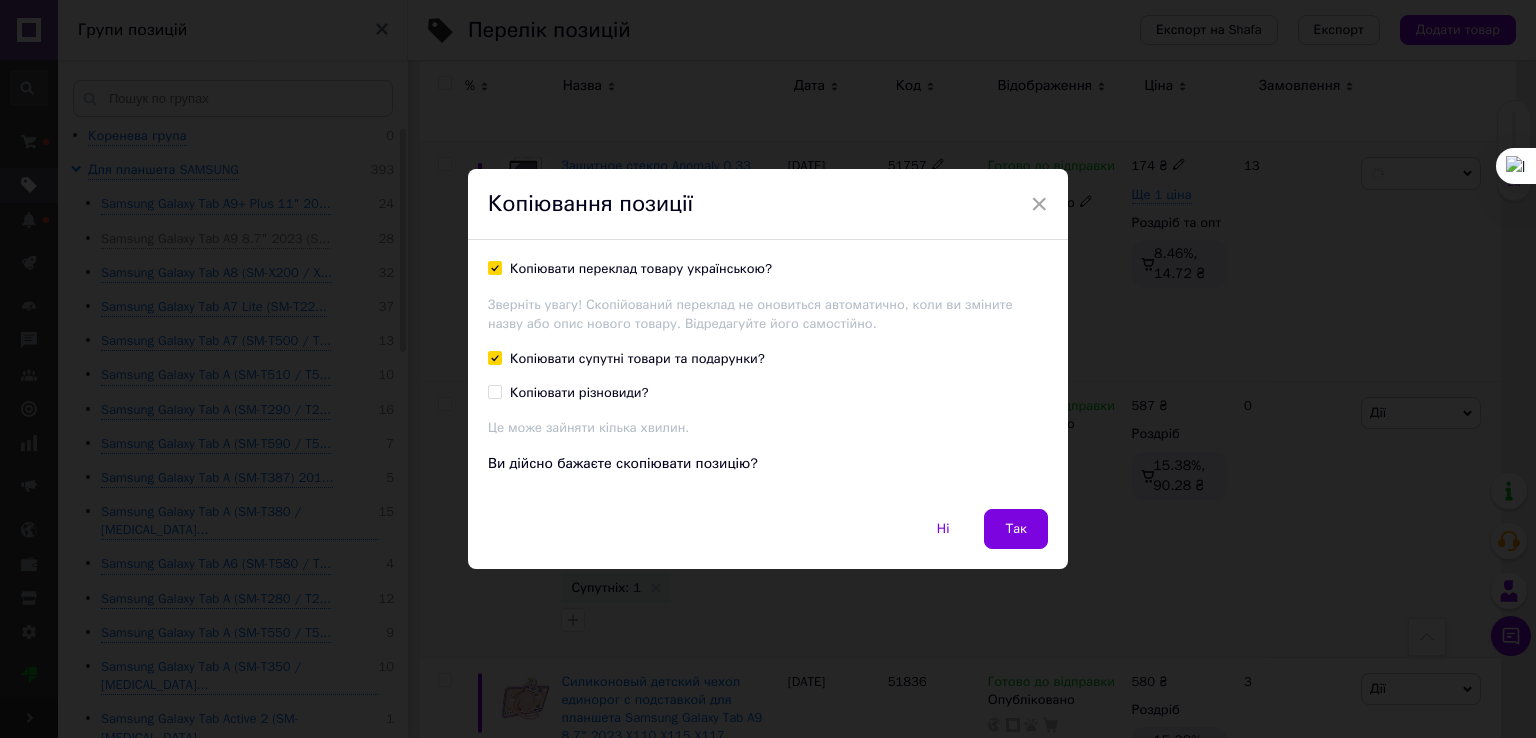 drag, startPoint x: 1007, startPoint y: 529, endPoint x: 1022, endPoint y: 498, distance: 34.43835 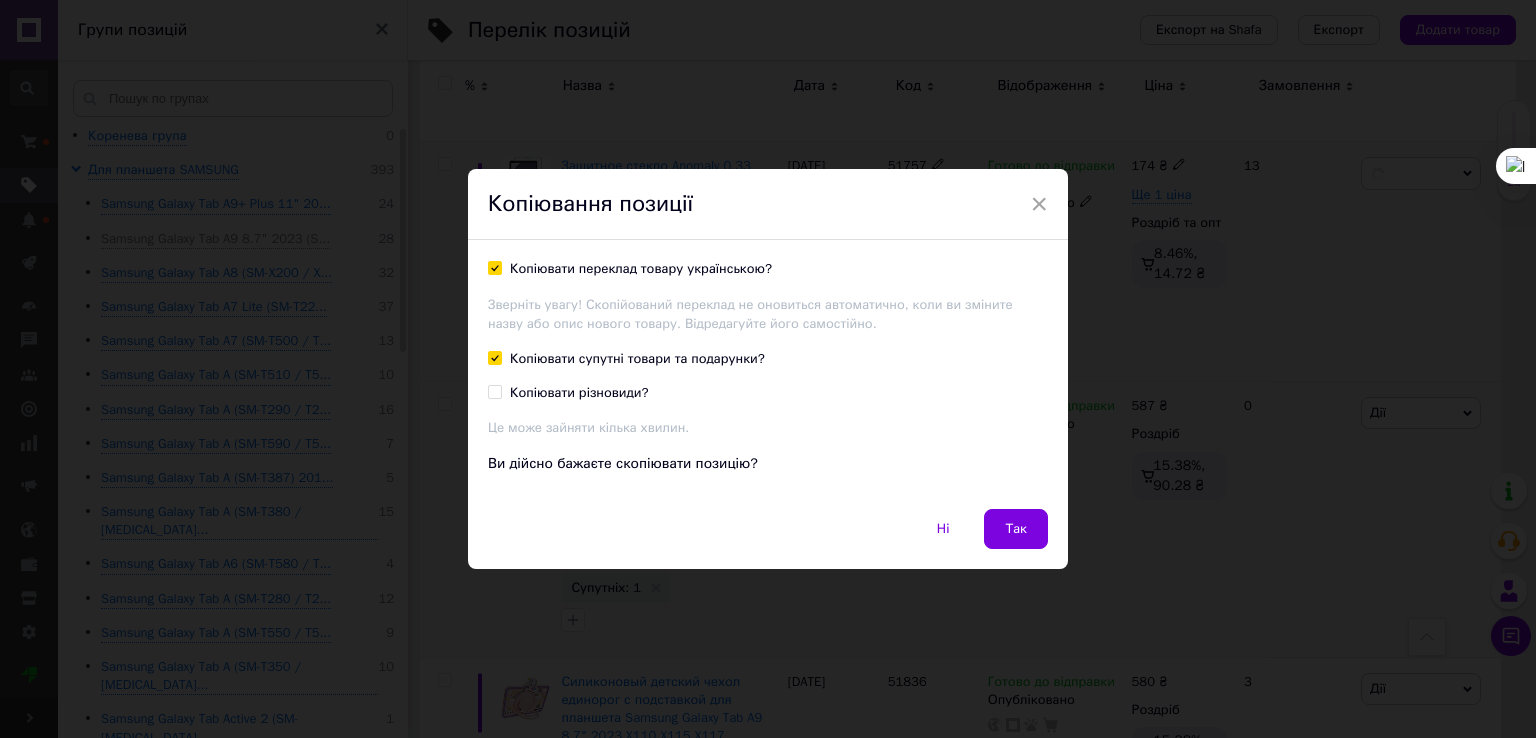 click on "Так" at bounding box center [1016, 529] 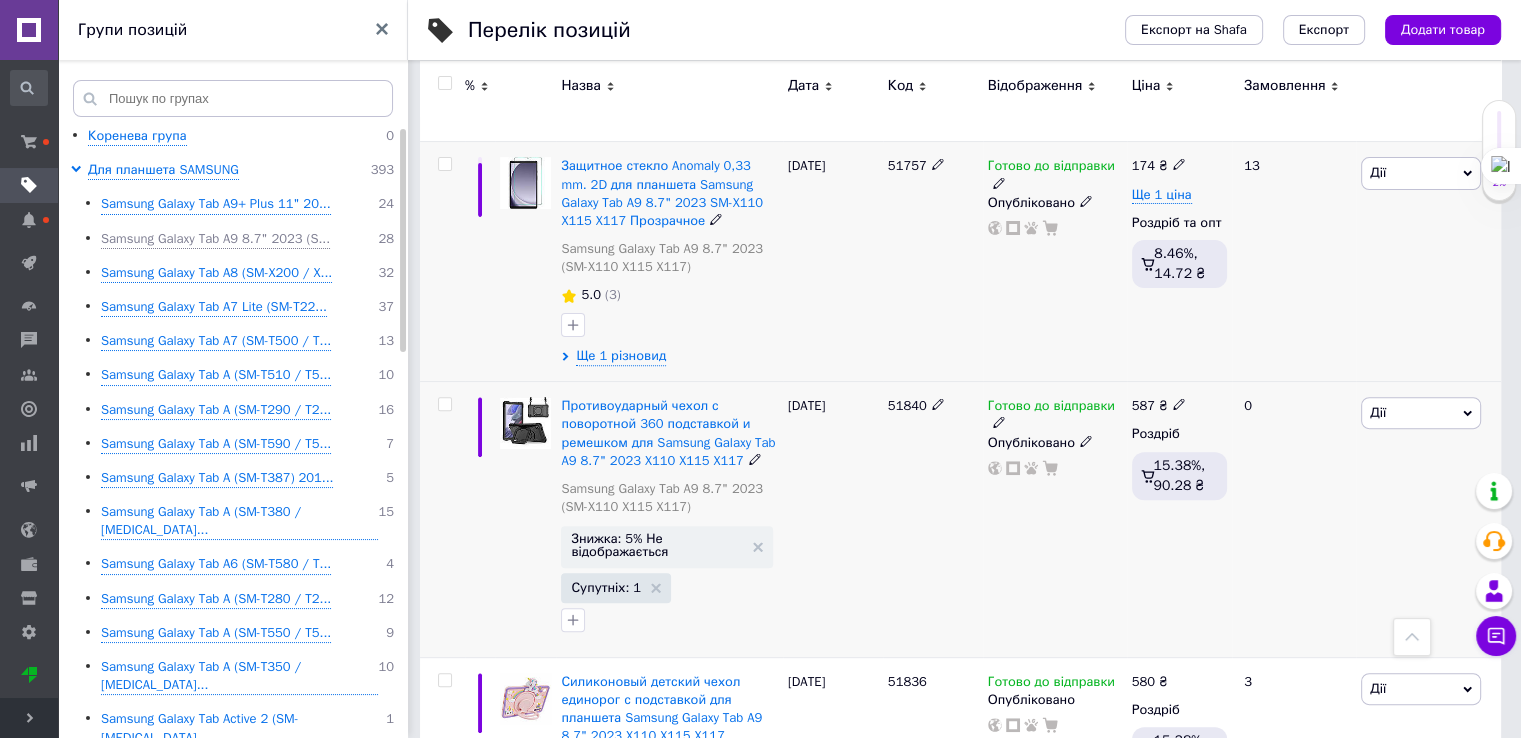 scroll, scrollTop: 0, scrollLeft: 787, axis: horizontal 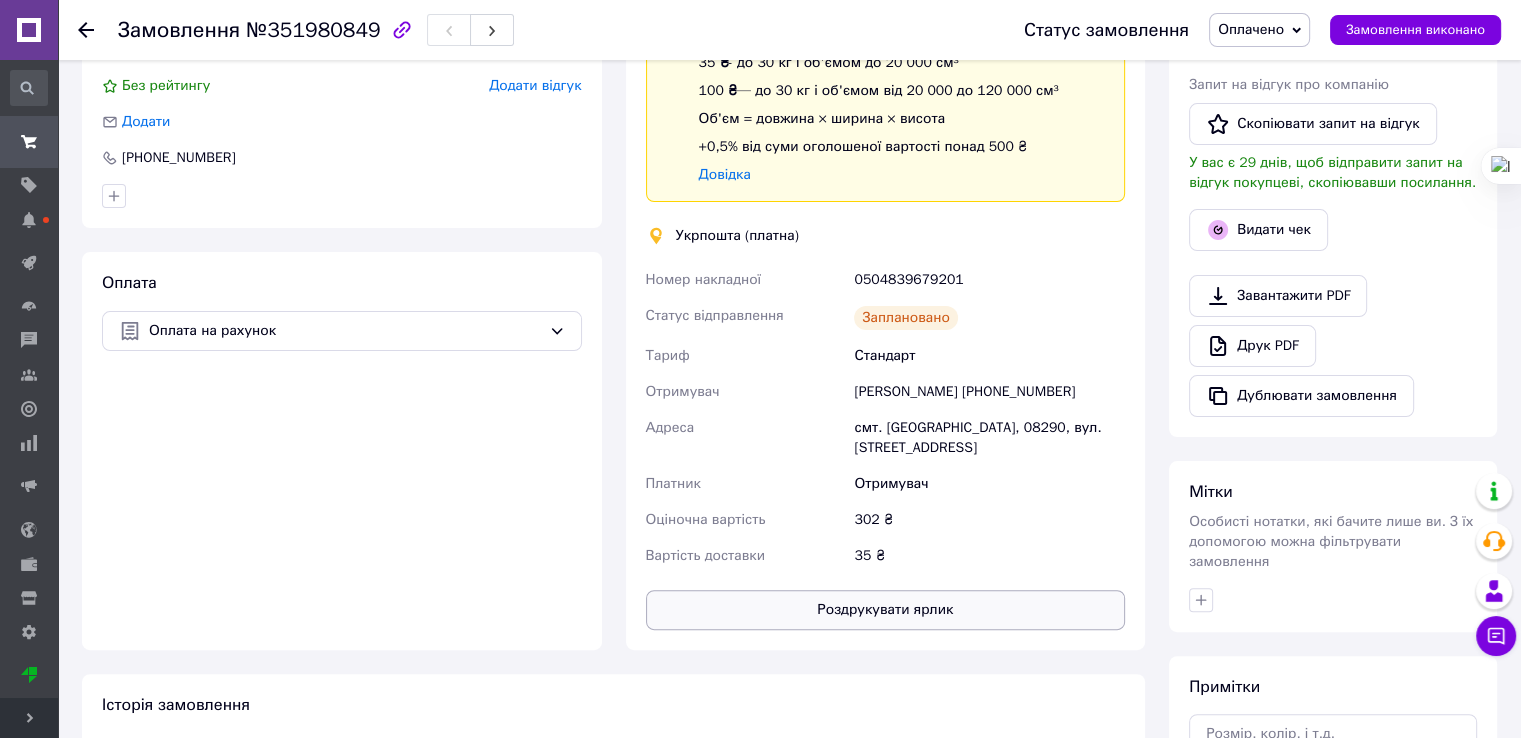 click on "Роздрукувати ярлик" at bounding box center (886, 610) 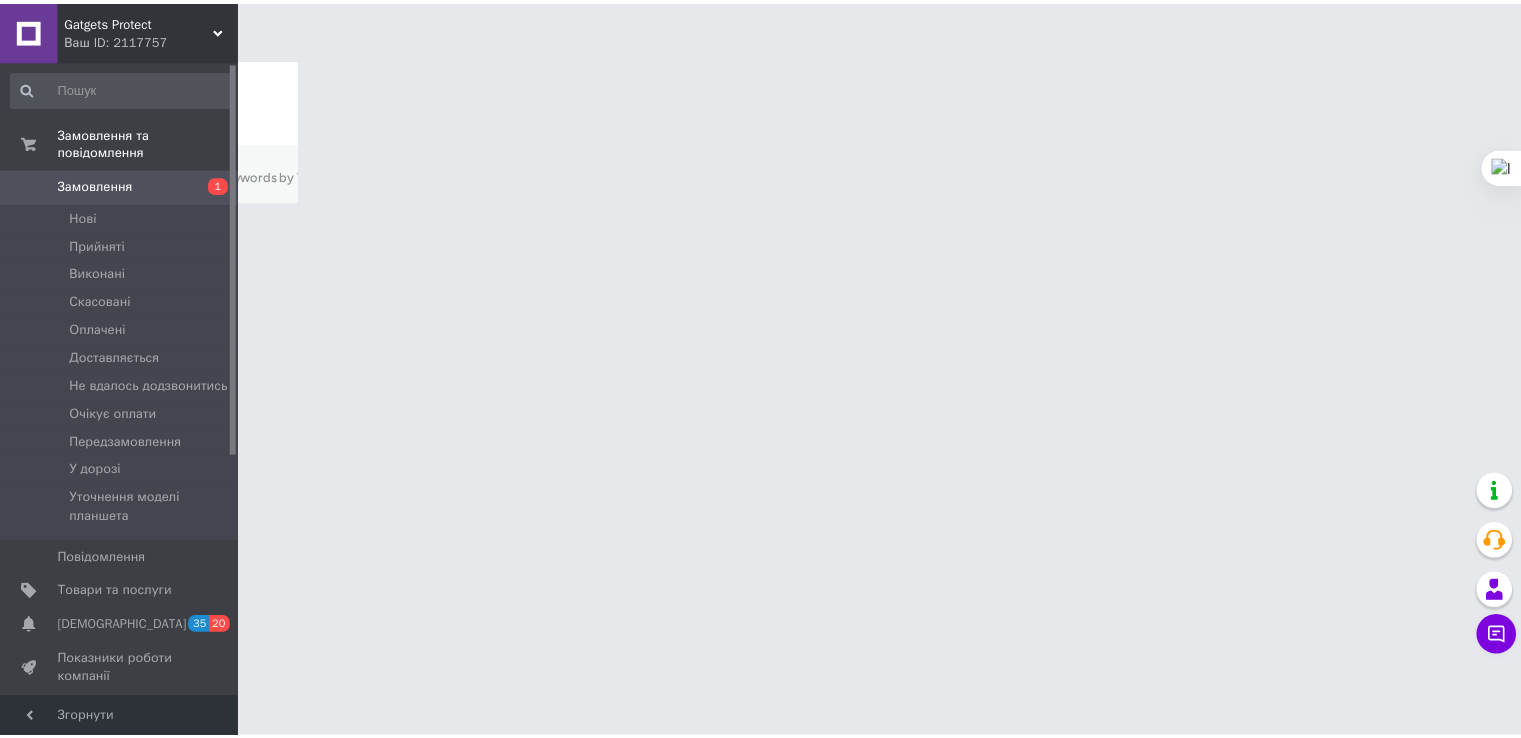 scroll, scrollTop: 0, scrollLeft: 0, axis: both 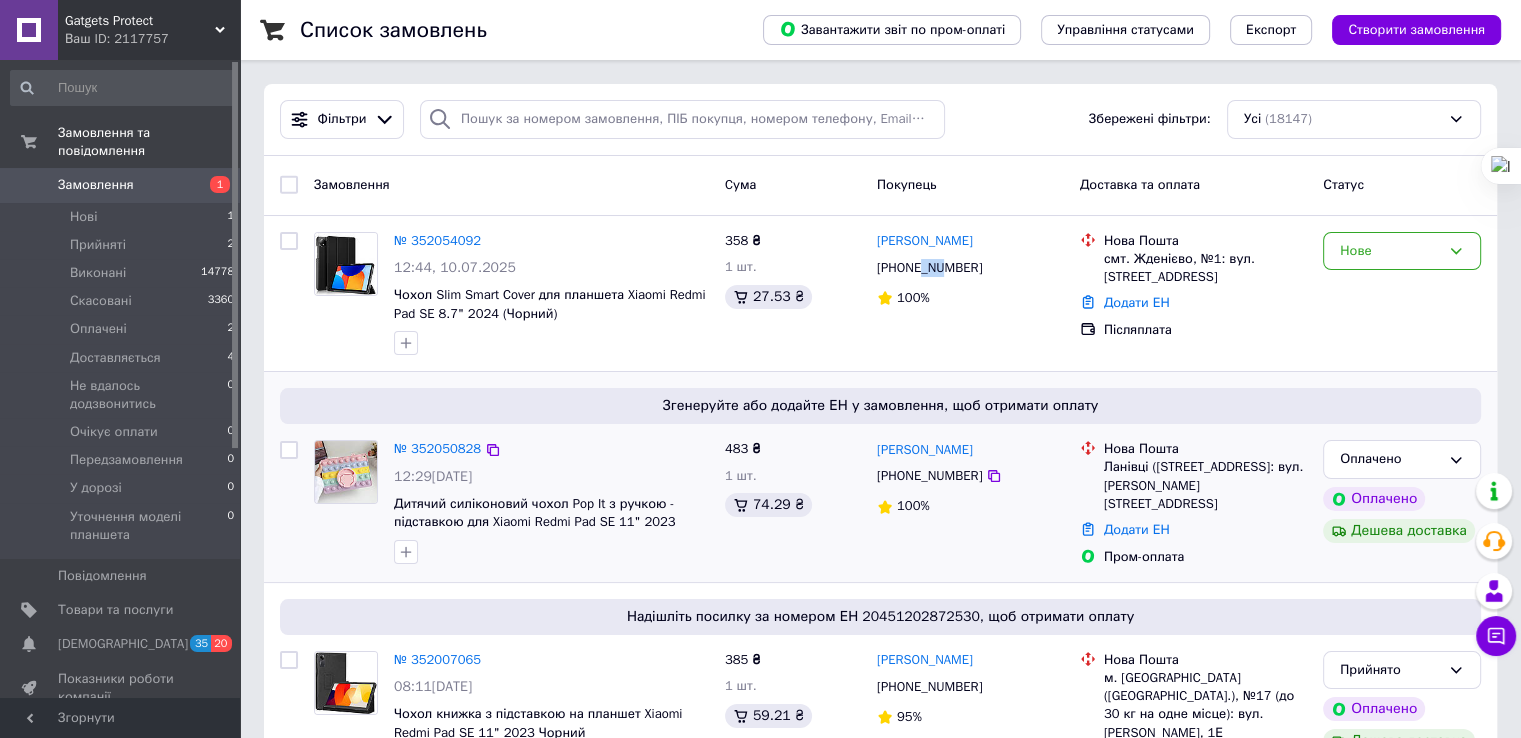 drag, startPoint x: 921, startPoint y: 270, endPoint x: 991, endPoint y: 389, distance: 138.06158 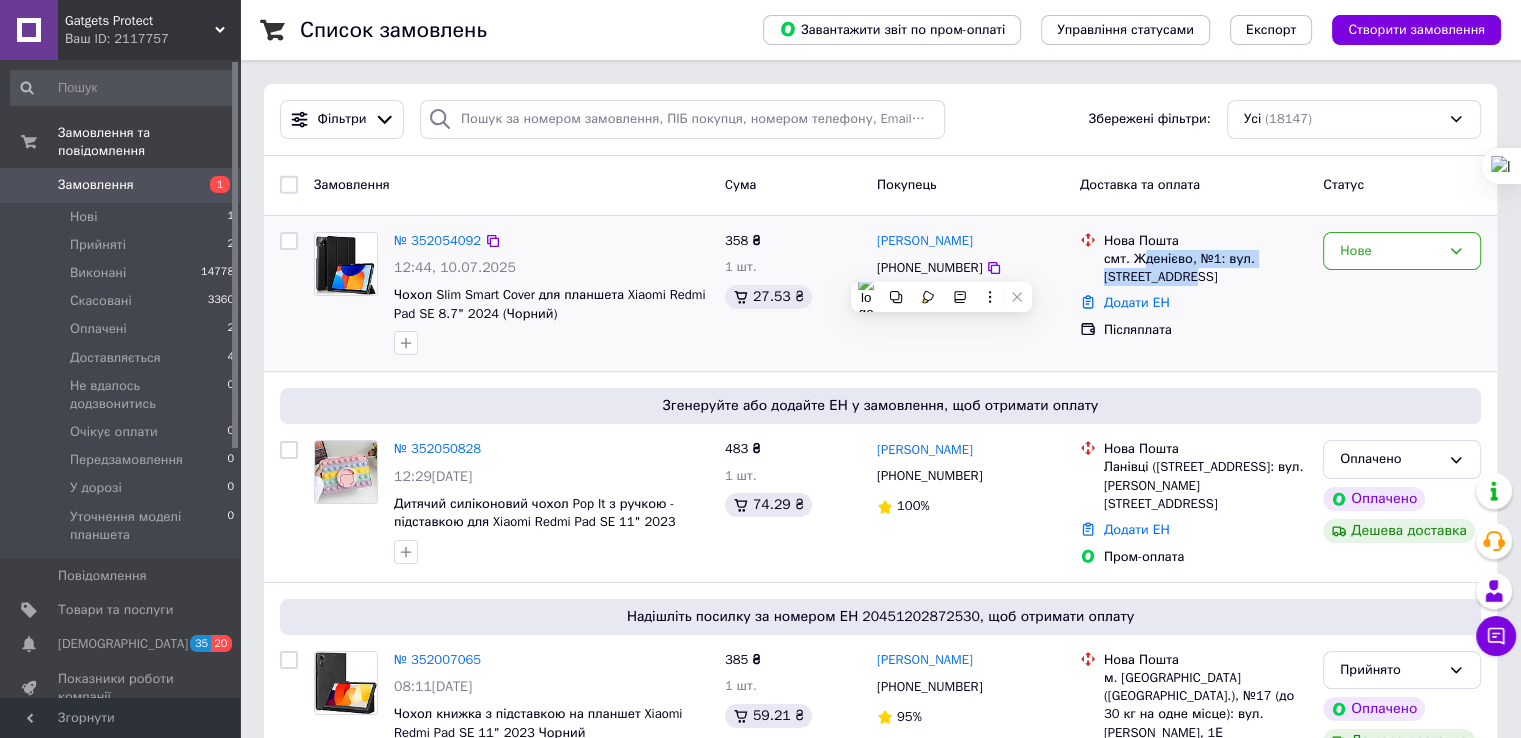 drag, startPoint x: 1144, startPoint y: 262, endPoint x: 1194, endPoint y: 269, distance: 50.48762 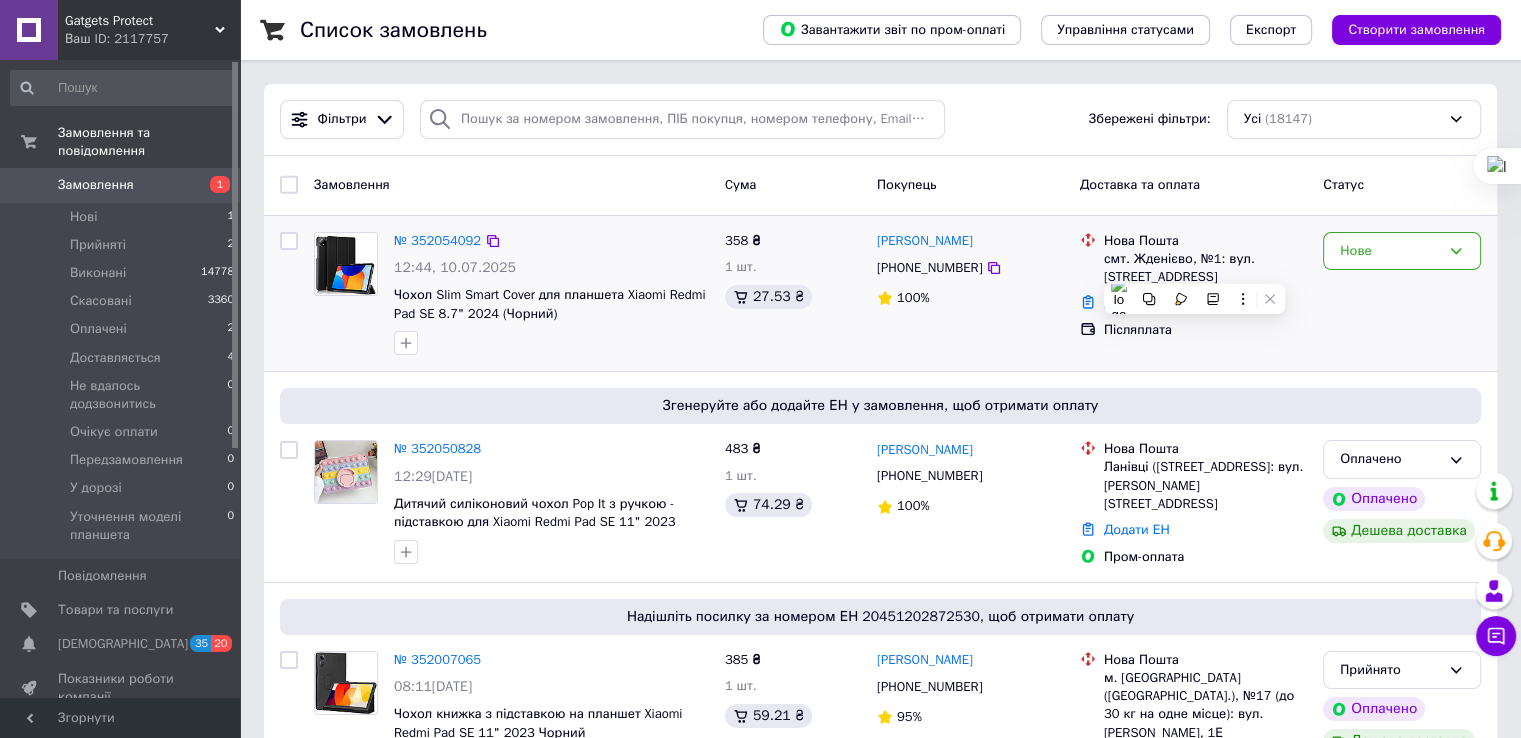 click on "Нова Пошта смт. Жденієво, №1: вул. Шевченка, 134а Додати ЕН Післяплата" at bounding box center [1193, 294] 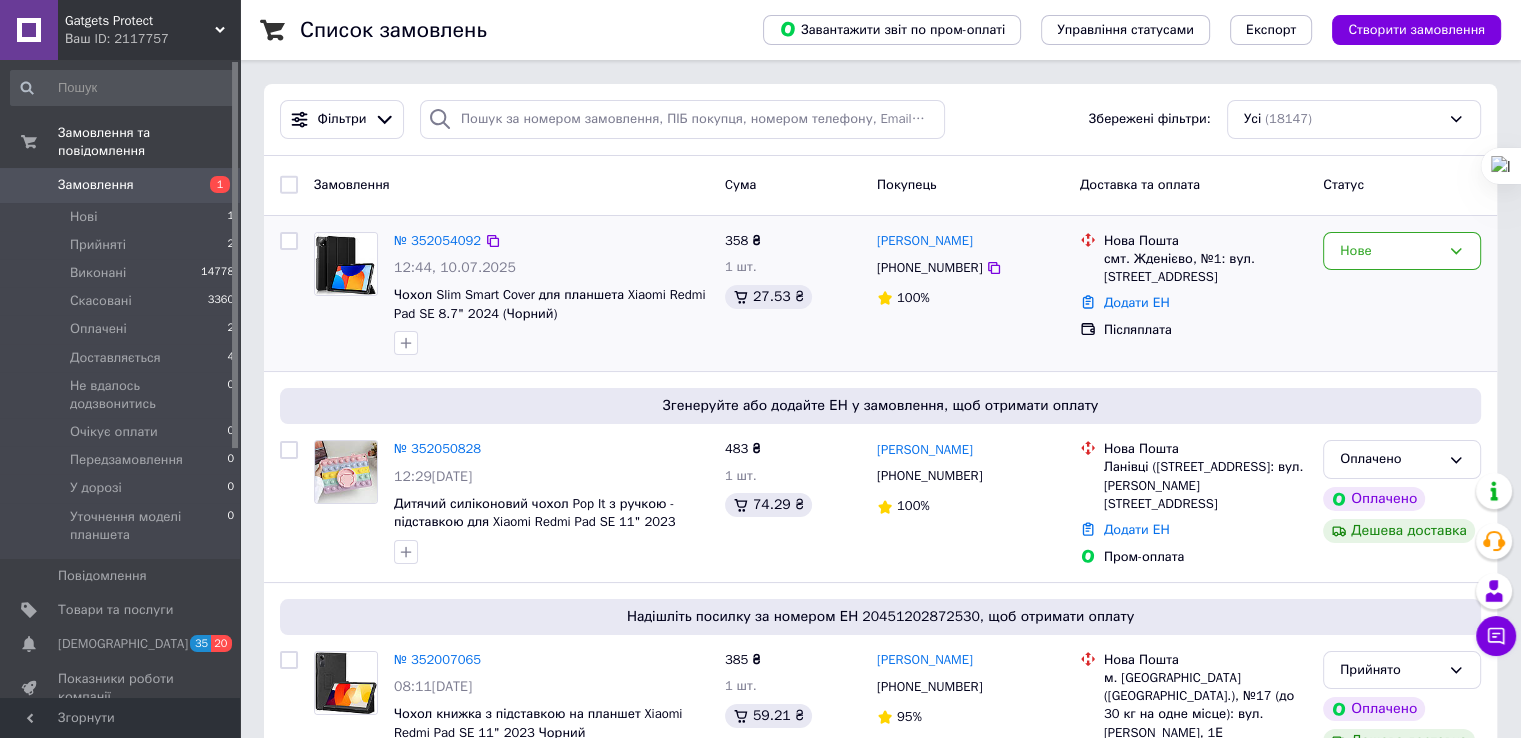 drag, startPoint x: 1170, startPoint y: 261, endPoint x: 1200, endPoint y: 261, distance: 30 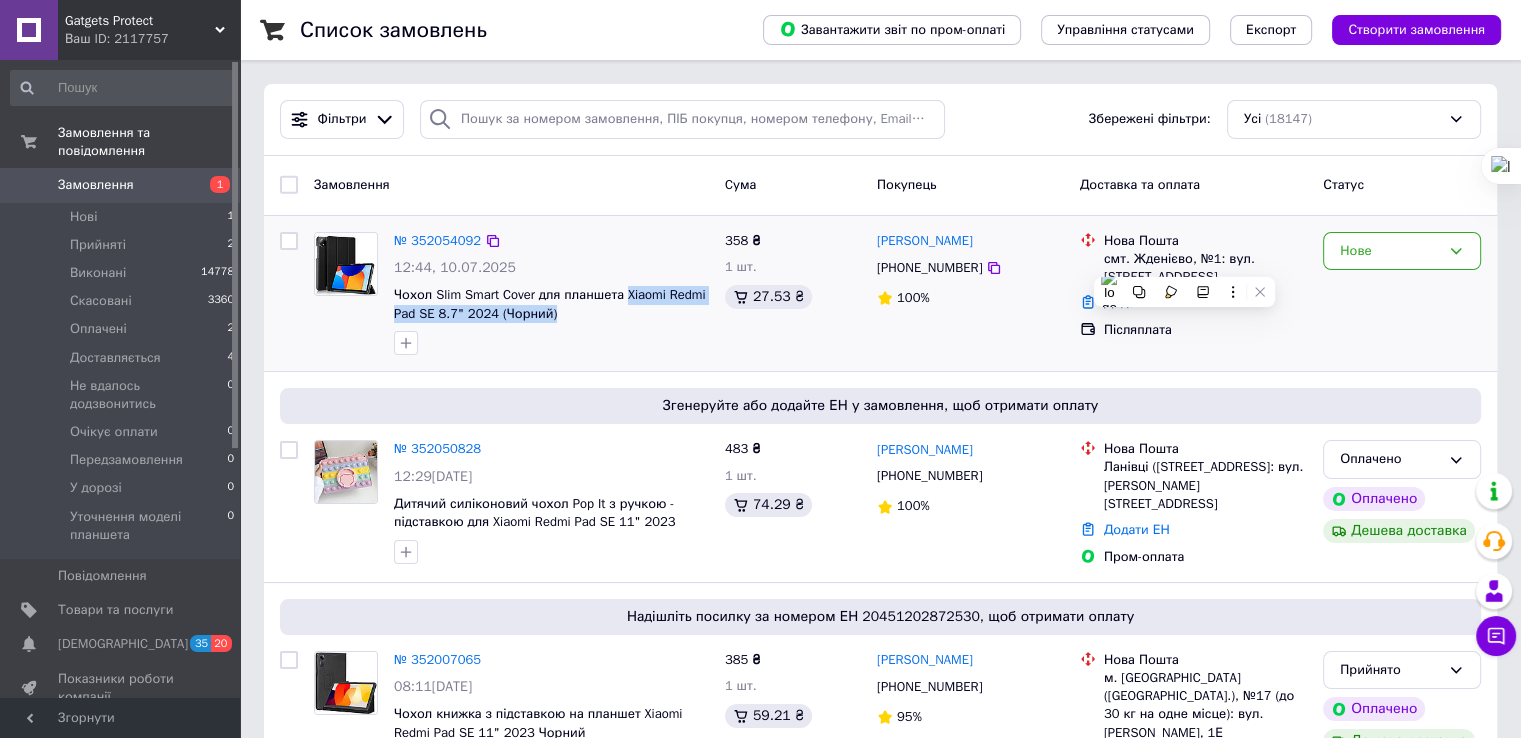 drag, startPoint x: 557, startPoint y: 321, endPoint x: 670, endPoint y: 369, distance: 122.77215 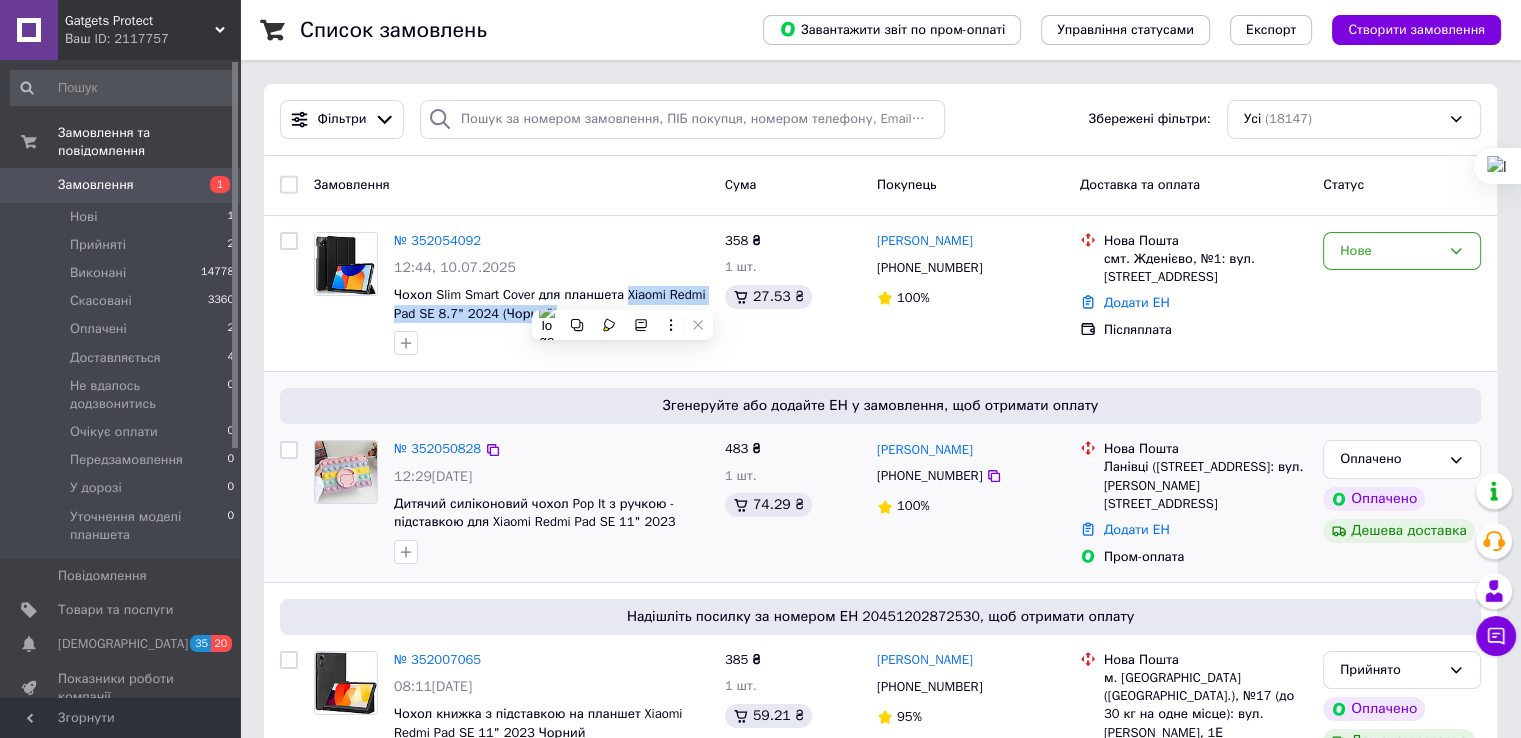 copy on "Xiaomi Redmi Pad SE 8.7" 2024 (Чорний)" 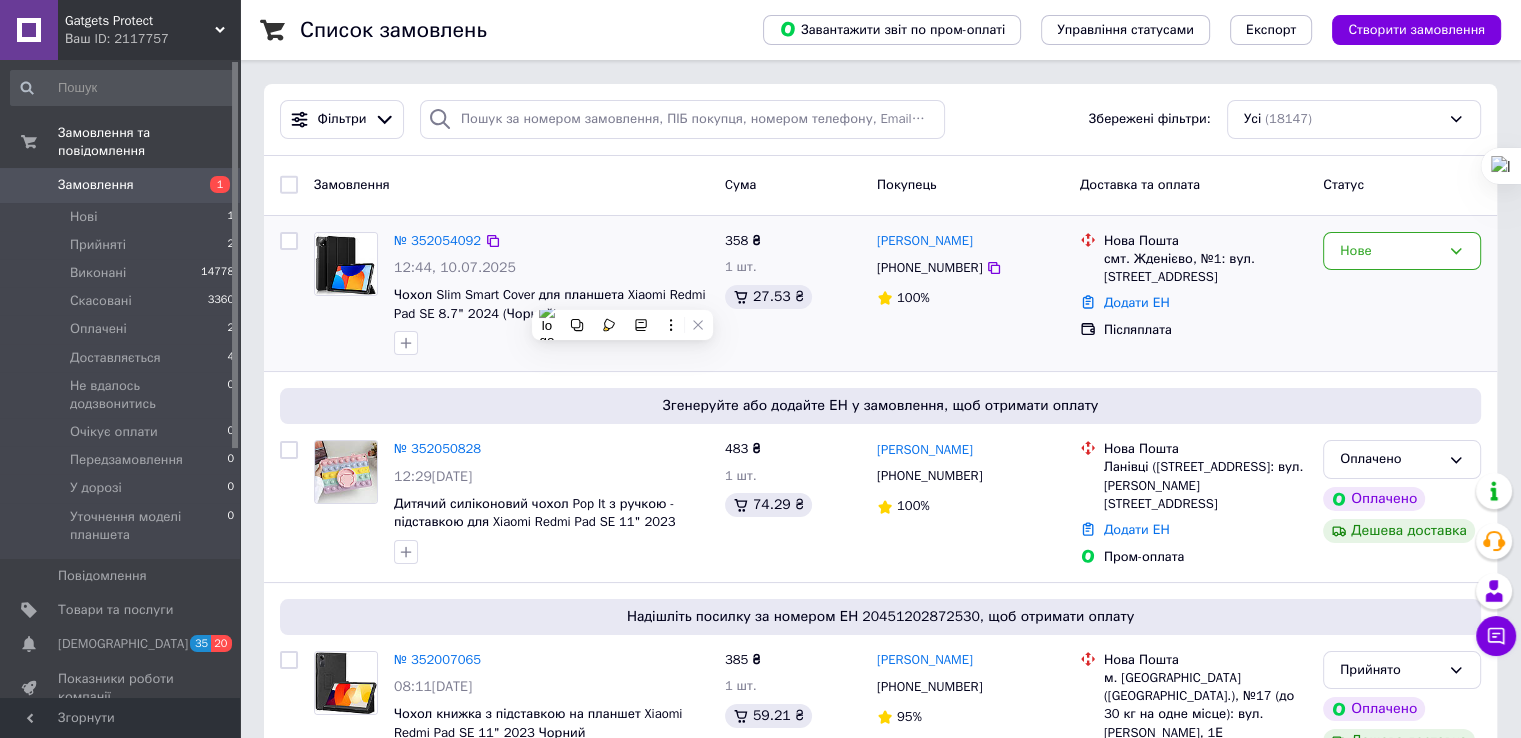 click on "358 ₴ 1 шт. 27.53 ₴" at bounding box center (793, 294) 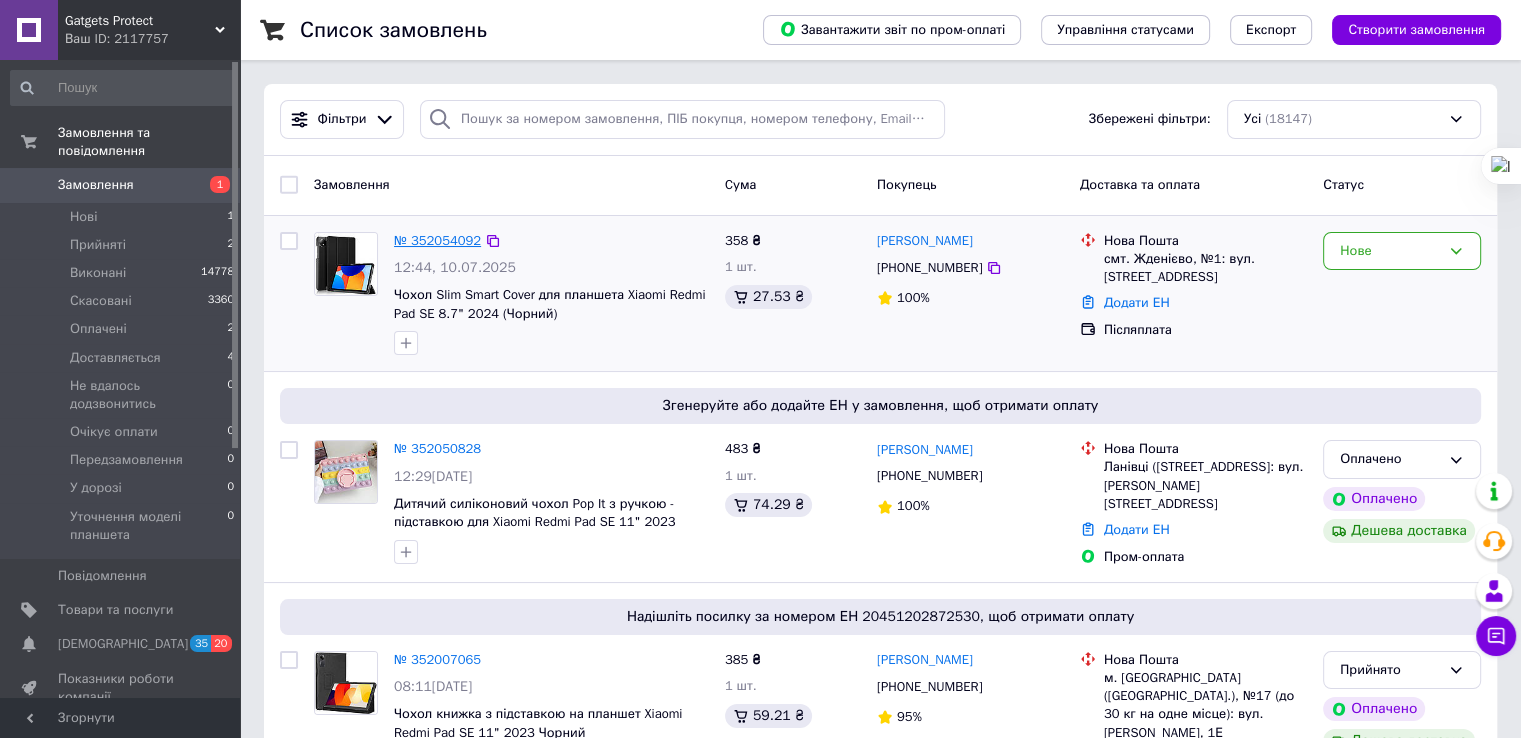 click on "№ 352054092" at bounding box center [437, 240] 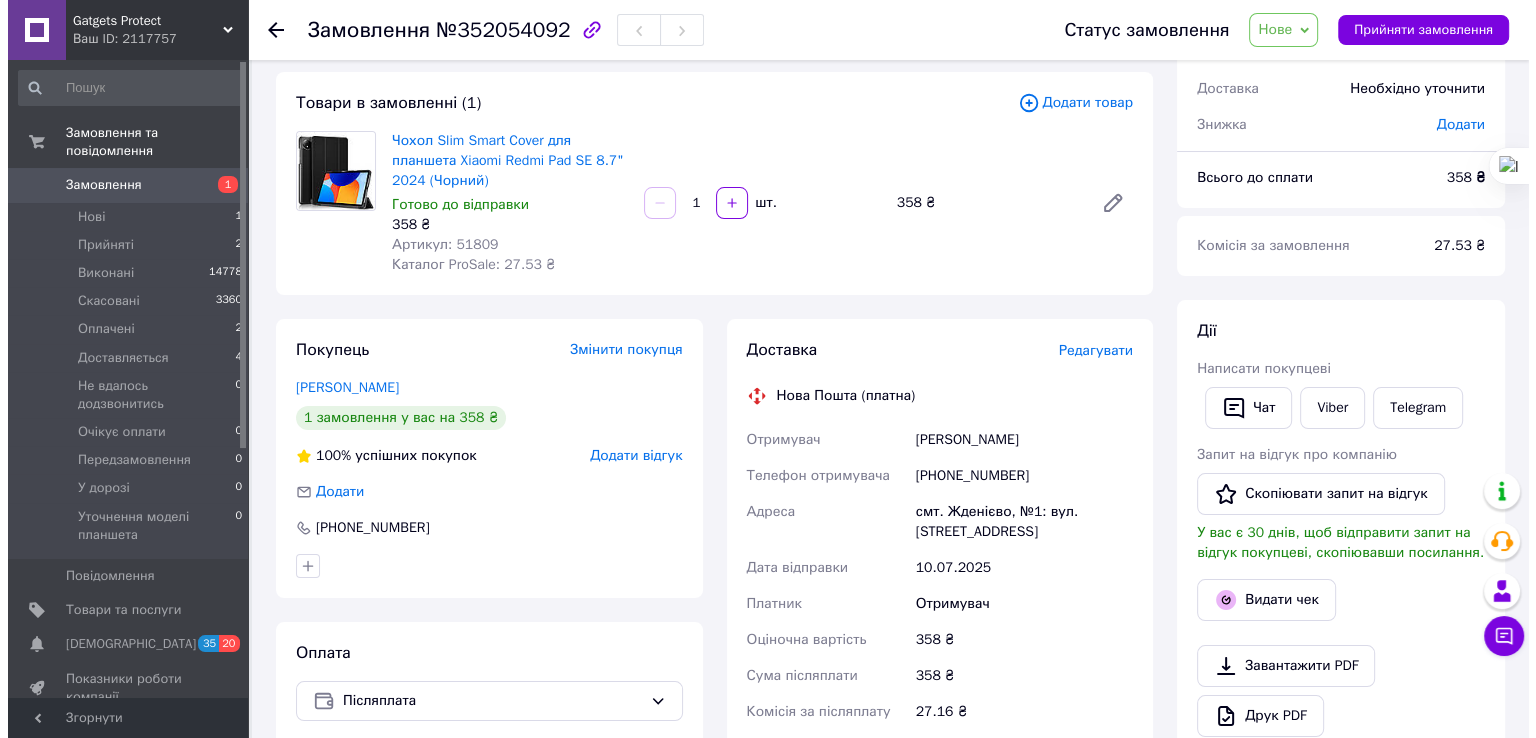scroll, scrollTop: 0, scrollLeft: 0, axis: both 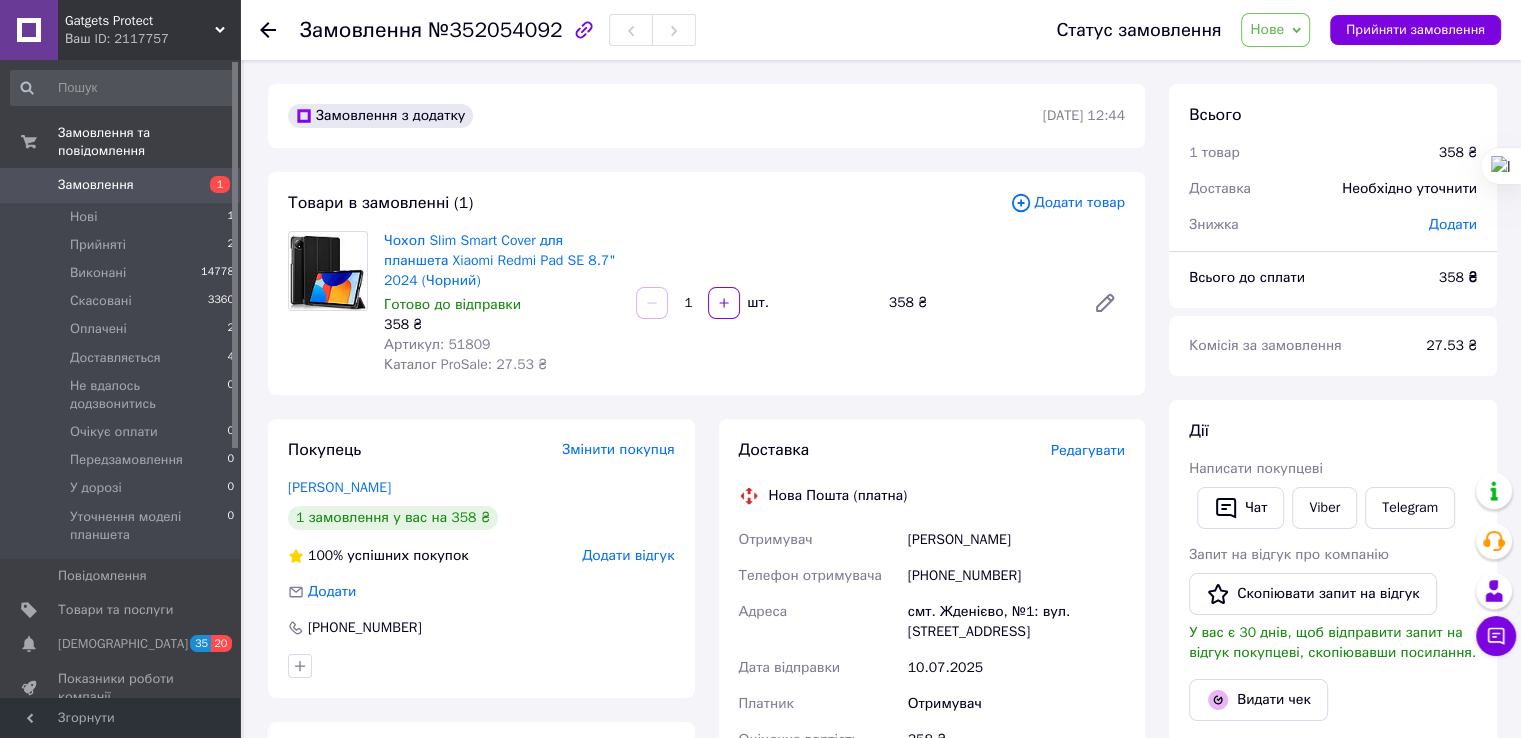 click on "Додати товар" at bounding box center (1067, 203) 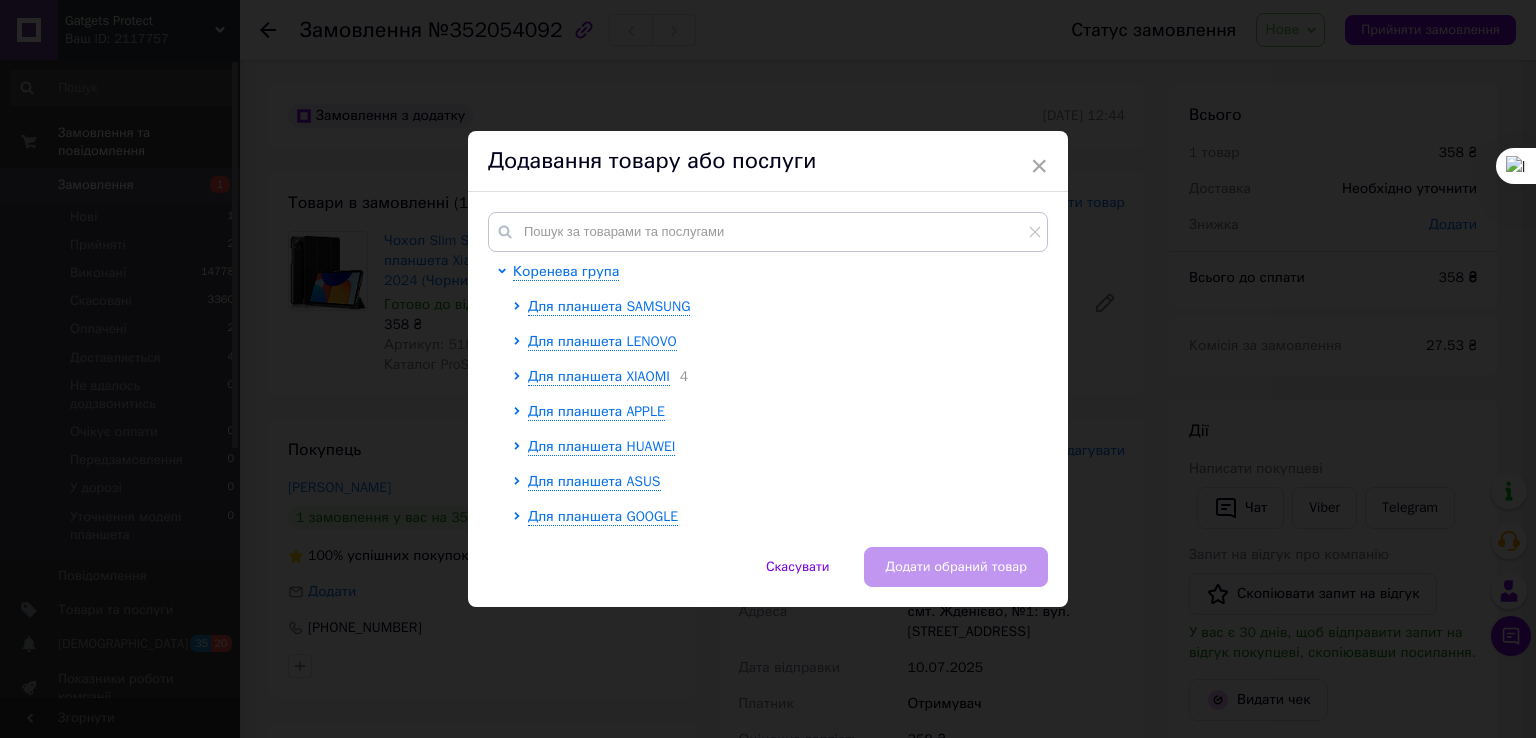 drag, startPoint x: 512, startPoint y: 373, endPoint x: 578, endPoint y: 393, distance: 68.96376 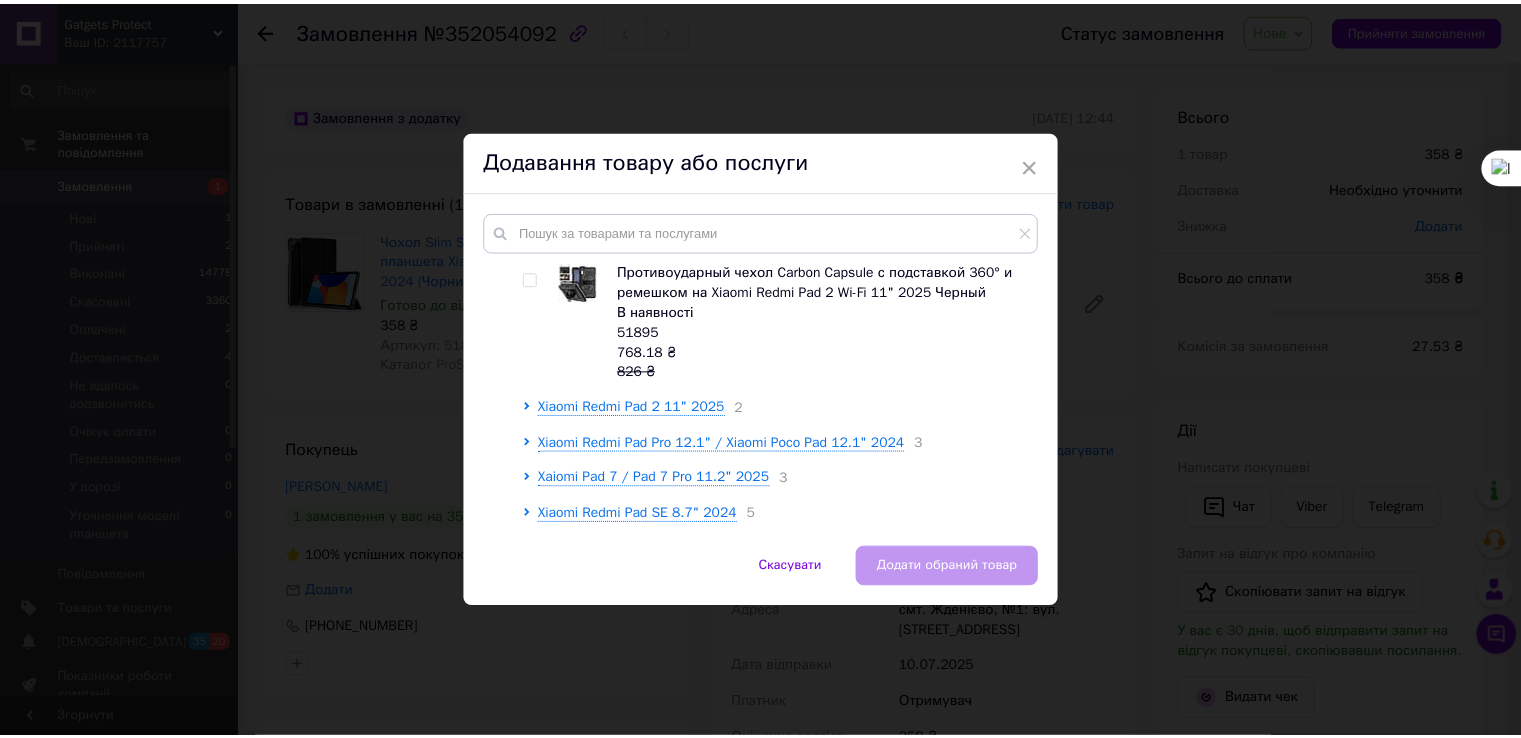 scroll, scrollTop: 800, scrollLeft: 0, axis: vertical 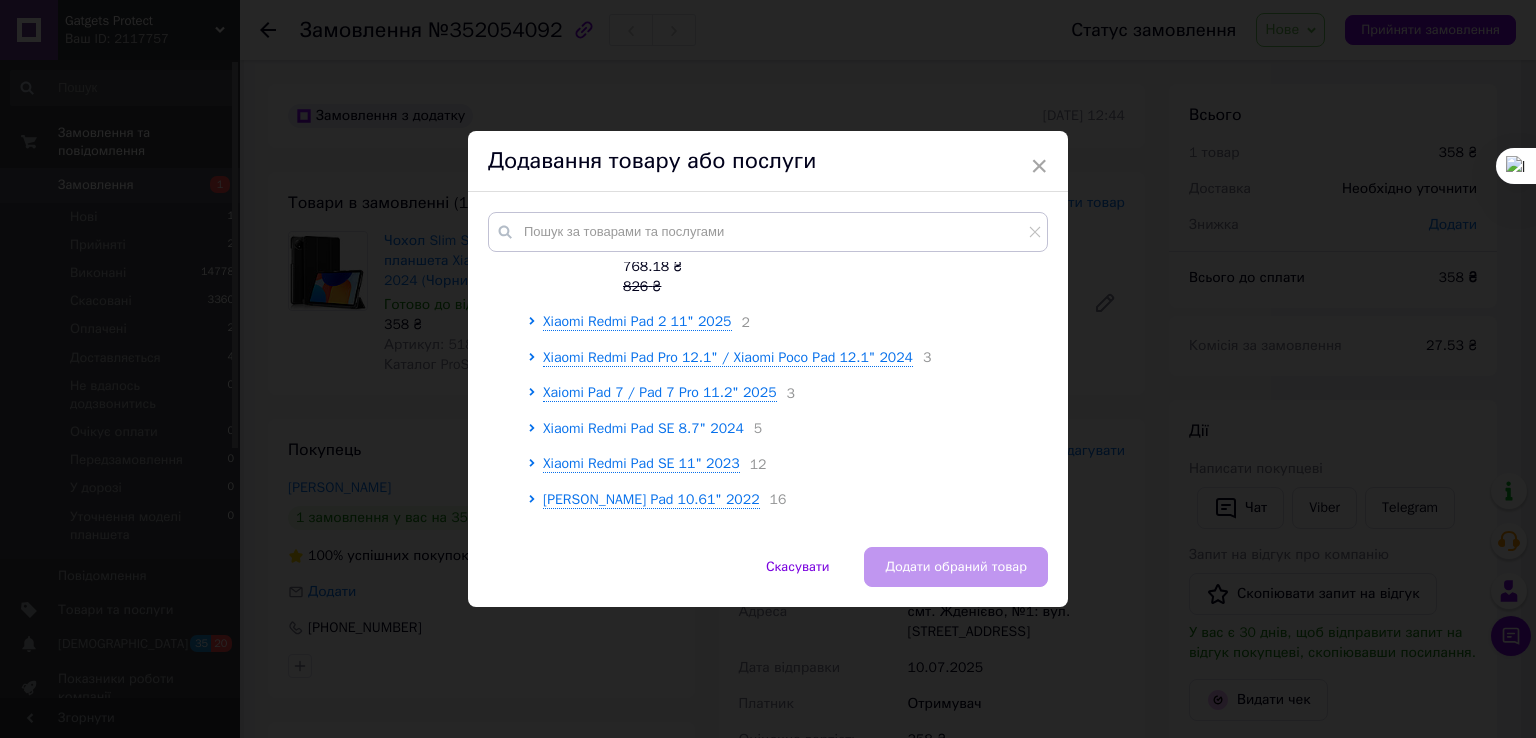 click 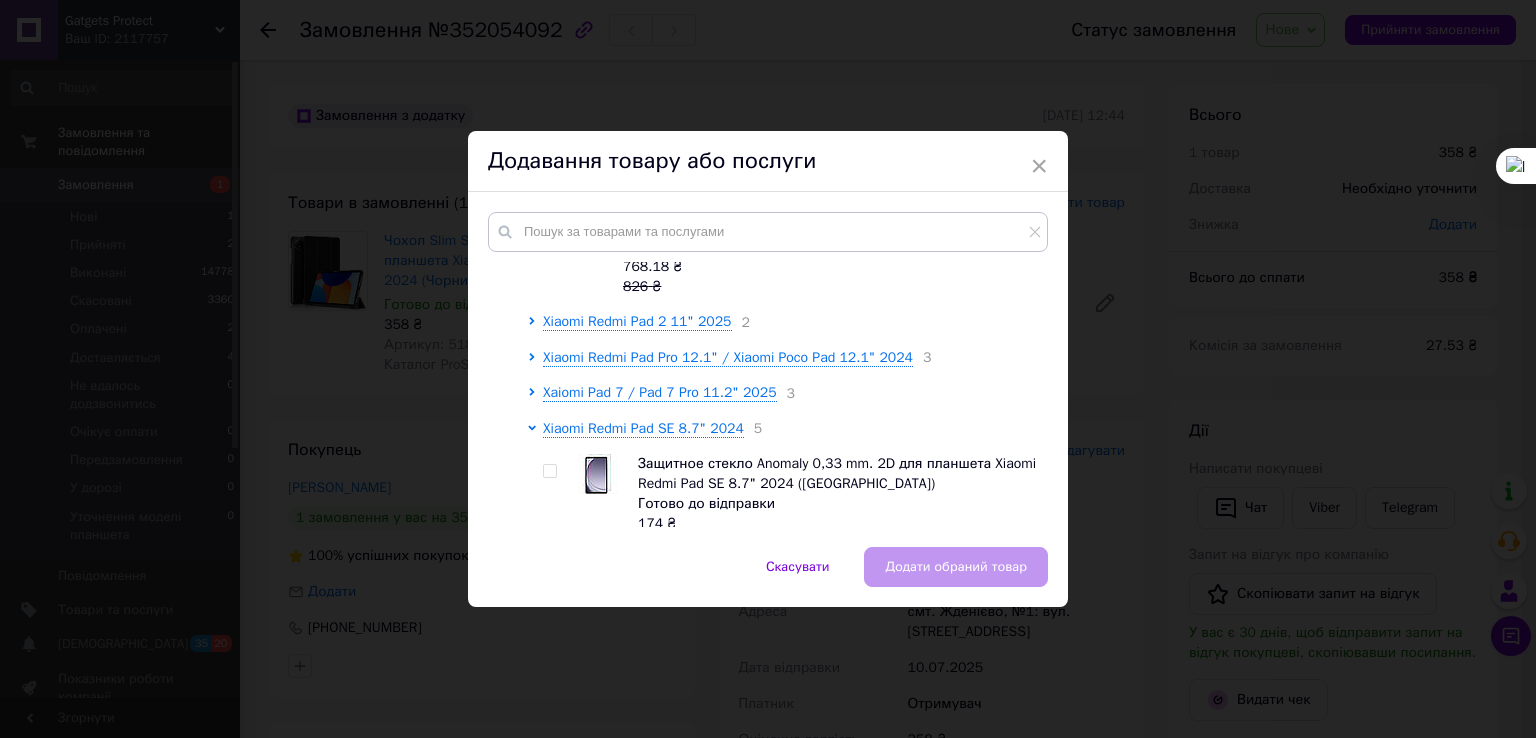 click at bounding box center (549, 471) 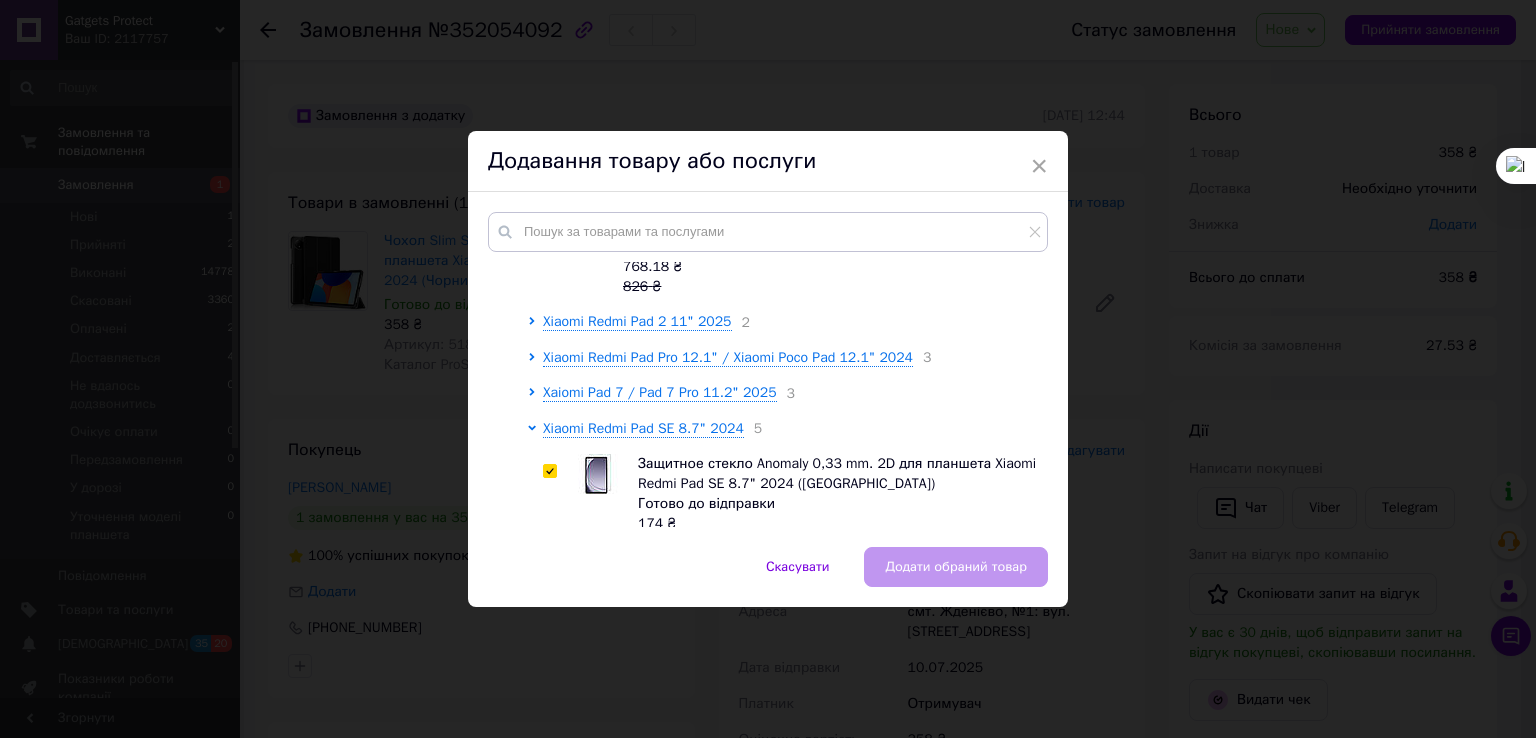 checkbox on "true" 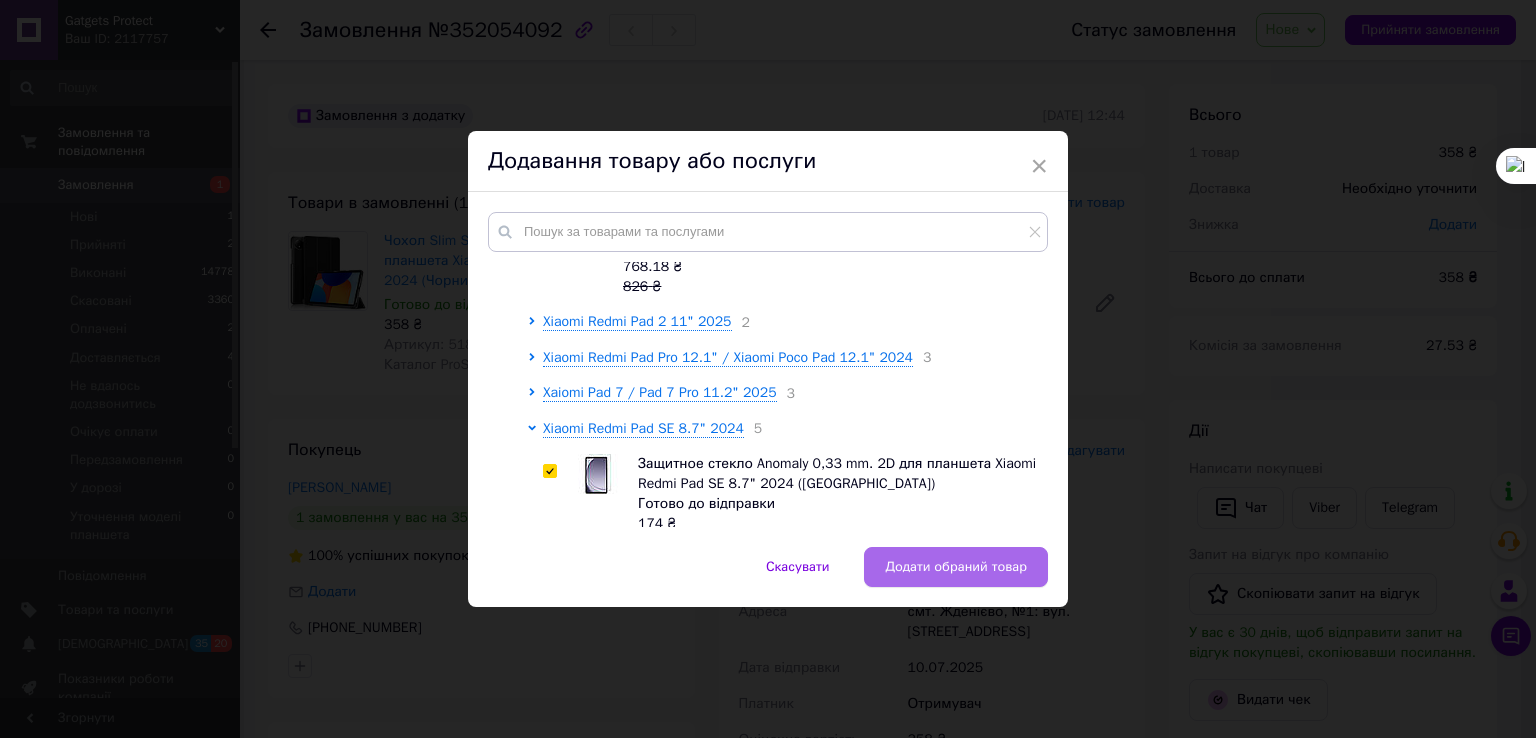 click on "Додати обраний товар" at bounding box center [956, 567] 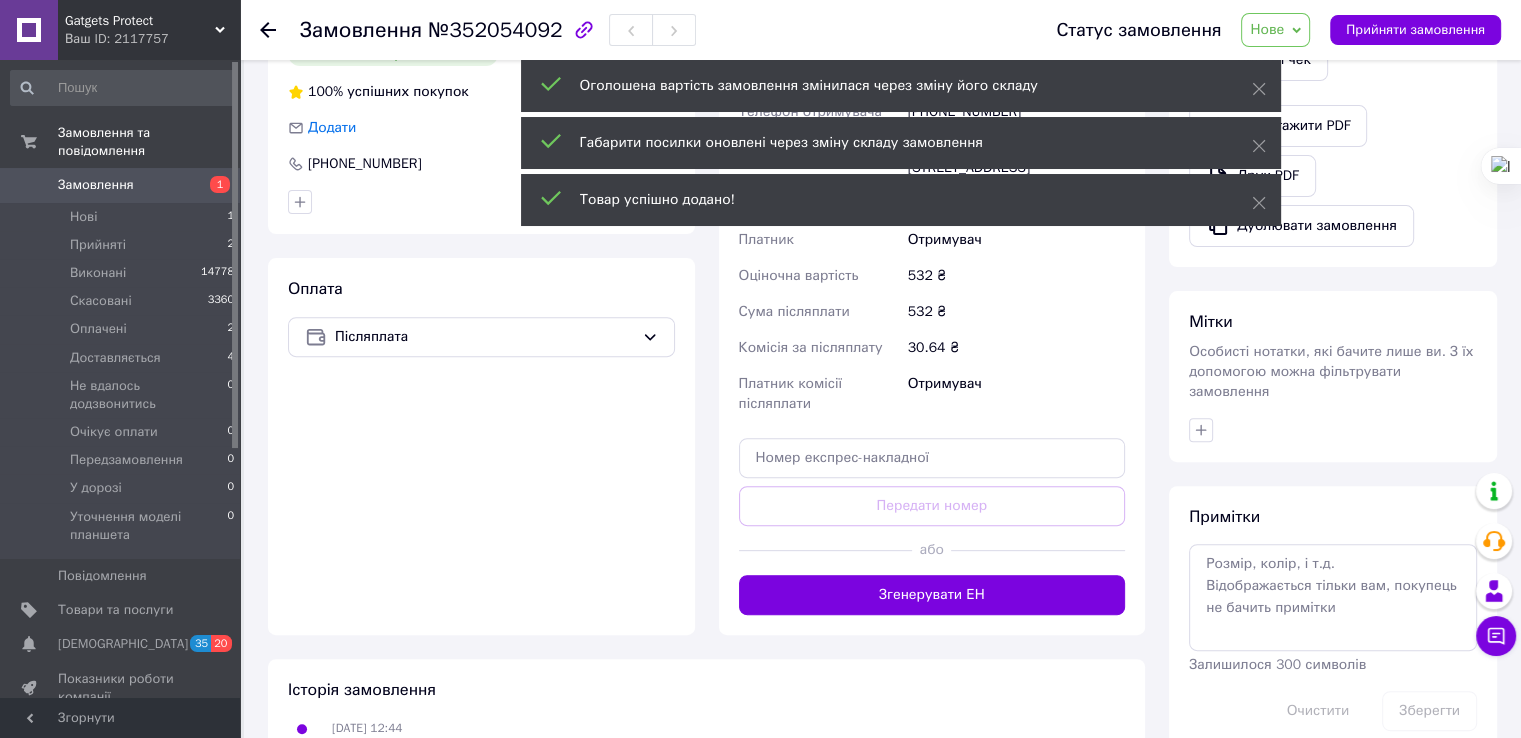 scroll, scrollTop: 700, scrollLeft: 0, axis: vertical 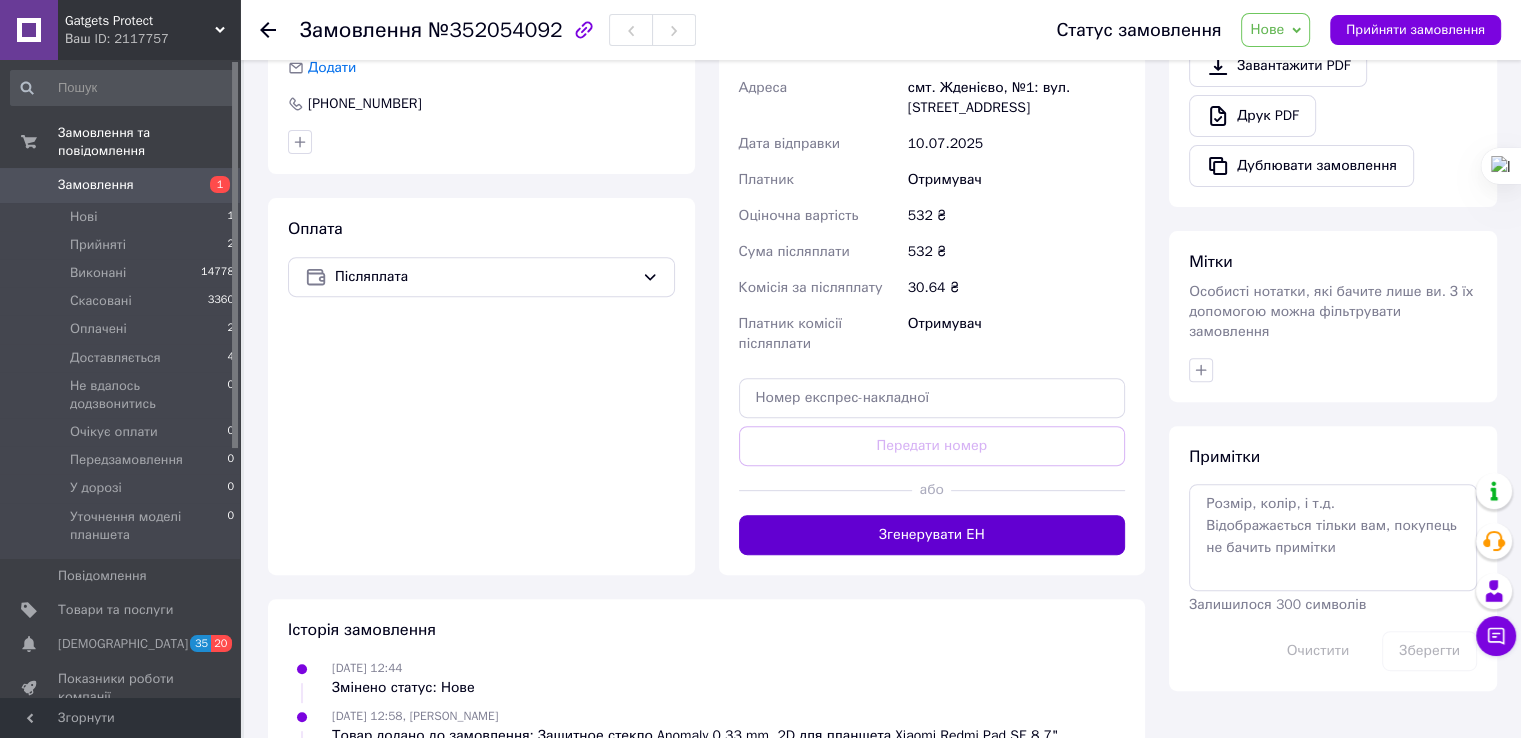 click on "Згенерувати ЕН" at bounding box center [932, 535] 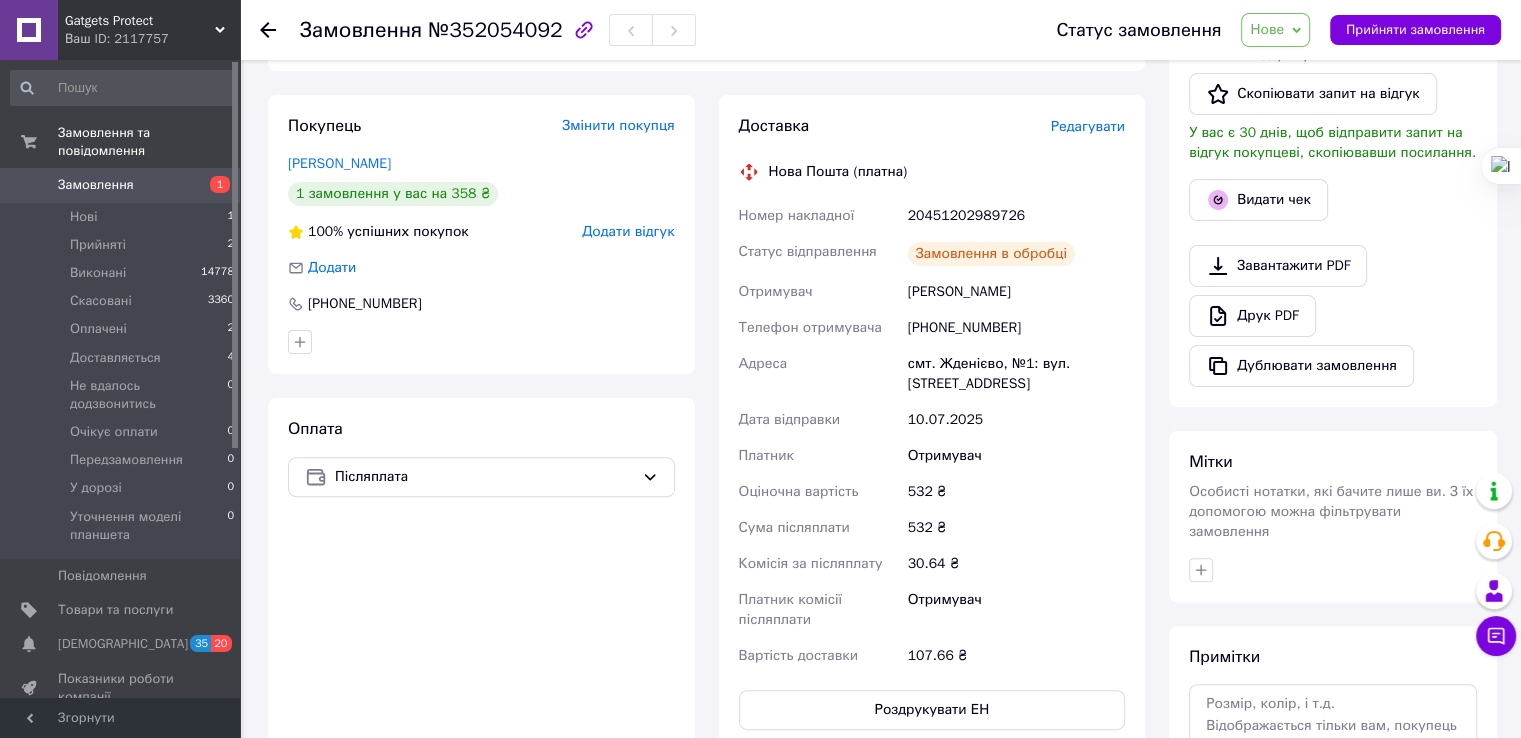 scroll, scrollTop: 300, scrollLeft: 0, axis: vertical 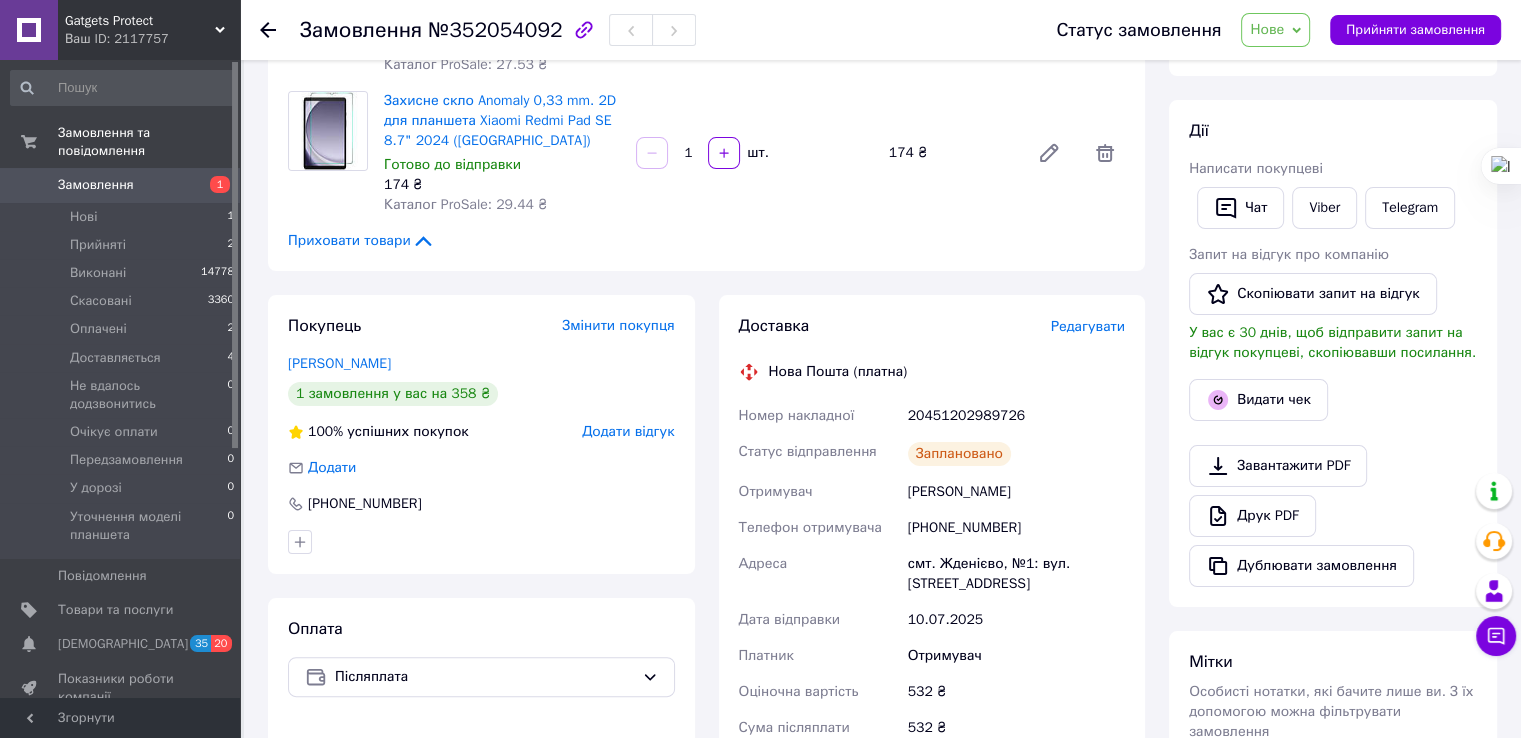 click on "Нове" at bounding box center [1275, 30] 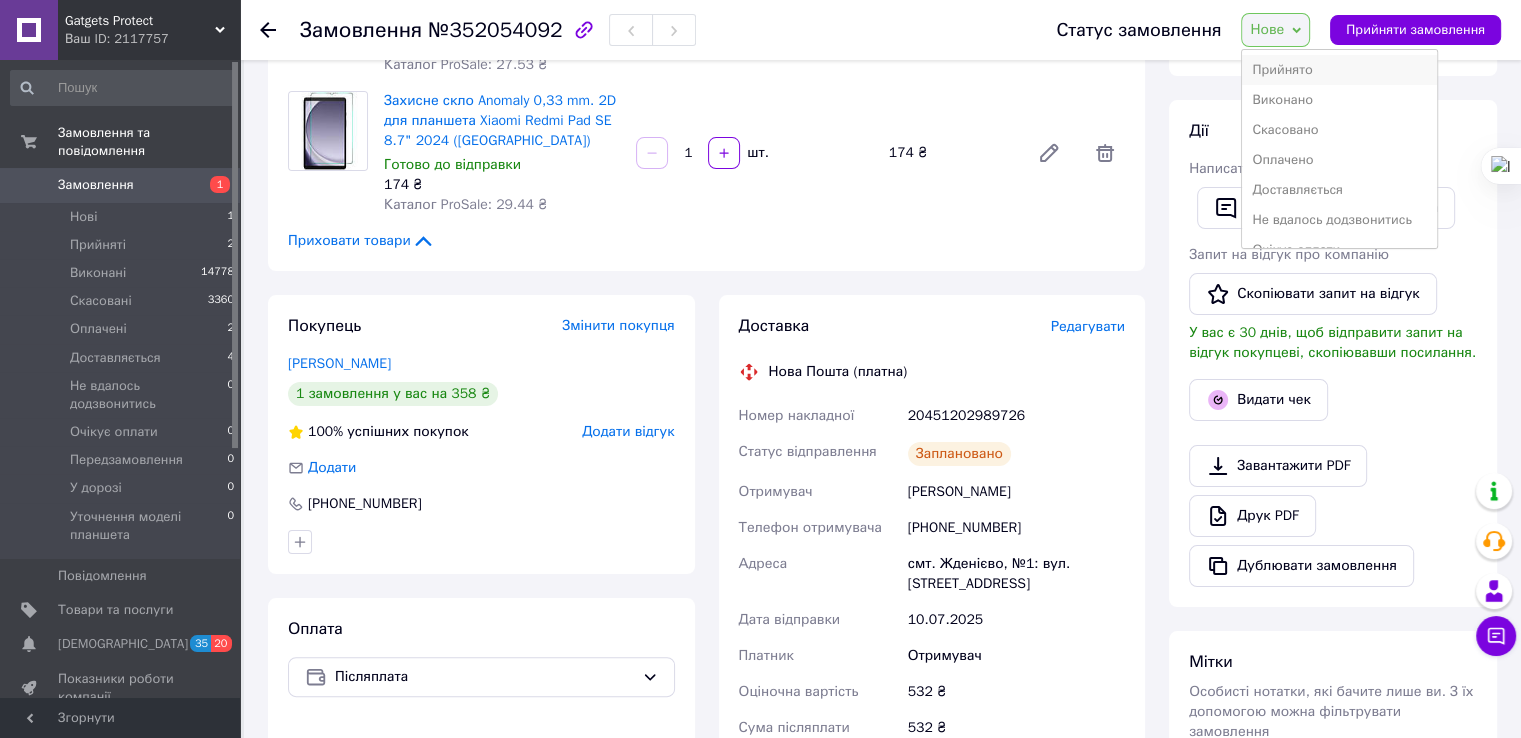 click on "Прийнято" at bounding box center [1339, 70] 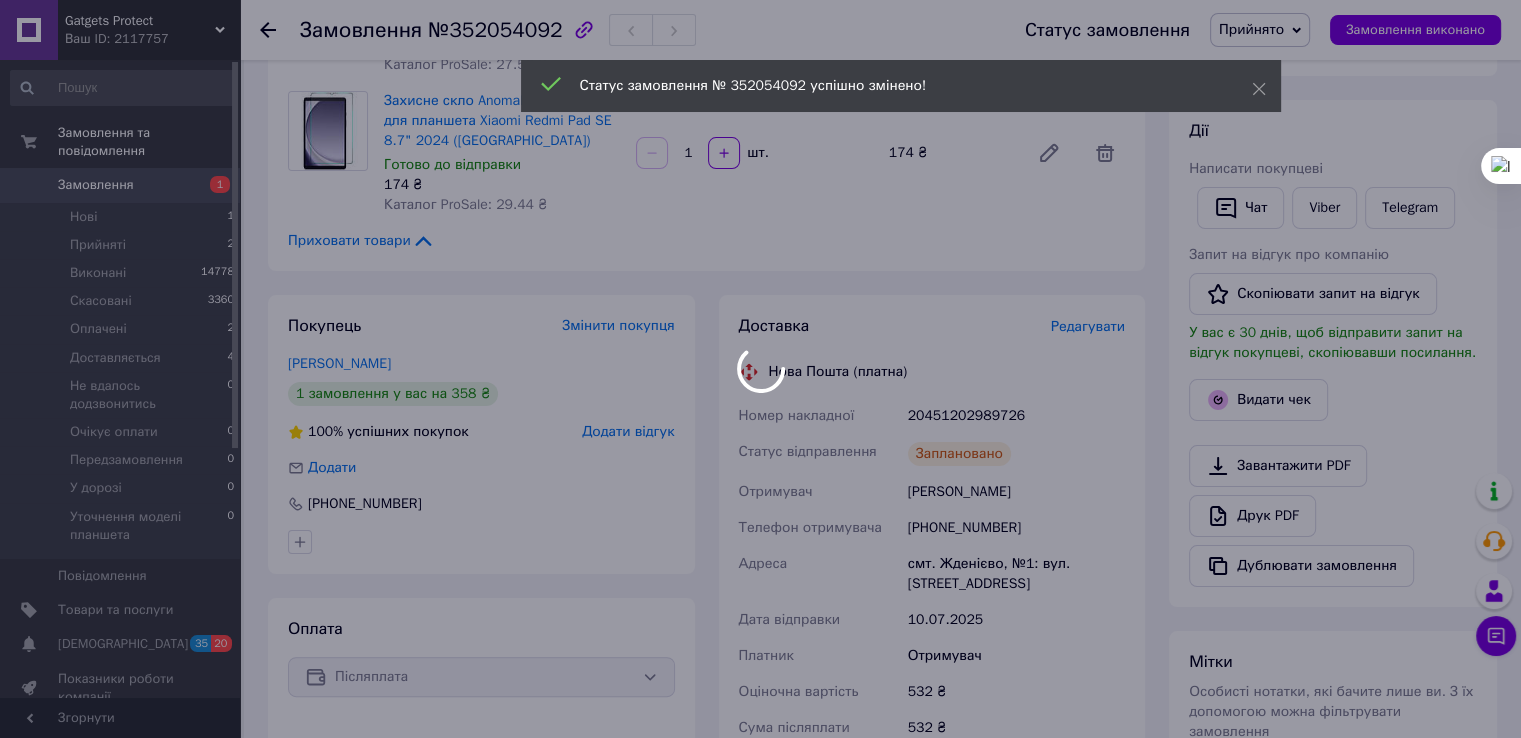 scroll, scrollTop: 100, scrollLeft: 0, axis: vertical 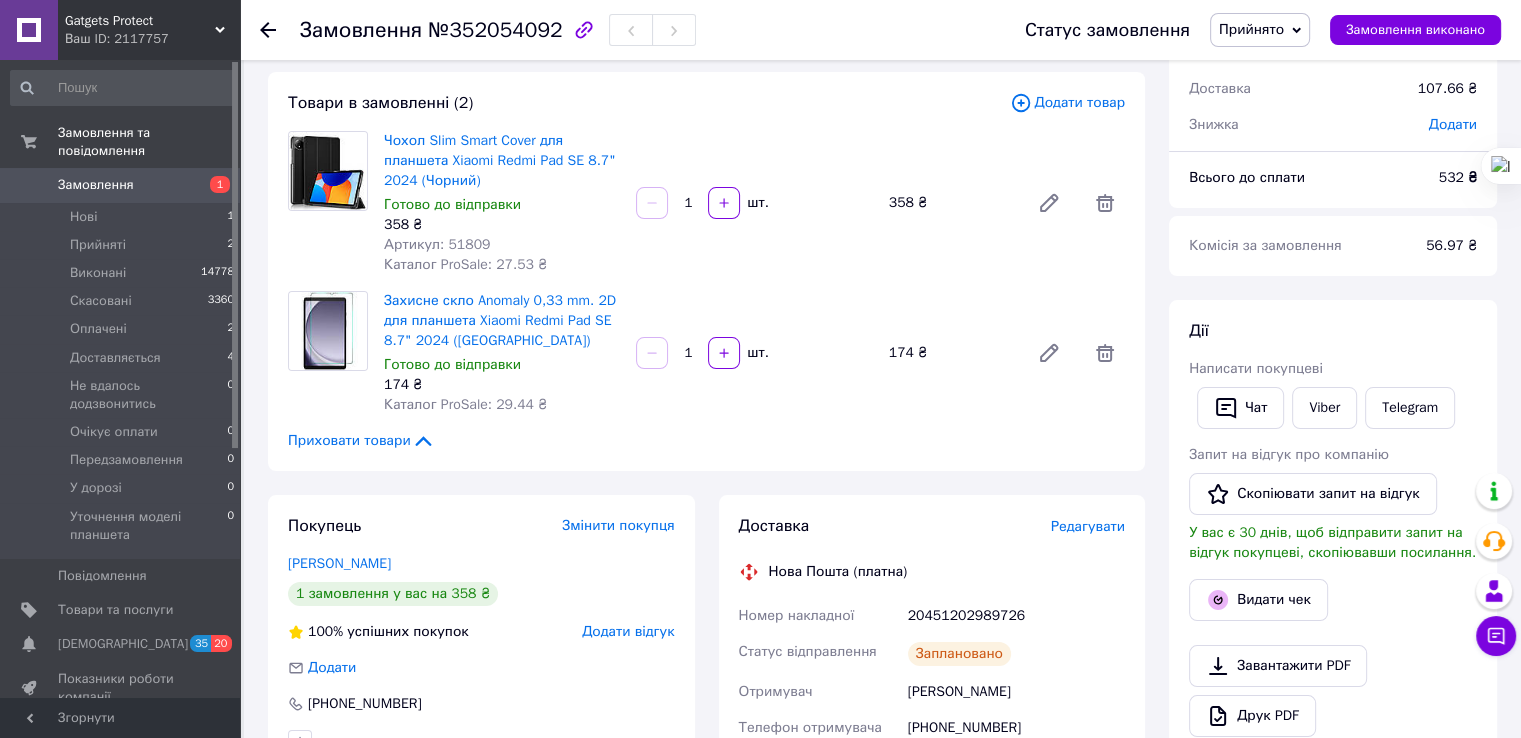 click on "Замовлення" at bounding box center (96, 185) 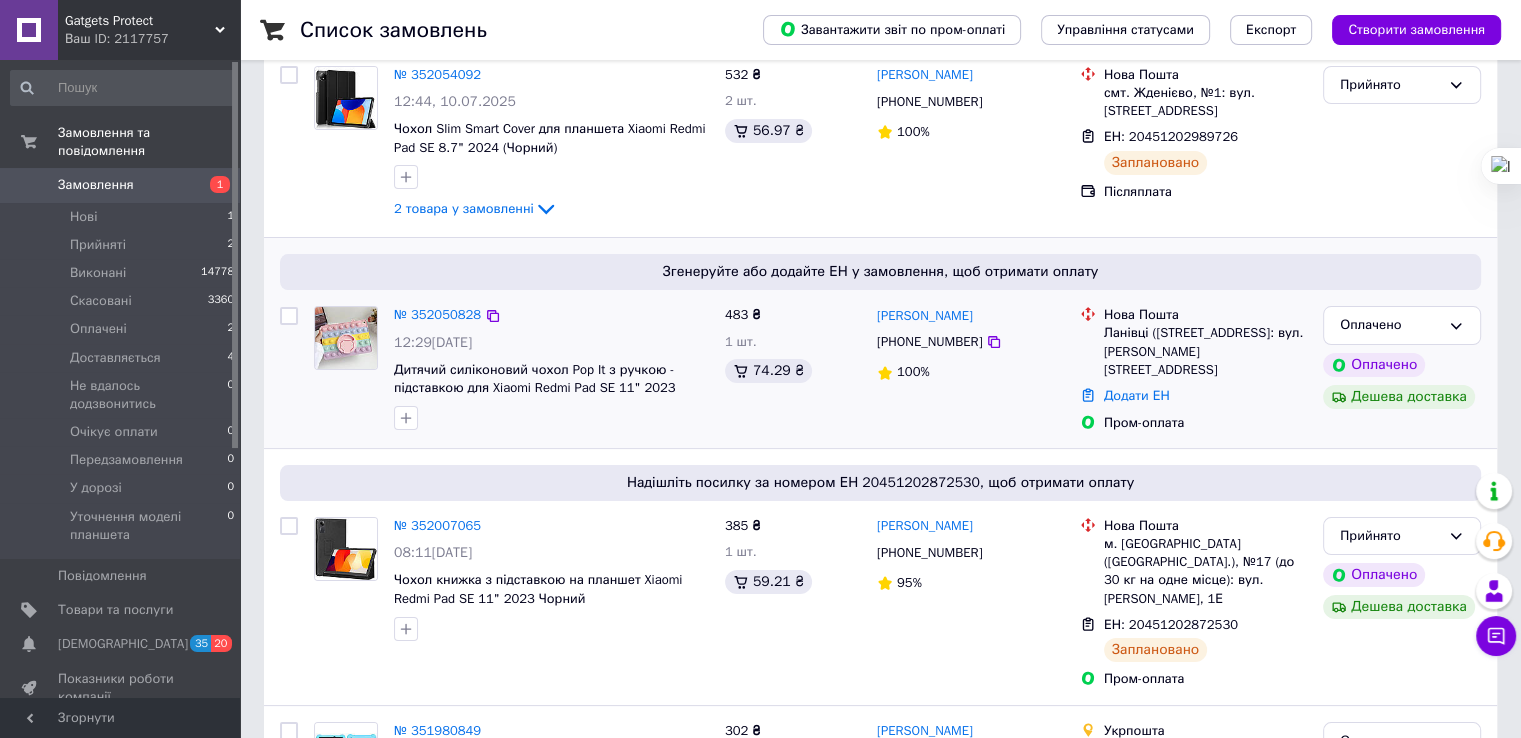 scroll, scrollTop: 200, scrollLeft: 0, axis: vertical 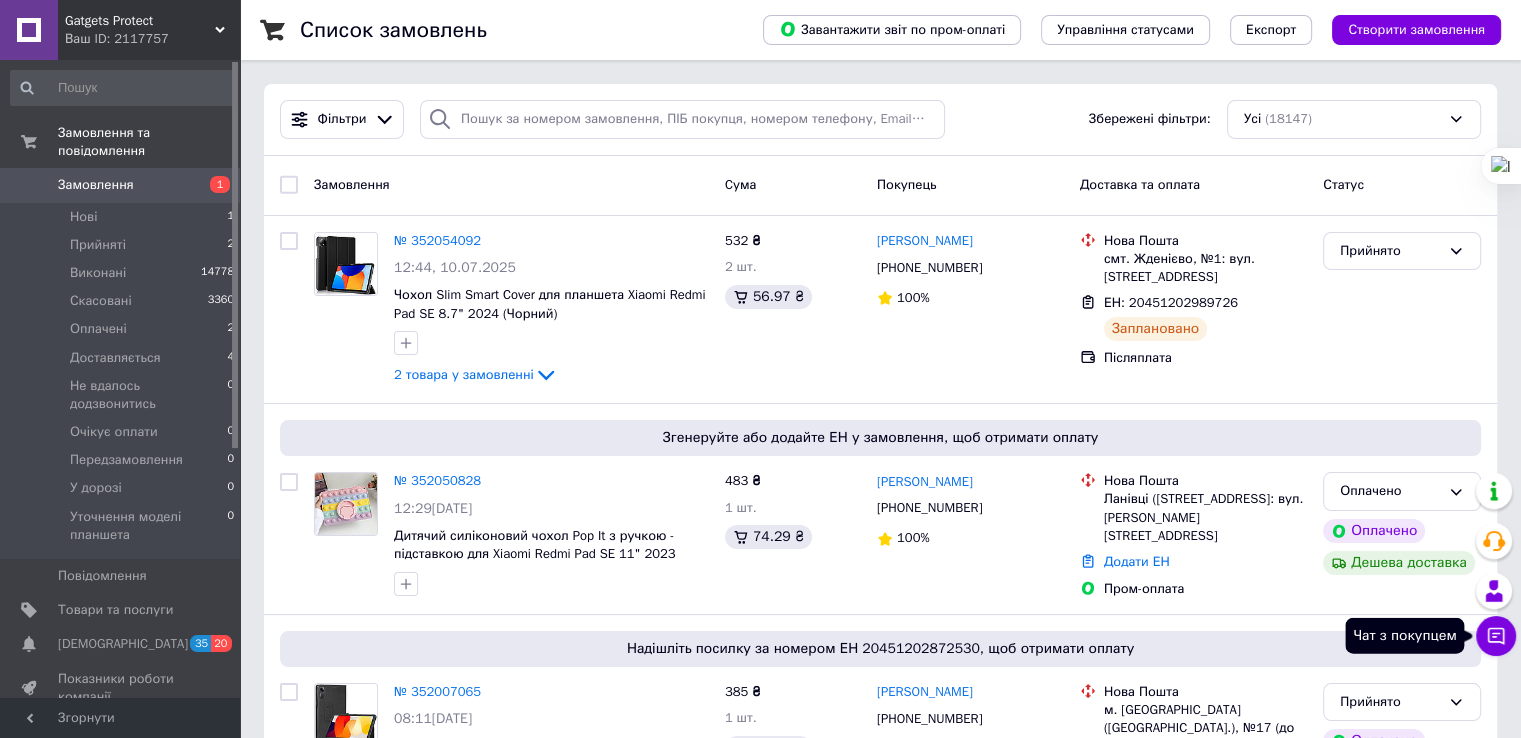 click 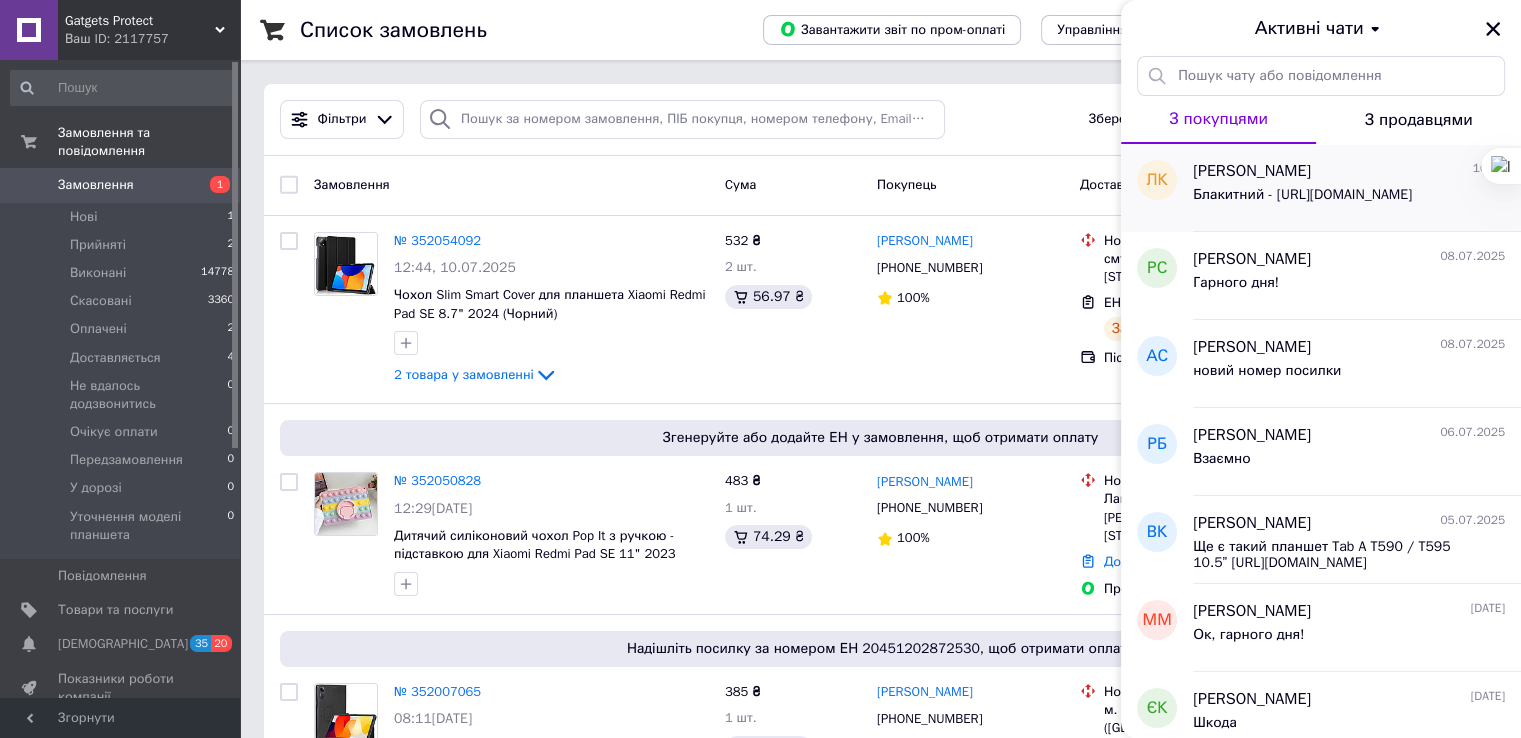 click on "Блакитний - https://prom.ua/p2635766430-protivoudarnyj-detskij-silikonovyj.html" at bounding box center (1302, 195) 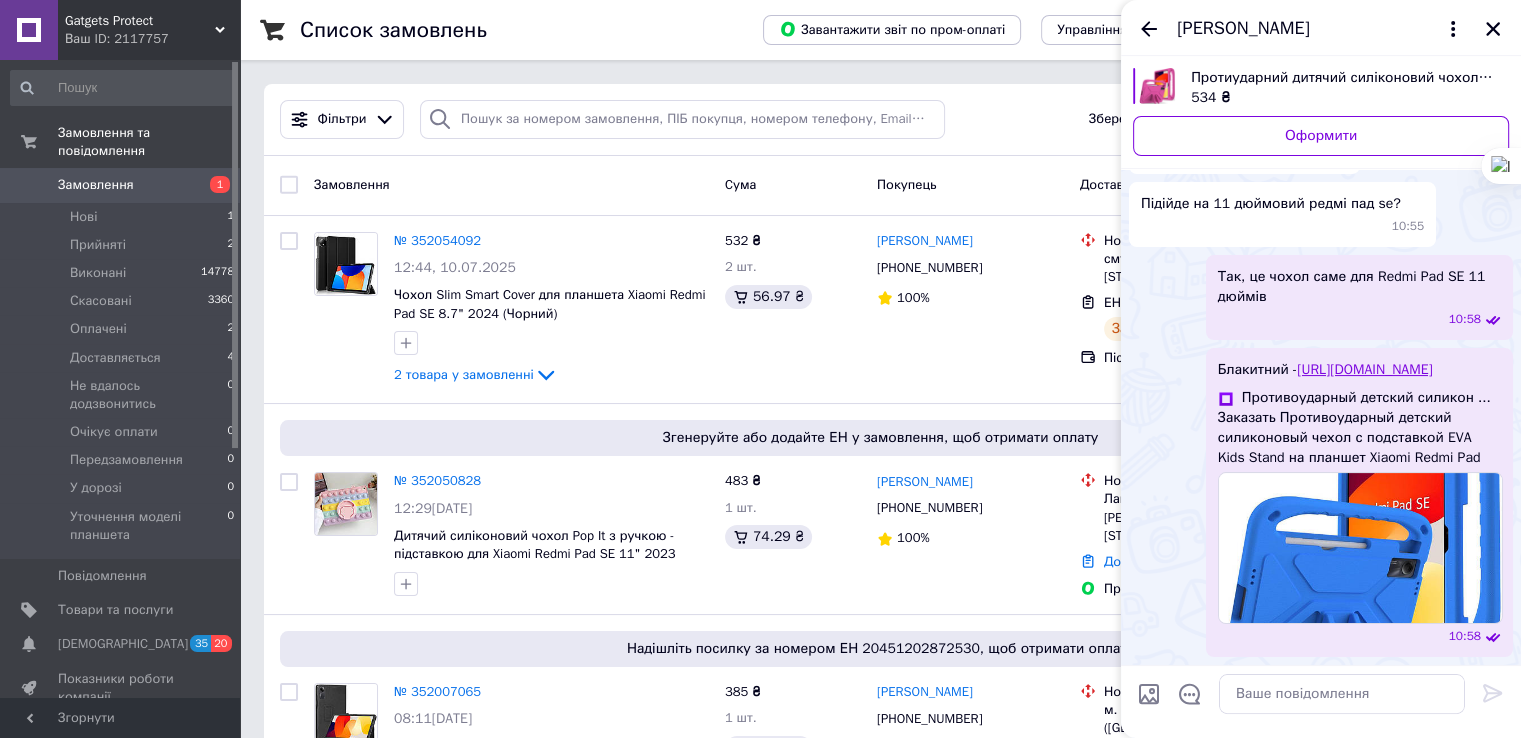 scroll, scrollTop: 339, scrollLeft: 0, axis: vertical 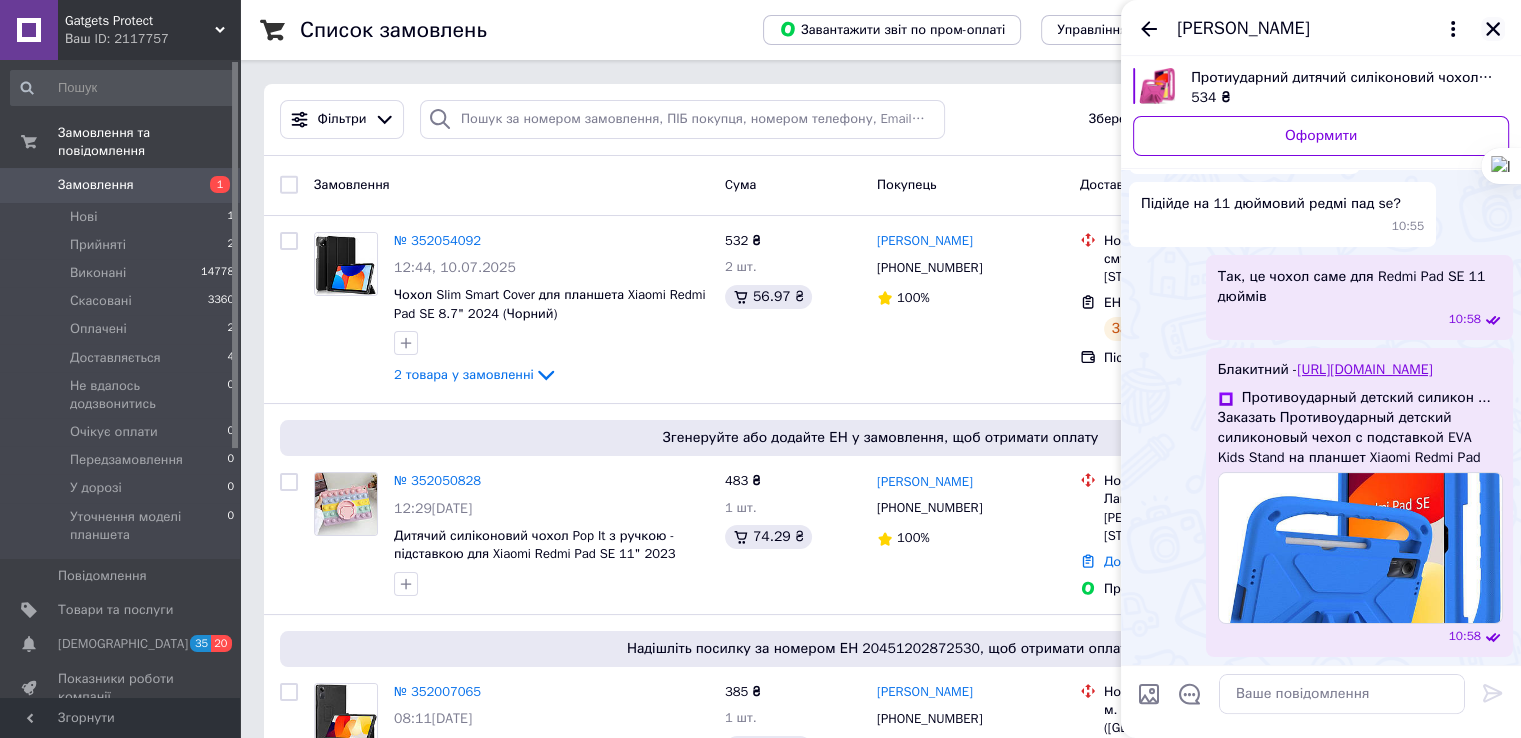 click 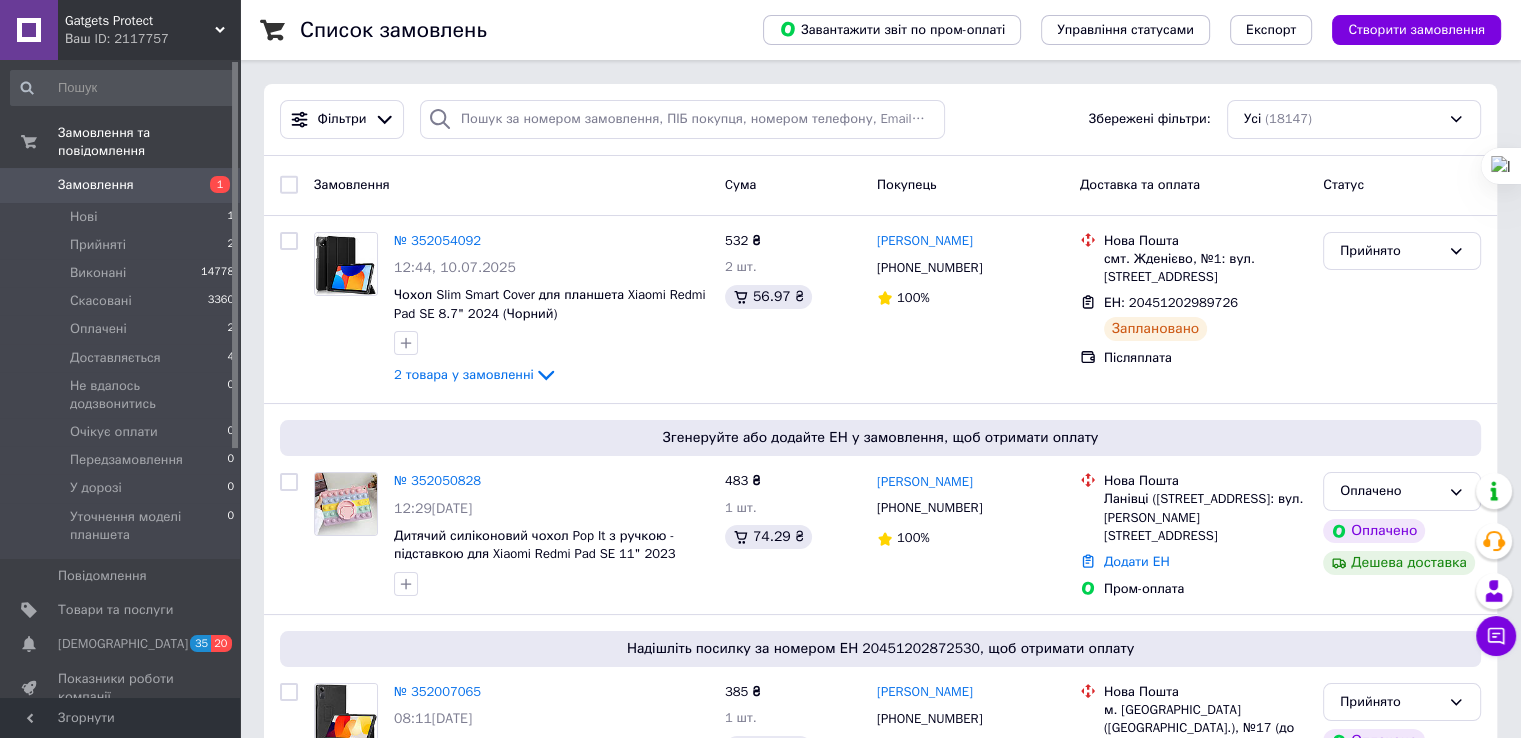 click on "Замовлення" at bounding box center [96, 185] 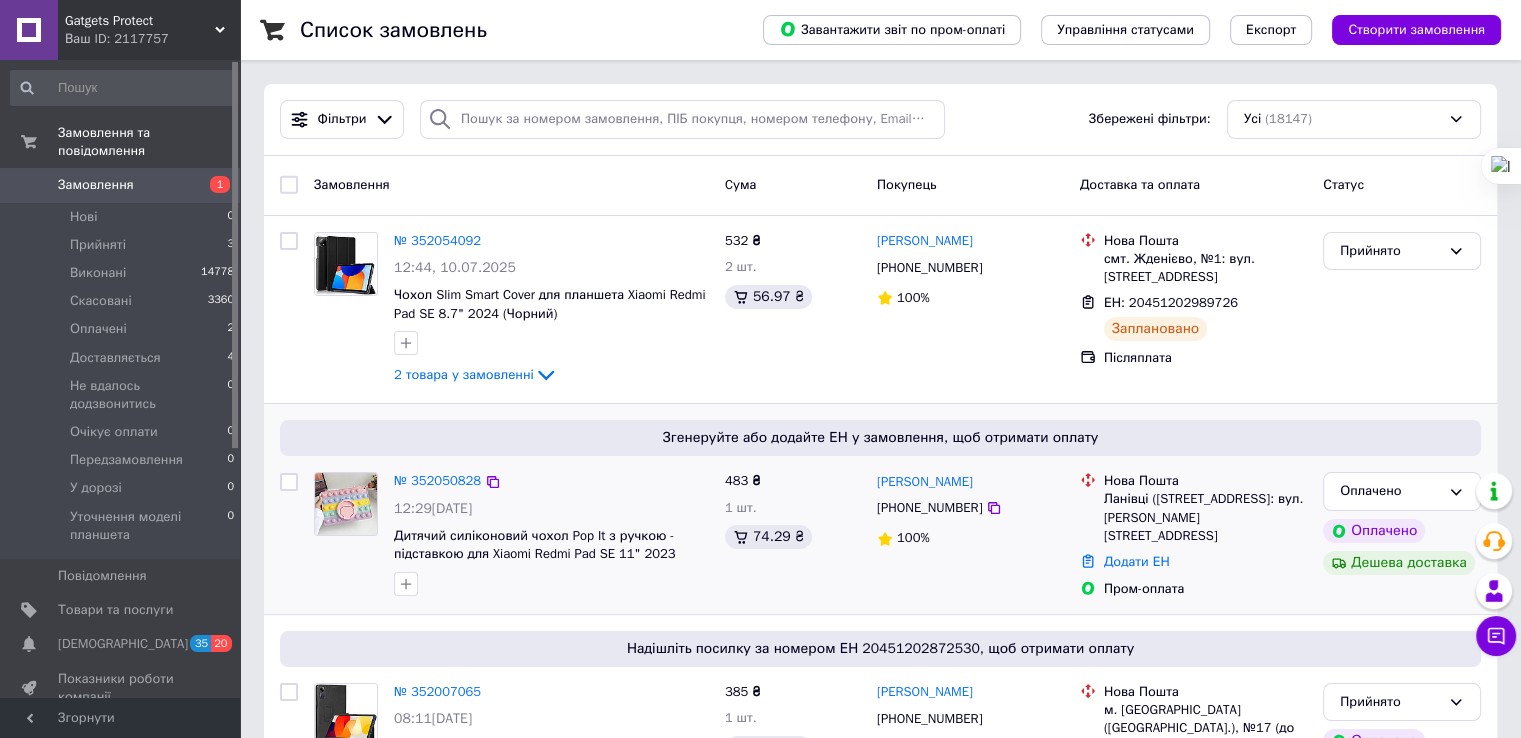 scroll, scrollTop: 200, scrollLeft: 0, axis: vertical 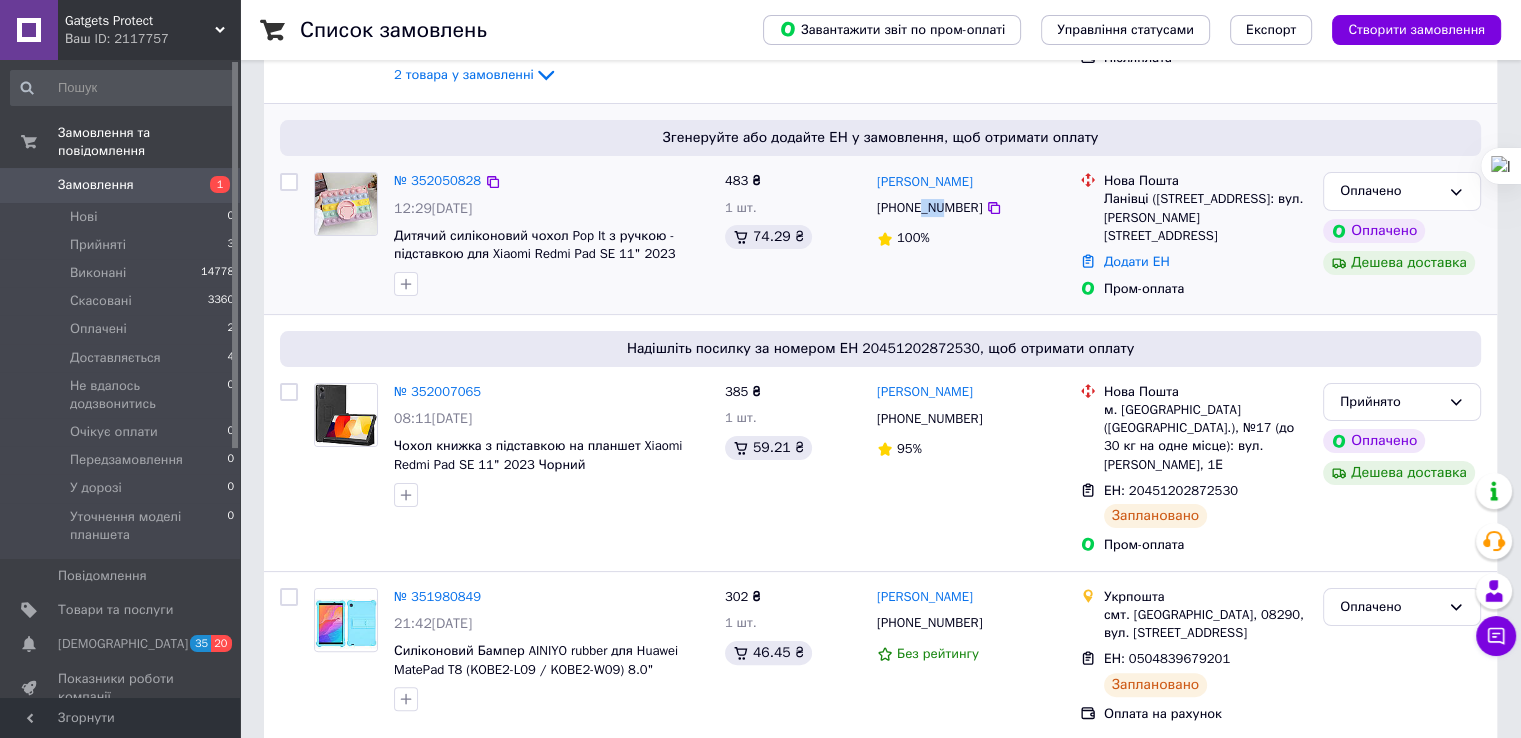 drag, startPoint x: 923, startPoint y: 210, endPoint x: 941, endPoint y: 207, distance: 18.248287 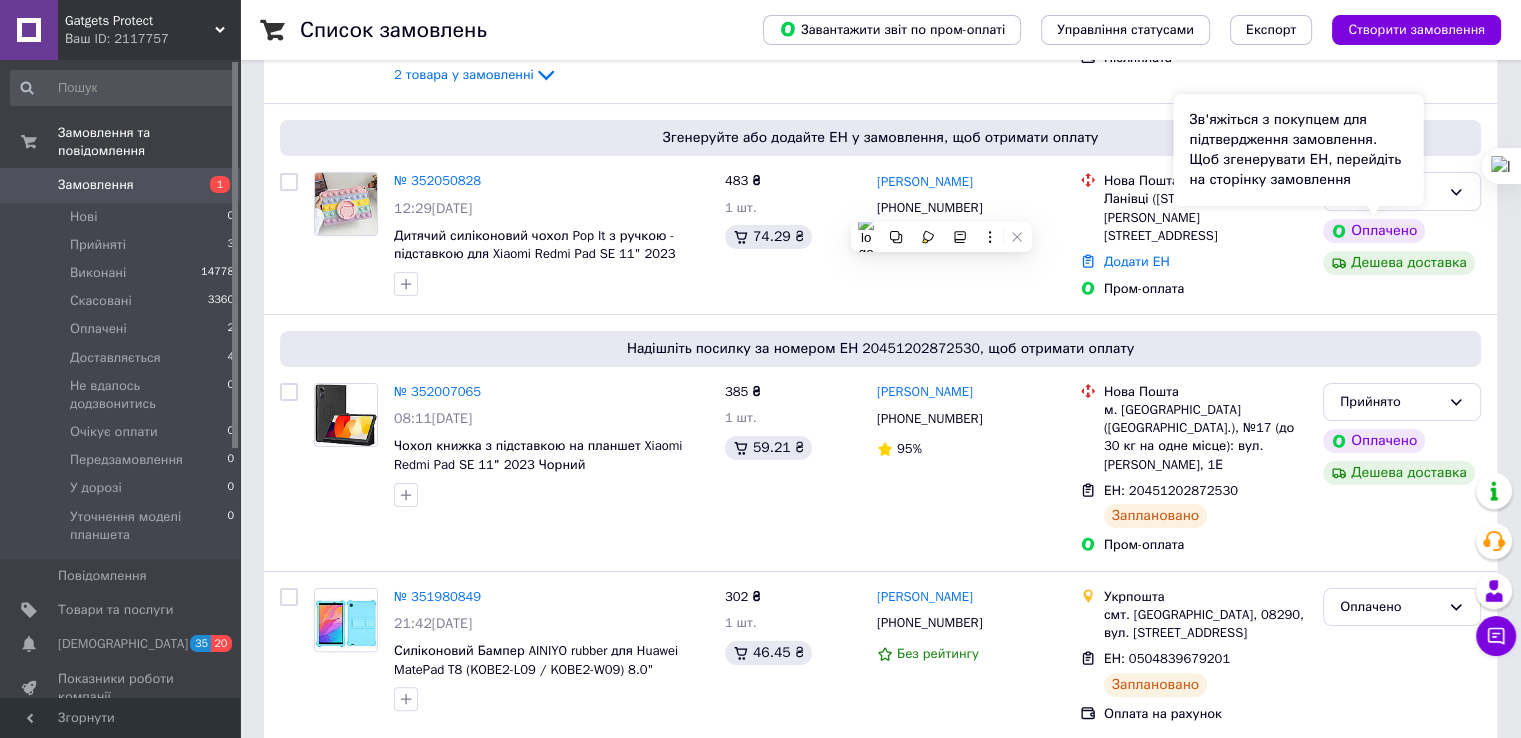 click on "Зв'яжіться з покупцем для підтвердження замовлення.
Щоб згенерувати ЕН, перейдіть на сторінку замовлення" at bounding box center (1298, 150) 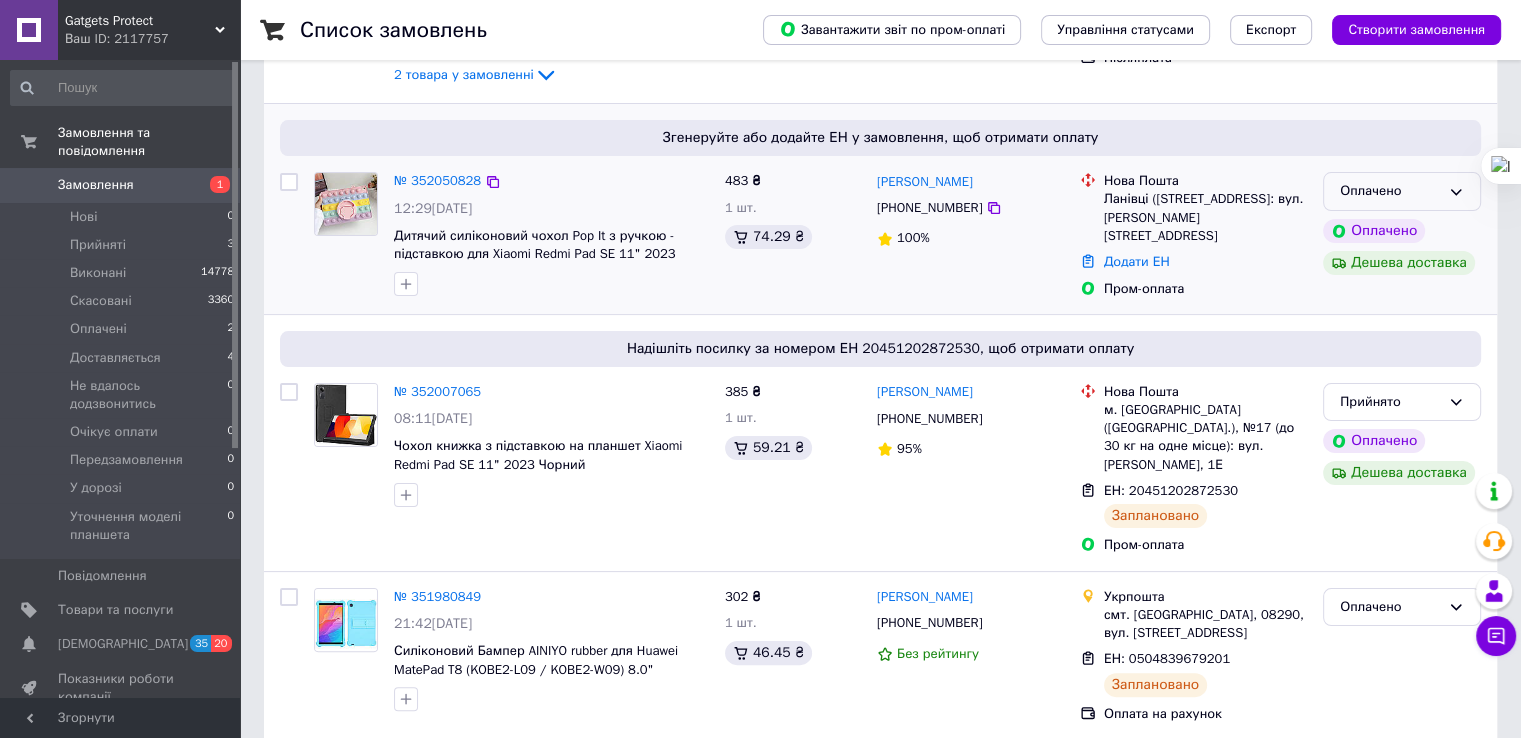 click 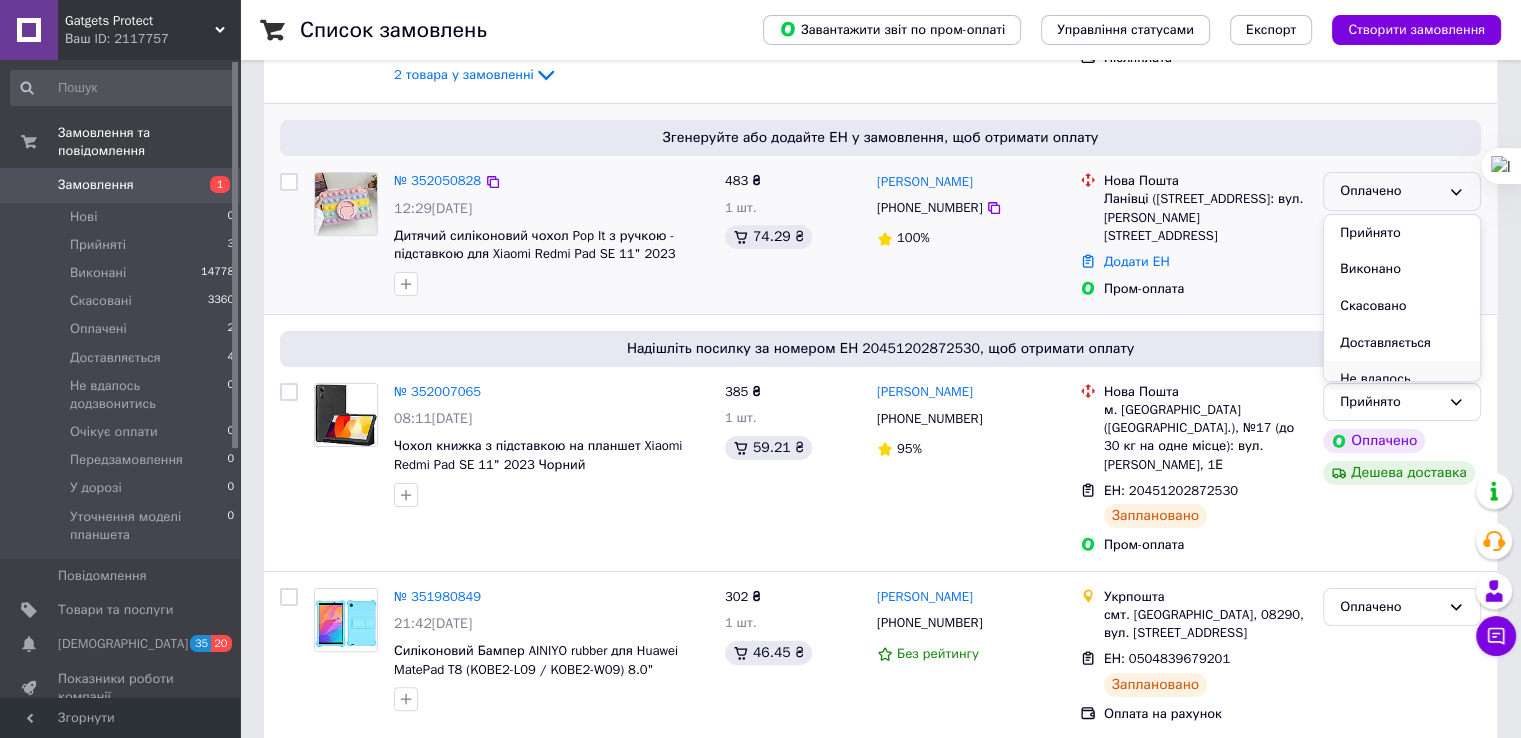 scroll, scrollTop: 100, scrollLeft: 0, axis: vertical 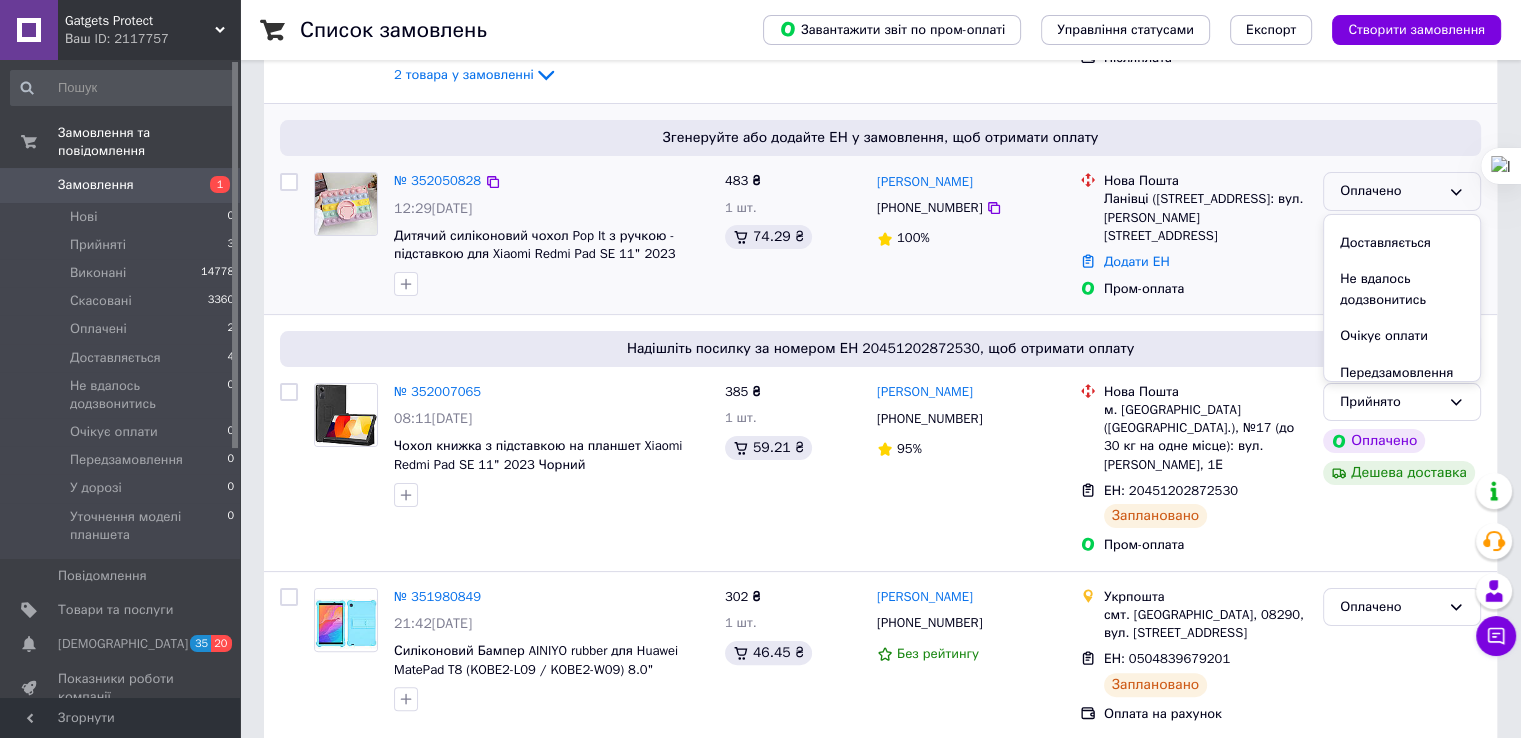 click on "Не вдалось додзвонитись" at bounding box center [1402, 289] 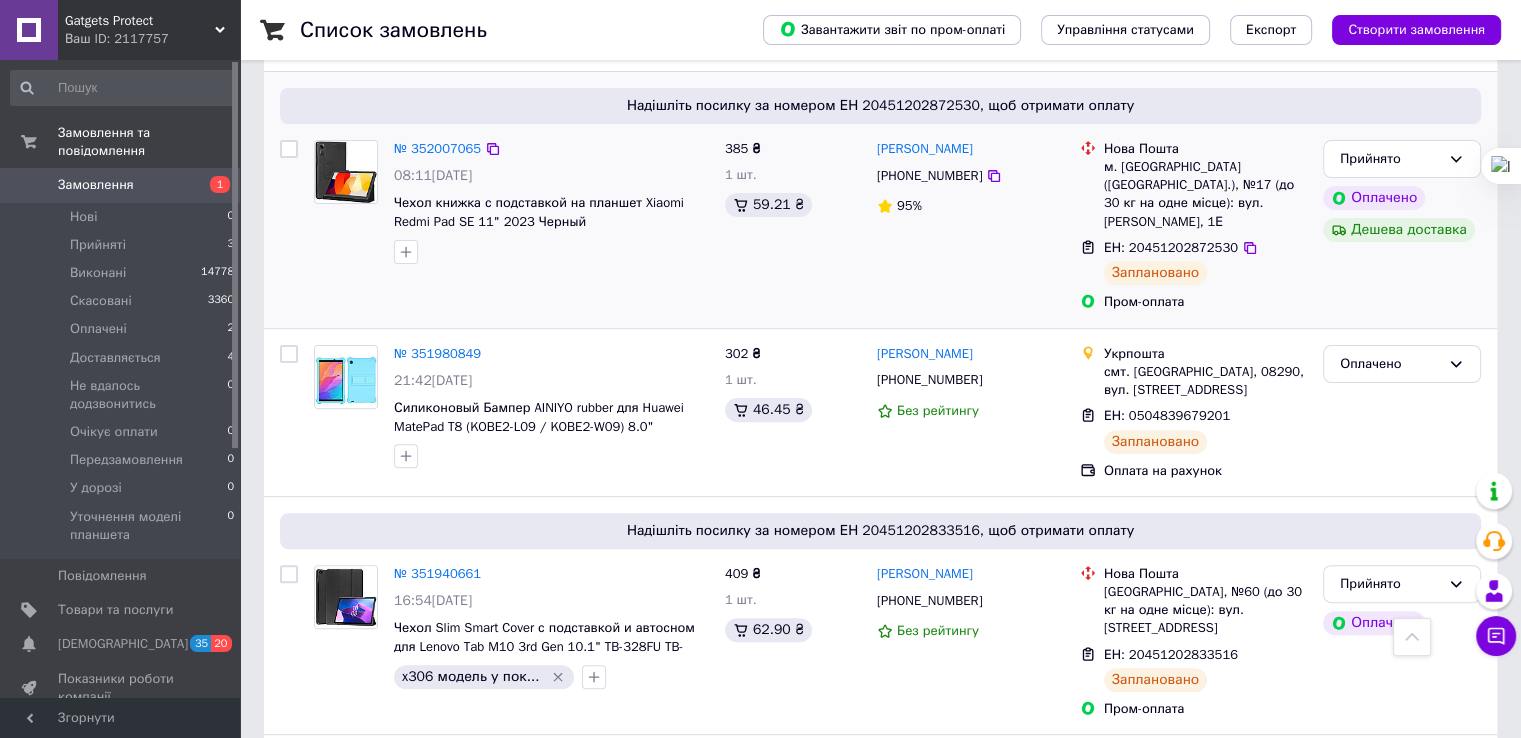 scroll, scrollTop: 500, scrollLeft: 0, axis: vertical 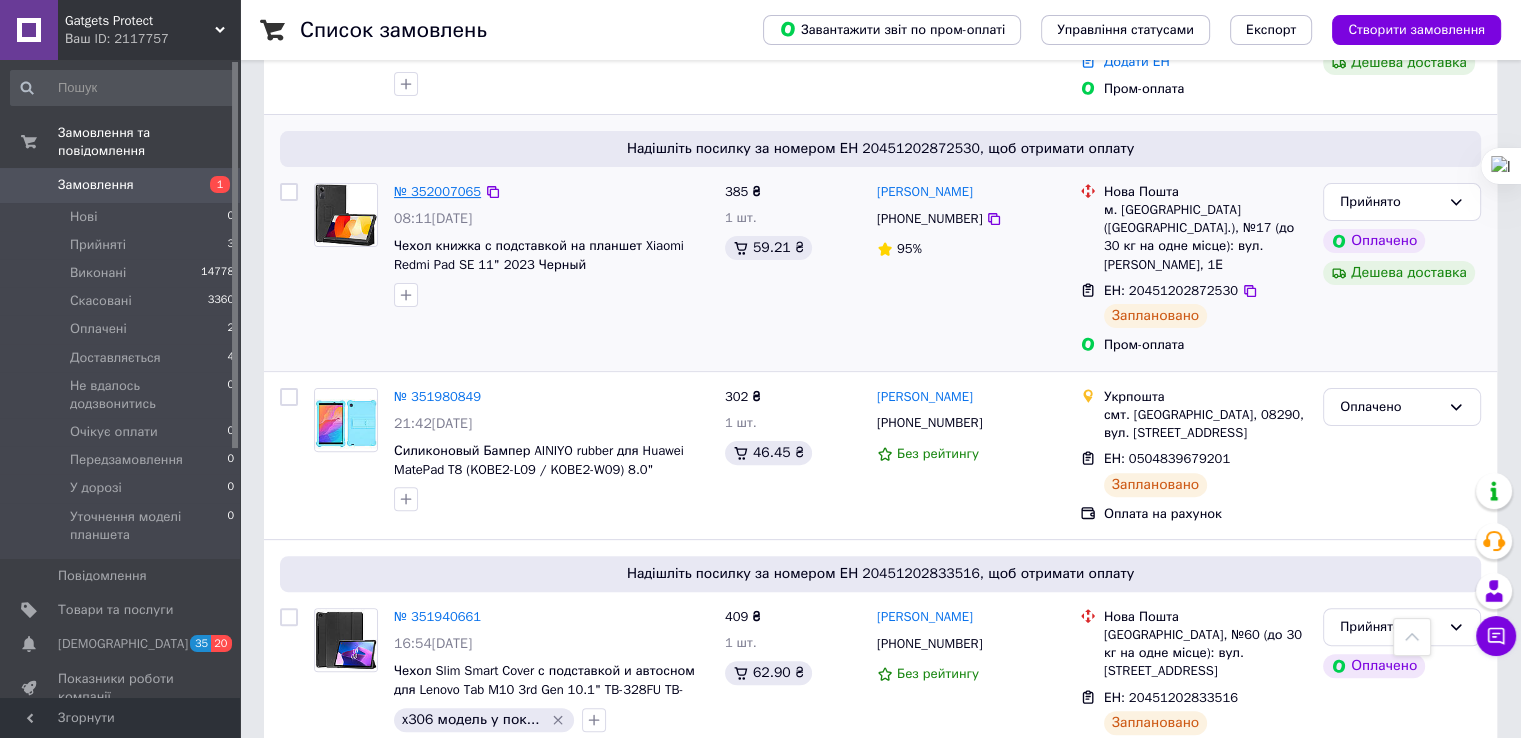 click on "№ 352007065" at bounding box center [437, 191] 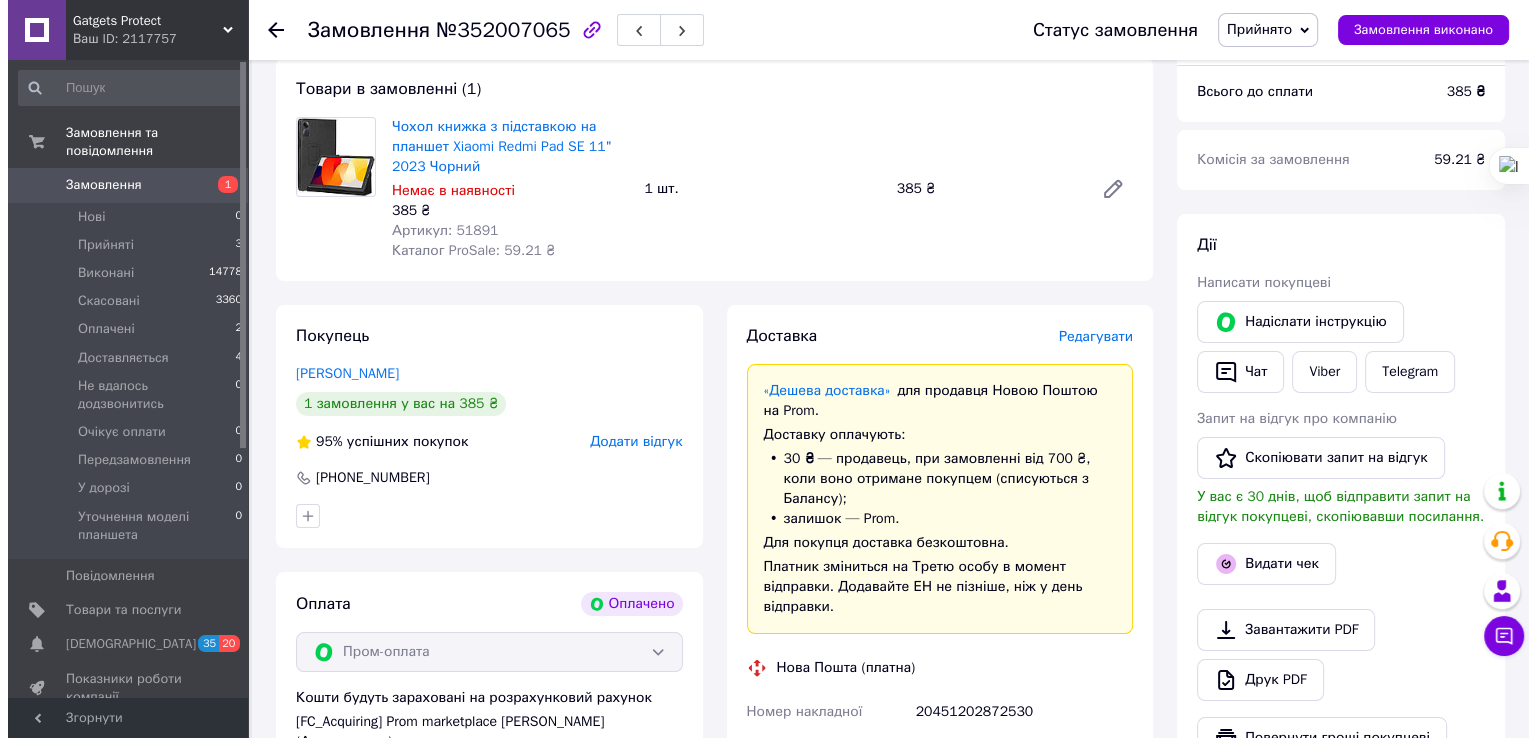 scroll, scrollTop: 500, scrollLeft: 0, axis: vertical 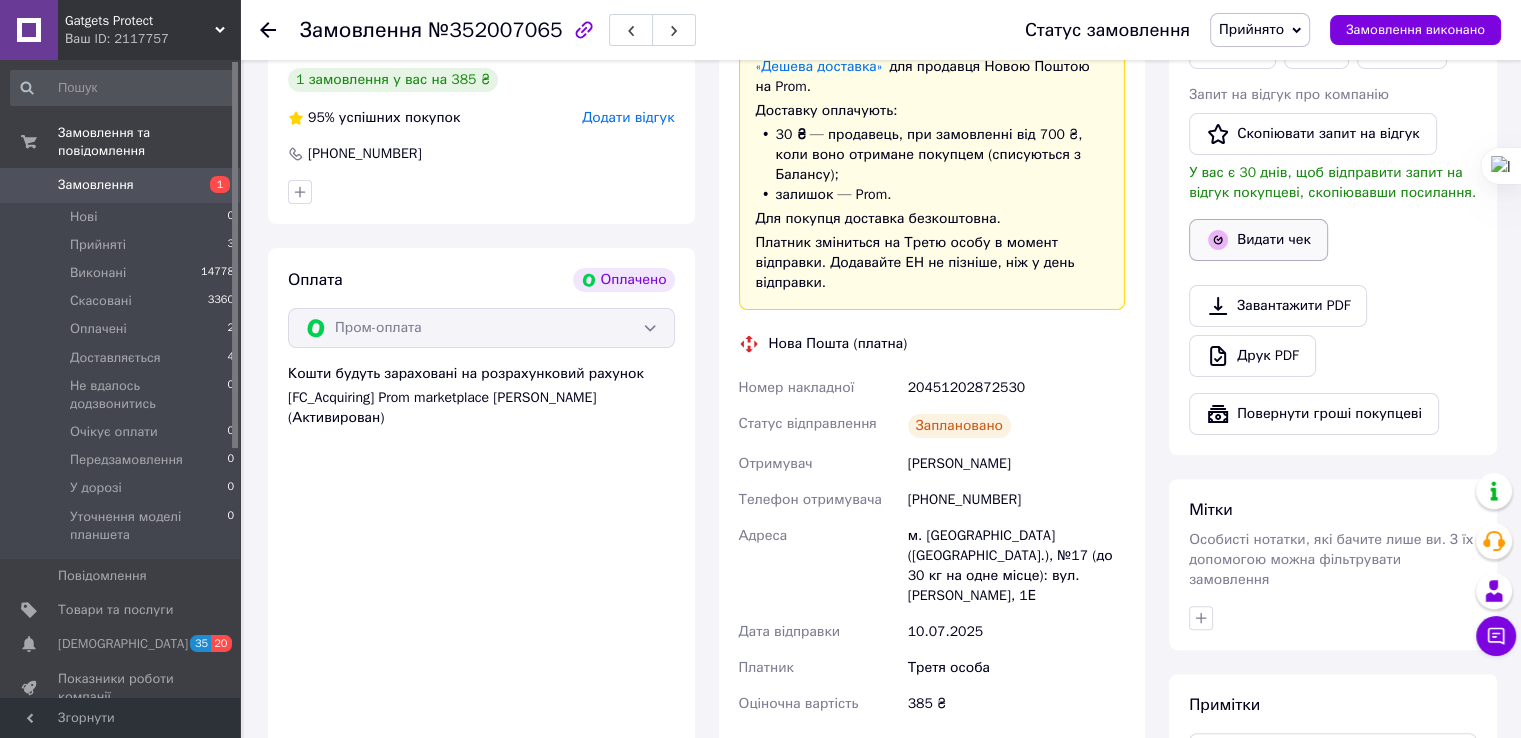 click on "Видати чек" at bounding box center (1258, 240) 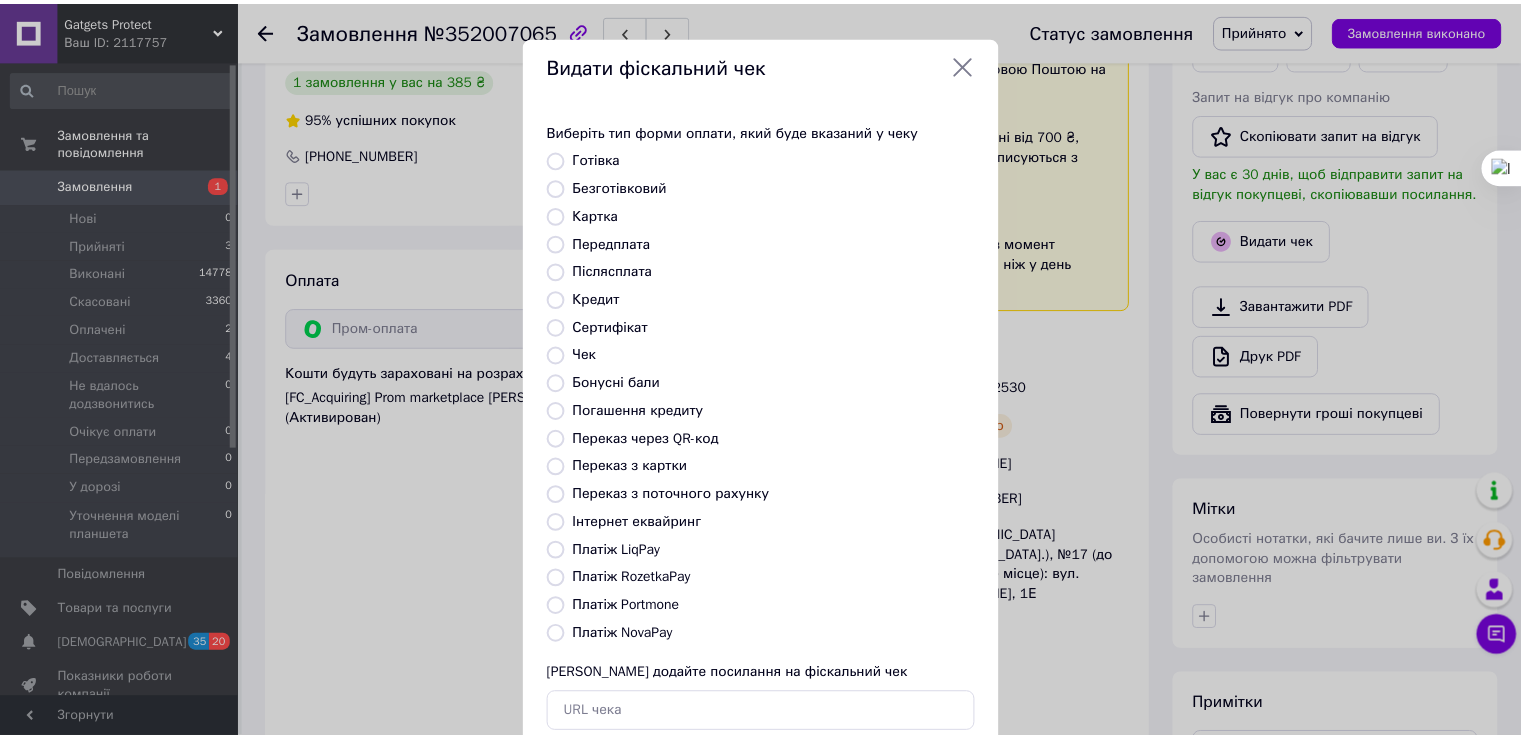 scroll, scrollTop: 120, scrollLeft: 0, axis: vertical 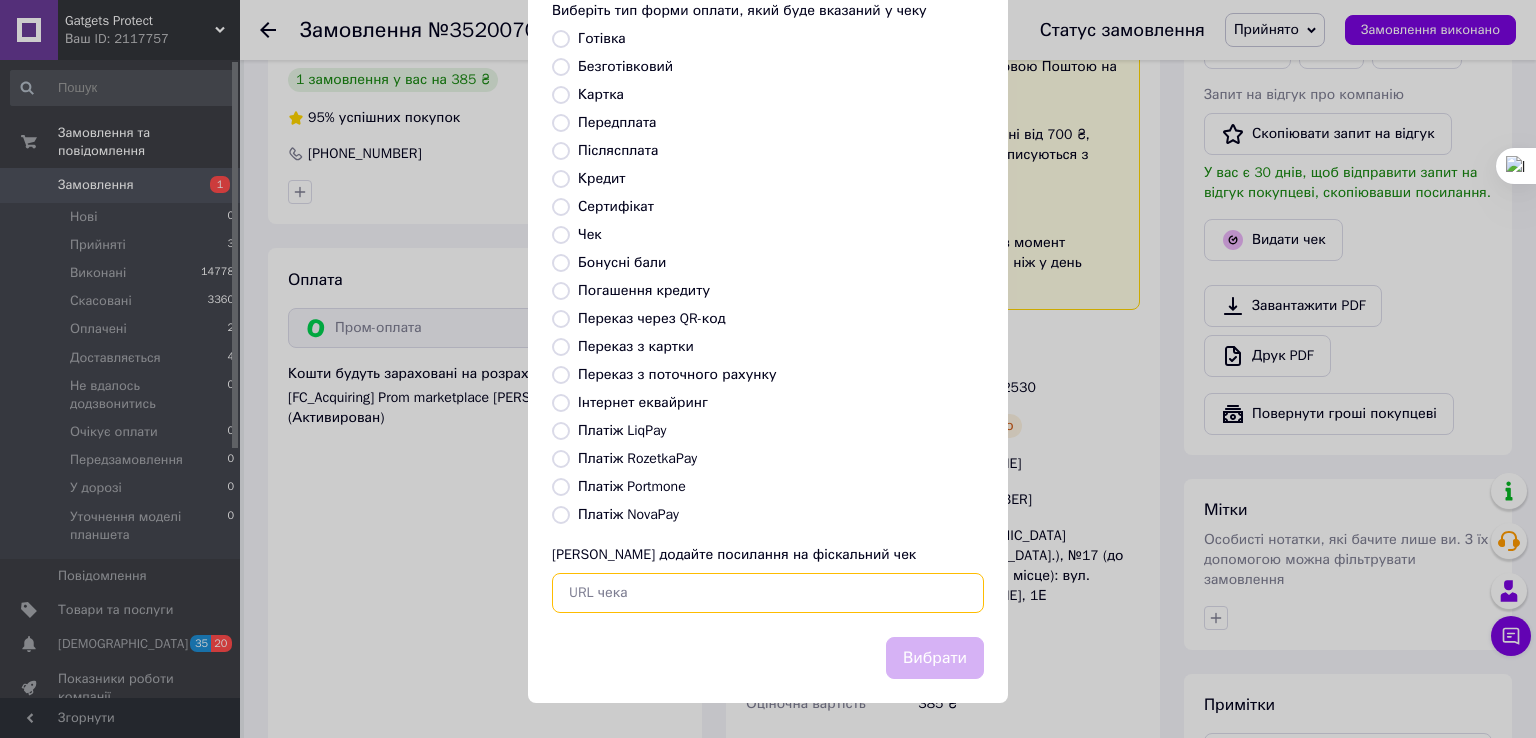 click at bounding box center [768, 593] 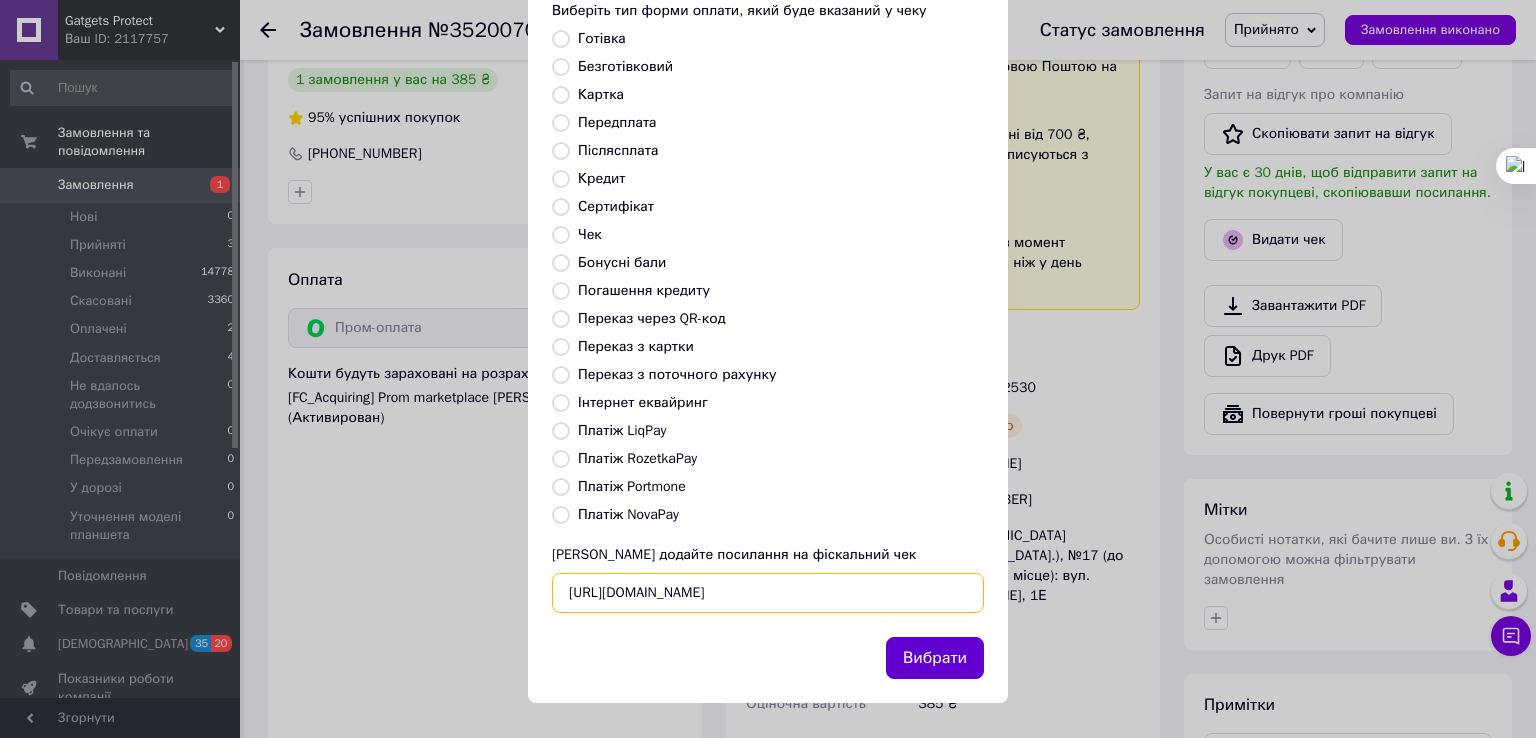 type on "https://kasa.vchasno.ua/check-viewer/SstAA1_dfEg" 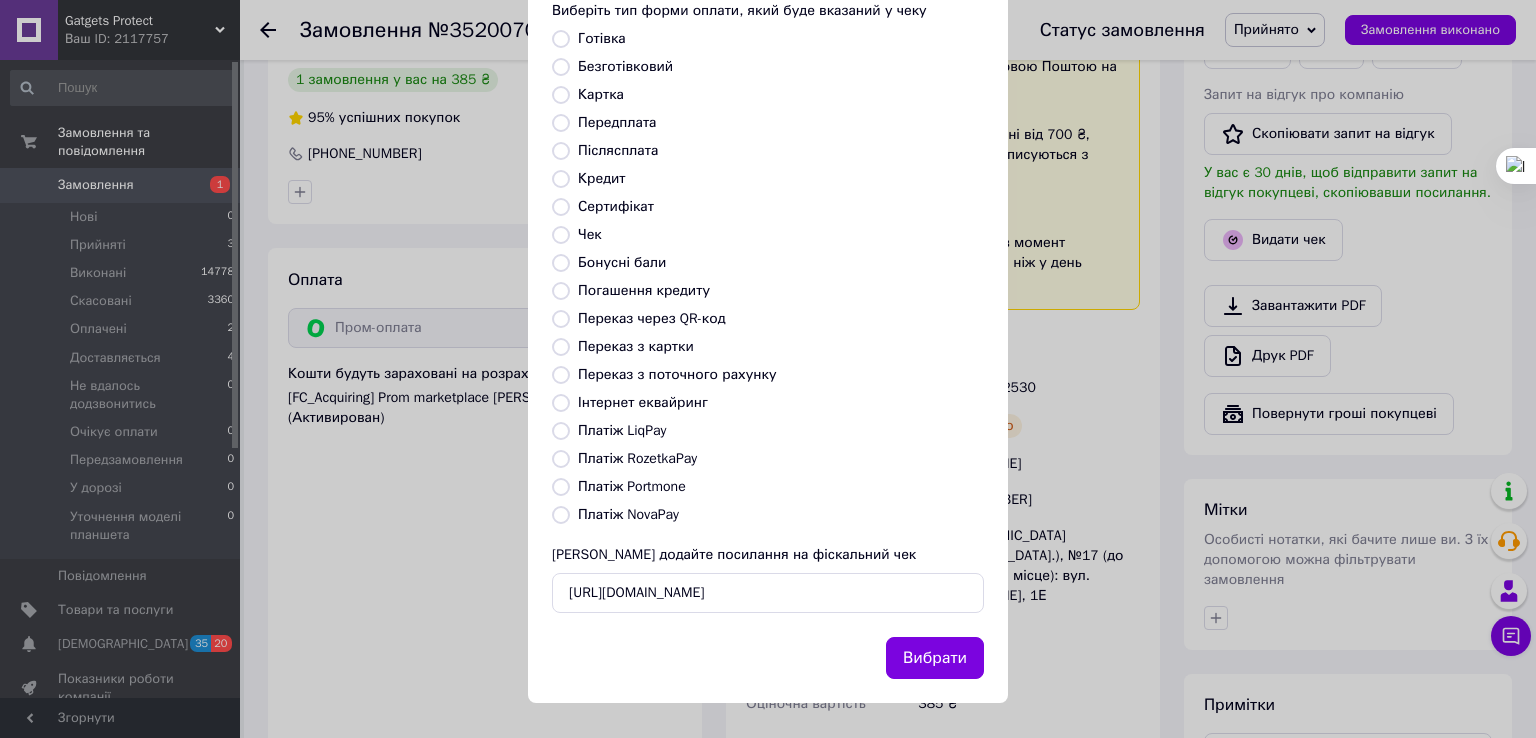 drag, startPoint x: 930, startPoint y: 660, endPoint x: 973, endPoint y: 657, distance: 43.104523 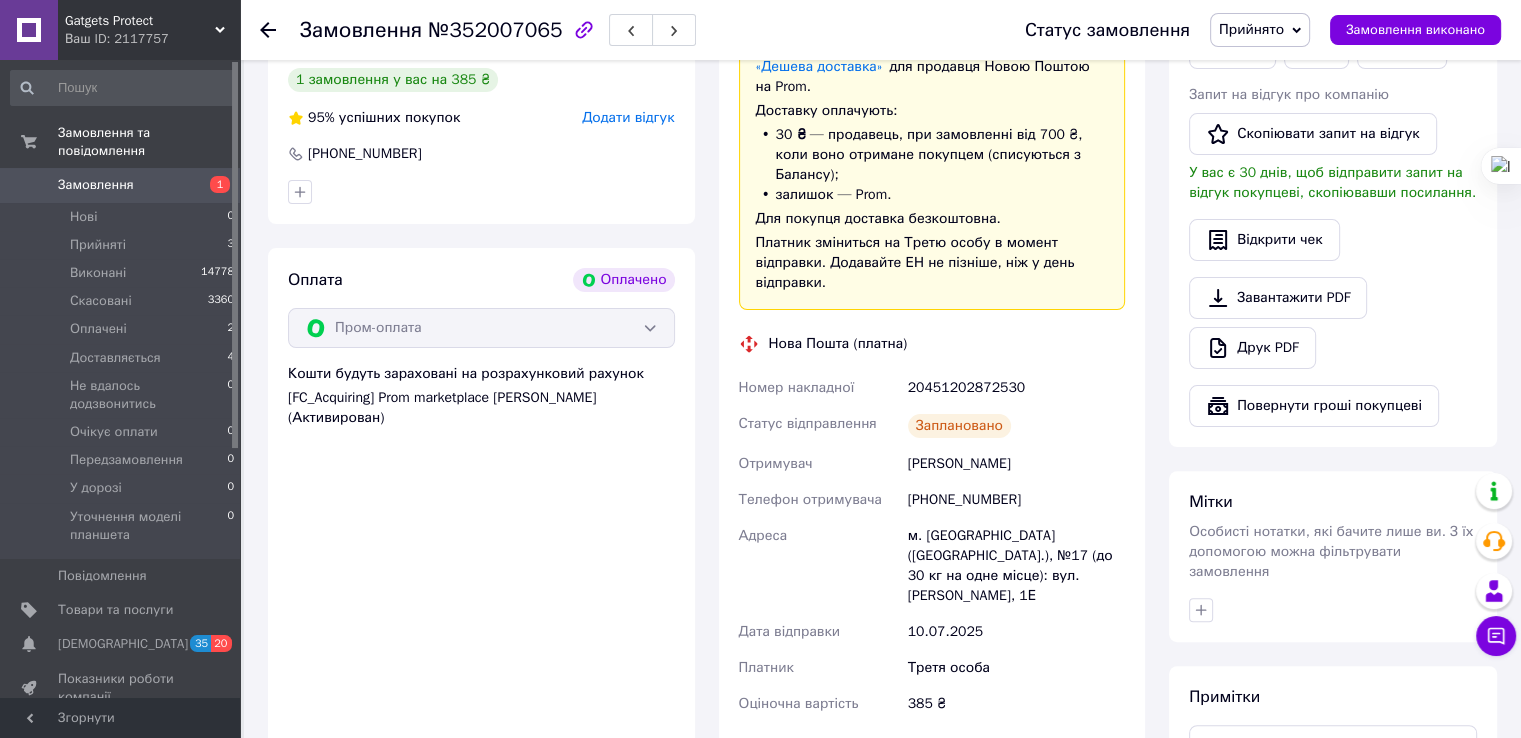 click on "Замовлення" at bounding box center [121, 185] 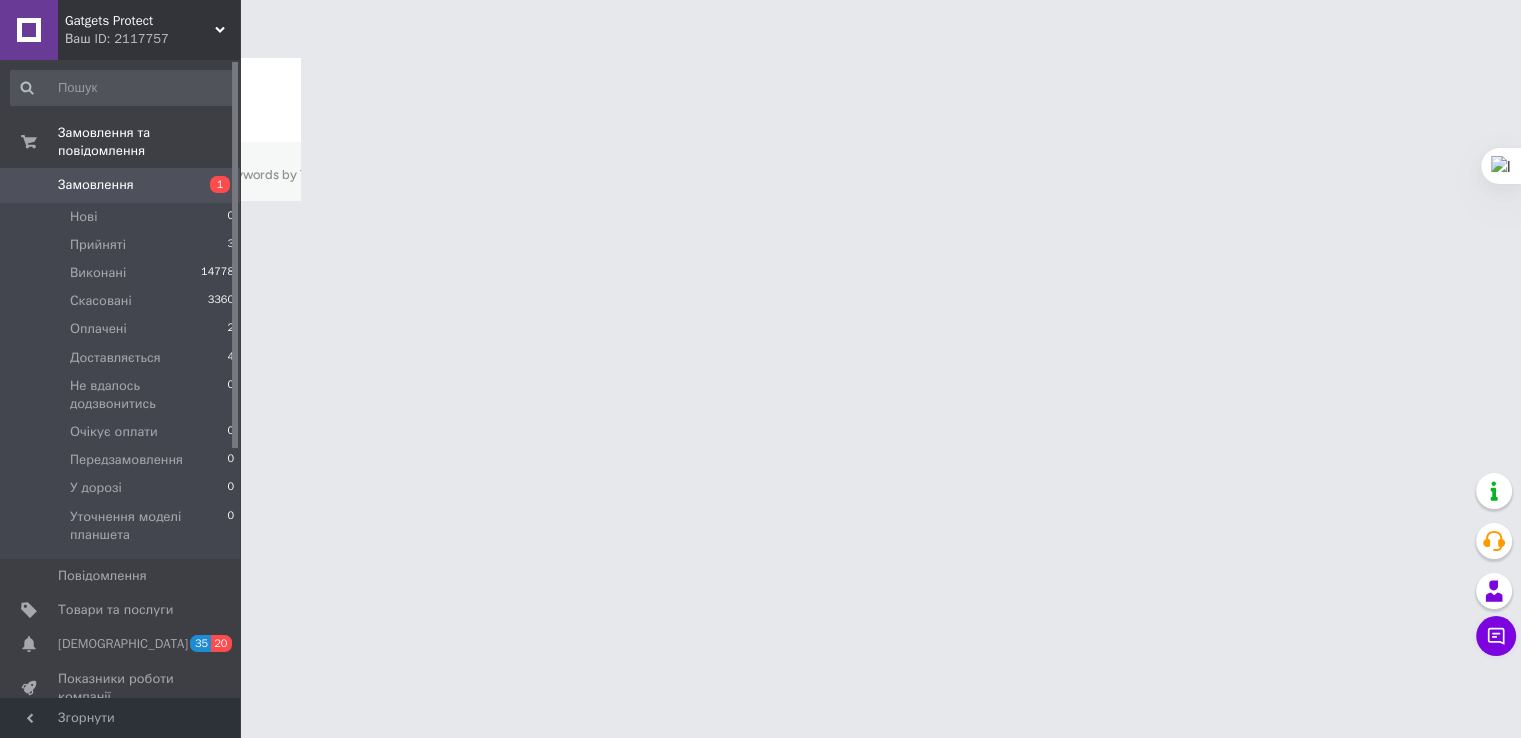 scroll, scrollTop: 0, scrollLeft: 0, axis: both 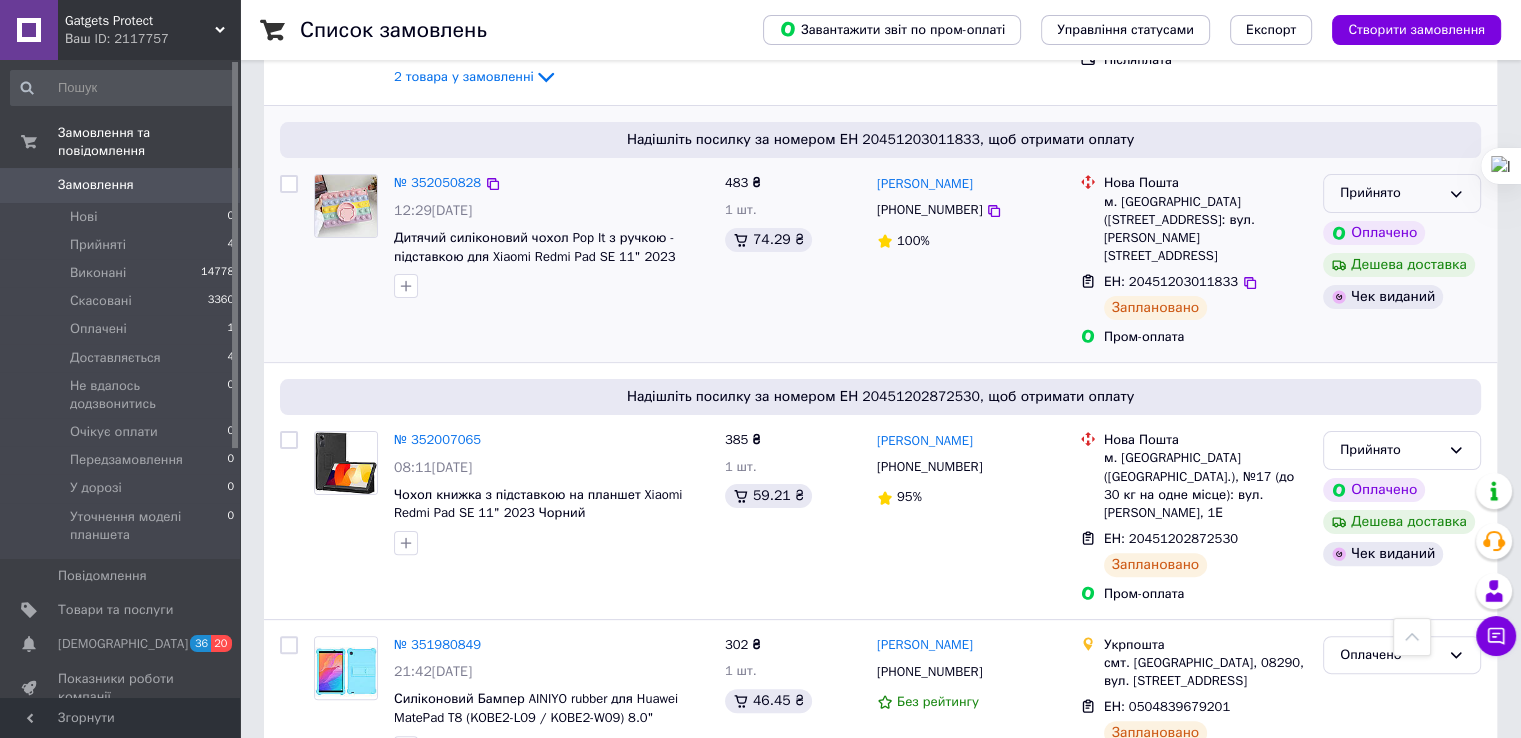click on "Прийнято" at bounding box center (1402, 193) 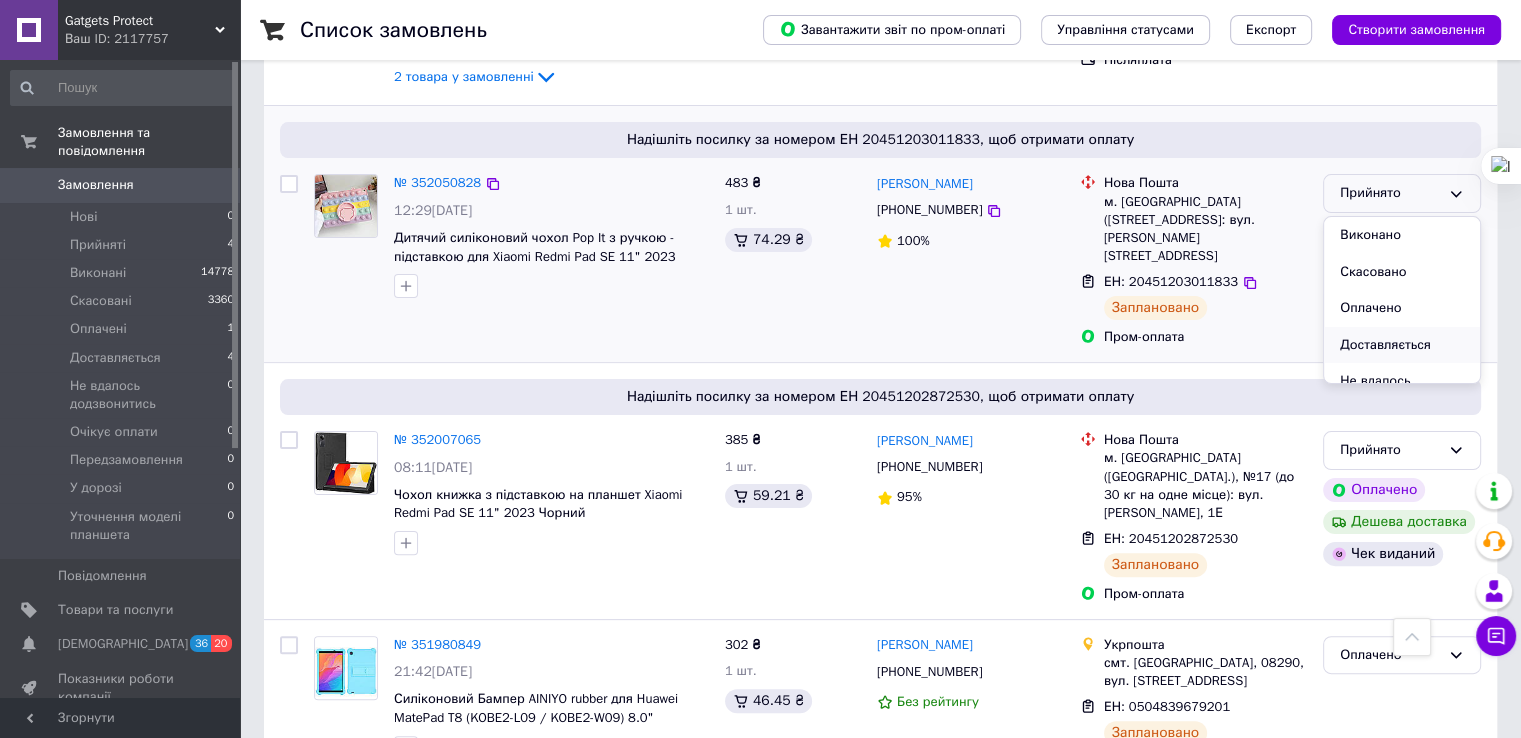 click on "Доставляється" at bounding box center [1402, 345] 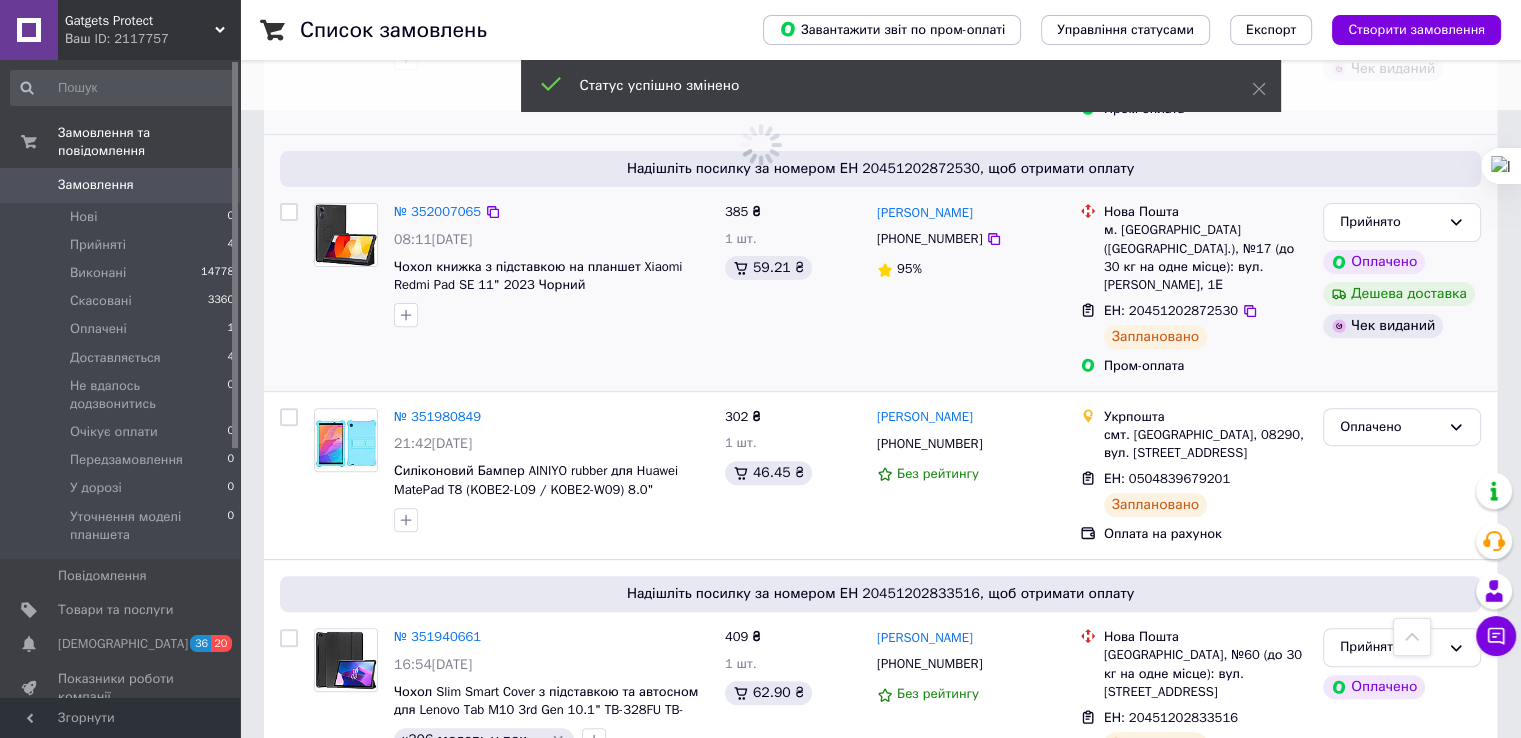 scroll, scrollTop: 500, scrollLeft: 0, axis: vertical 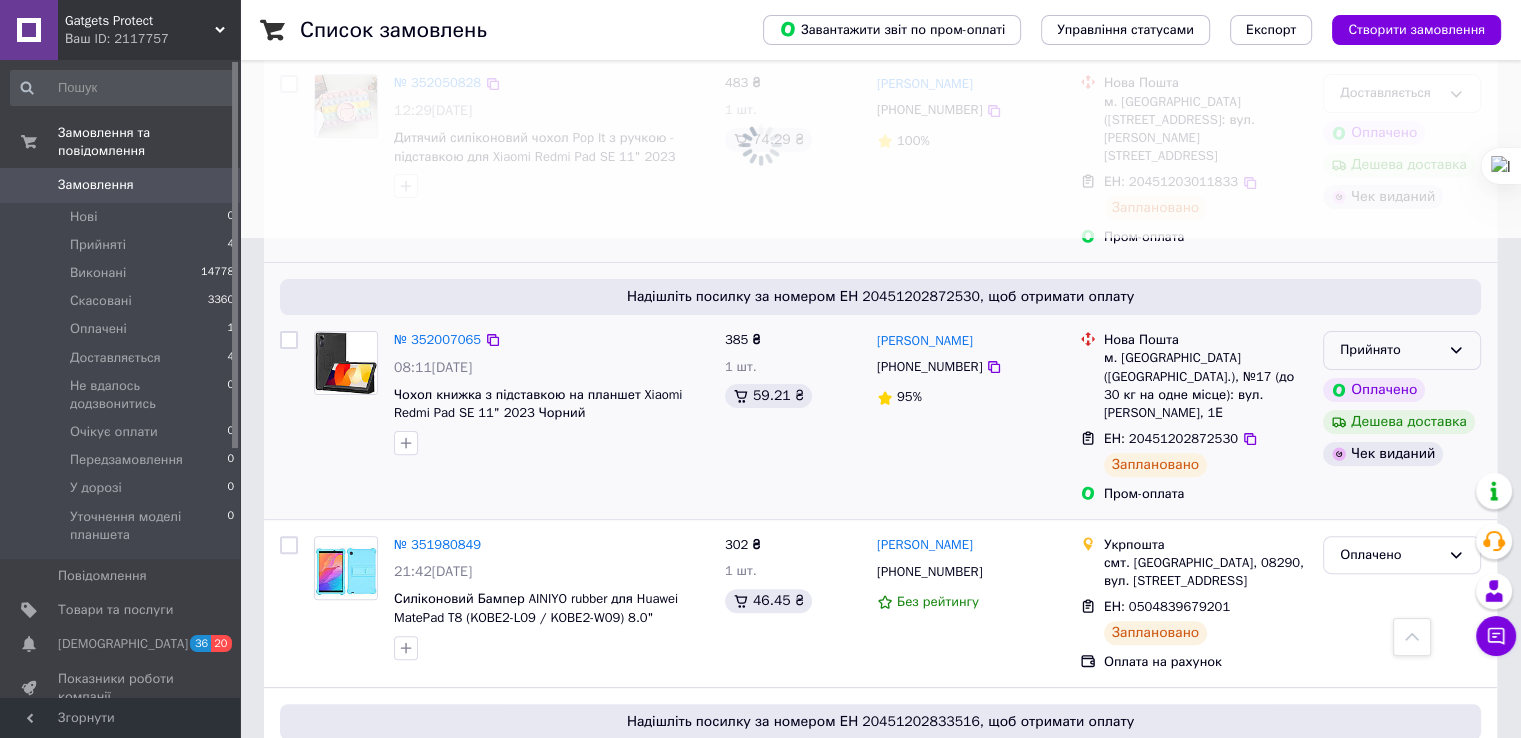 click 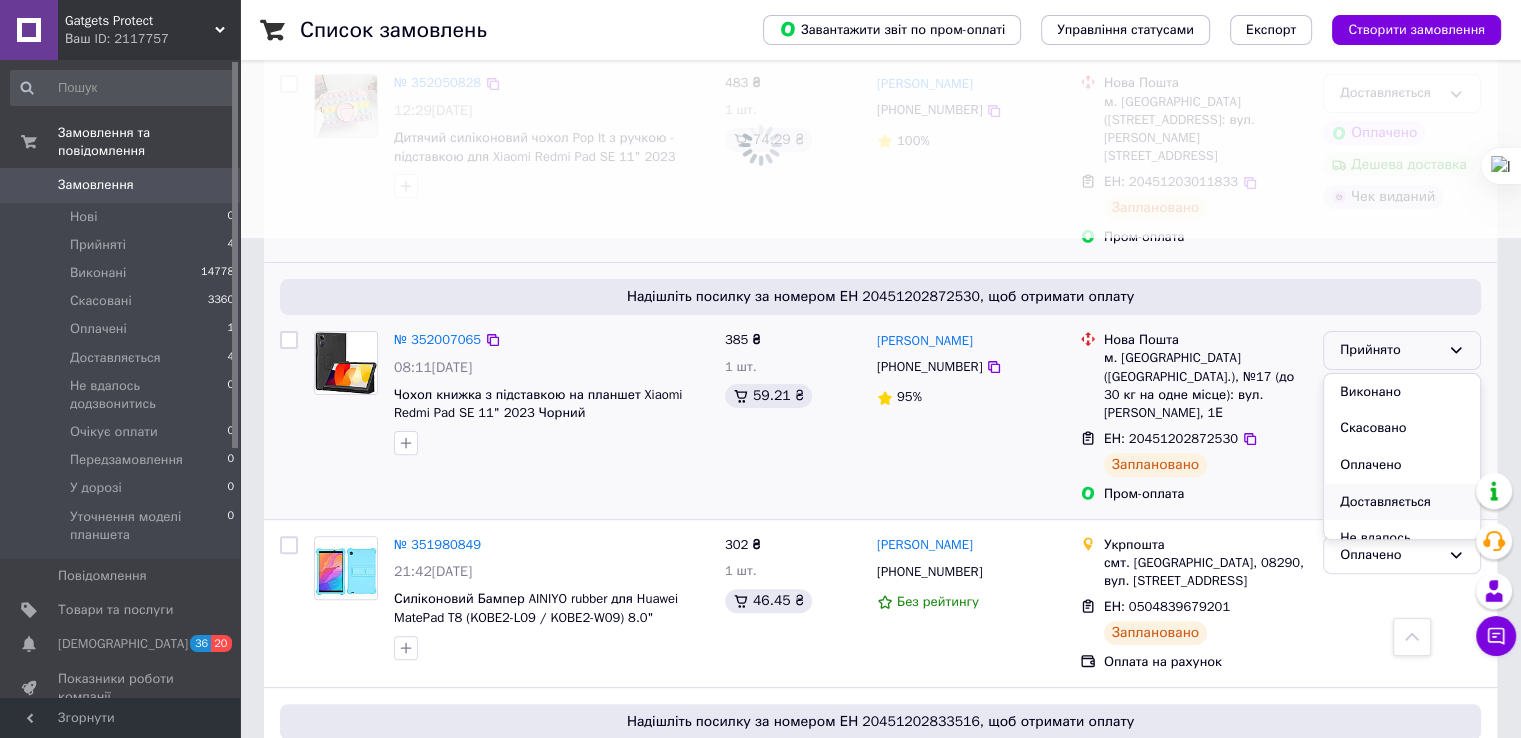 click on "Замовлення Cума Покупець Доставка та оплата Статус № 352054092 12:44, 10.07.2025 Чохол Slim Smart Cover для планшета Xiaomi Redmi Pad SE 8.7" 2024 (Чорний) 2 товара у замовленні 532 ₴ 2 шт. 56.97 ₴ Віка Митрак +380967123983 100% Нова Пошта смт. Жденієво, №1: вул. Шевченка, 134а ЕН: 20451202989726 Заплановано Післяплата Прийнято Надішліть посилку за номером ЕН 20451203011833, щоб отримати оплату № 352050828 12:29, 10.07.2025 Дитячий силіконовий чохол Pop It з ручкою - підставкою для Xiaomi Redmi Pad SE 11" 2023 (Рожевий) 483 ₴ 1 шт. 74.29 ₴ Роман Моргун +380678340228 100% Нова Пошта м. Ланівці (Тернопільська обл., Кременецький р-н.), №1: вул. Грушевського, 2 № 352007065" at bounding box center (880, 9323) 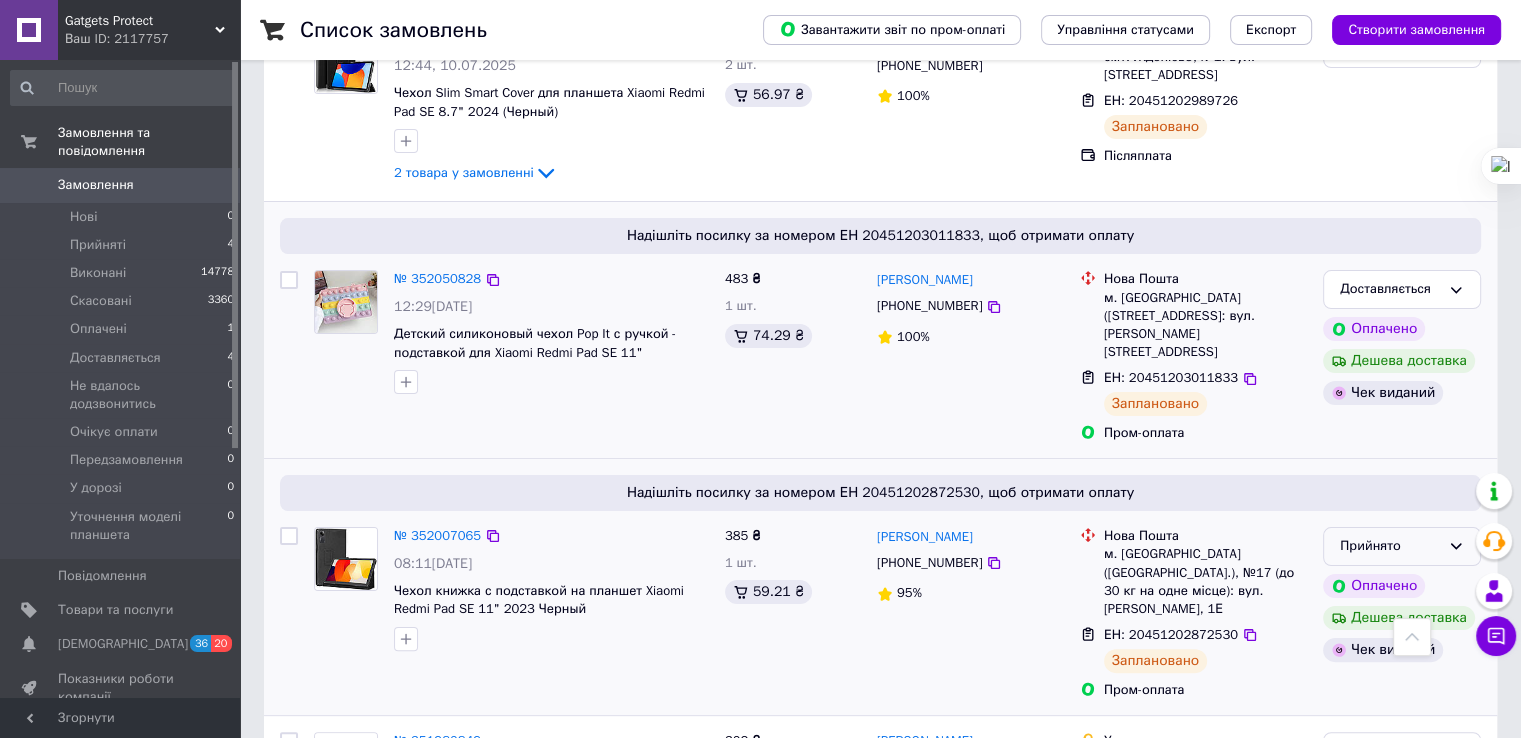 scroll, scrollTop: 300, scrollLeft: 0, axis: vertical 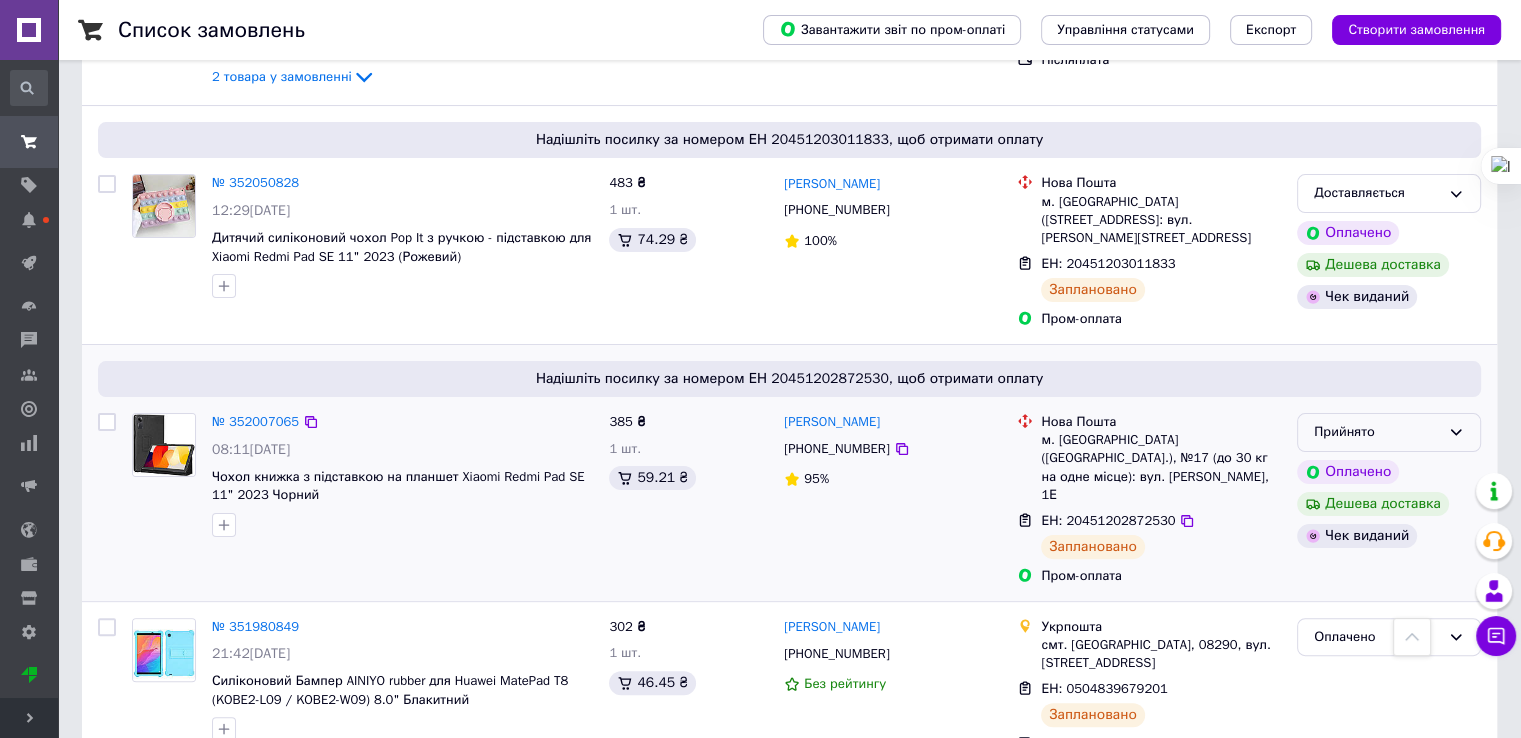 click 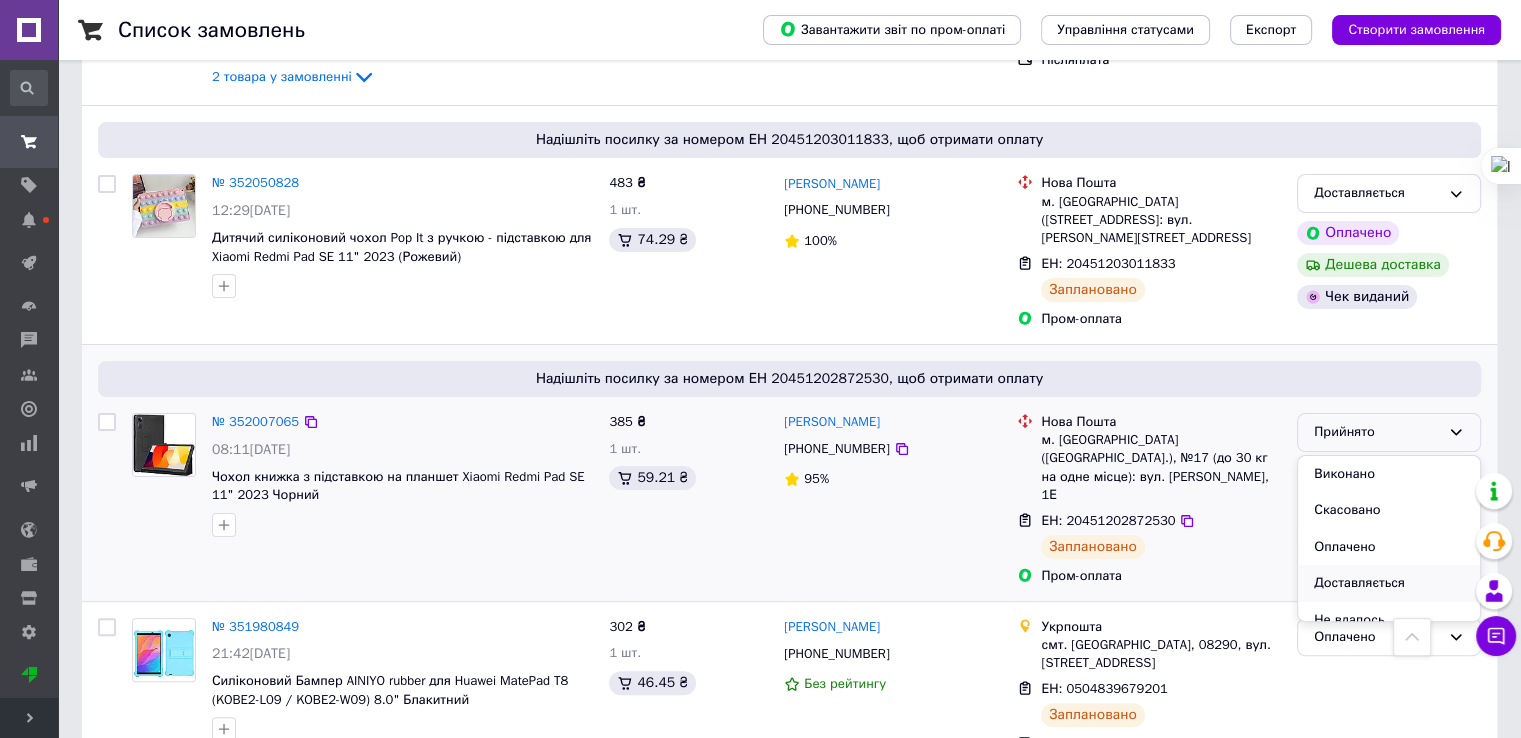 click on "Доставляється" at bounding box center (1389, 583) 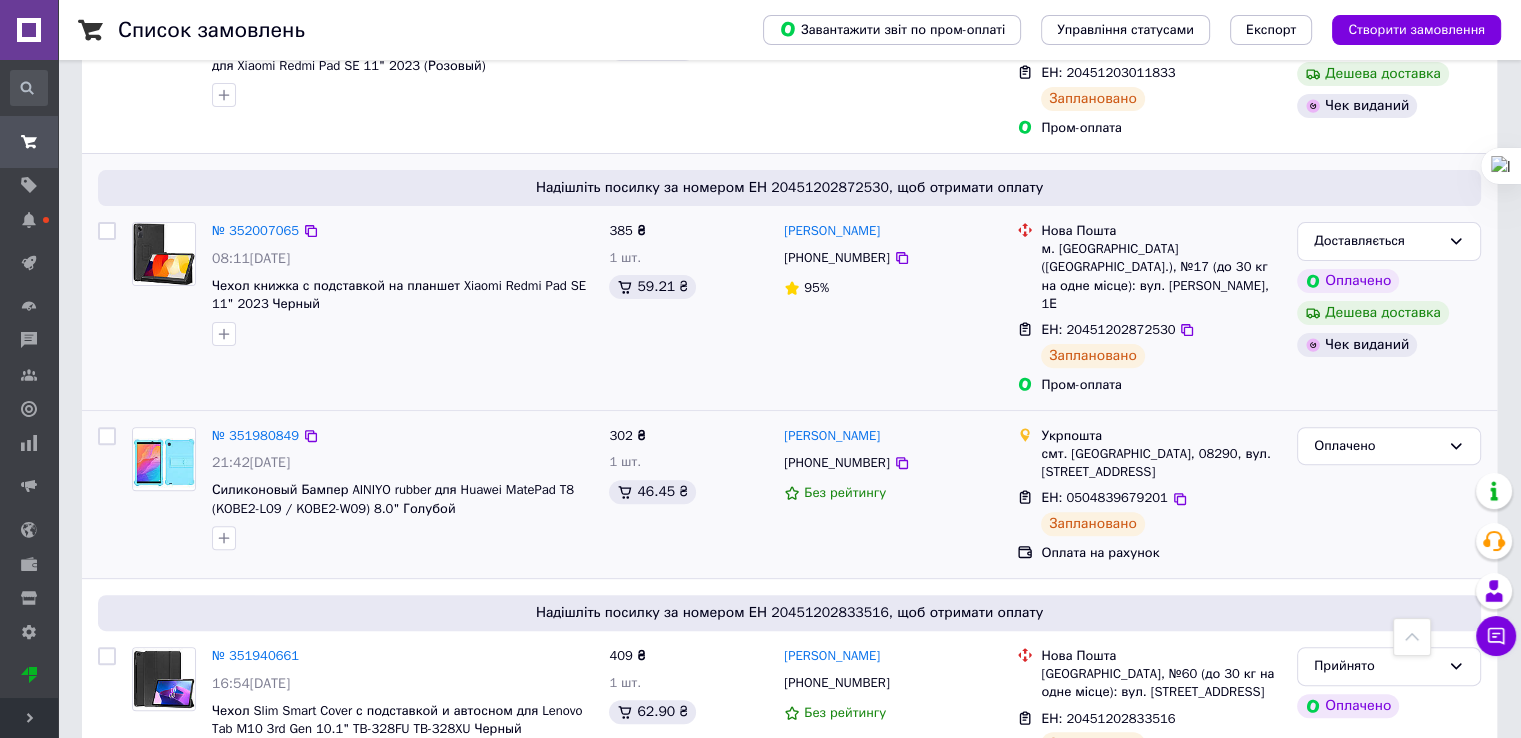 scroll, scrollTop: 700, scrollLeft: 0, axis: vertical 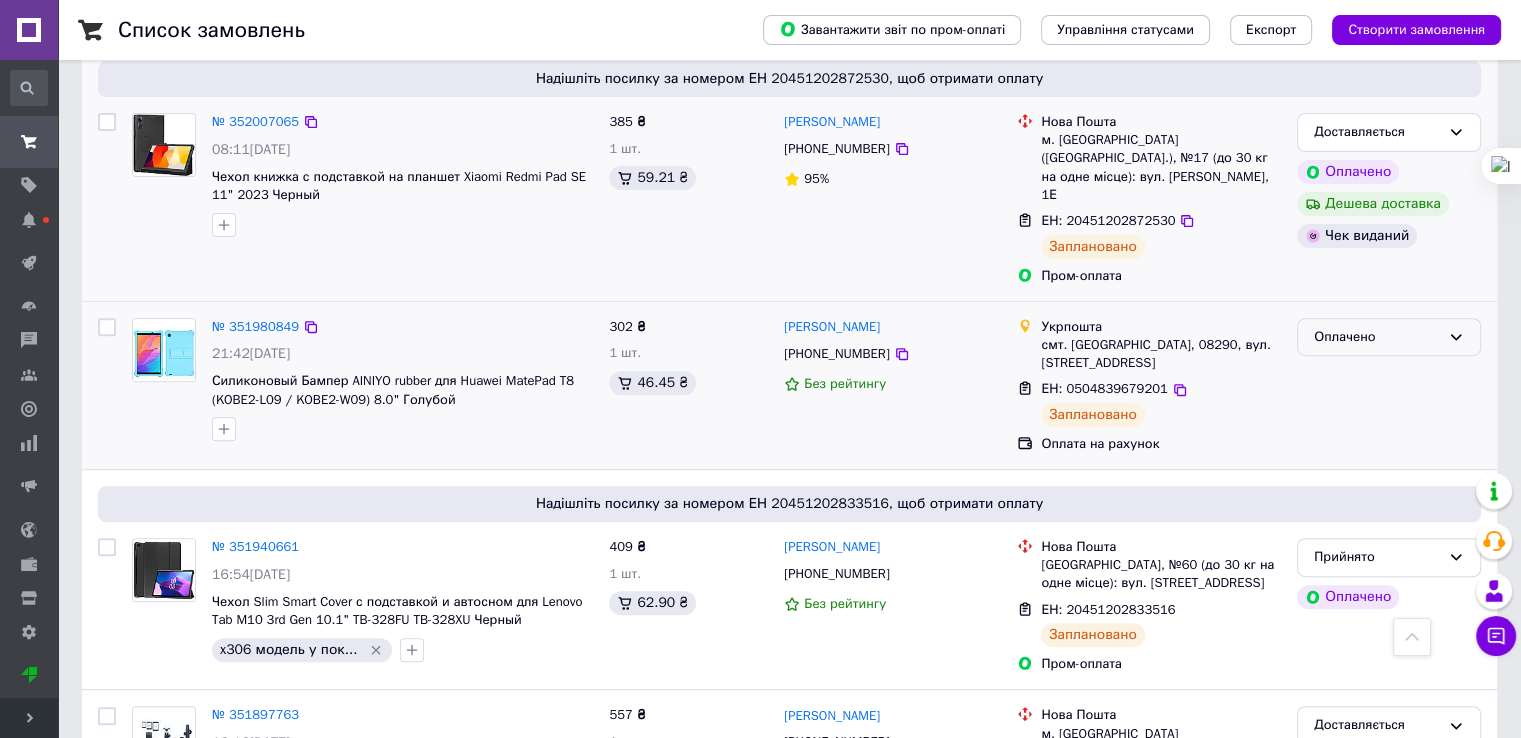 click on "Оплачено" at bounding box center [1377, 337] 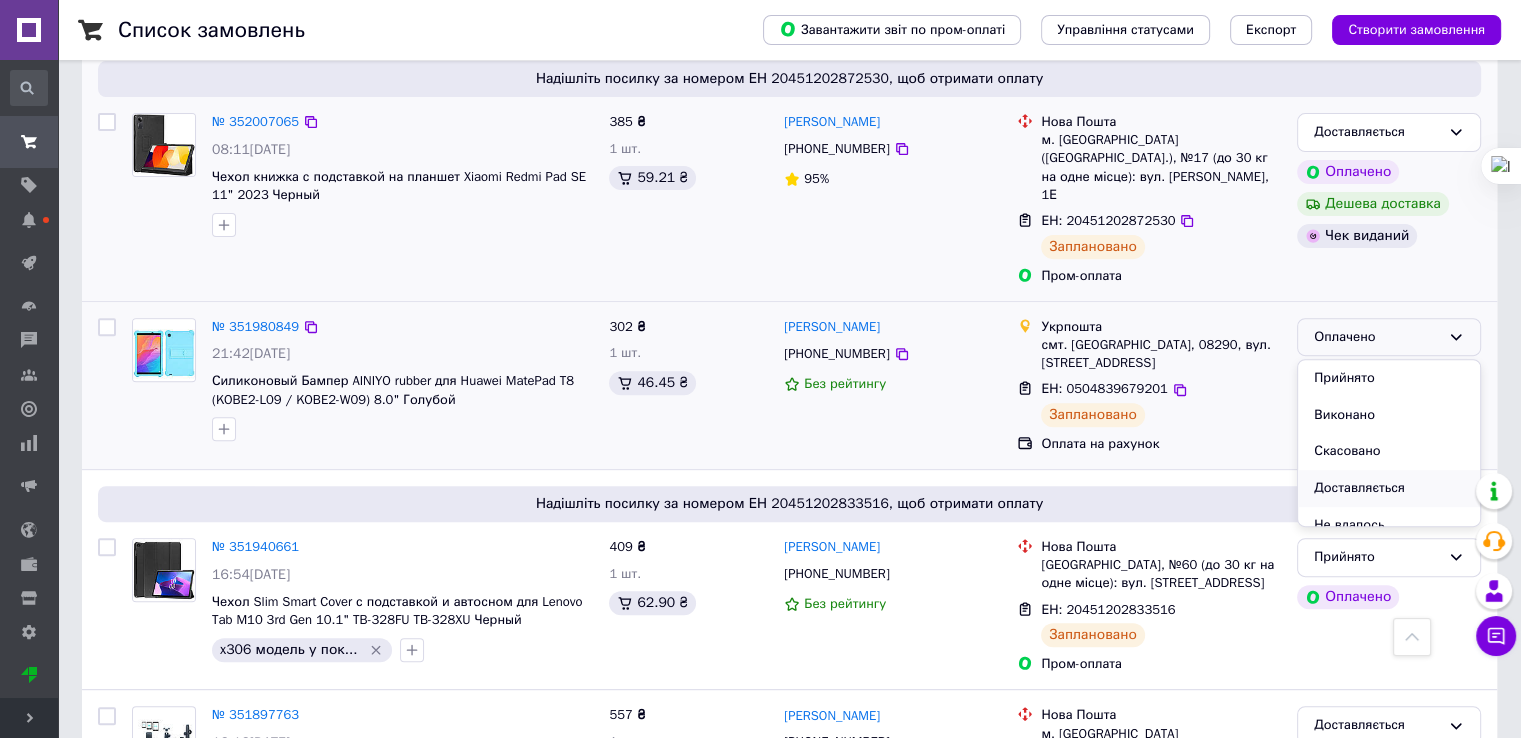 click on "Доставляється" at bounding box center (1389, 488) 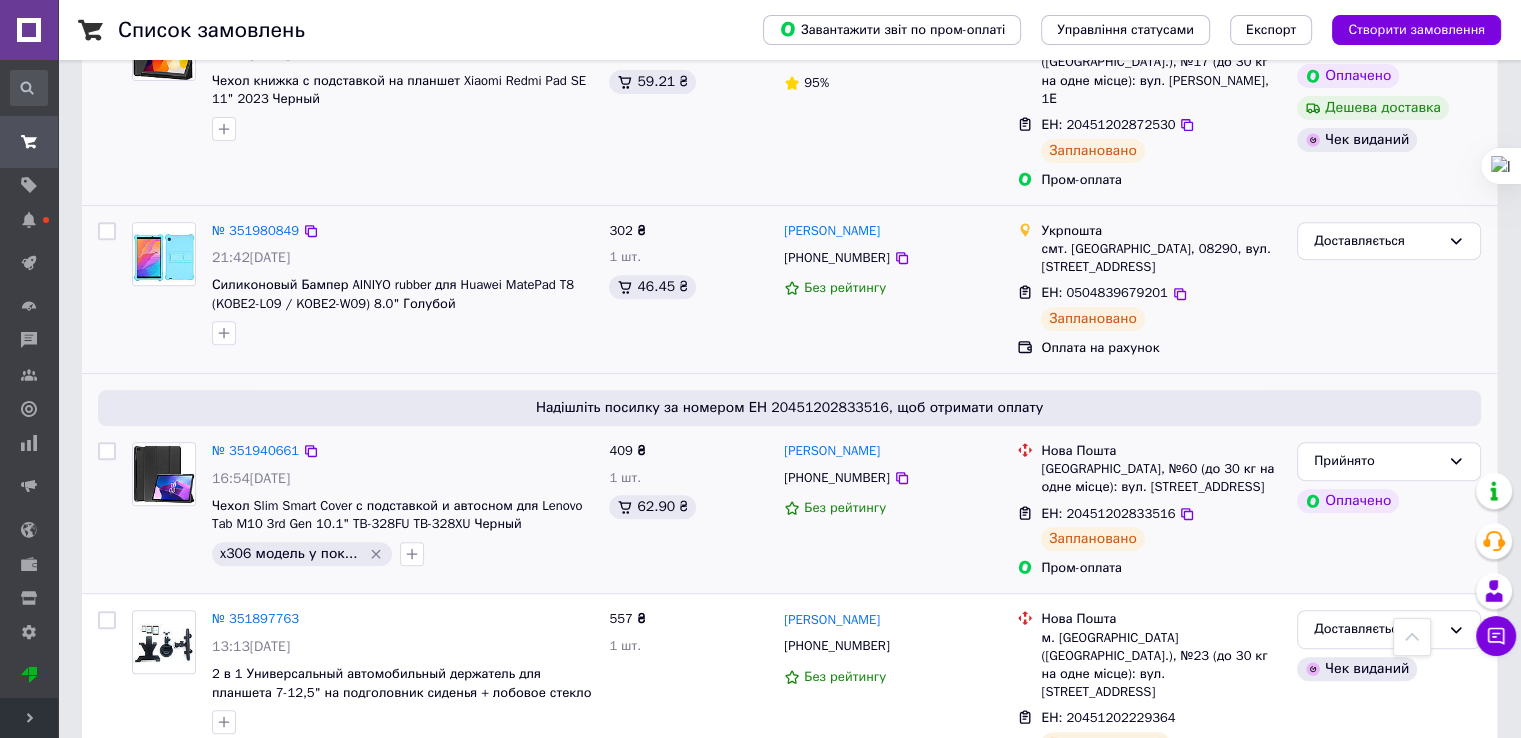 scroll, scrollTop: 900, scrollLeft: 0, axis: vertical 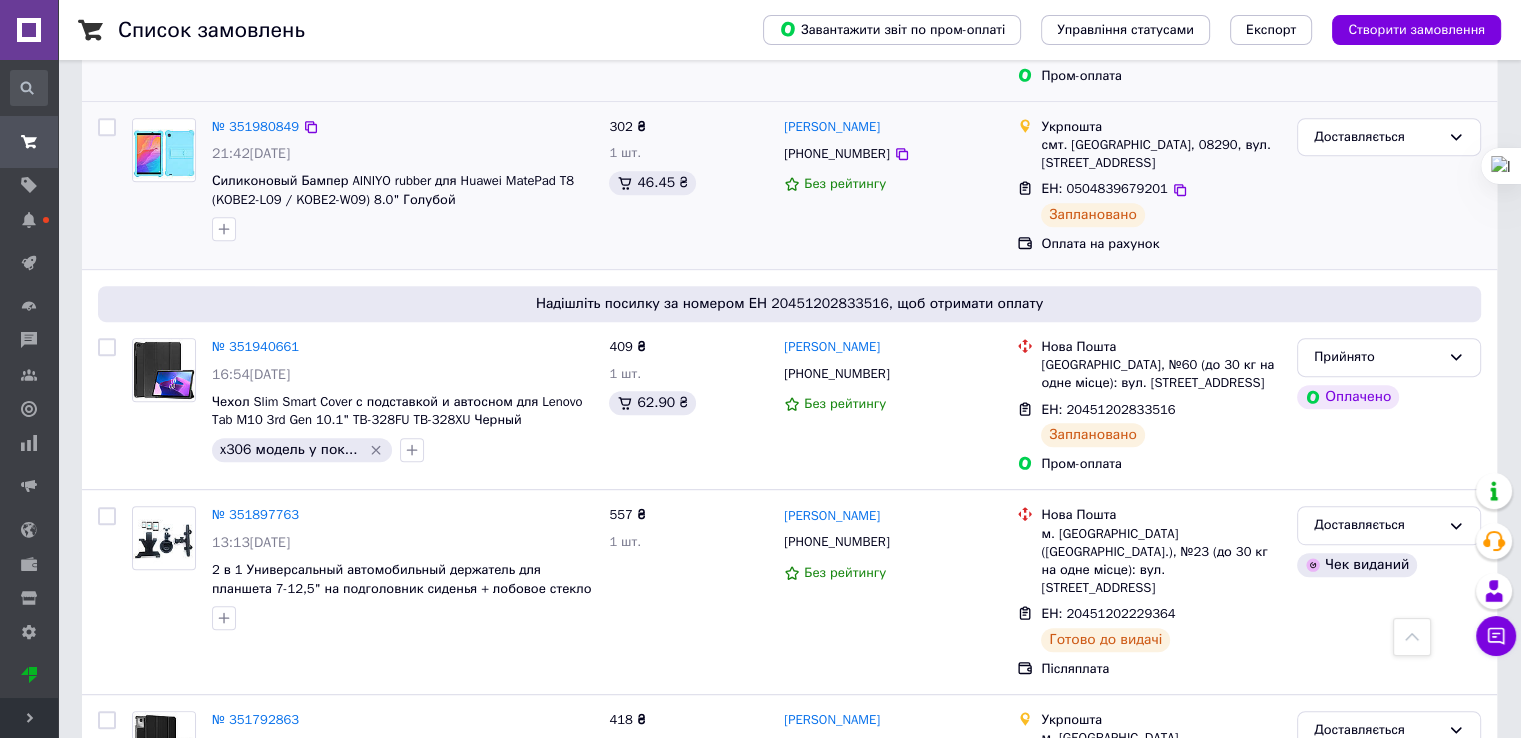click on "Оксана Каракоюн +380634789650 Без рейтингу" at bounding box center [892, 185] 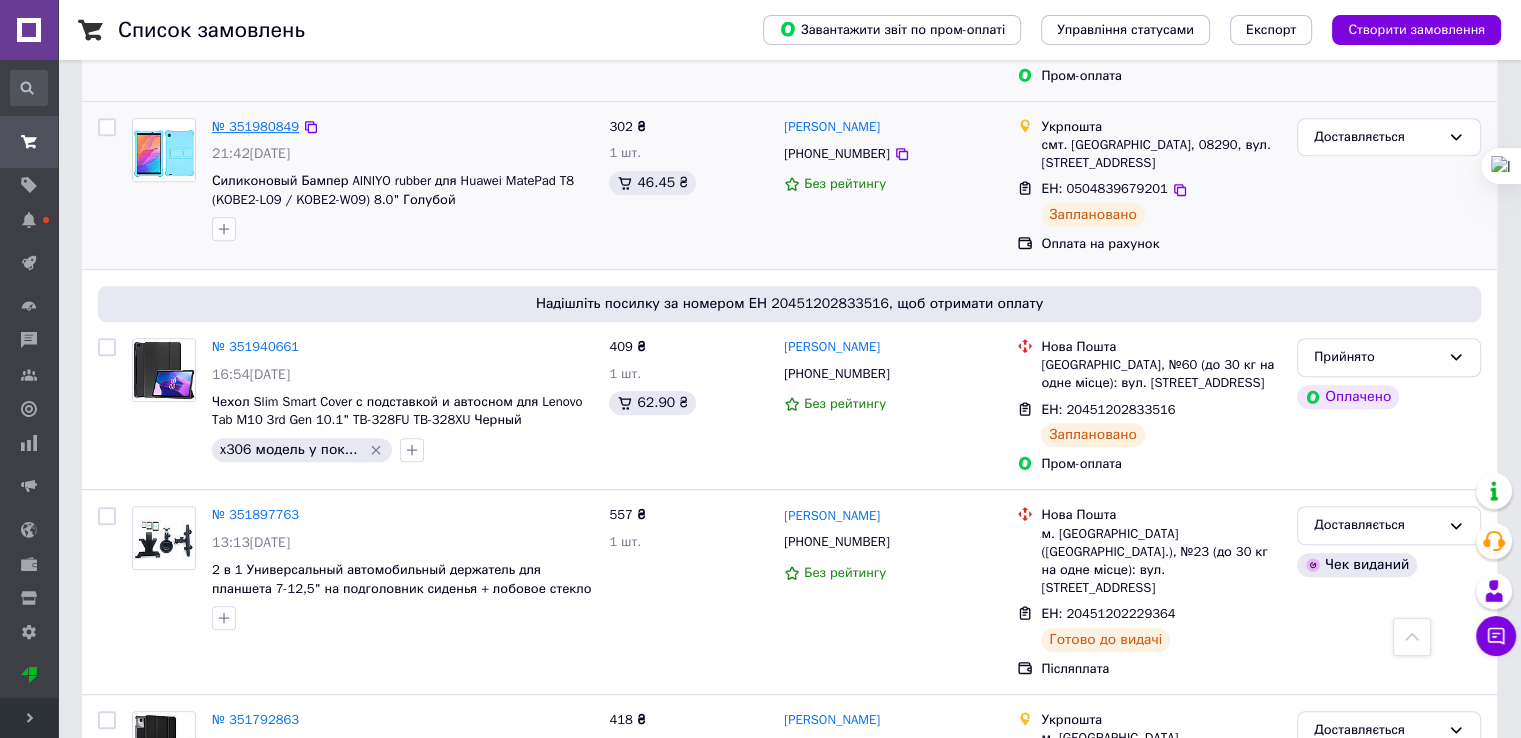 click on "№ 351980849" at bounding box center [255, 126] 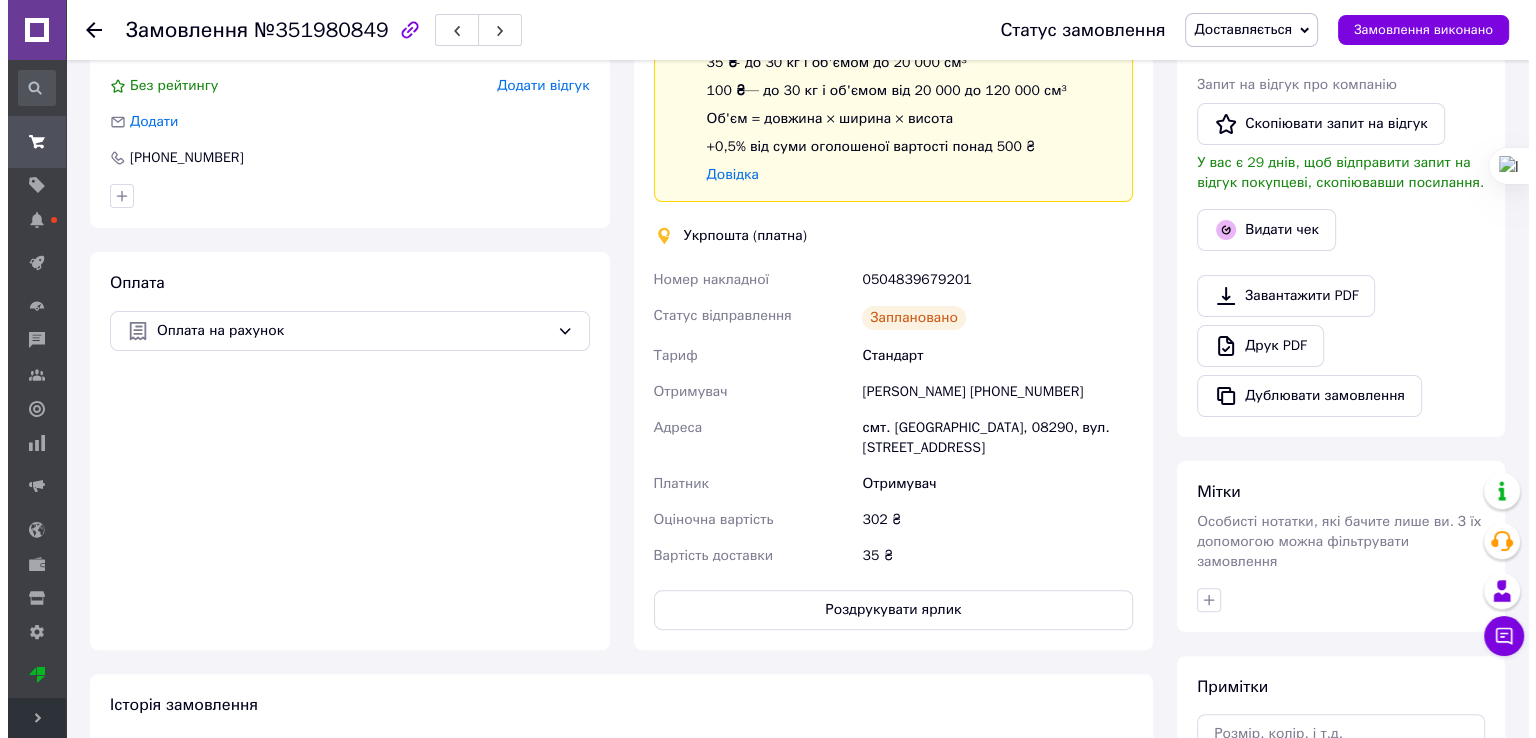 scroll, scrollTop: 70, scrollLeft: 0, axis: vertical 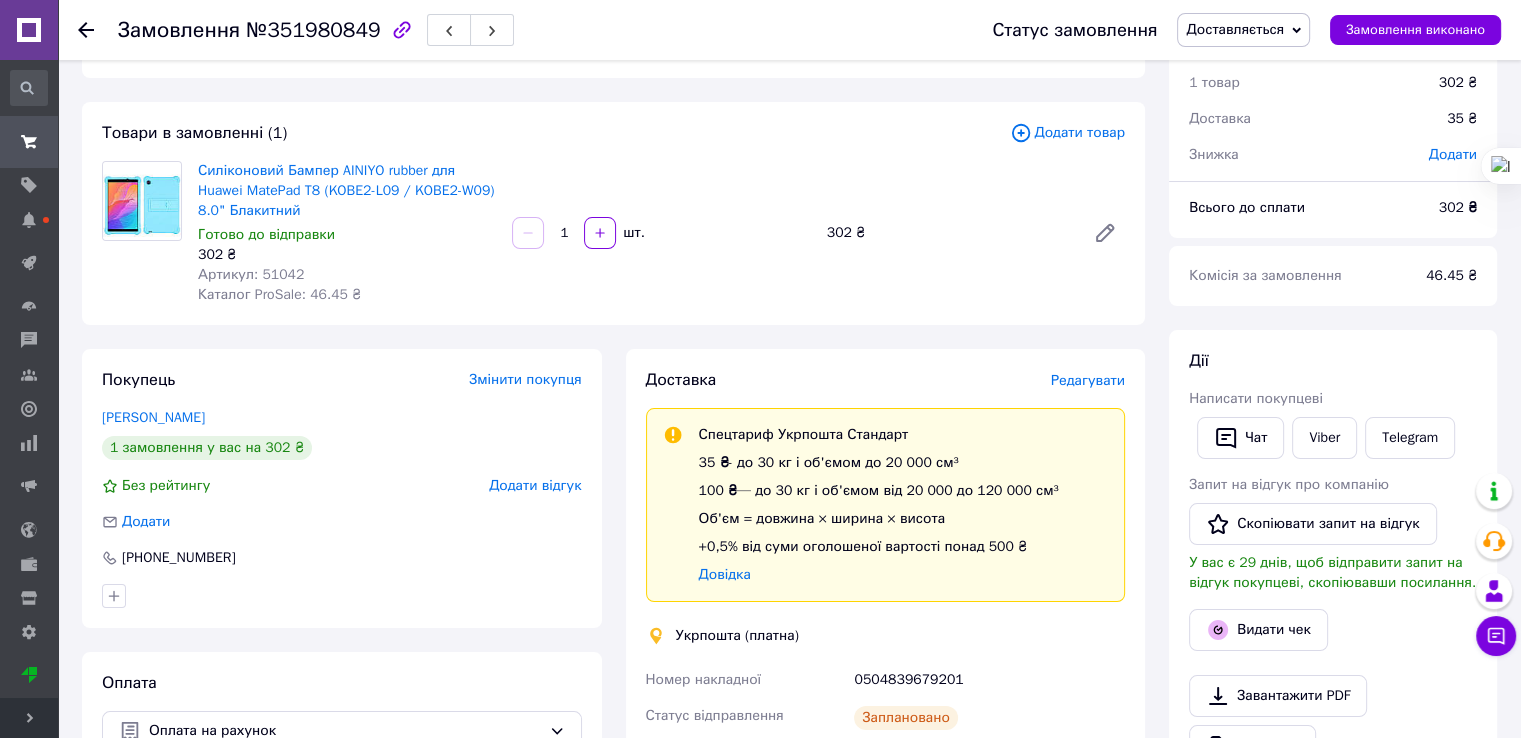 click on "Редагувати" at bounding box center [1088, 380] 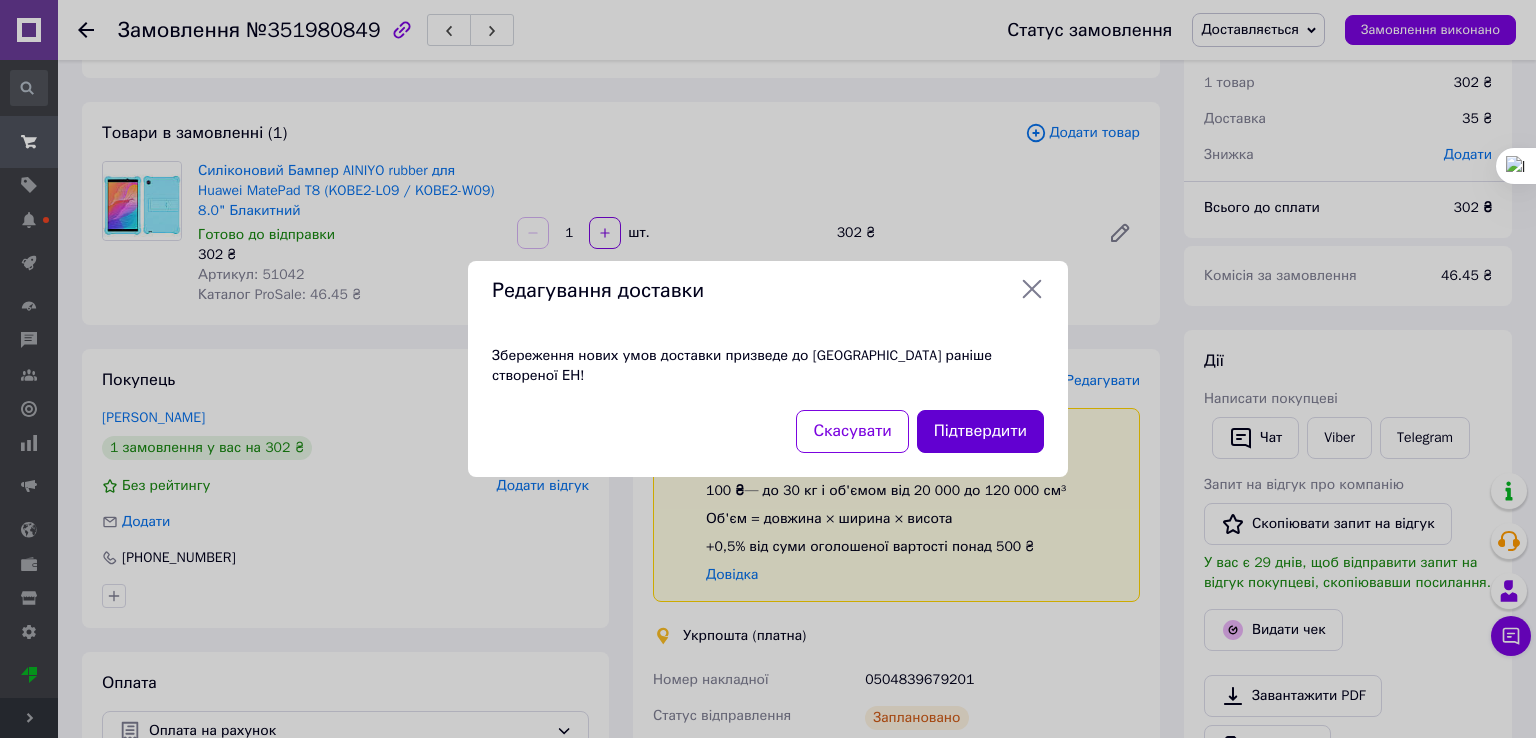 click on "Підтвердити" at bounding box center (980, 431) 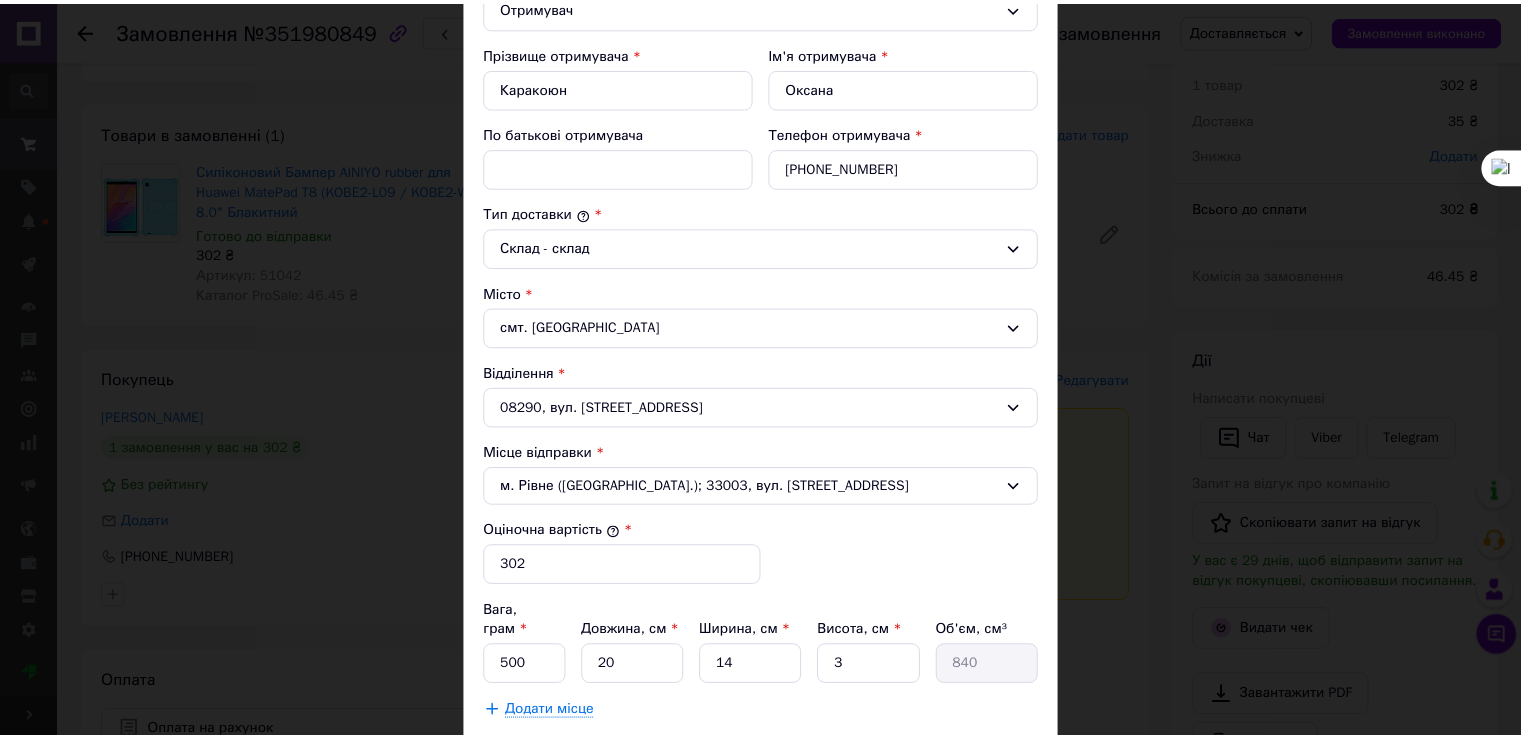 scroll, scrollTop: 580, scrollLeft: 0, axis: vertical 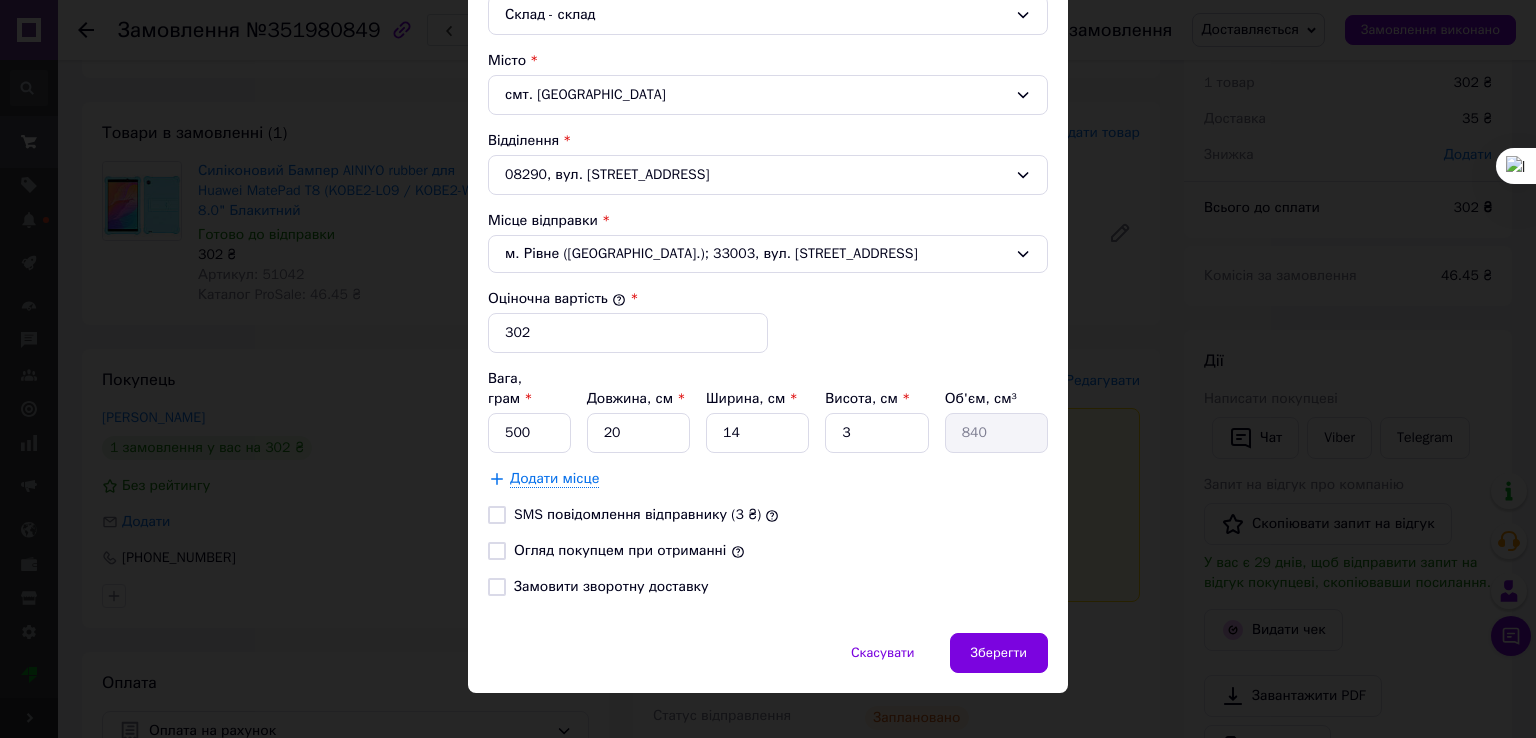click on "Огляд покупцем при отриманні" at bounding box center [620, 550] 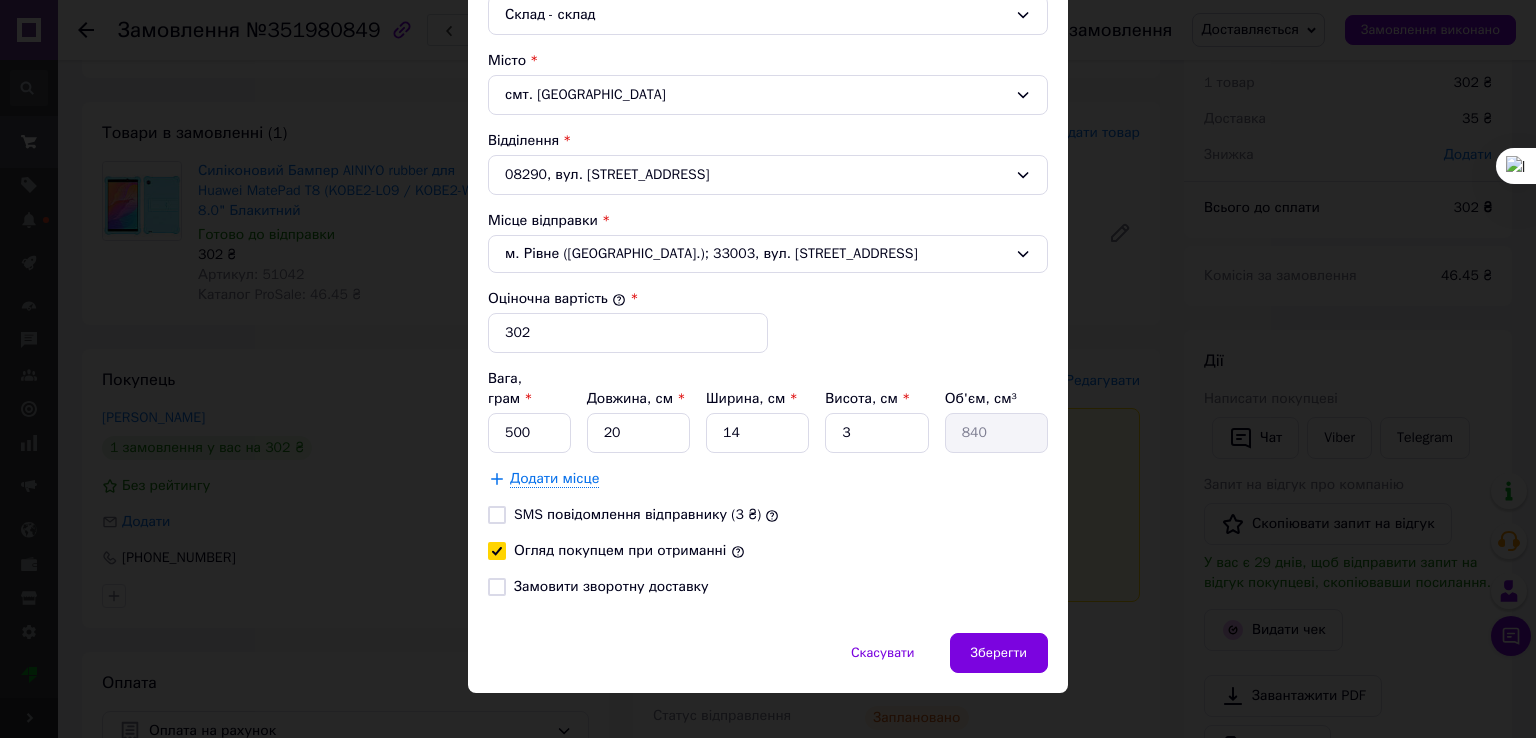 checkbox on "true" 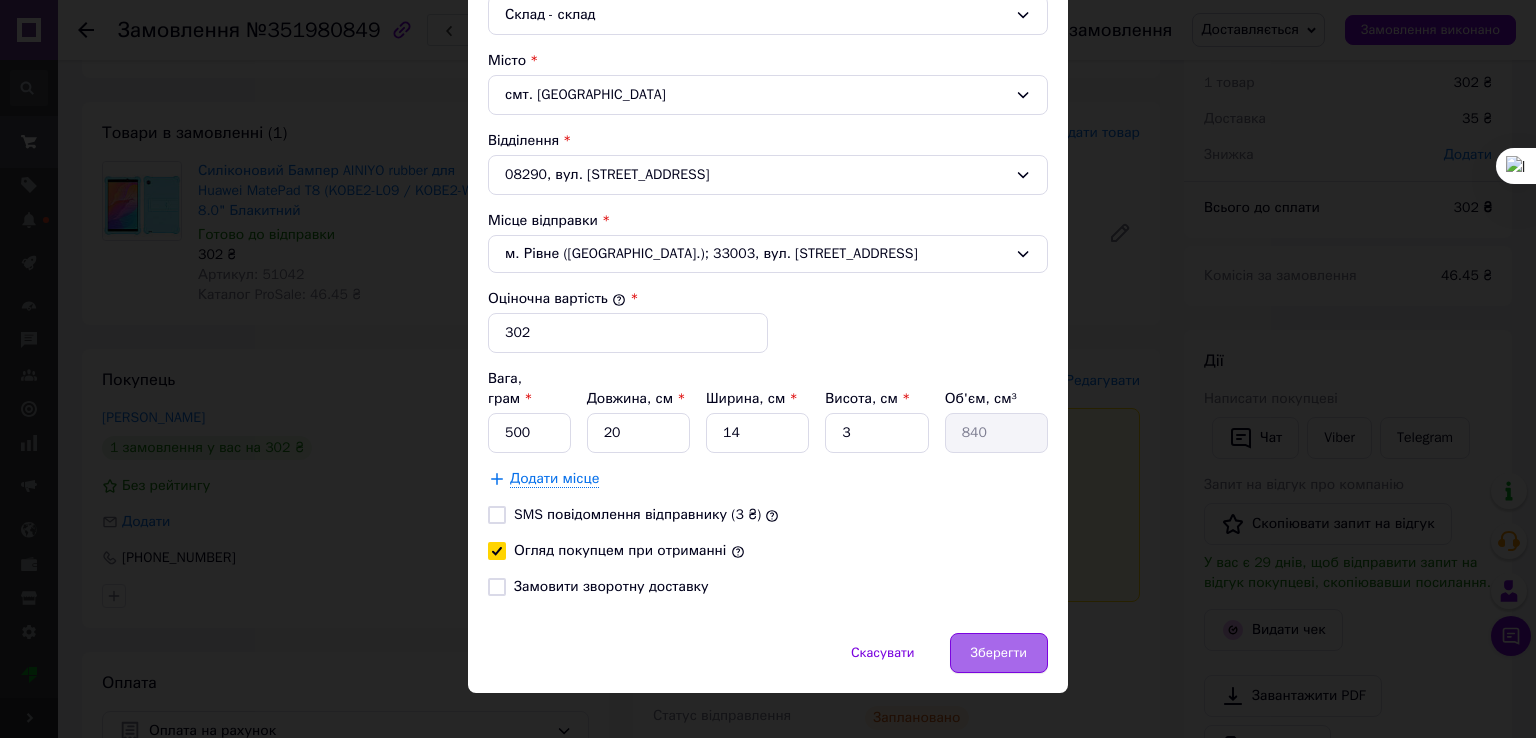 click on "Зберегти" at bounding box center (999, 653) 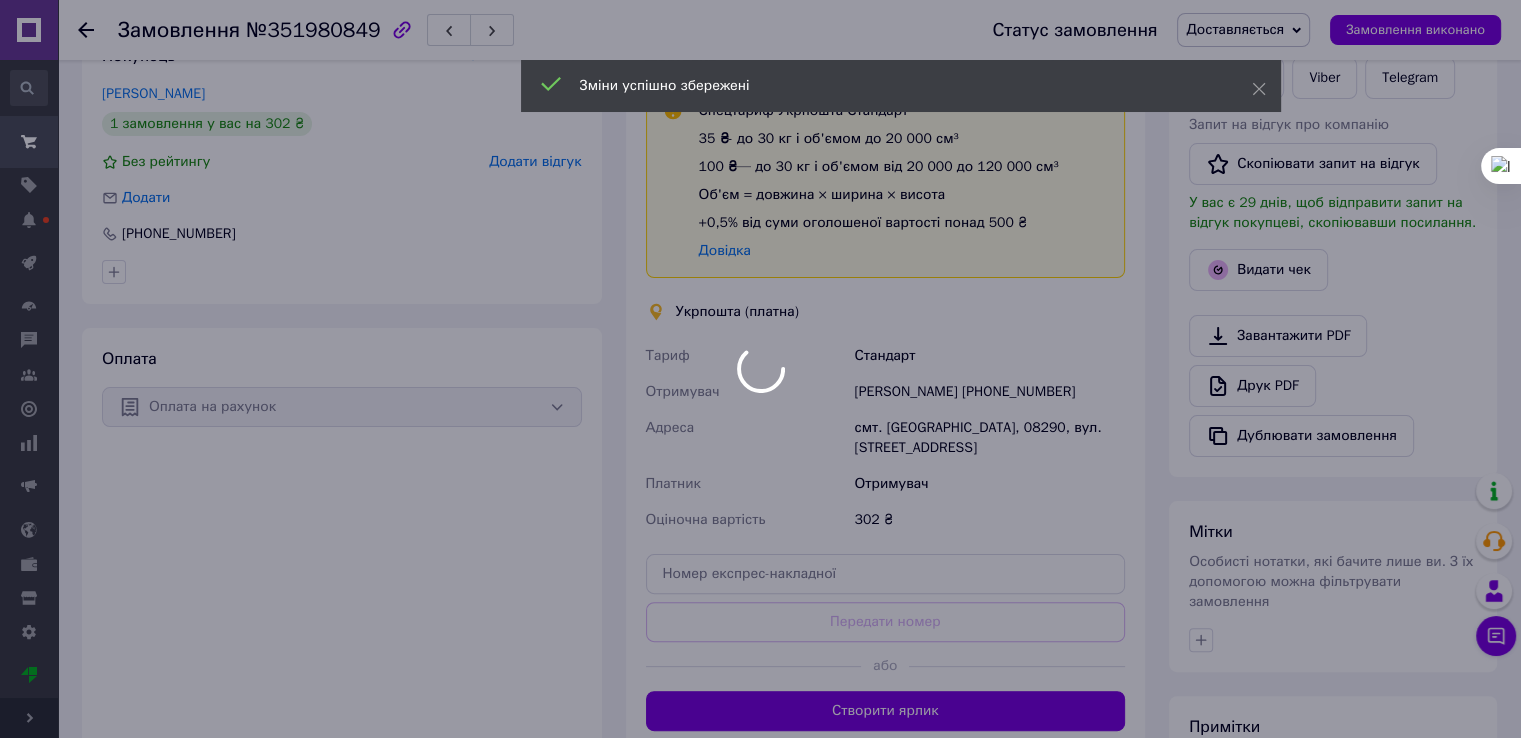 scroll, scrollTop: 470, scrollLeft: 0, axis: vertical 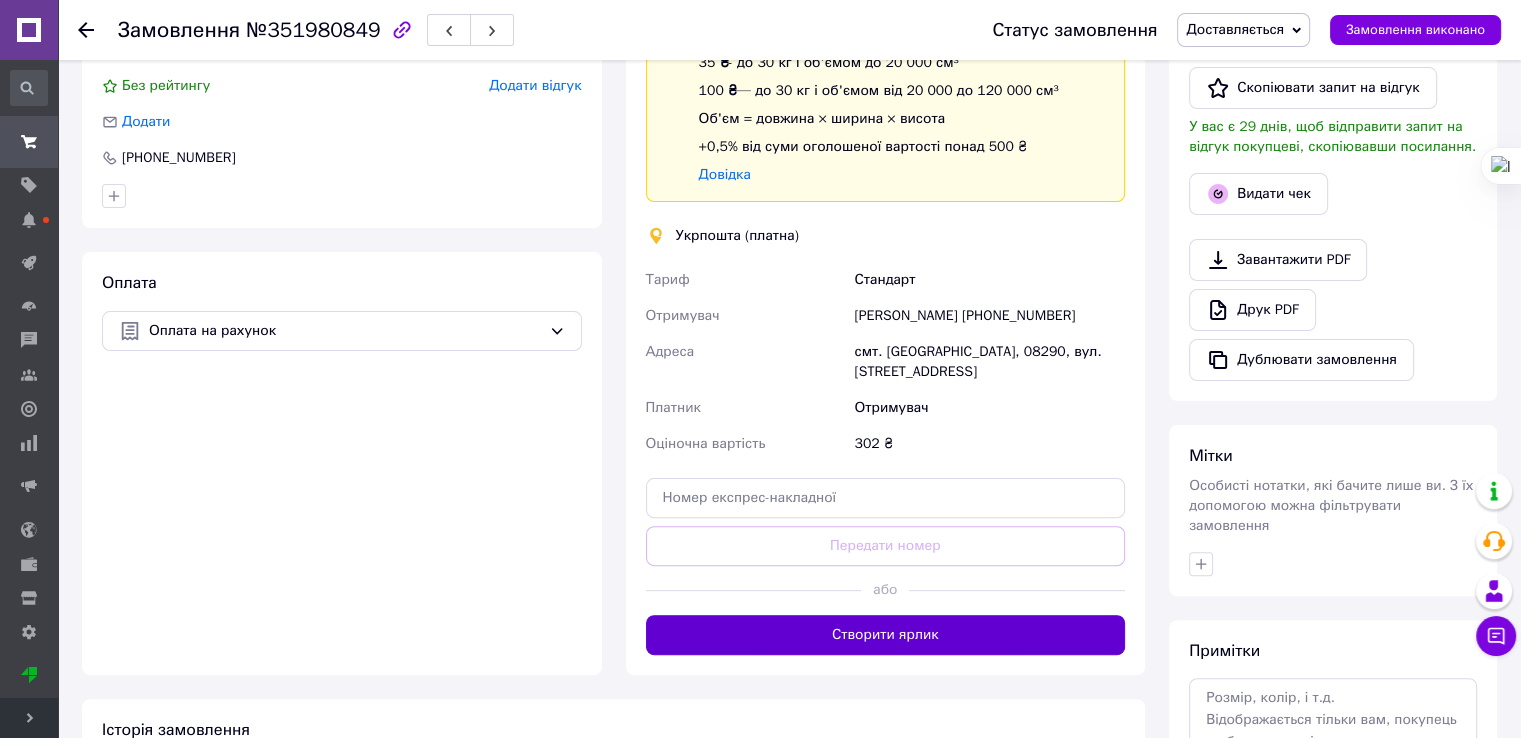 click on "Створити ярлик" at bounding box center [886, 635] 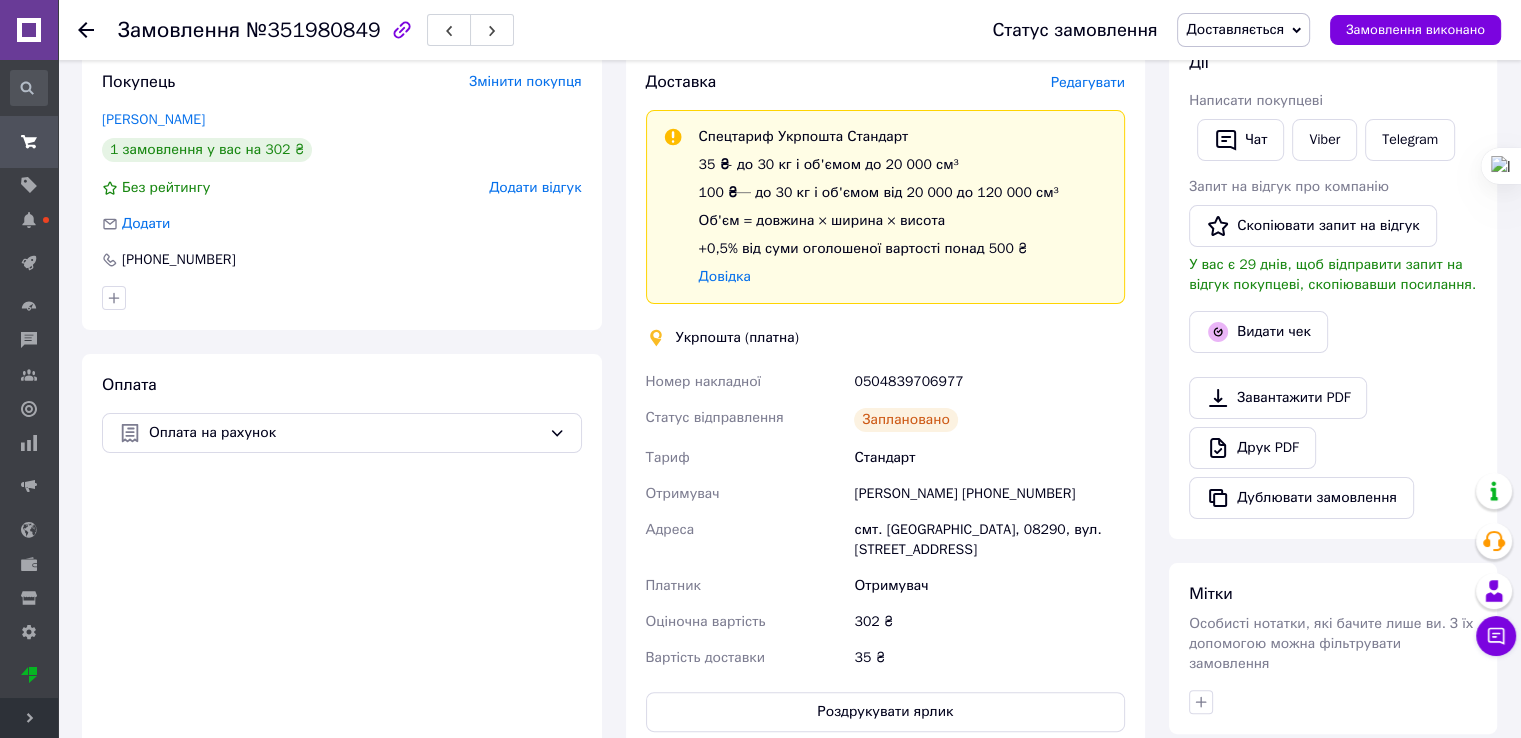 scroll, scrollTop: 700, scrollLeft: 0, axis: vertical 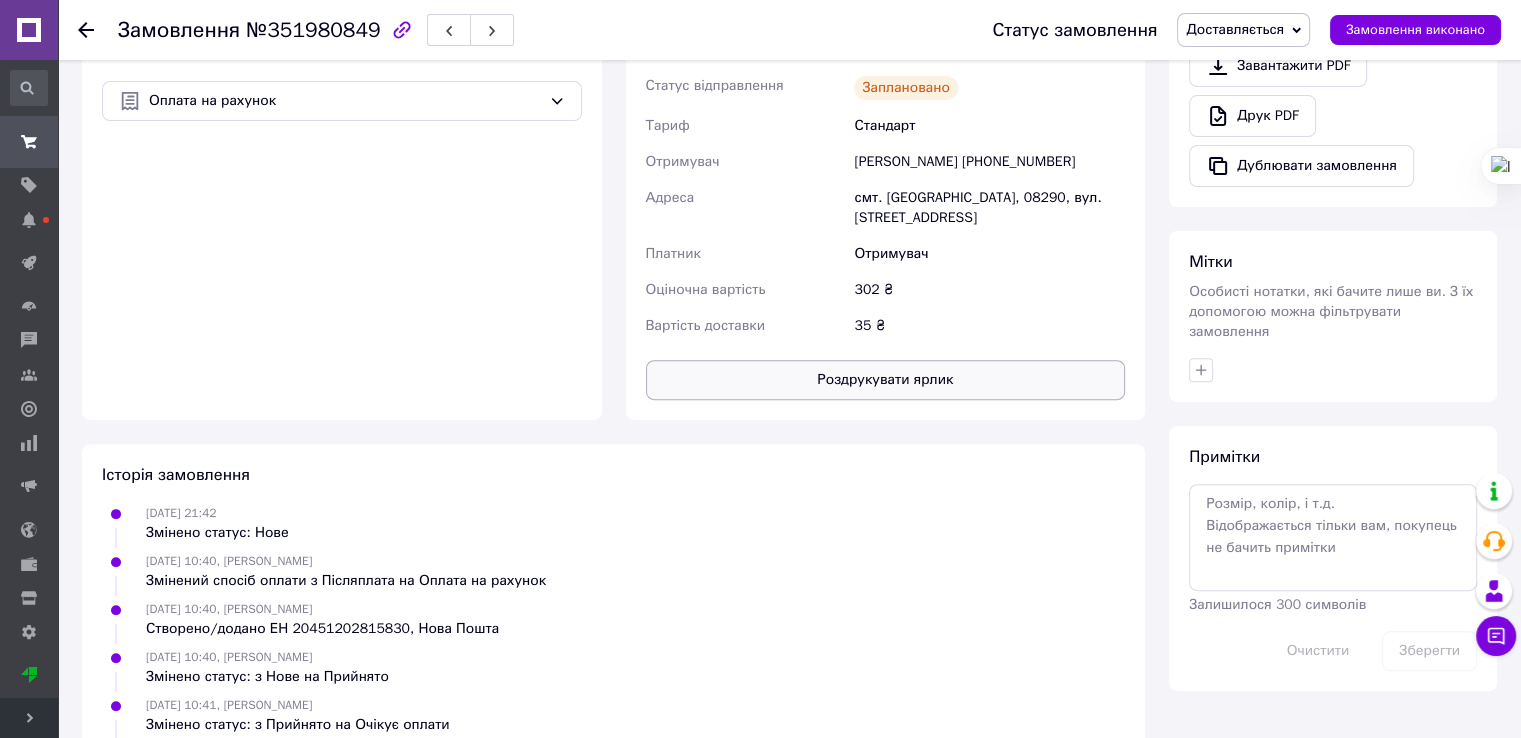 click on "Роздрукувати ярлик" at bounding box center [886, 380] 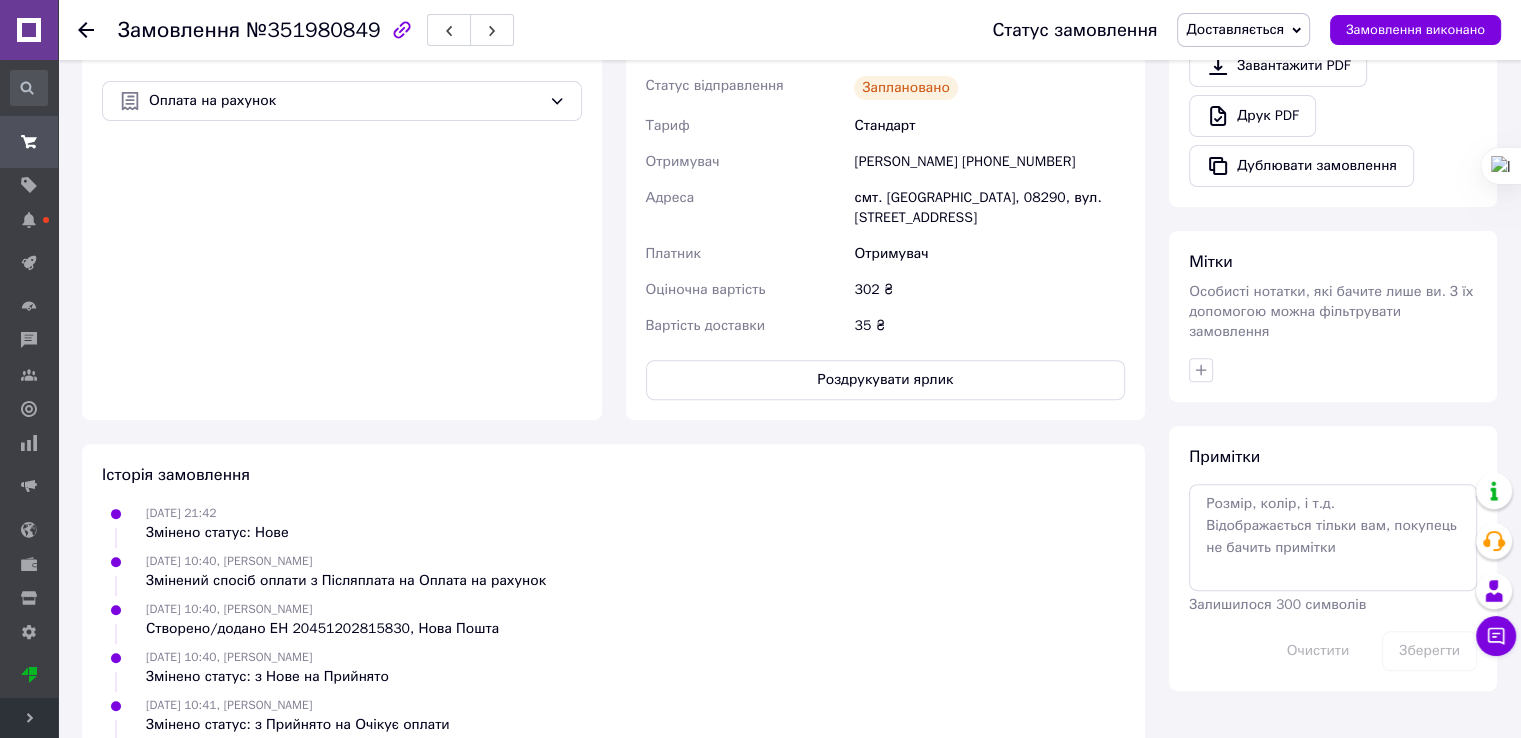 scroll, scrollTop: 400, scrollLeft: 0, axis: vertical 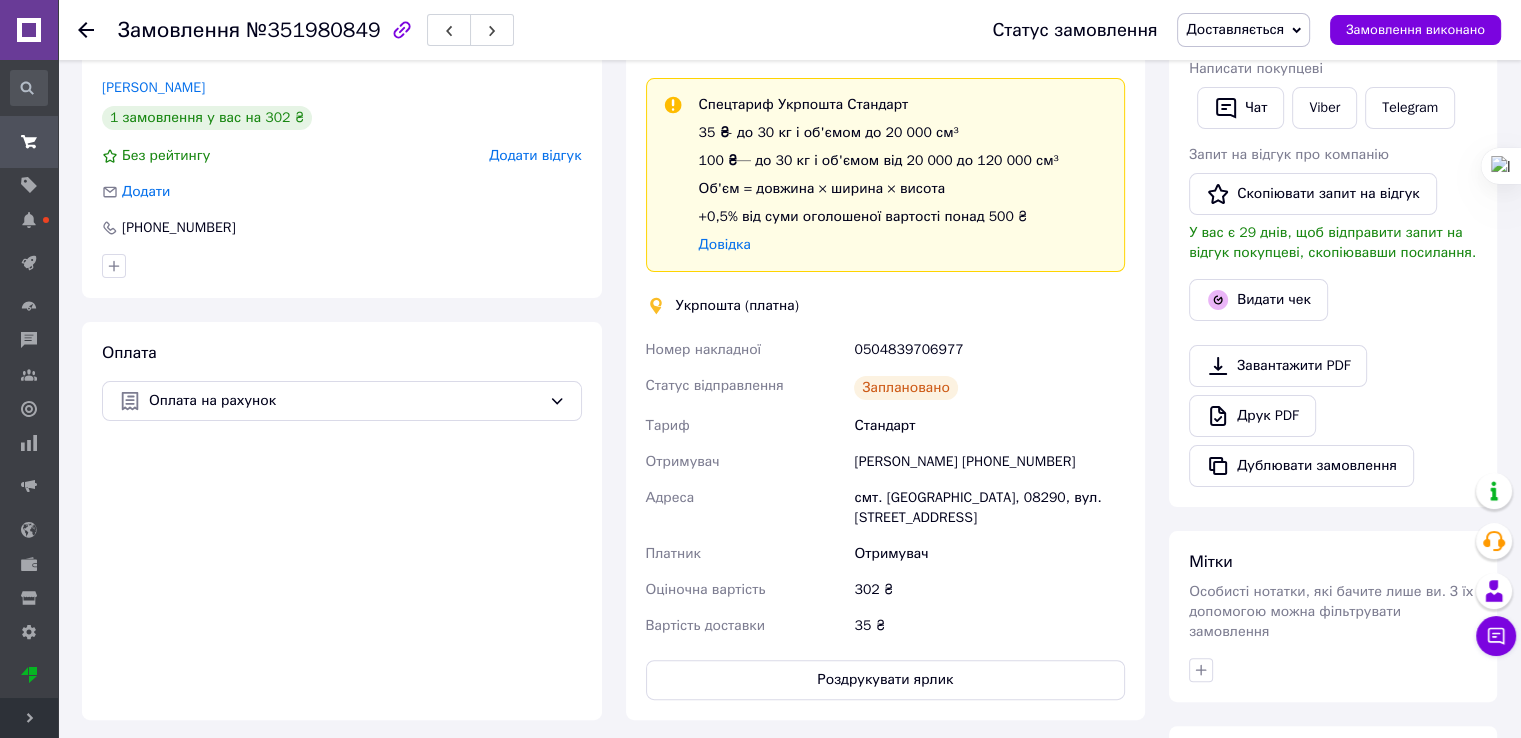 click on "0504839706977" at bounding box center [989, 350] 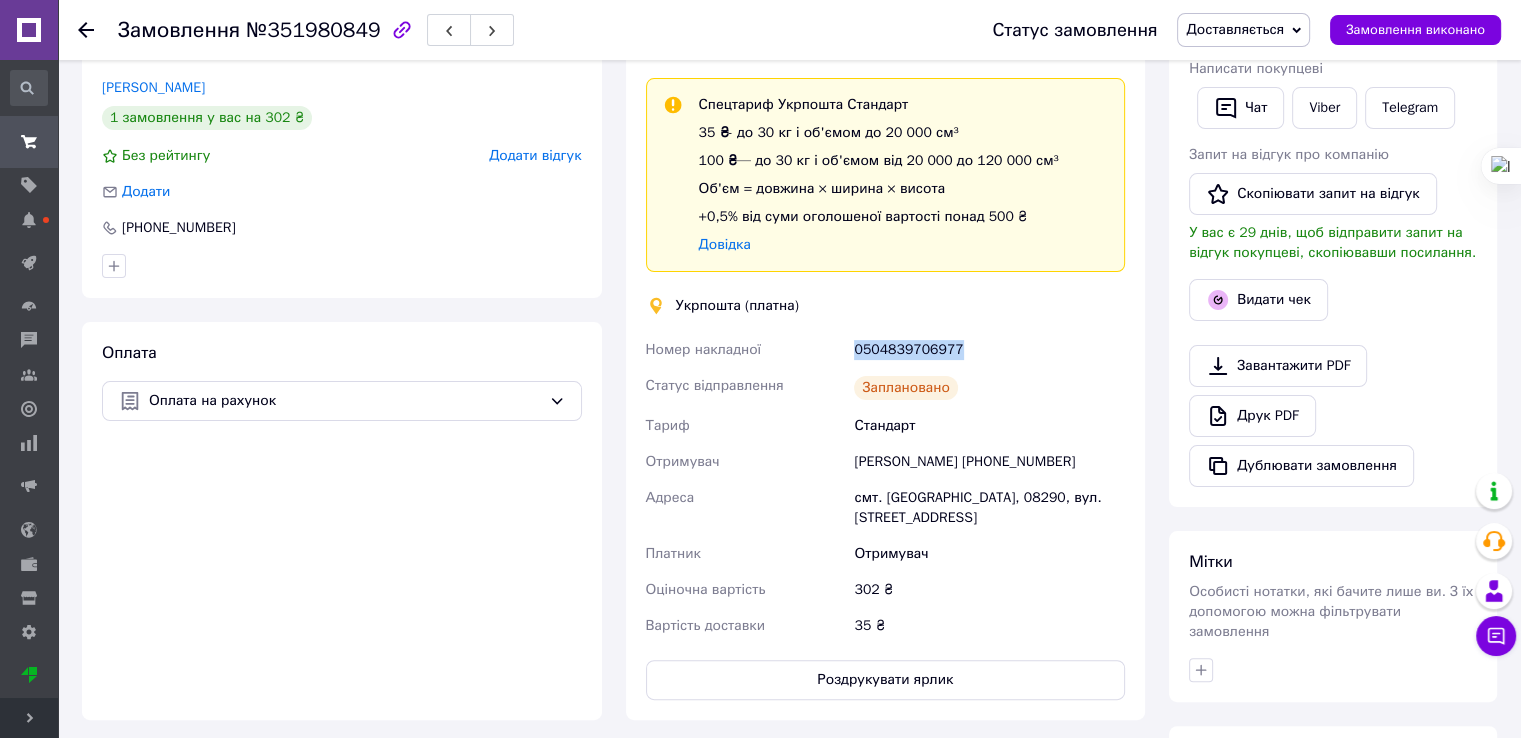 click on "0504839706977" at bounding box center (989, 350) 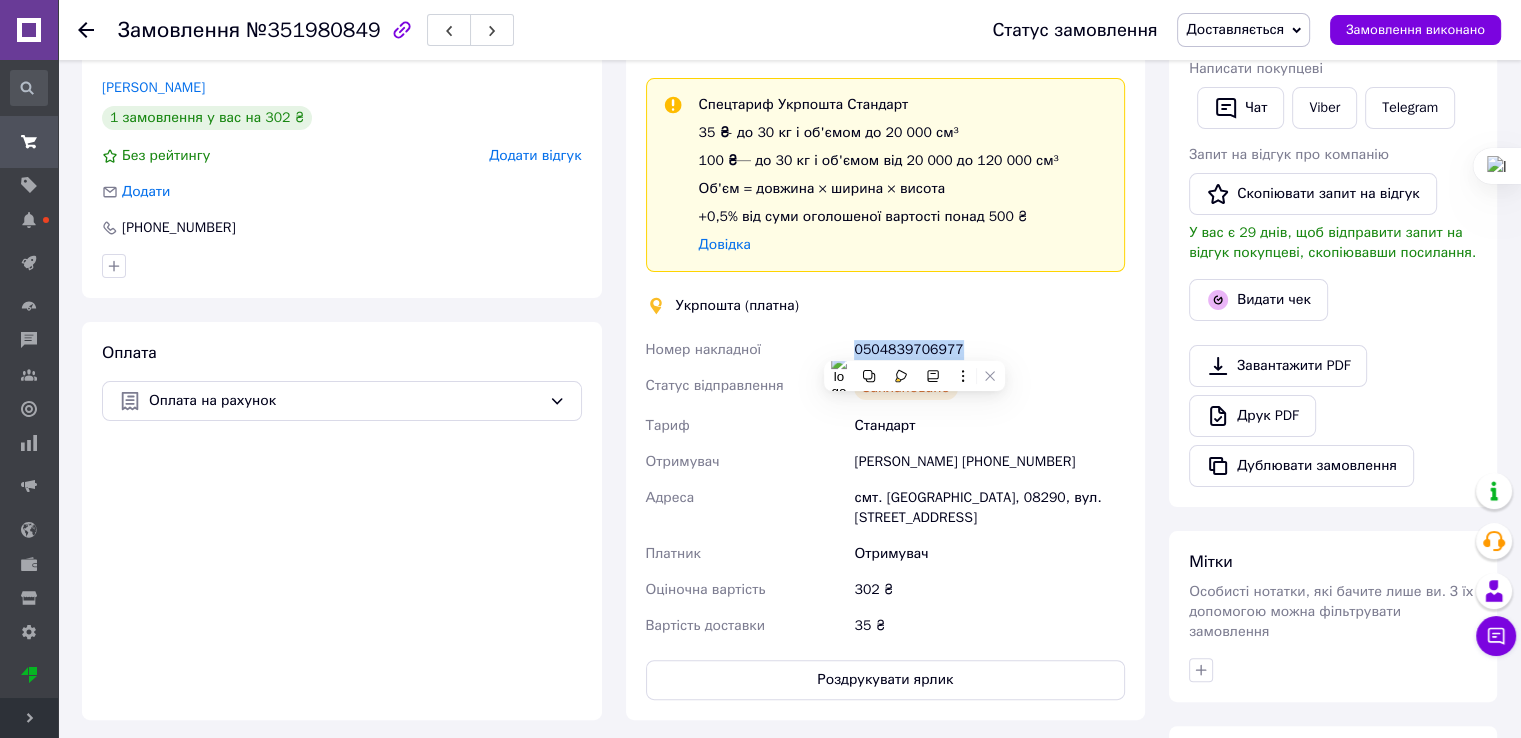 copy on "0504839706977" 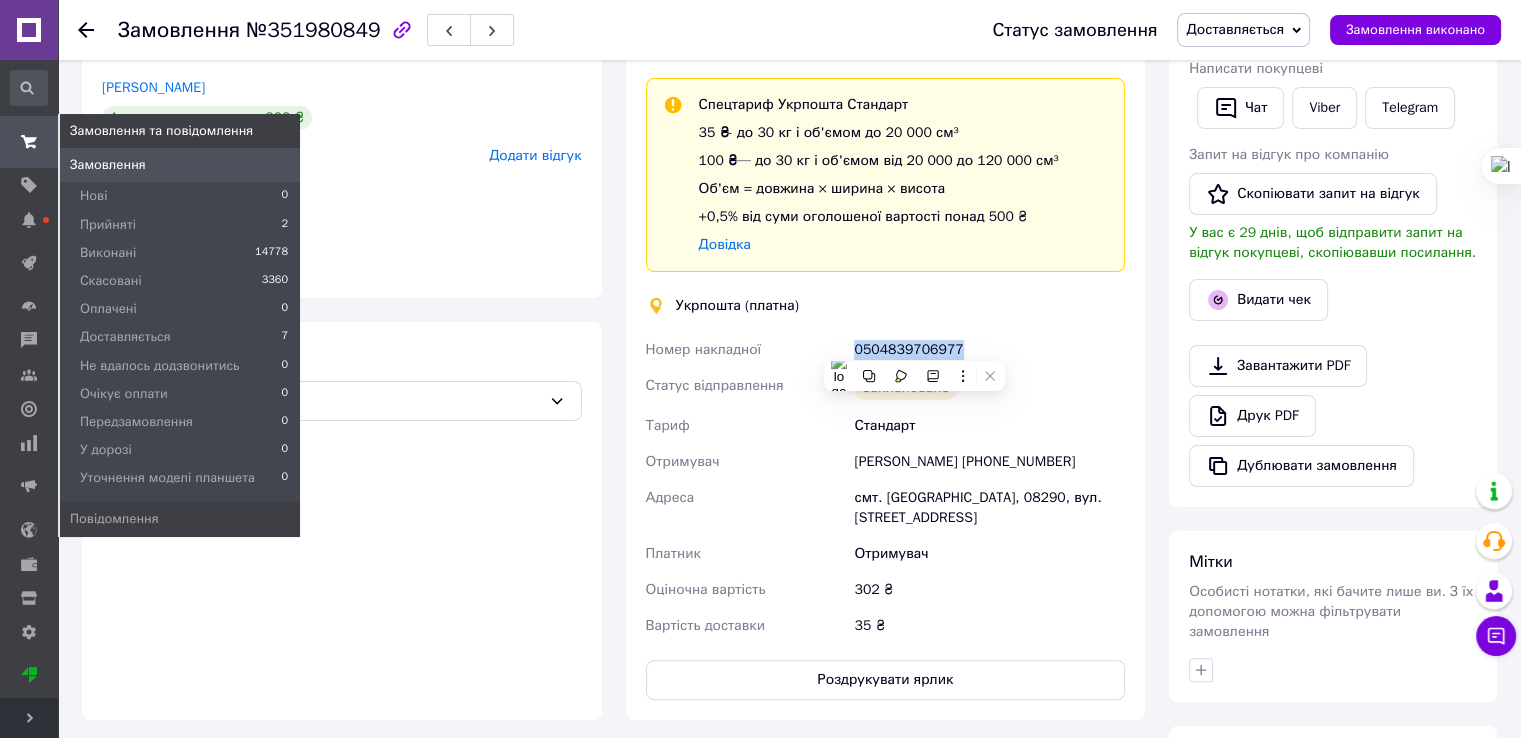 click at bounding box center (29, 142) 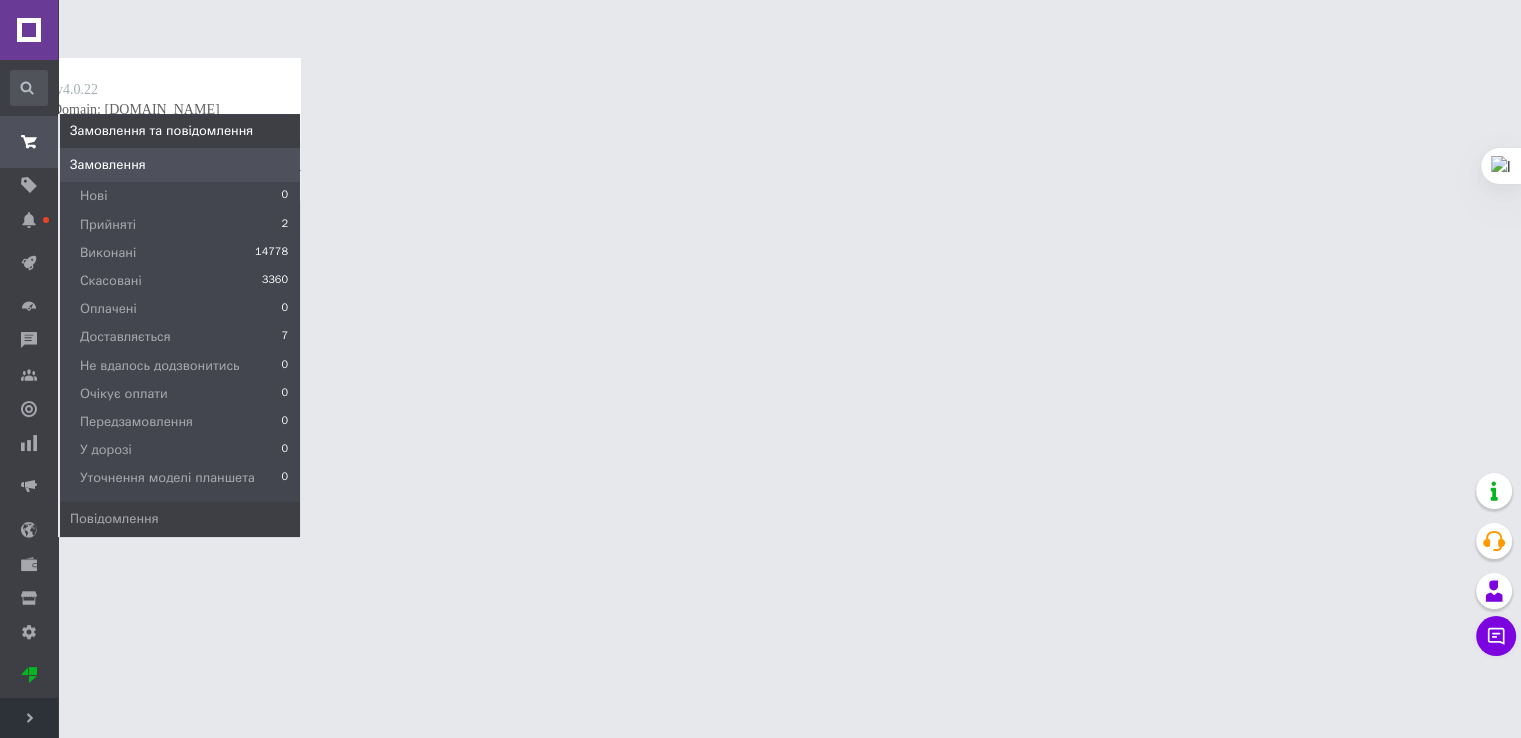 scroll, scrollTop: 0, scrollLeft: 0, axis: both 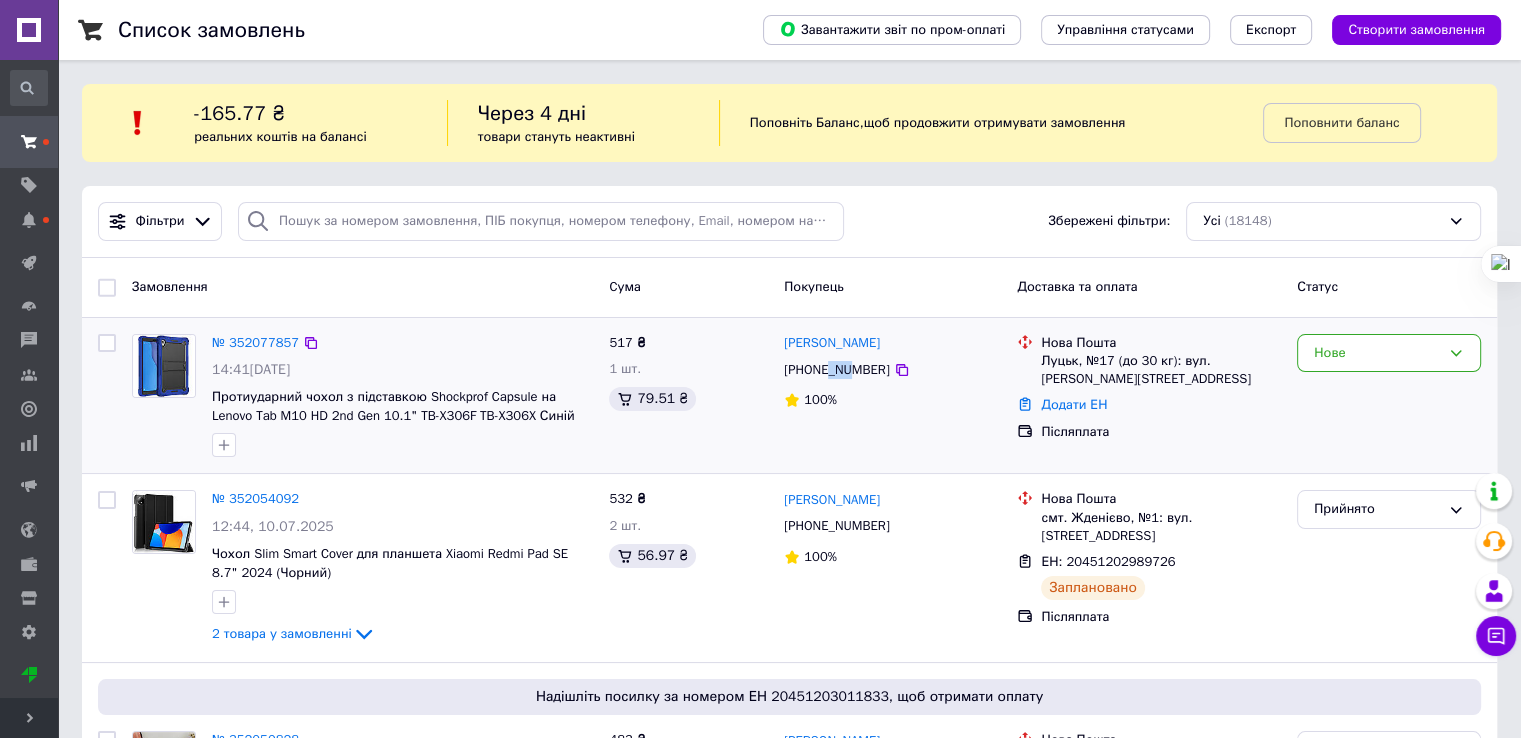 drag, startPoint x: 836, startPoint y: 372, endPoint x: 852, endPoint y: 369, distance: 16.27882 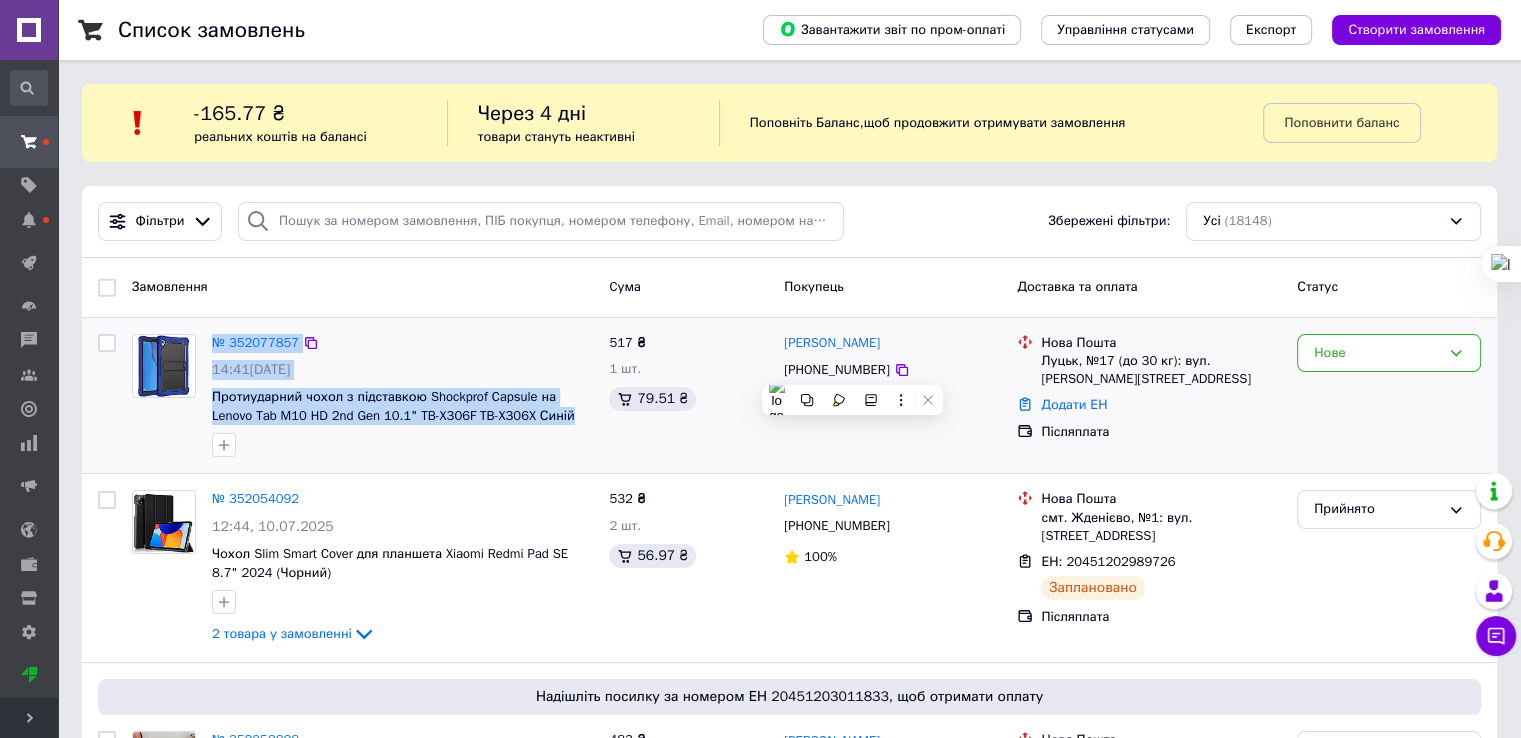 drag, startPoint x: 541, startPoint y: 416, endPoint x: 211, endPoint y: 322, distance: 343.1268 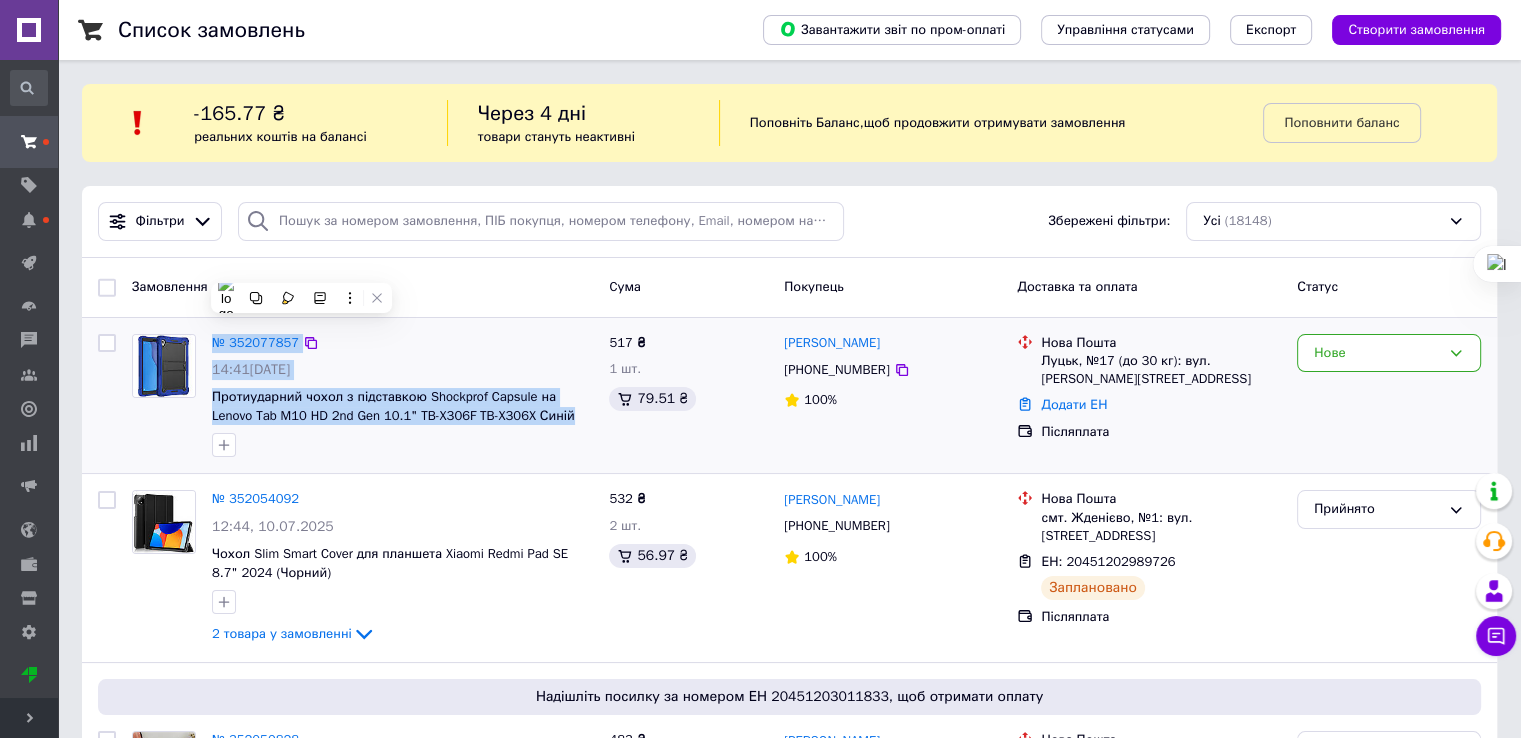 click on "№ 352077857 14:41[DATE] Протиударний чохол з підставкою Shockprof Capsule на Lenovo Tab M10 HD 2nd Gen 10.1" TB-X306F TB-X306X Синій" at bounding box center (402, 396) 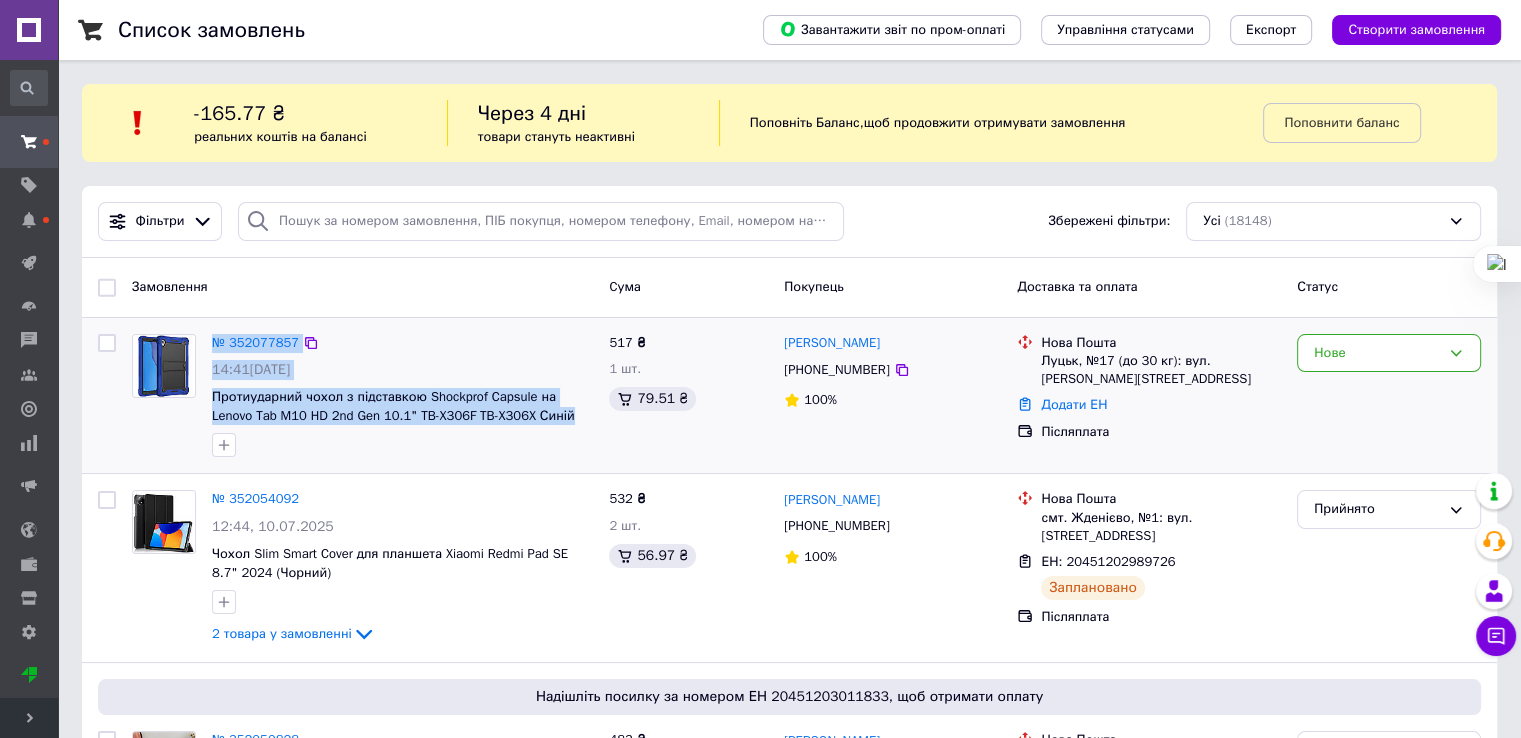 click on "517 ₴ 1 шт. 79.51 ₴" at bounding box center (688, 396) 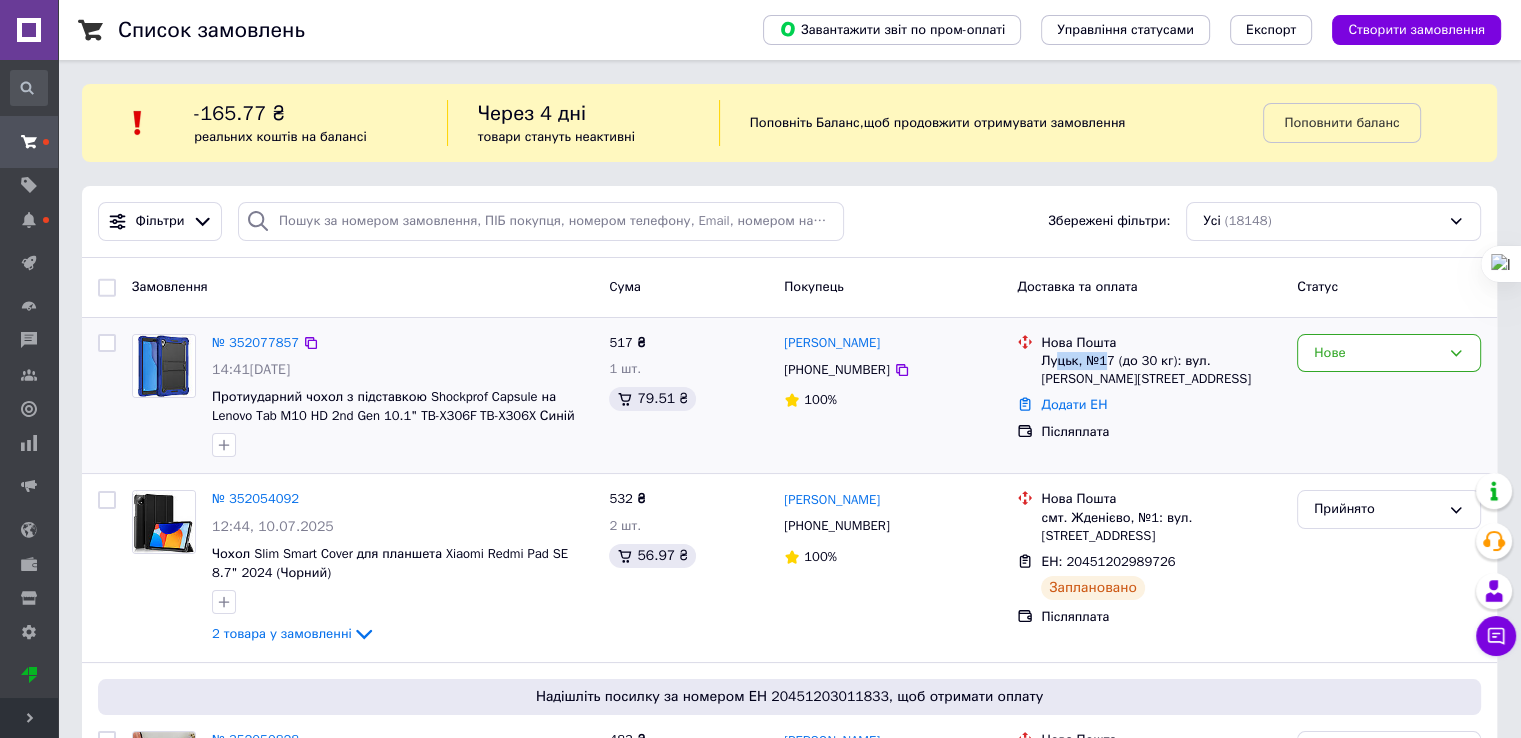 drag, startPoint x: 1054, startPoint y: 361, endPoint x: 1105, endPoint y: 369, distance: 51.62364 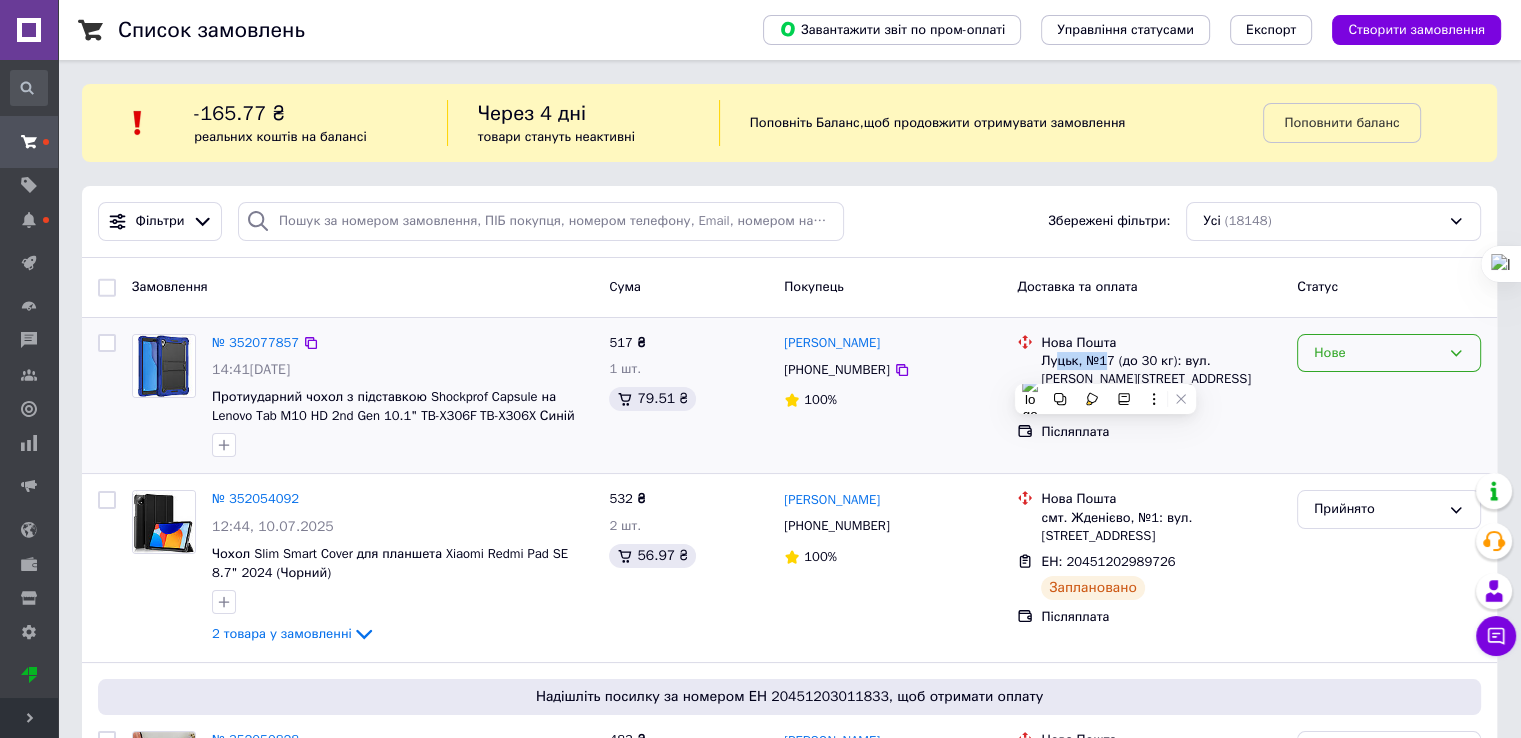 drag, startPoint x: 1338, startPoint y: 345, endPoint x: 1343, endPoint y: 334, distance: 12.083046 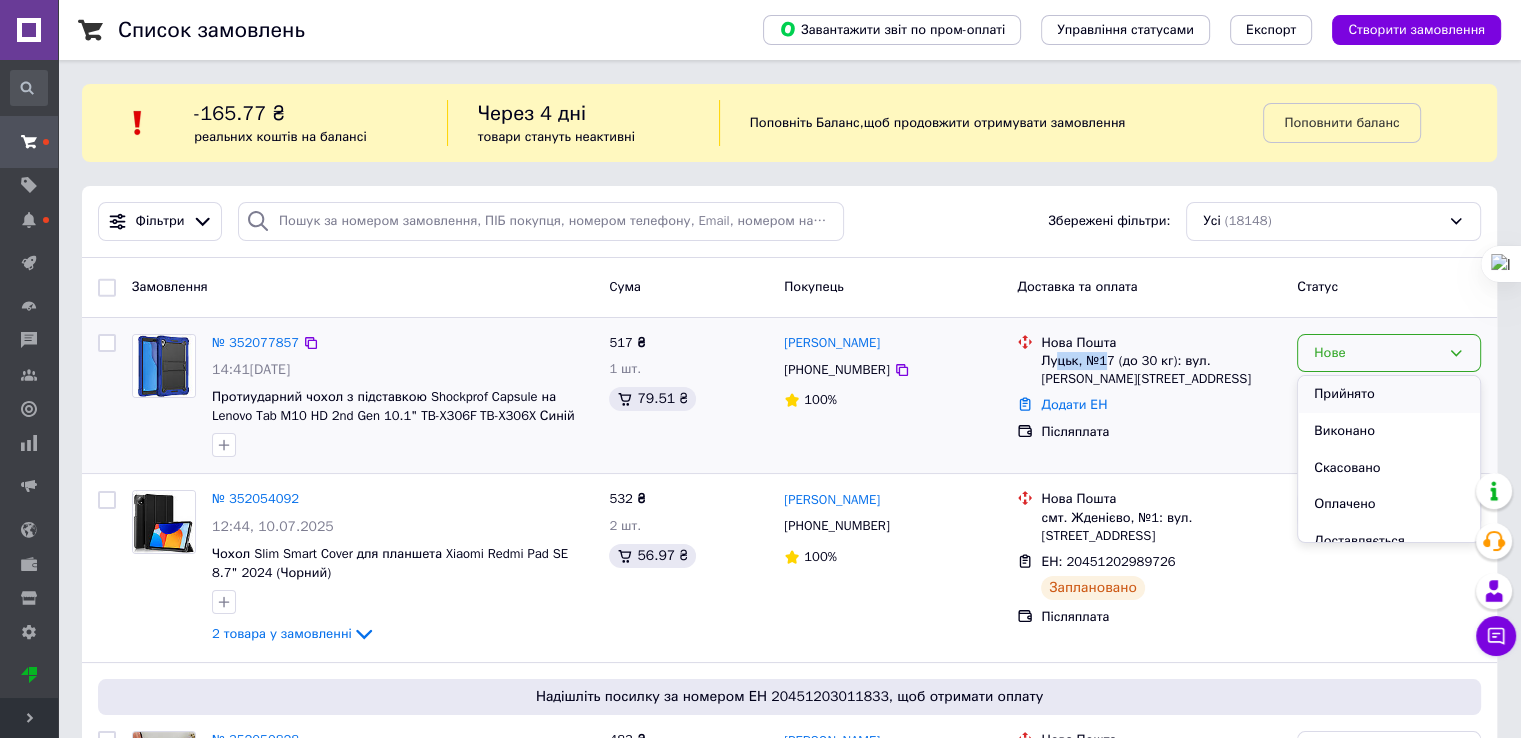 click on "Прийнято" at bounding box center (1389, 394) 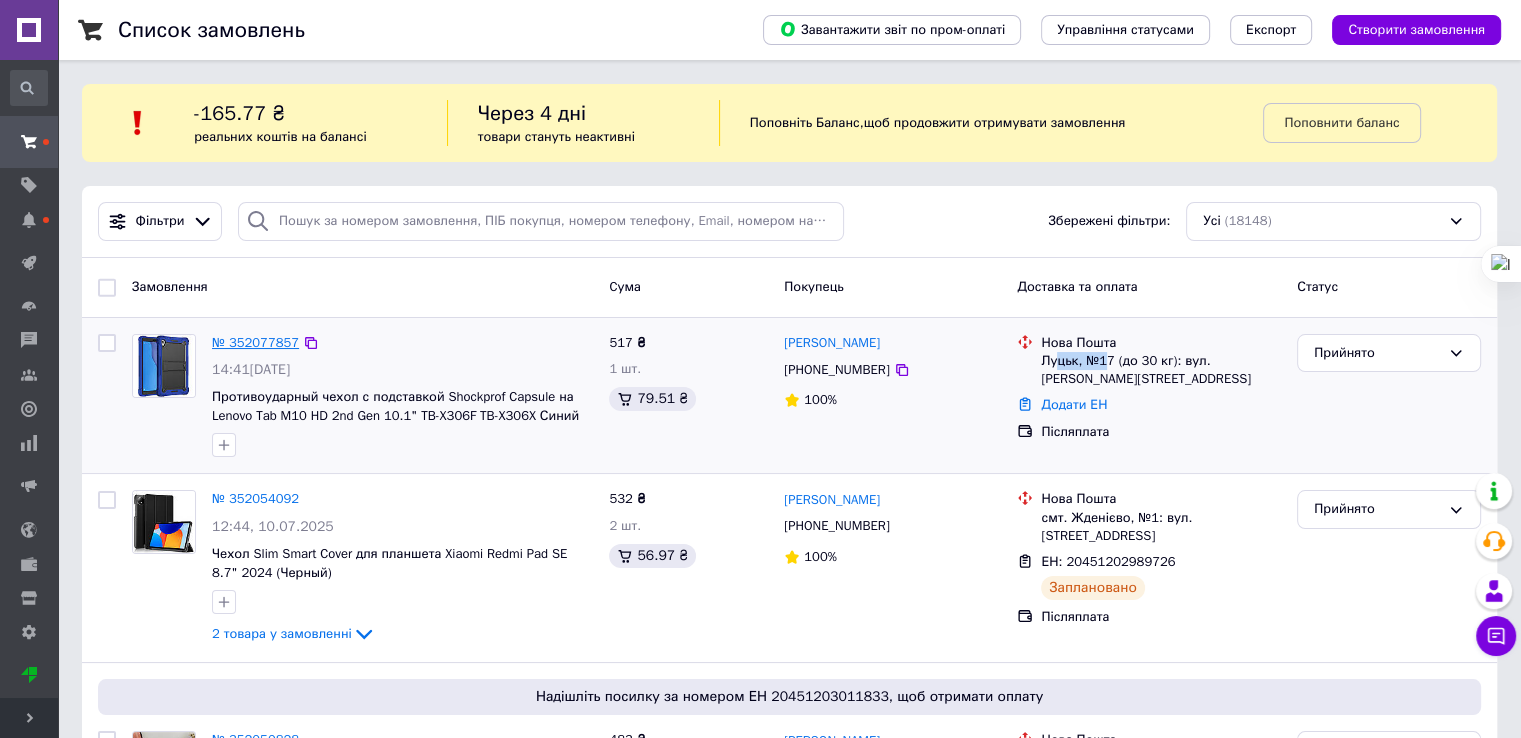 click on "№ 352077857" at bounding box center [255, 342] 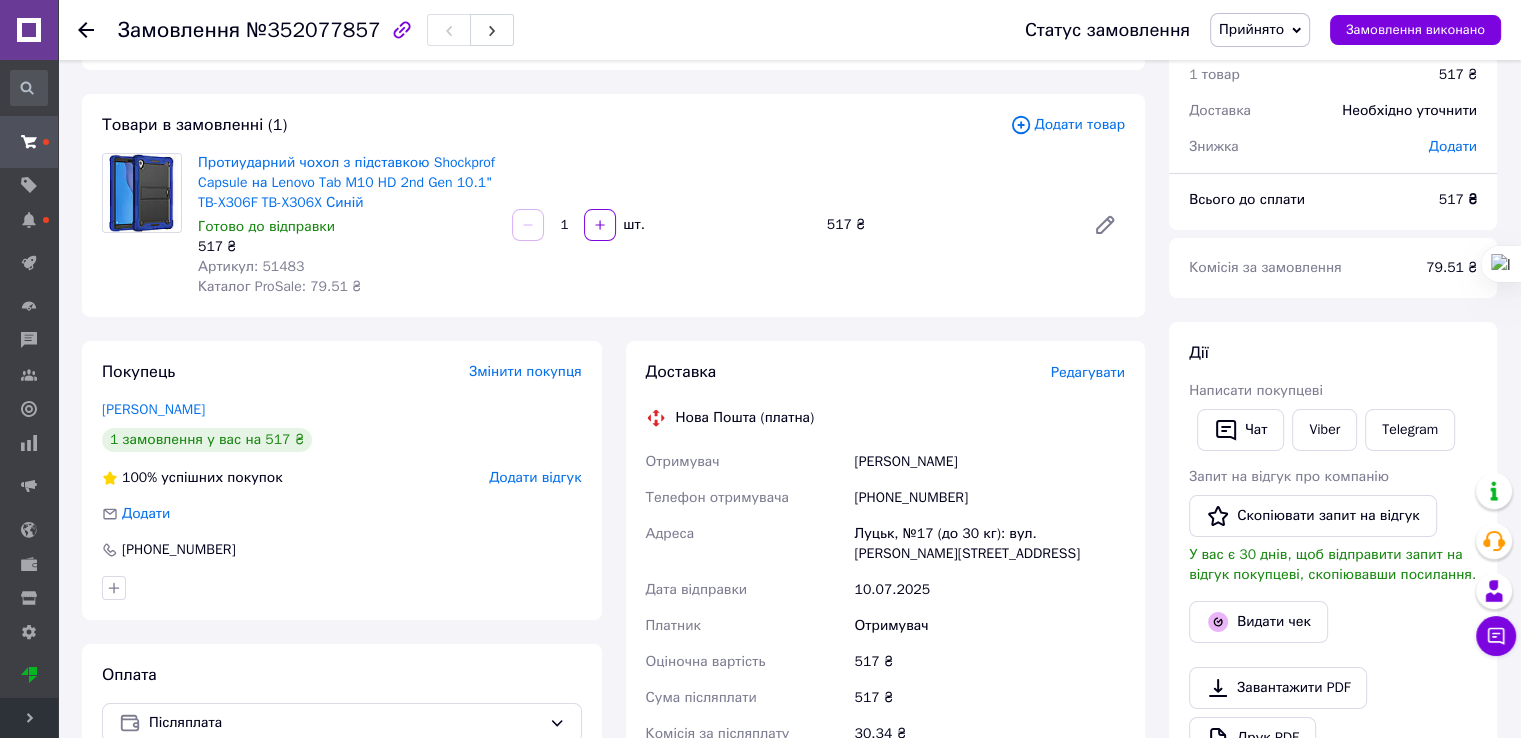 scroll, scrollTop: 500, scrollLeft: 0, axis: vertical 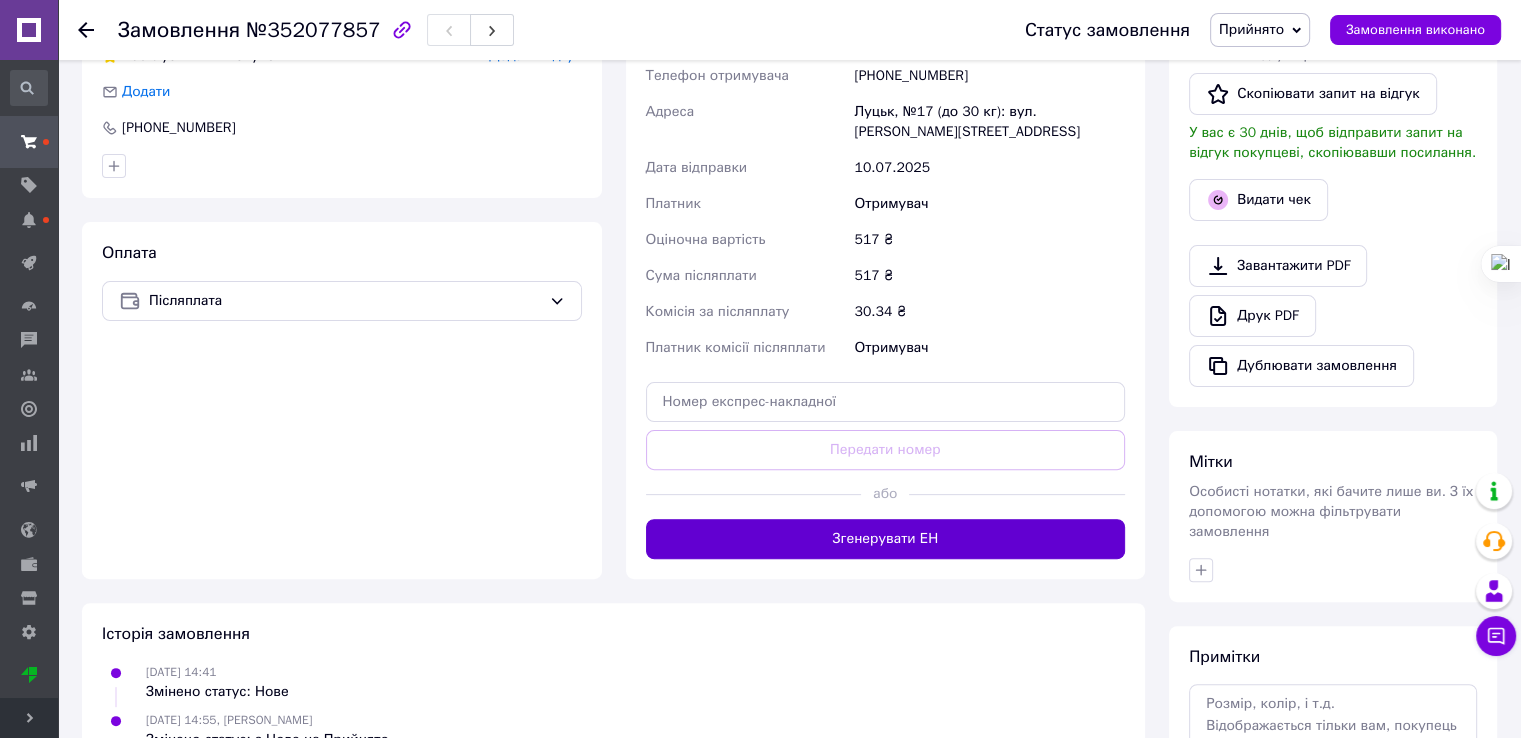 click on "Згенерувати ЕН" at bounding box center [886, 539] 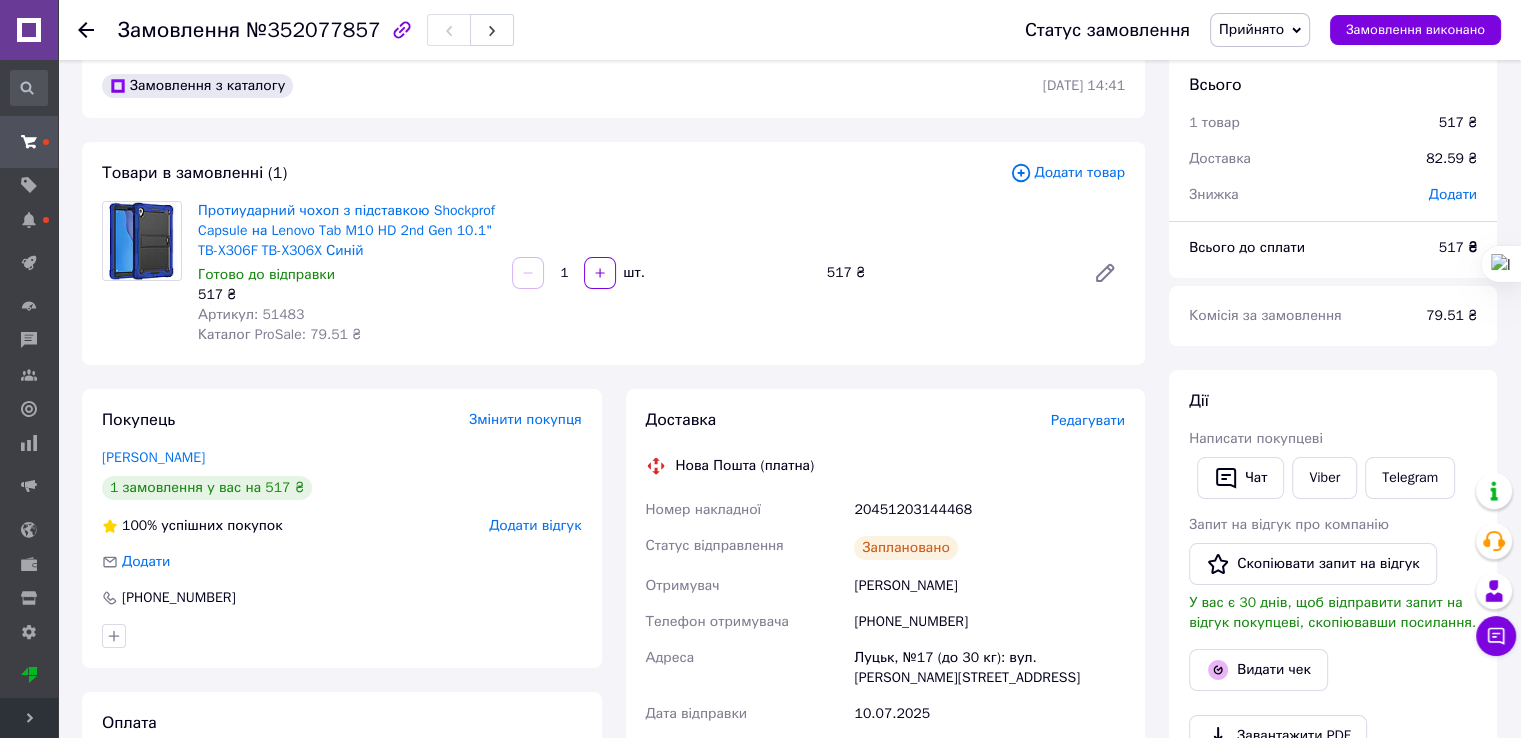 scroll, scrollTop: 0, scrollLeft: 0, axis: both 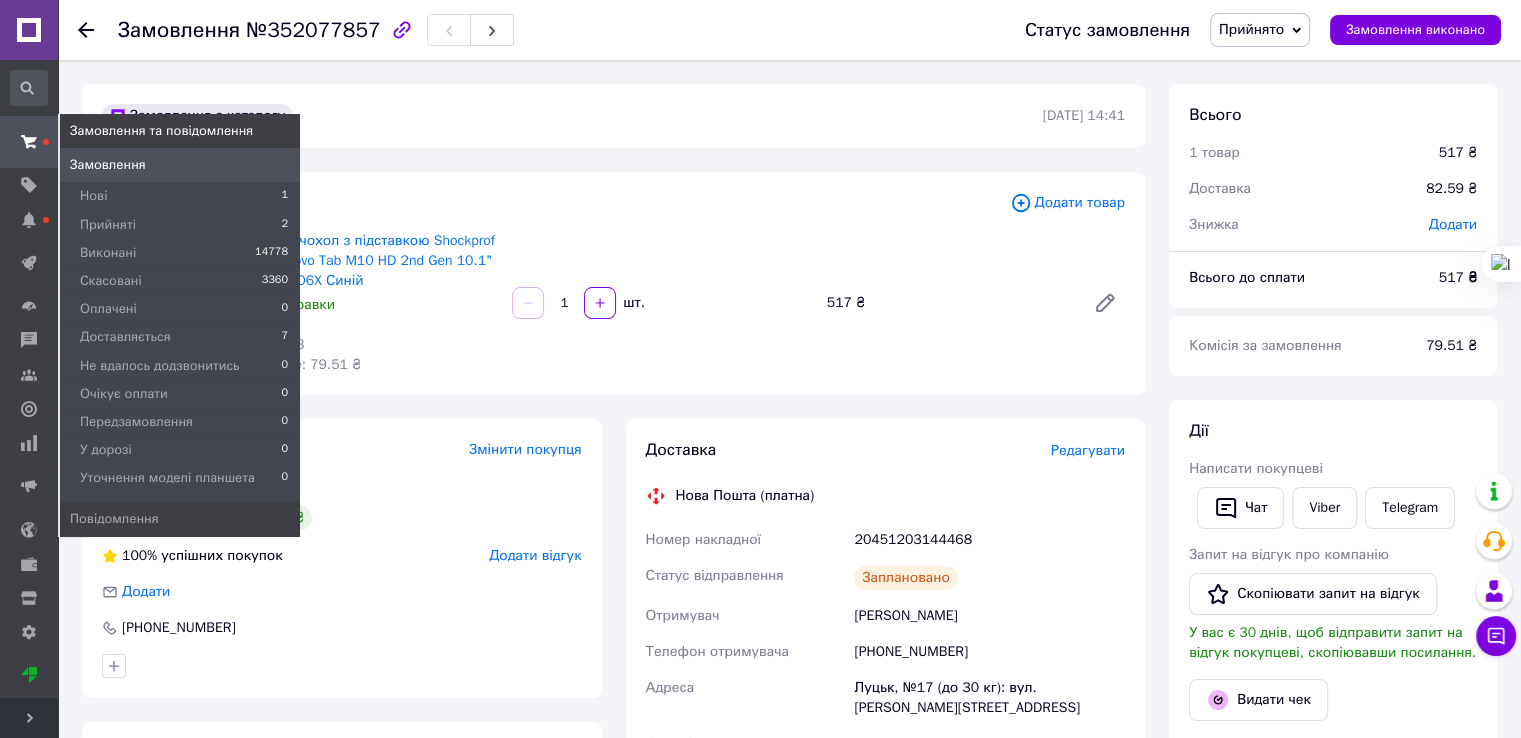 click 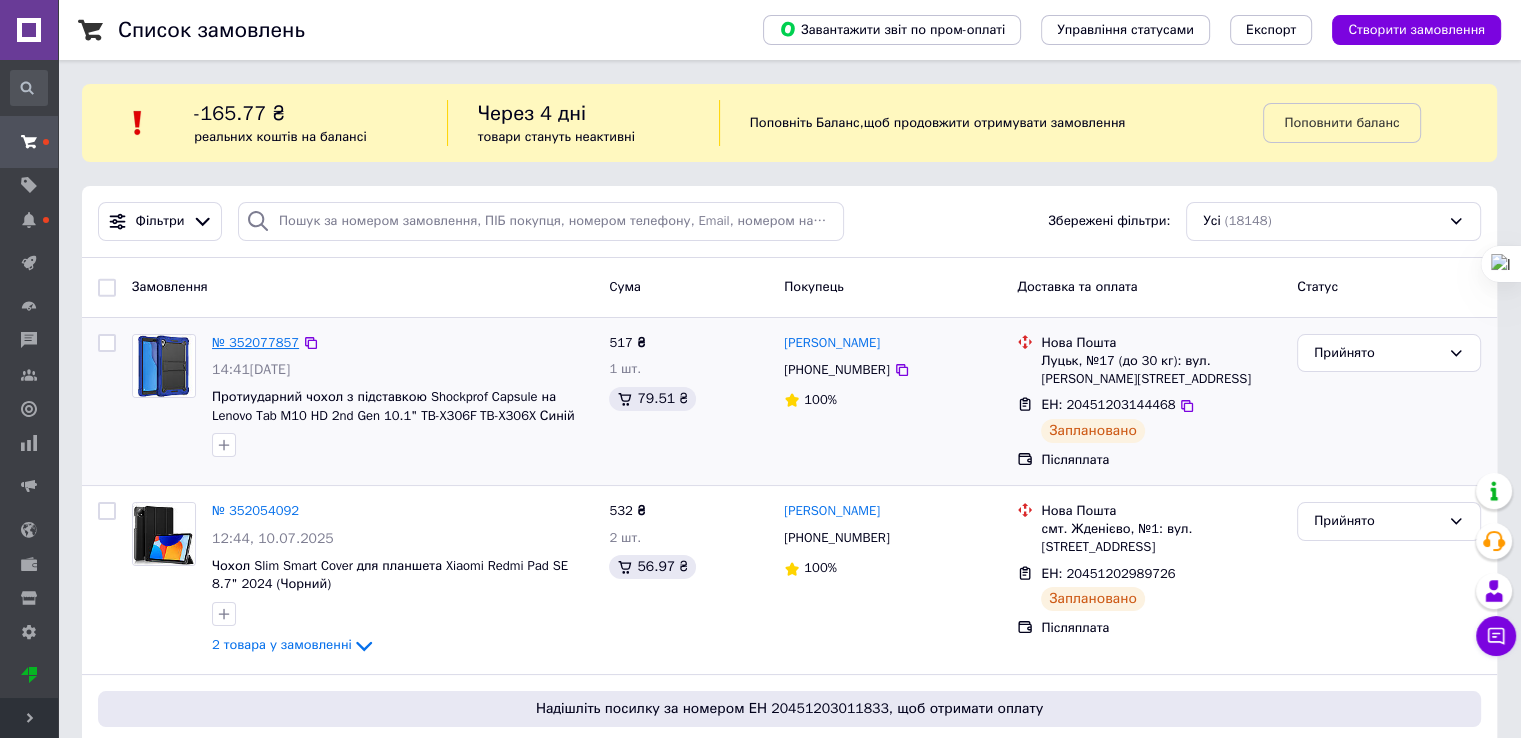 click on "№ 352077857" at bounding box center (255, 342) 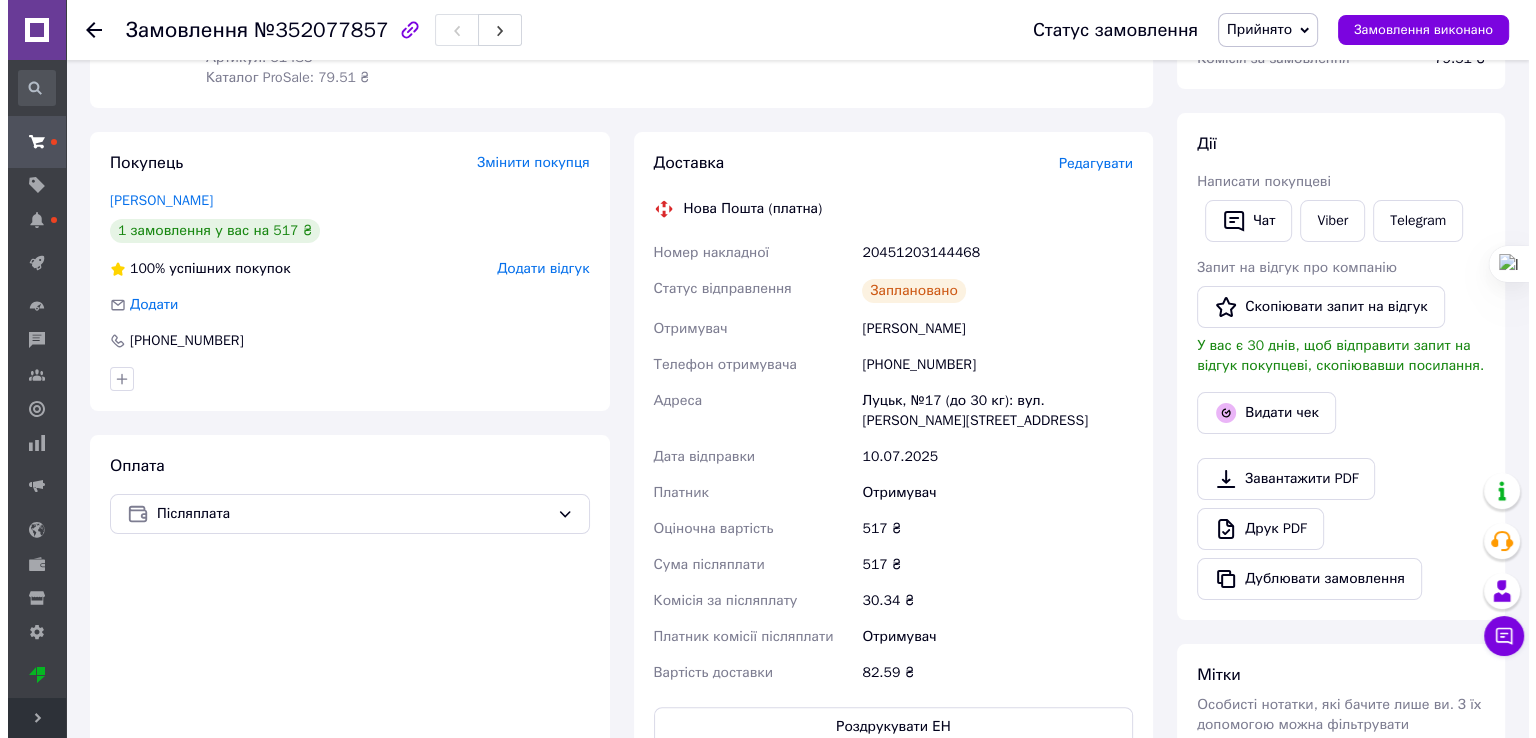 scroll, scrollTop: 600, scrollLeft: 0, axis: vertical 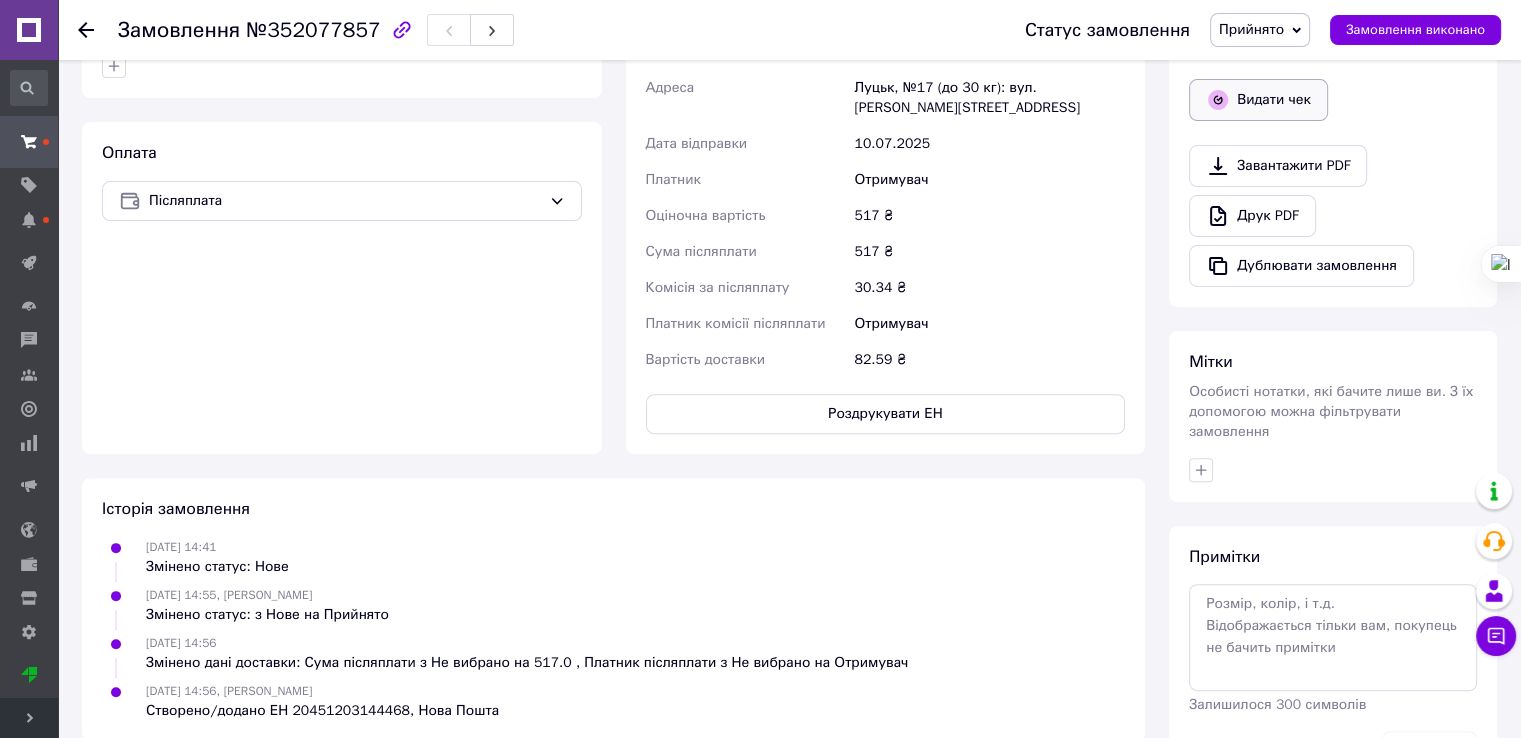 click on "Видати чек" at bounding box center (1258, 100) 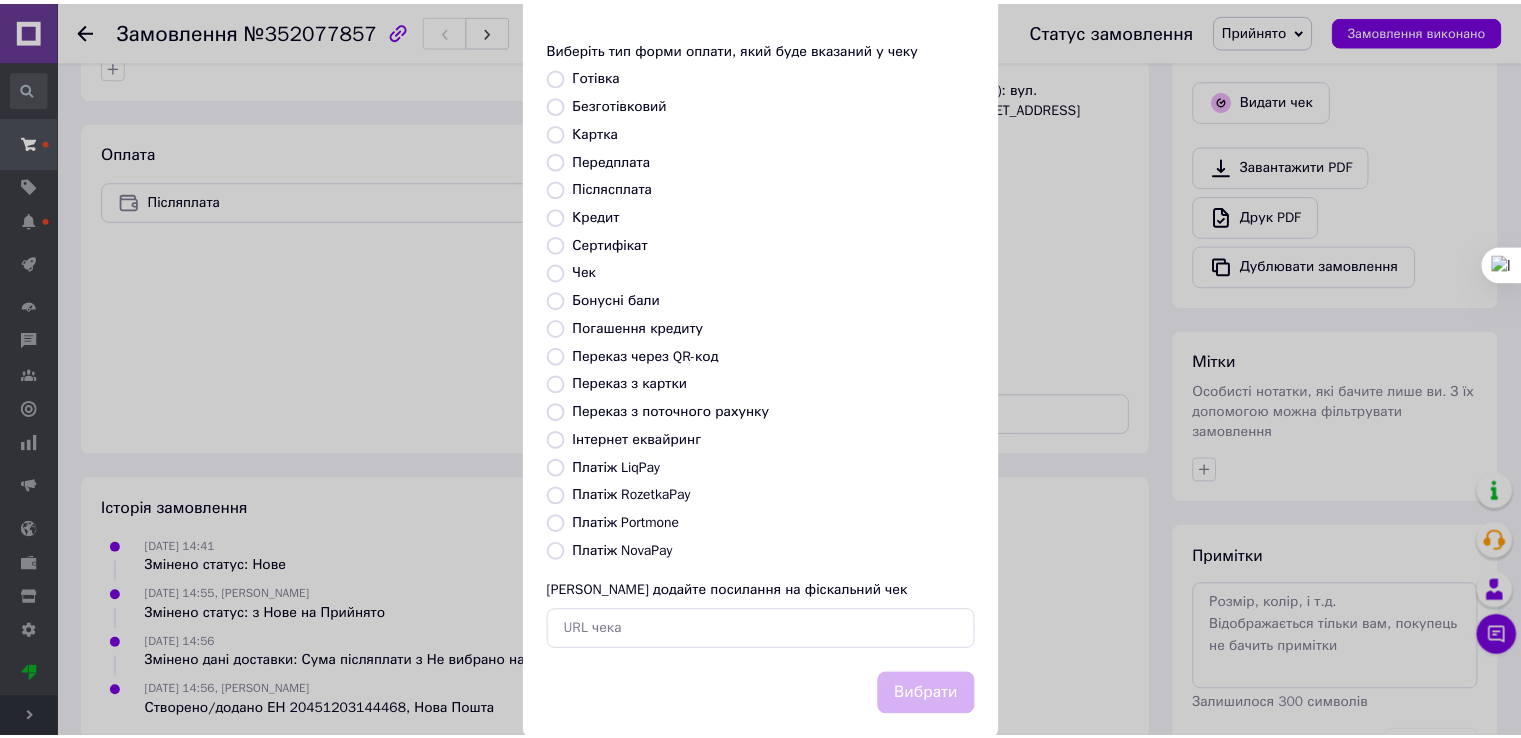 scroll, scrollTop: 120, scrollLeft: 0, axis: vertical 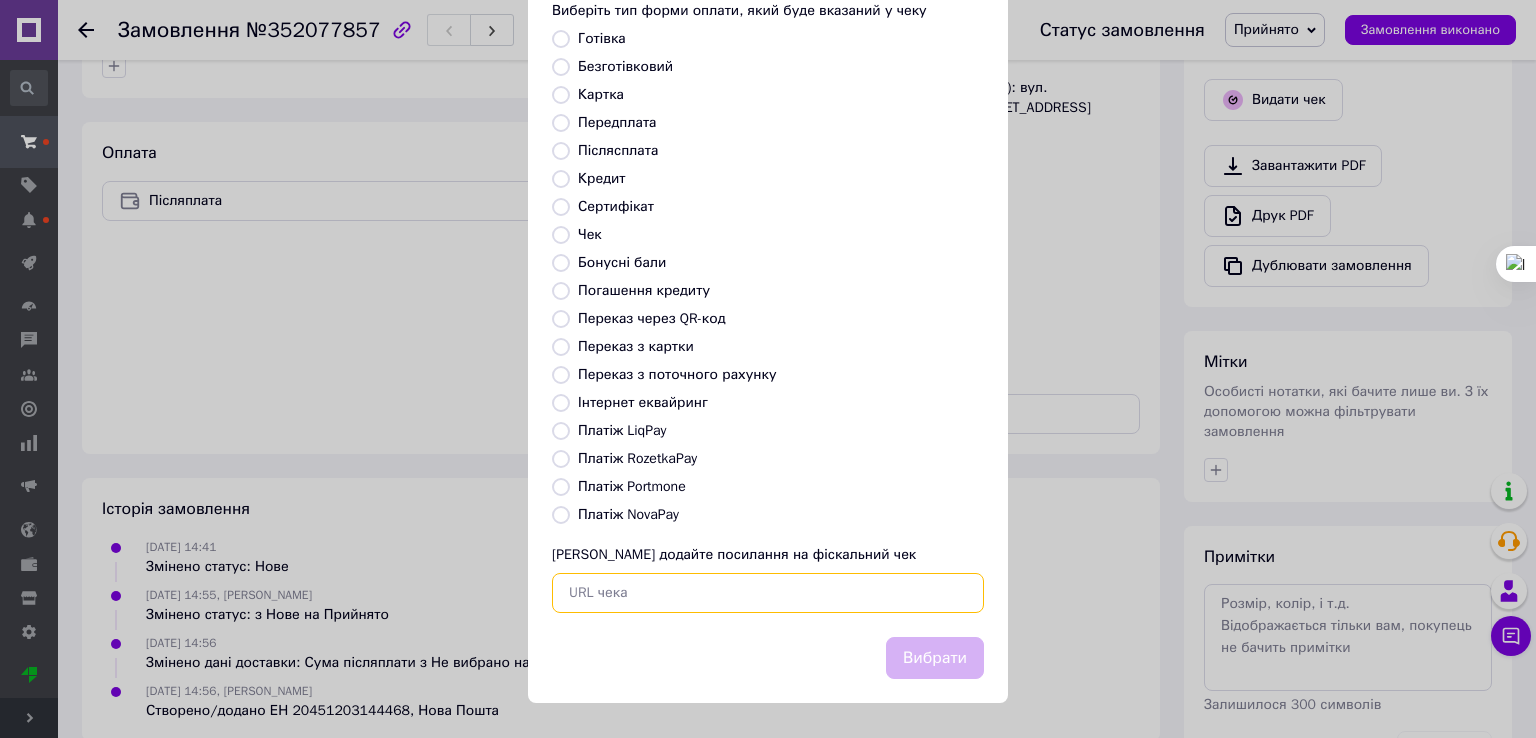 click at bounding box center [768, 593] 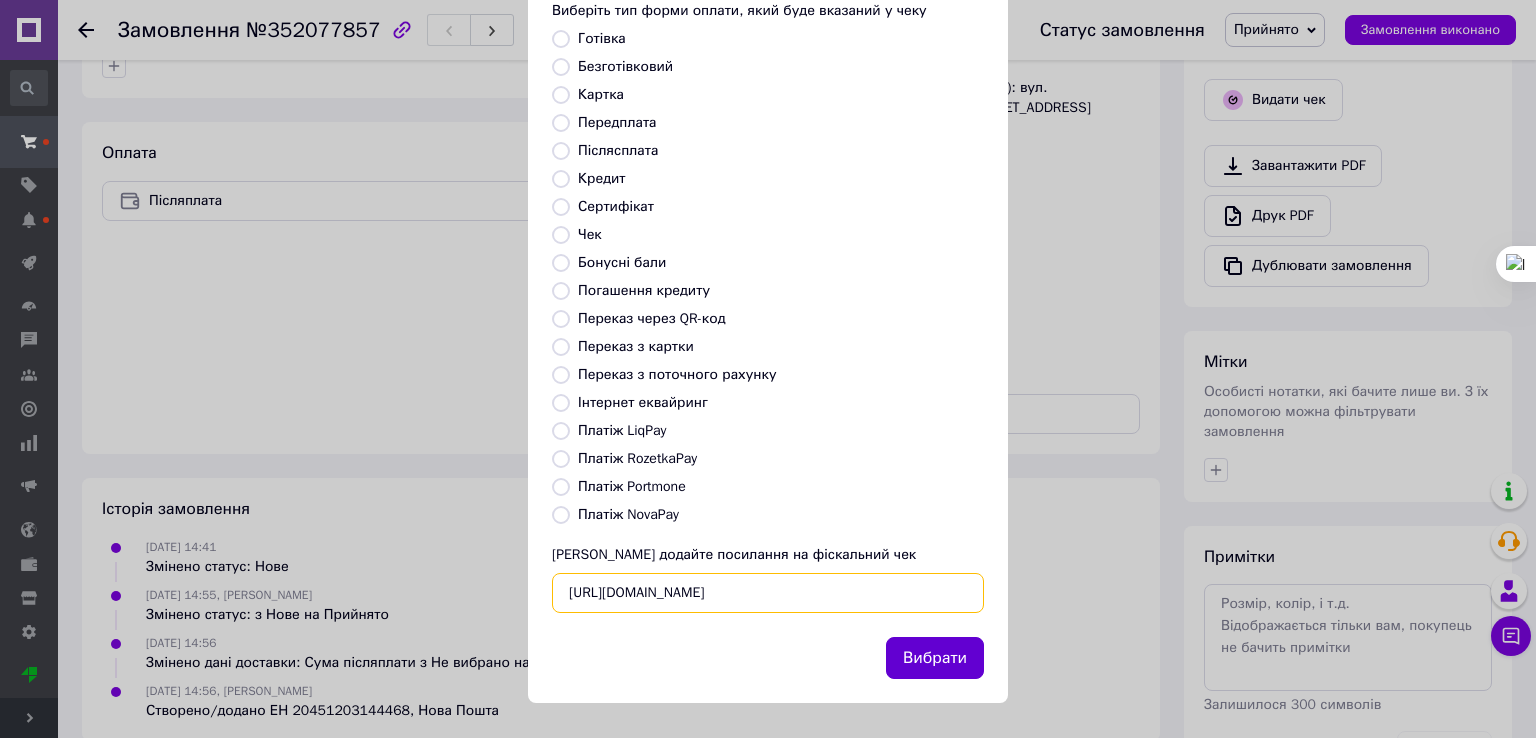 type on "https://kasa.vchasno.ua/check-viewer/dH5rL1rxszo" 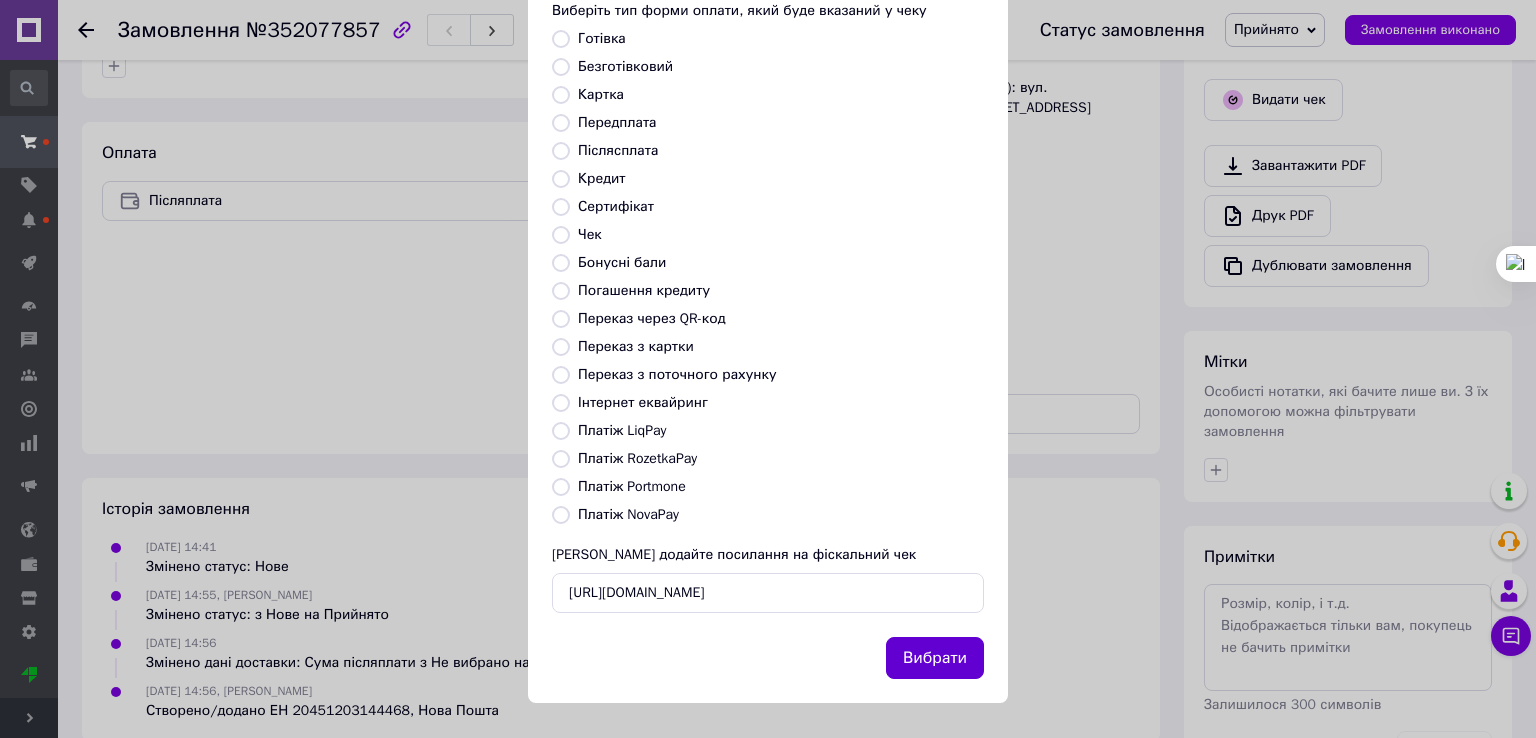 click on "Вибрати" at bounding box center [935, 658] 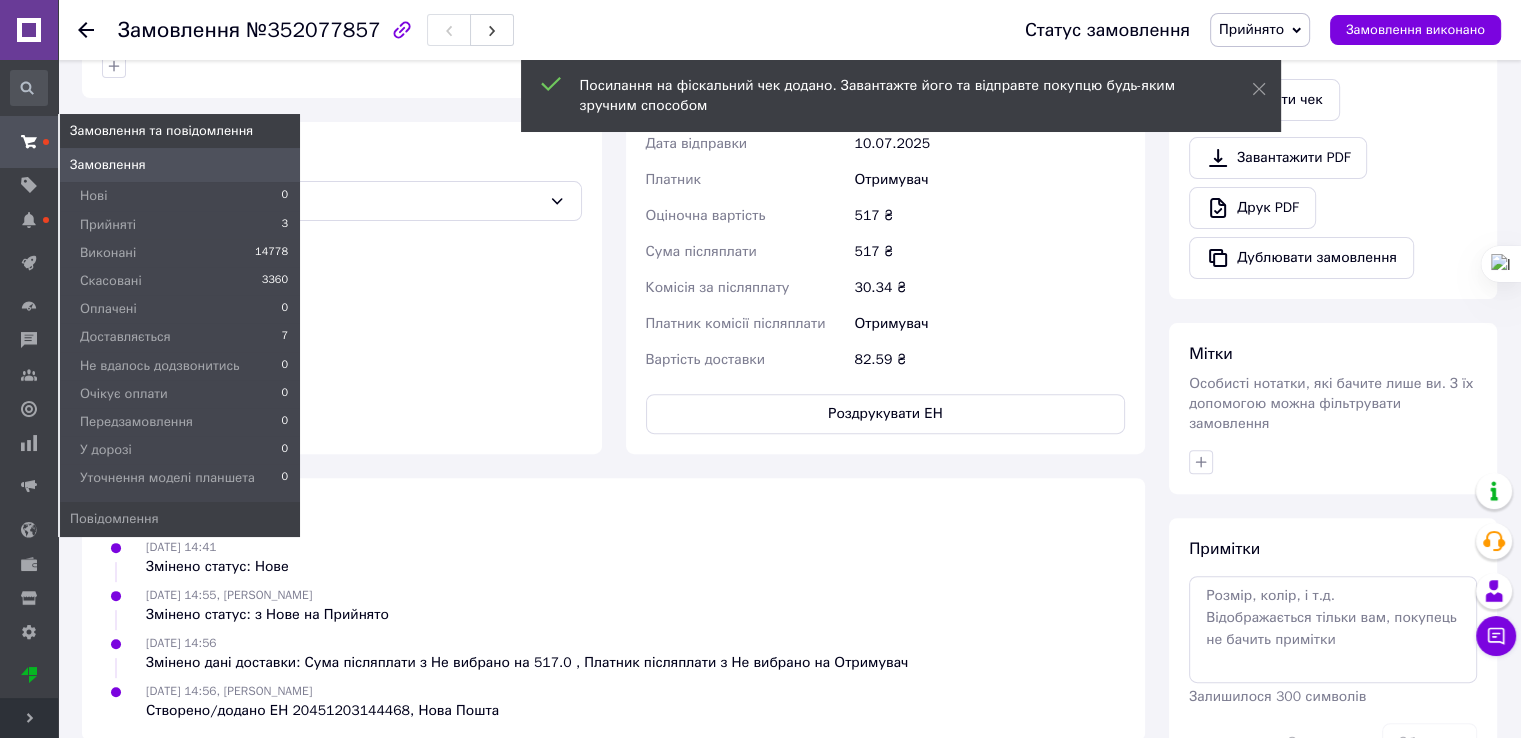 click 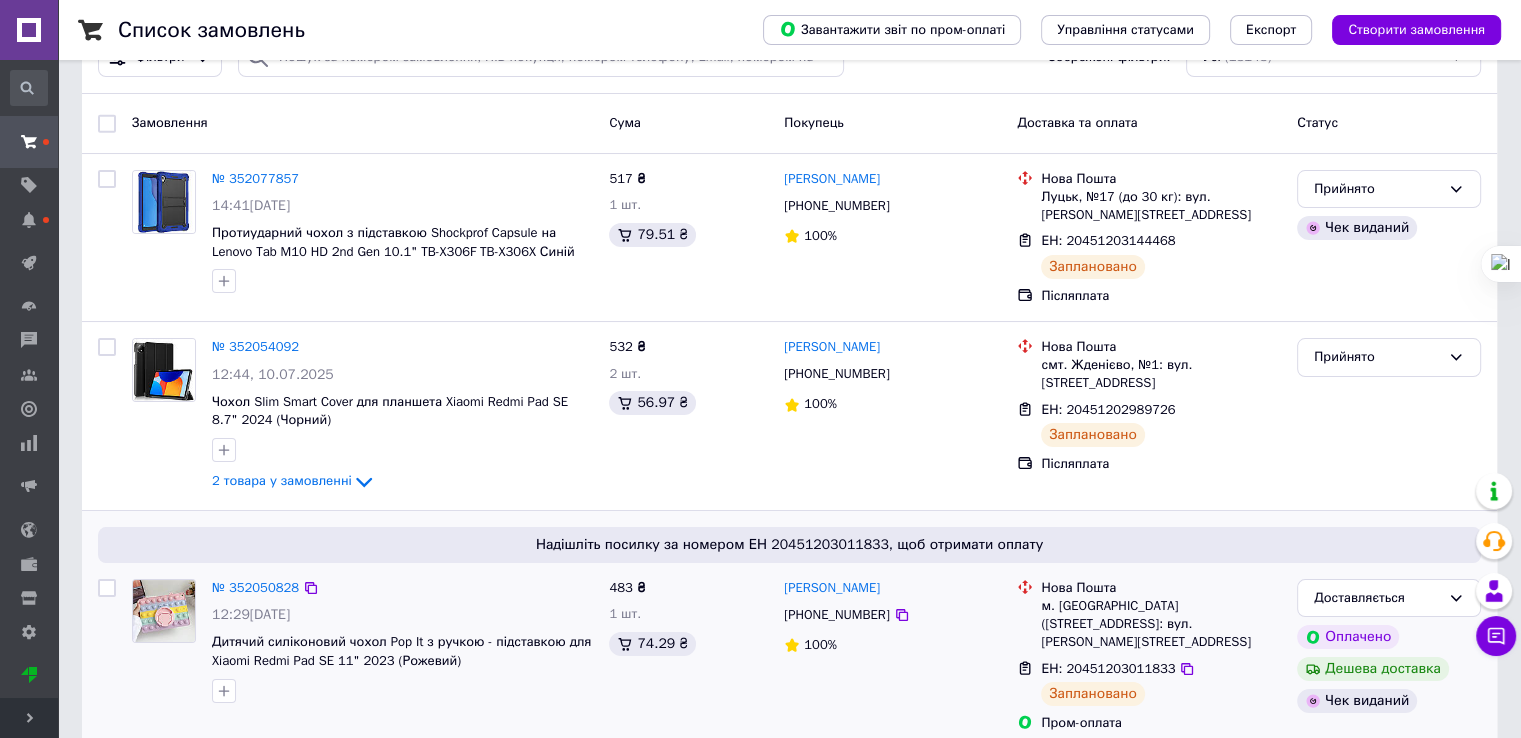 scroll, scrollTop: 300, scrollLeft: 0, axis: vertical 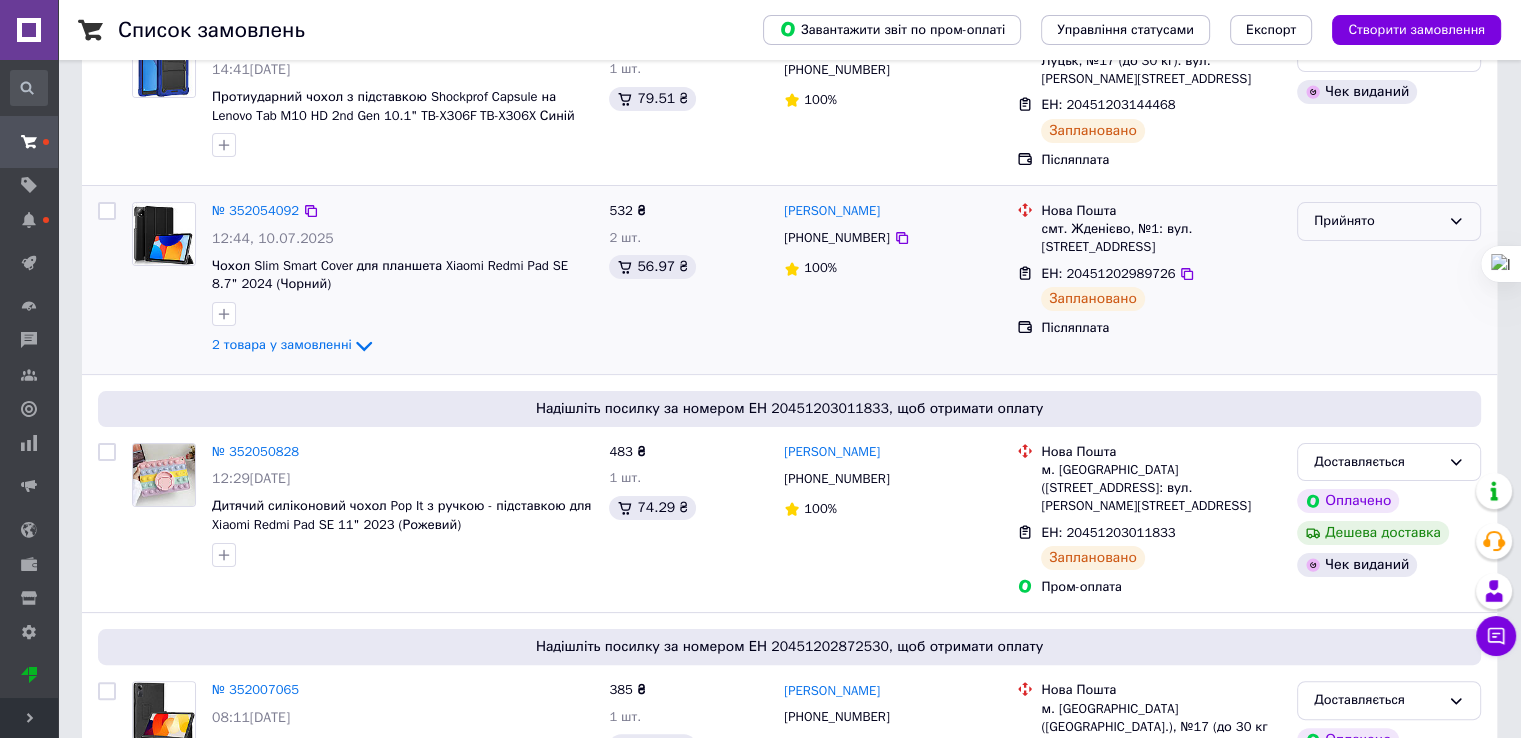 click on "Прийнято" at bounding box center (1377, 221) 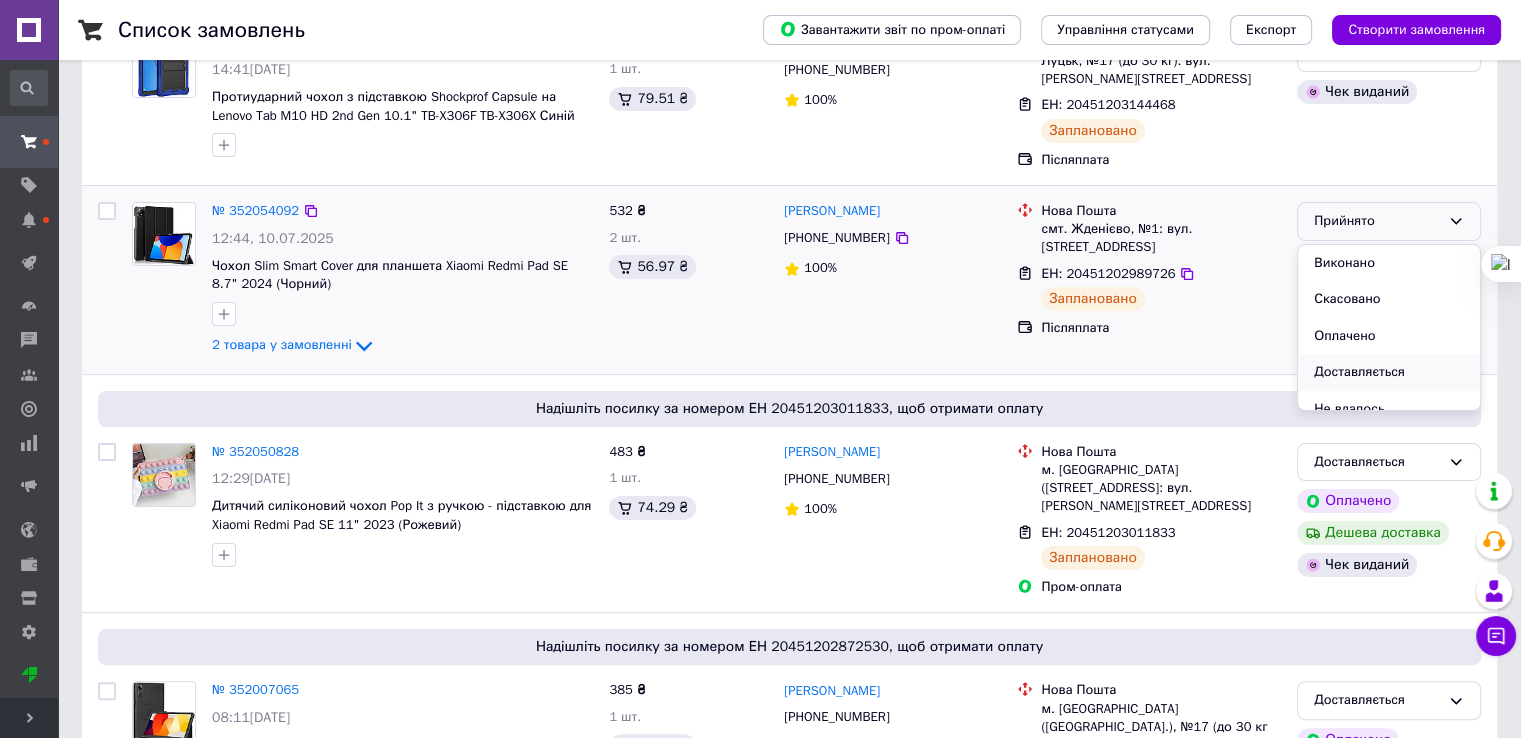click on "Доставляється" at bounding box center (1389, 372) 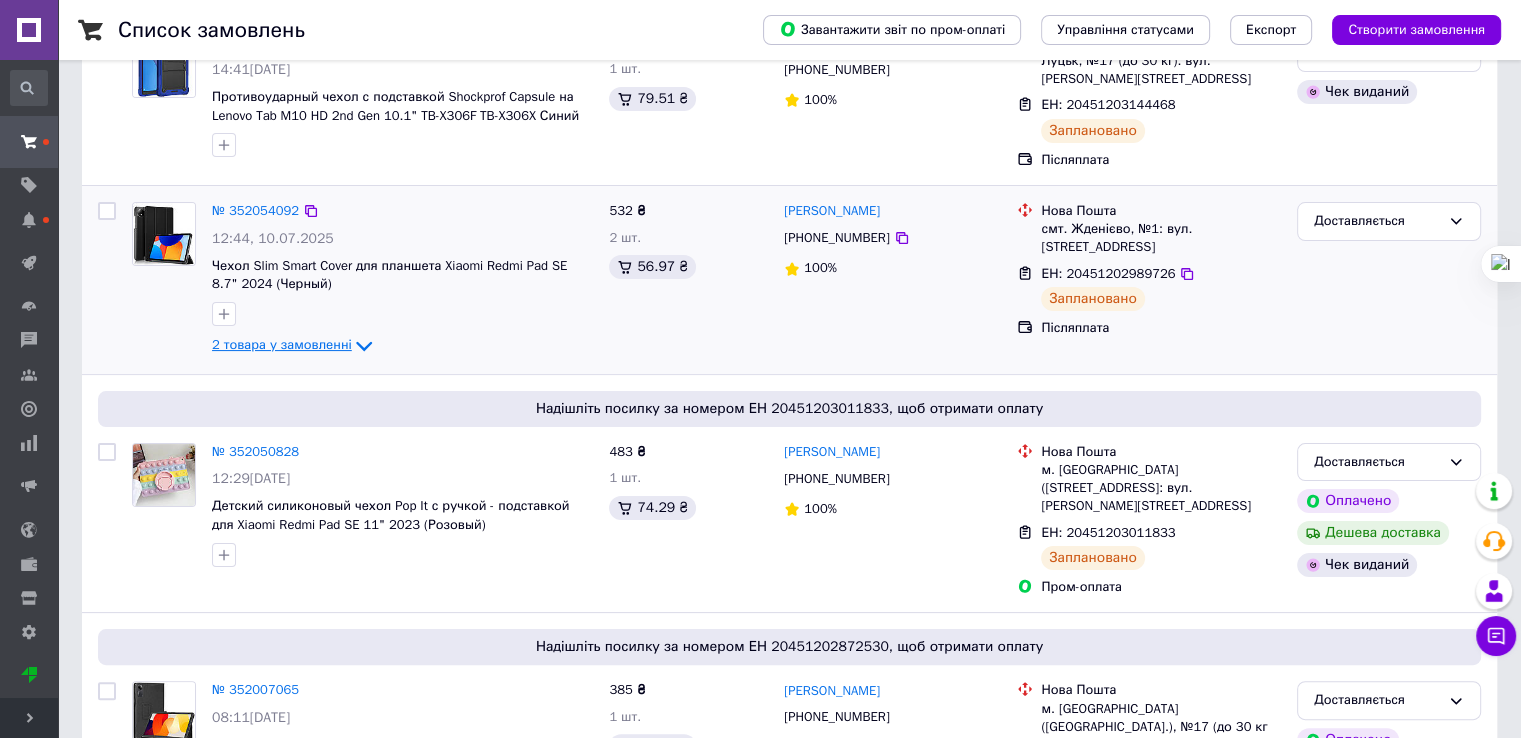 click on "2 товара у замовленні" at bounding box center [282, 345] 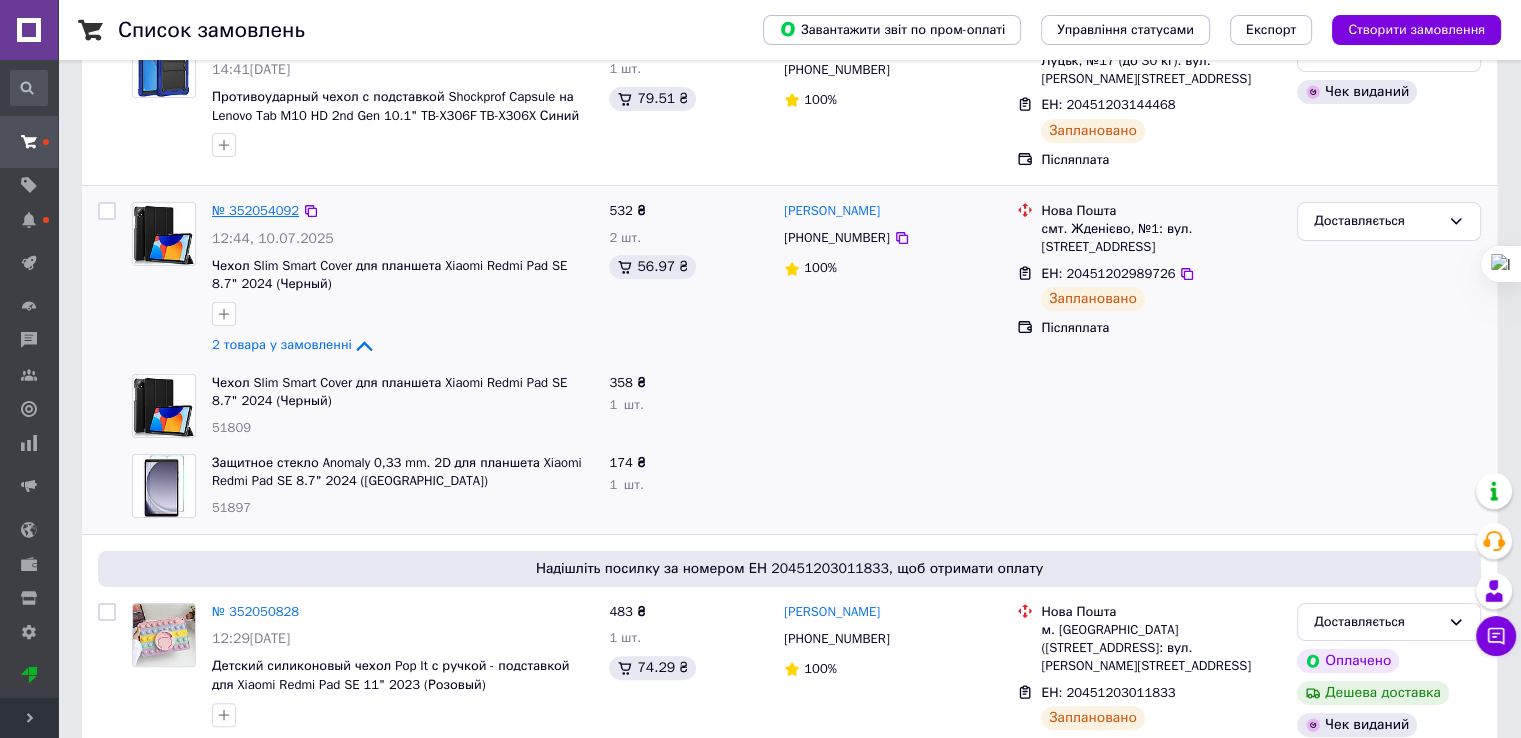 click on "№ 352054092" at bounding box center [255, 210] 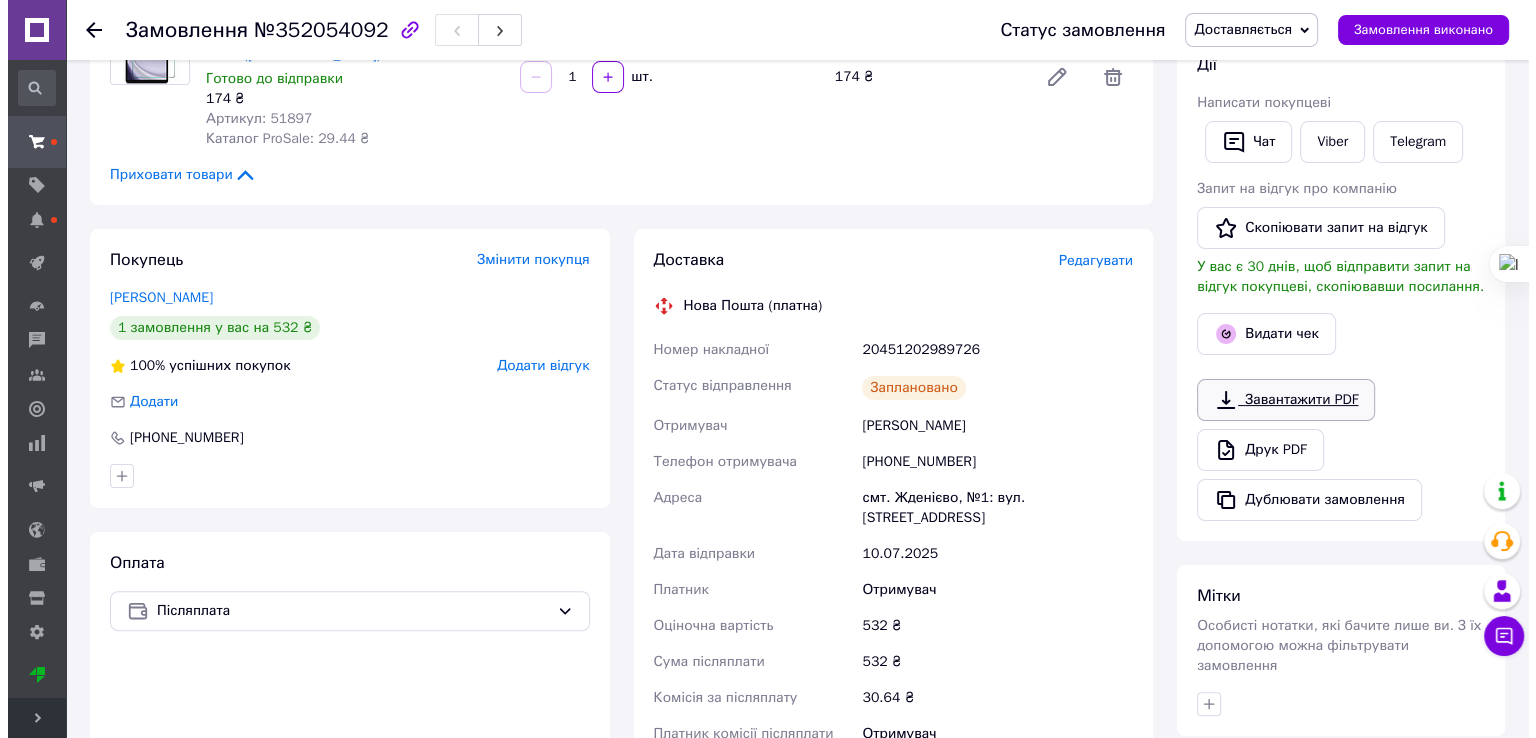 scroll, scrollTop: 400, scrollLeft: 0, axis: vertical 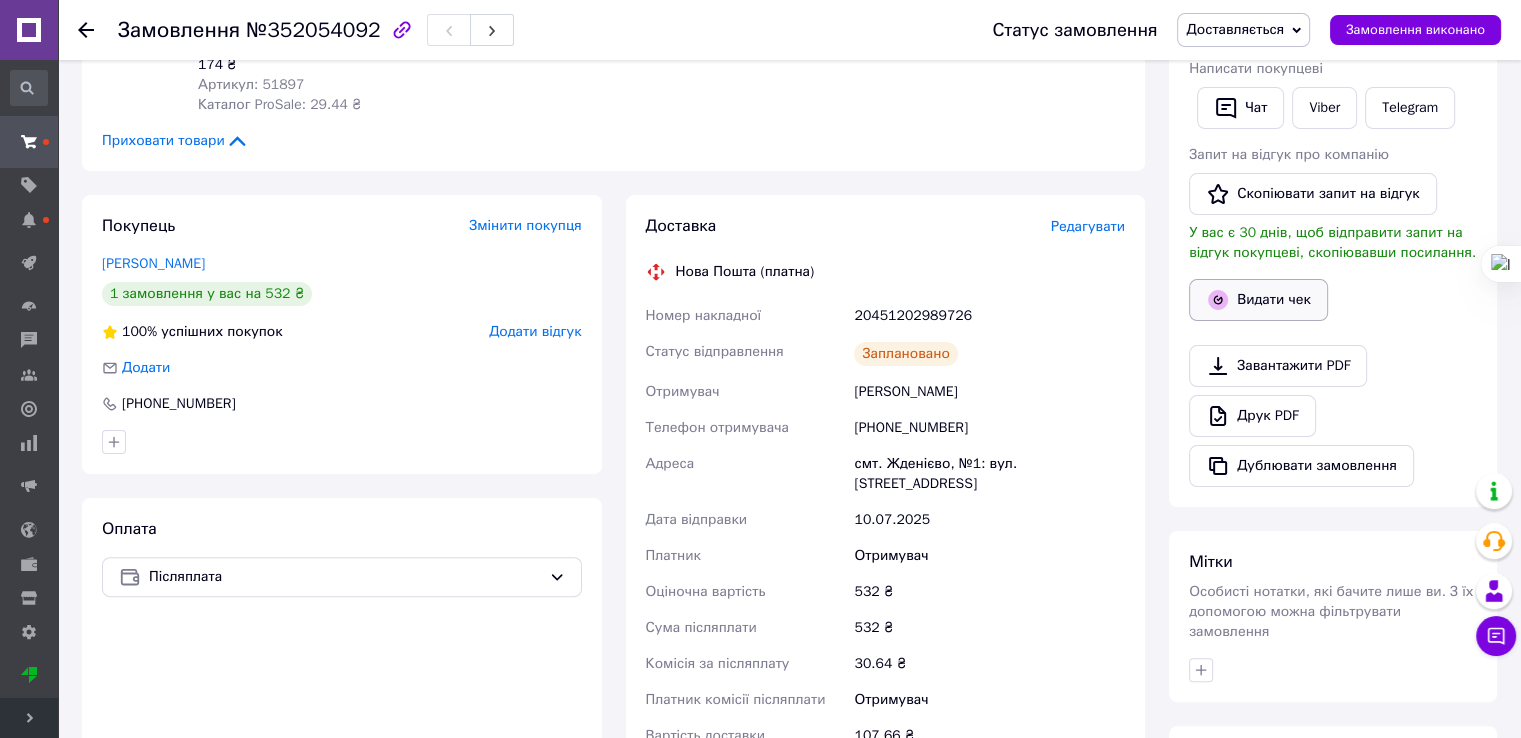 click on "Видати чек" at bounding box center (1258, 300) 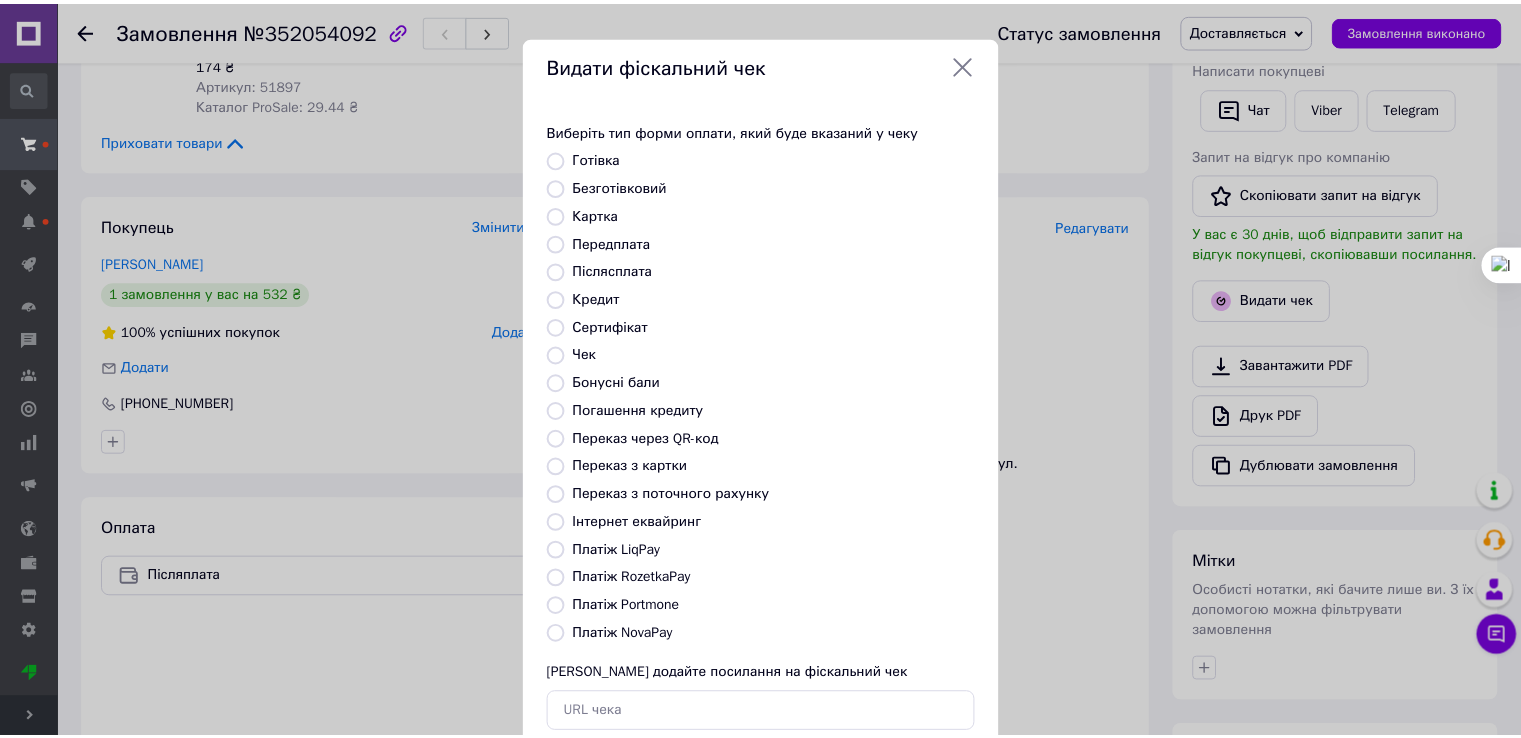 scroll, scrollTop: 120, scrollLeft: 0, axis: vertical 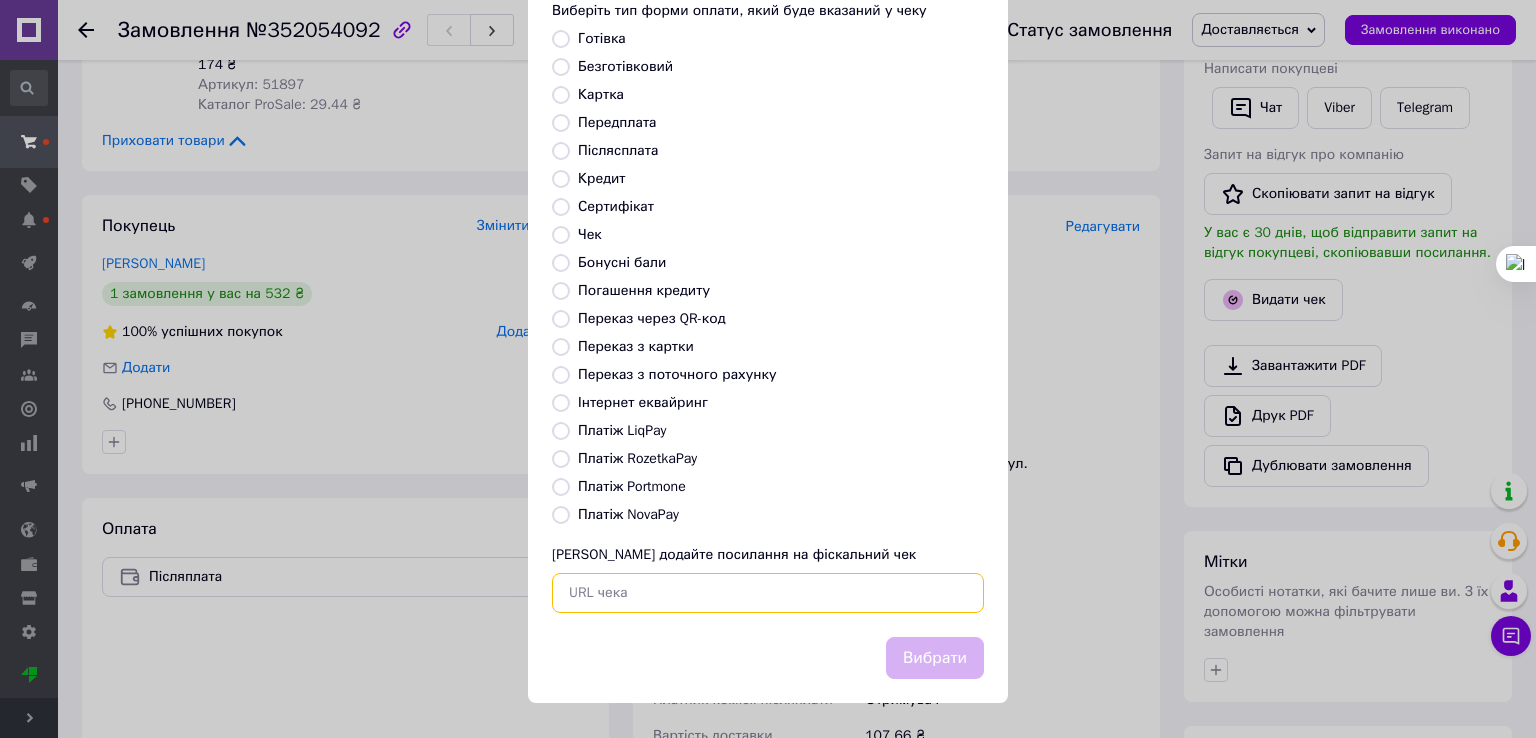 click at bounding box center [768, 593] 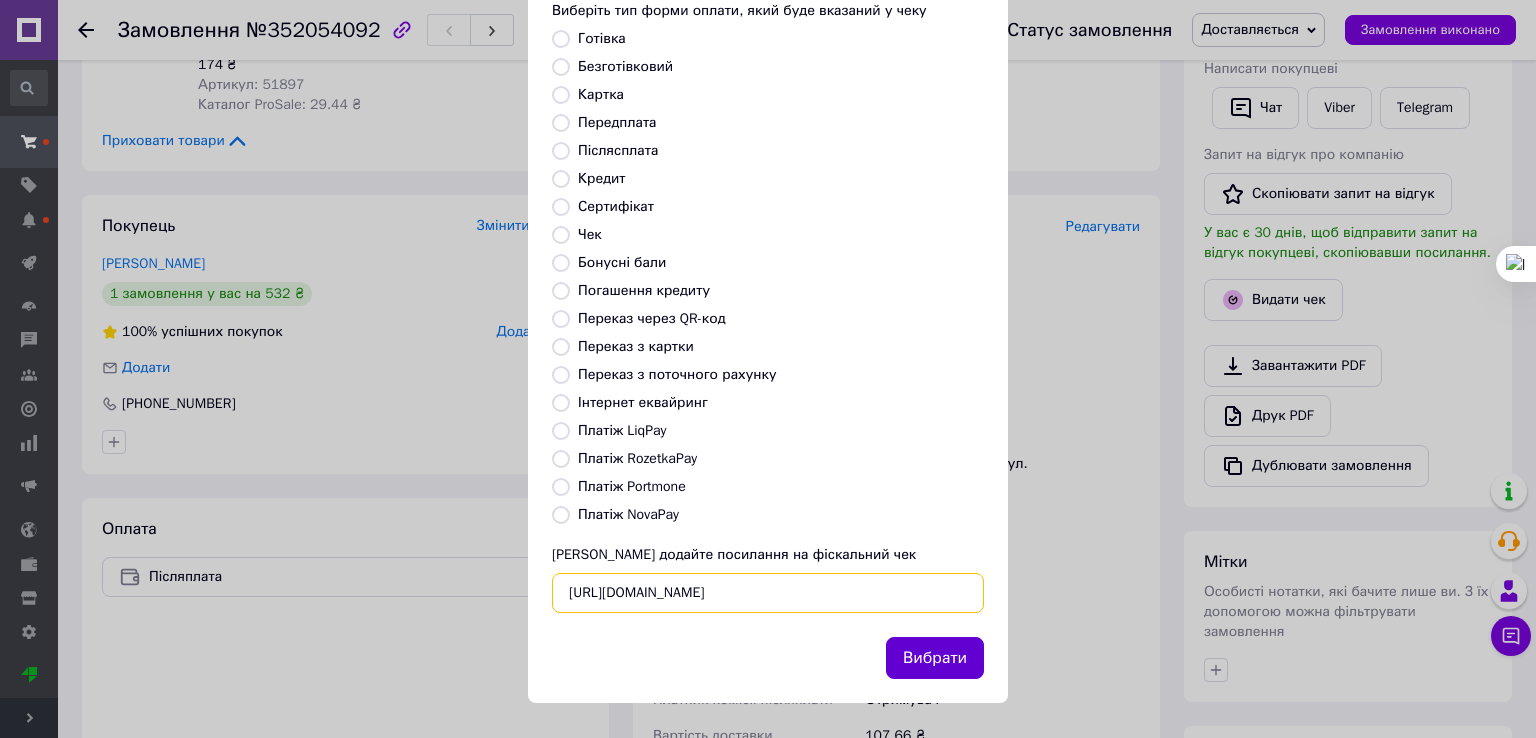 type on "https://kasa.vchasno.ua/check-viewer/OjM0LuBTLBY" 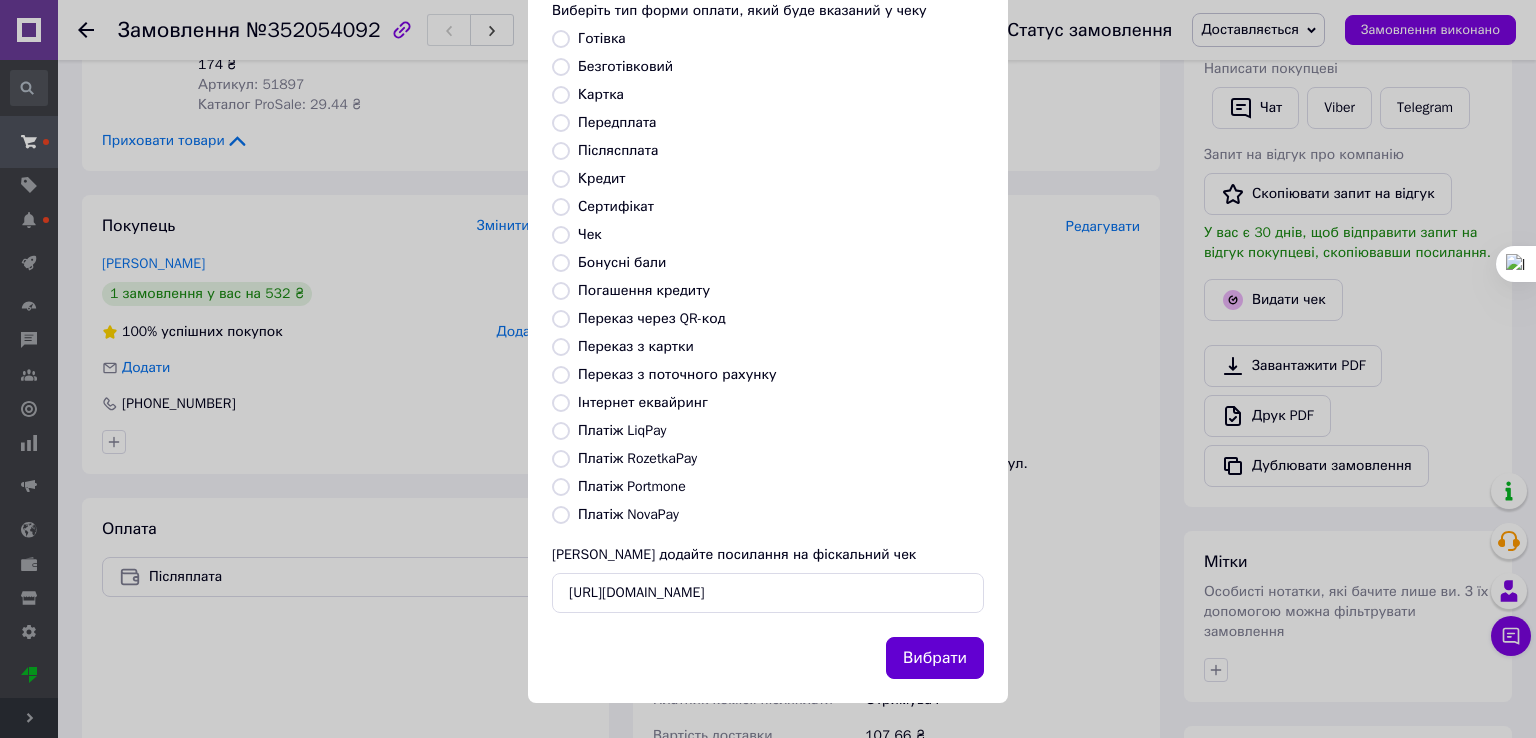 click on "Вибрати" at bounding box center [935, 658] 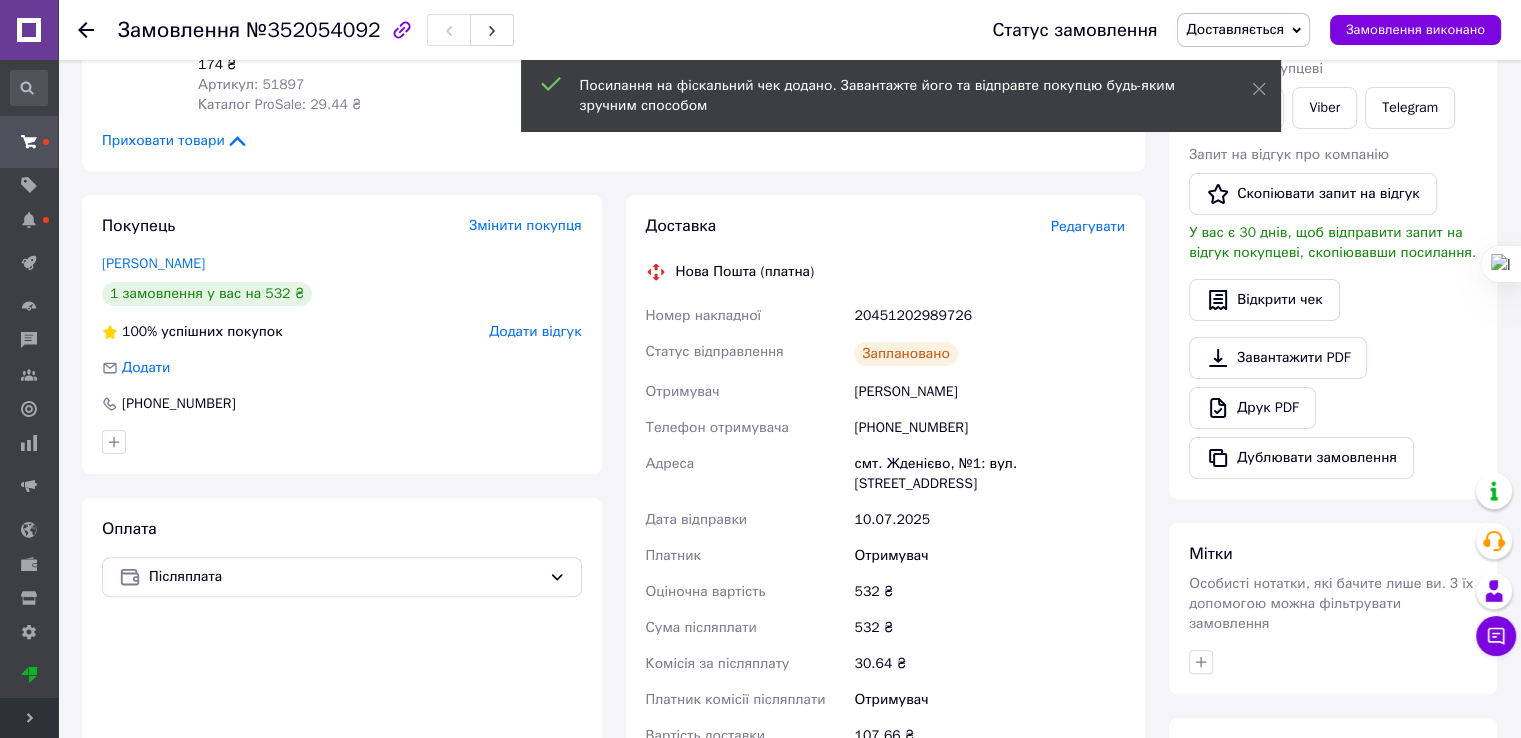 scroll, scrollTop: 100, scrollLeft: 0, axis: vertical 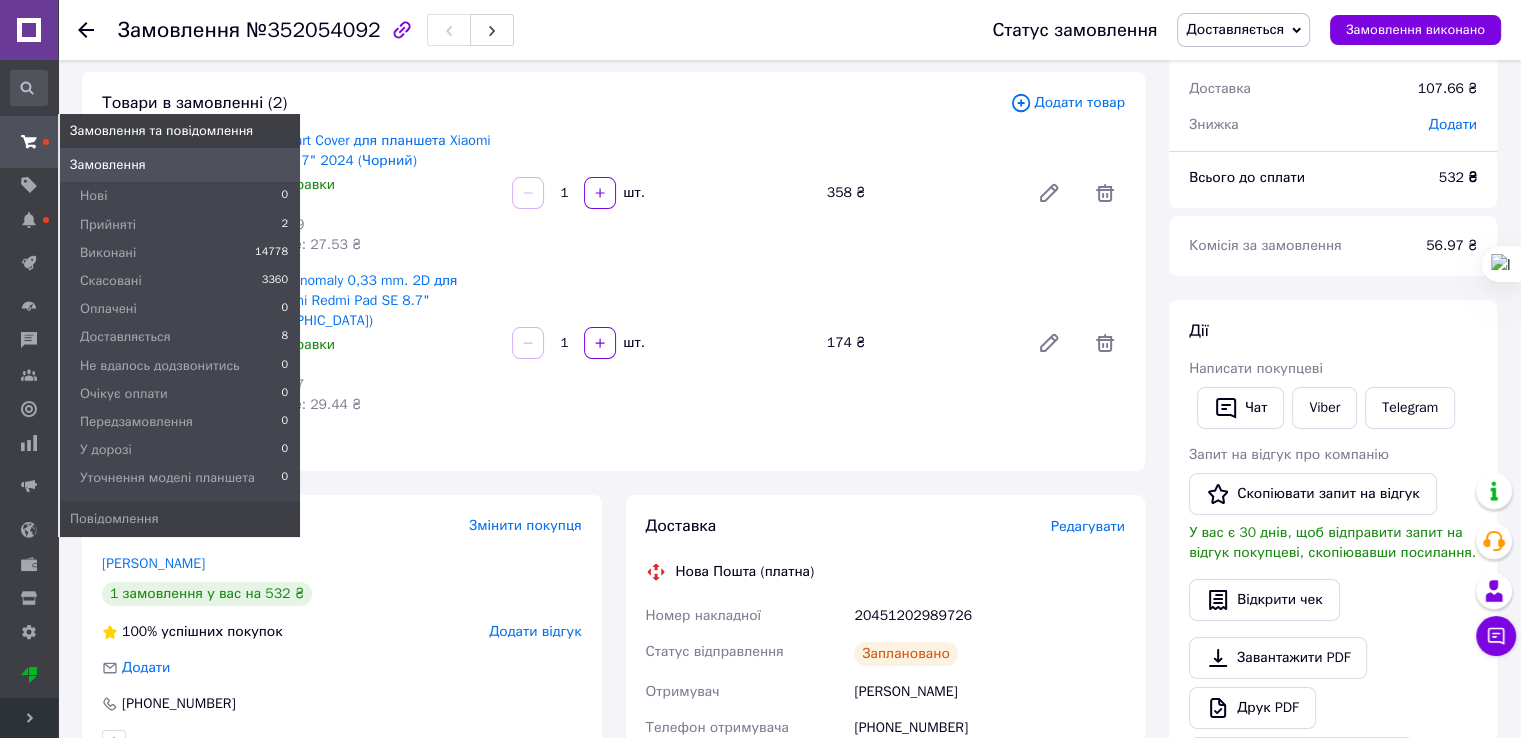 click 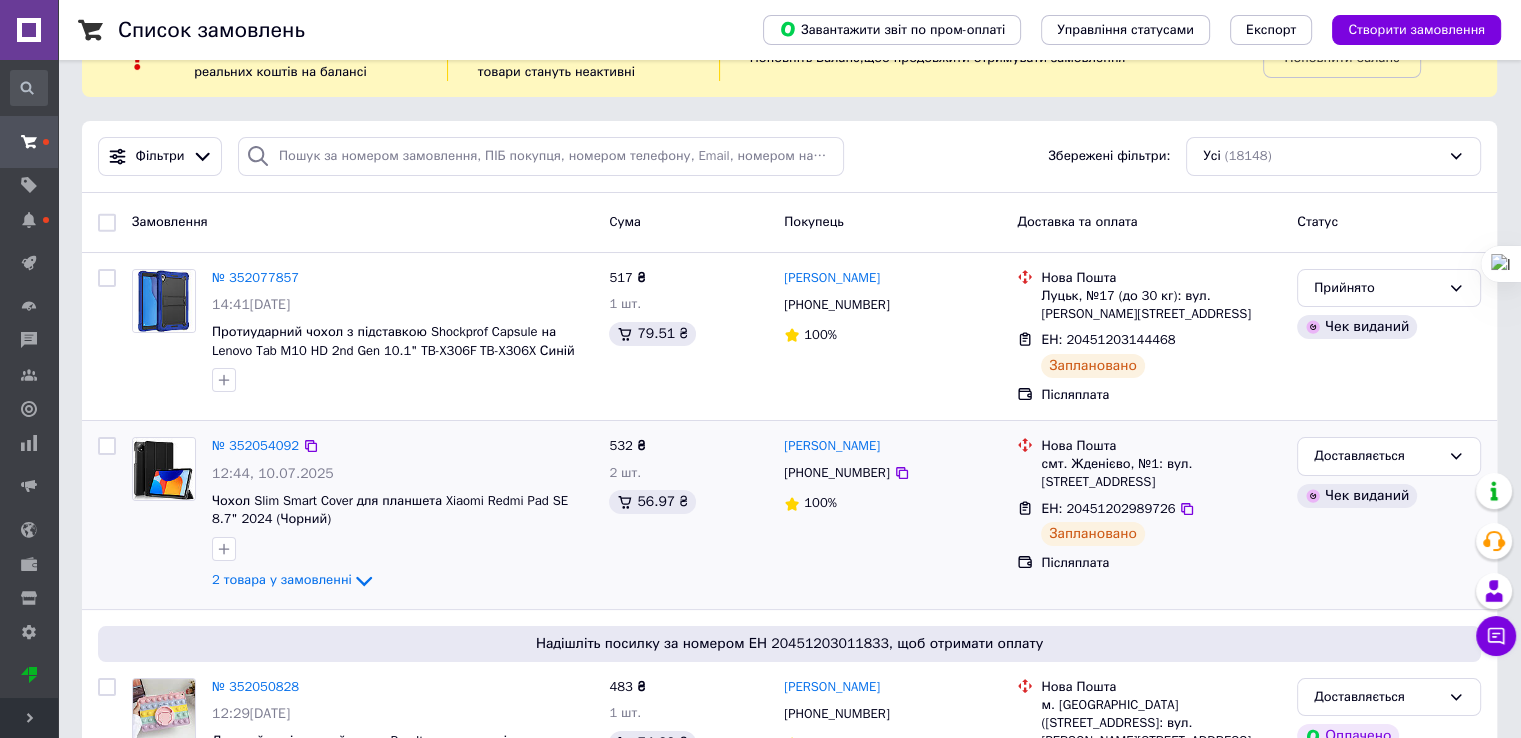 scroll, scrollTop: 100, scrollLeft: 0, axis: vertical 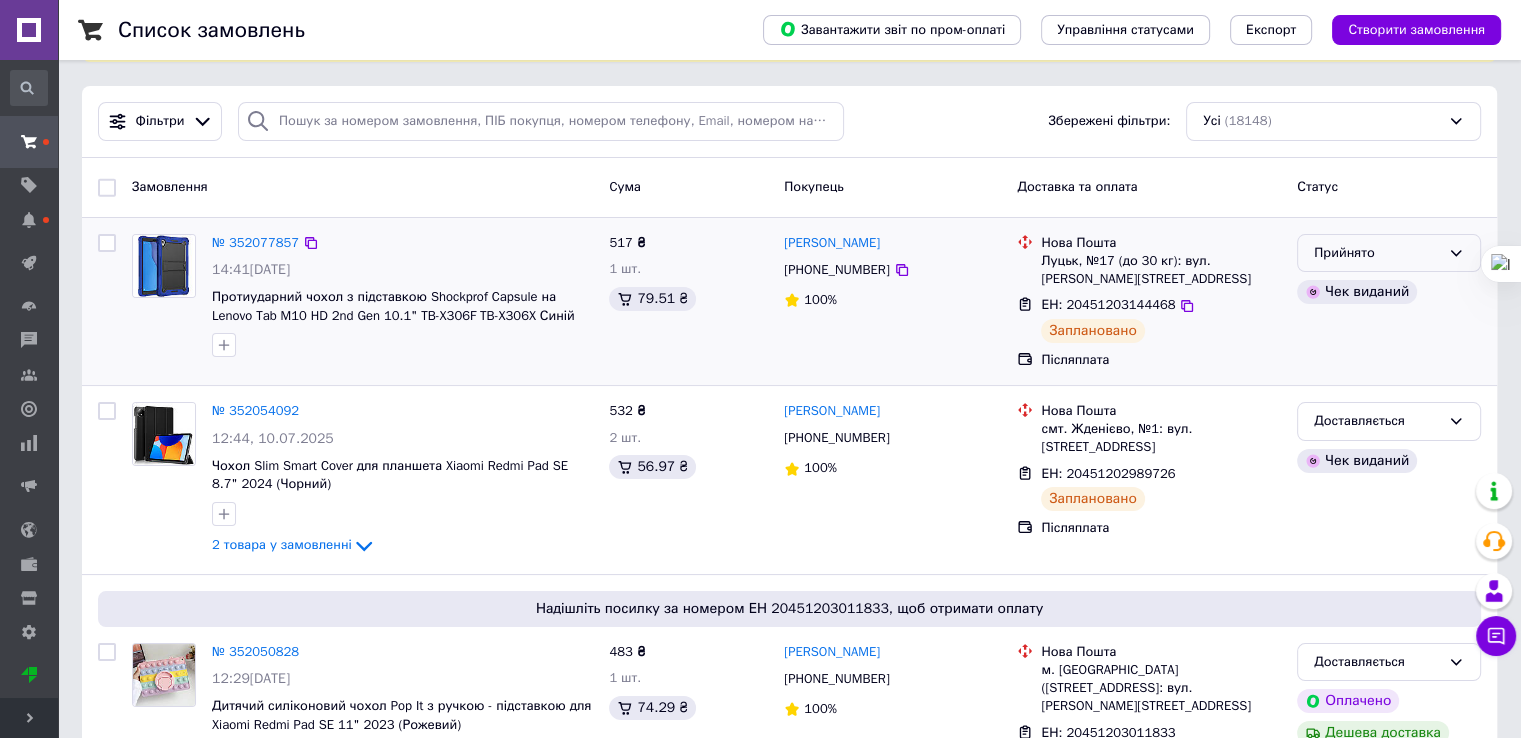 click on "Прийнято" at bounding box center (1377, 253) 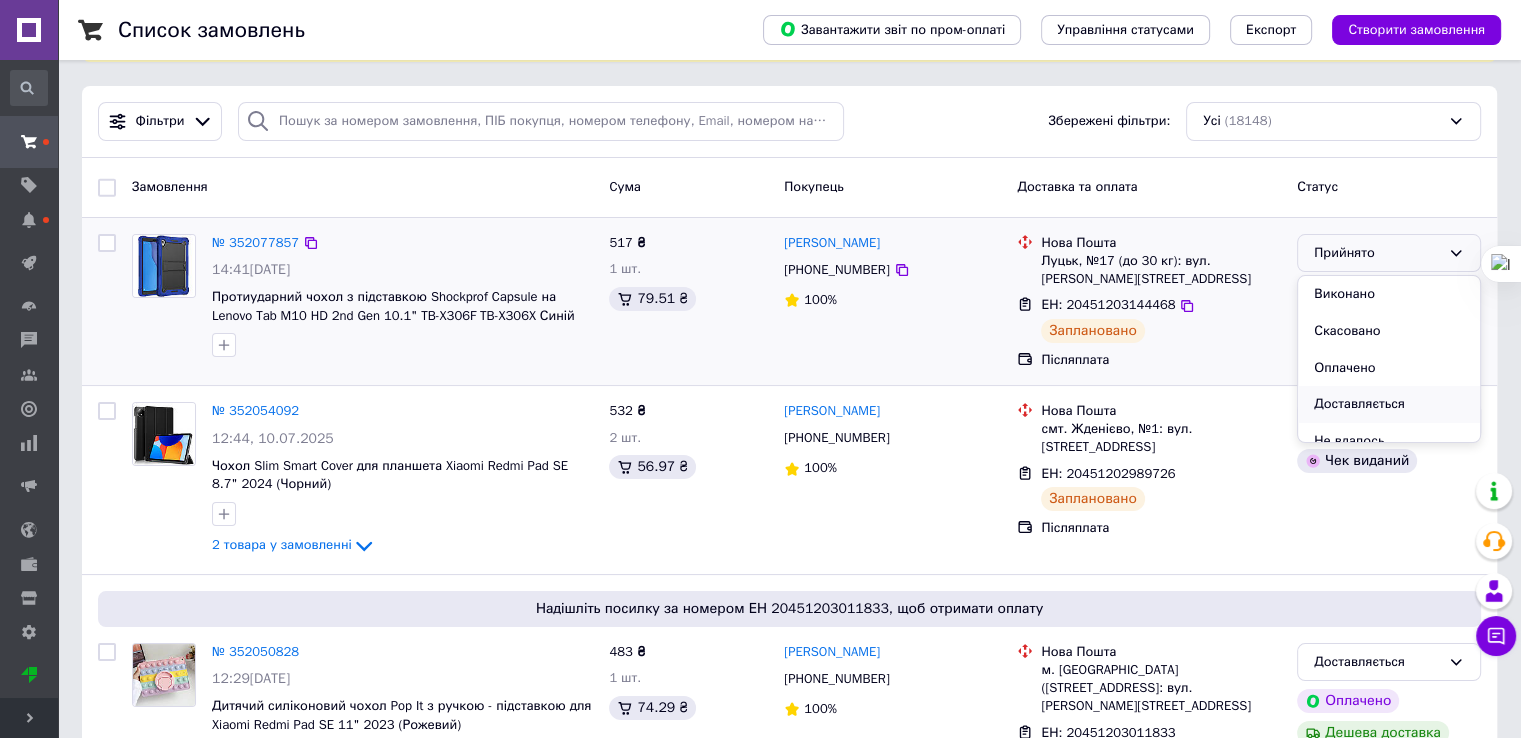 click on "Доставляється" at bounding box center [1389, 404] 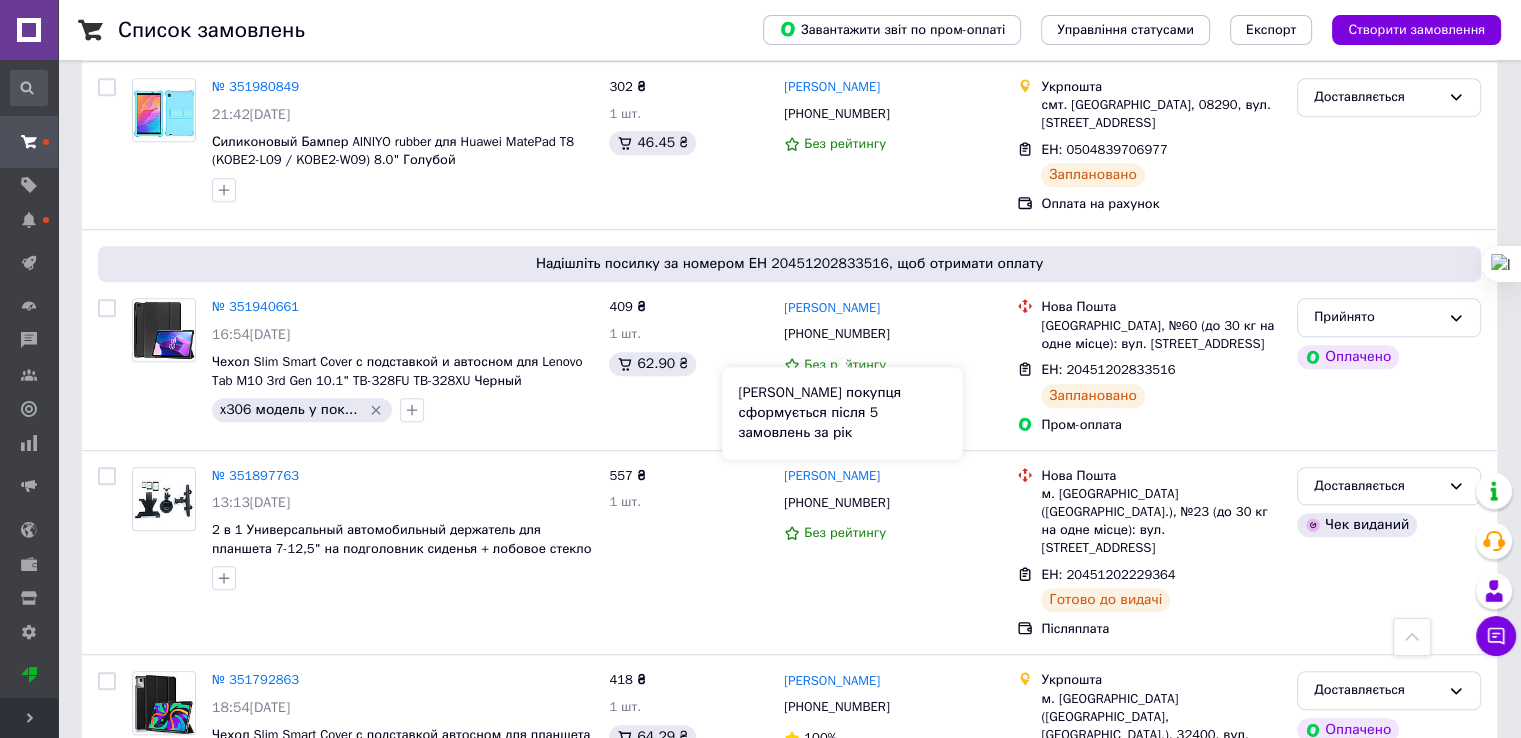scroll, scrollTop: 1200, scrollLeft: 0, axis: vertical 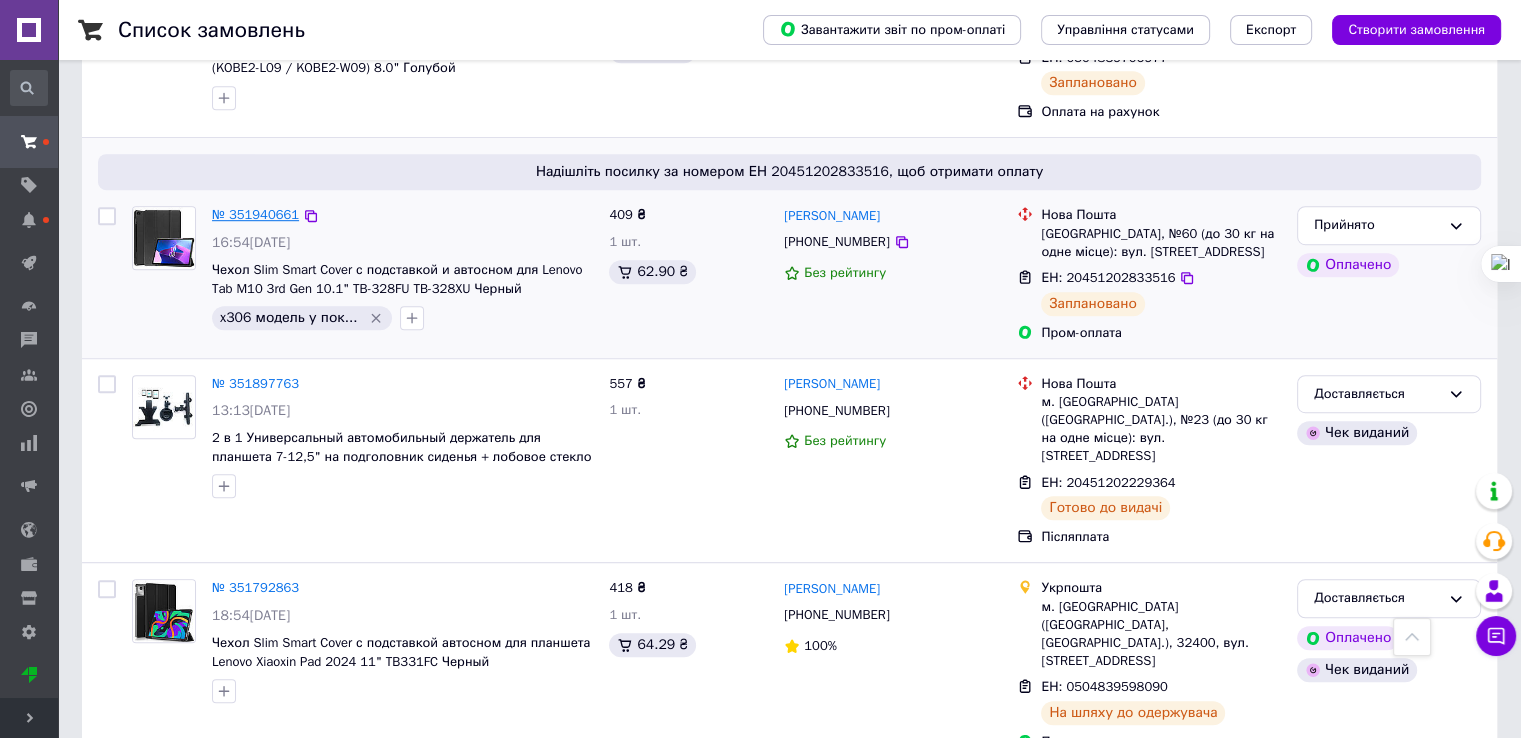 click on "№ 351940661" at bounding box center (255, 214) 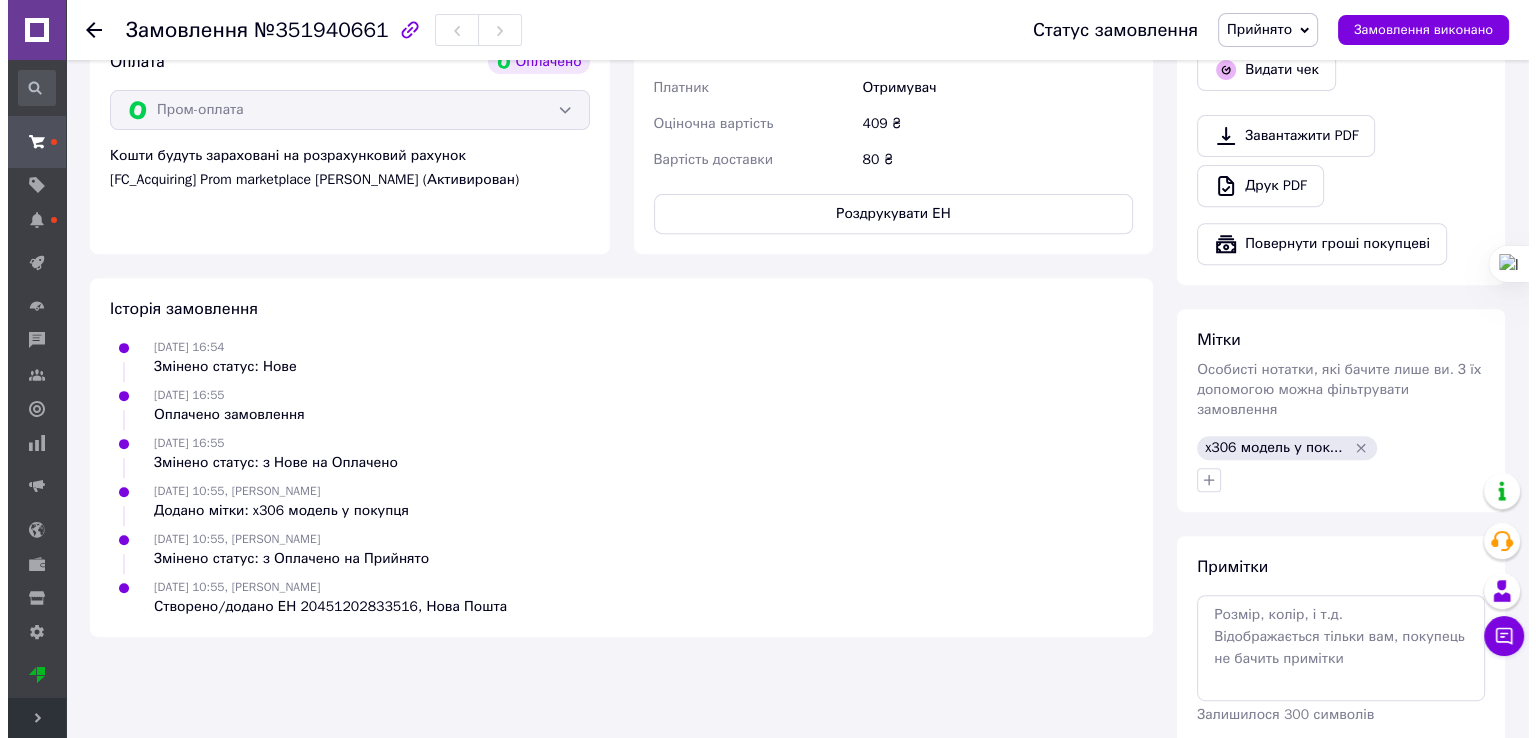 scroll, scrollTop: 720, scrollLeft: 0, axis: vertical 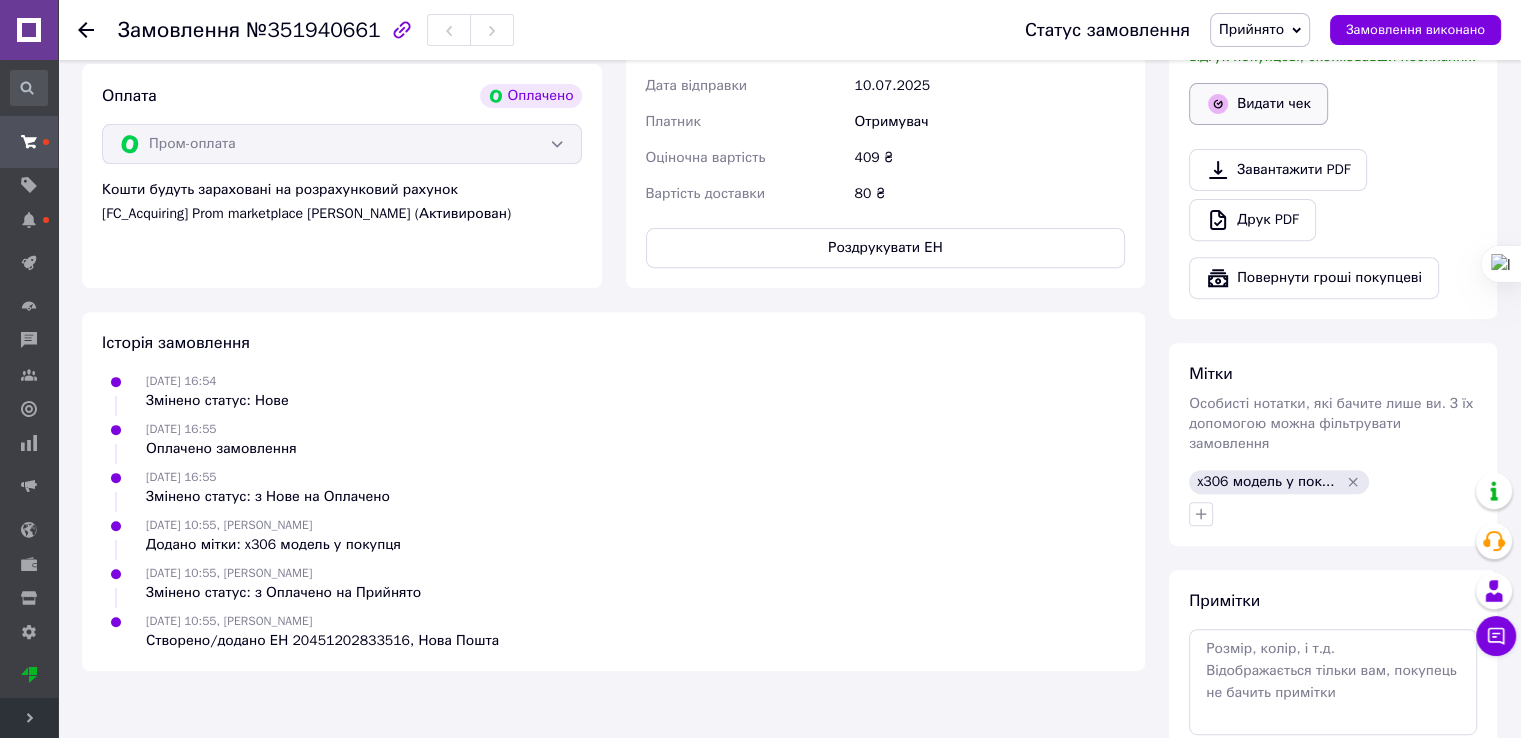click on "Видати чек" at bounding box center (1258, 104) 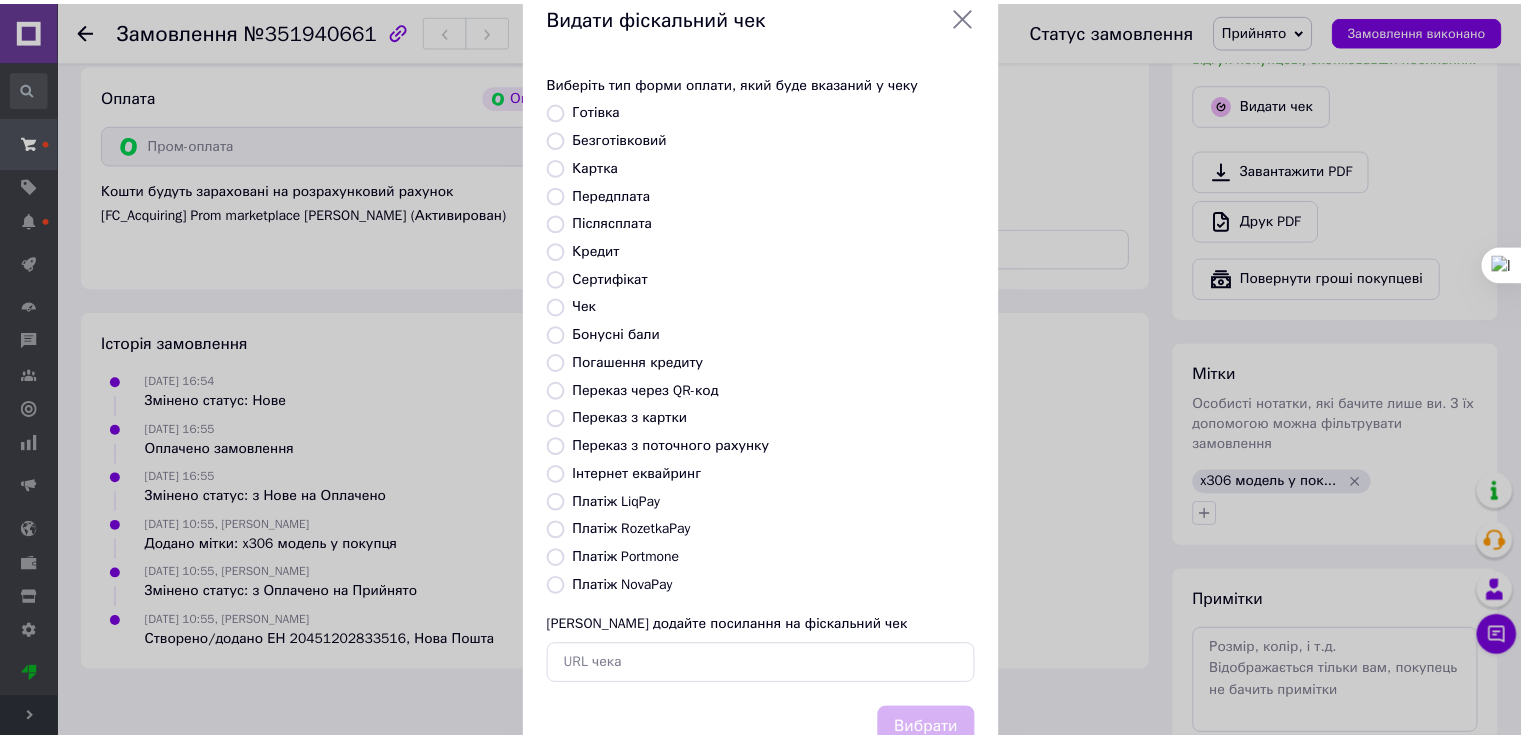 scroll, scrollTop: 120, scrollLeft: 0, axis: vertical 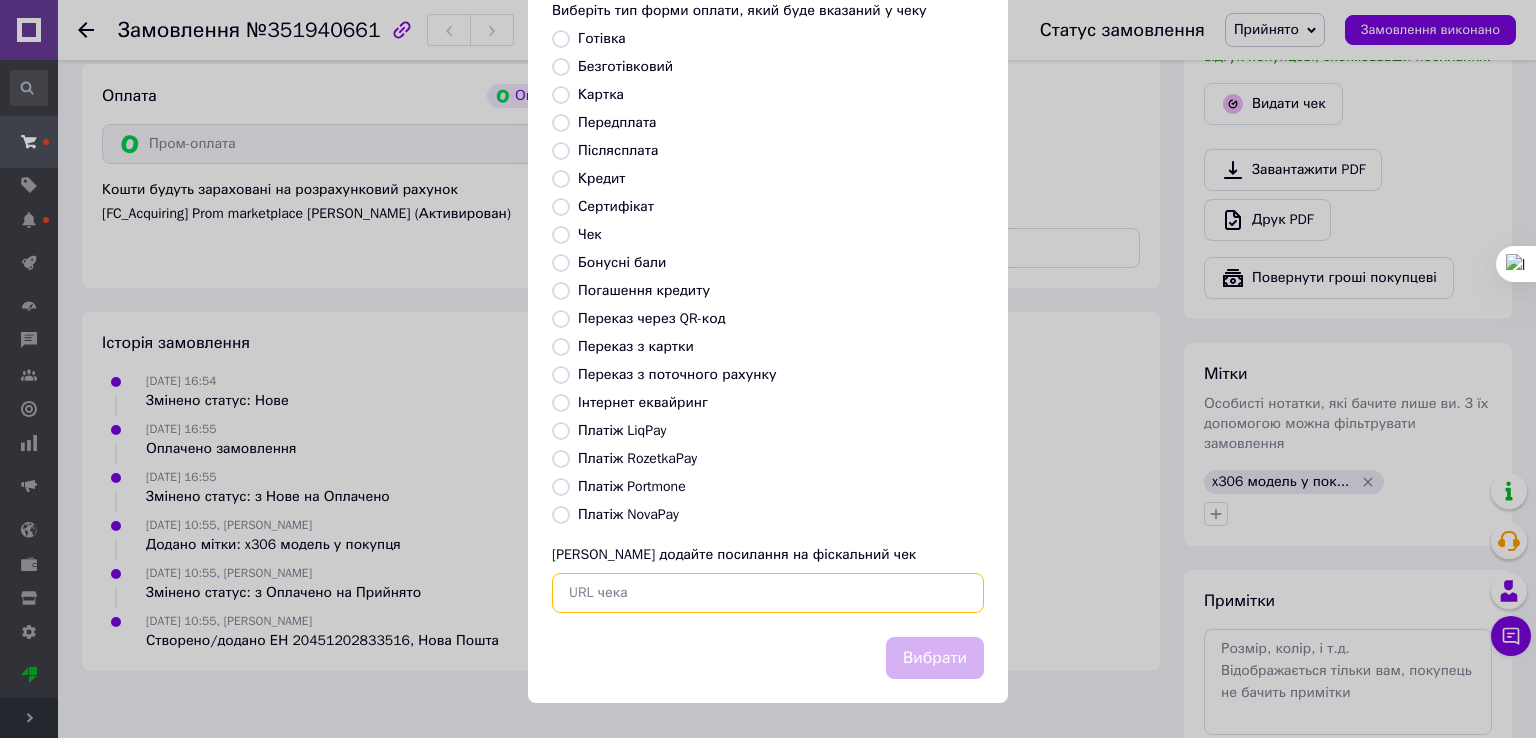 click at bounding box center (768, 593) 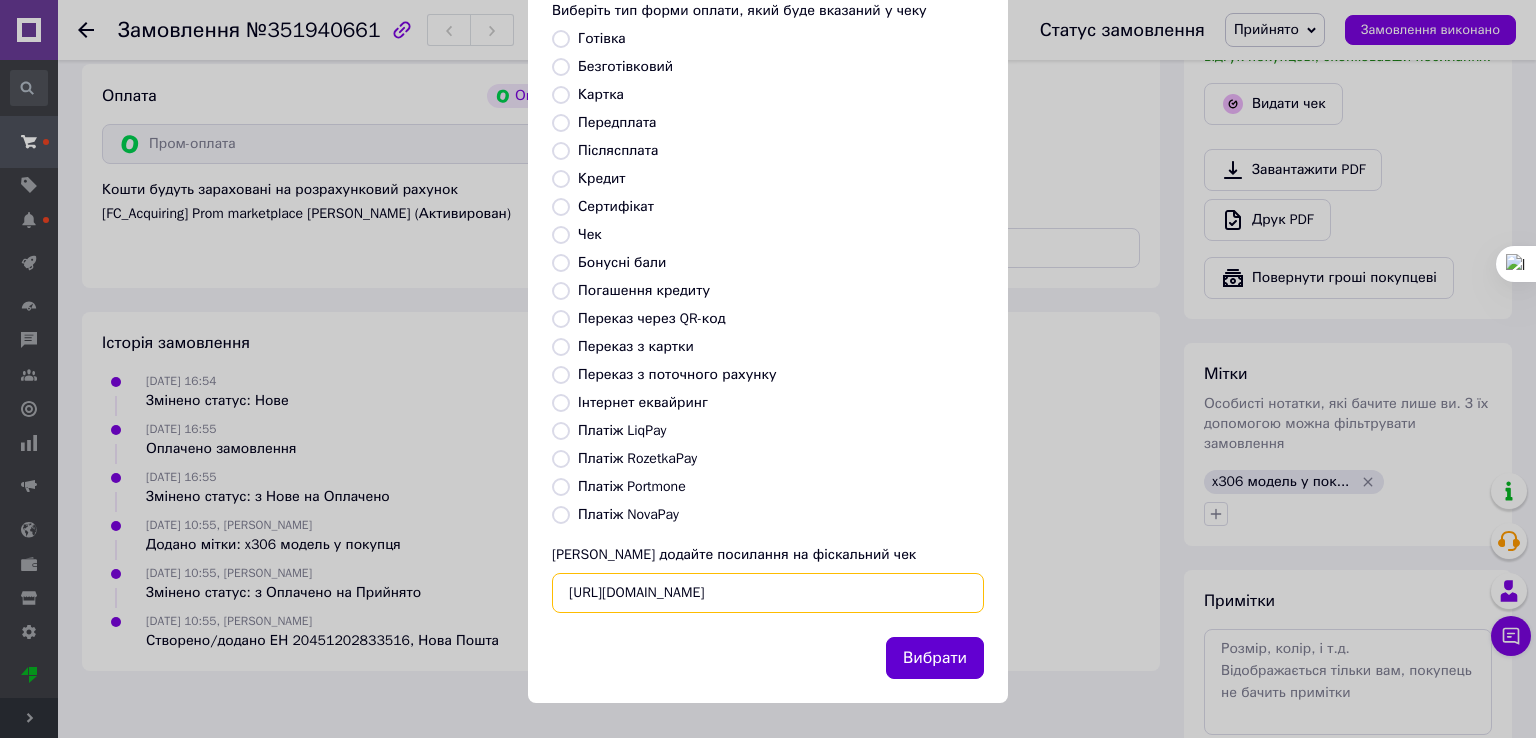 type on "https://kasa.vchasno.ua/check-viewer/hVBeujz6OV4" 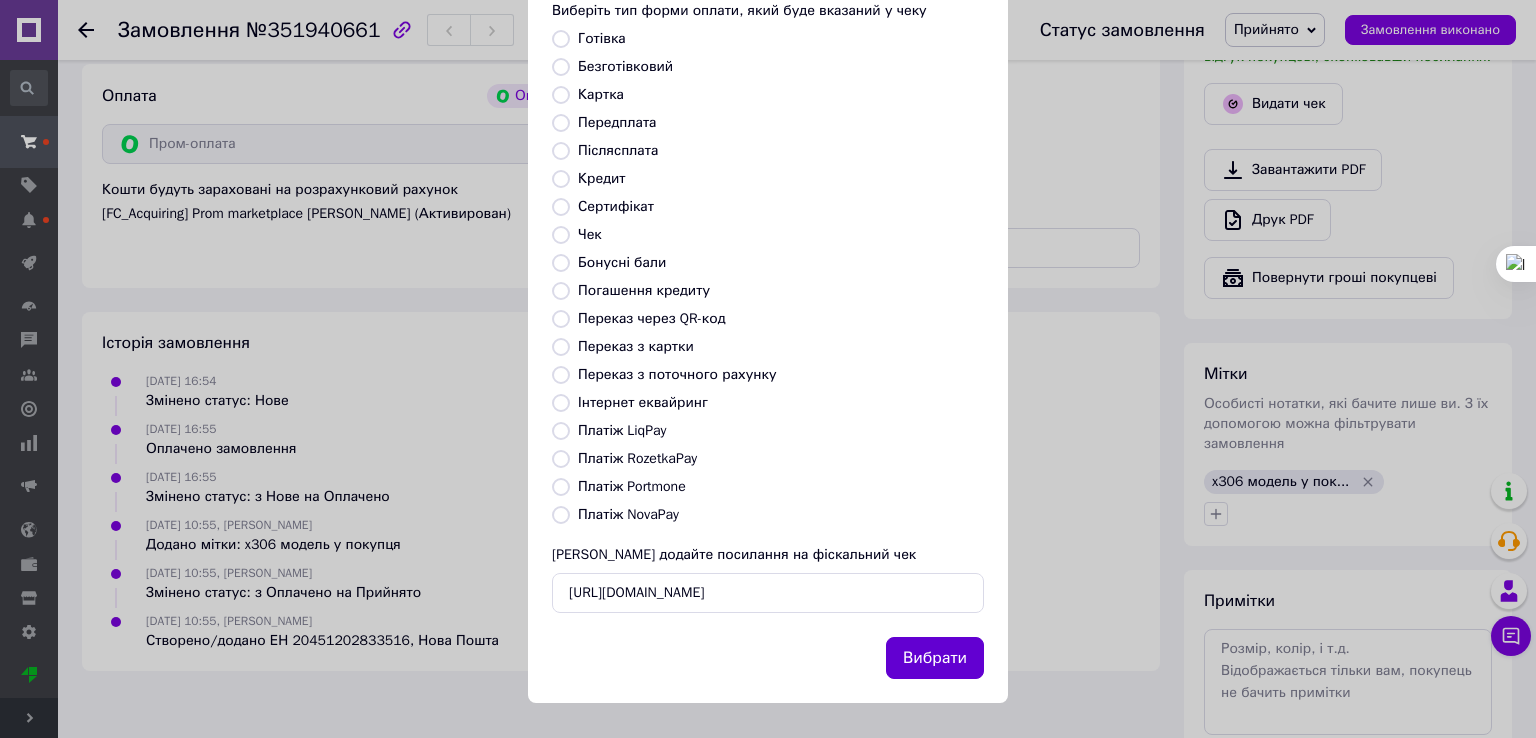 click on "Вибрати" at bounding box center (935, 658) 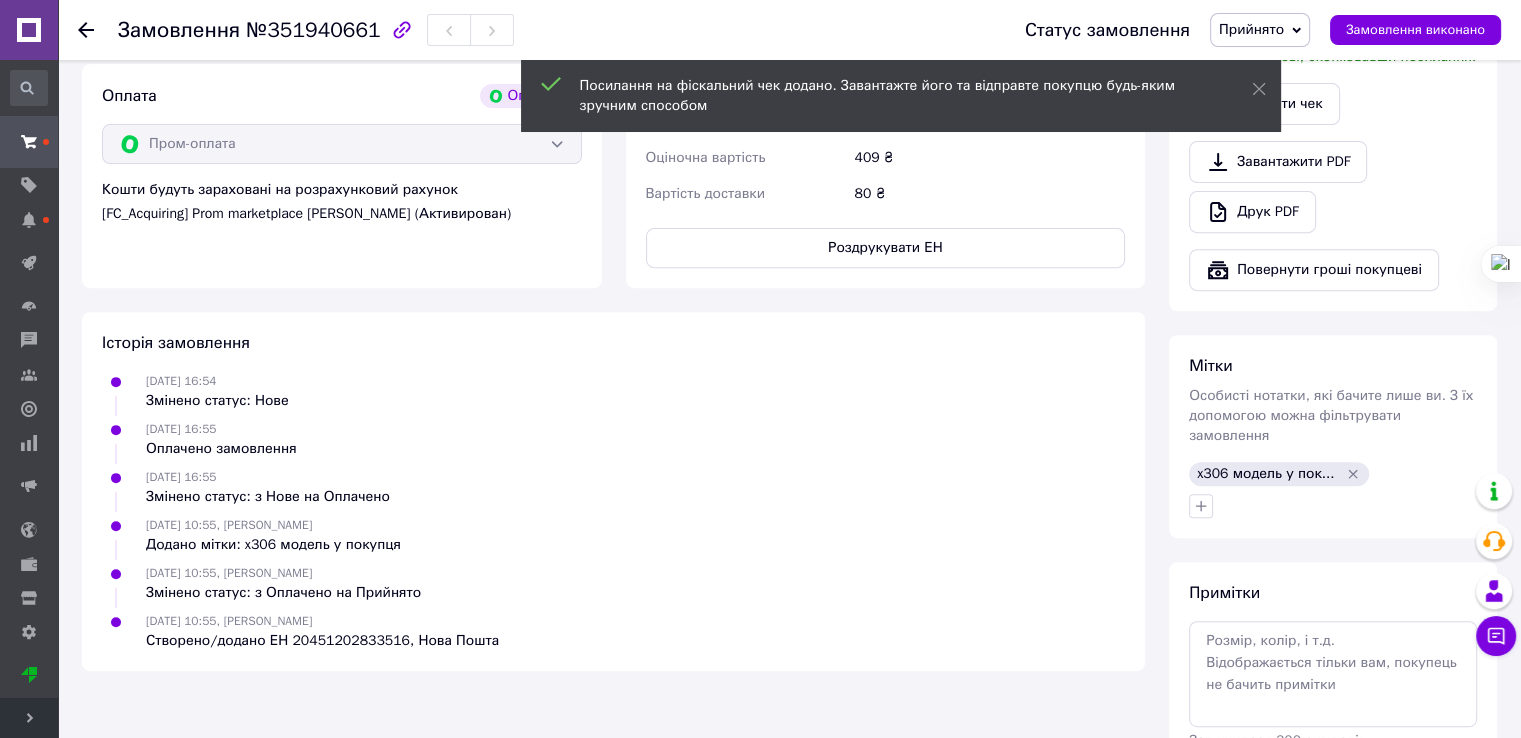 click on "Прийнято" at bounding box center (1251, 29) 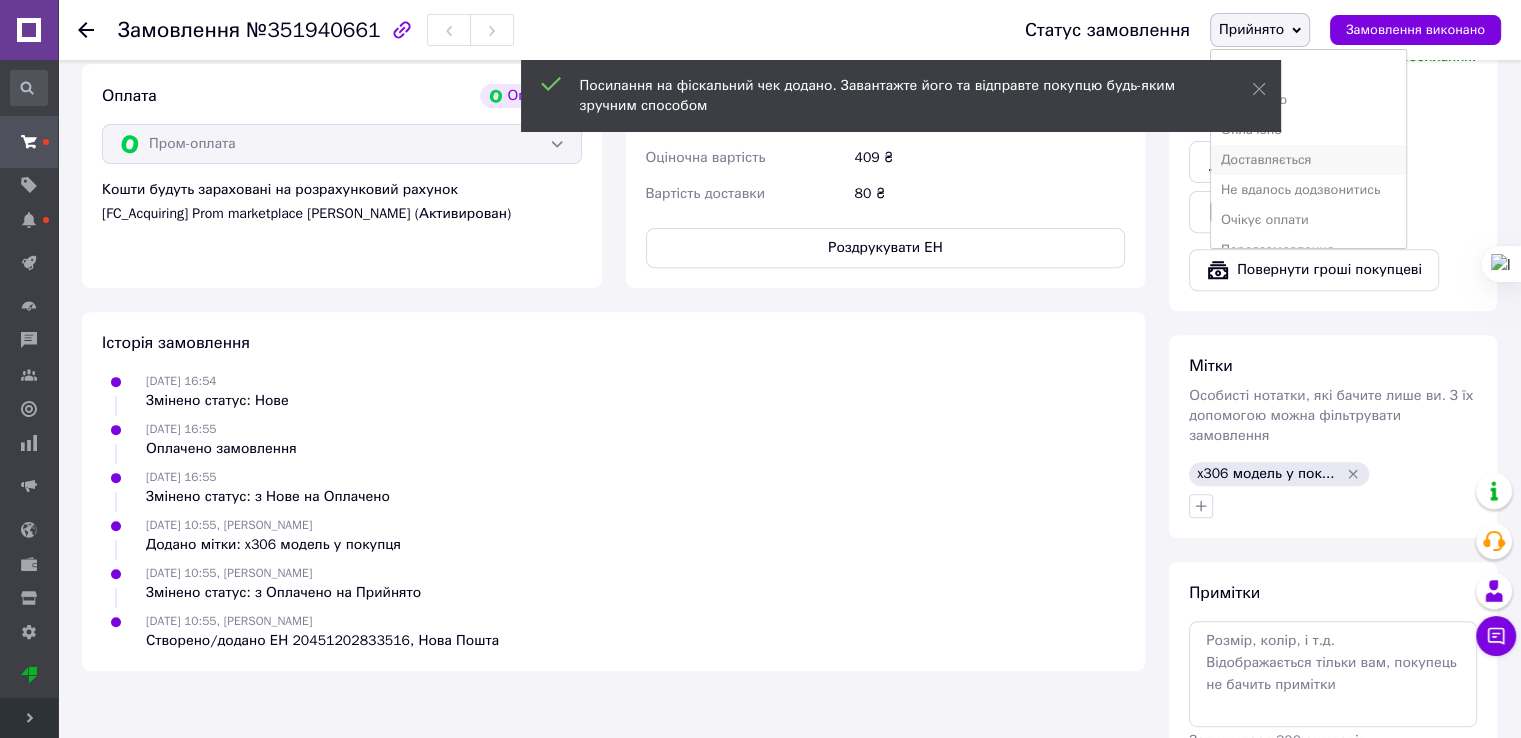 click on "Доставляється" at bounding box center (1308, 160) 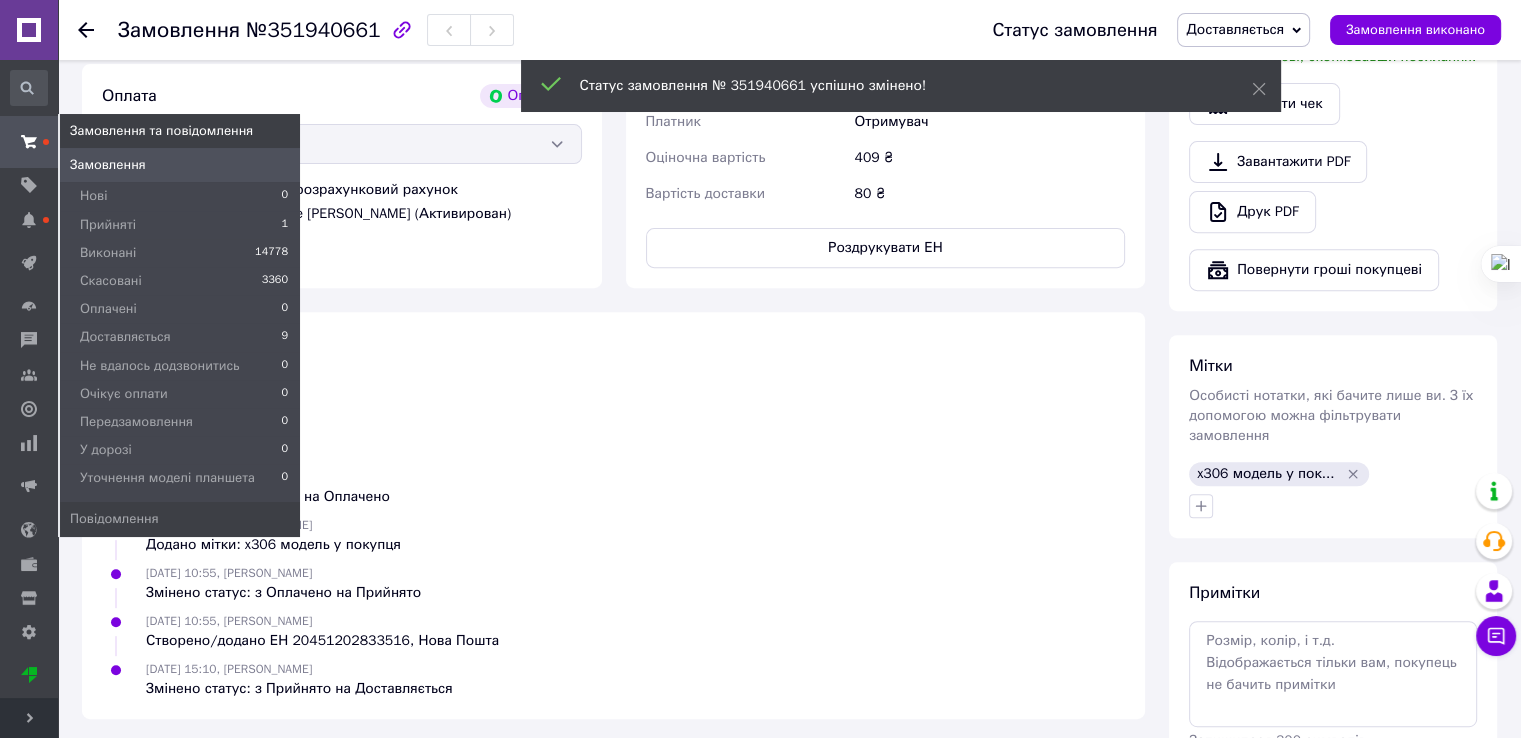 click at bounding box center (29, 142) 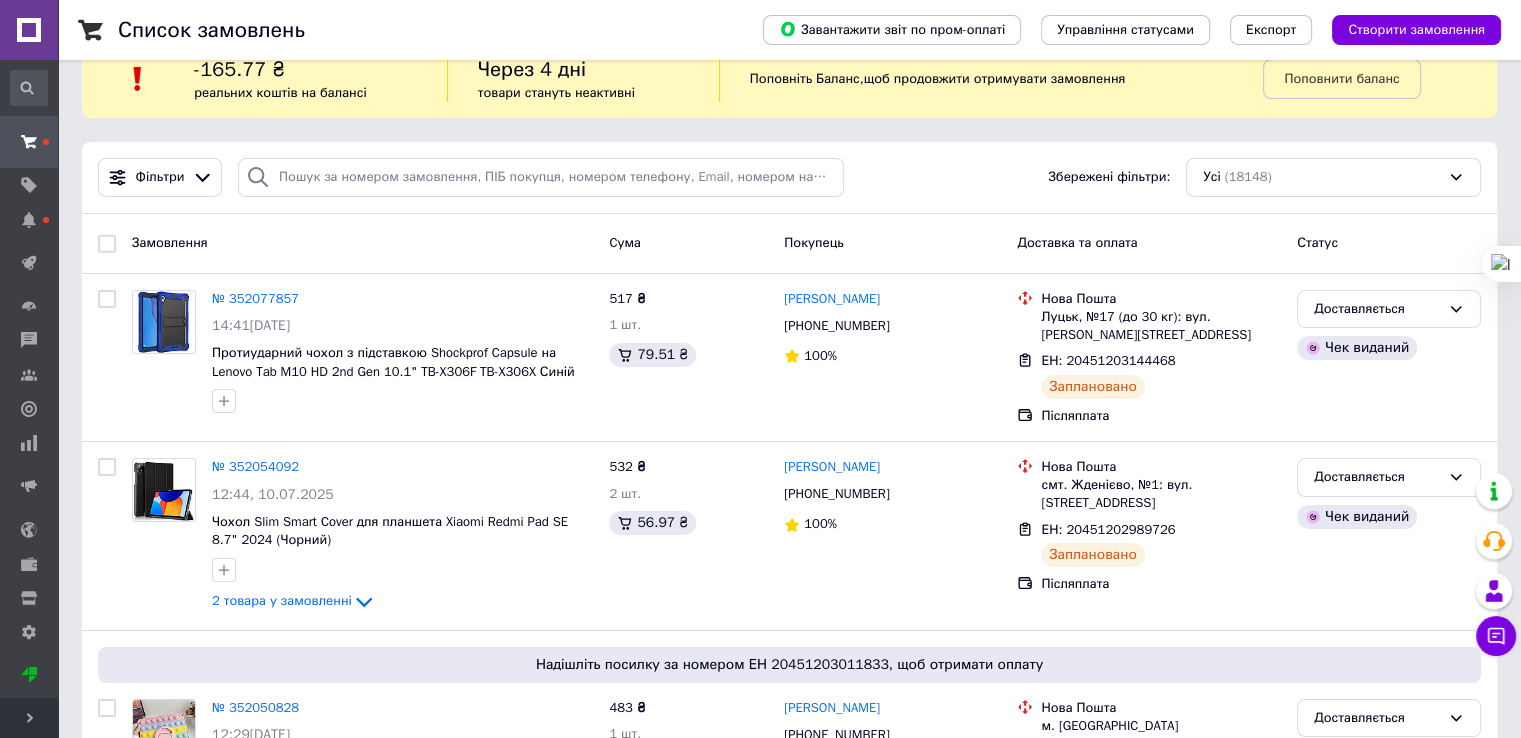 scroll, scrollTop: 0, scrollLeft: 0, axis: both 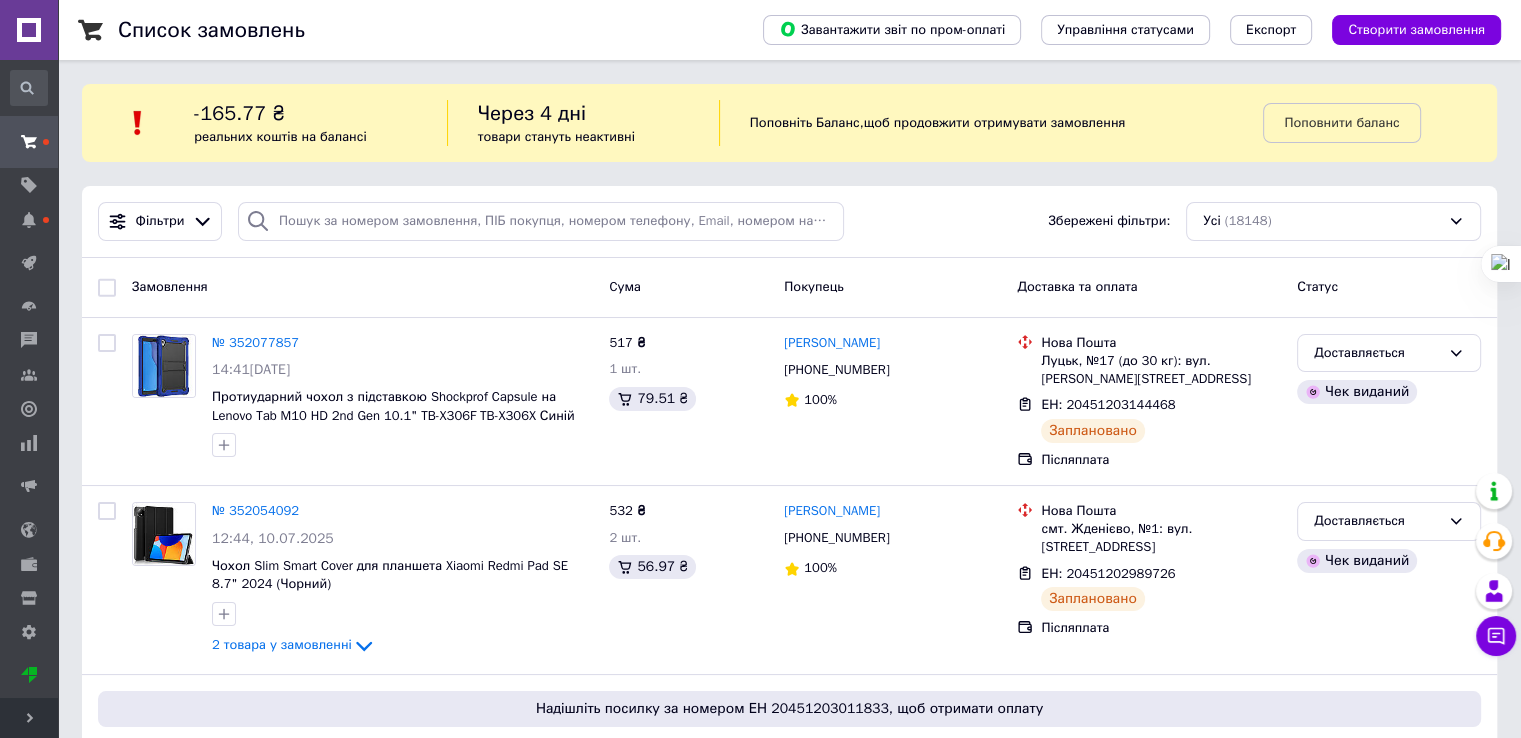 drag, startPoint x: 20, startPoint y: 717, endPoint x: 44, endPoint y: 717, distance: 24 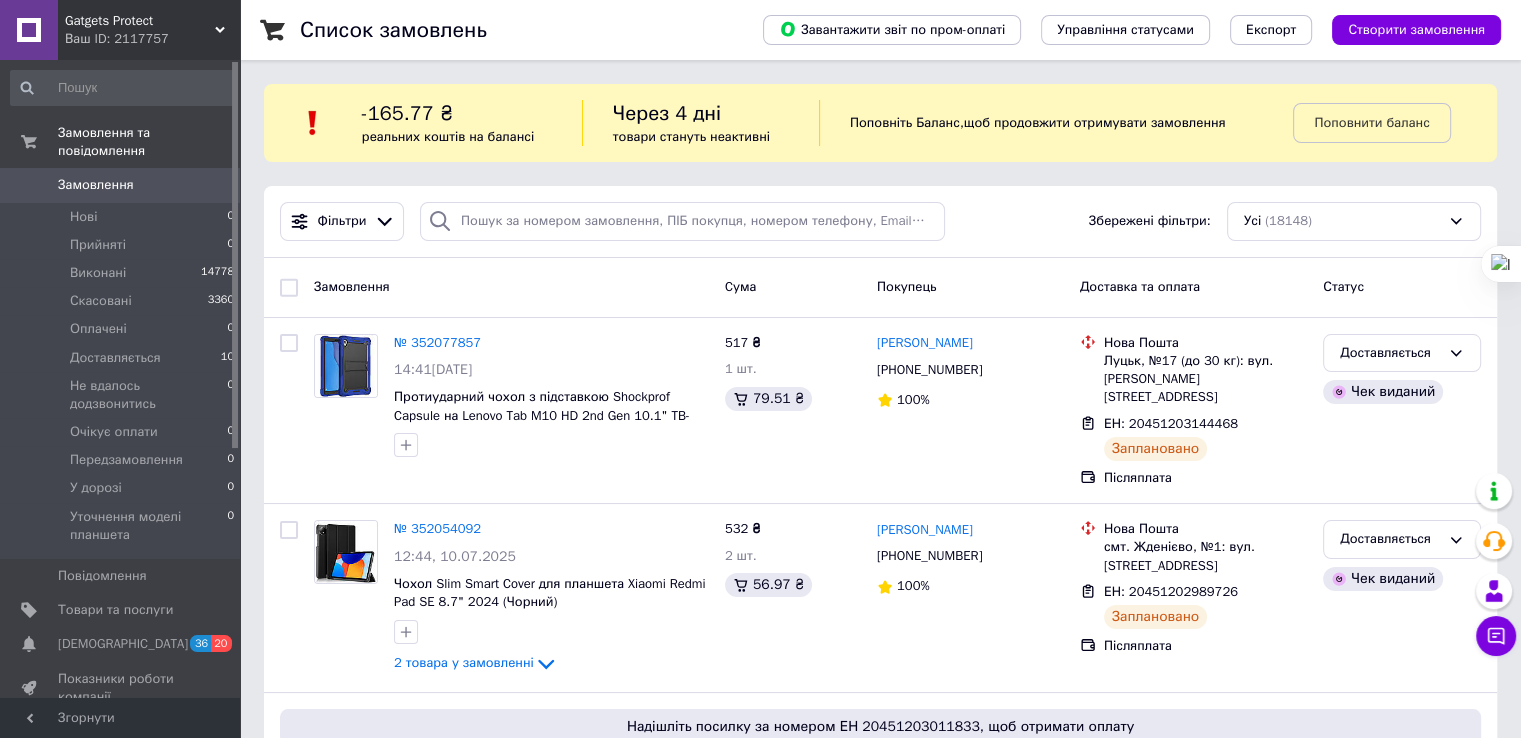 scroll, scrollTop: 0, scrollLeft: 0, axis: both 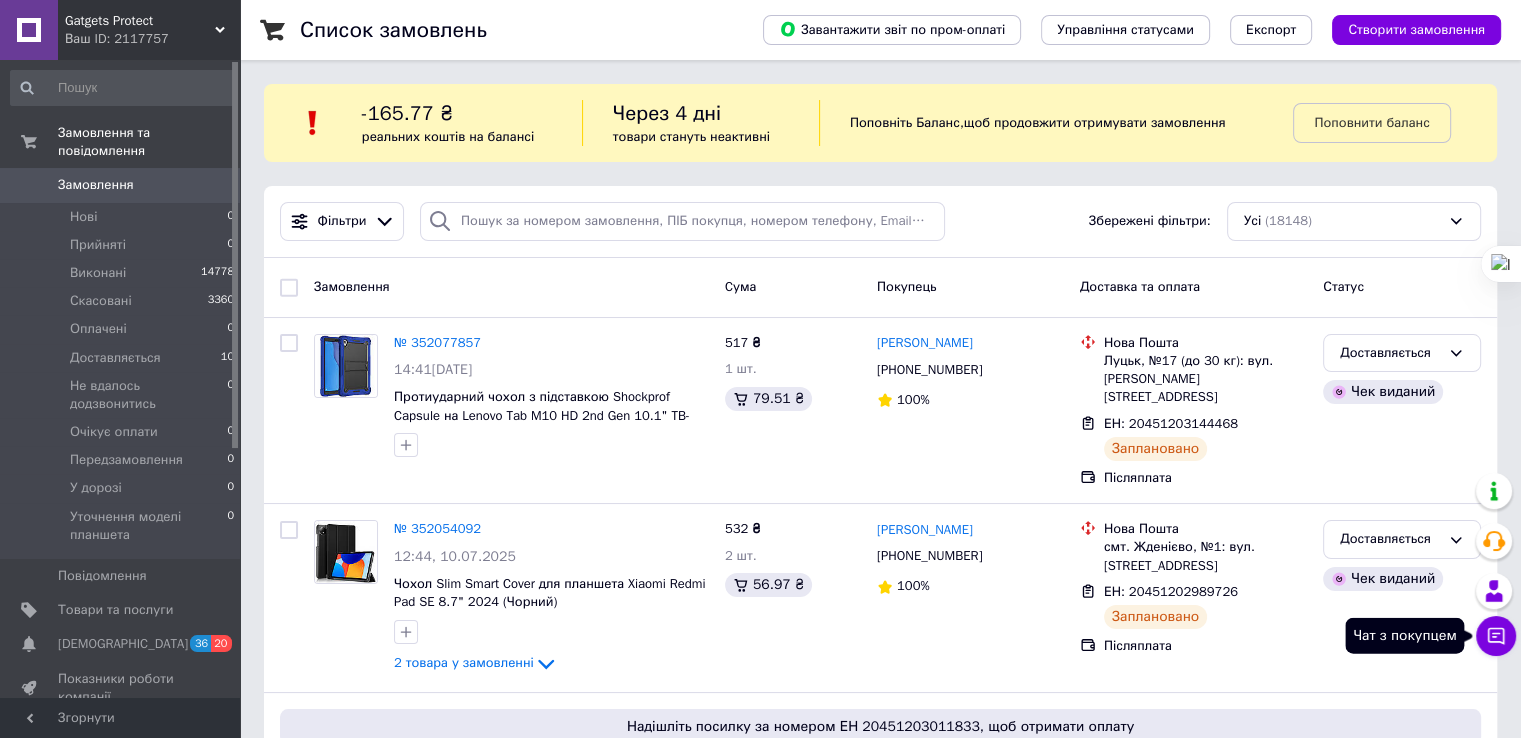 click 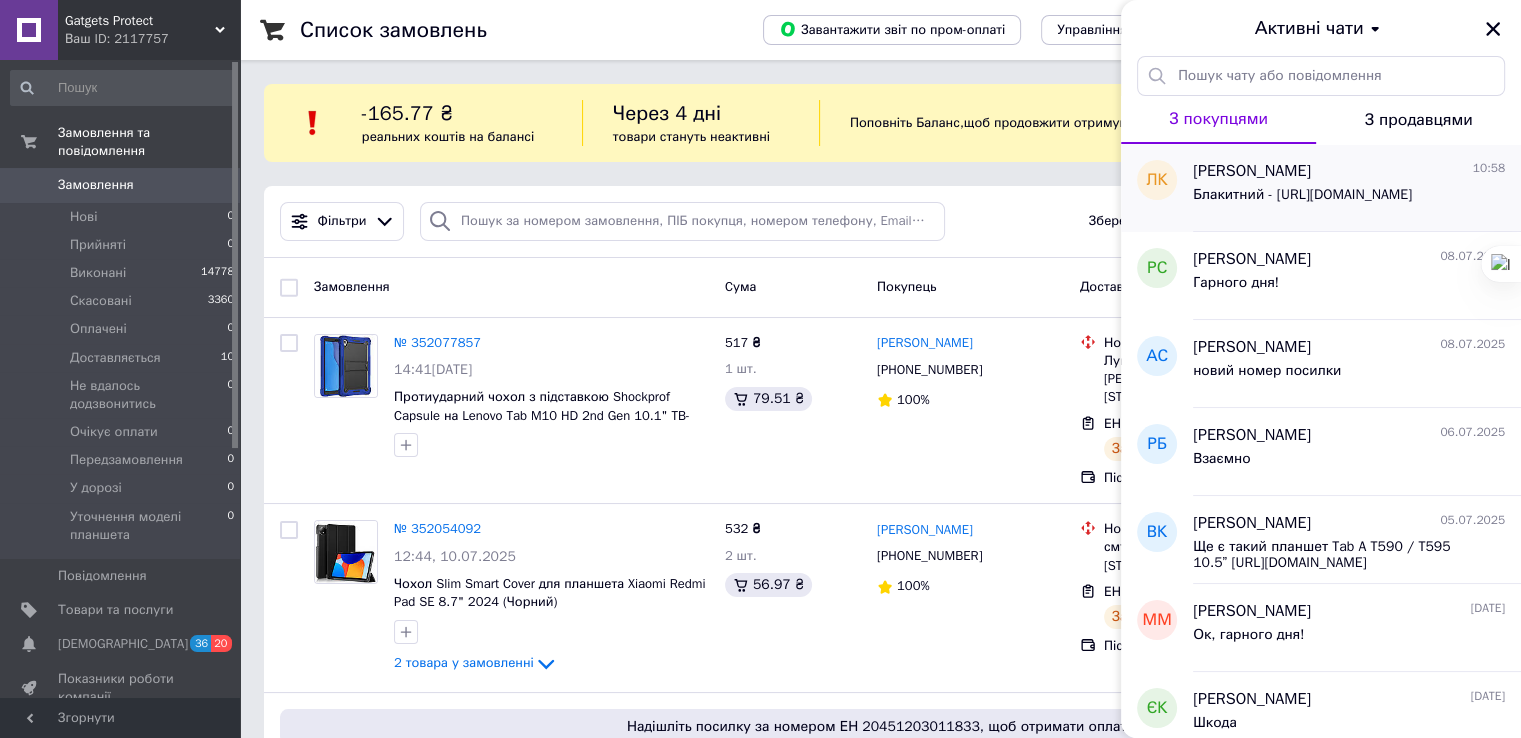 click on "Блакитний - [URL][DOMAIN_NAME]" at bounding box center (1302, 195) 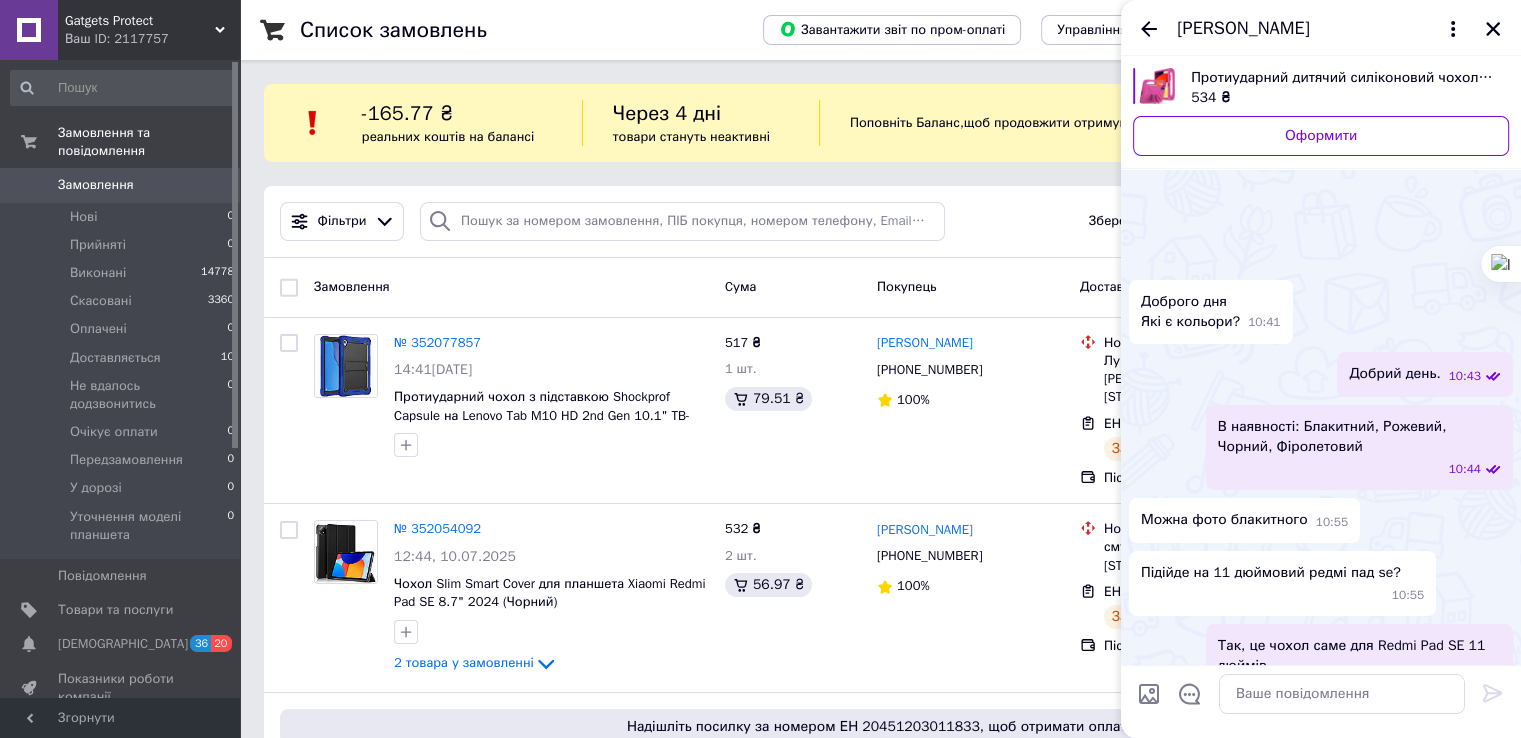 scroll, scrollTop: 394, scrollLeft: 0, axis: vertical 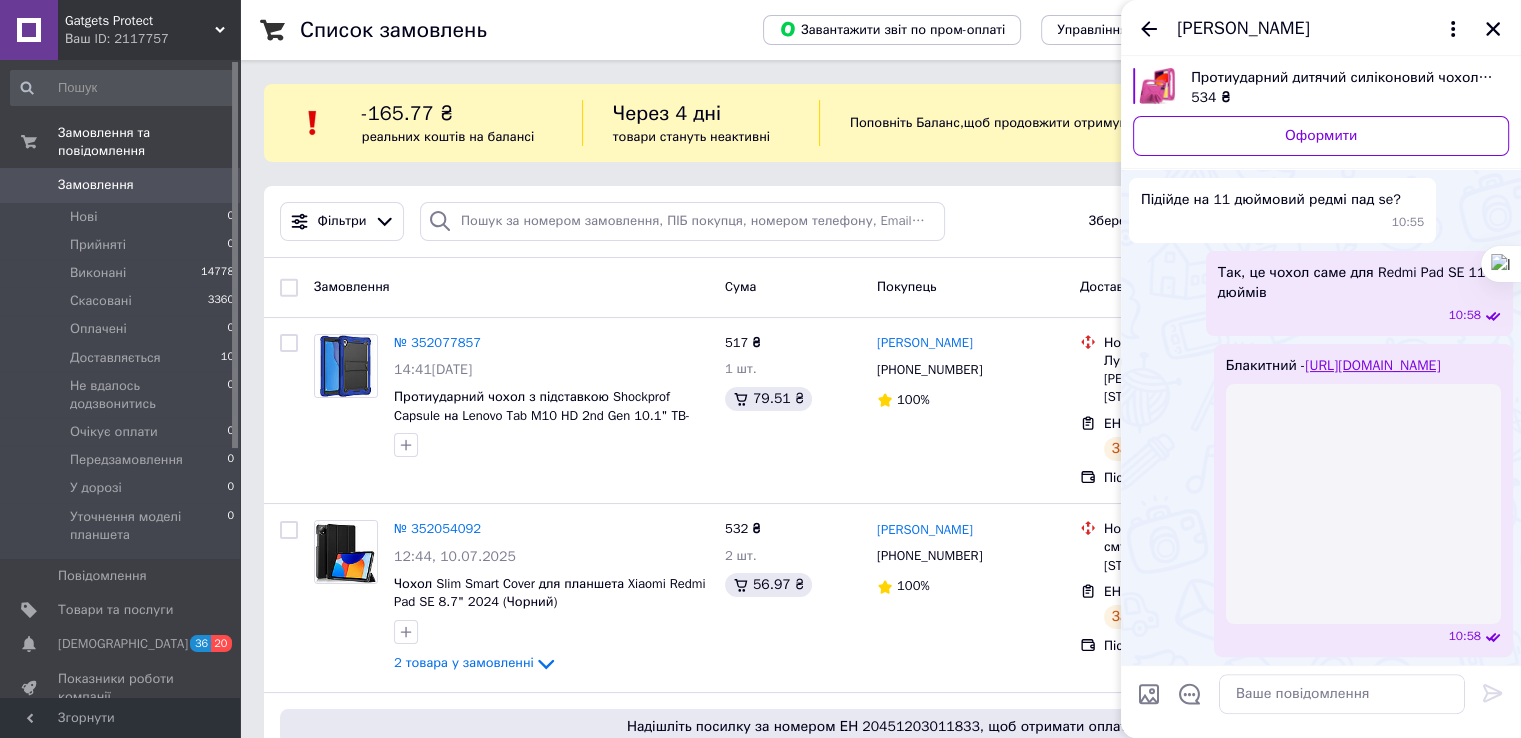 click on "[PERSON_NAME]" at bounding box center [1243, 29] 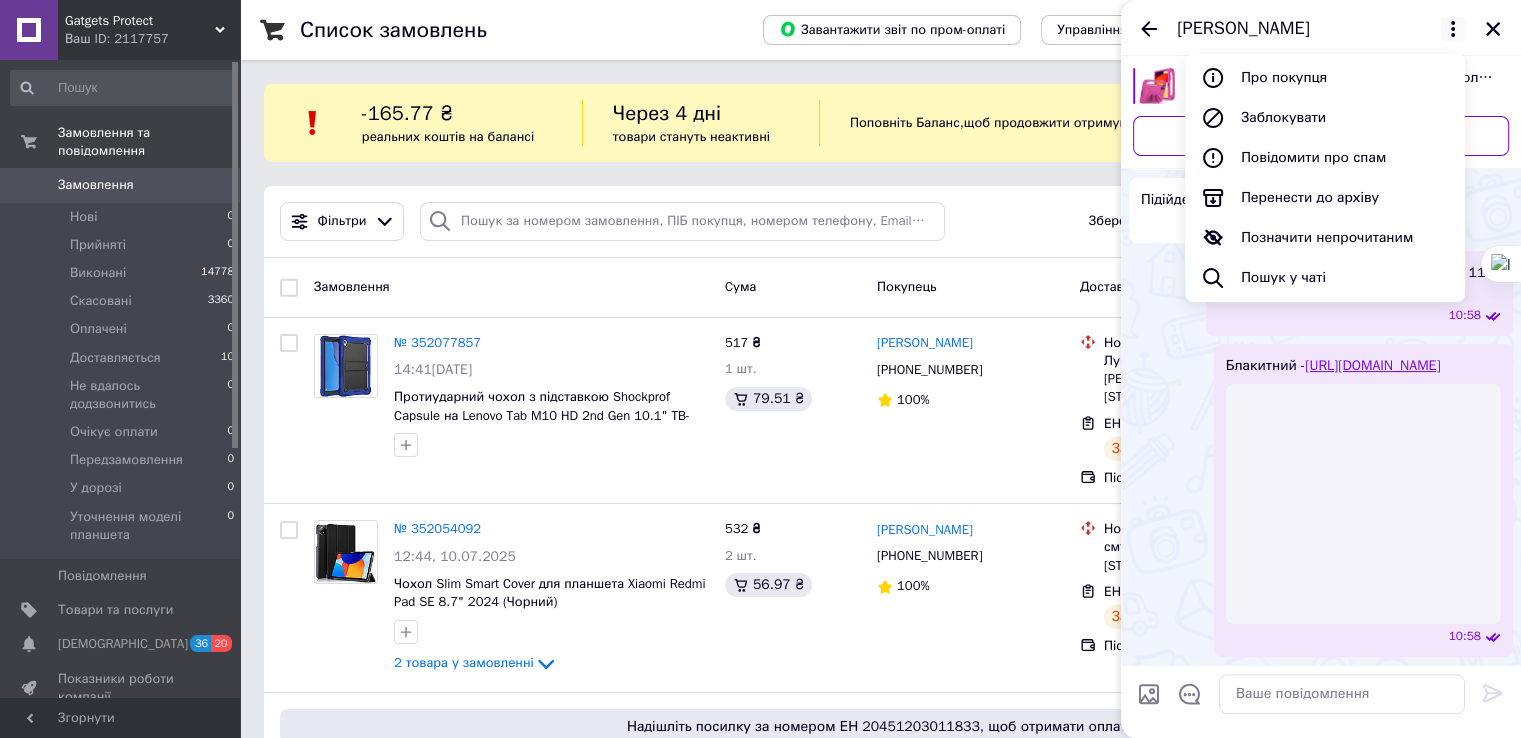 click on "Замовлення" at bounding box center (96, 185) 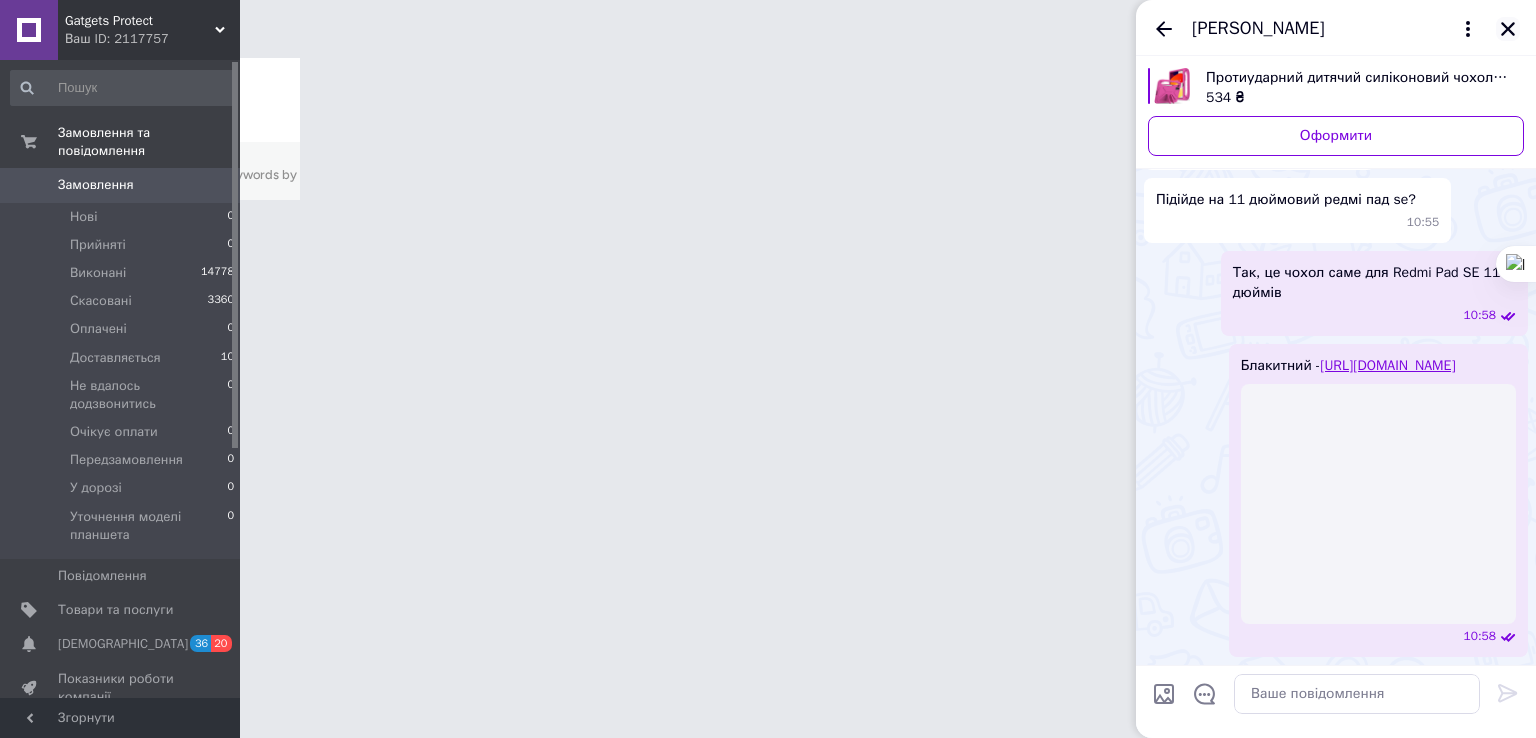 click 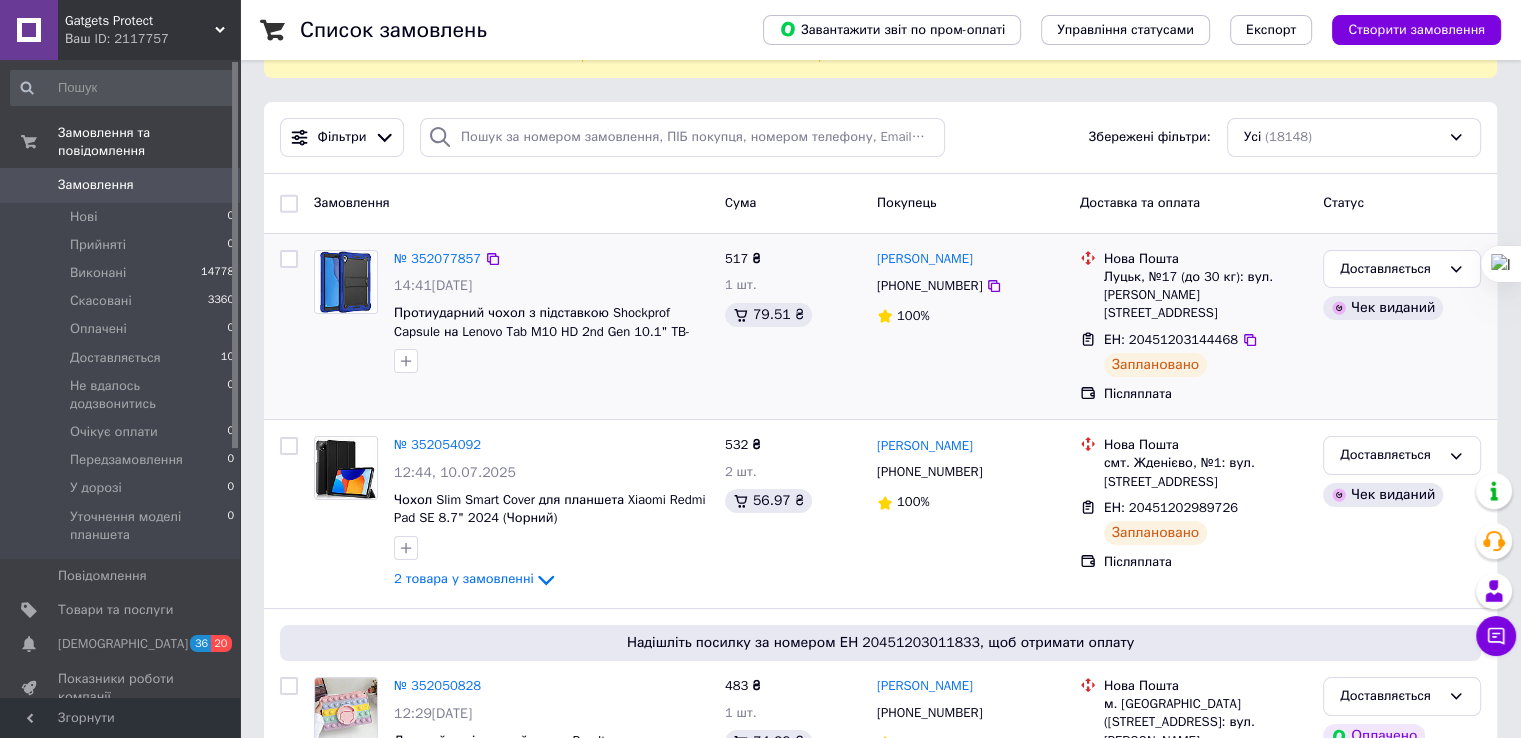 scroll, scrollTop: 0, scrollLeft: 0, axis: both 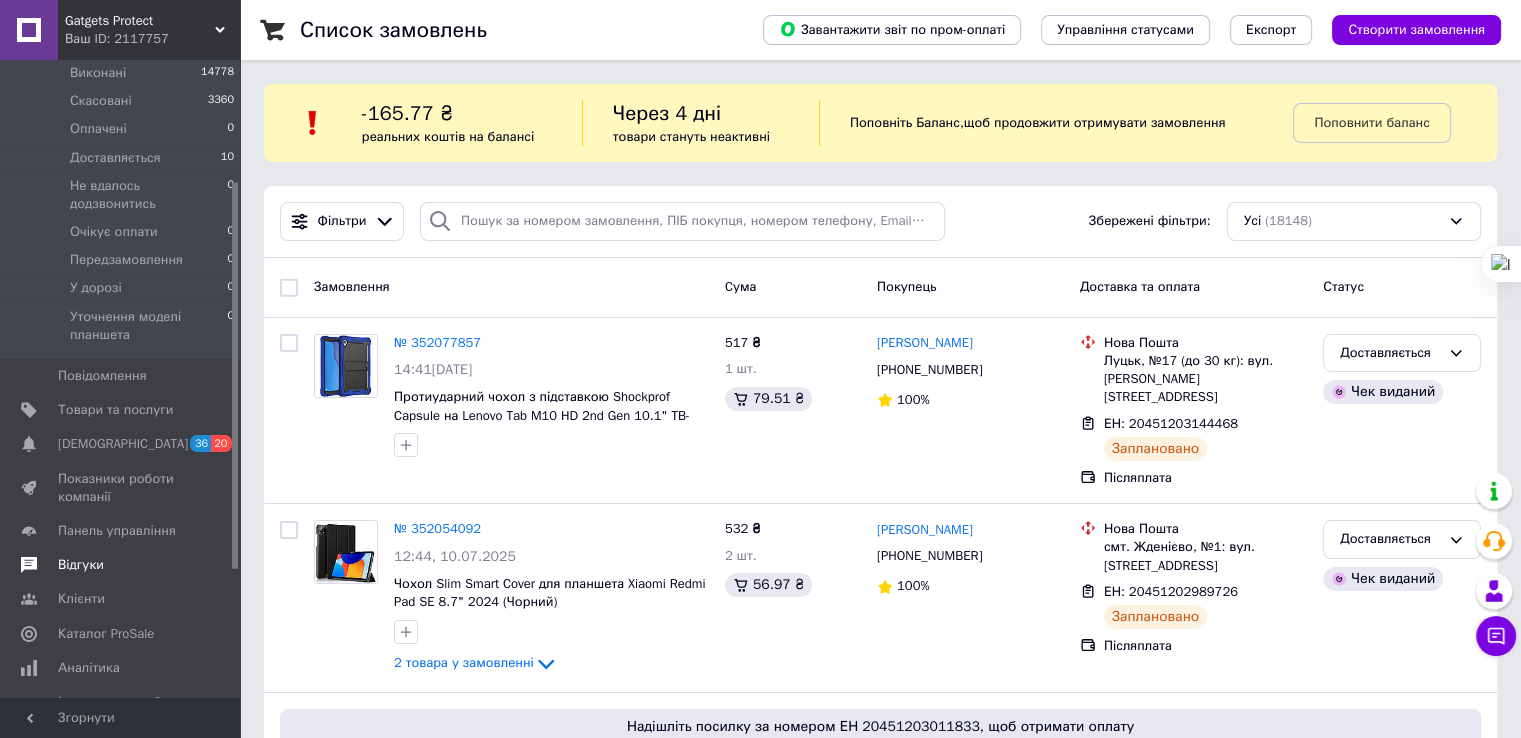 click on "Відгуки" at bounding box center [81, 565] 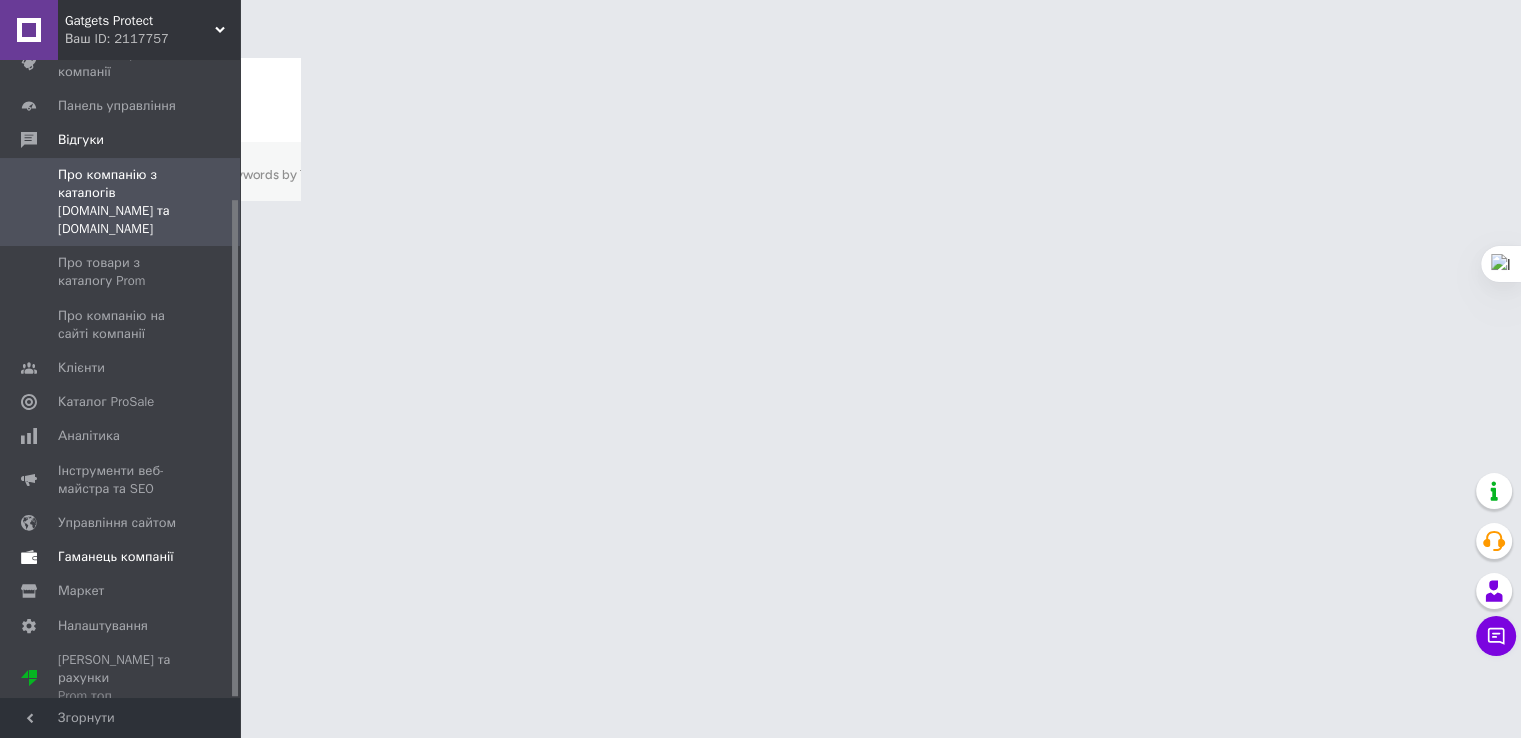 scroll, scrollTop: 179, scrollLeft: 0, axis: vertical 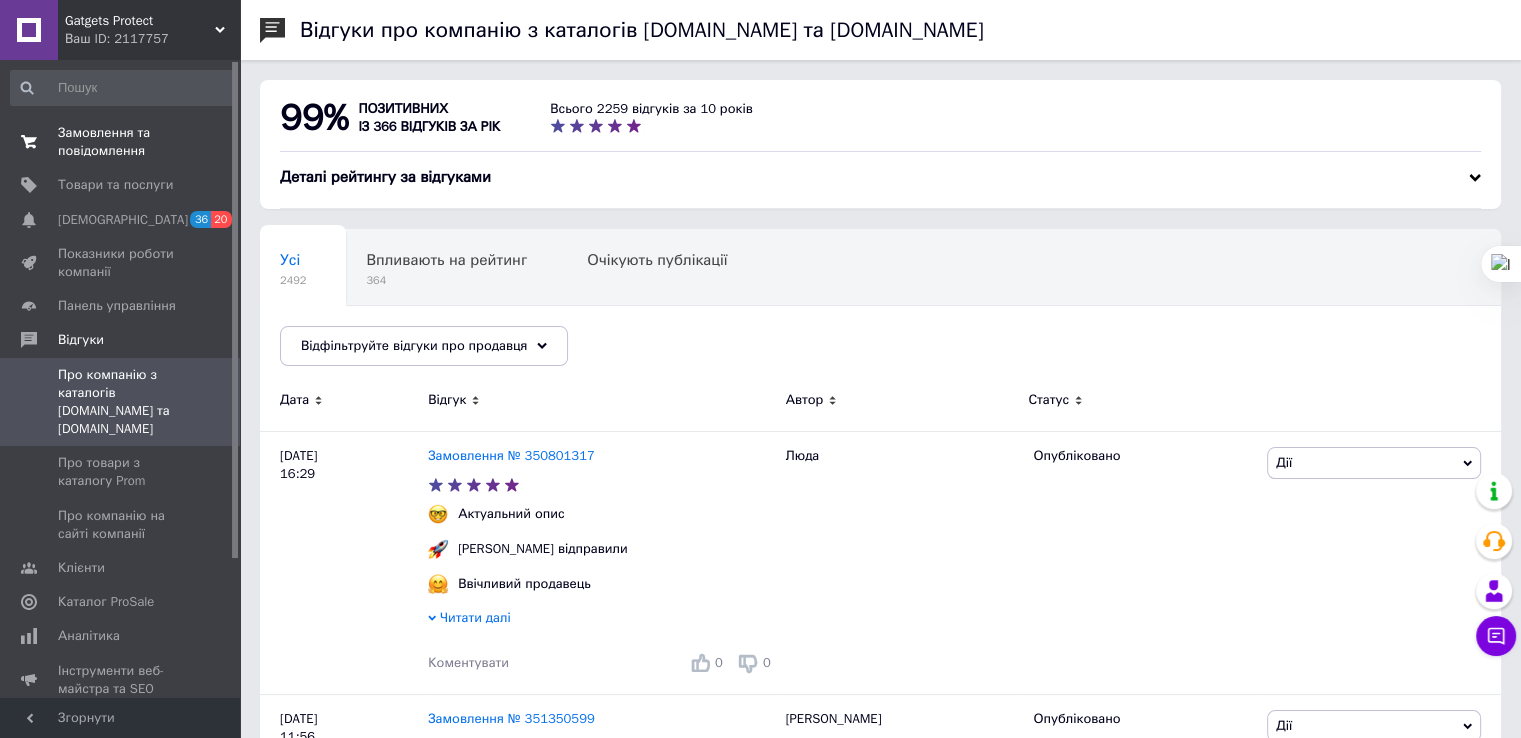 click on "Замовлення та повідомлення" at bounding box center (121, 142) 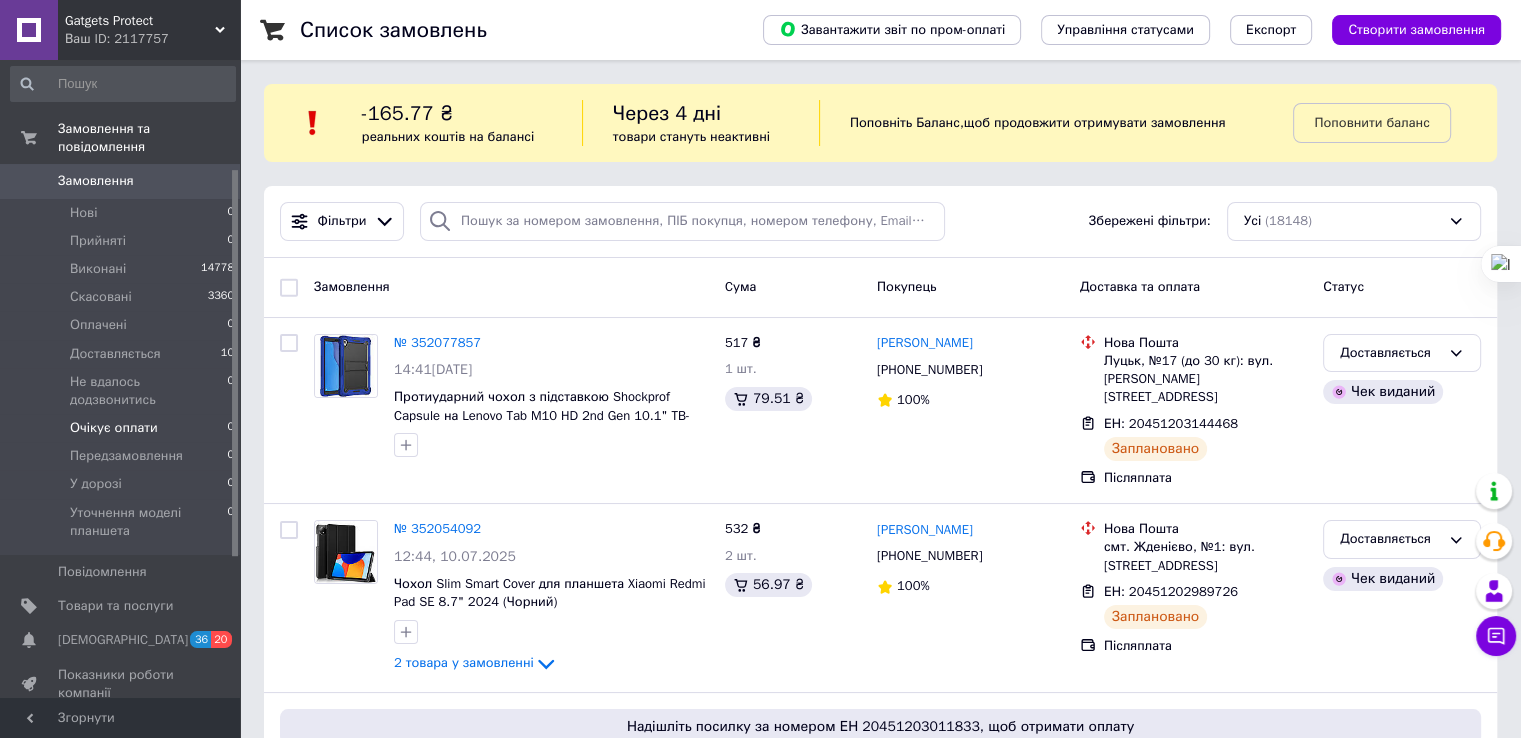 scroll, scrollTop: 0, scrollLeft: 0, axis: both 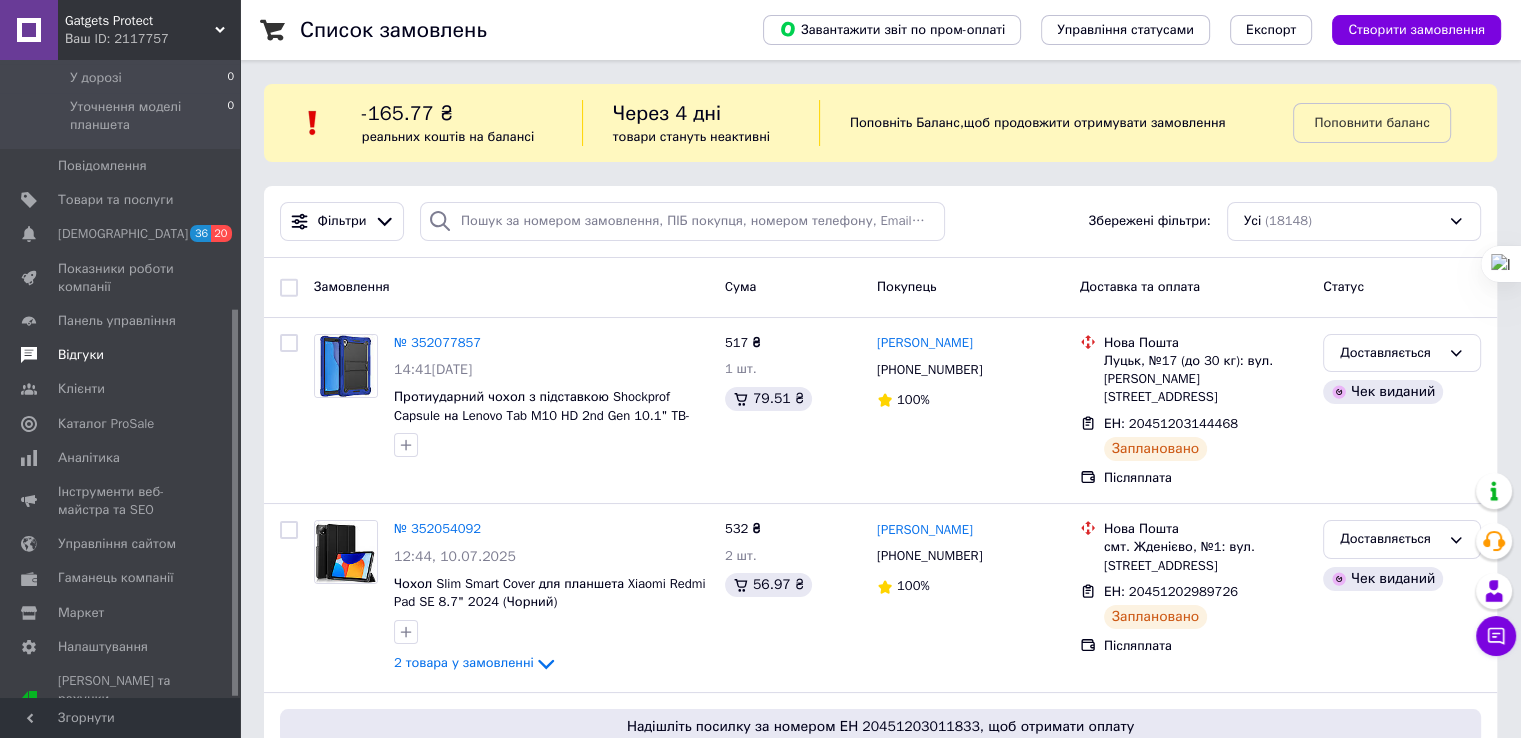click on "Відгуки" at bounding box center (81, 355) 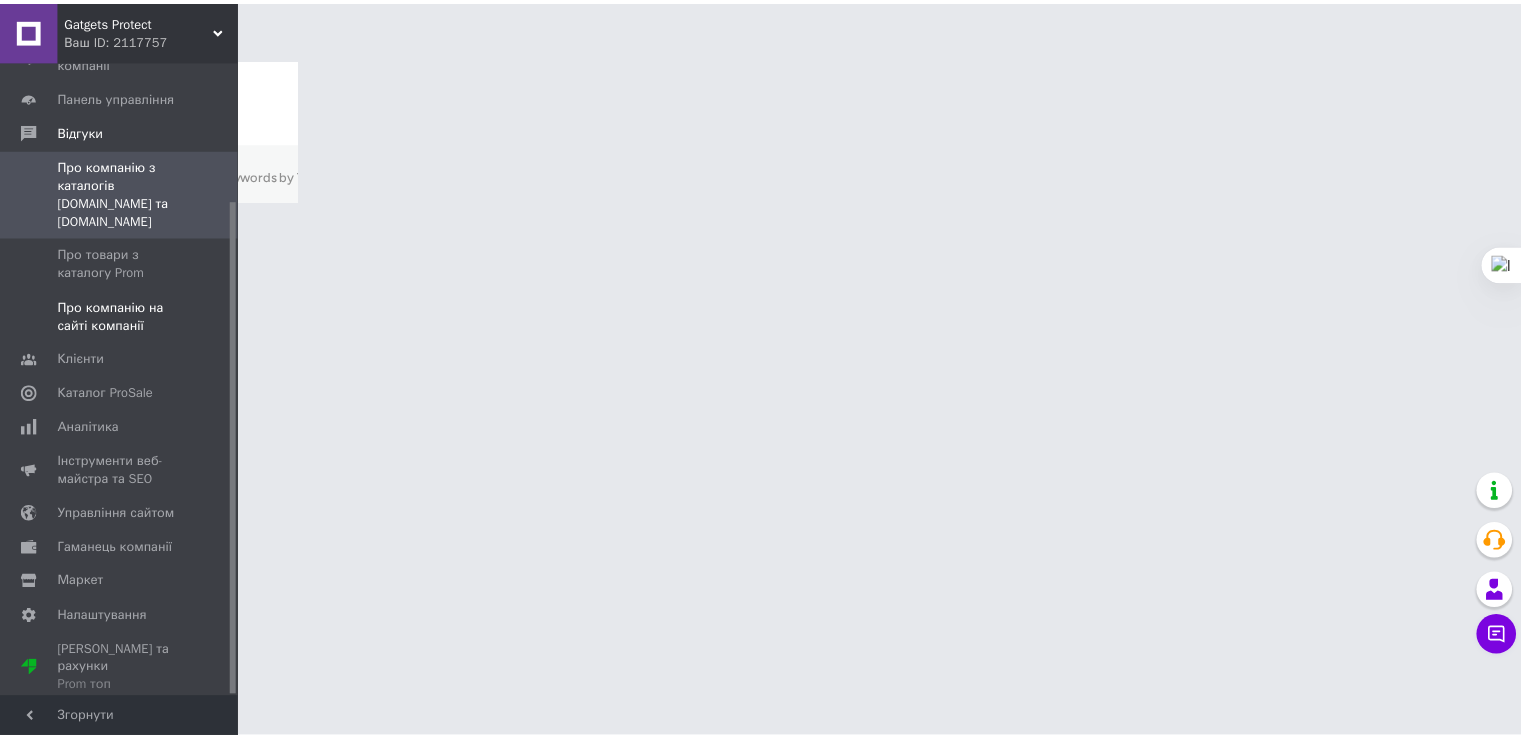 scroll, scrollTop: 179, scrollLeft: 0, axis: vertical 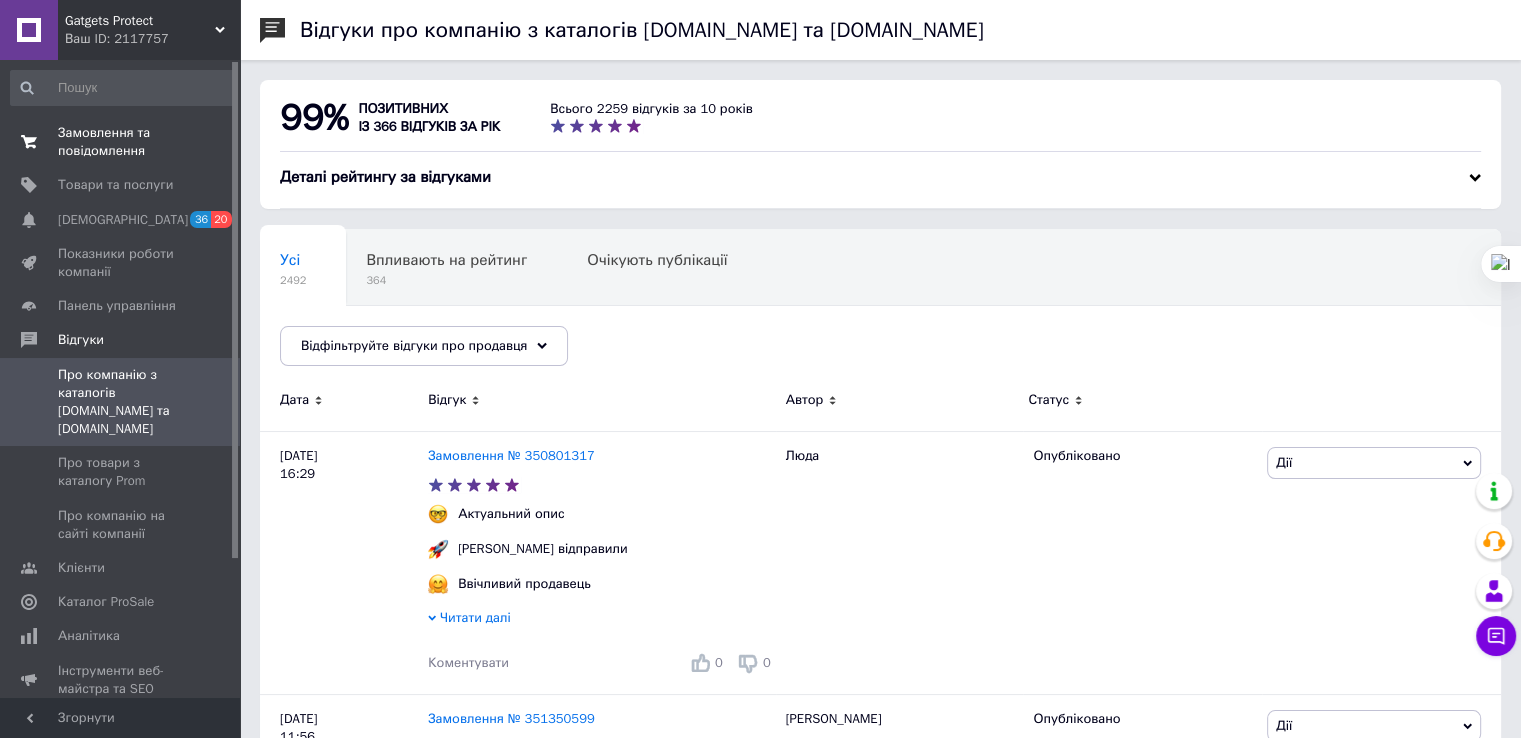 click on "Замовлення та повідомлення" at bounding box center (121, 142) 